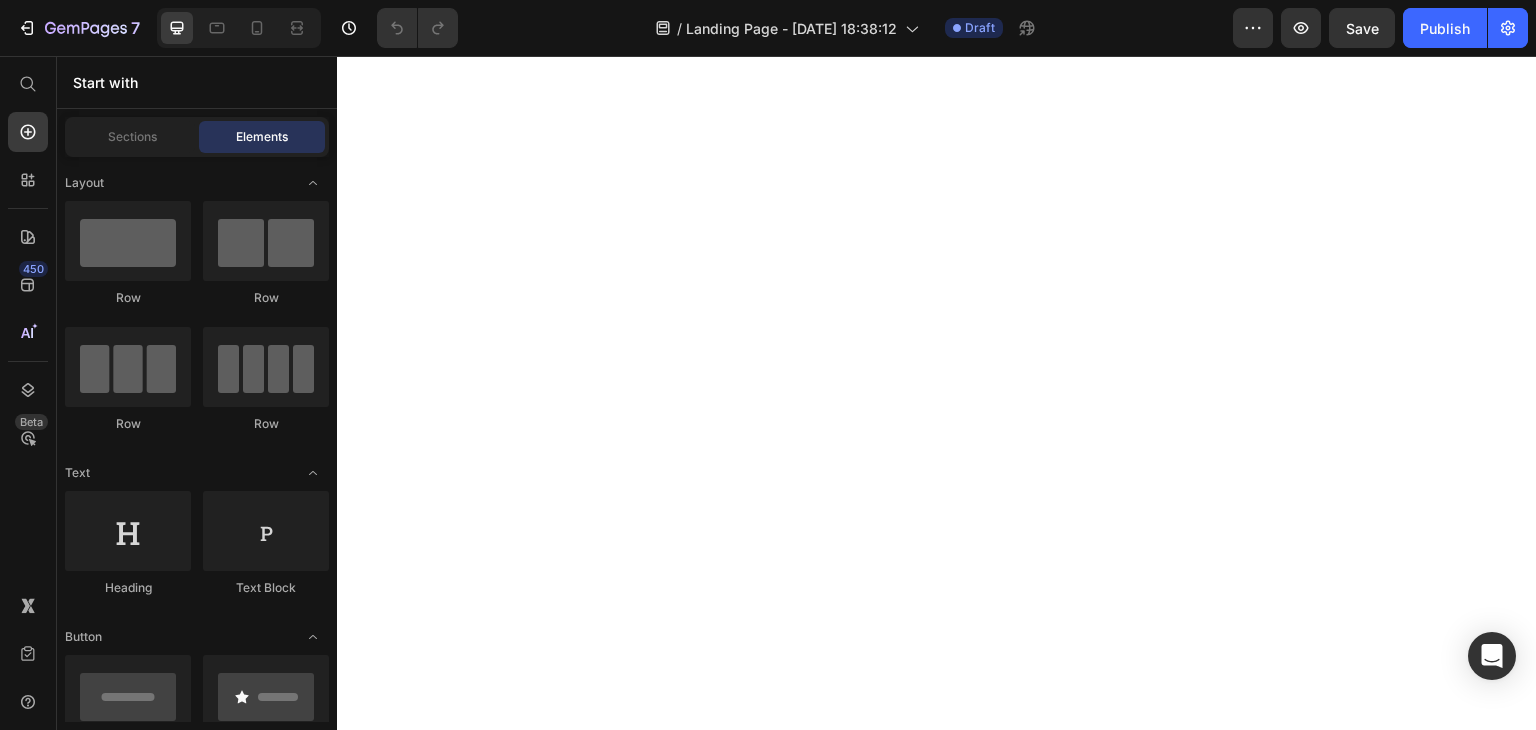 scroll, scrollTop: 0, scrollLeft: 0, axis: both 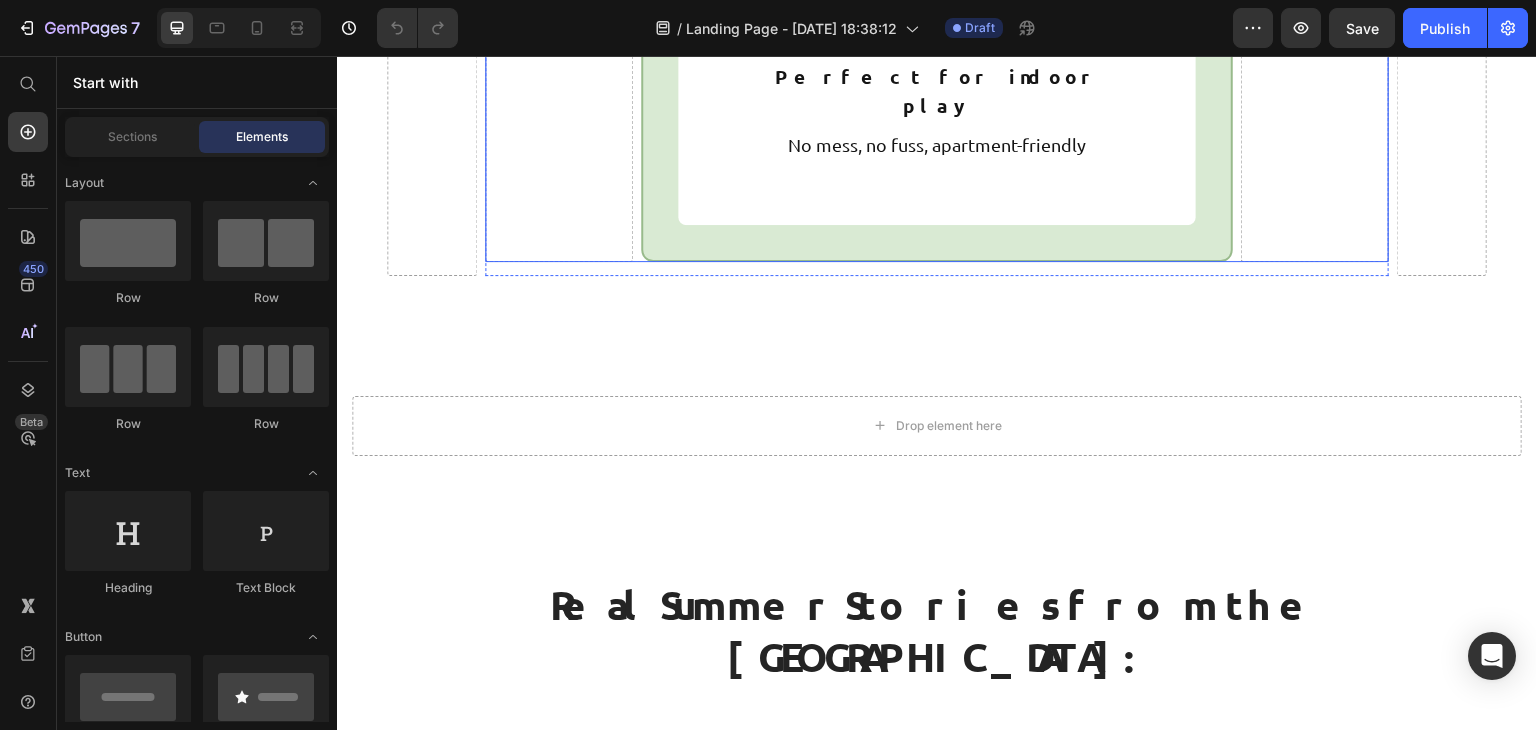click at bounding box center [559, -325] 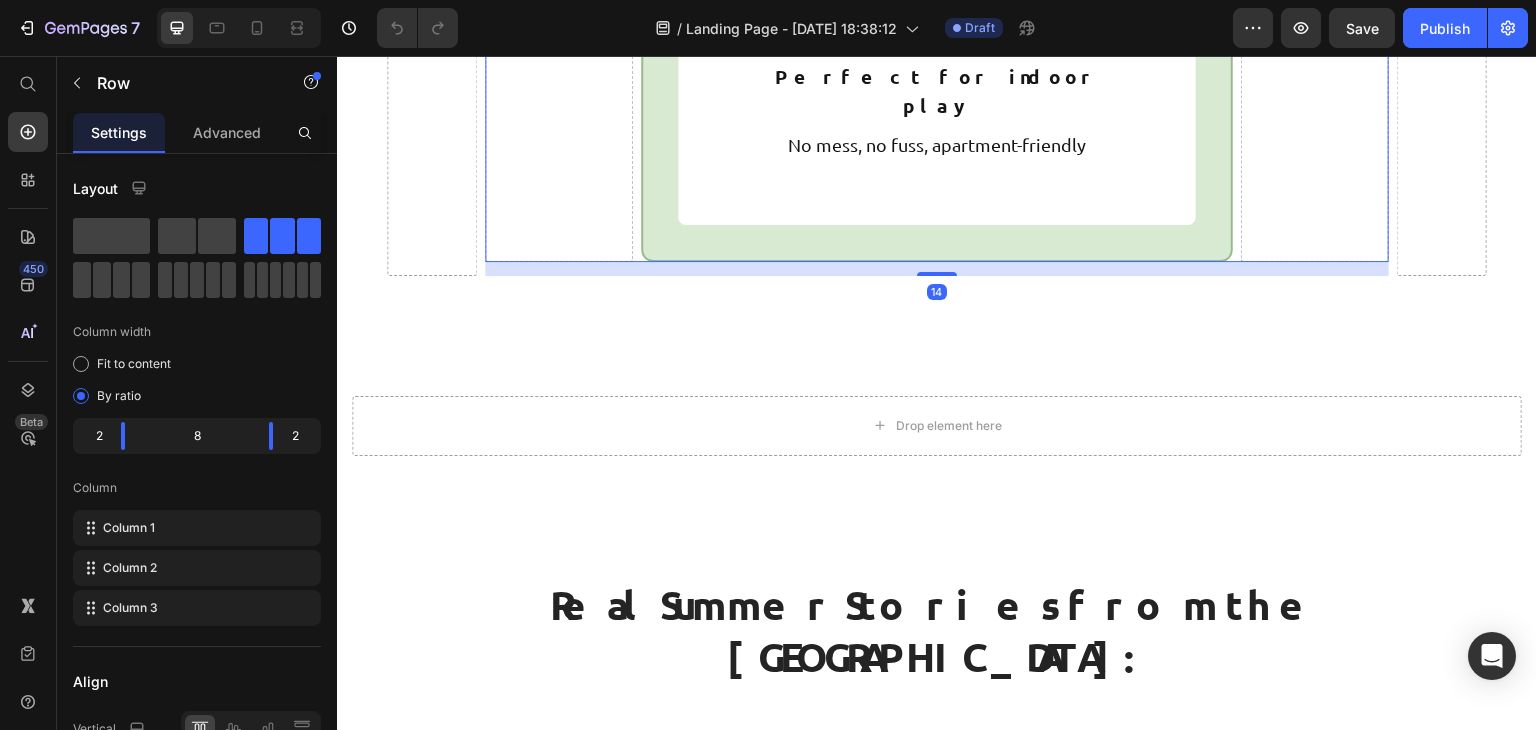 drag, startPoint x: 922, startPoint y: 267, endPoint x: 940, endPoint y: 209, distance: 60.728905 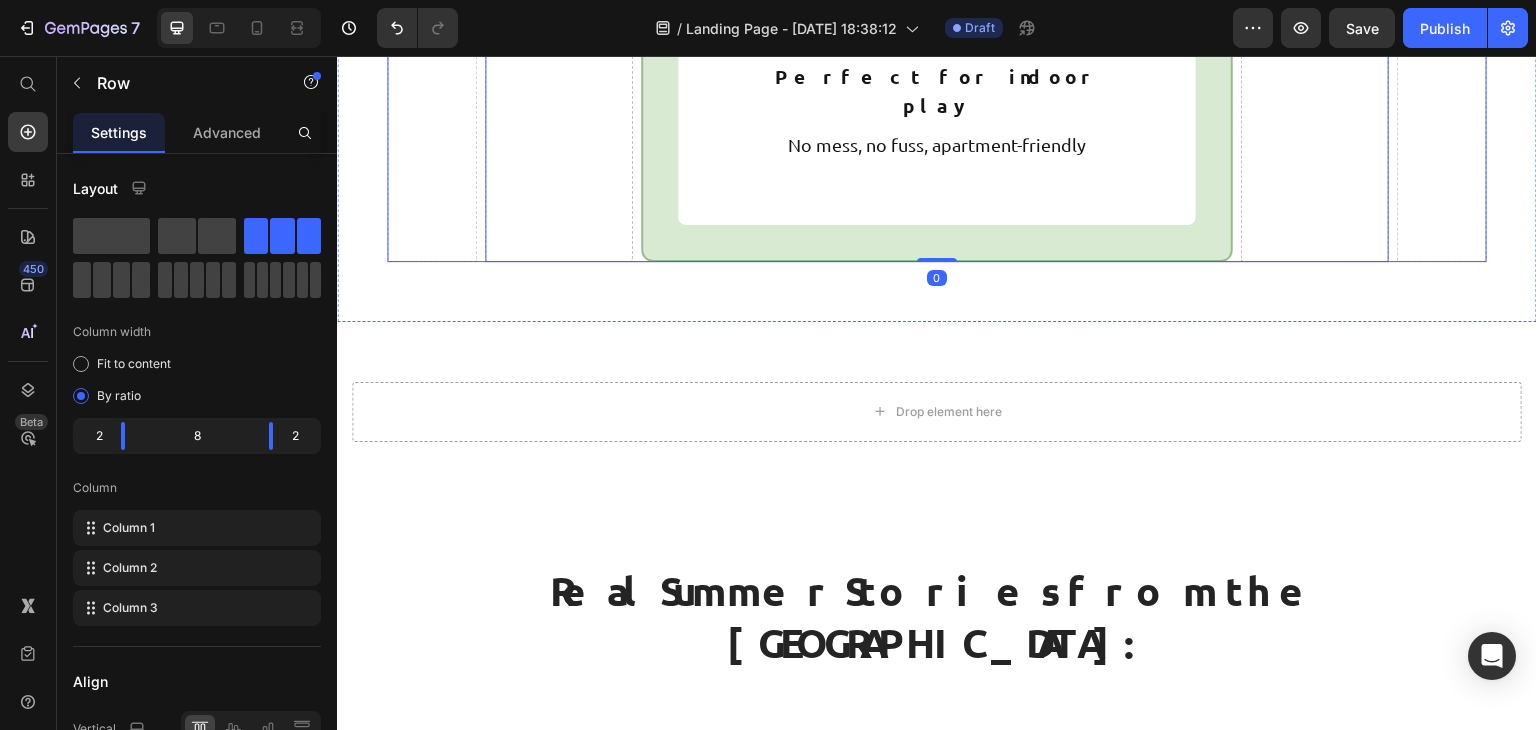 click at bounding box center (432, -1394) 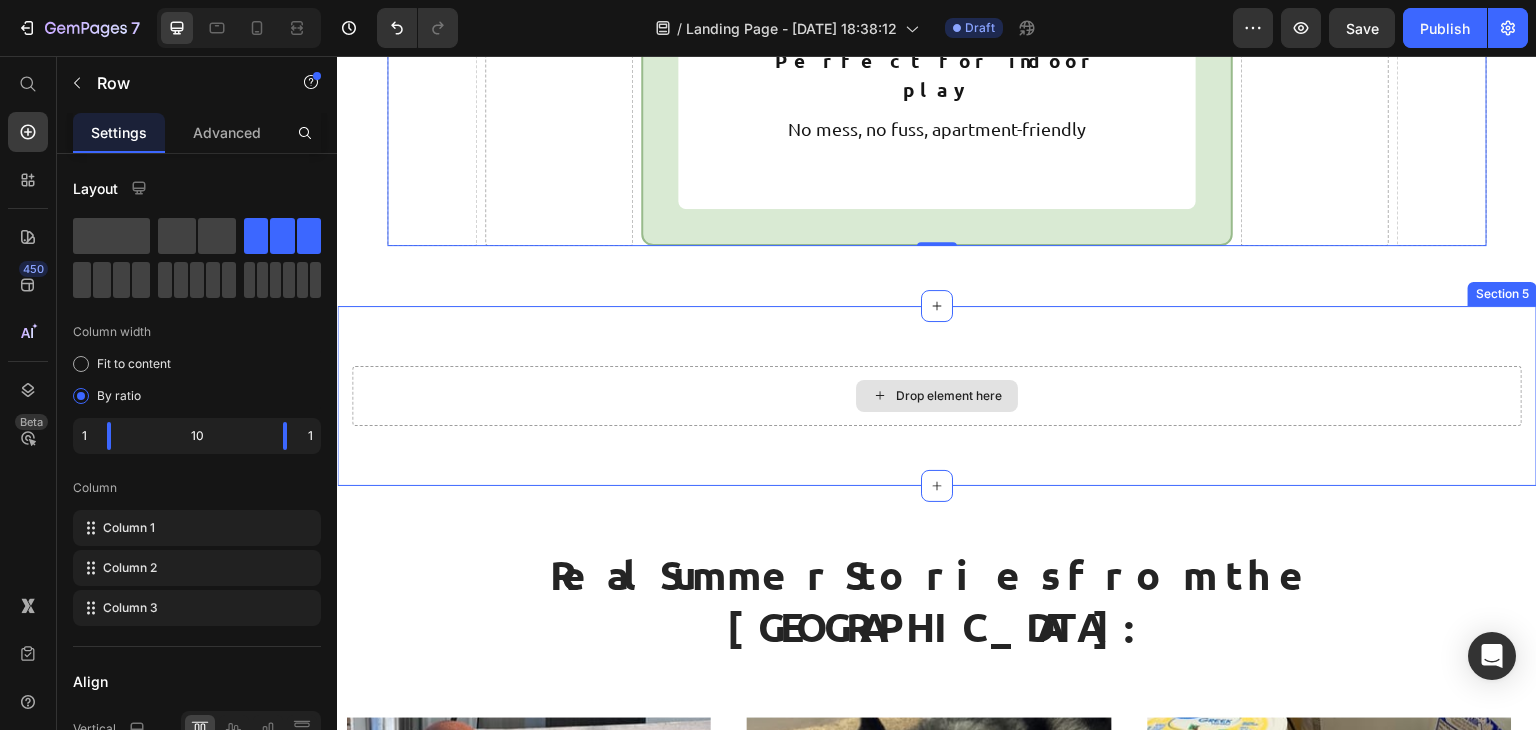 scroll, scrollTop: 7072, scrollLeft: 0, axis: vertical 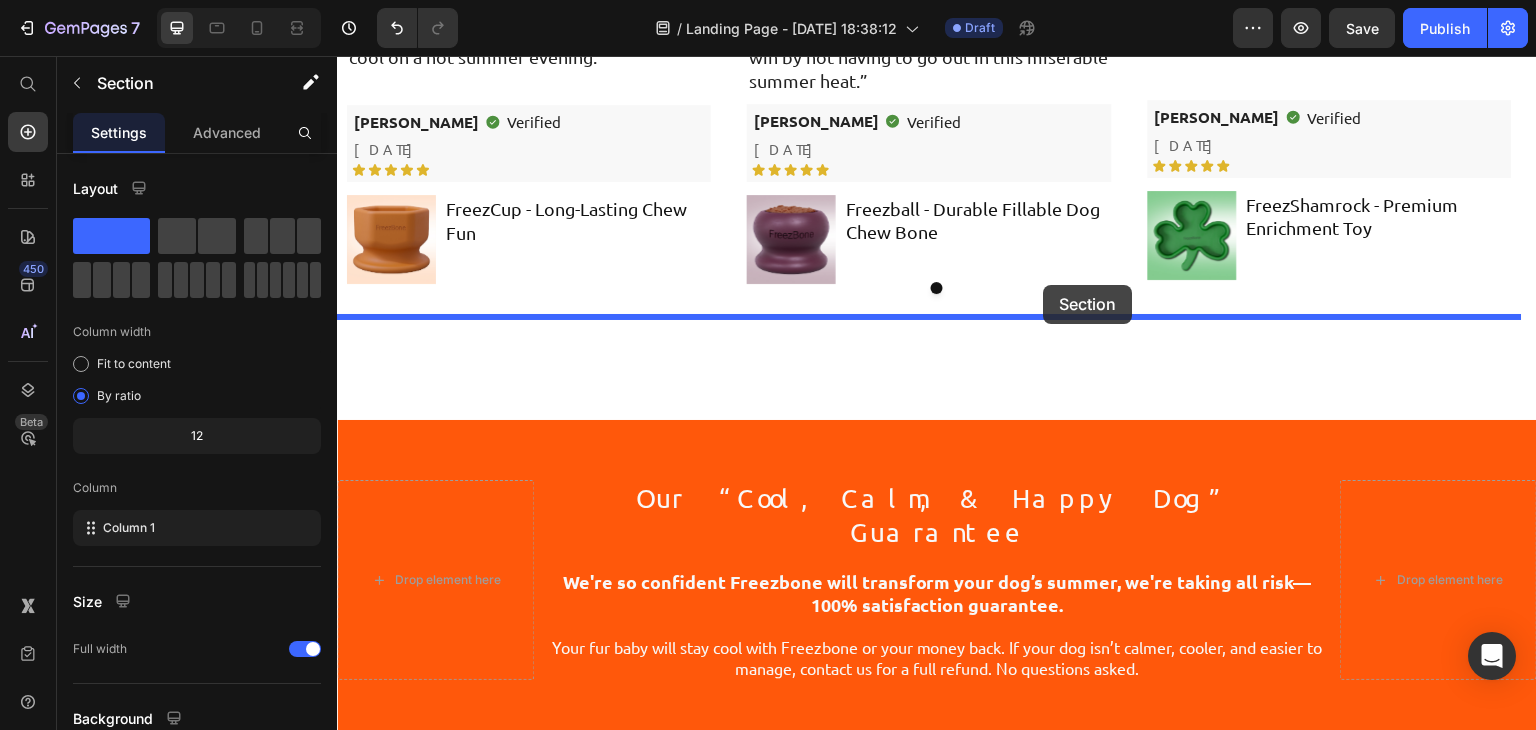 drag, startPoint x: 1036, startPoint y: 243, endPoint x: 1044, endPoint y: 285, distance: 42.755116 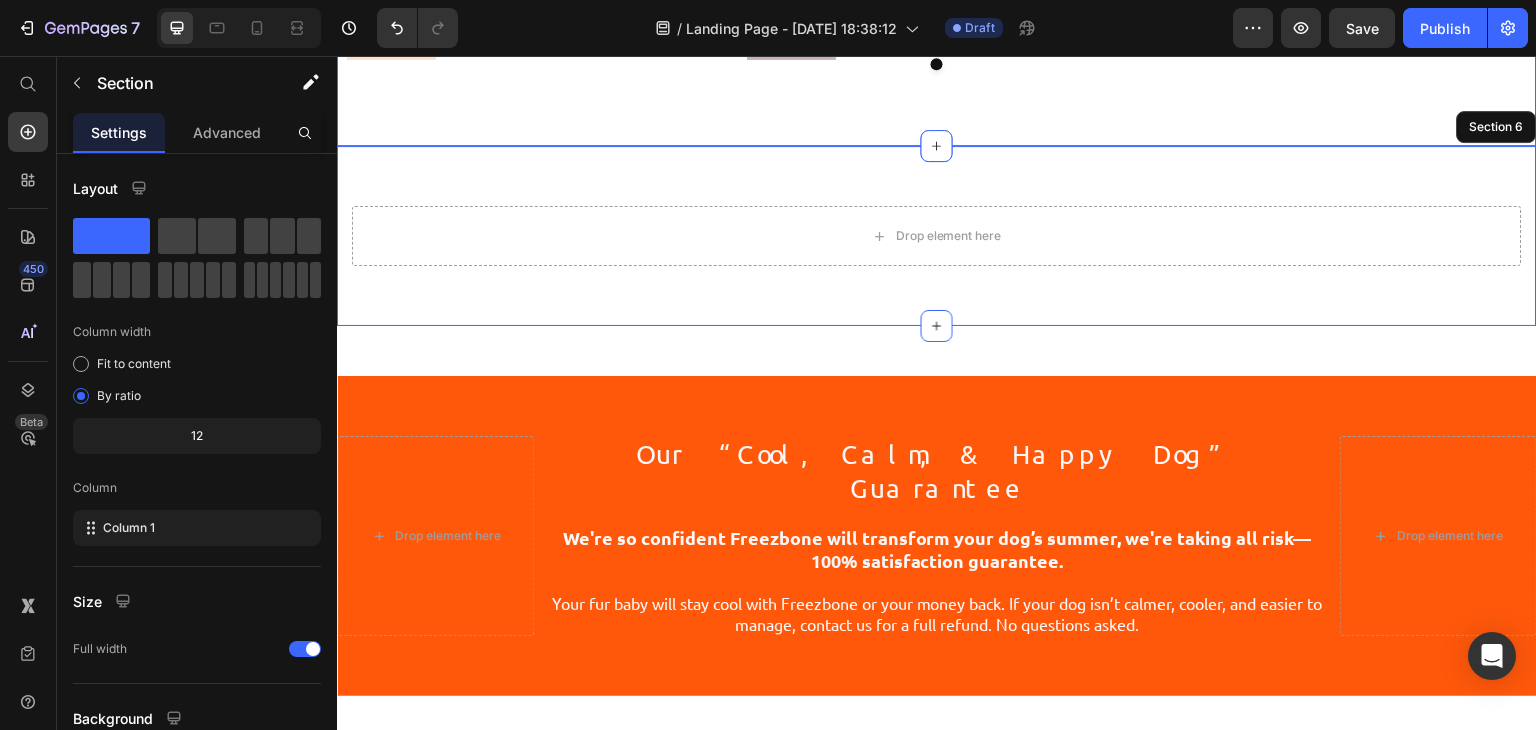 scroll, scrollTop: 8220, scrollLeft: 0, axis: vertical 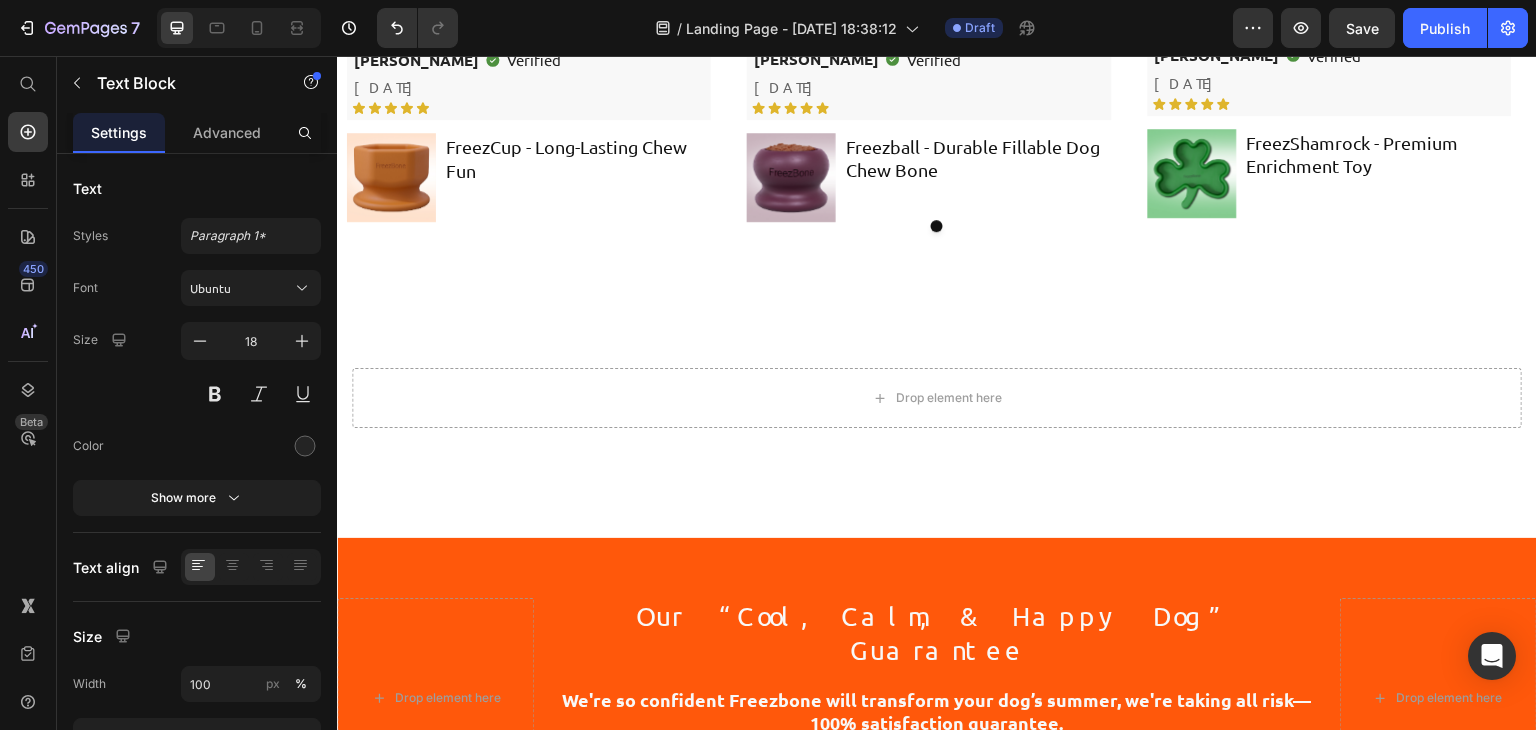 click on ""Keeps him occupied, keeps him cool, he gets probiotics and extra fiber, and we both win by not having to go out in this miserable summer heat.”" at bounding box center (929, -17) 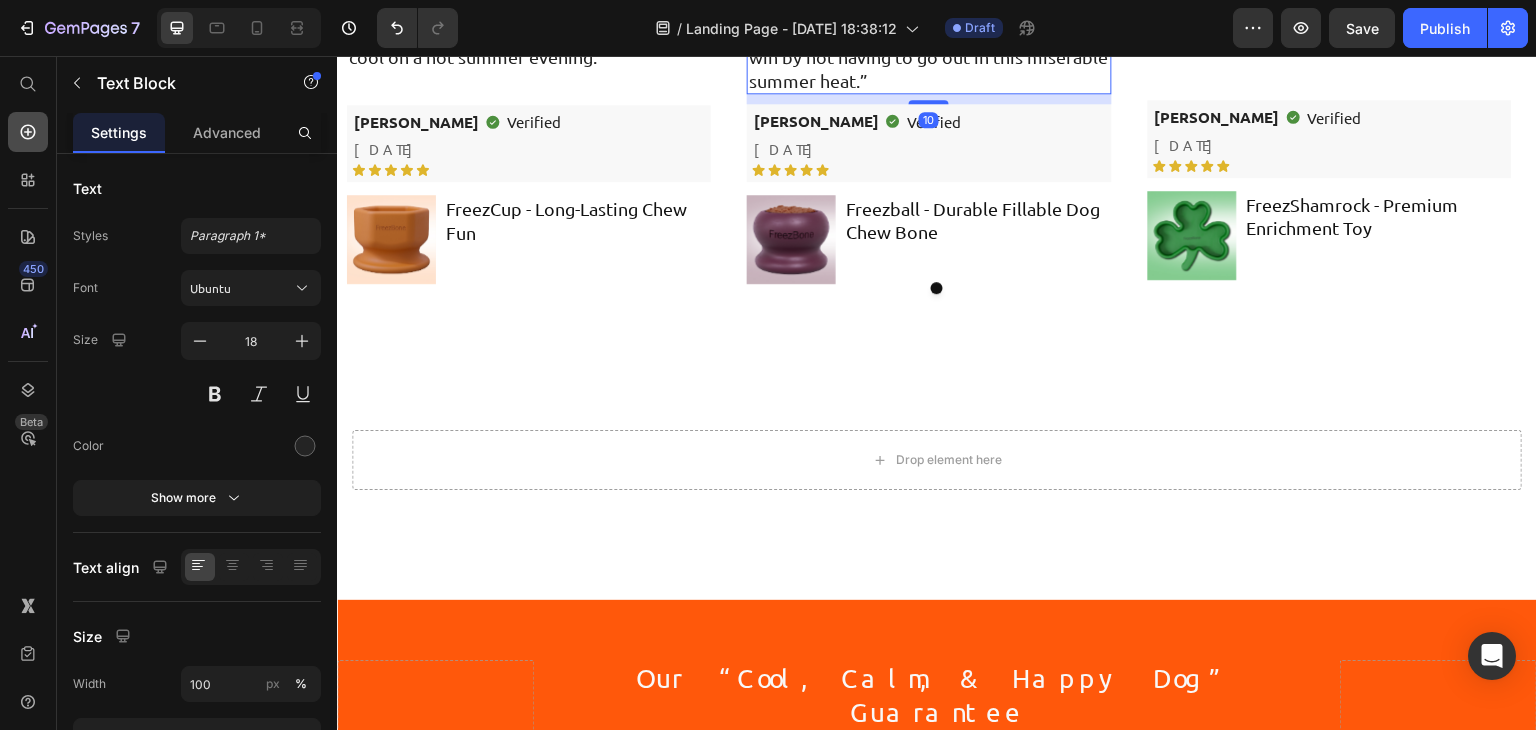 scroll, scrollTop: 8086, scrollLeft: 0, axis: vertical 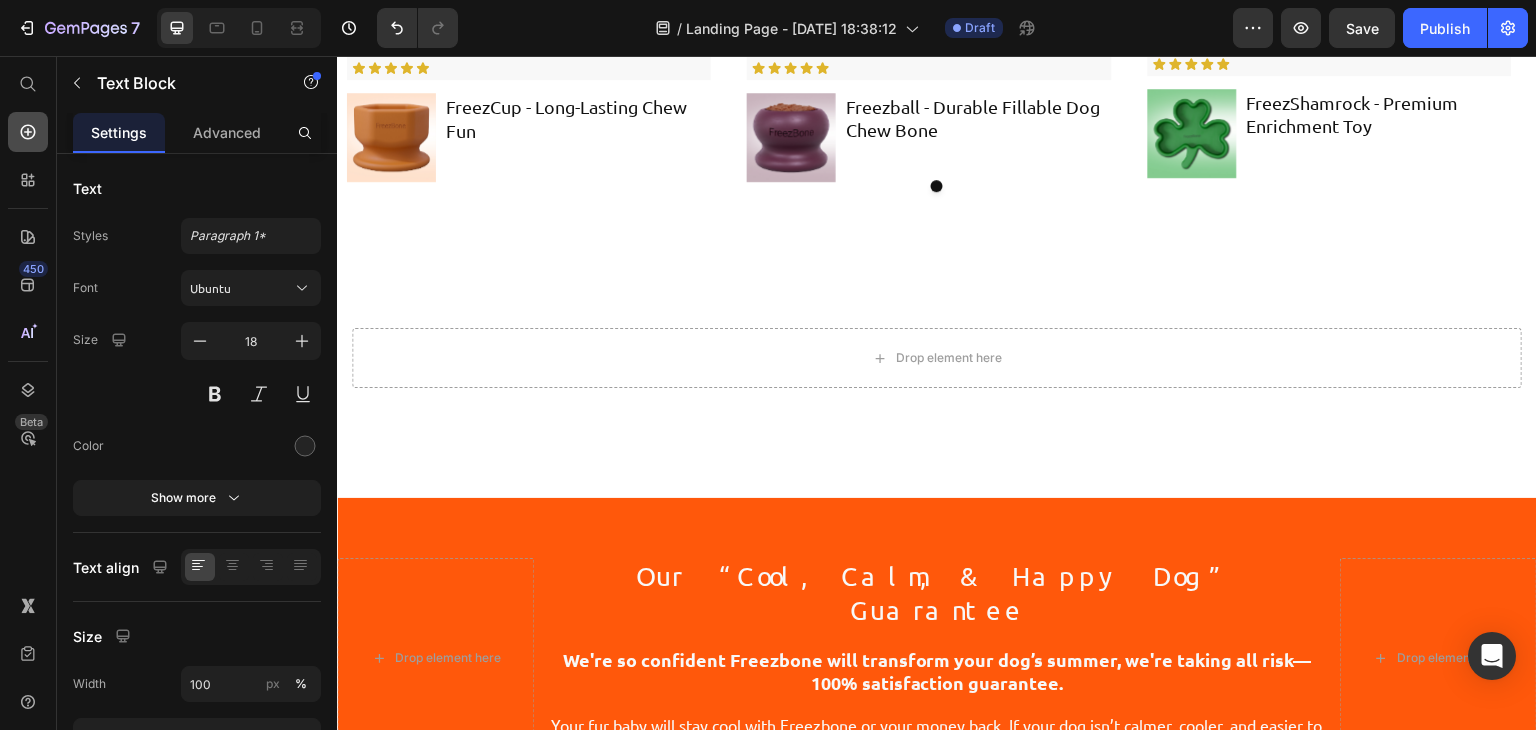 click 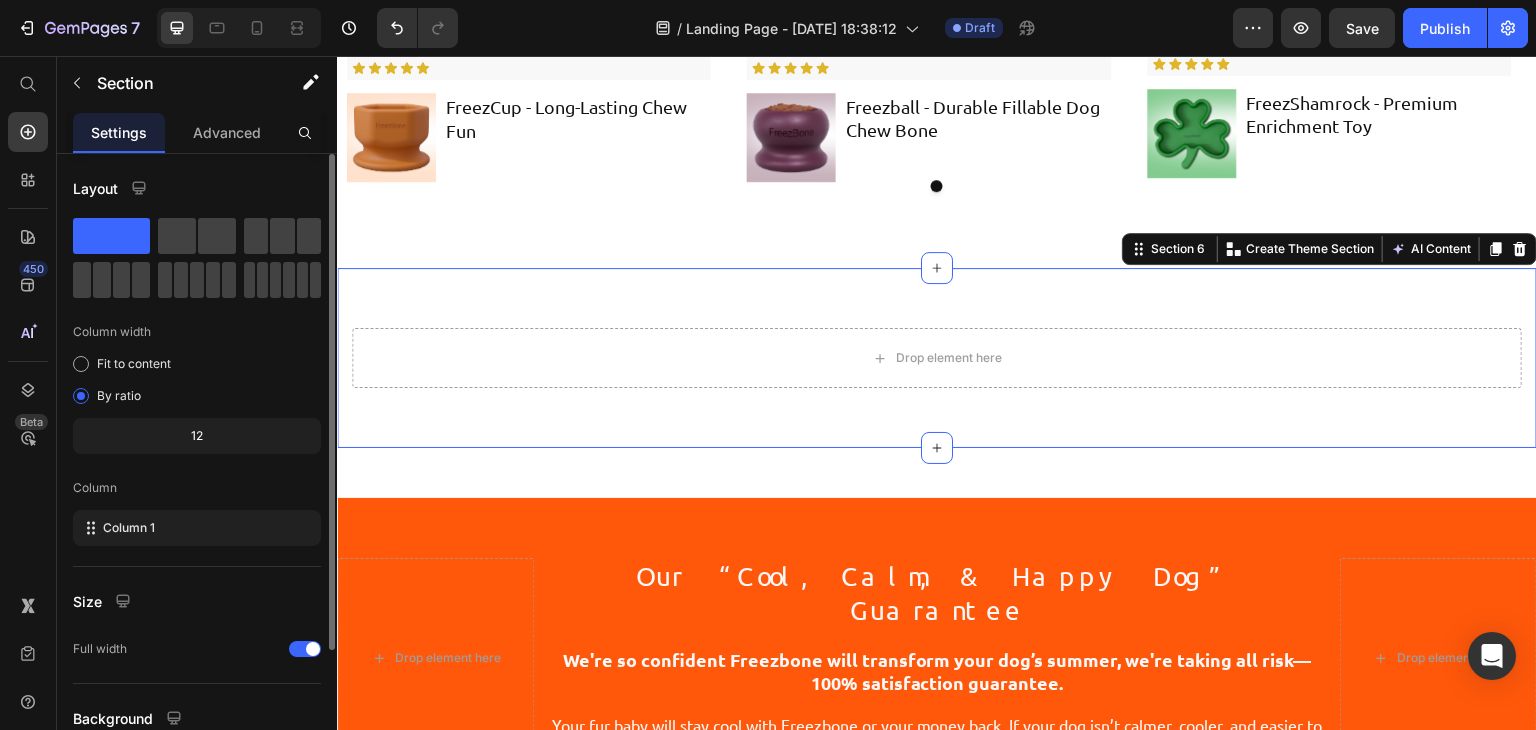 drag, startPoint x: 256, startPoint y: 246, endPoint x: 263, endPoint y: 257, distance: 13.038404 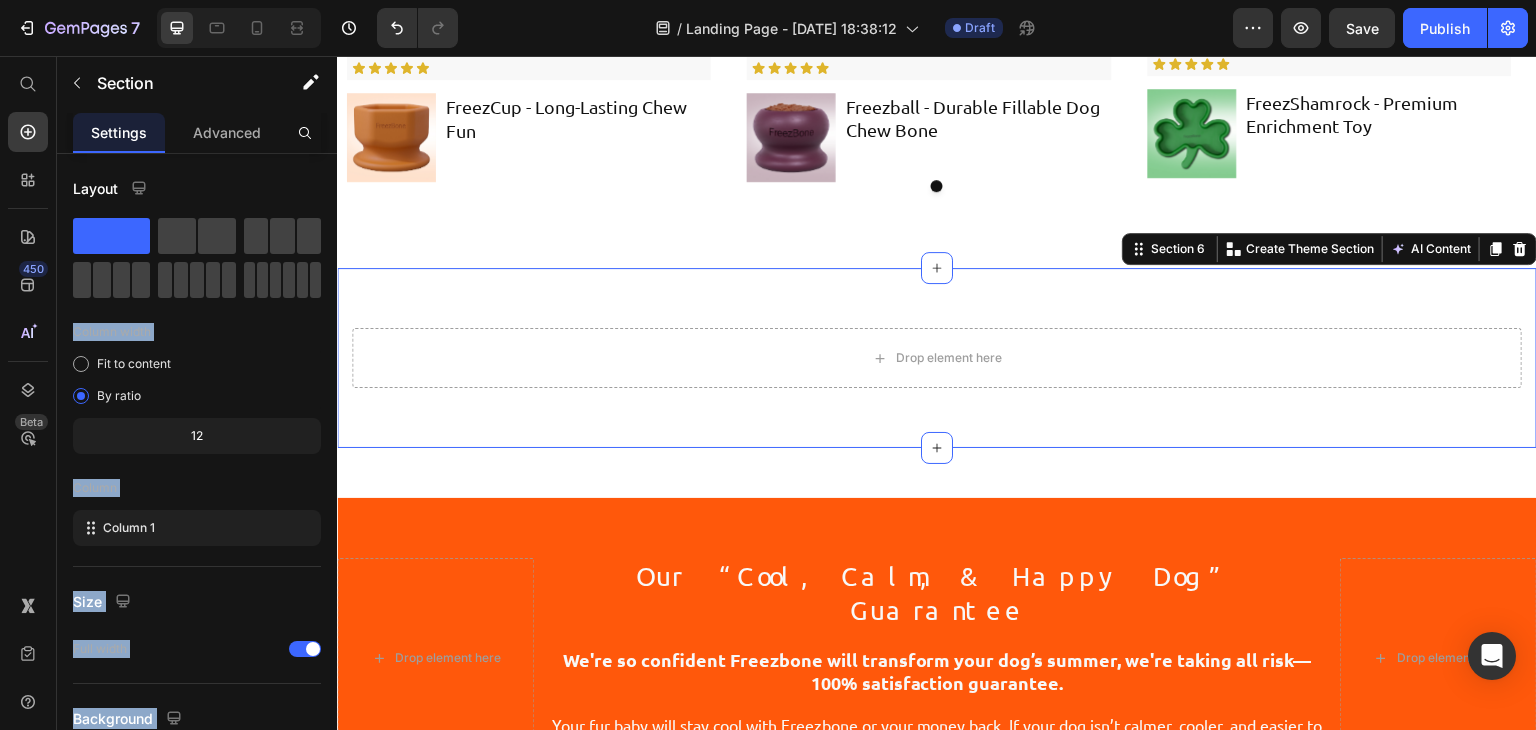 drag, startPoint x: 599, startPoint y: 294, endPoint x: 350, endPoint y: 237, distance: 255.4408 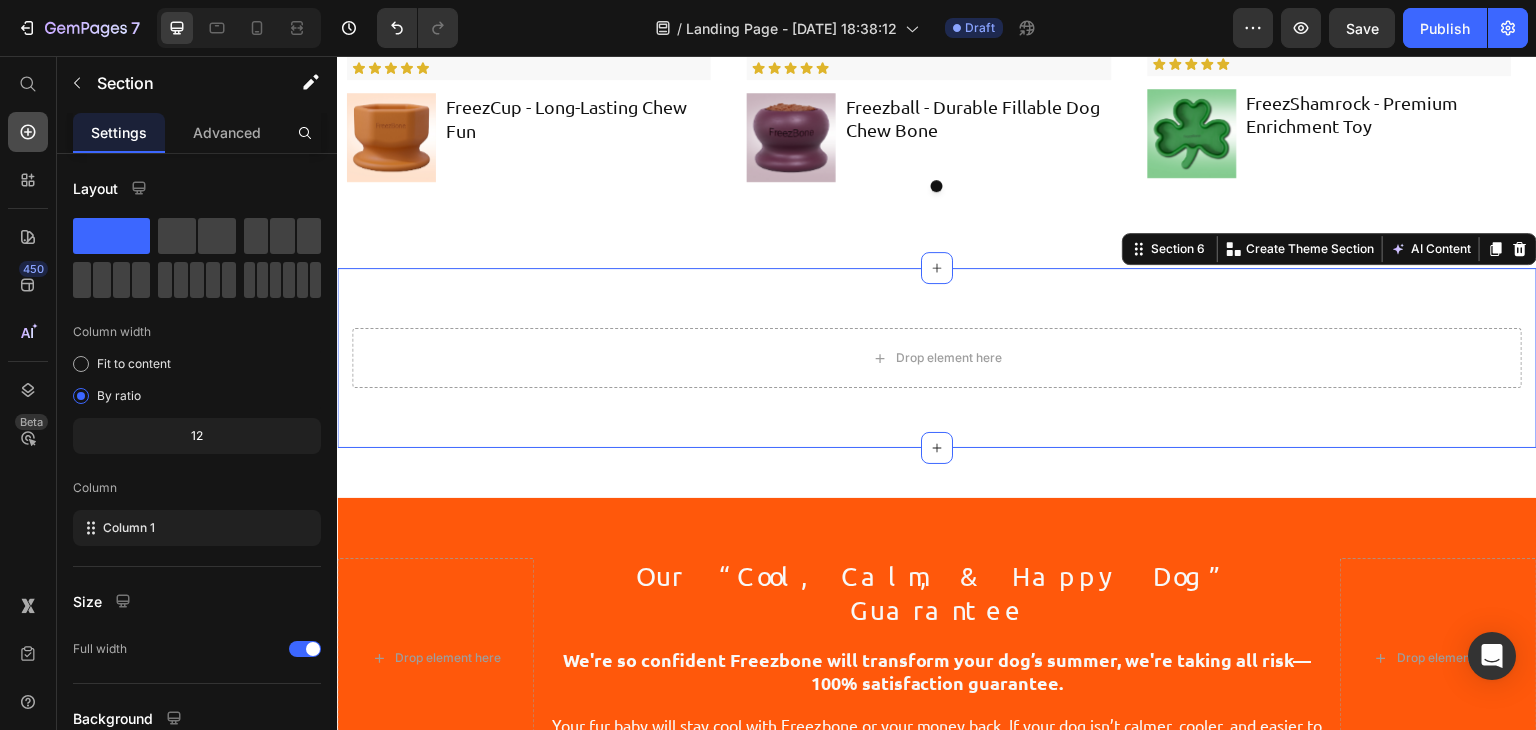 click 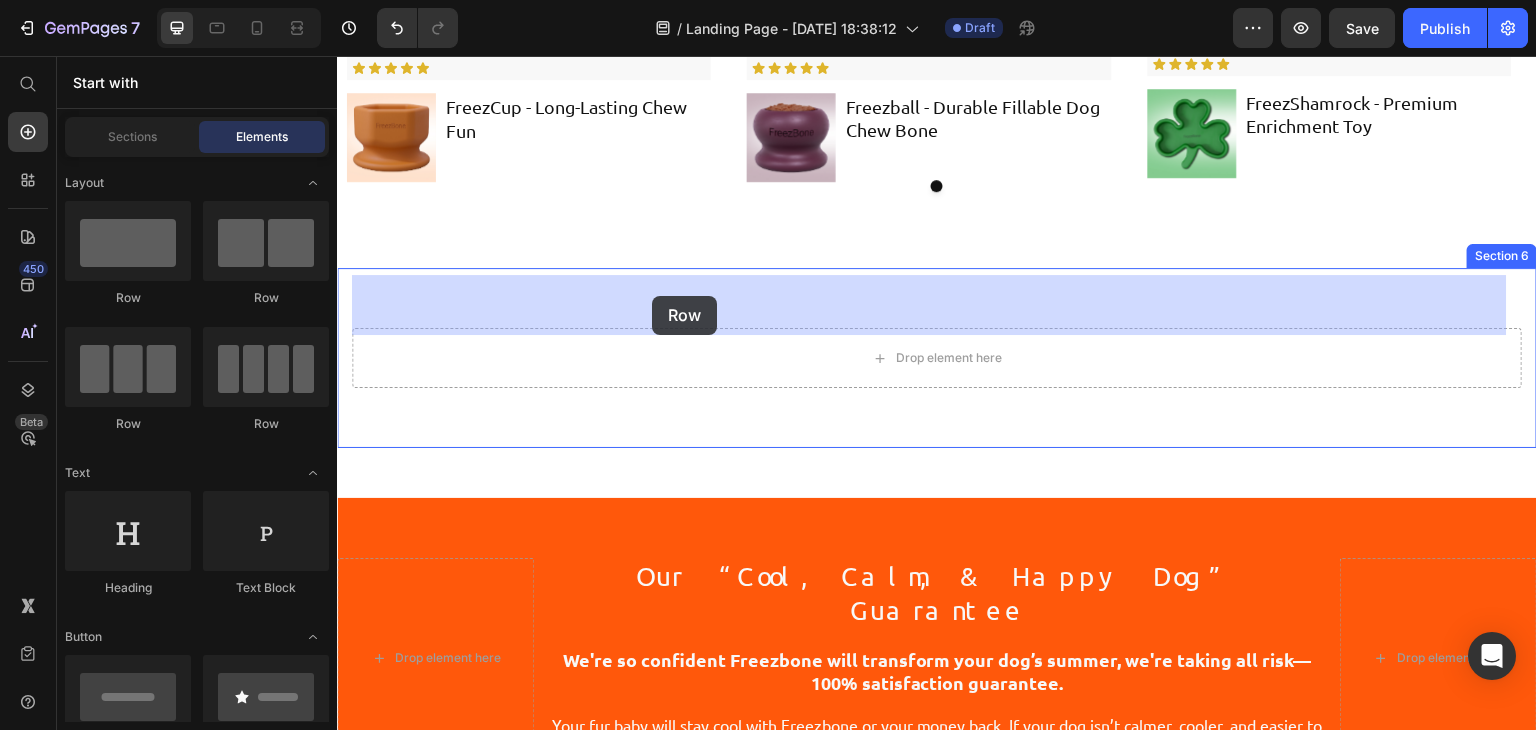 drag, startPoint x: 435, startPoint y: 425, endPoint x: 652, endPoint y: 296, distance: 252.44801 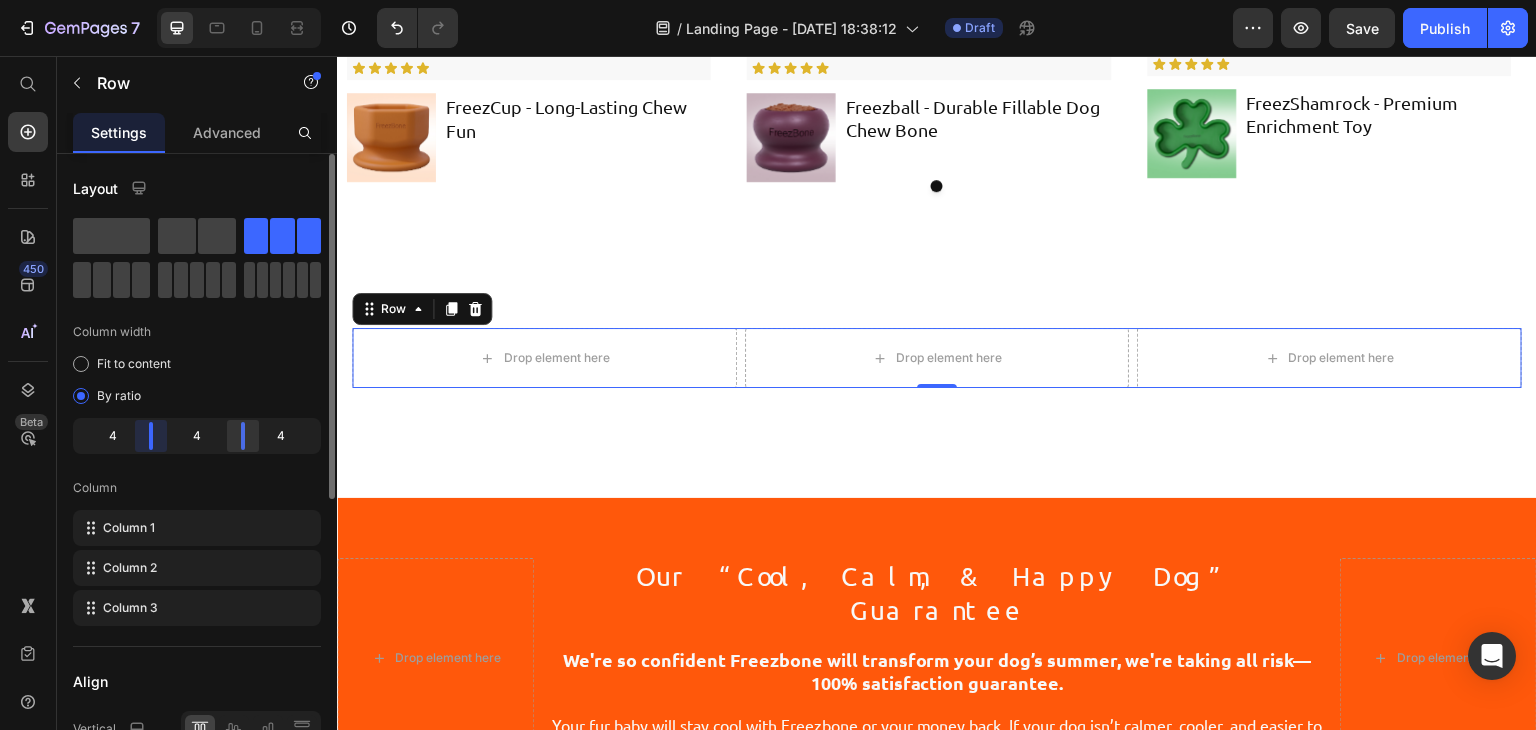 drag, startPoint x: 151, startPoint y: 441, endPoint x: 242, endPoint y: 427, distance: 92.070625 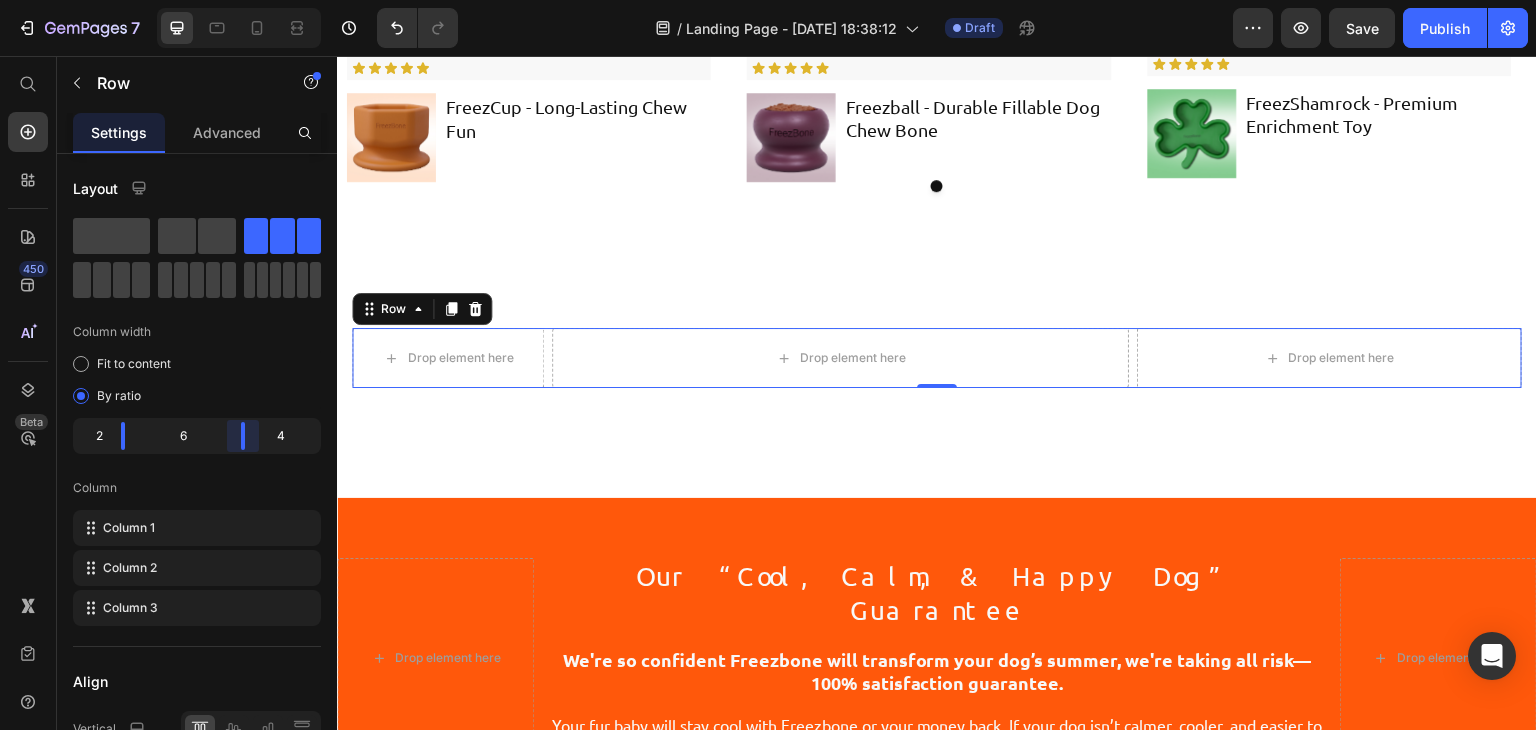 drag, startPoint x: 242, startPoint y: 427, endPoint x: 289, endPoint y: 424, distance: 47.095646 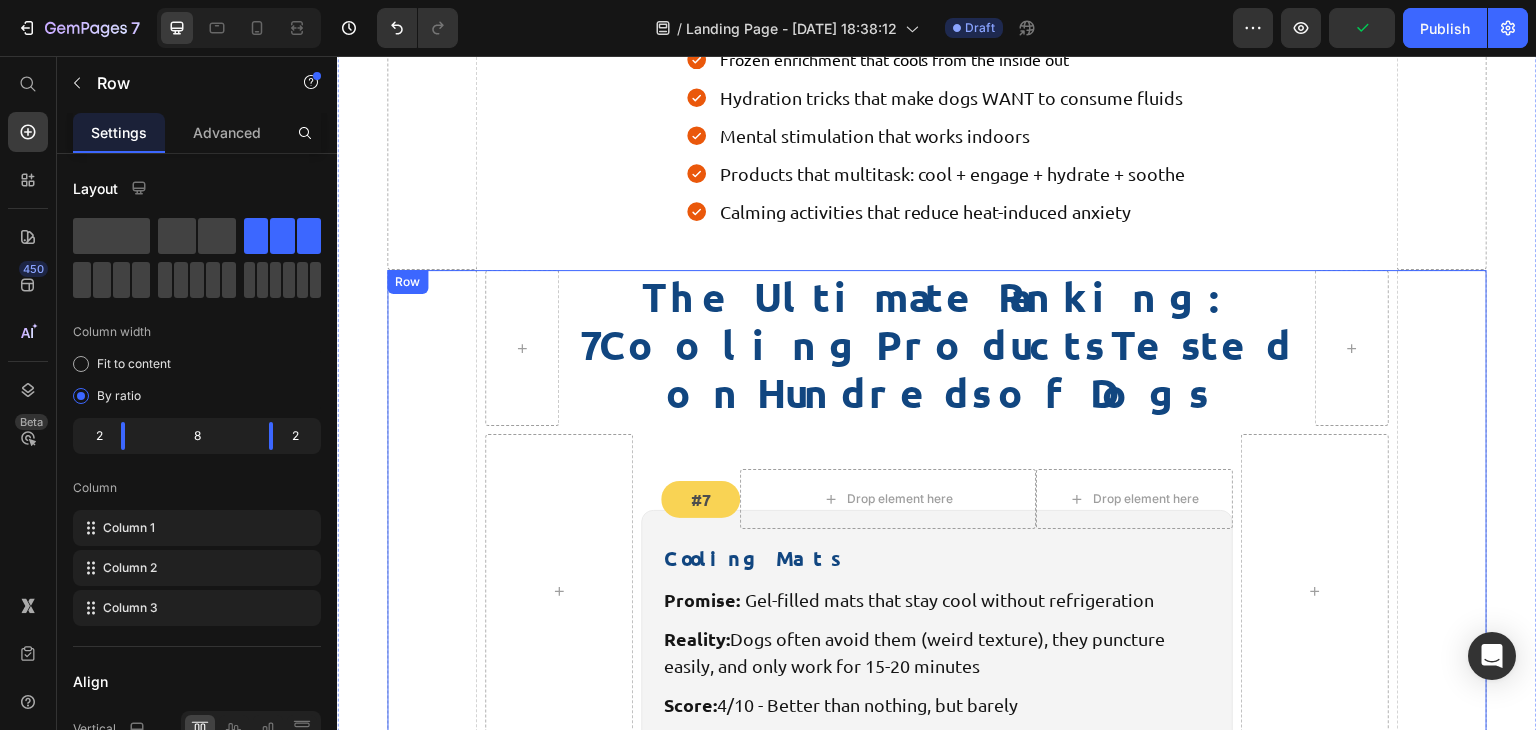 scroll, scrollTop: 3722, scrollLeft: 0, axis: vertical 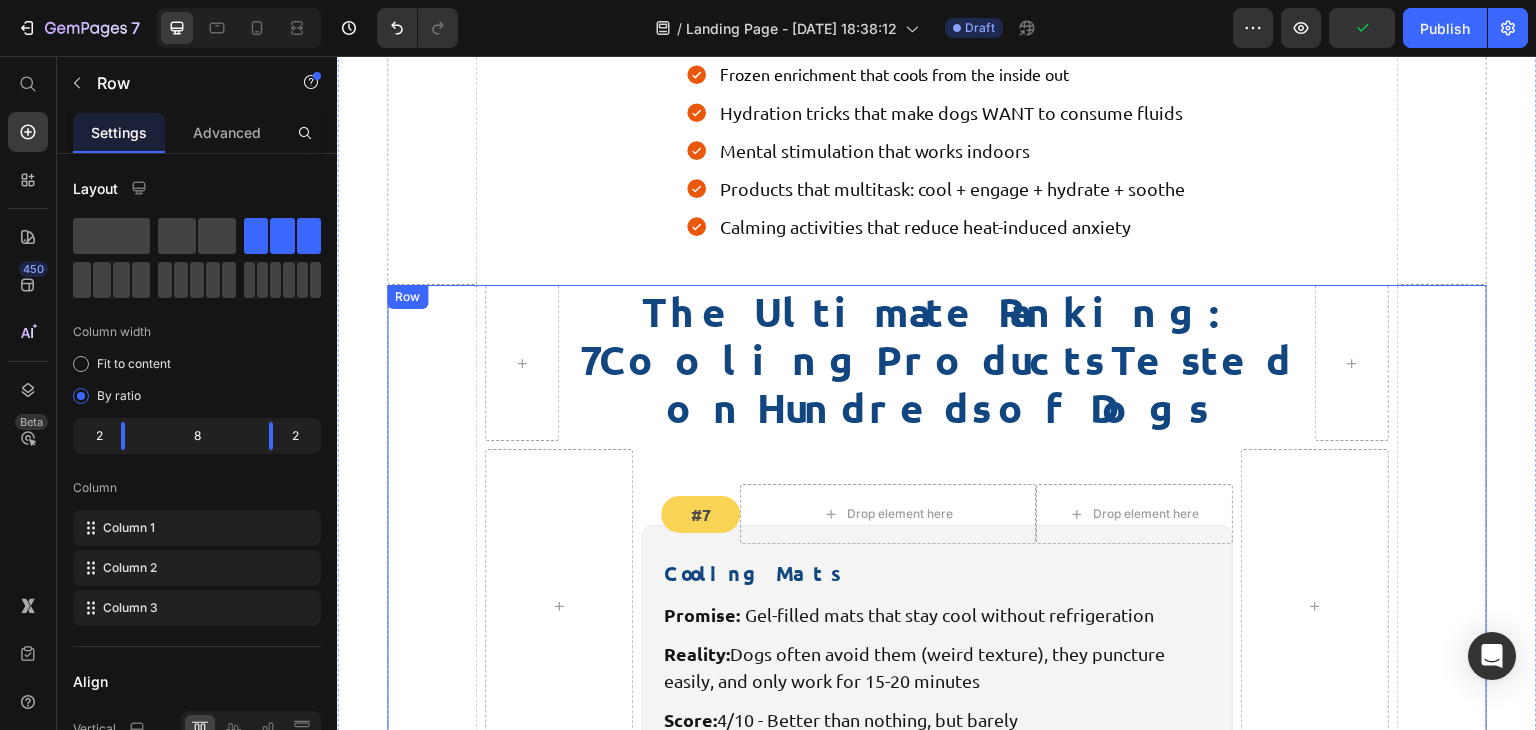 click at bounding box center (432, 1940) 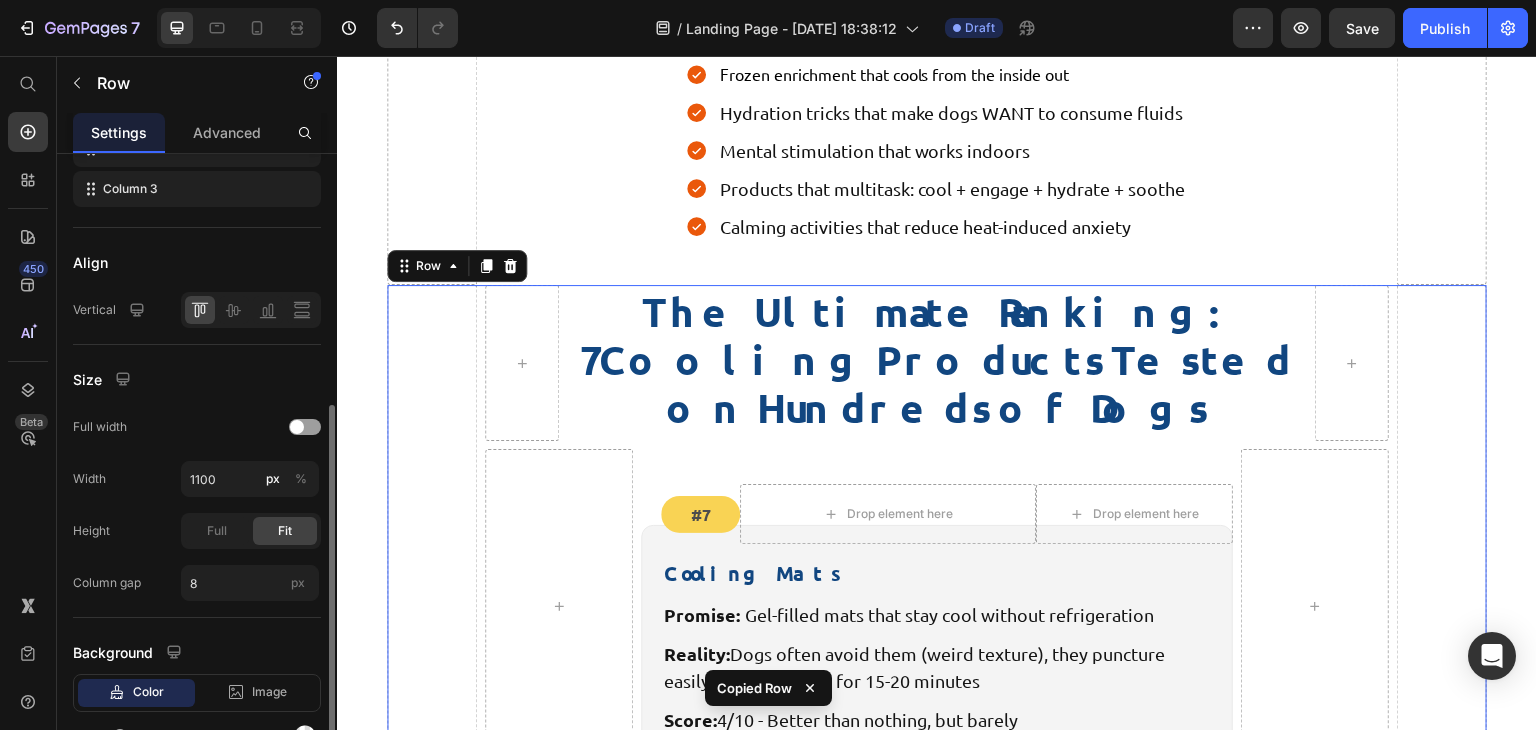 scroll, scrollTop: 438, scrollLeft: 0, axis: vertical 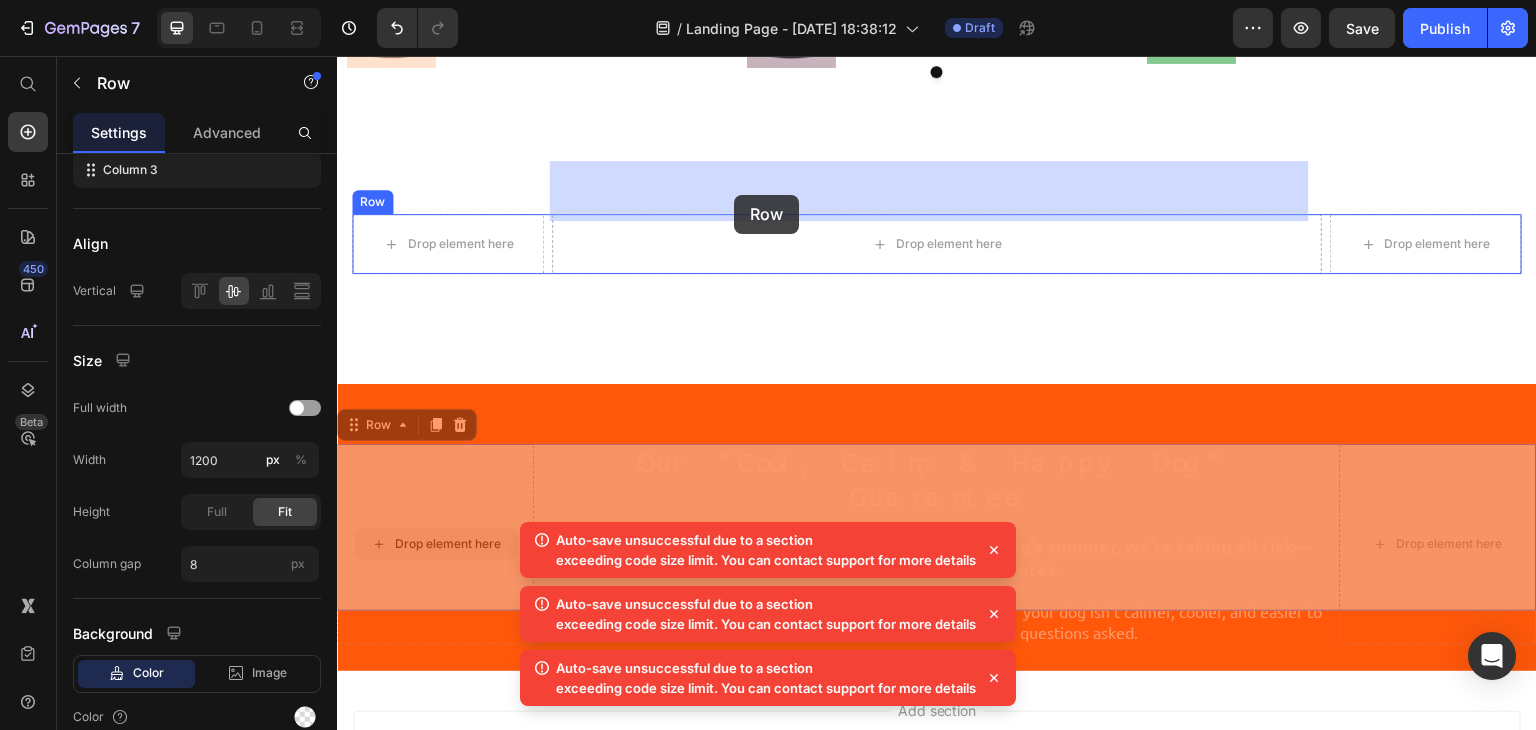 drag, startPoint x: 506, startPoint y: 447, endPoint x: 741, endPoint y: 189, distance: 348.98282 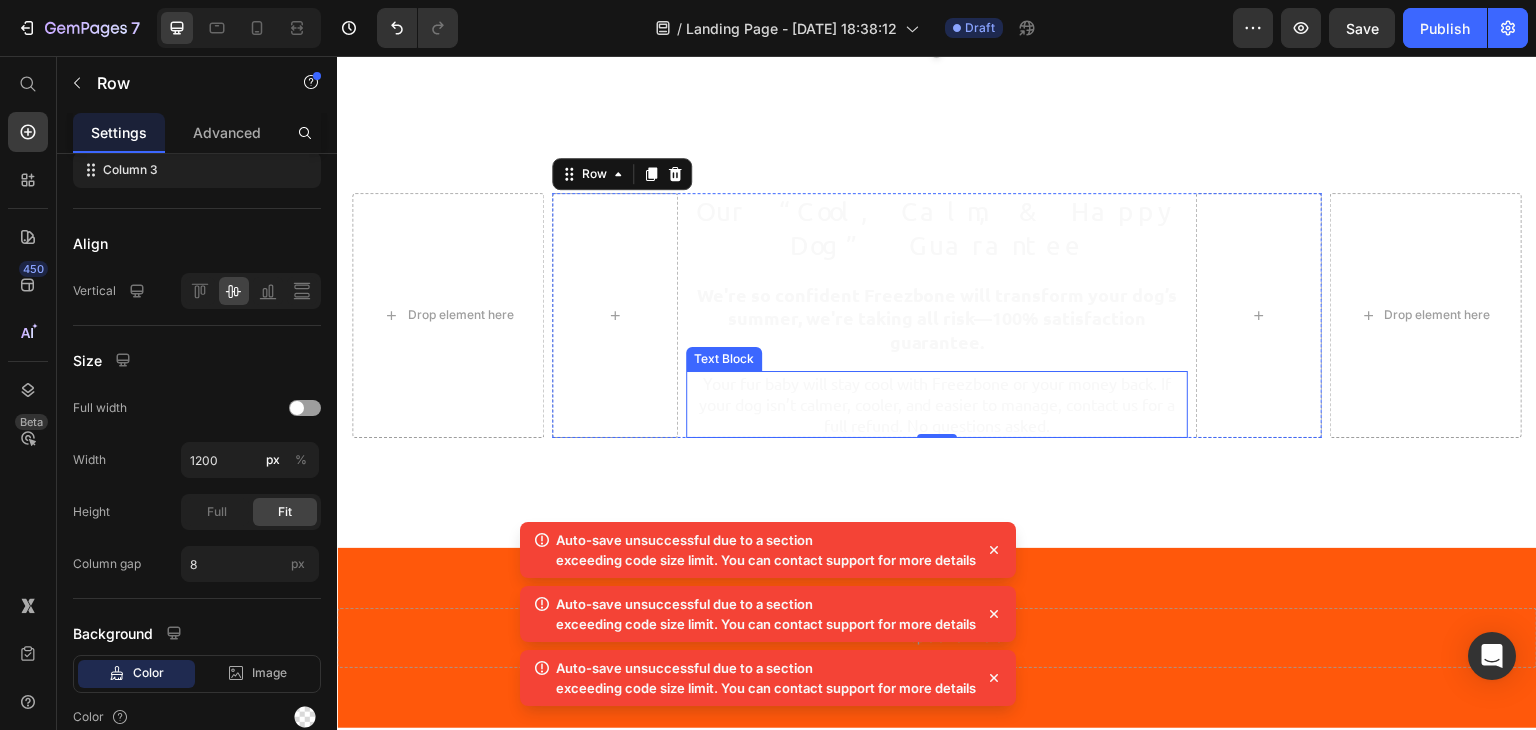 scroll, scrollTop: 8220, scrollLeft: 0, axis: vertical 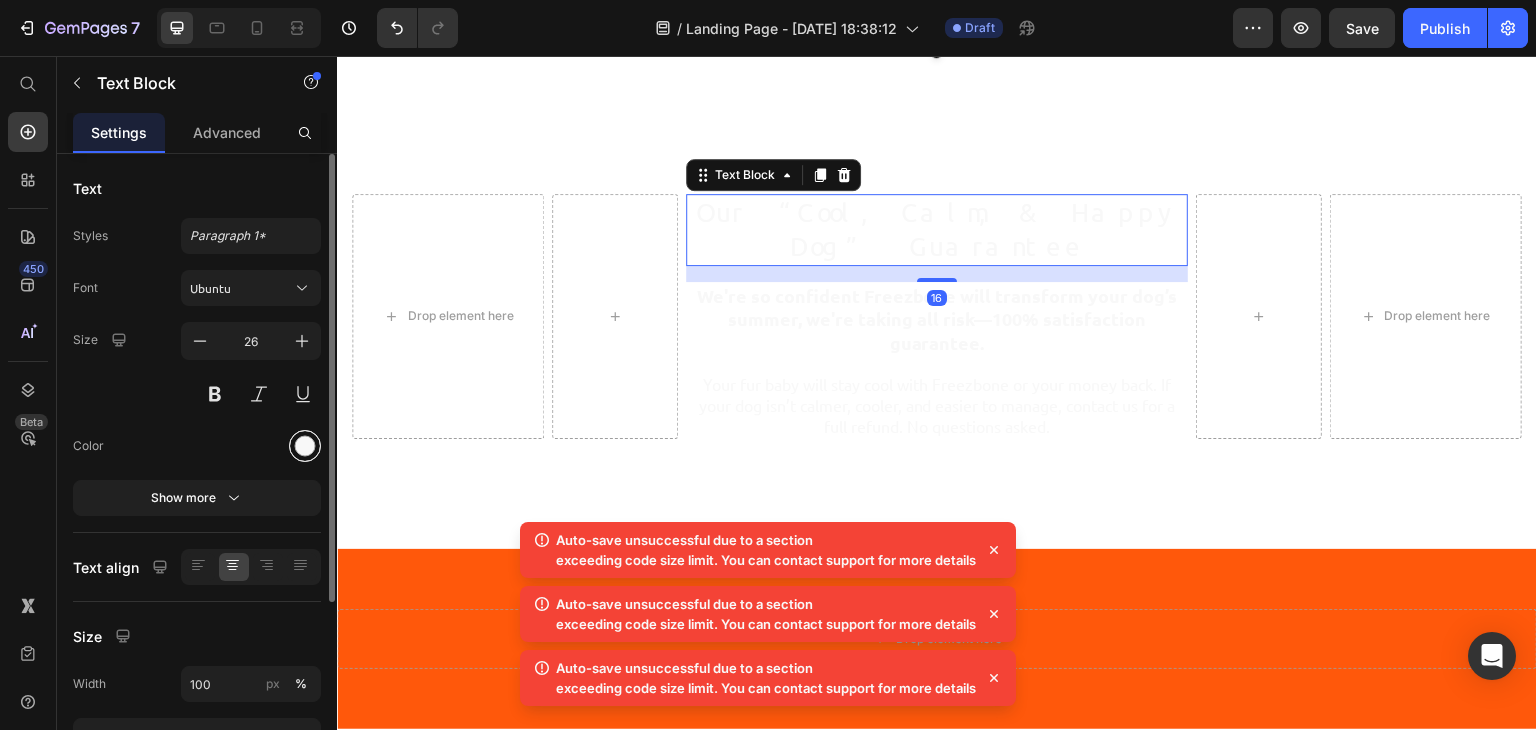 click at bounding box center [305, 446] 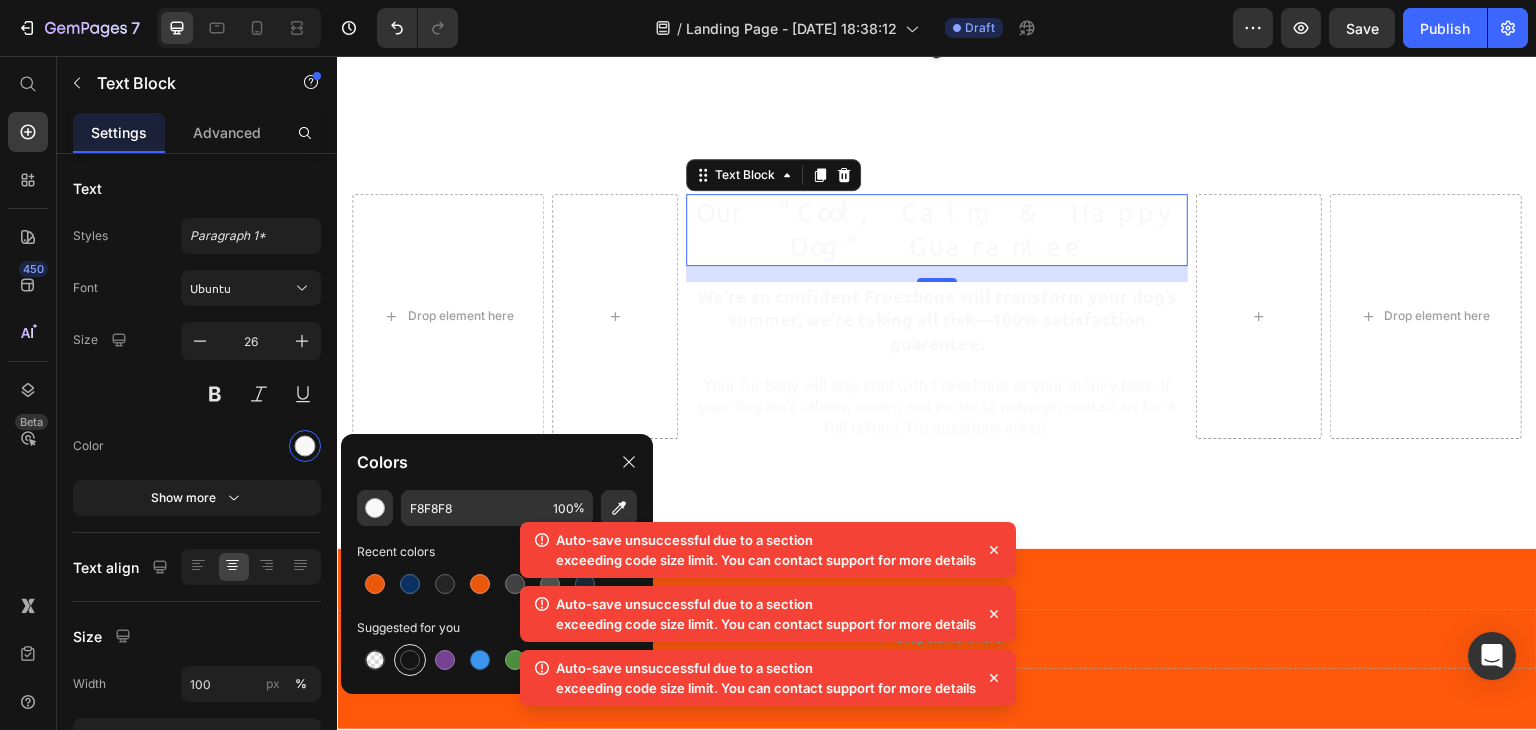 click at bounding box center (410, 660) 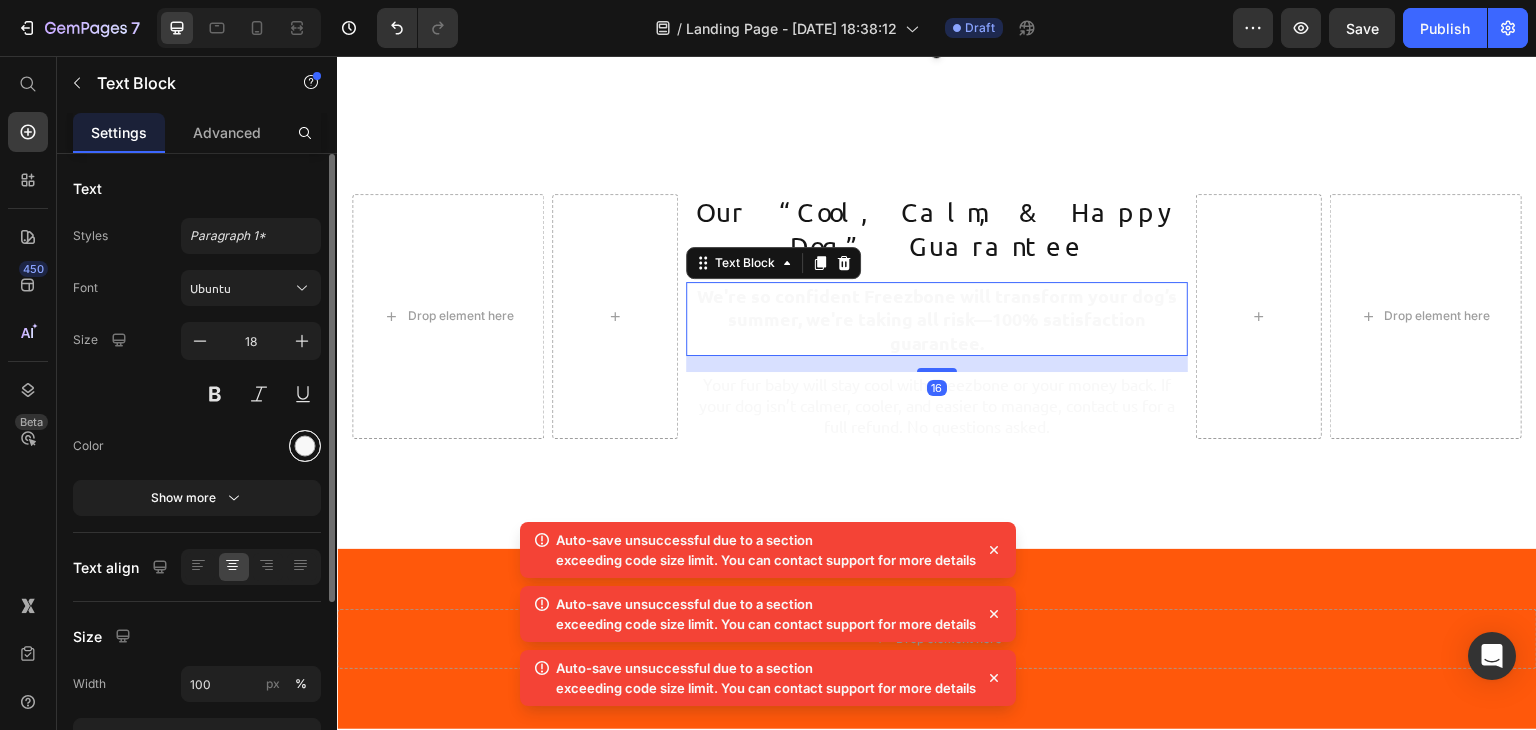 click at bounding box center (305, 446) 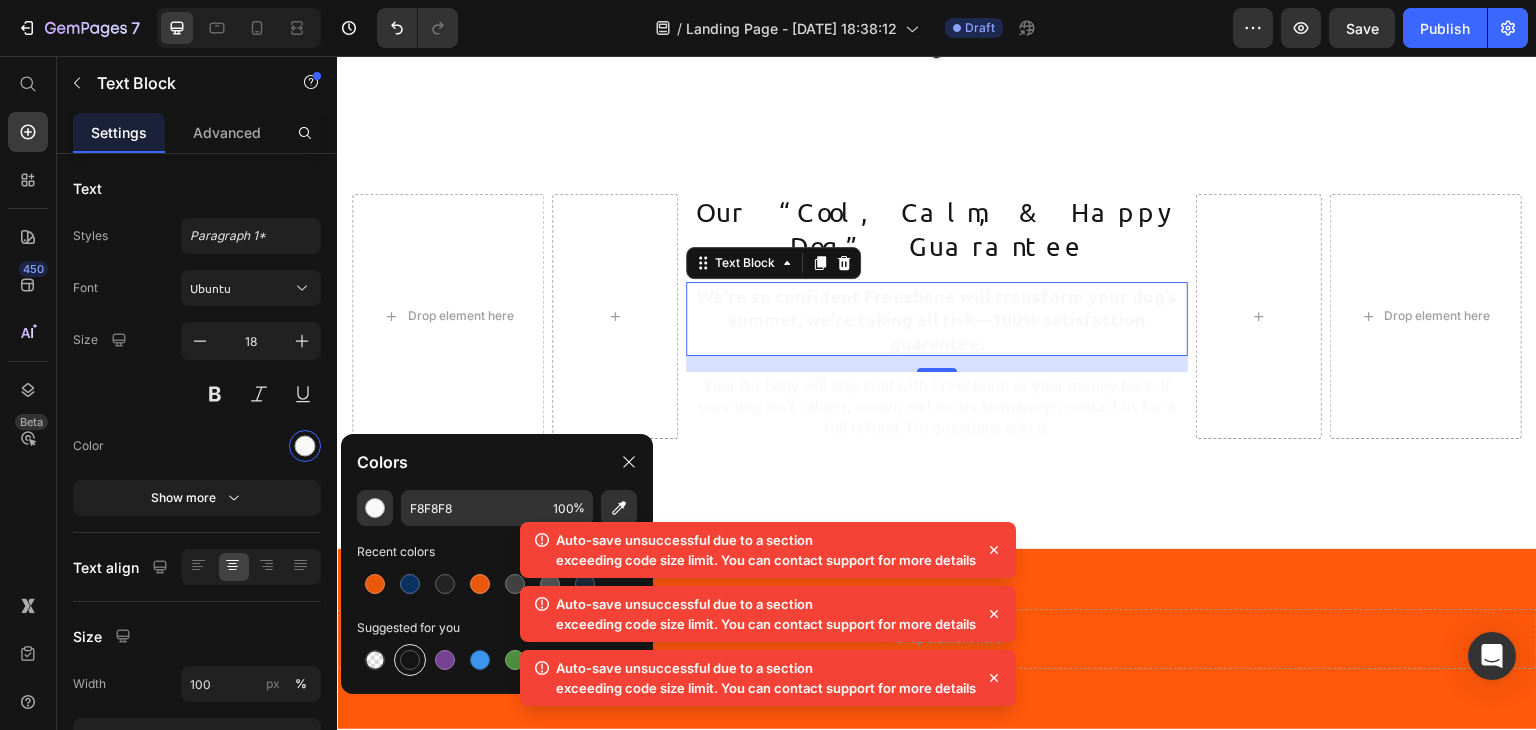 click at bounding box center (410, 660) 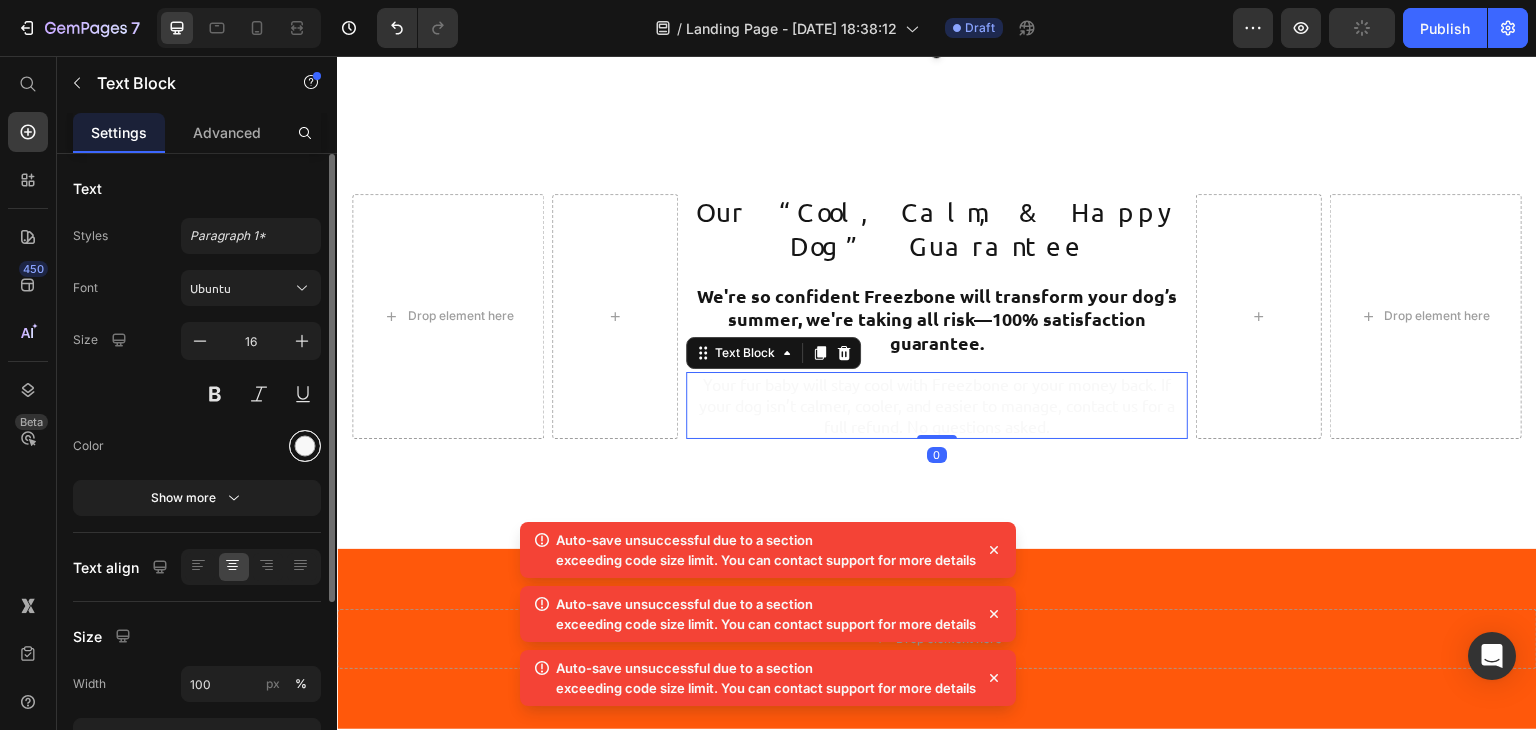 click at bounding box center [305, 446] 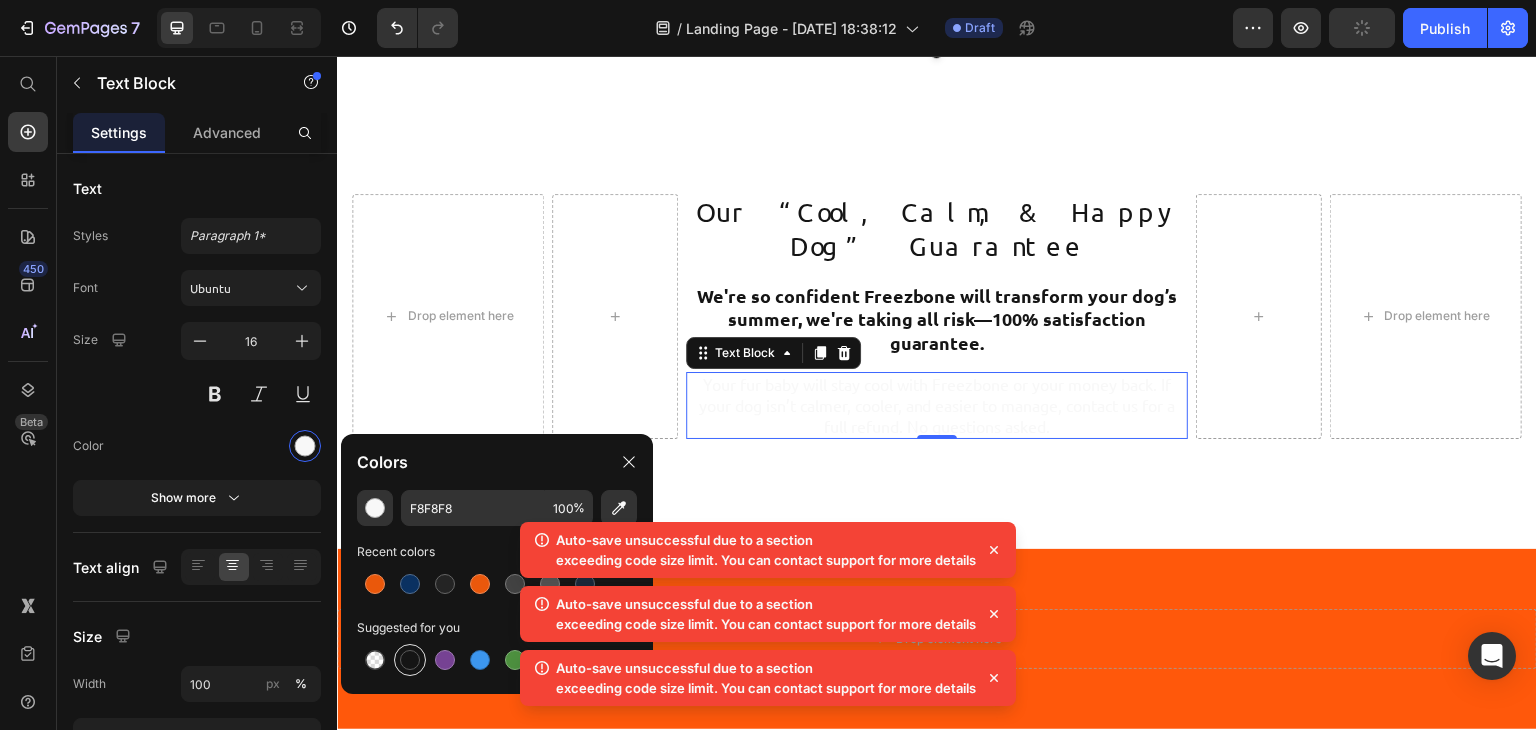 click at bounding box center [410, 660] 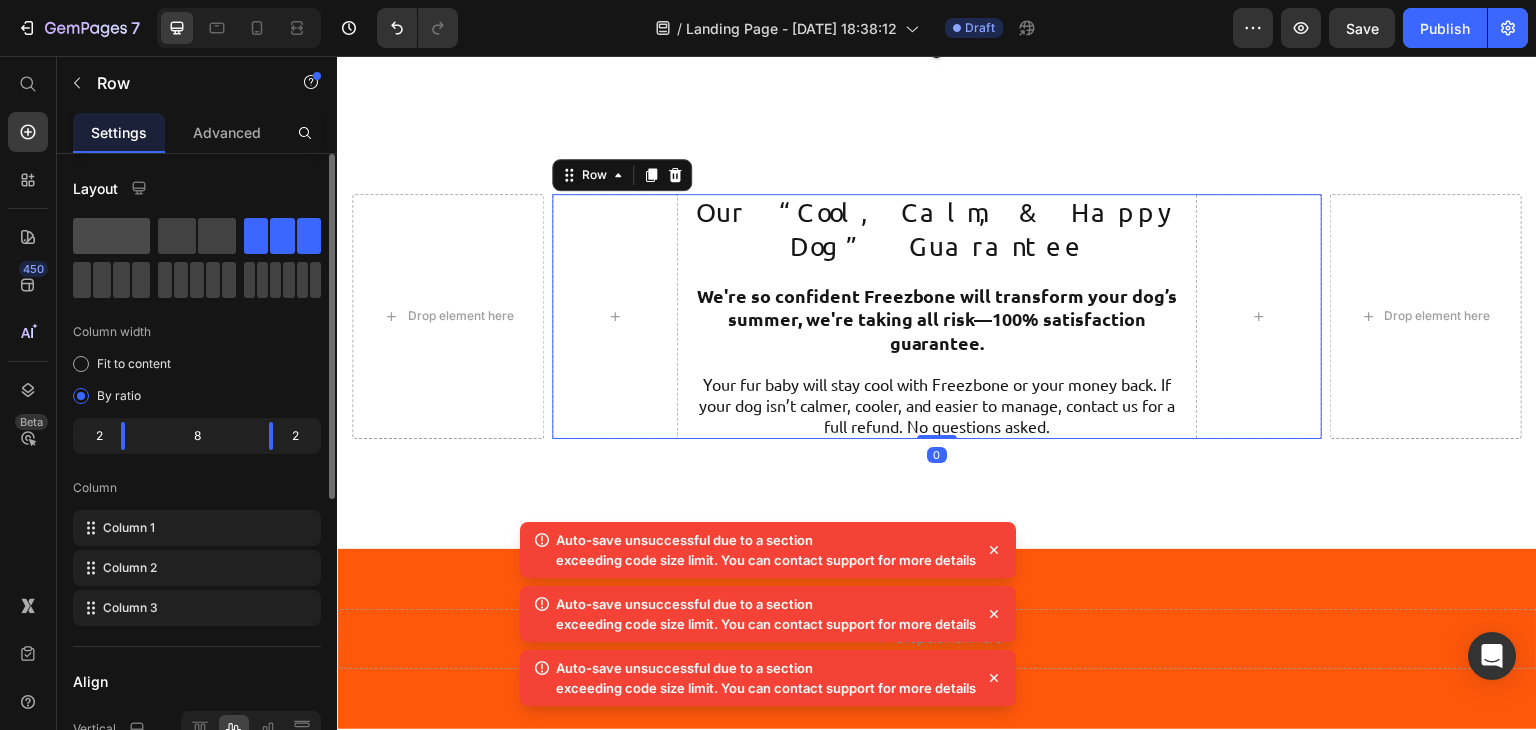 click 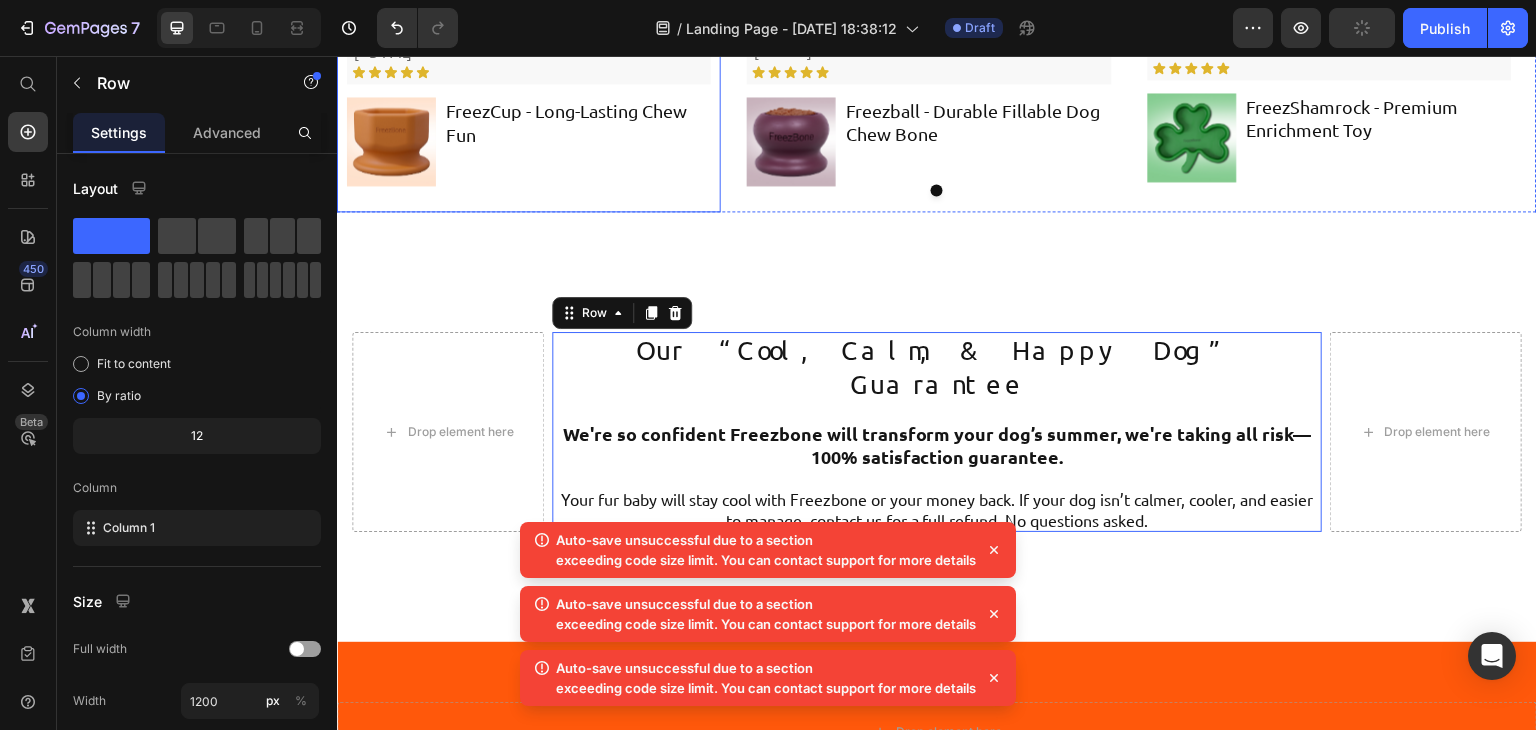scroll, scrollTop: 11398, scrollLeft: 0, axis: vertical 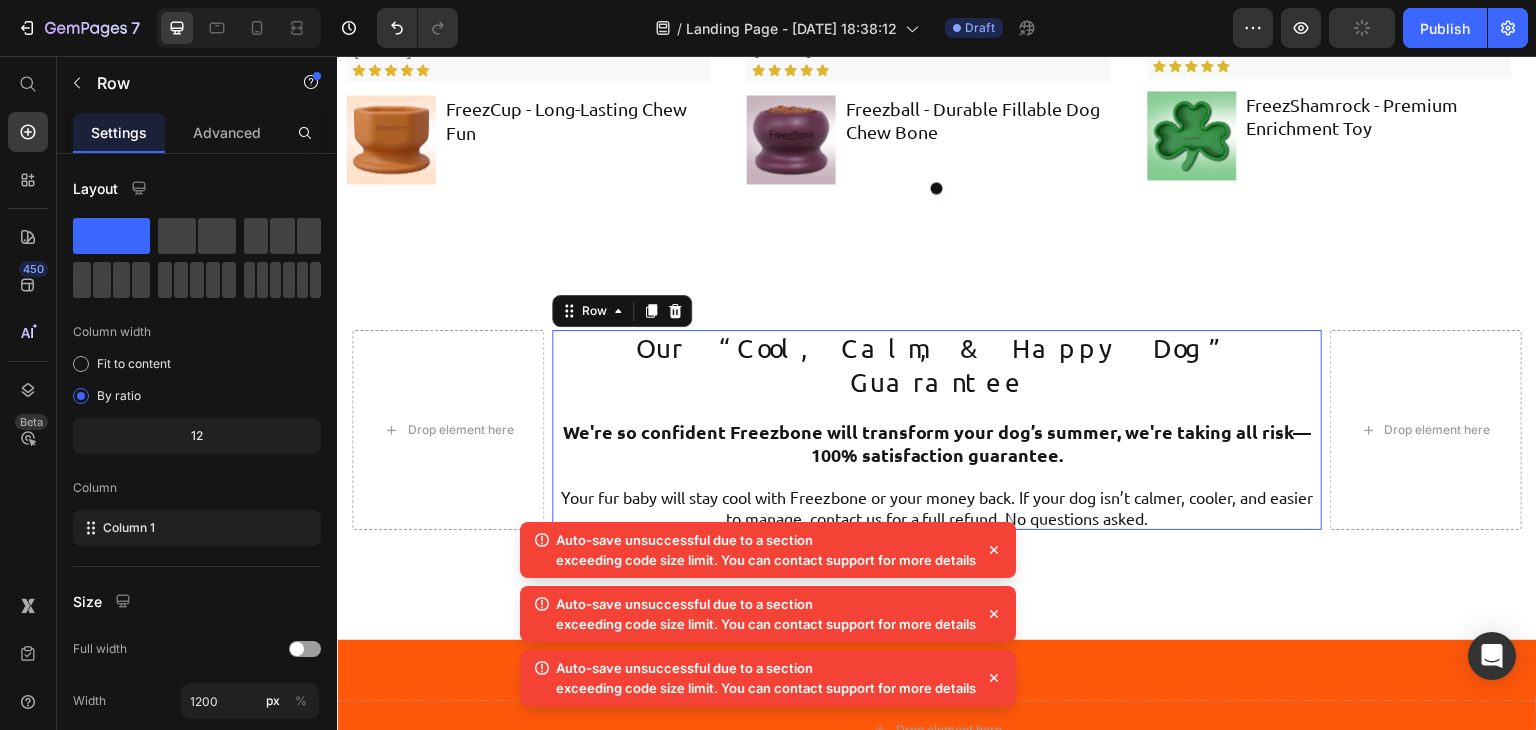 click 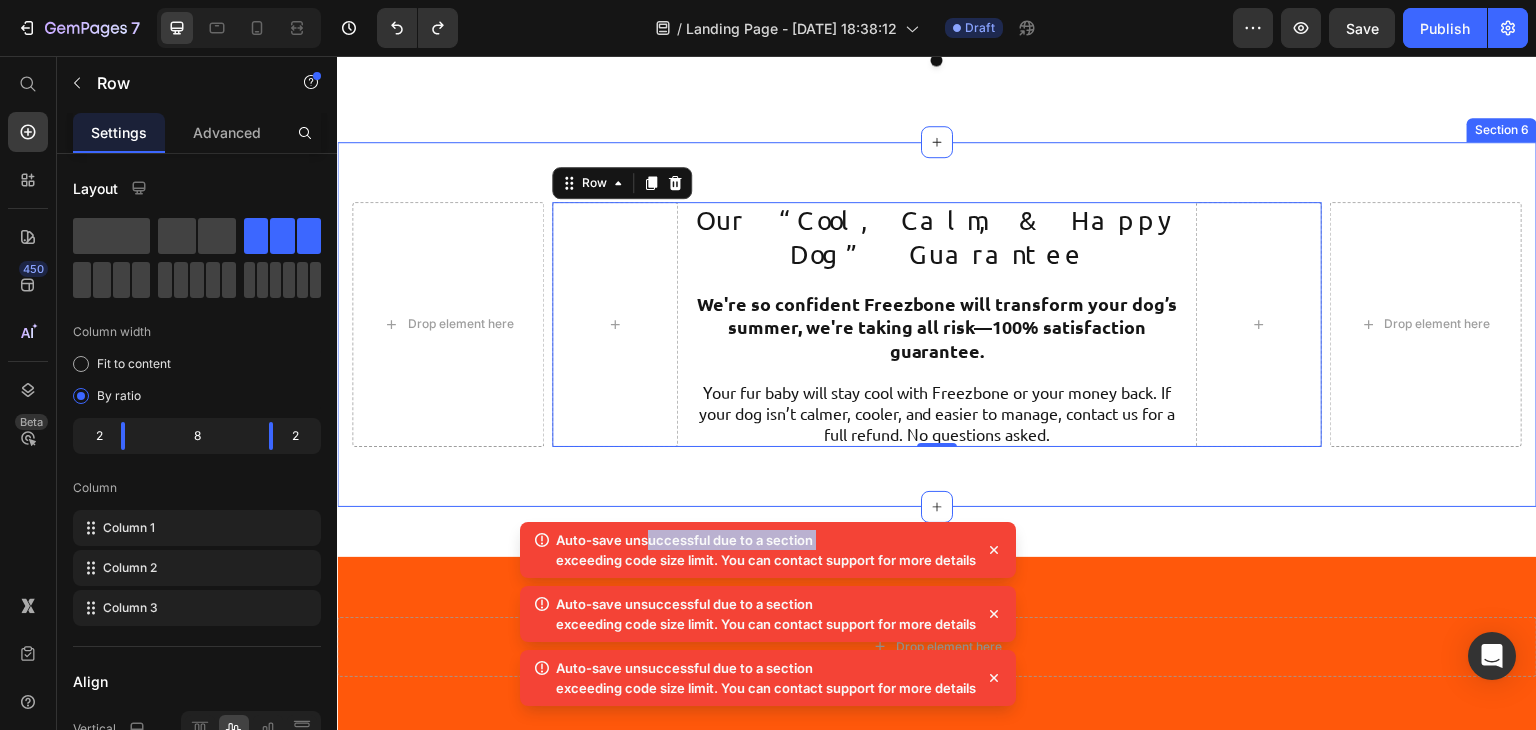 scroll, scrollTop: 11527, scrollLeft: 0, axis: vertical 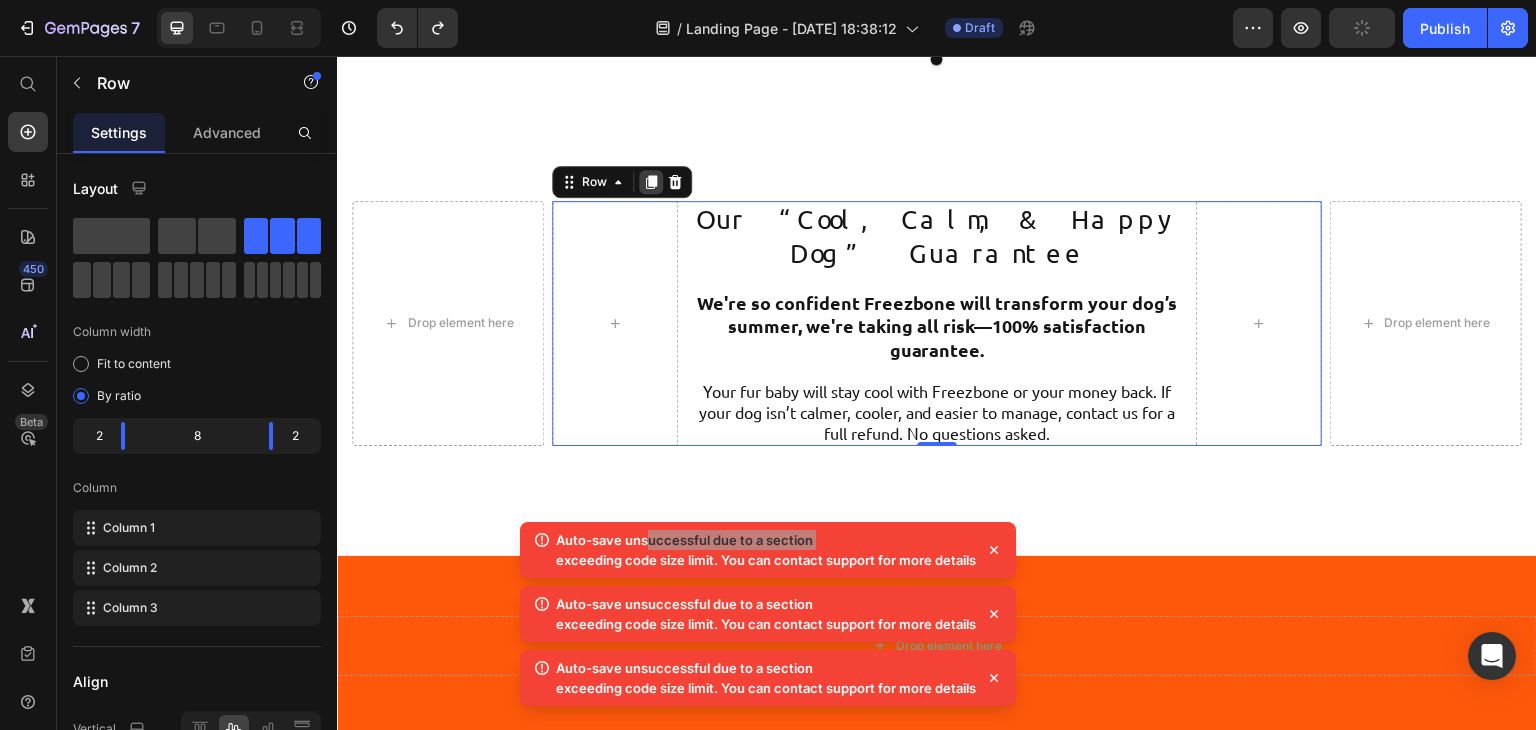 click 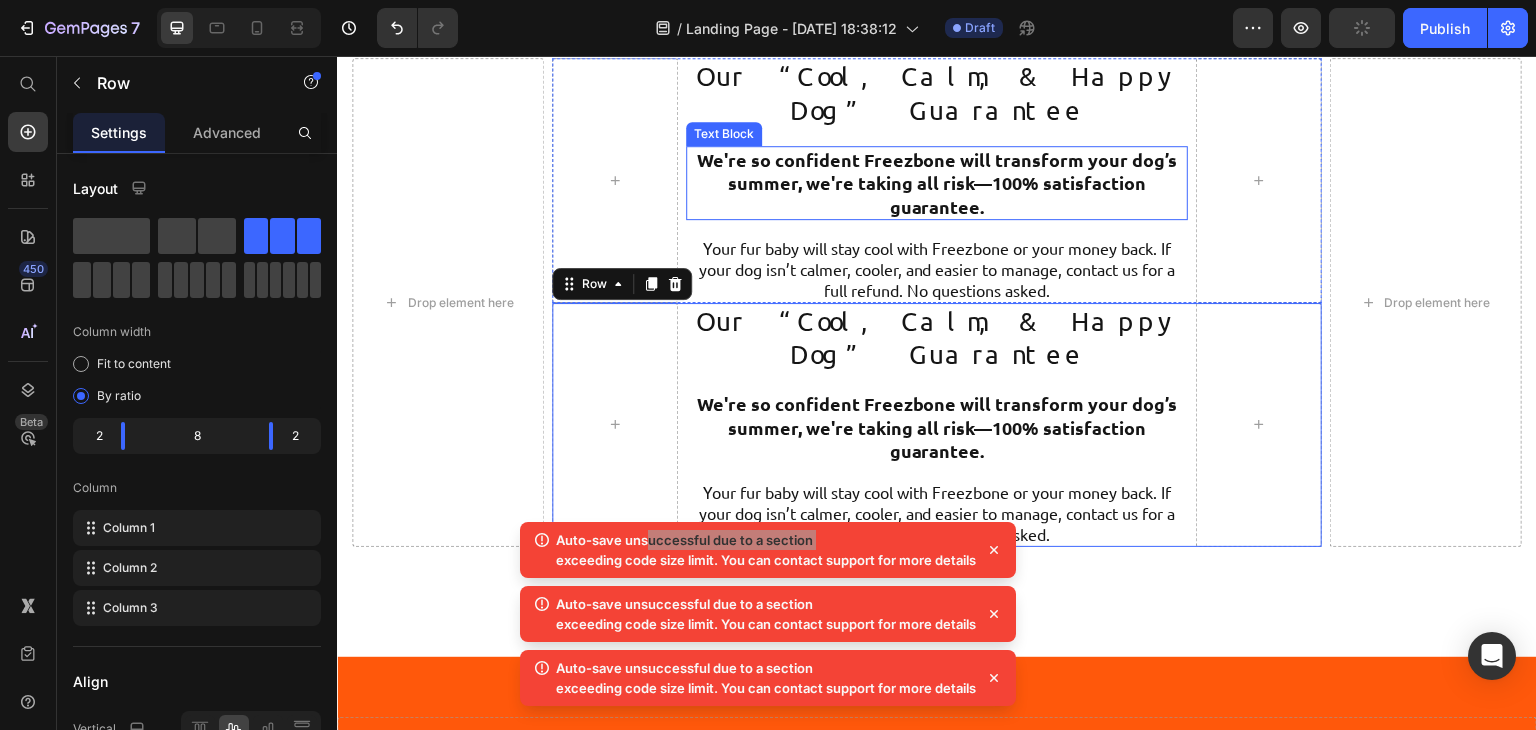 scroll, scrollTop: 11671, scrollLeft: 0, axis: vertical 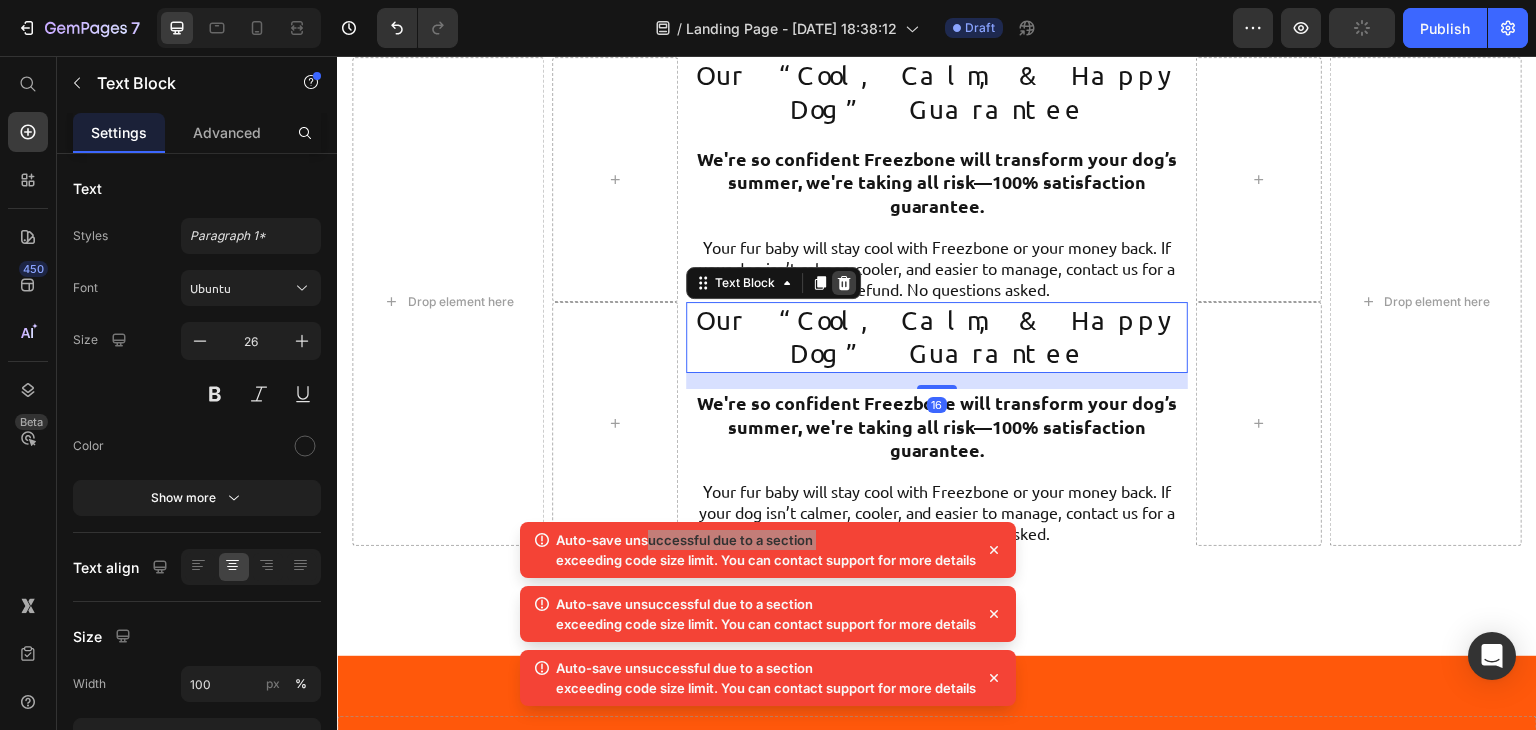 click 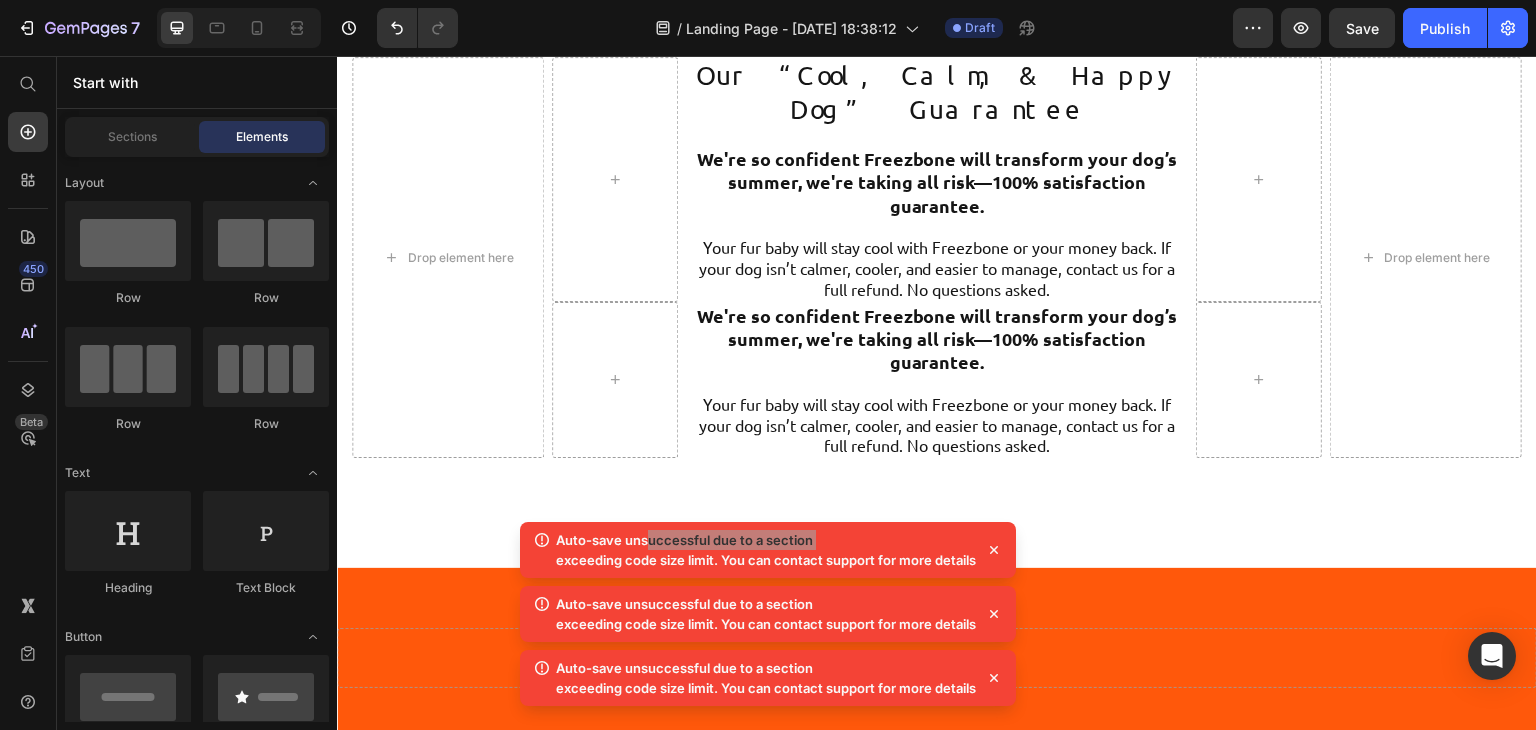 scroll, scrollTop: 11627, scrollLeft: 0, axis: vertical 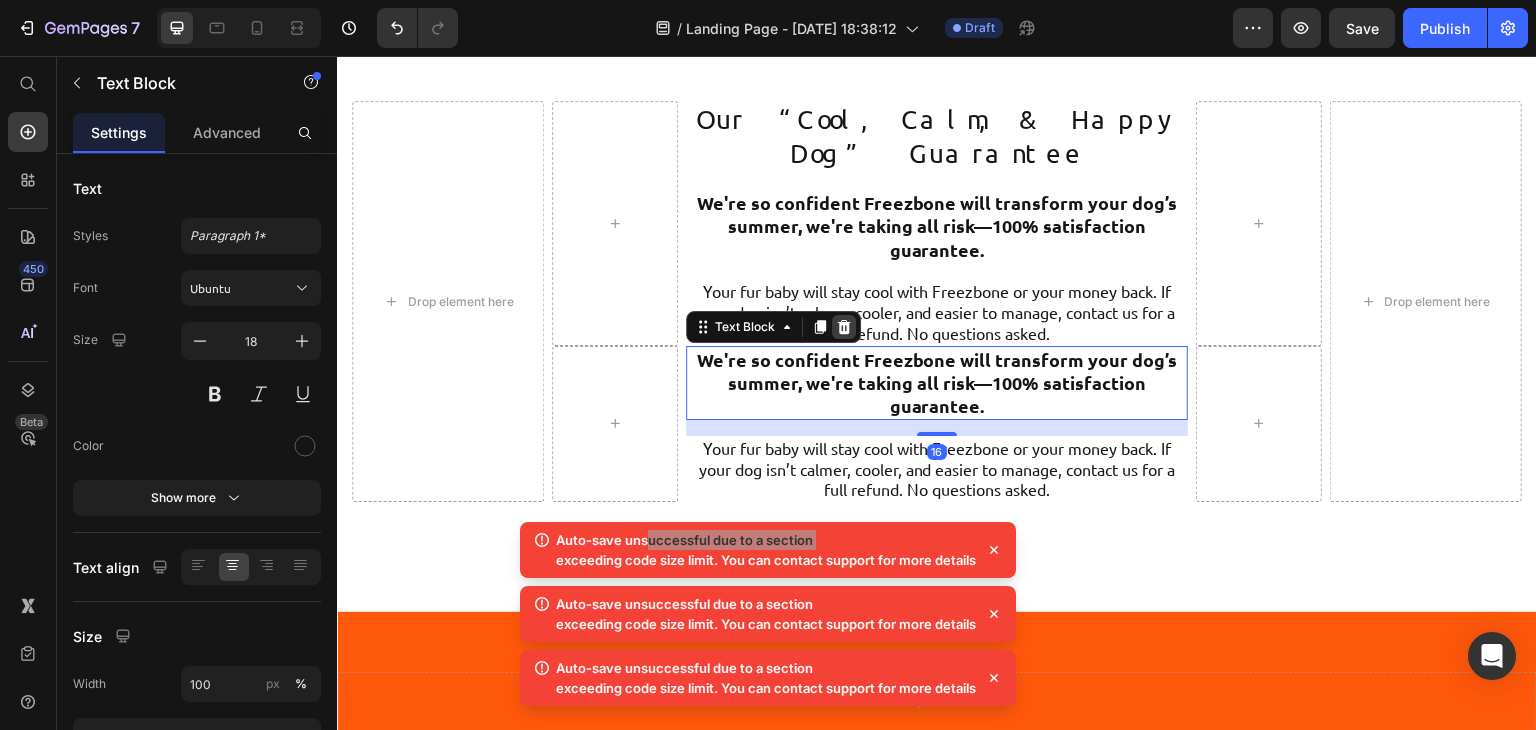 click 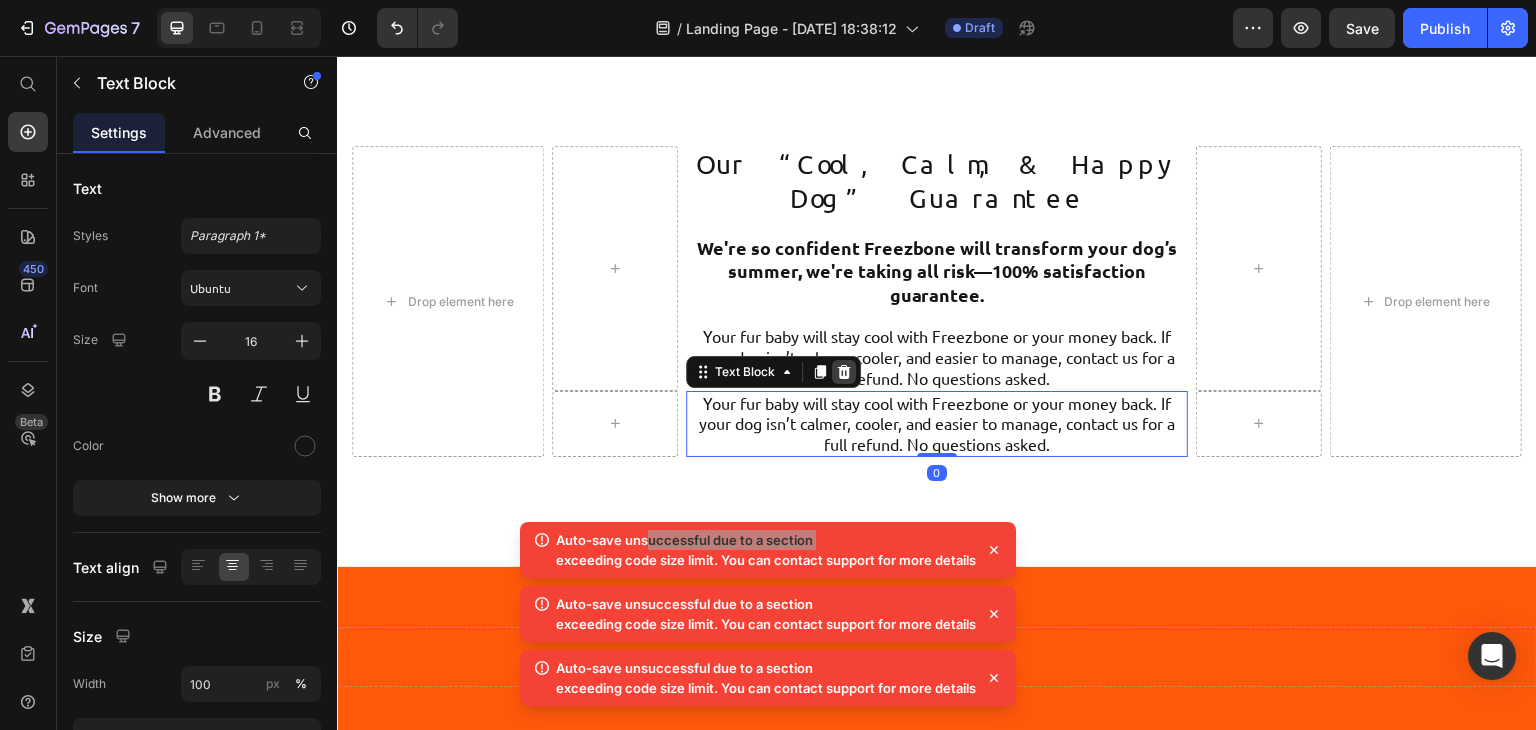 click 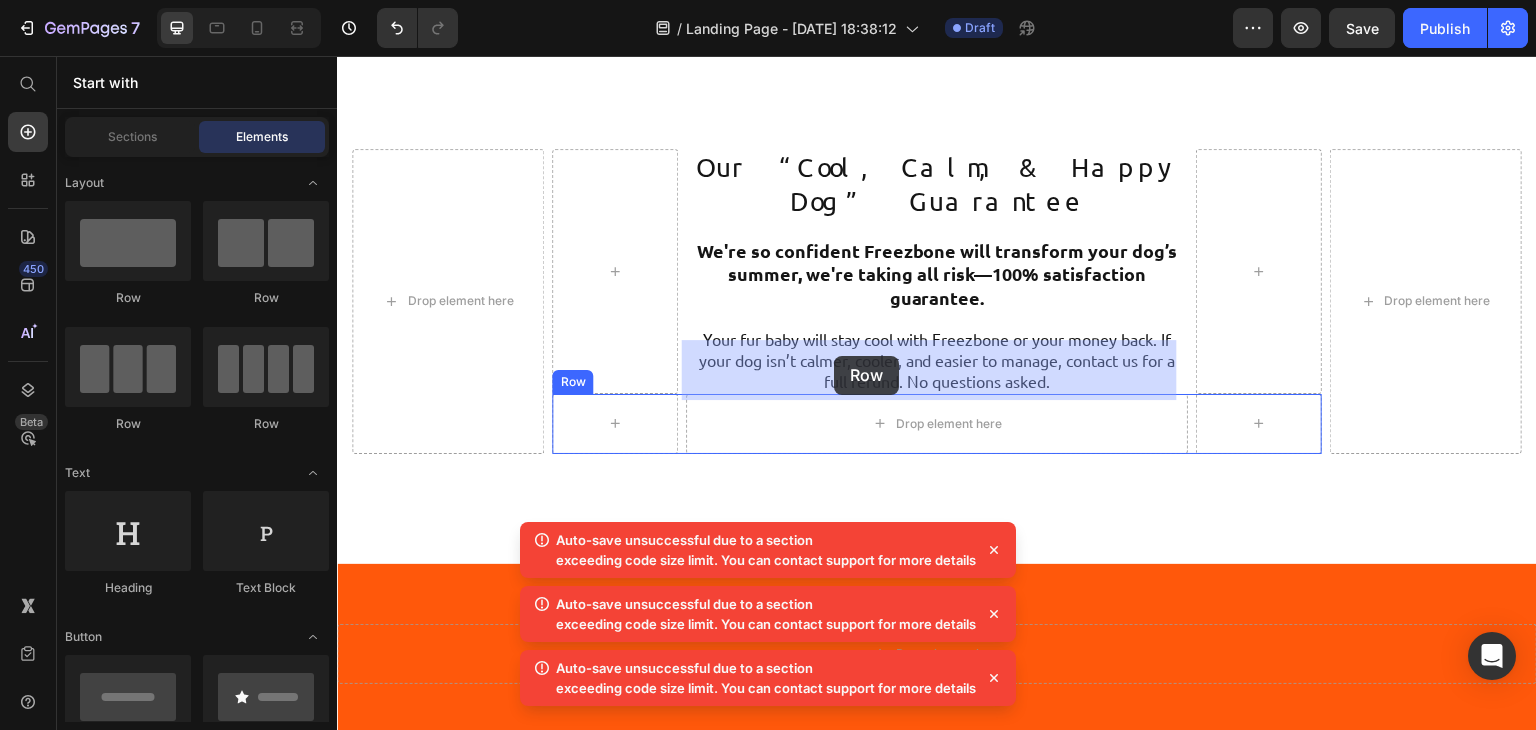 drag, startPoint x: 477, startPoint y: 297, endPoint x: 834, endPoint y: 361, distance: 362.6913 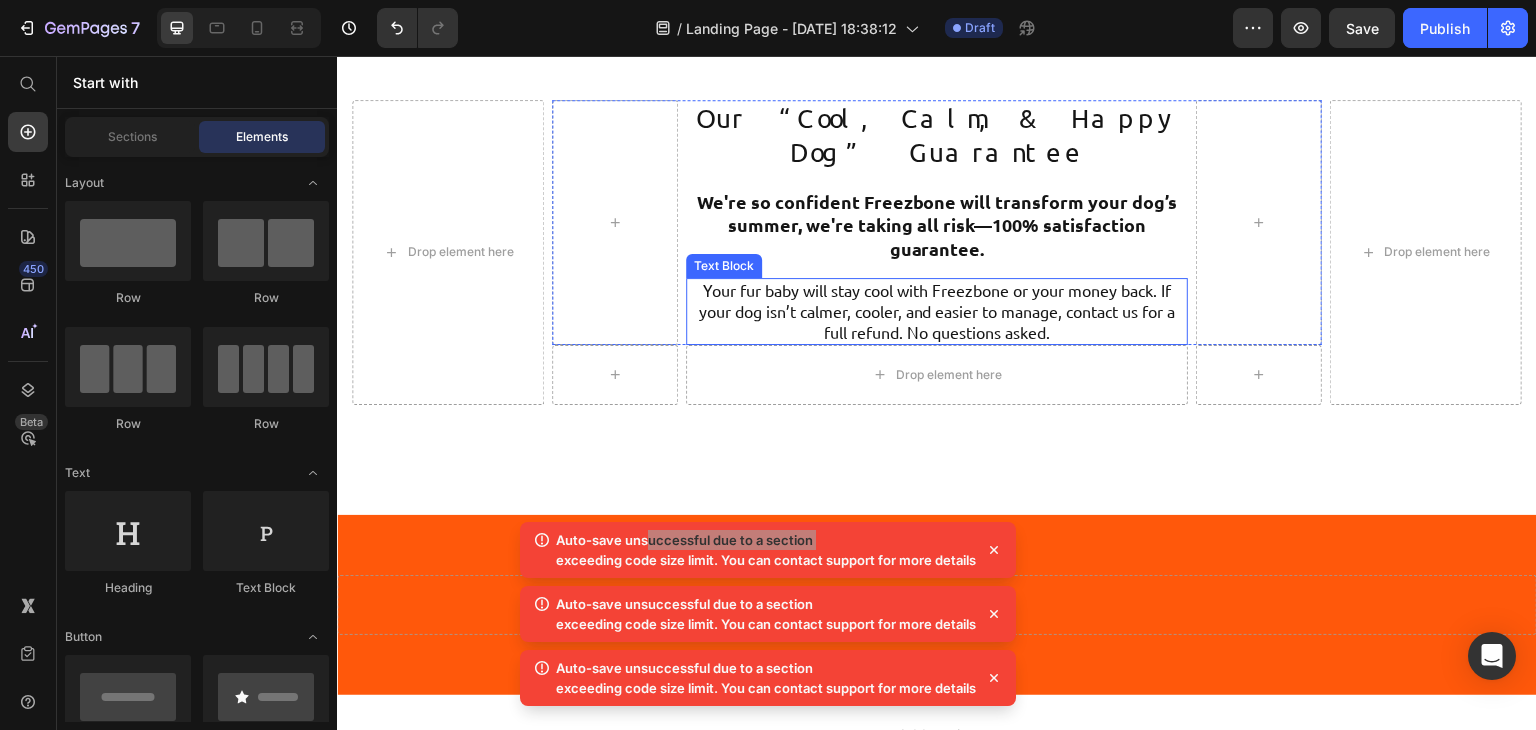 scroll, scrollTop: 11631, scrollLeft: 0, axis: vertical 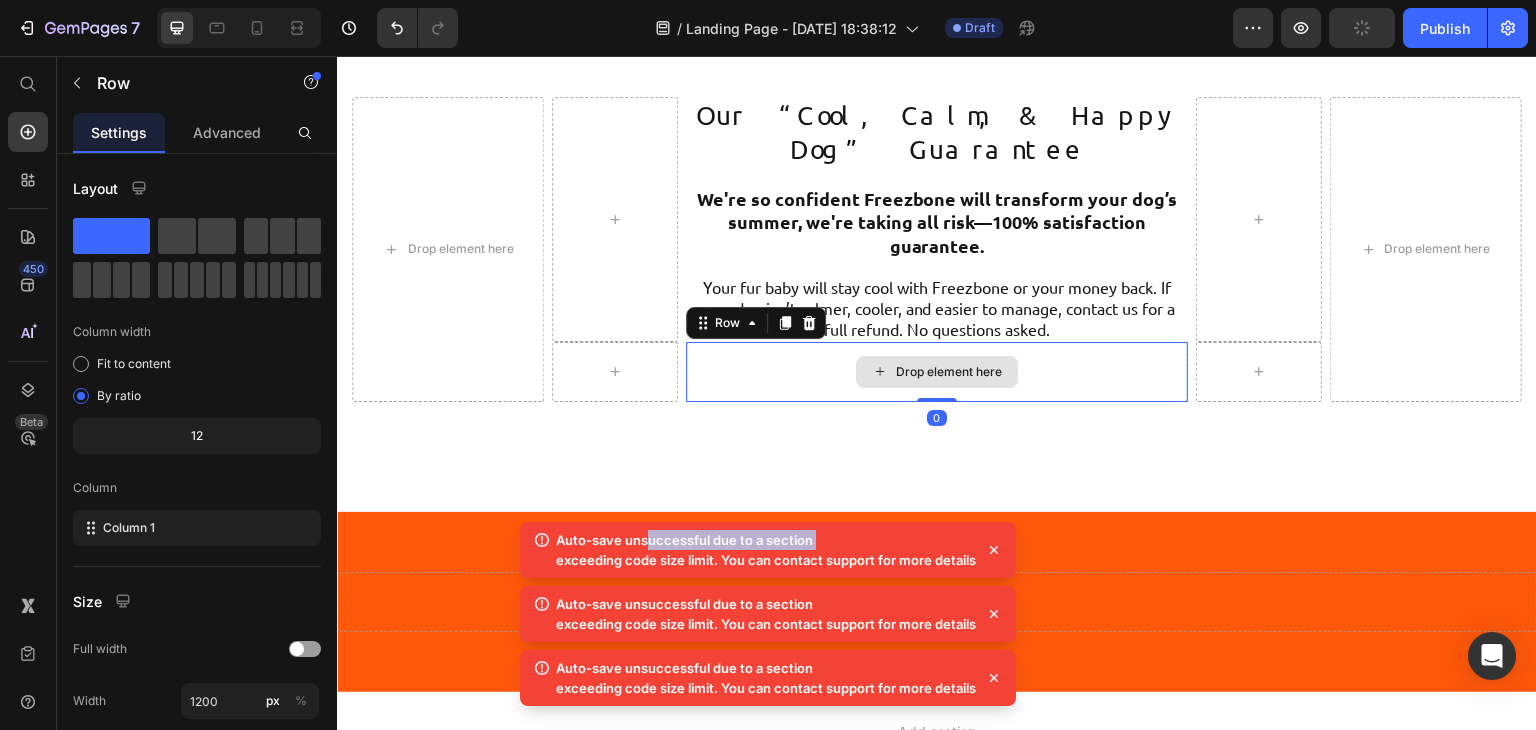 click on "Drop element here" at bounding box center [937, 372] 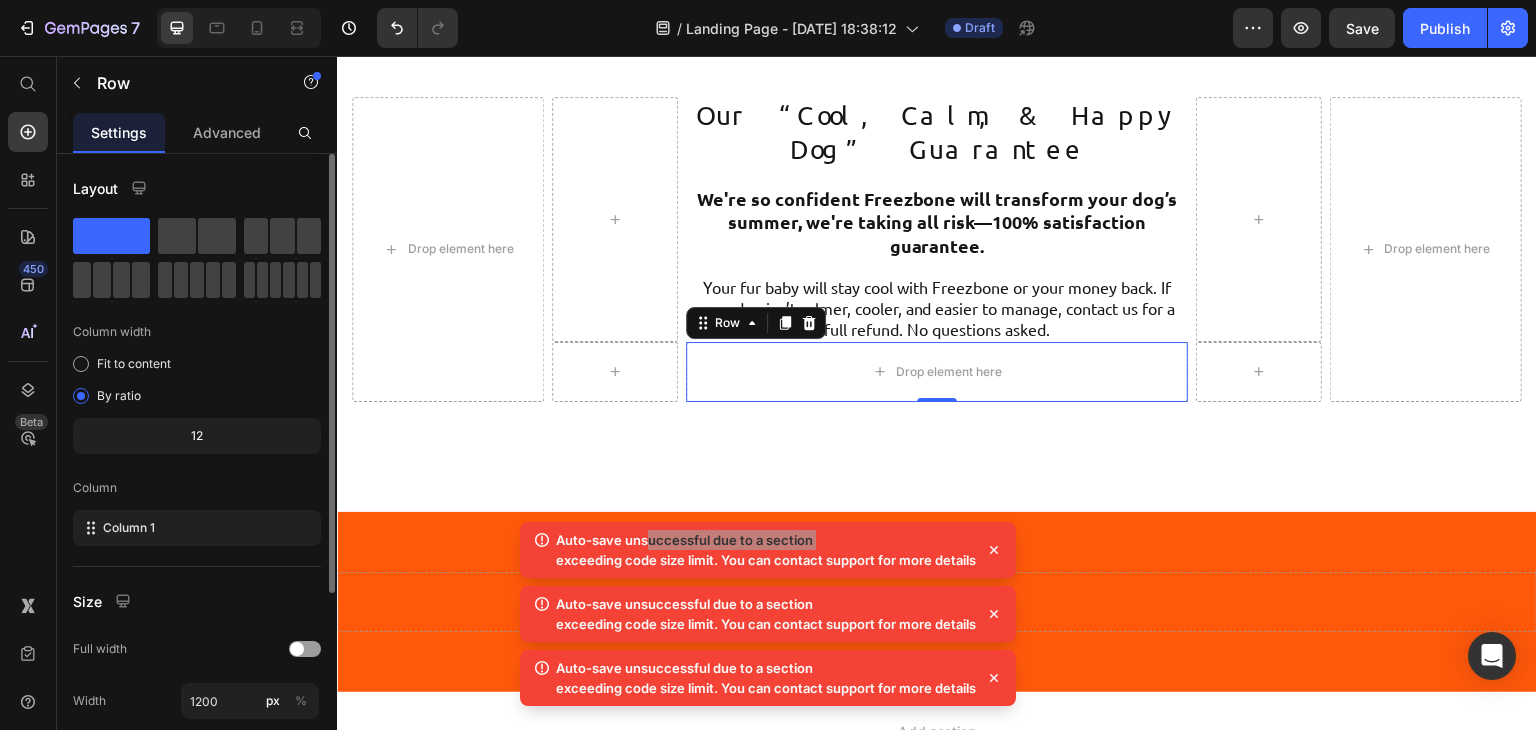 scroll, scrollTop: 277, scrollLeft: 0, axis: vertical 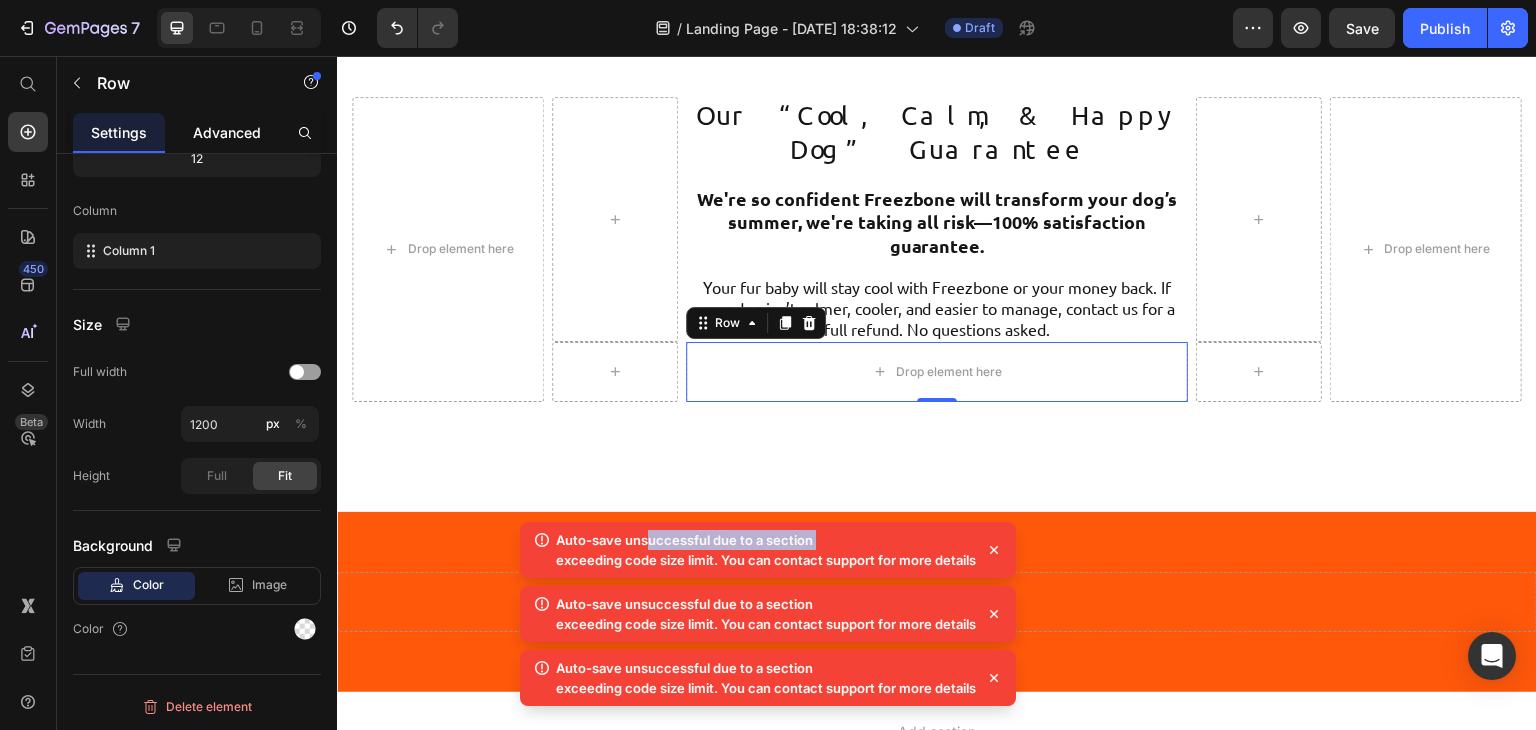 click on "Advanced" at bounding box center [227, 132] 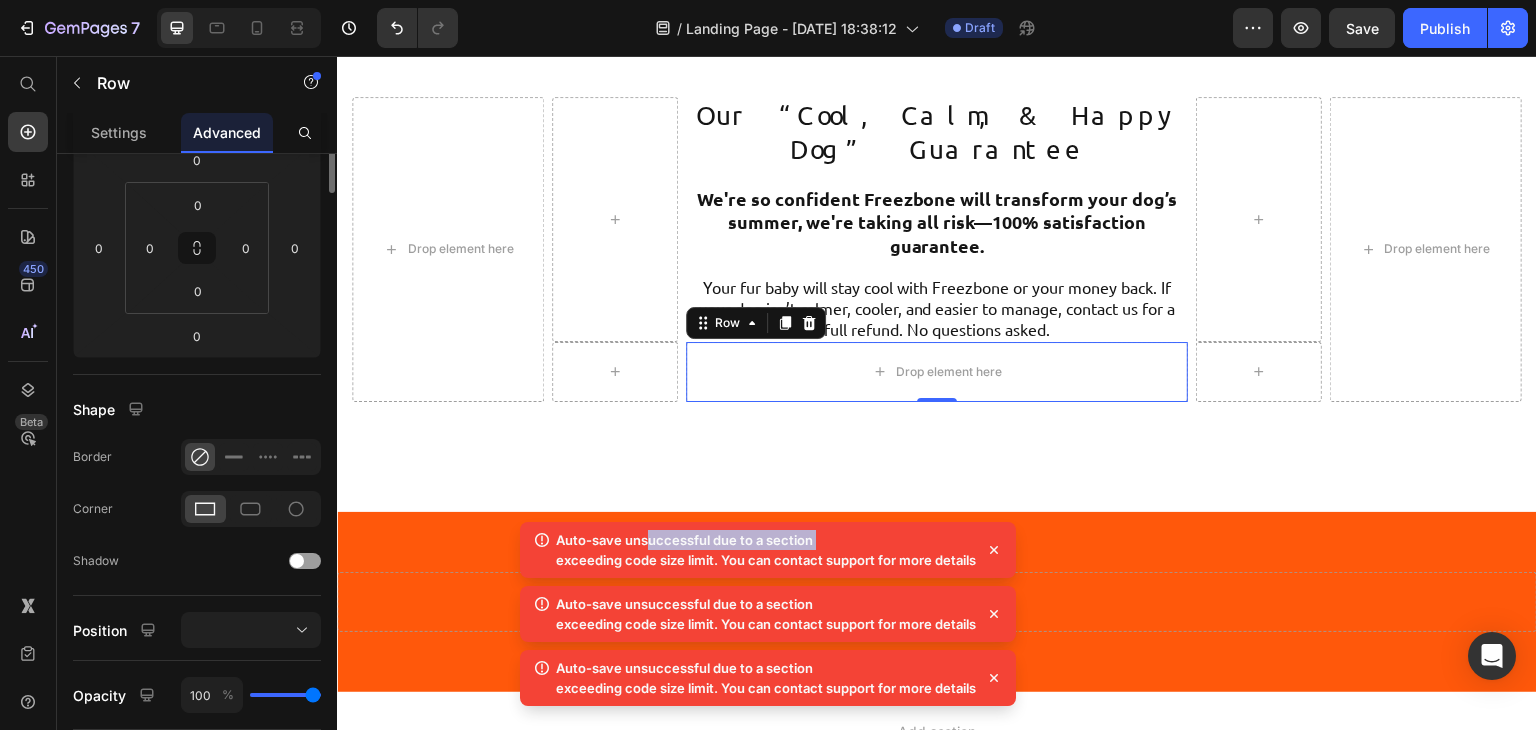 scroll, scrollTop: 0, scrollLeft: 0, axis: both 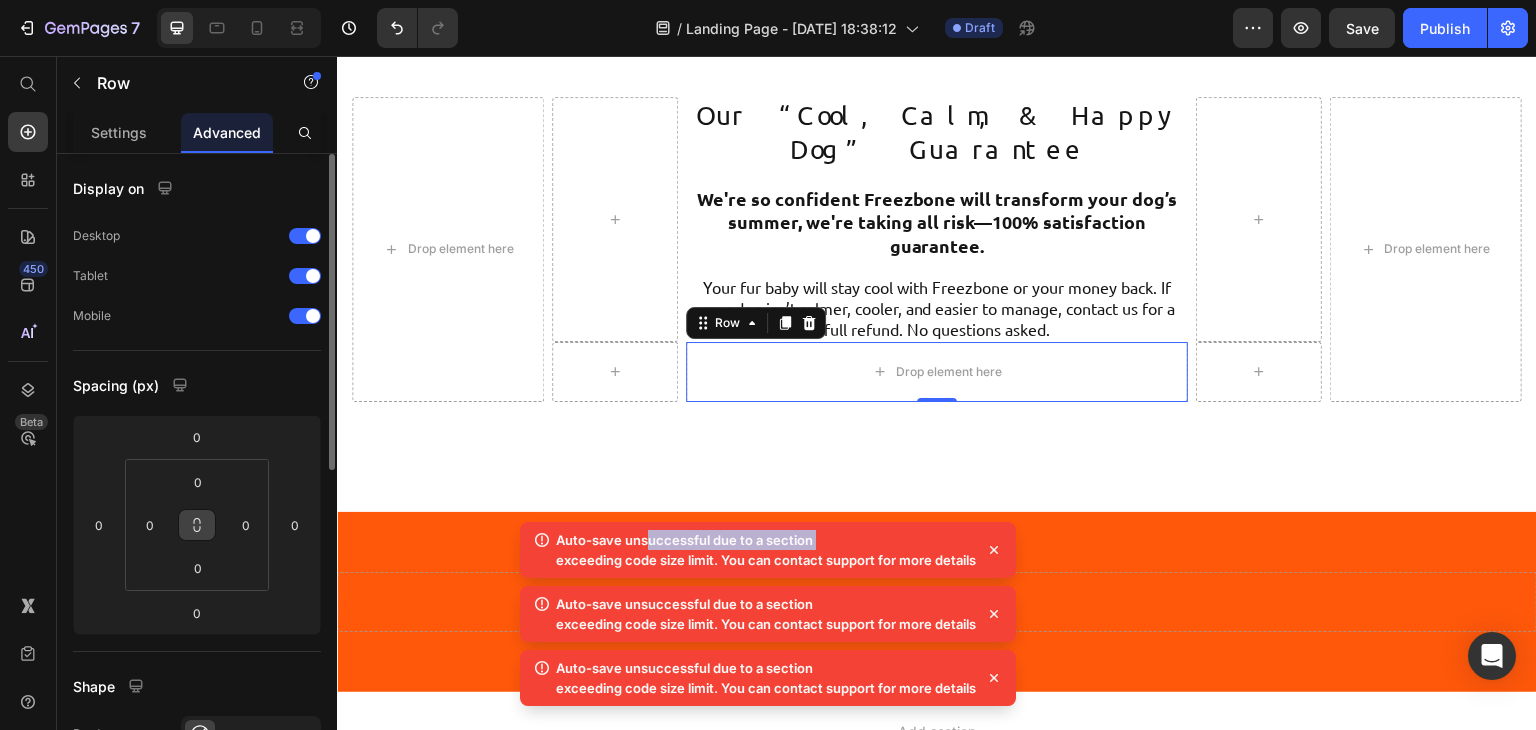 click at bounding box center [197, 525] 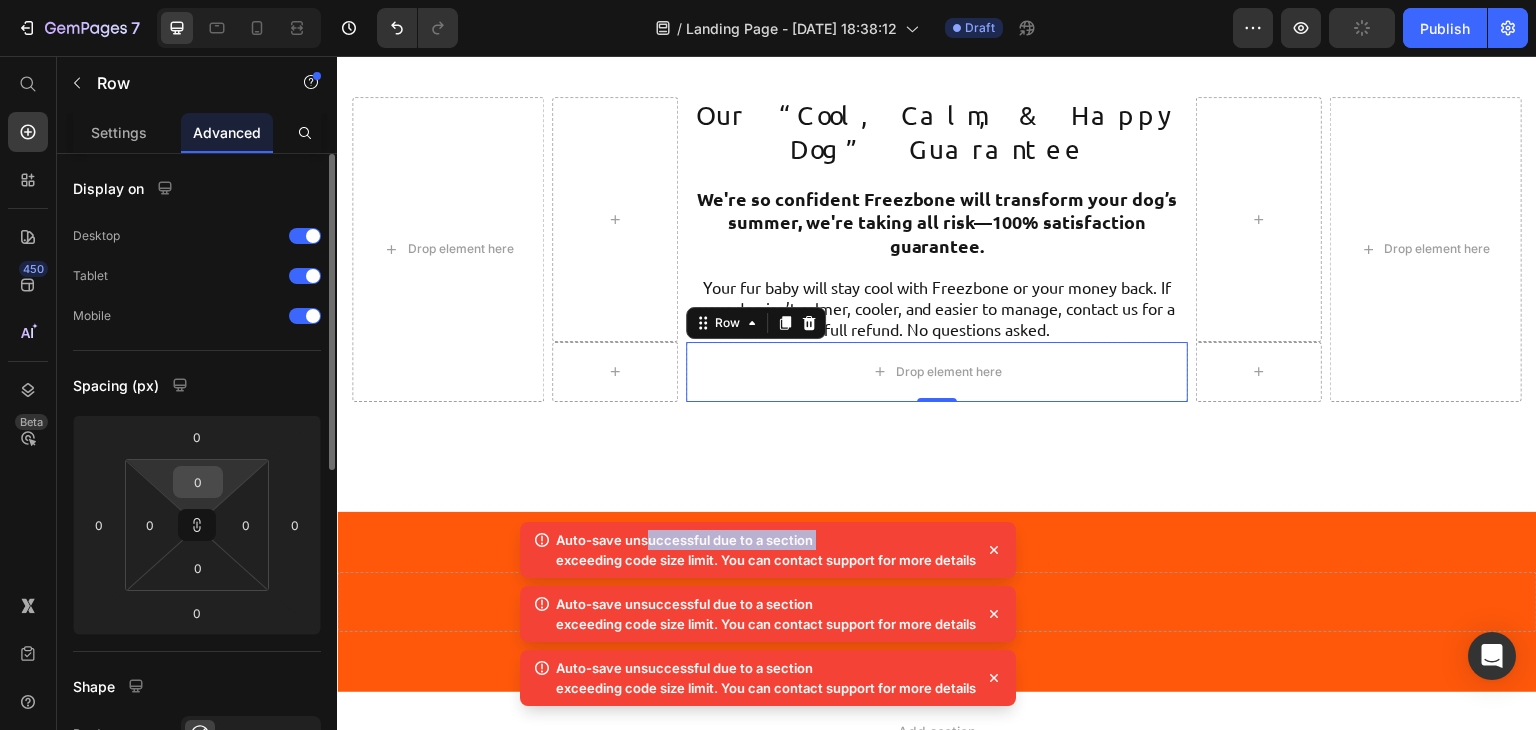 click on "0" at bounding box center (198, 482) 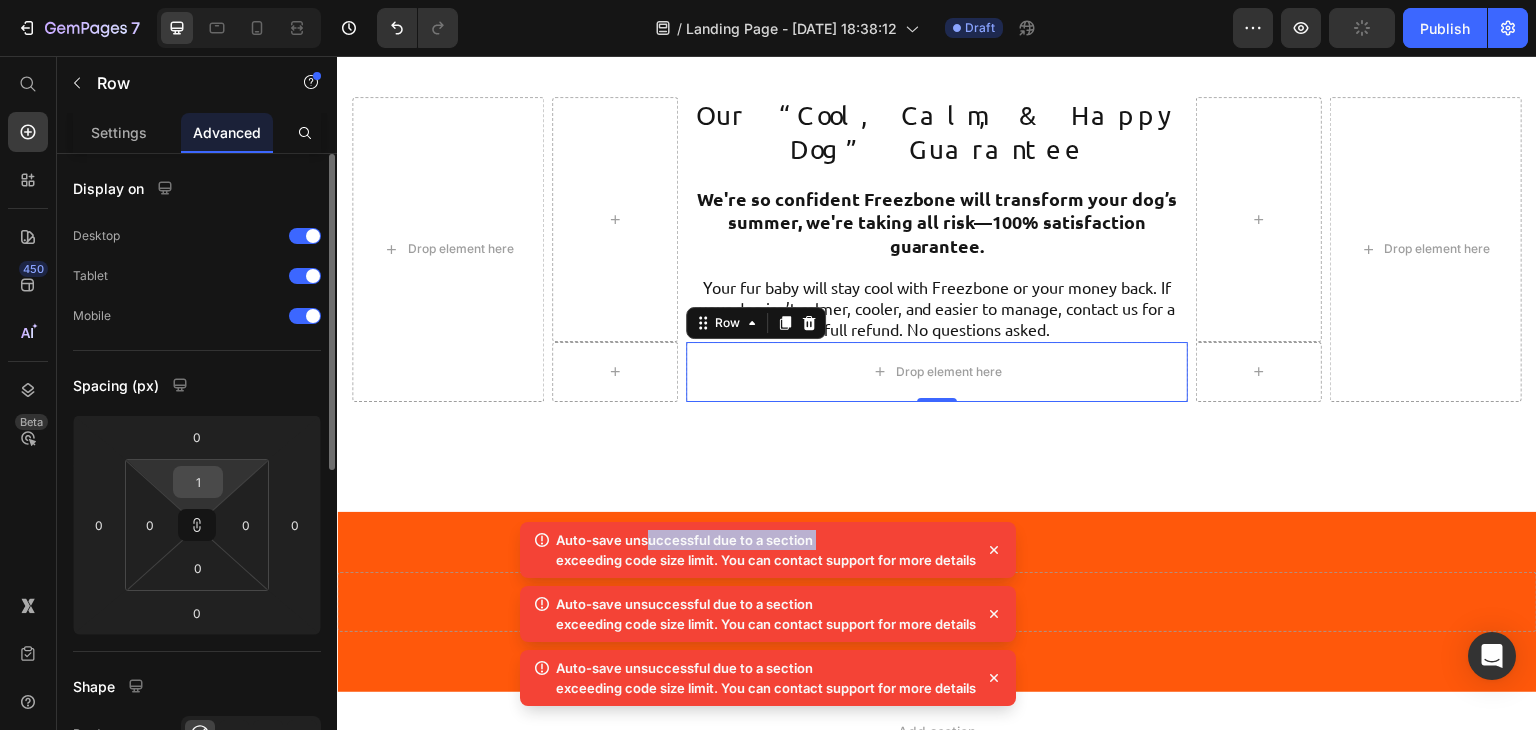 type on "10" 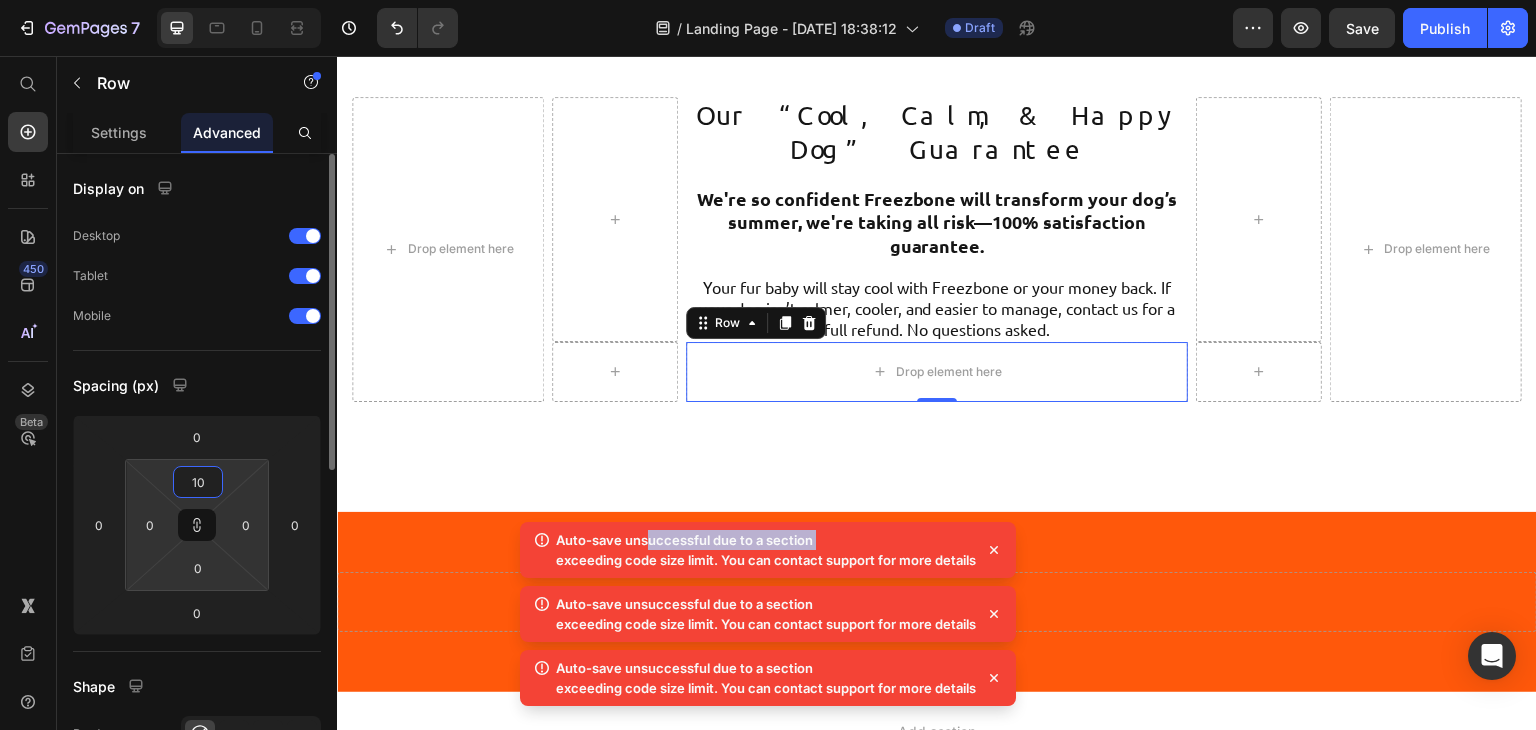 type on "10" 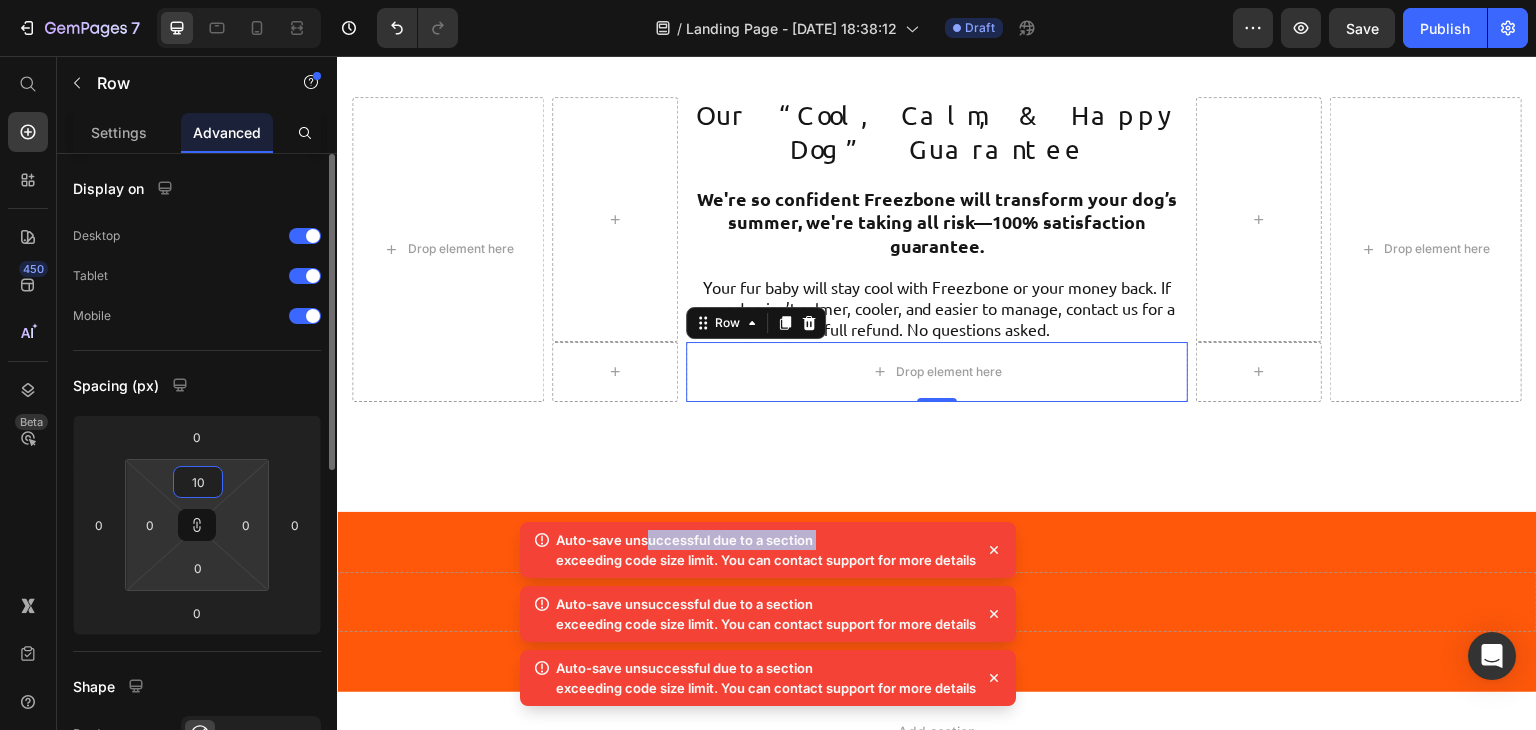 type on "10" 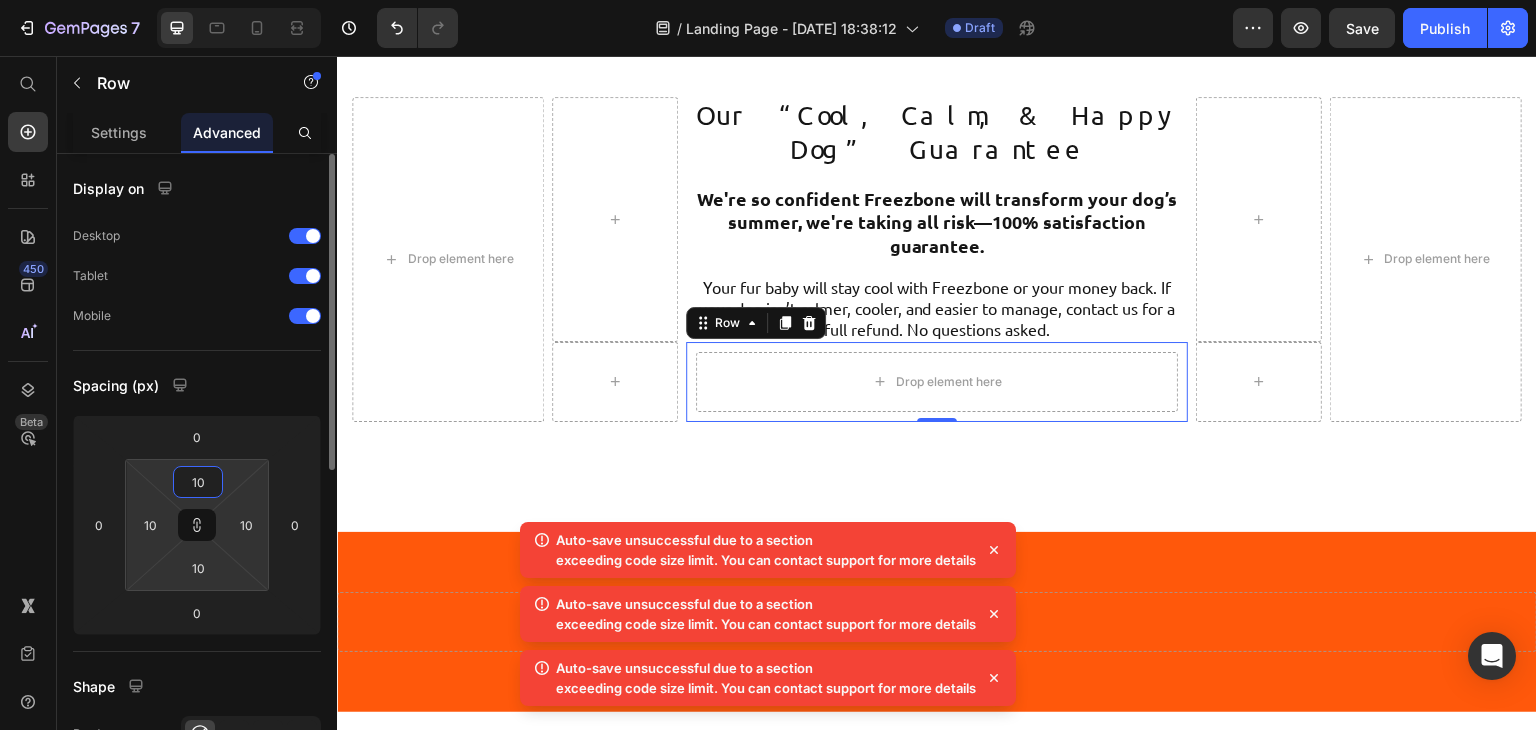 scroll, scrollTop: 11641, scrollLeft: 0, axis: vertical 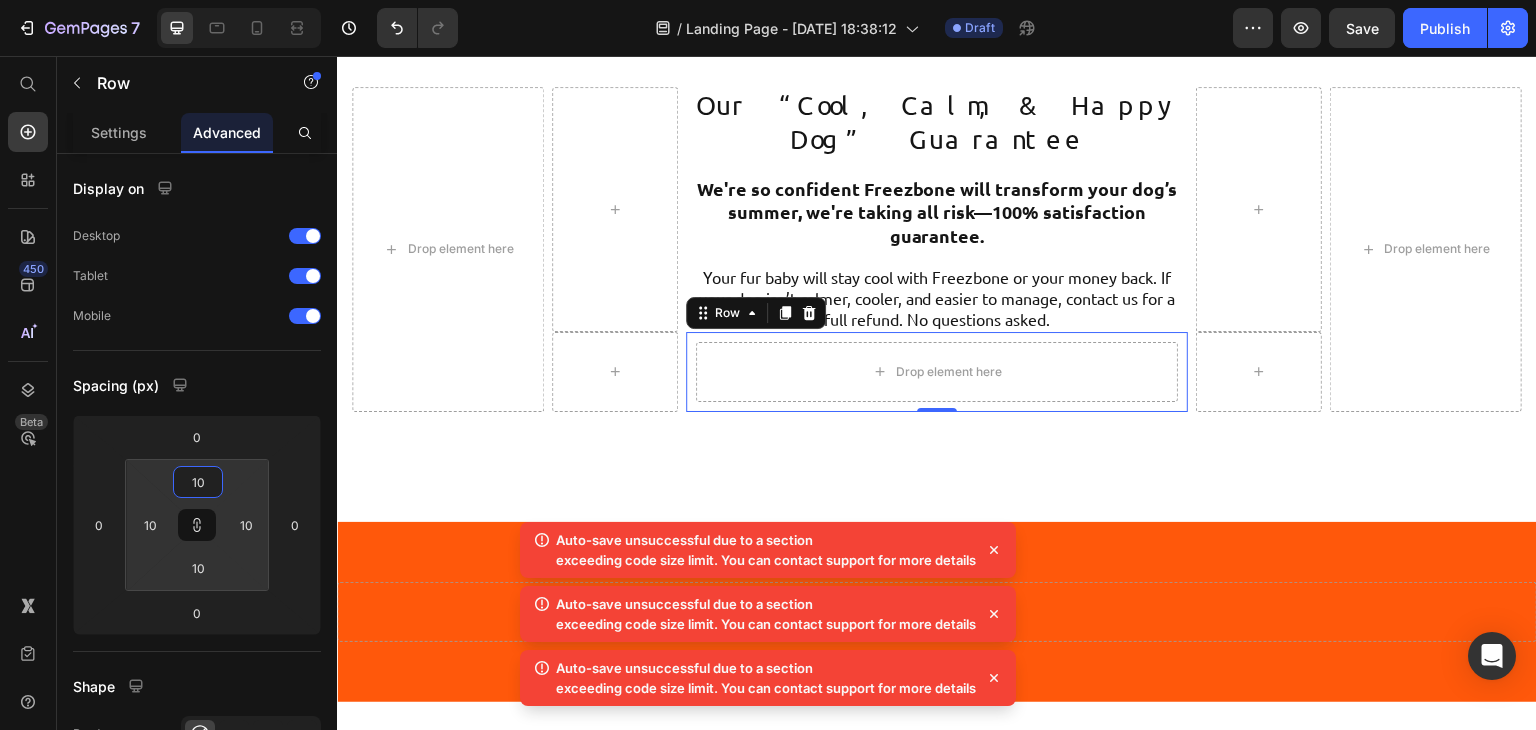type on "10" 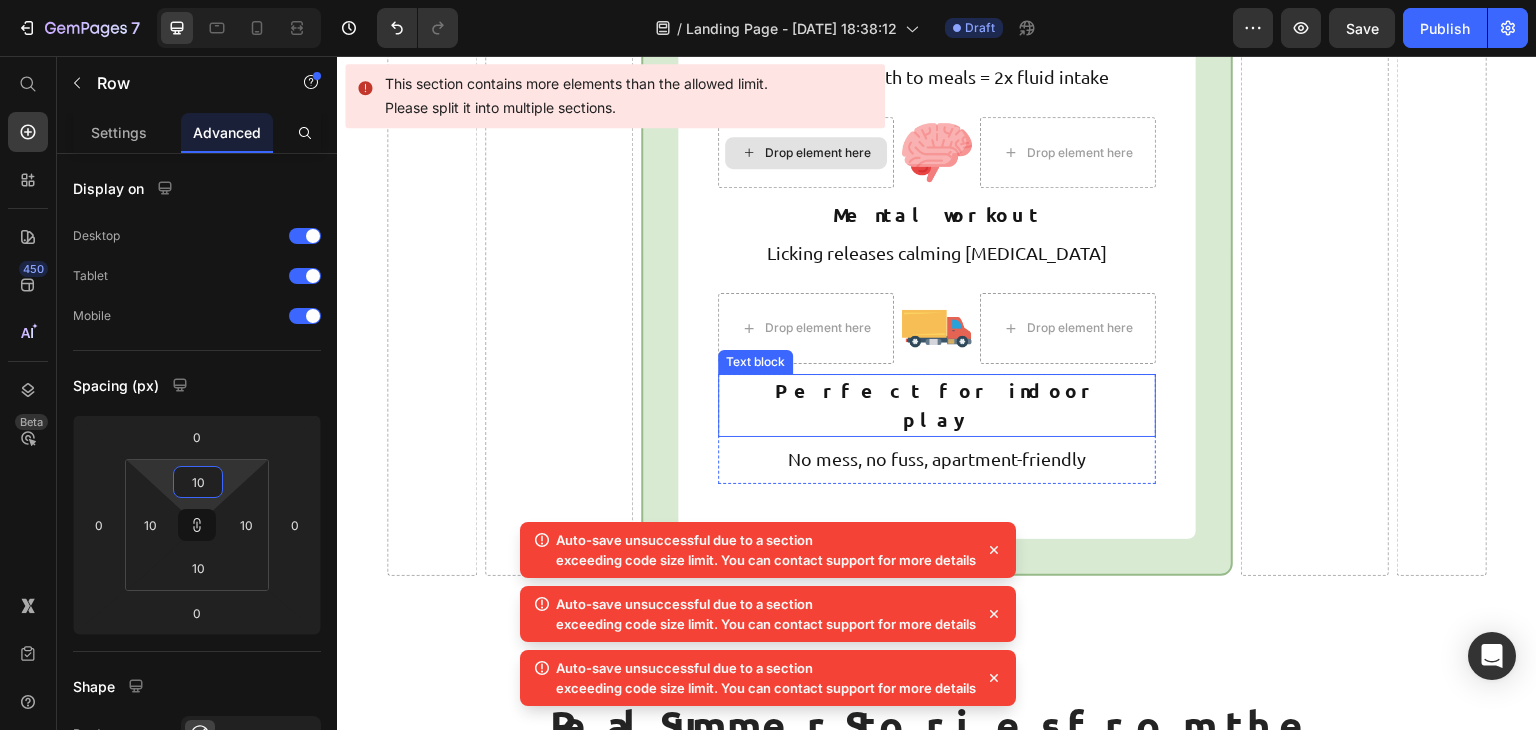 scroll, scrollTop: 10093, scrollLeft: 0, axis: vertical 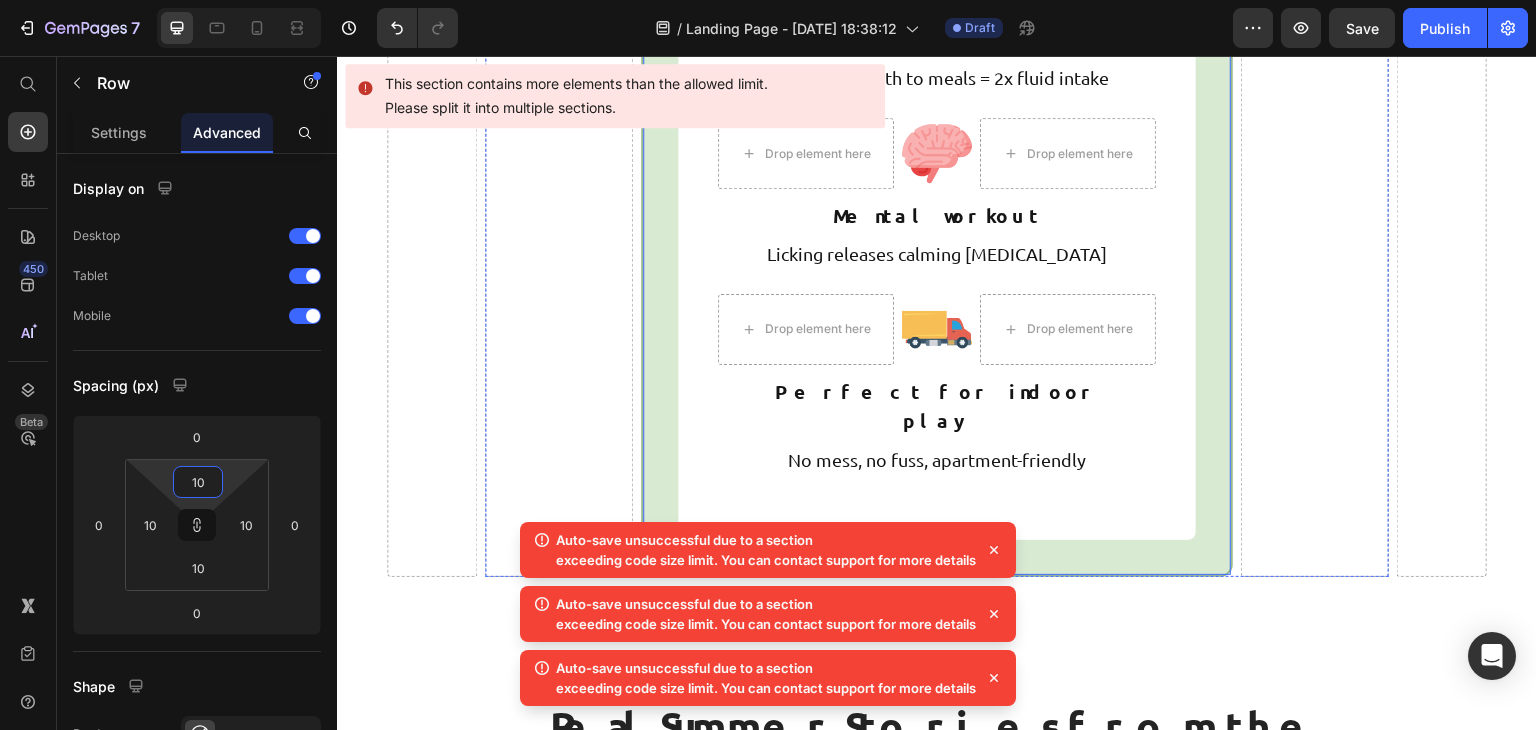 click on "Freezbone:  The All-in-One Summer Solution Heading Promise:   Cooling + hydration + mental stimulation + anxiety relief in one product Text block Reality:  Dogs love them, but they’re gone in seconds. [MEDICAL_DATA] hazard for eager eaters. Text block Score:  IT ACTUALLY DELIVERS. Here’s why it’s ranked #1:  Text block
Drop element here Image
Drop element here Row Cools for 30-60 minutes Text block Internal cooling that actually lowers body temp Text block Row Row
Drop element here Image
Drop element here Row Sneaky hydration Text block  Add water/broth to meals = 2x fluid intake Text block Row Row
Drop element here Image
Drop element here Row Mental workout Text block Licking releases calming [MEDICAL_DATA] Text block Row Row
Drop element here Image
Drop element here Row Perfect for indoor play  Text block No mess, no fuss, apartment-friendly Text block [GEOGRAPHIC_DATA]" at bounding box center (937, 17) 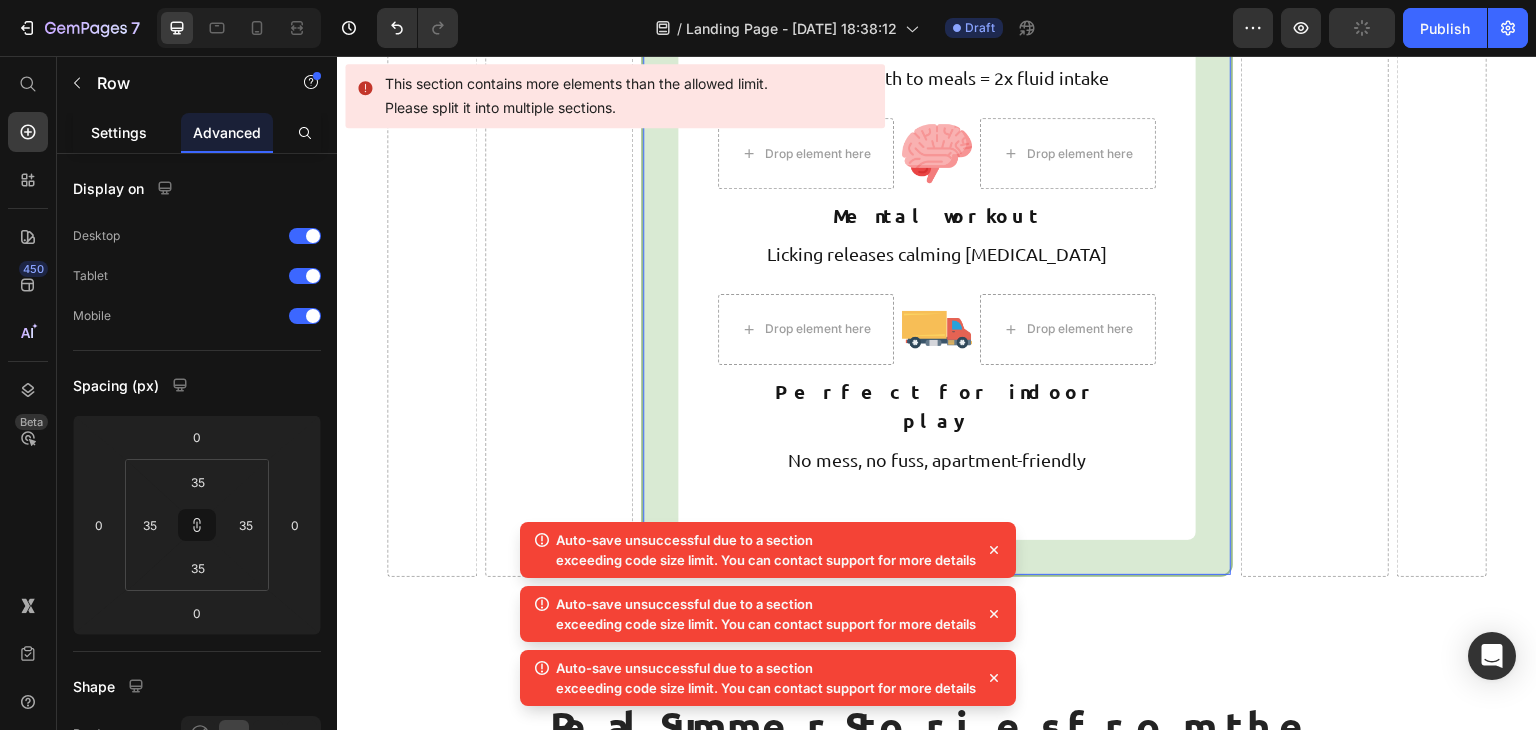 click on "Settings" at bounding box center (119, 132) 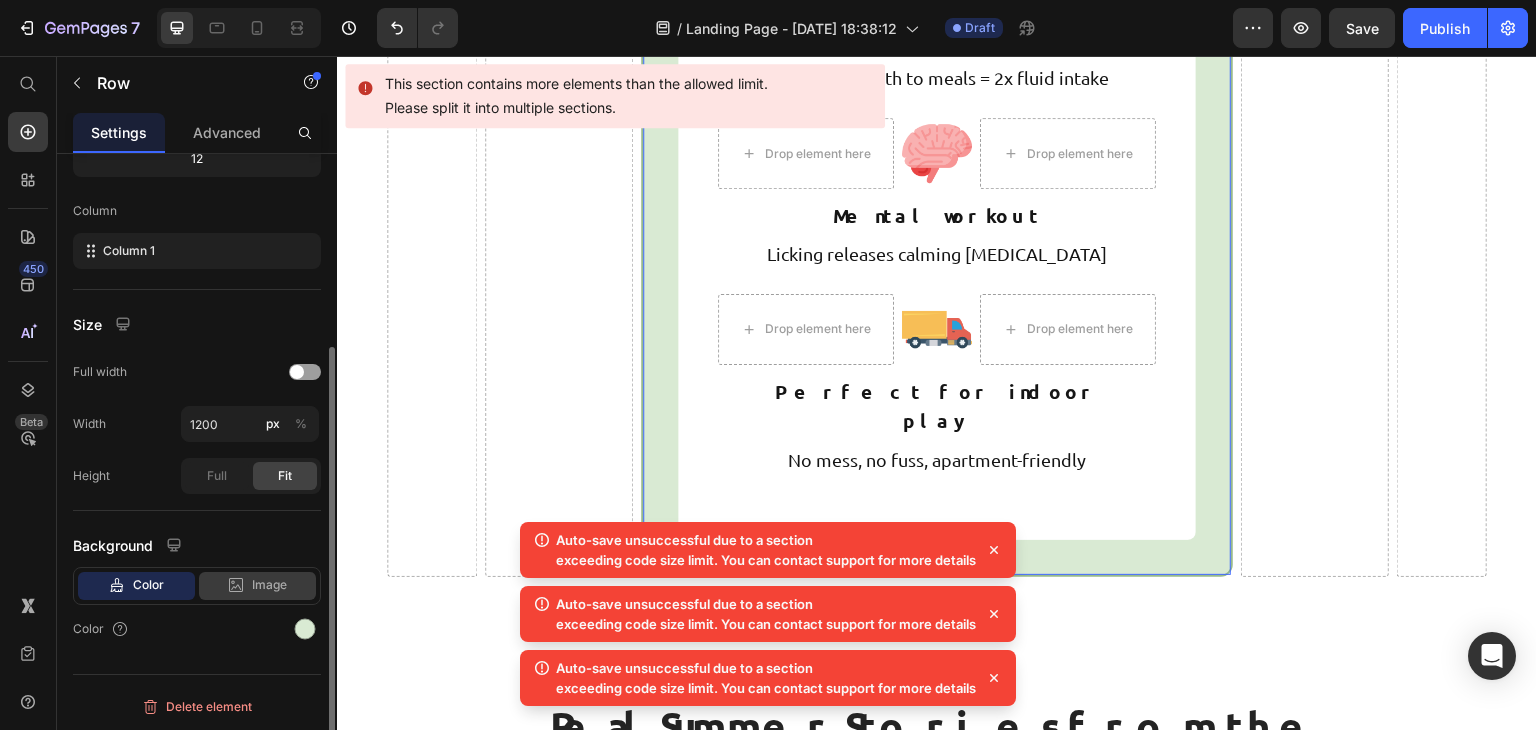 scroll, scrollTop: 276, scrollLeft: 0, axis: vertical 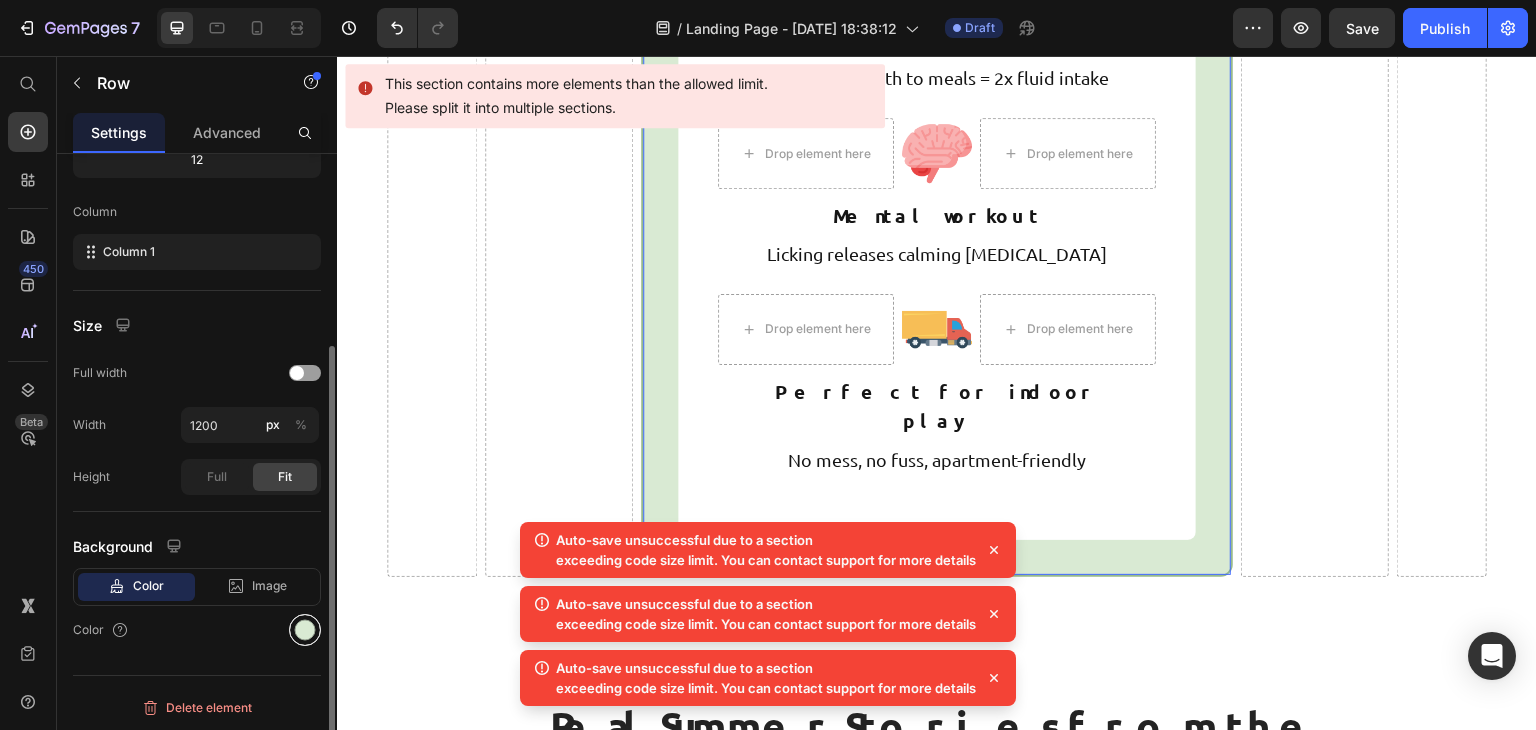 click at bounding box center (305, 630) 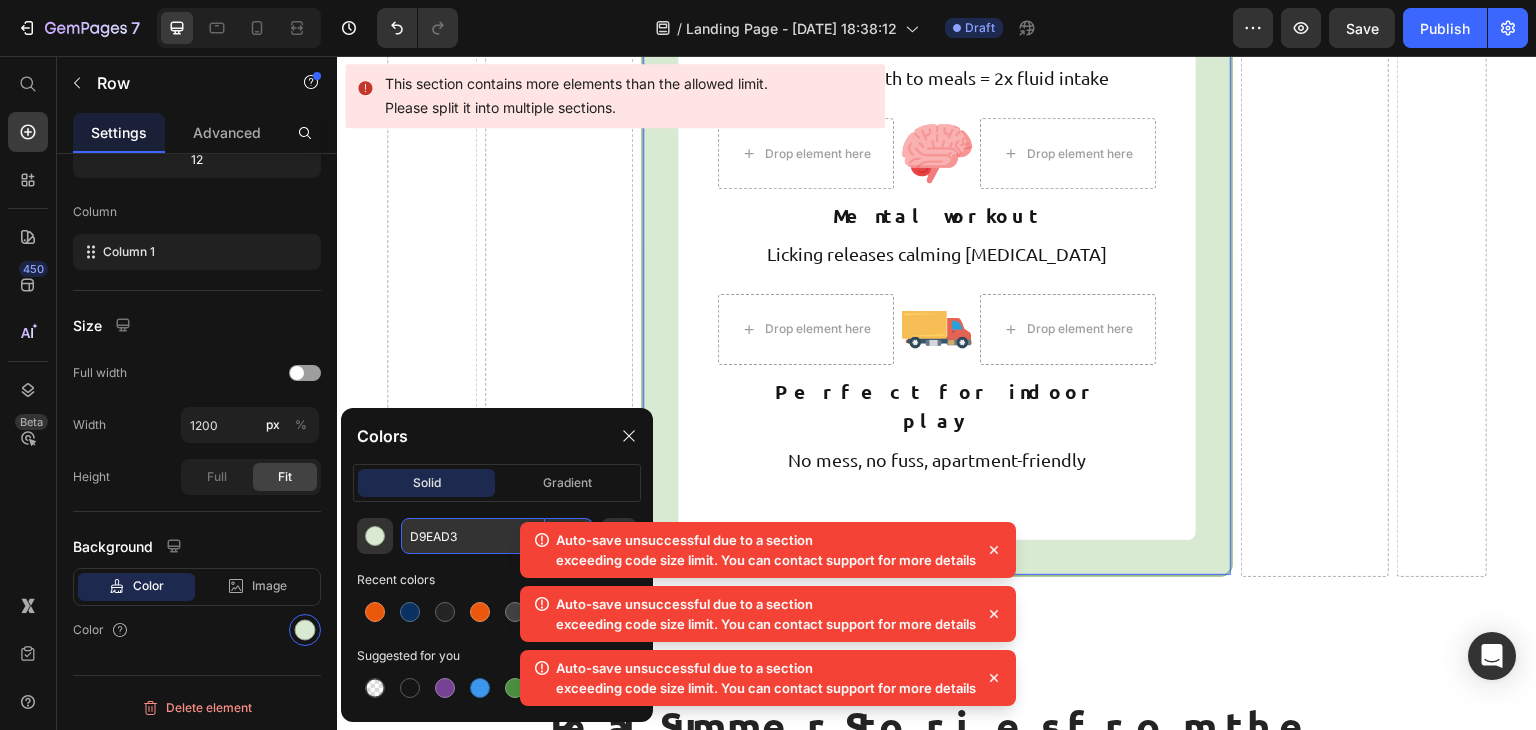 click on "D9EAD3" at bounding box center [473, 536] 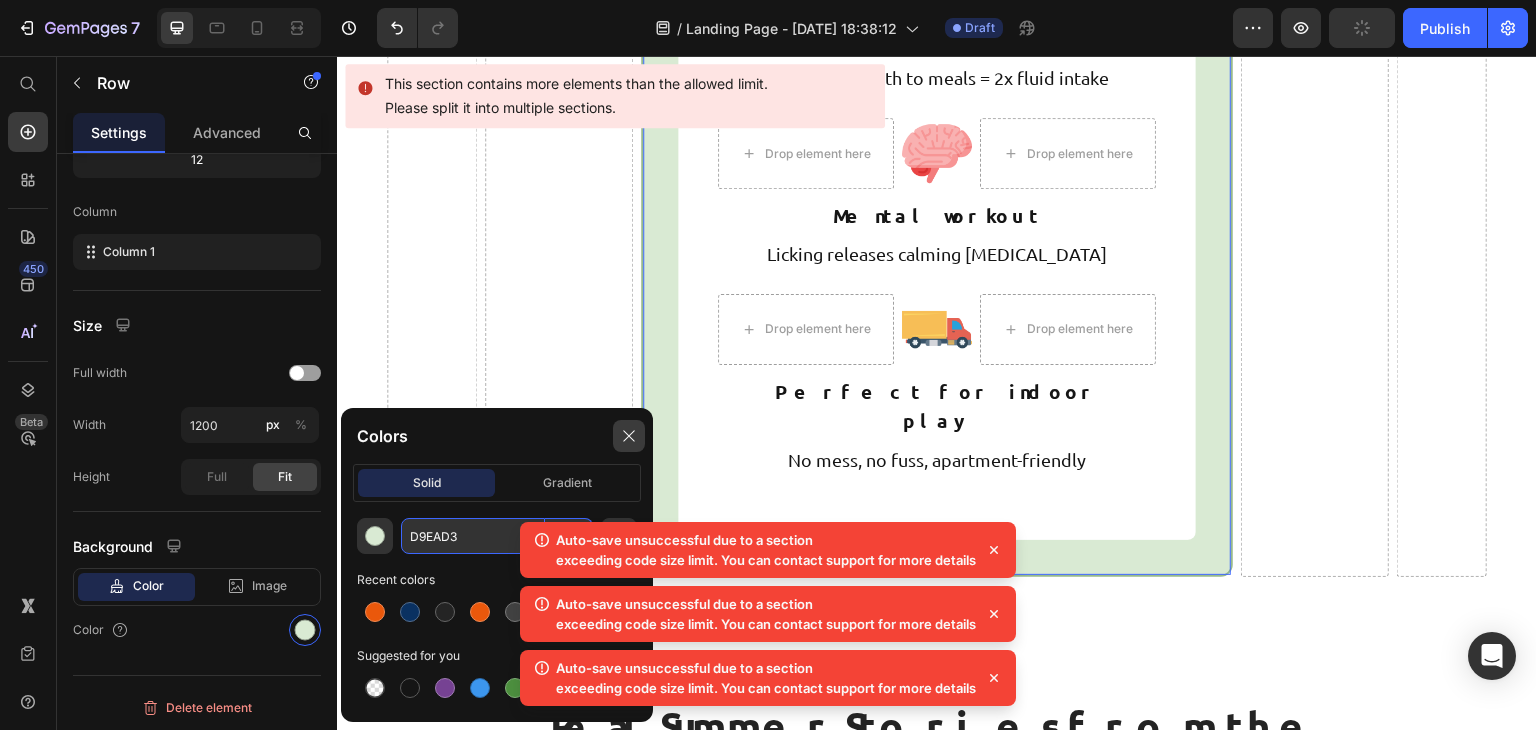 click 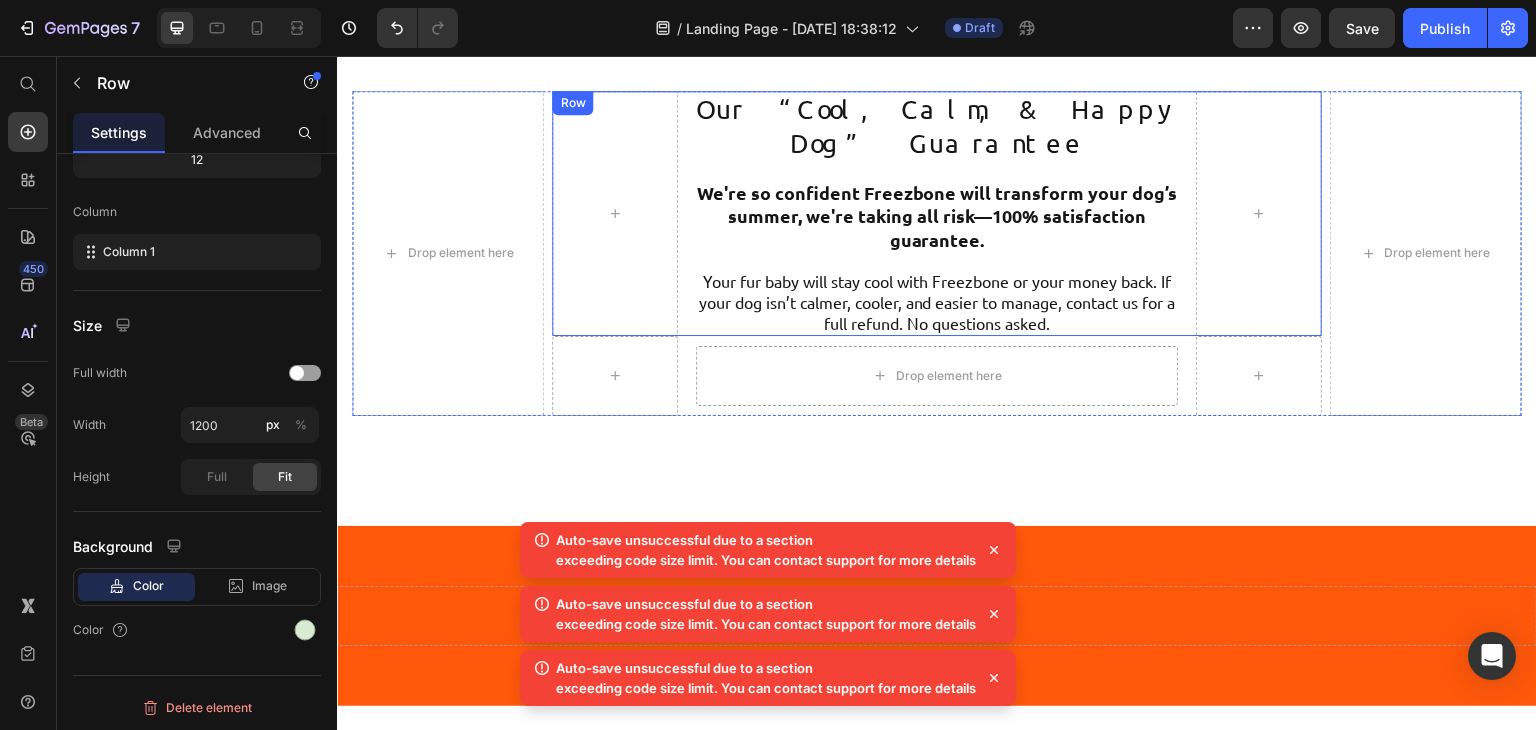 scroll, scrollTop: 11616, scrollLeft: 0, axis: vertical 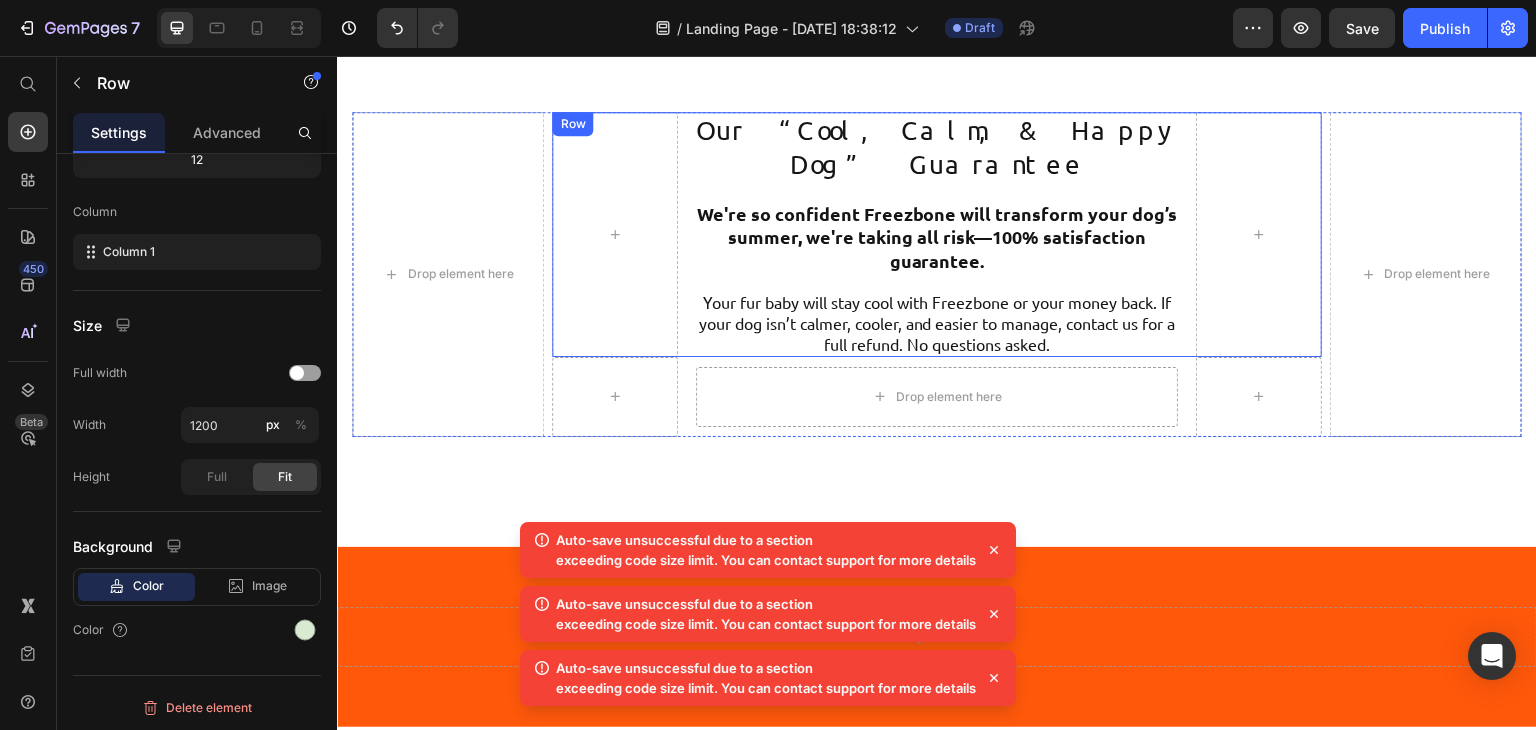 click on "Our “Cool, Calm, & Happy Dog” Guarantee Text Block We're so confident Freezbone will transform your dog’s summer, we're taking all risk—100% satisfaction guarantee. Text Block Your fur baby will stay cool with Freezbone or your money back. If your dog isn’t calmer, cooler, and easier to manage, contact us for a full refund. No questions asked.  Text Block
Row" at bounding box center (936, 234) 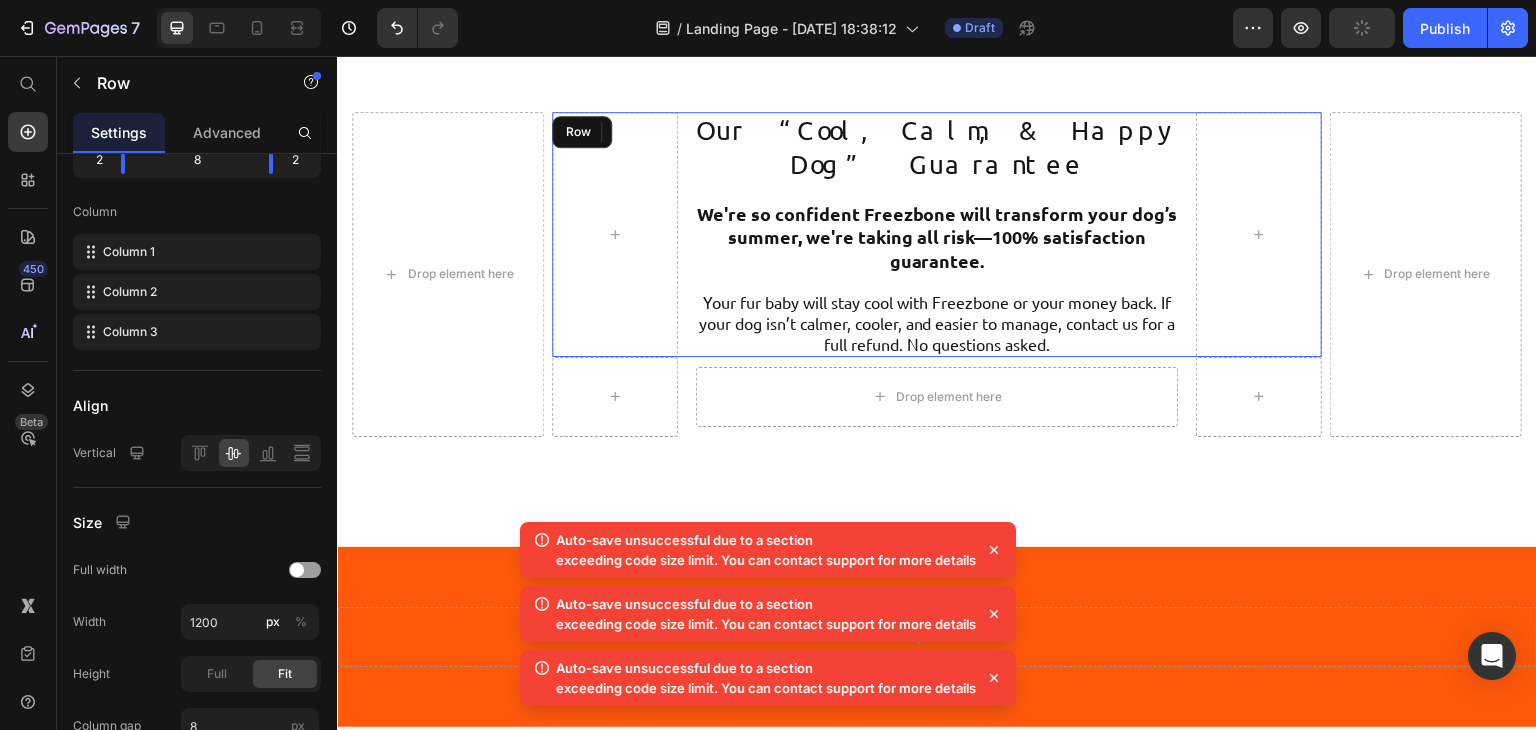 scroll, scrollTop: 276, scrollLeft: 0, axis: vertical 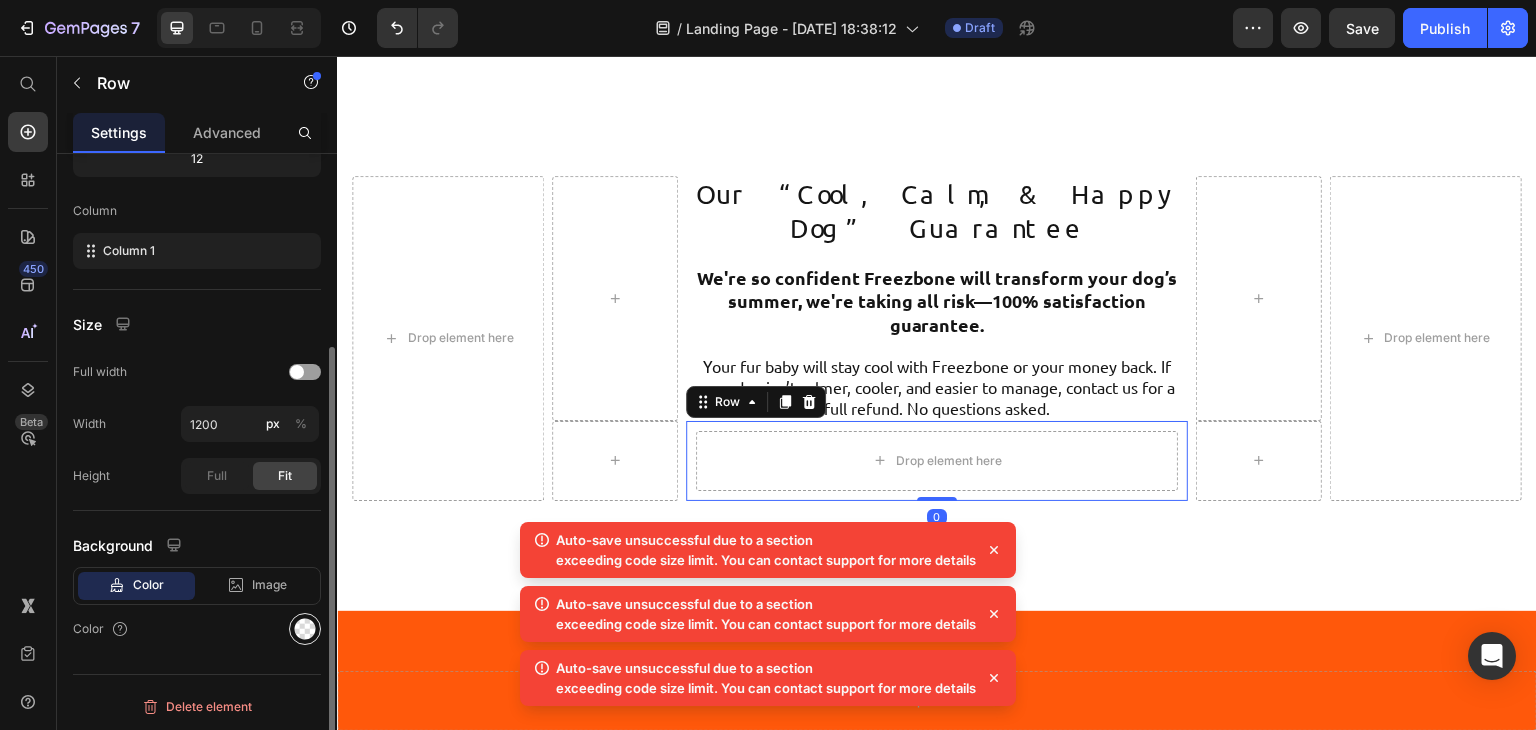 click at bounding box center [305, 629] 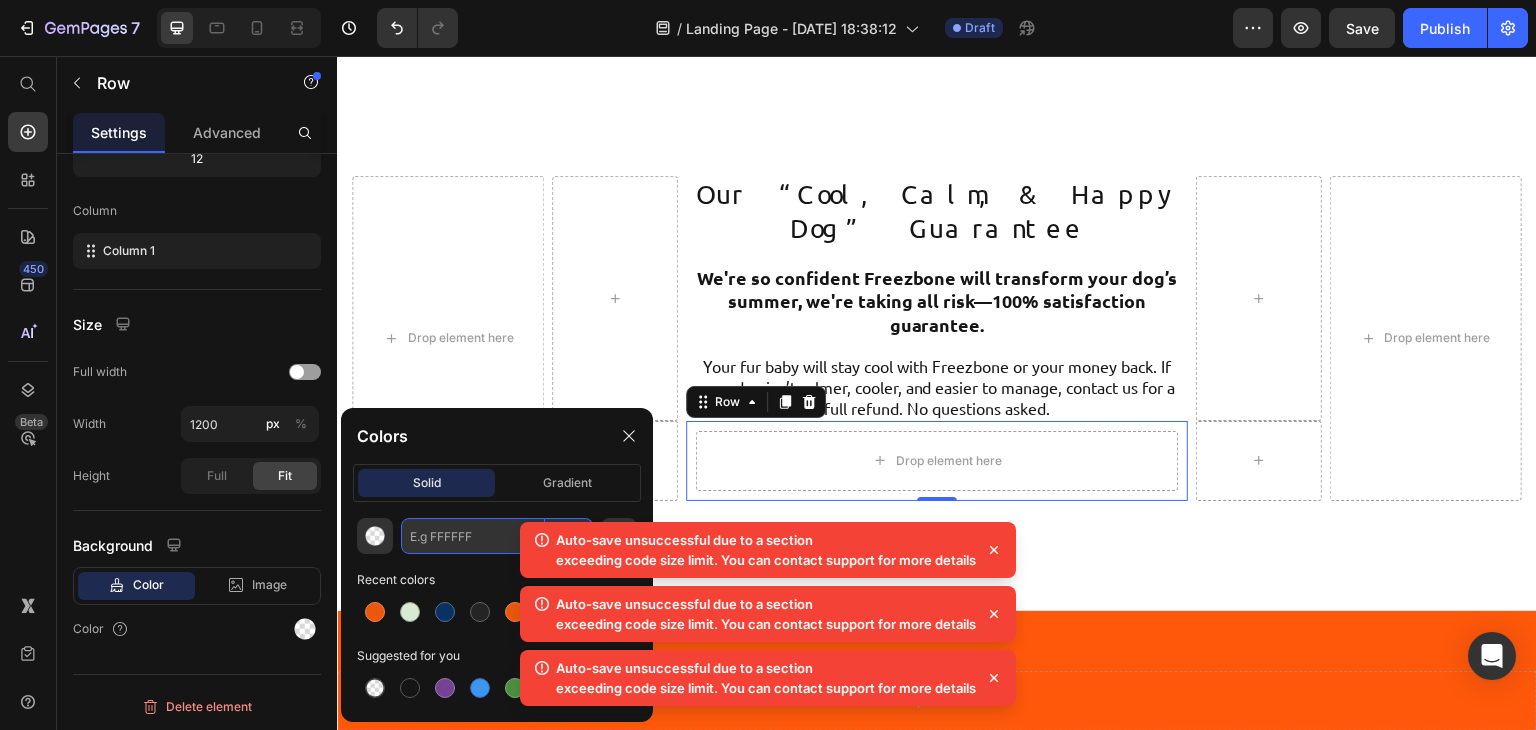 click at bounding box center [473, 536] 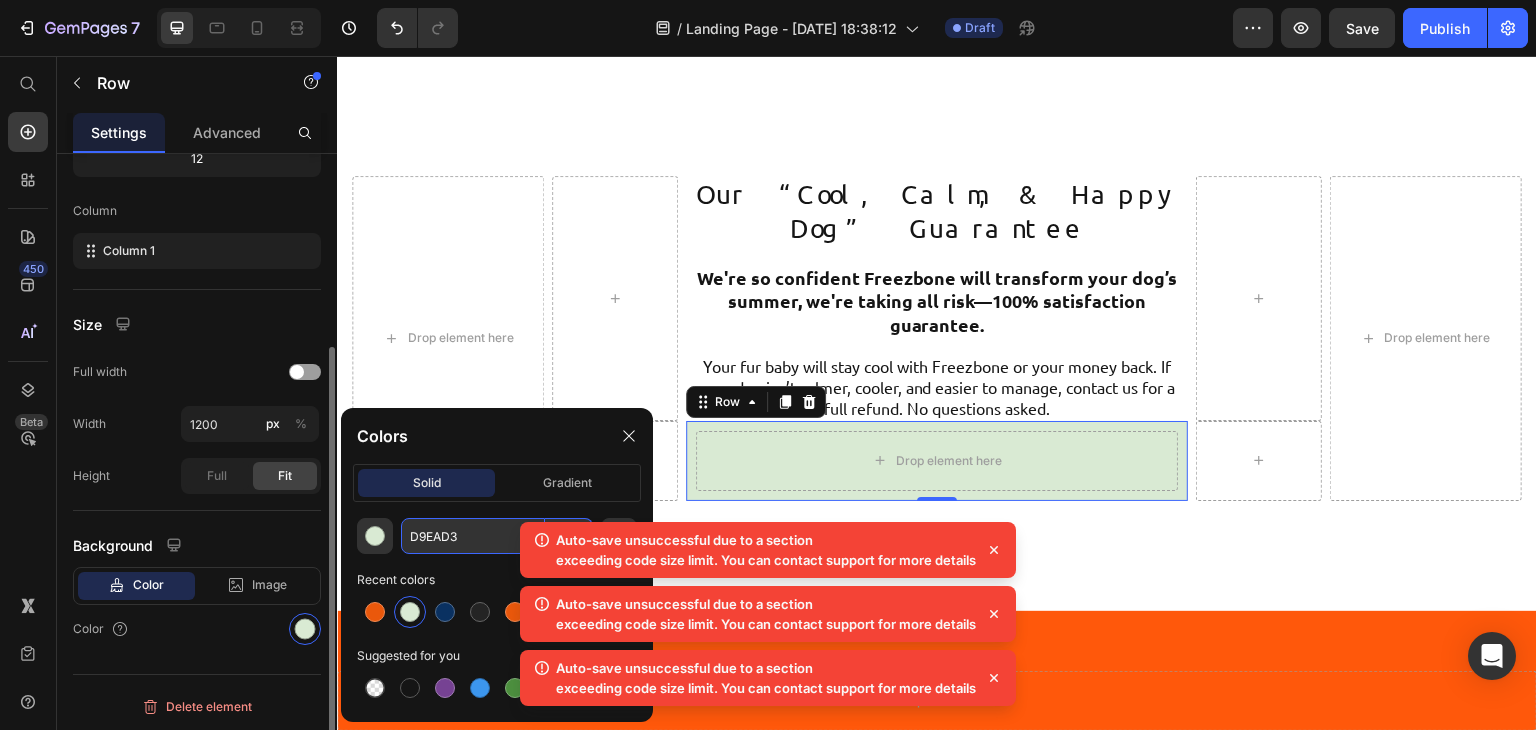 type on "D9EAD3" 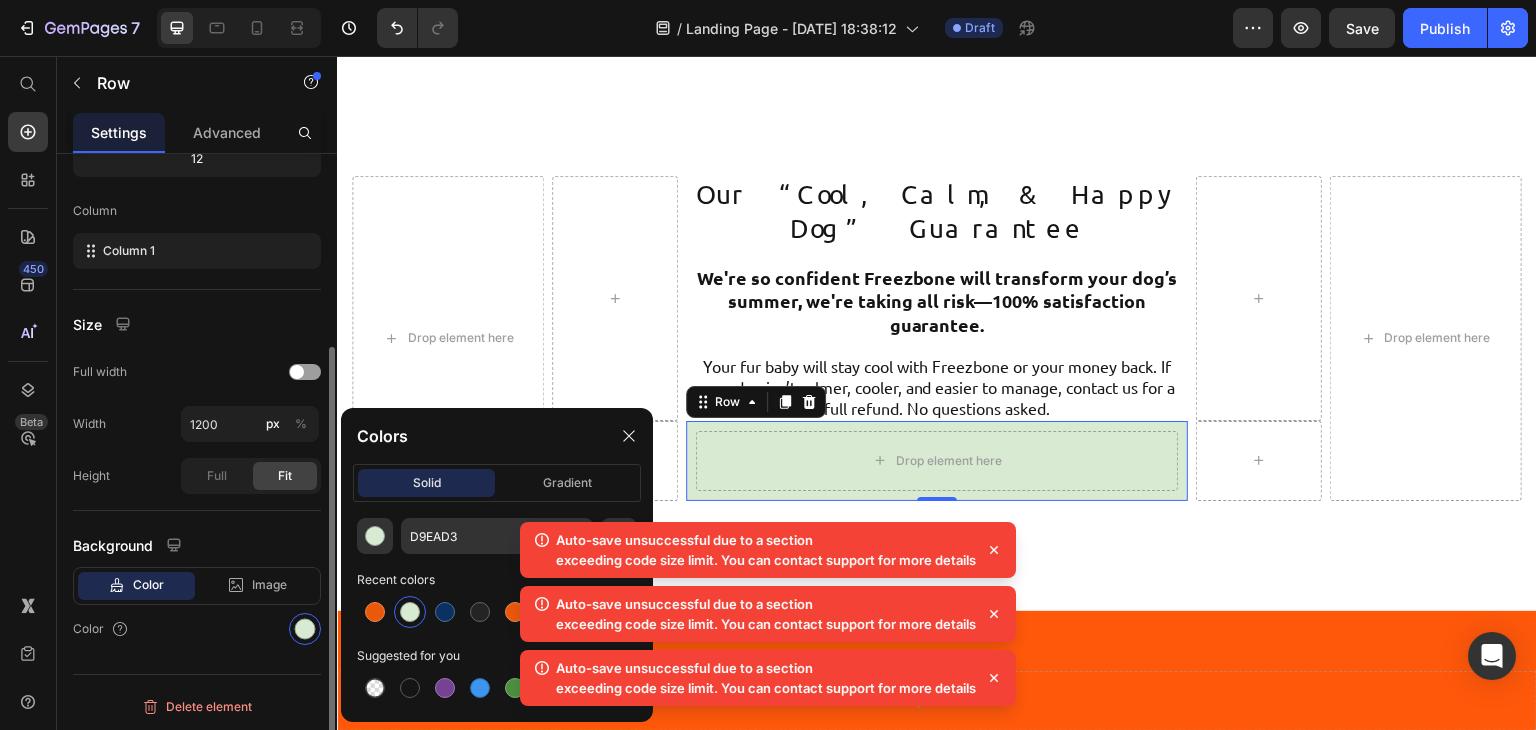 click on "Size" at bounding box center [197, 324] 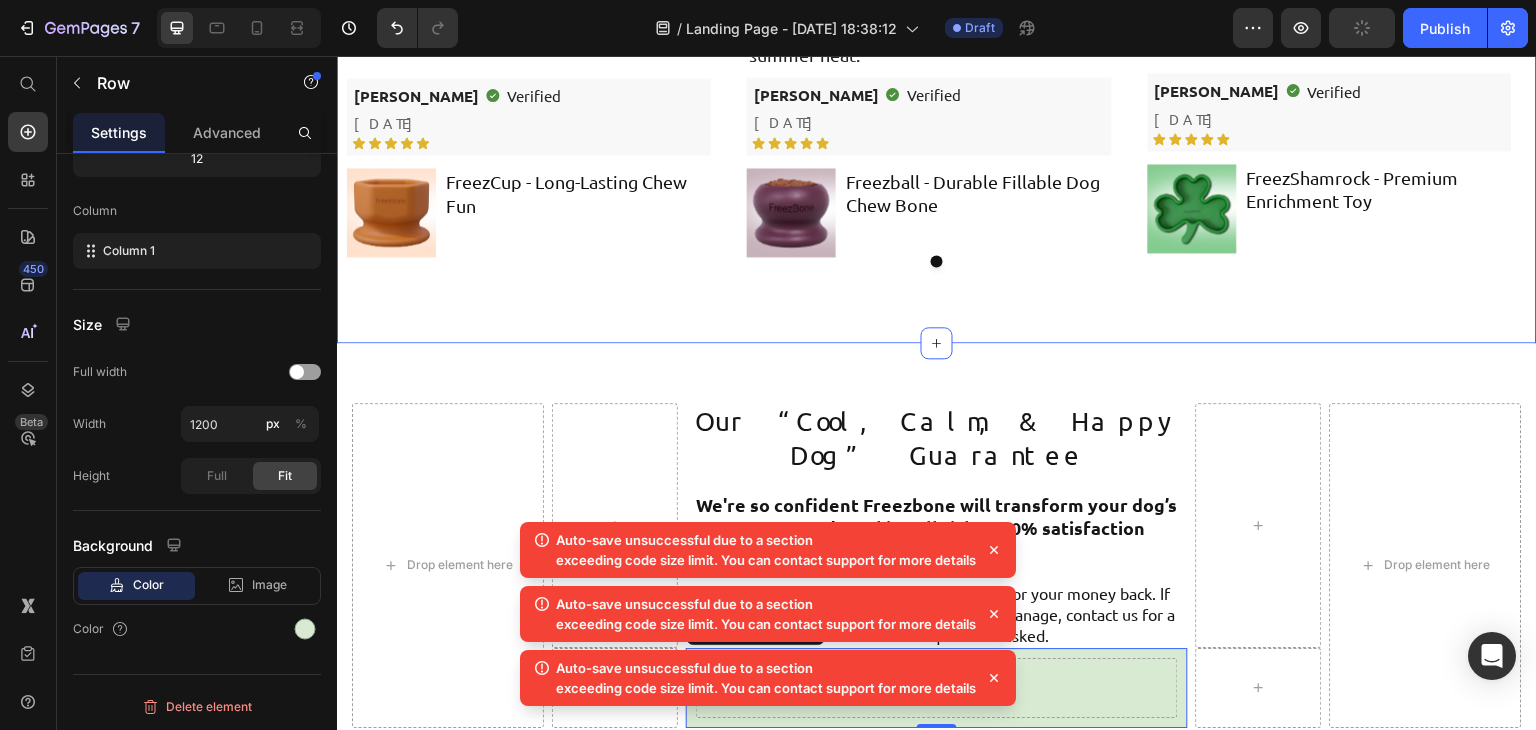 scroll, scrollTop: 11326, scrollLeft: 0, axis: vertical 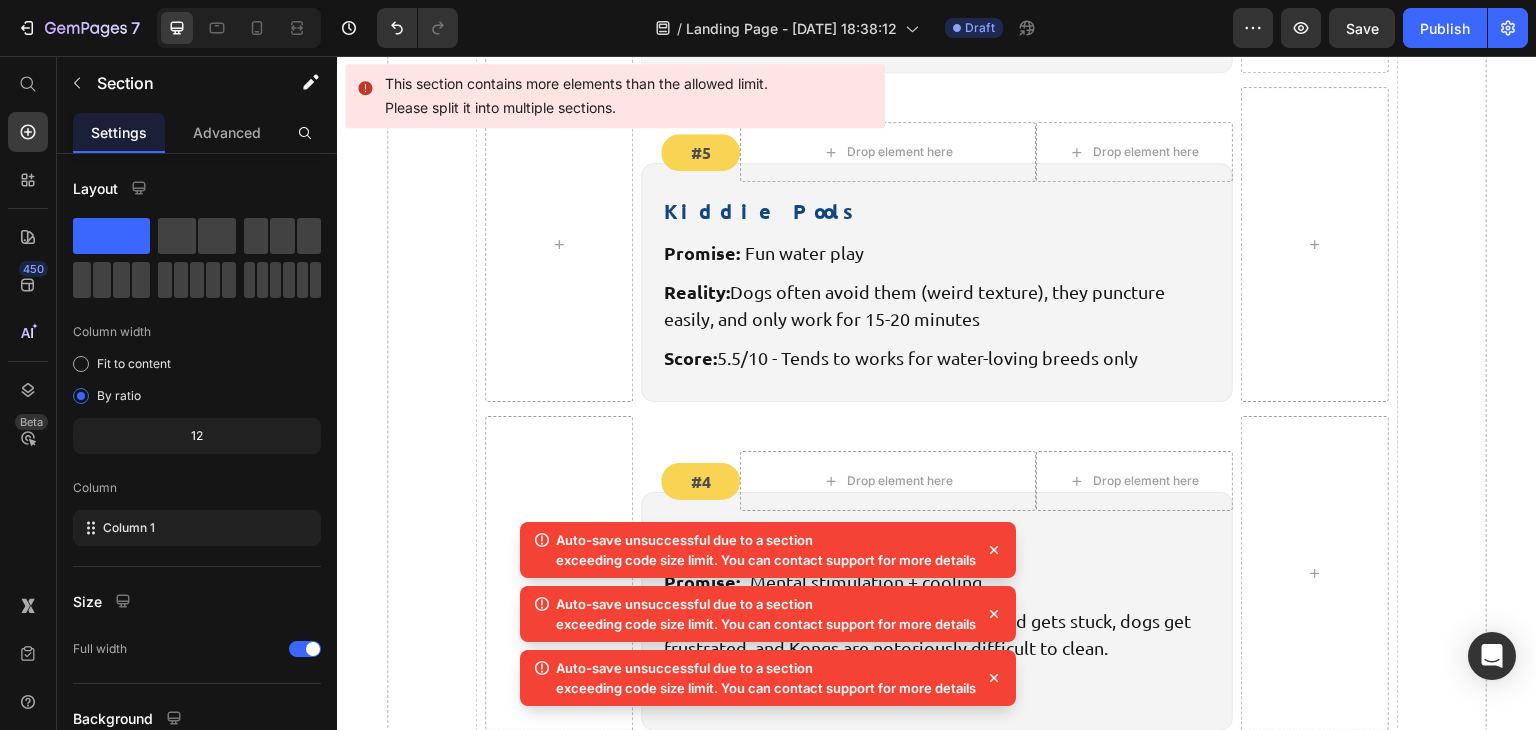 click 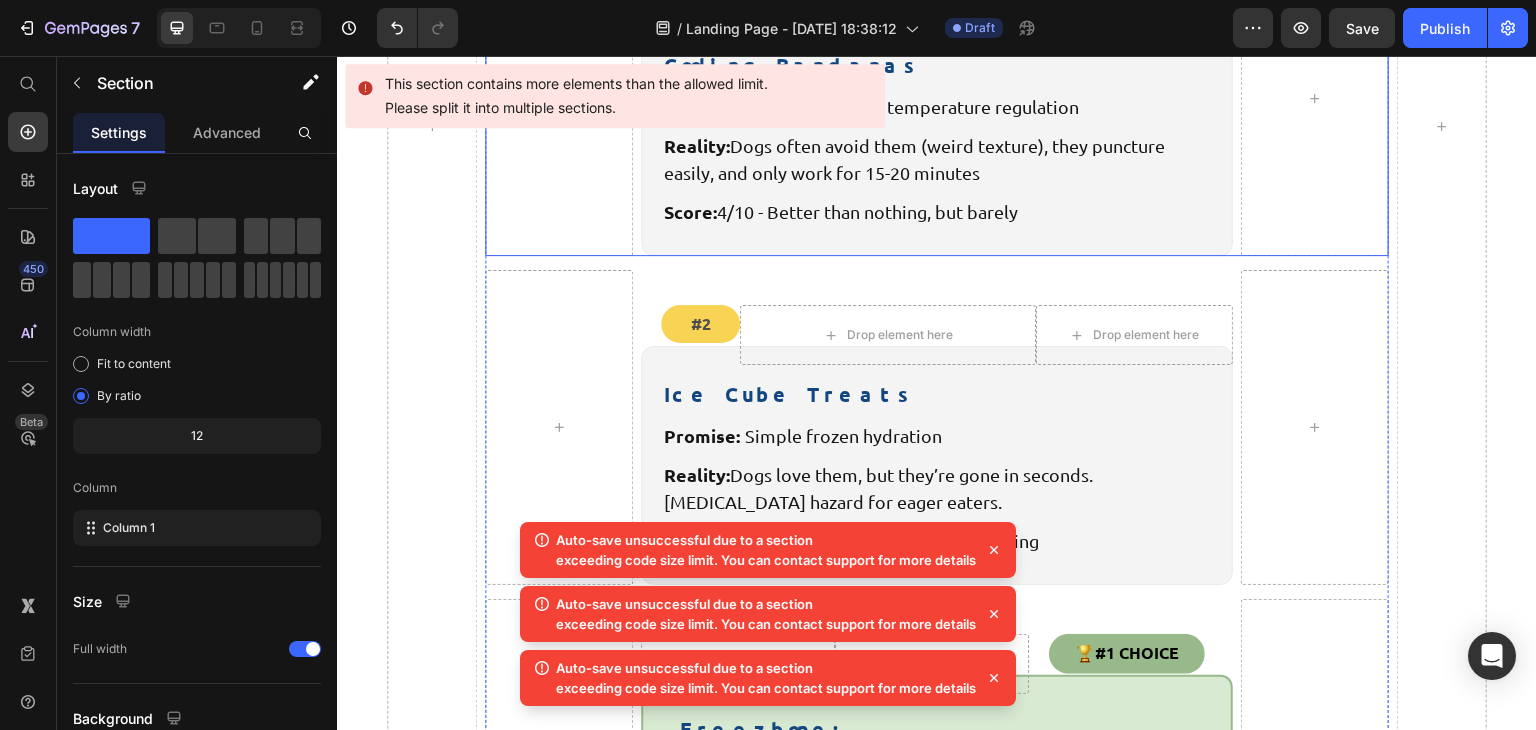 scroll, scrollTop: 8905, scrollLeft: 0, axis: vertical 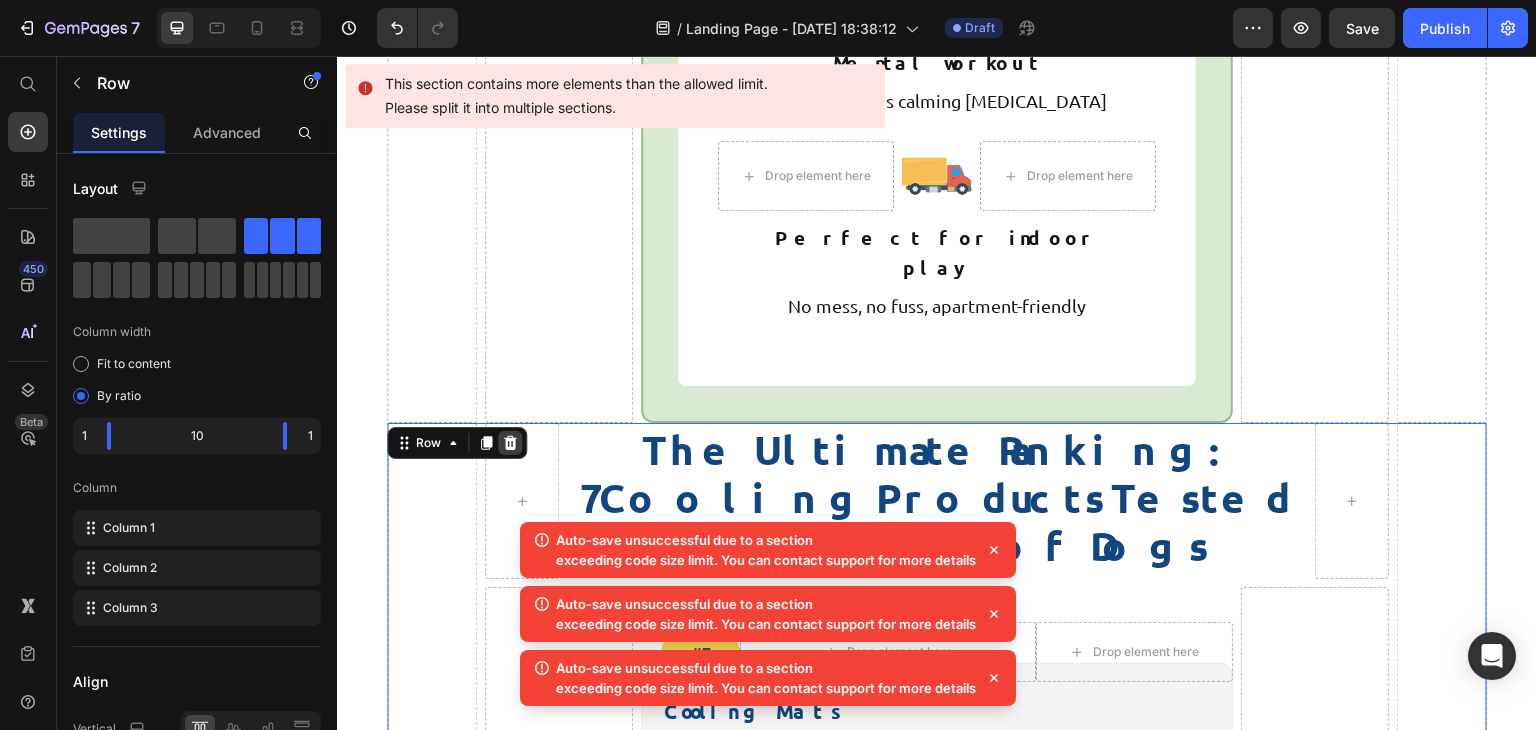 click 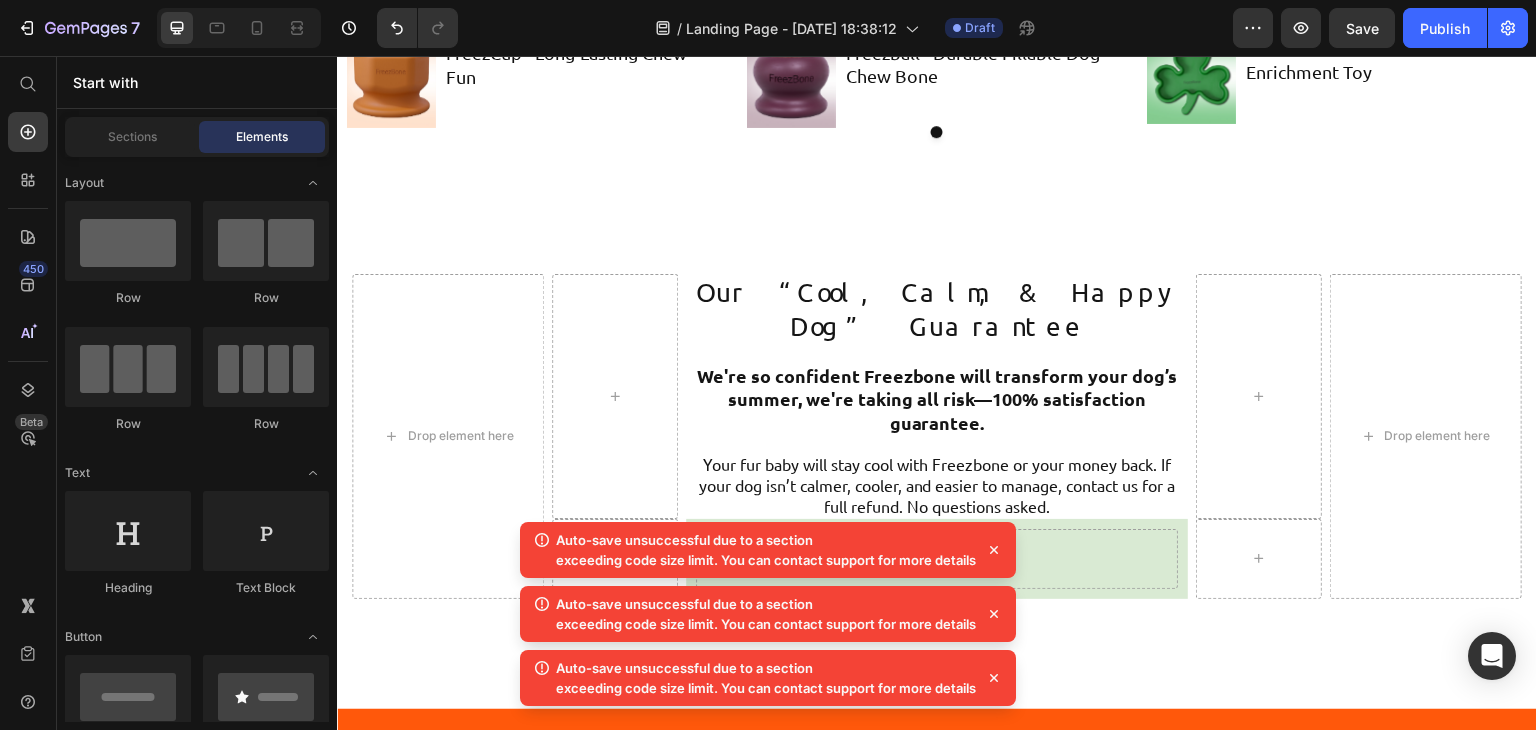 scroll, scrollTop: 8227, scrollLeft: 0, axis: vertical 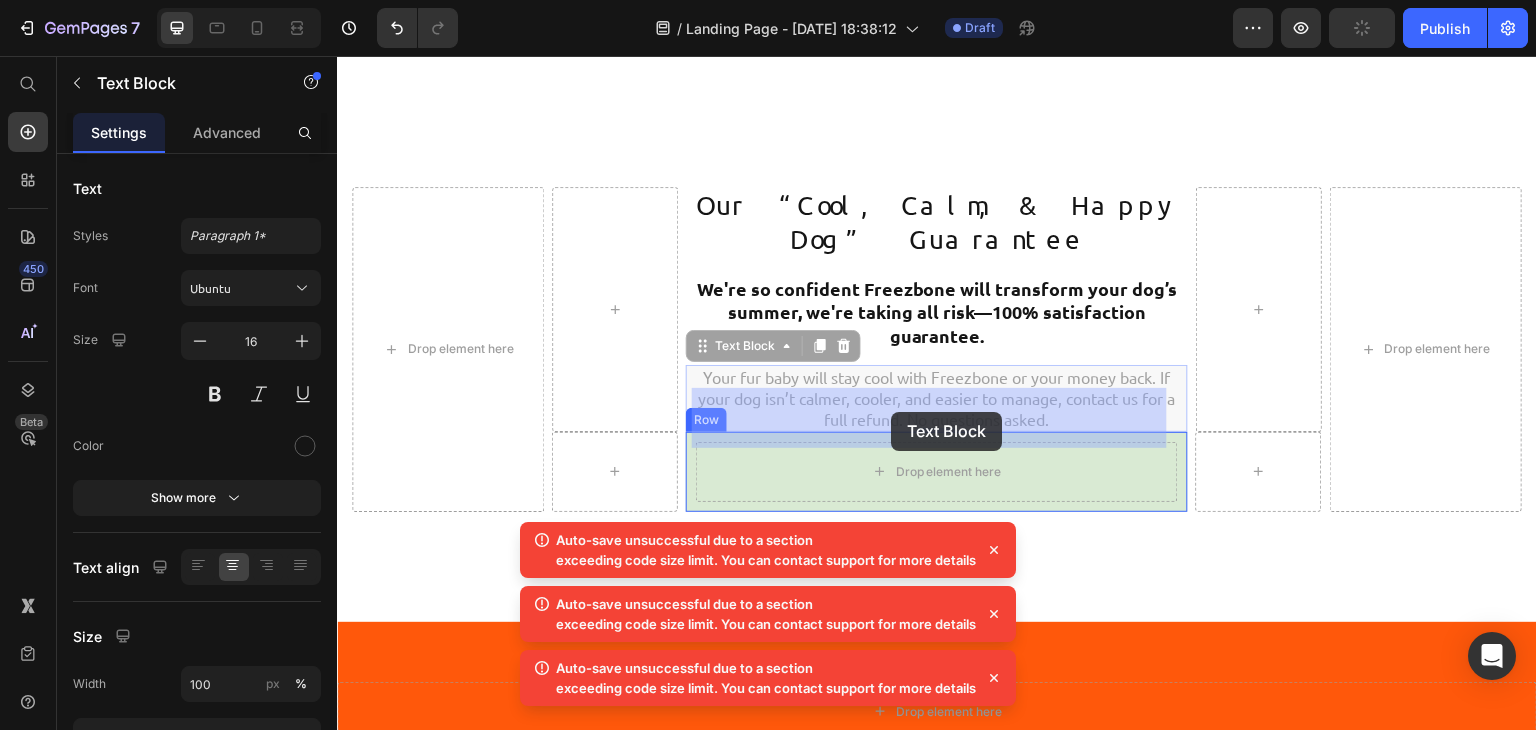 drag, startPoint x: 899, startPoint y: 343, endPoint x: 891, endPoint y: 413, distance: 70.45566 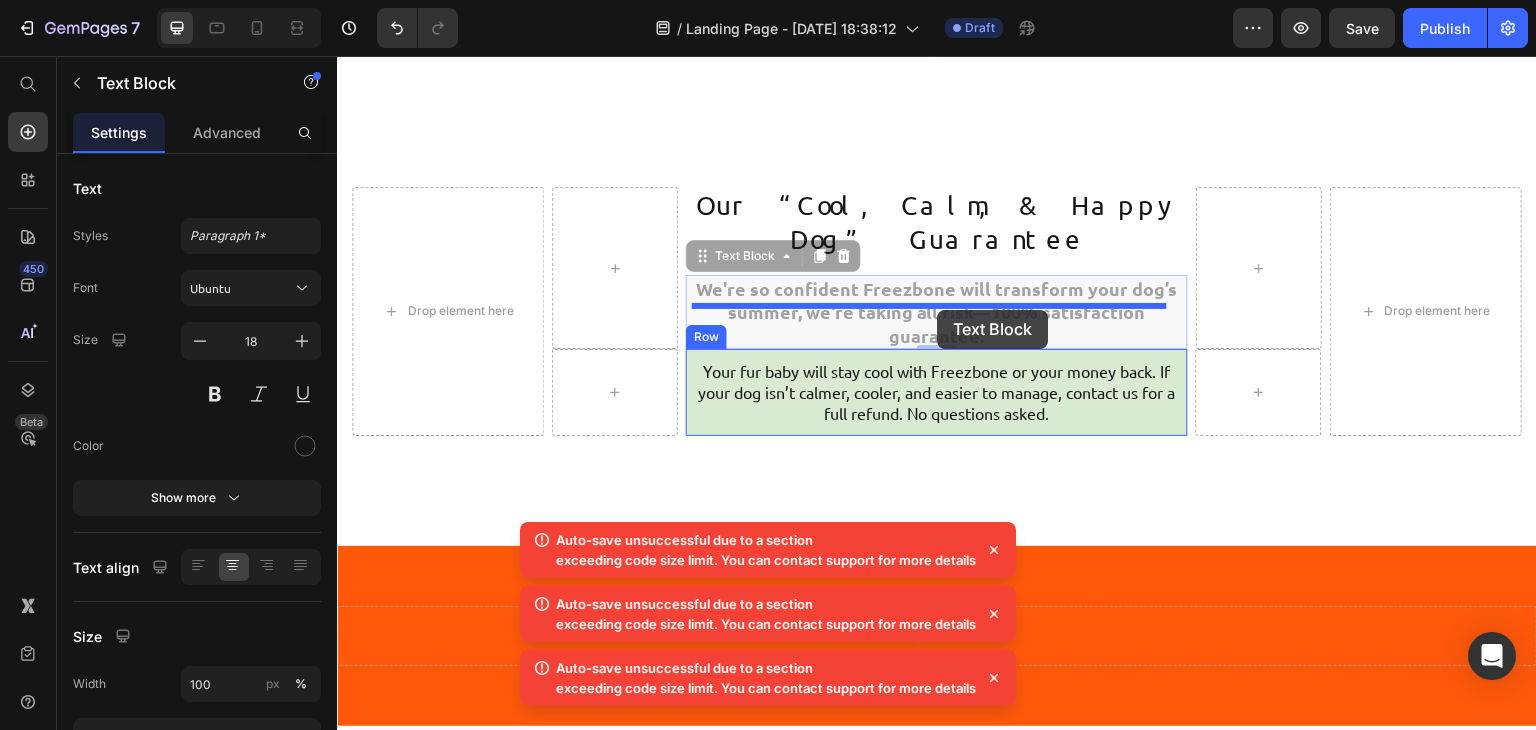 drag, startPoint x: 937, startPoint y: 230, endPoint x: 938, endPoint y: 310, distance: 80.00625 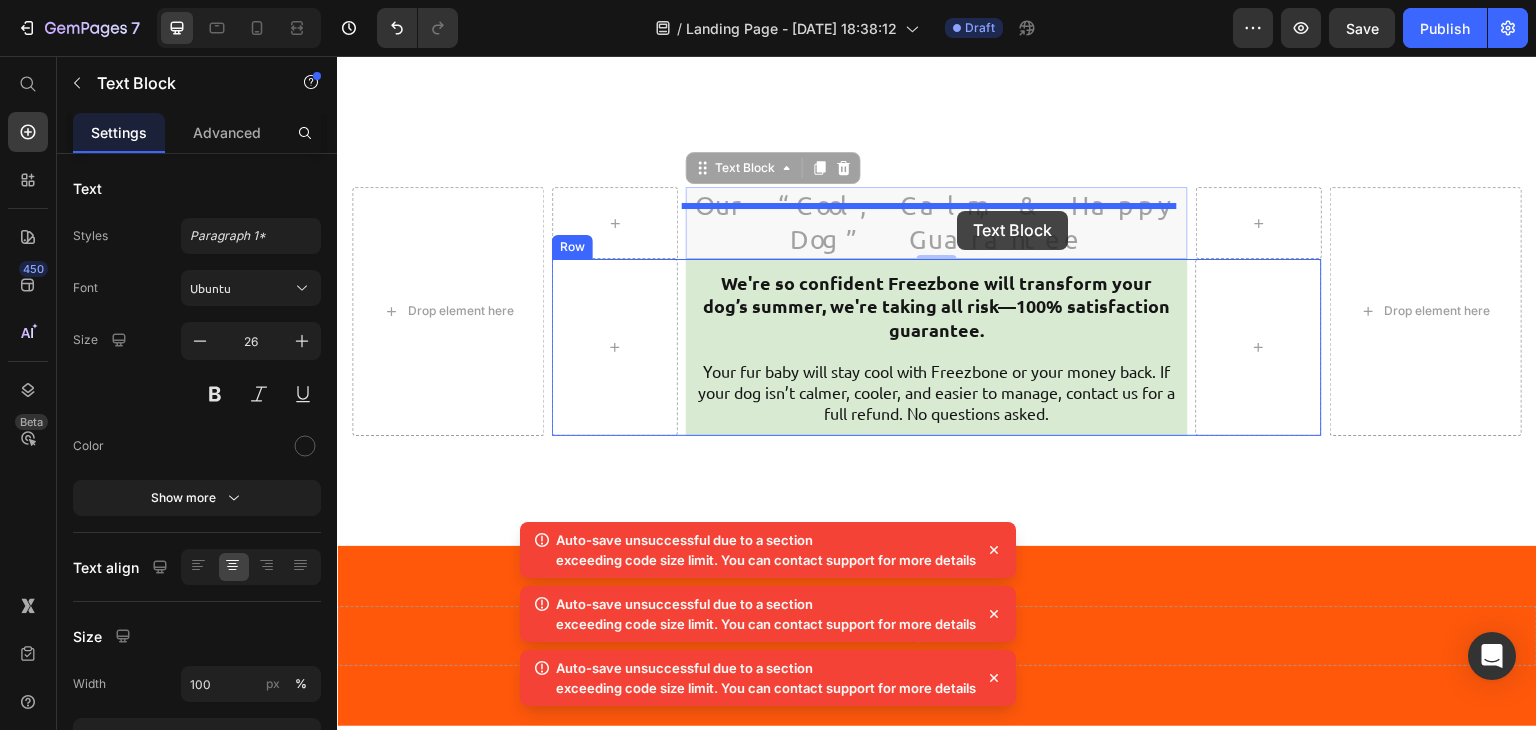 drag, startPoint x: 958, startPoint y: 169, endPoint x: 958, endPoint y: 217, distance: 48 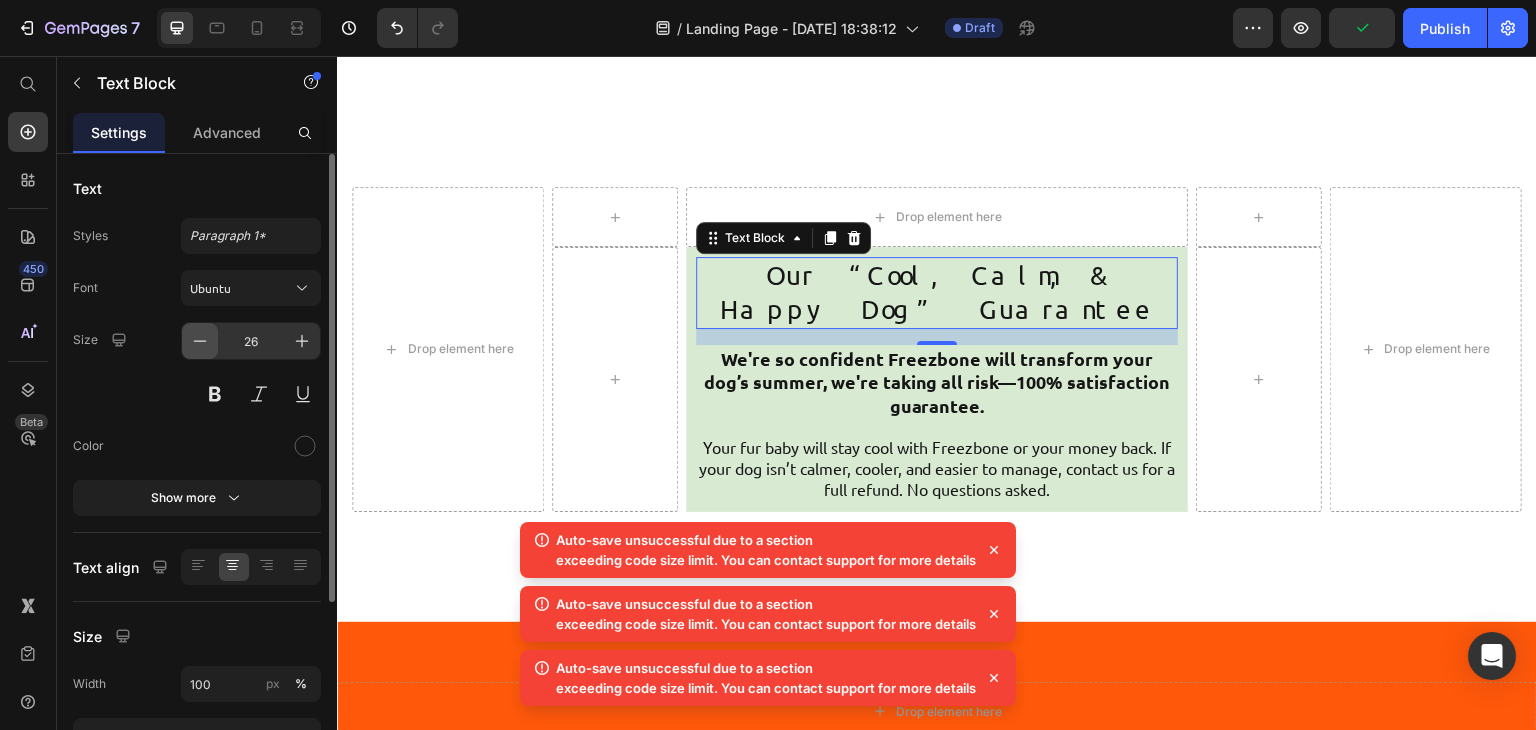 click 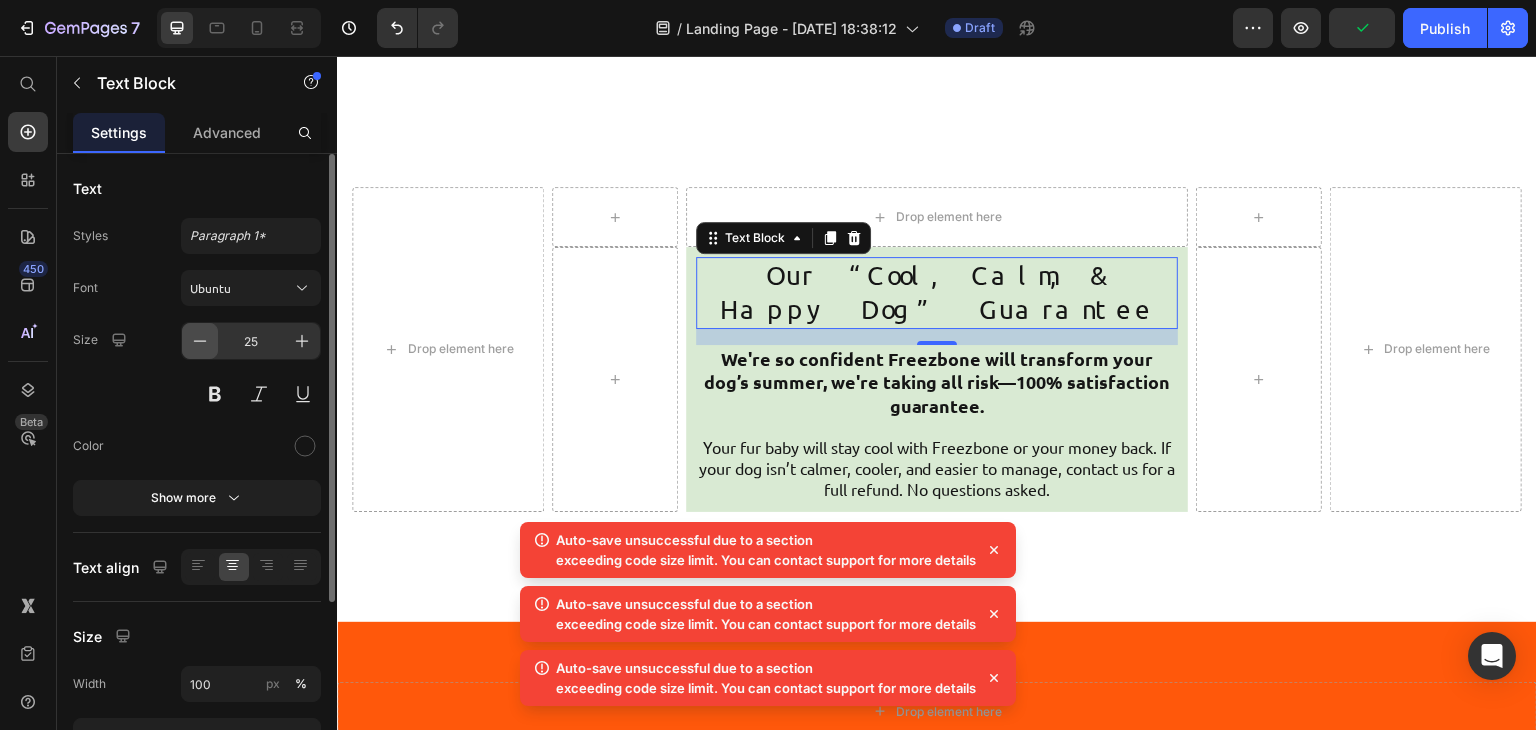 click 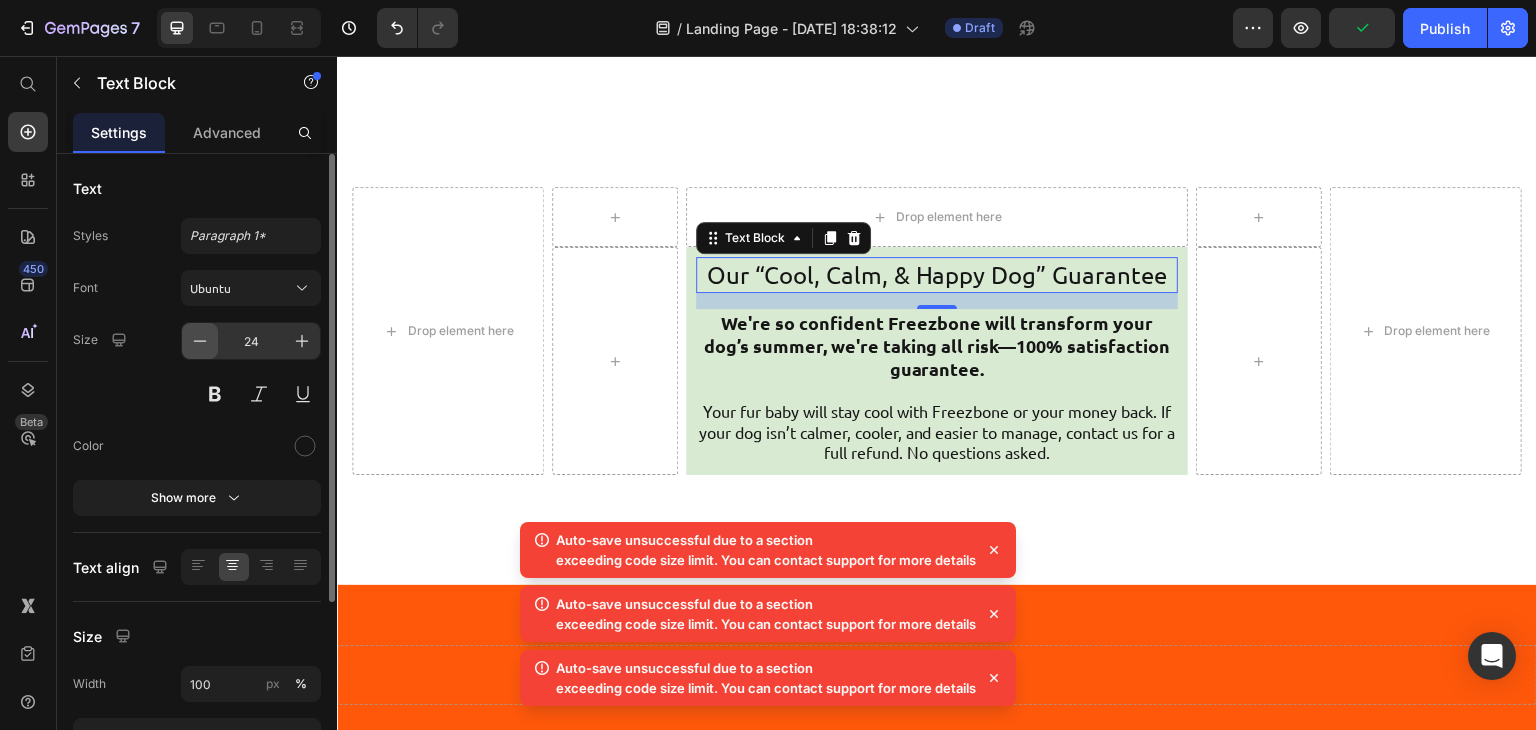 click 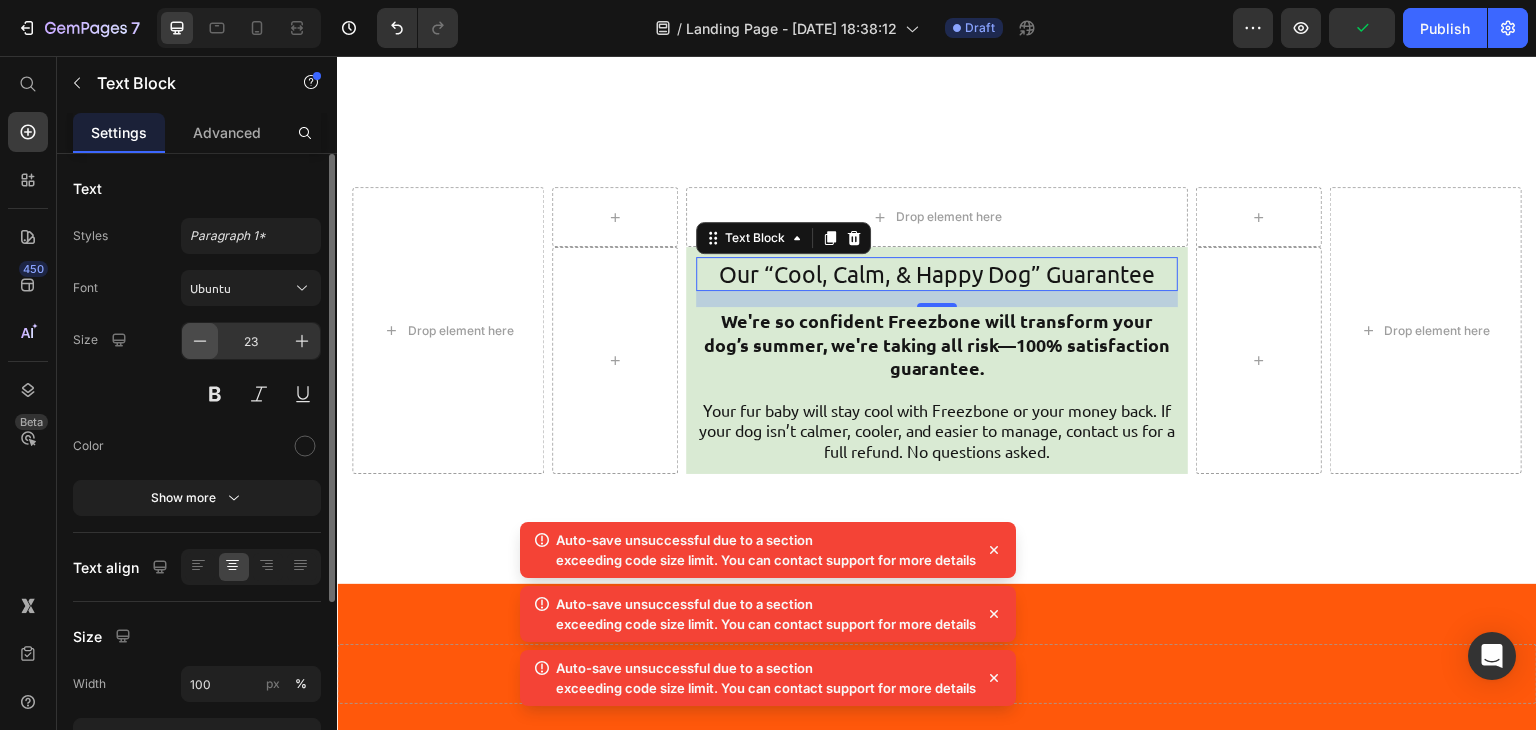 click 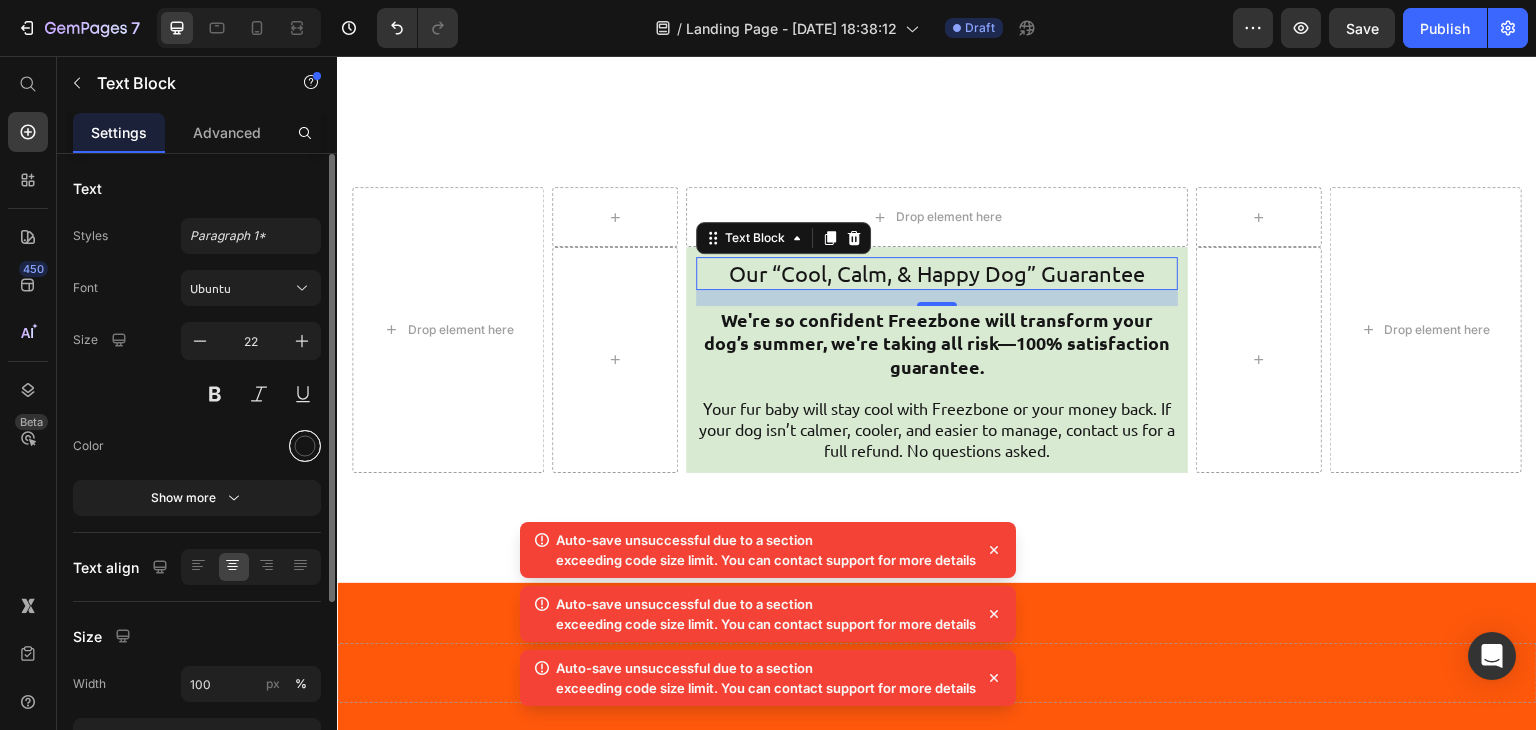 click at bounding box center [305, 446] 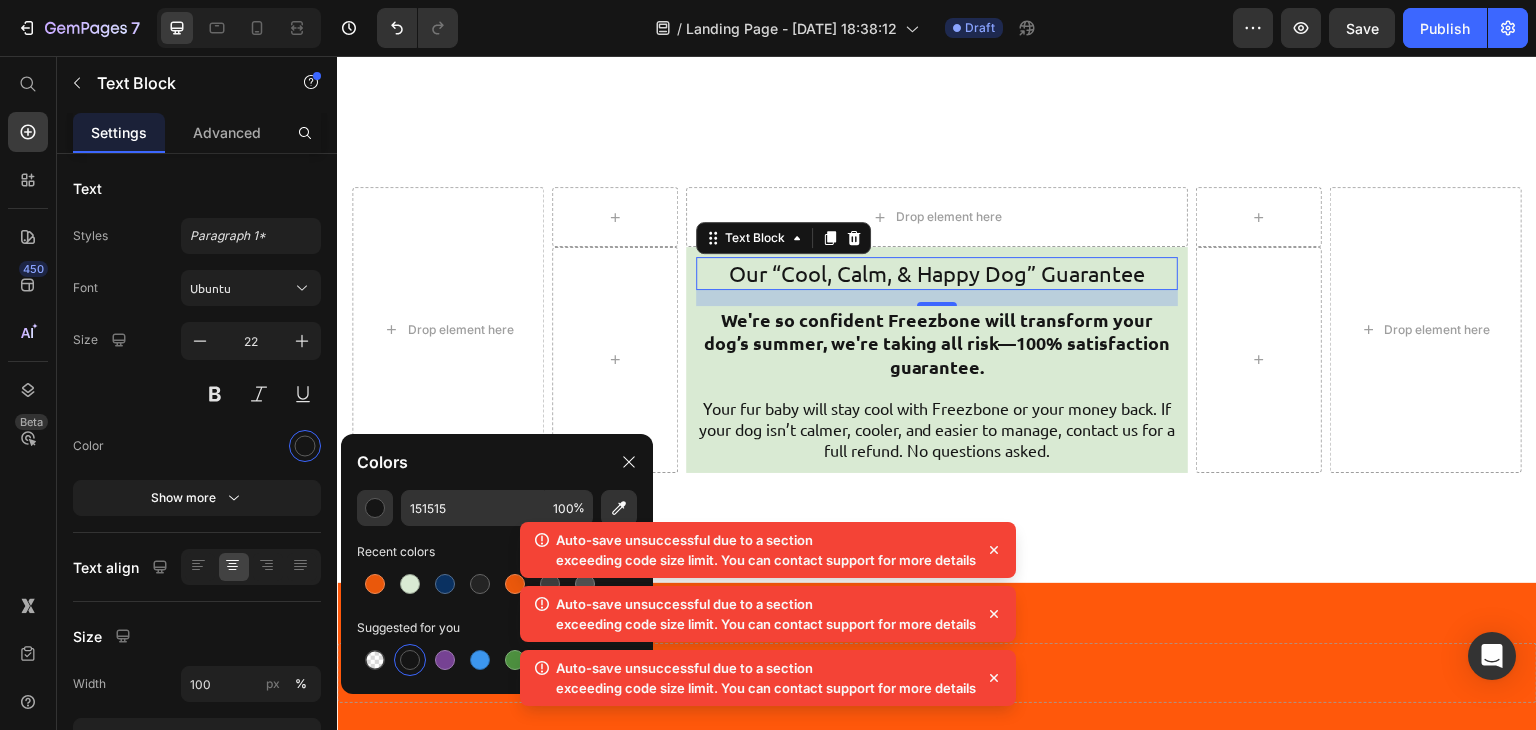 click 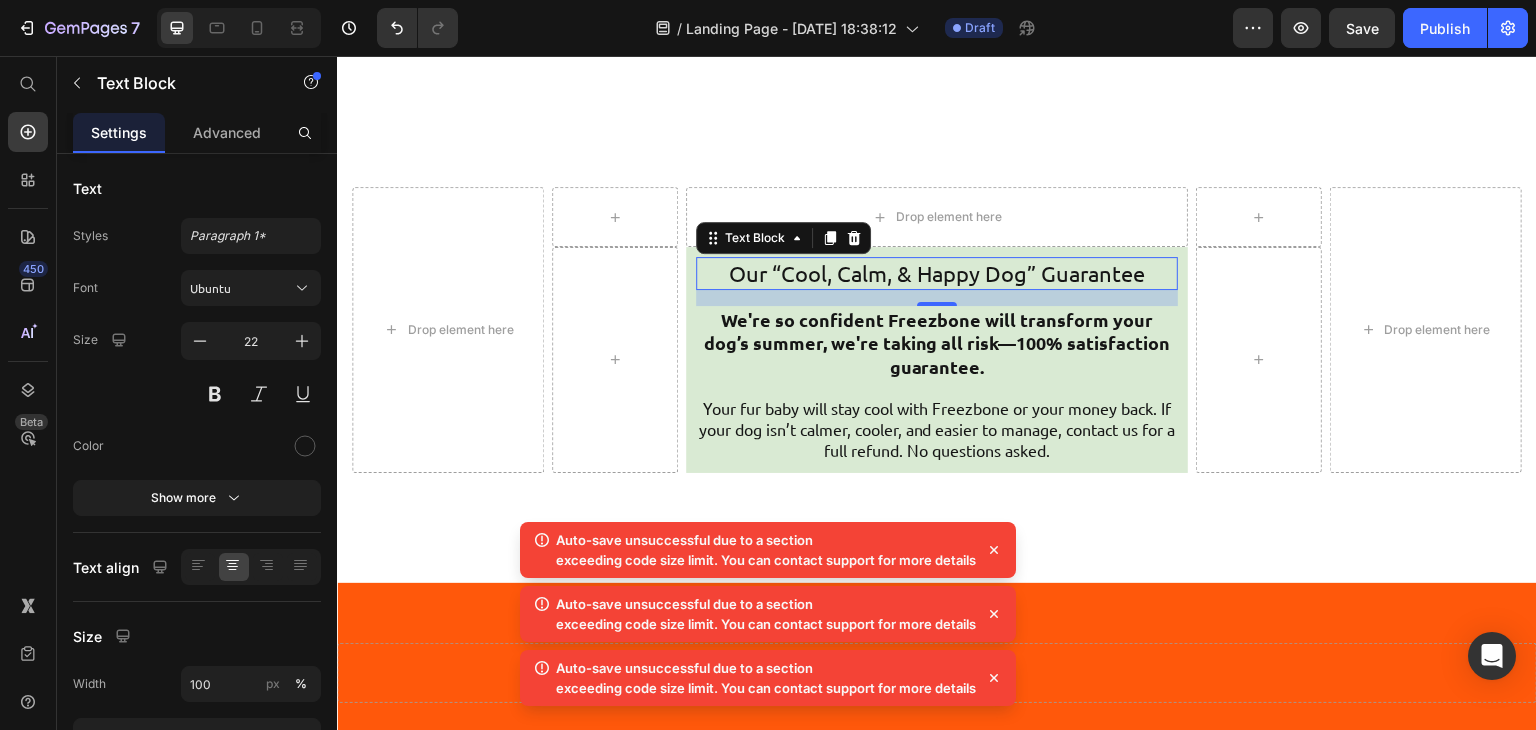 click 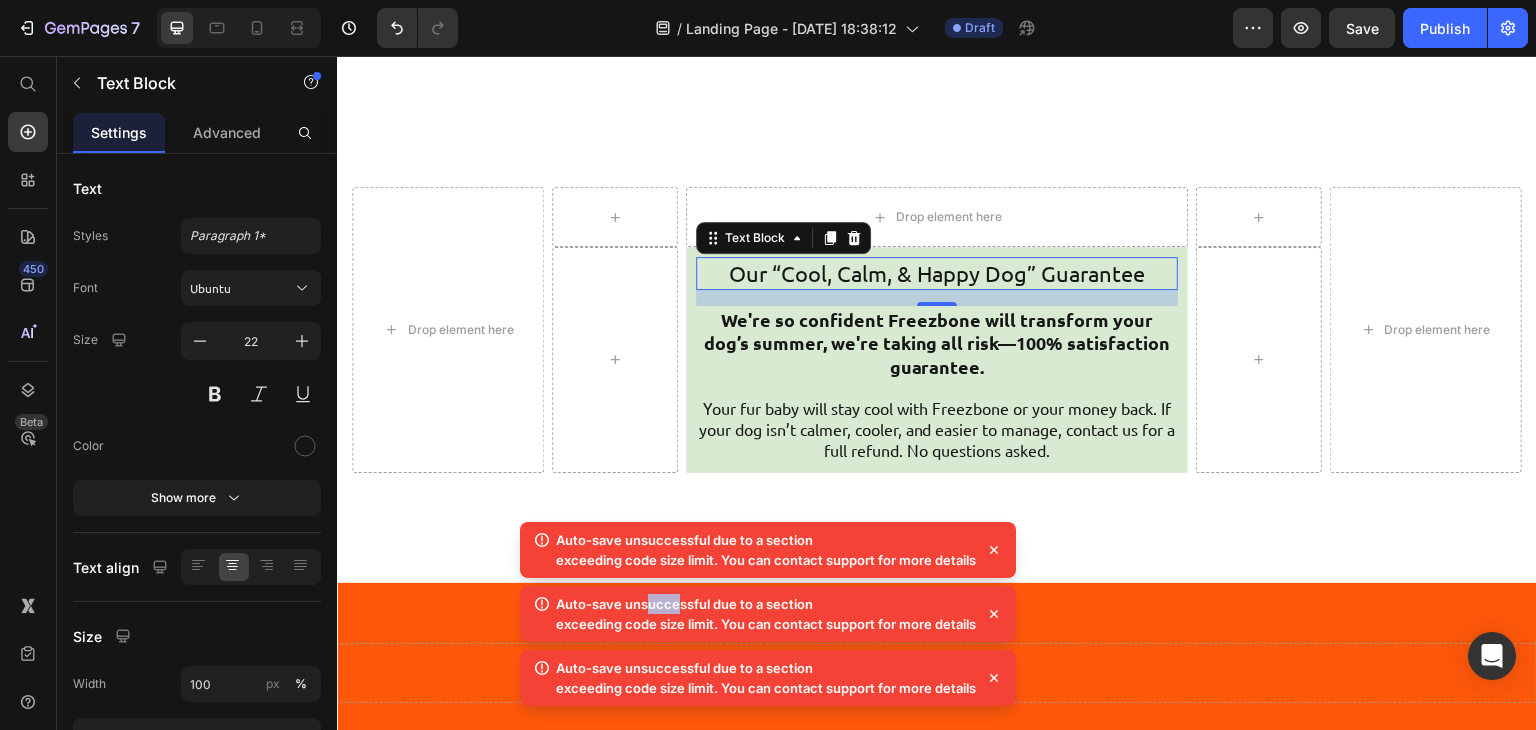 click on "Auto-save unsuccessful due to a section   exceeding code size limit . You can contact support for more details
Auto-save unsuccessful due to a section   exceeding code size limit . You can contact support for more details
Auto-save unsuccessful due to a section   exceeding code size limit . You can contact support for more details" at bounding box center (768, 618) 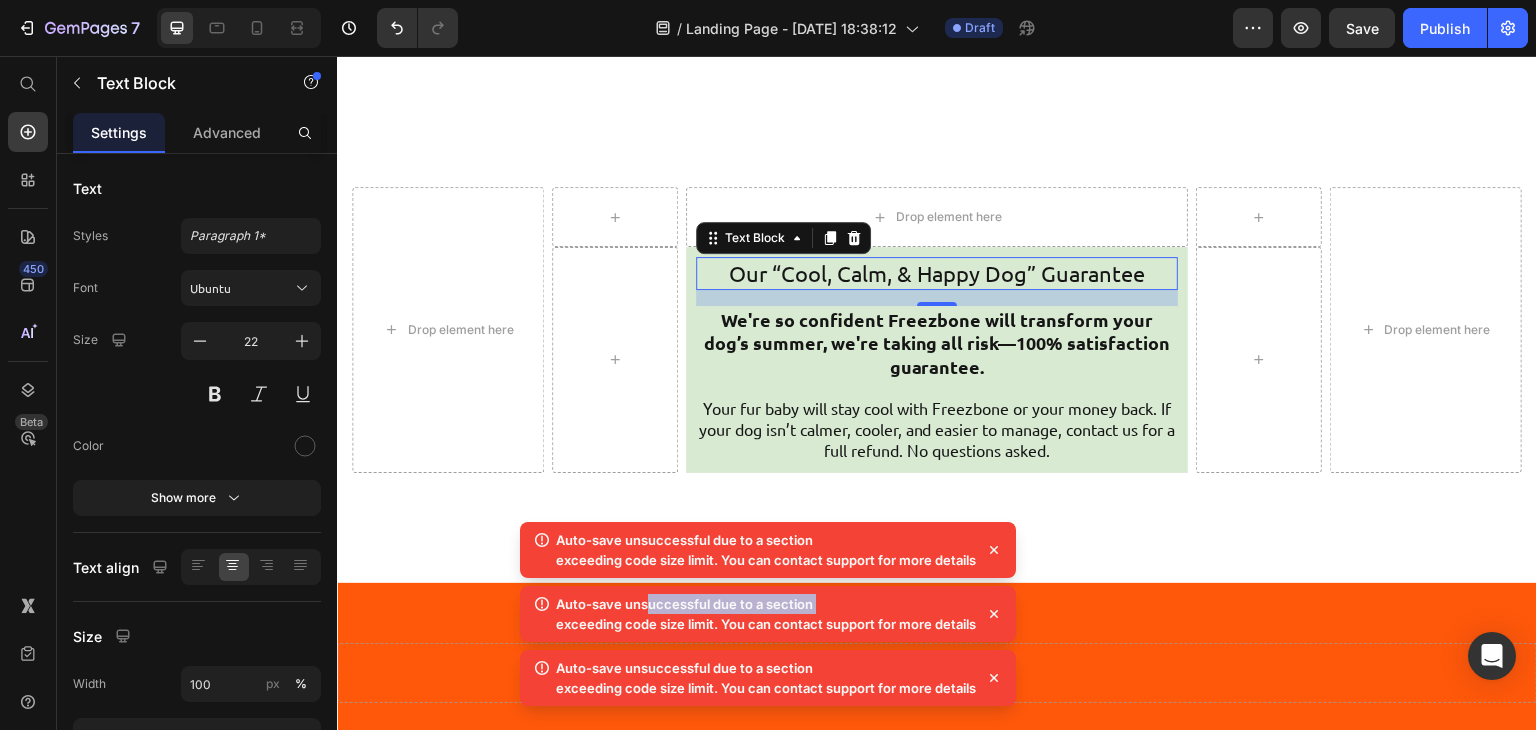 click 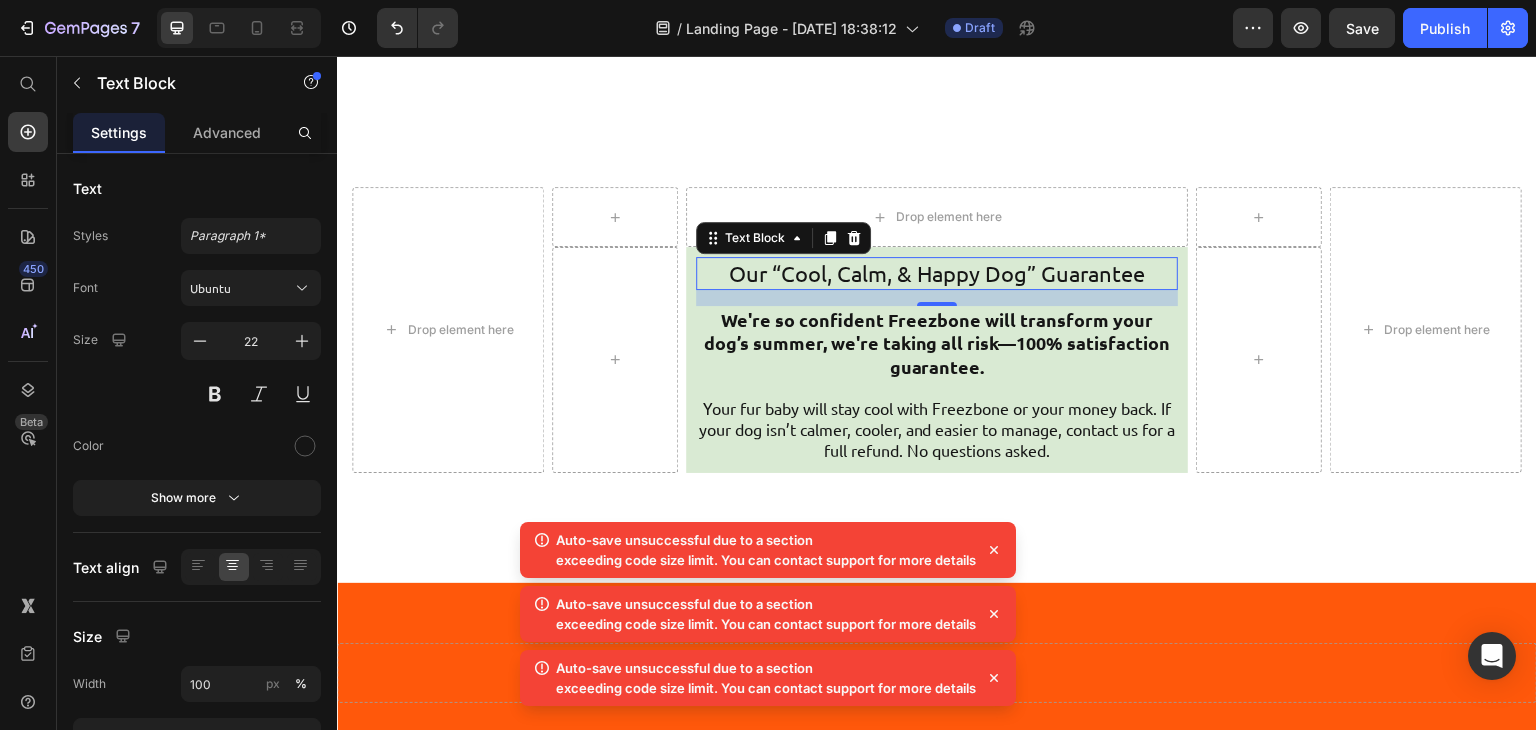 click 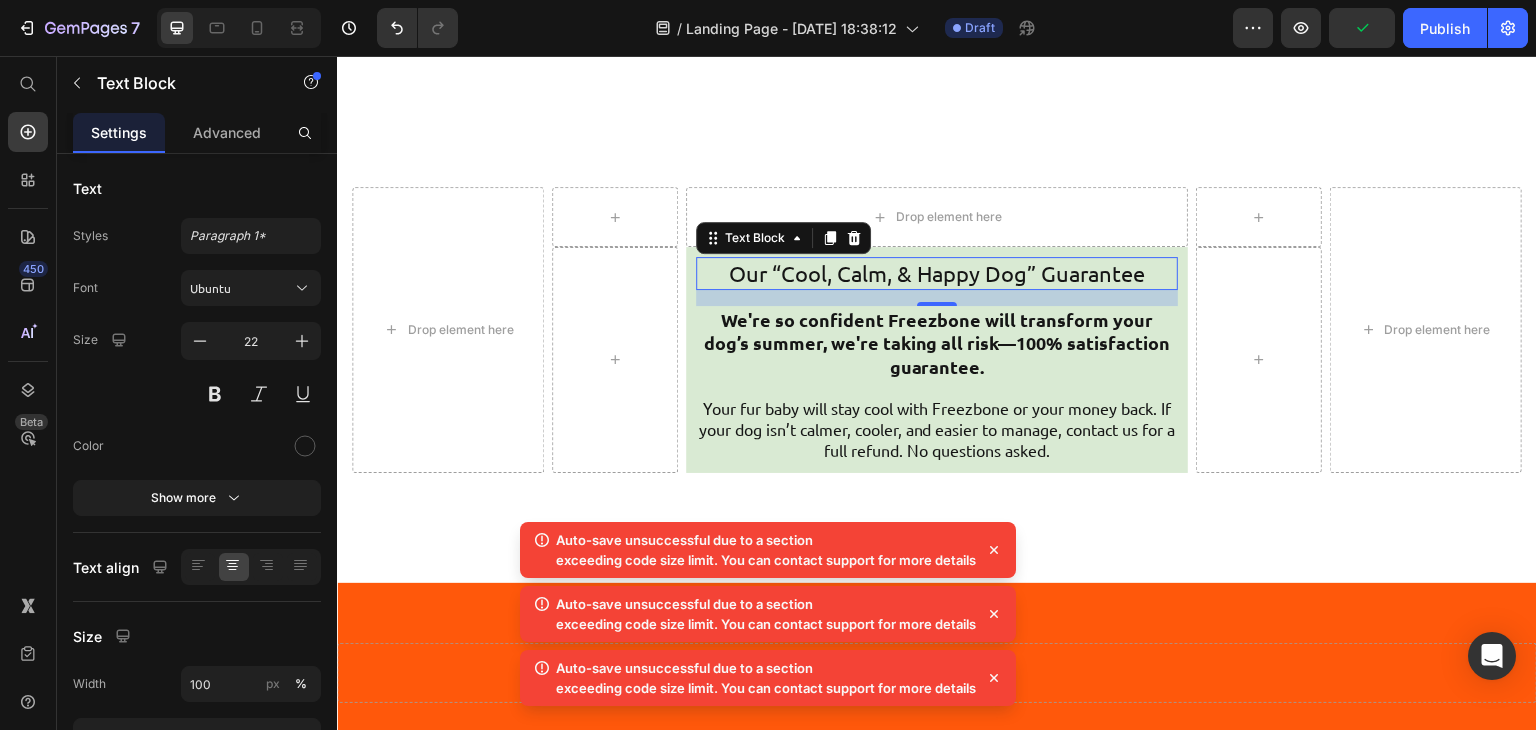 click 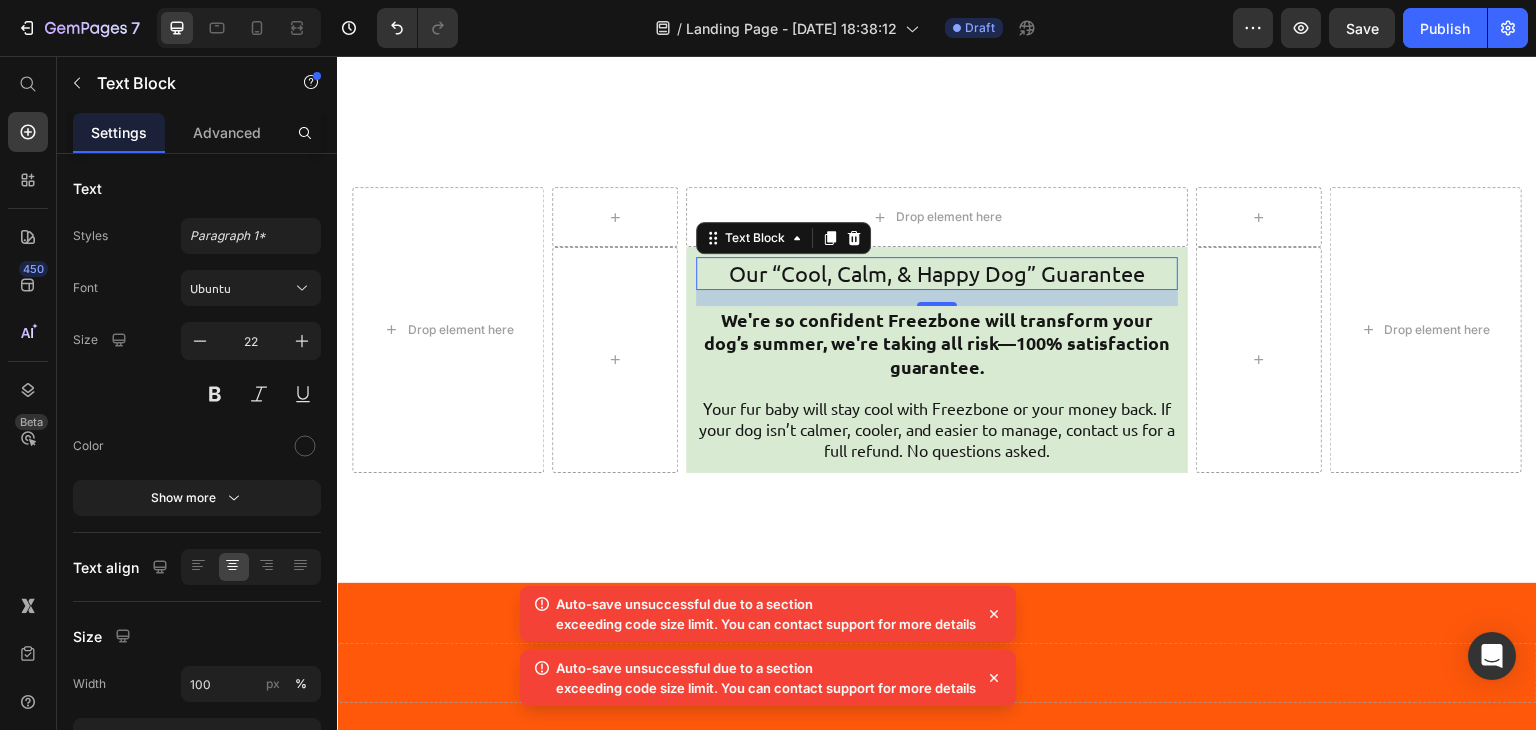 click 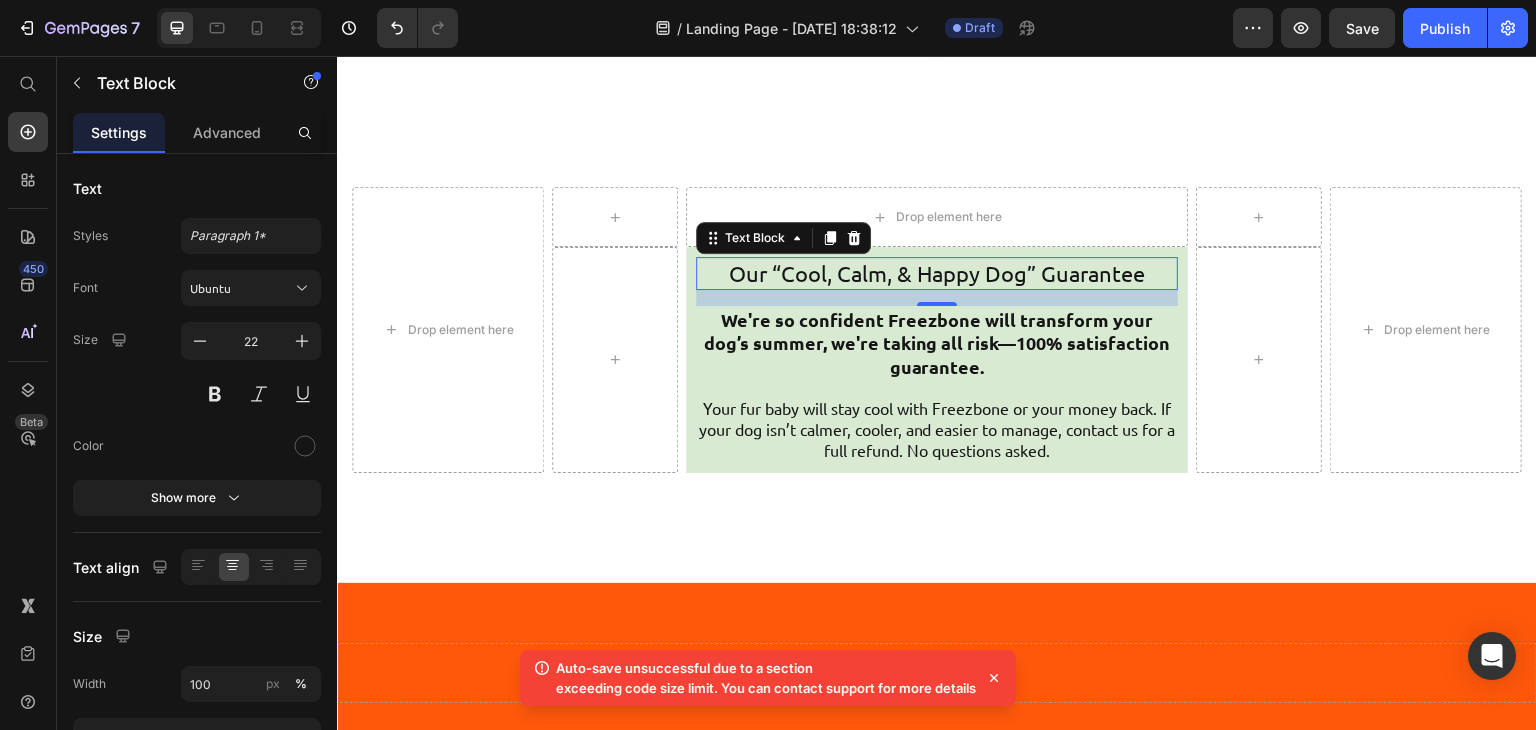 click 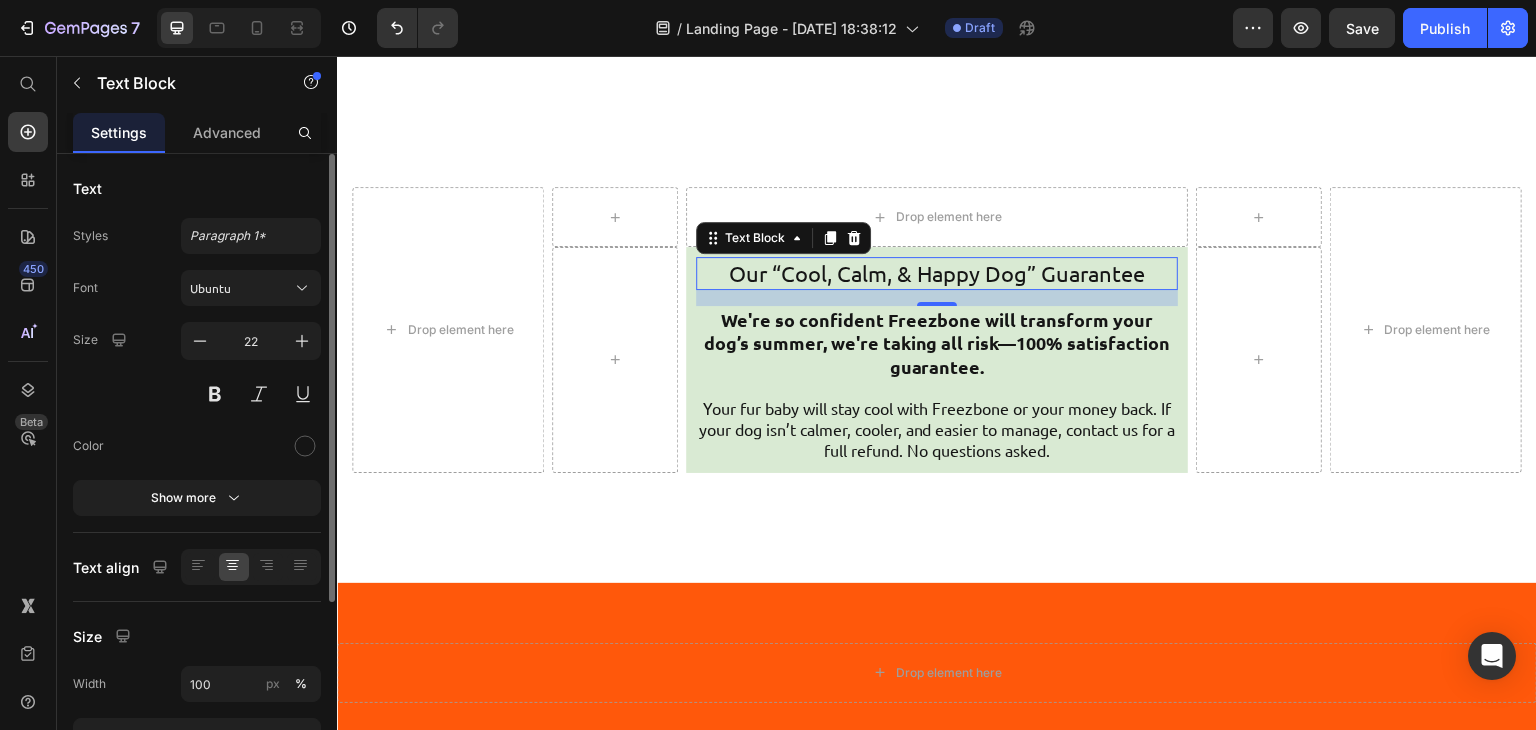 click at bounding box center [251, 446] 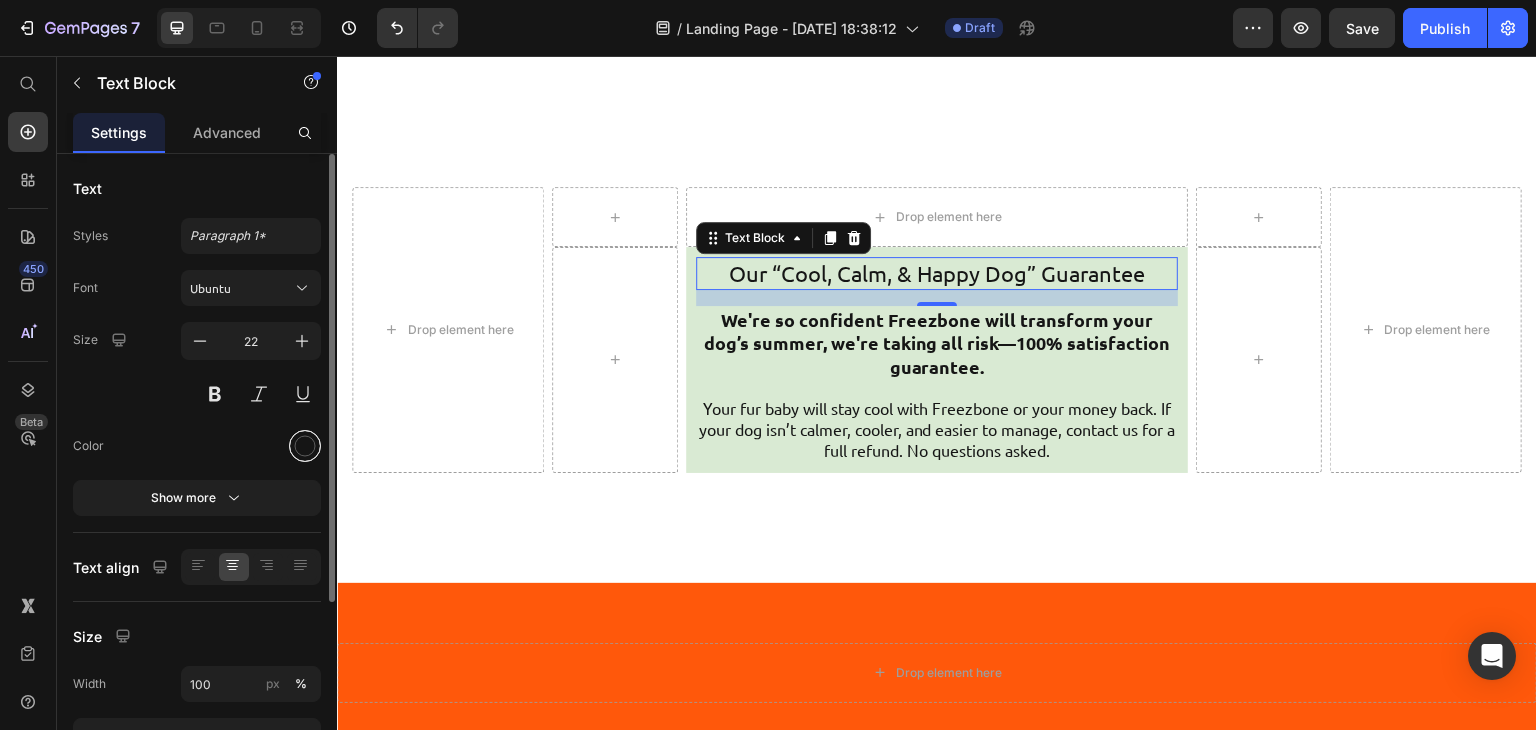 drag, startPoint x: 285, startPoint y: 450, endPoint x: 297, endPoint y: 449, distance: 12.0415945 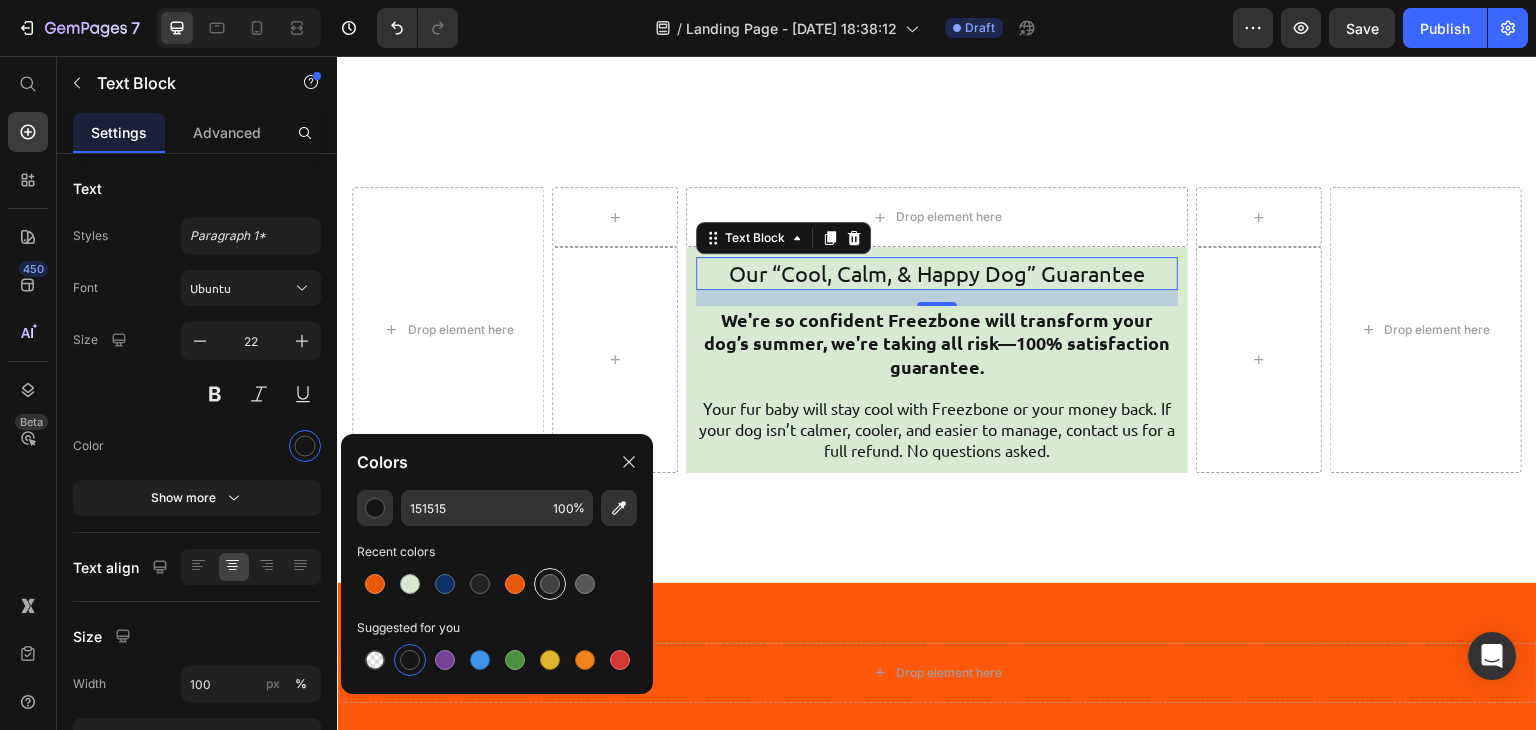 click at bounding box center (550, 584) 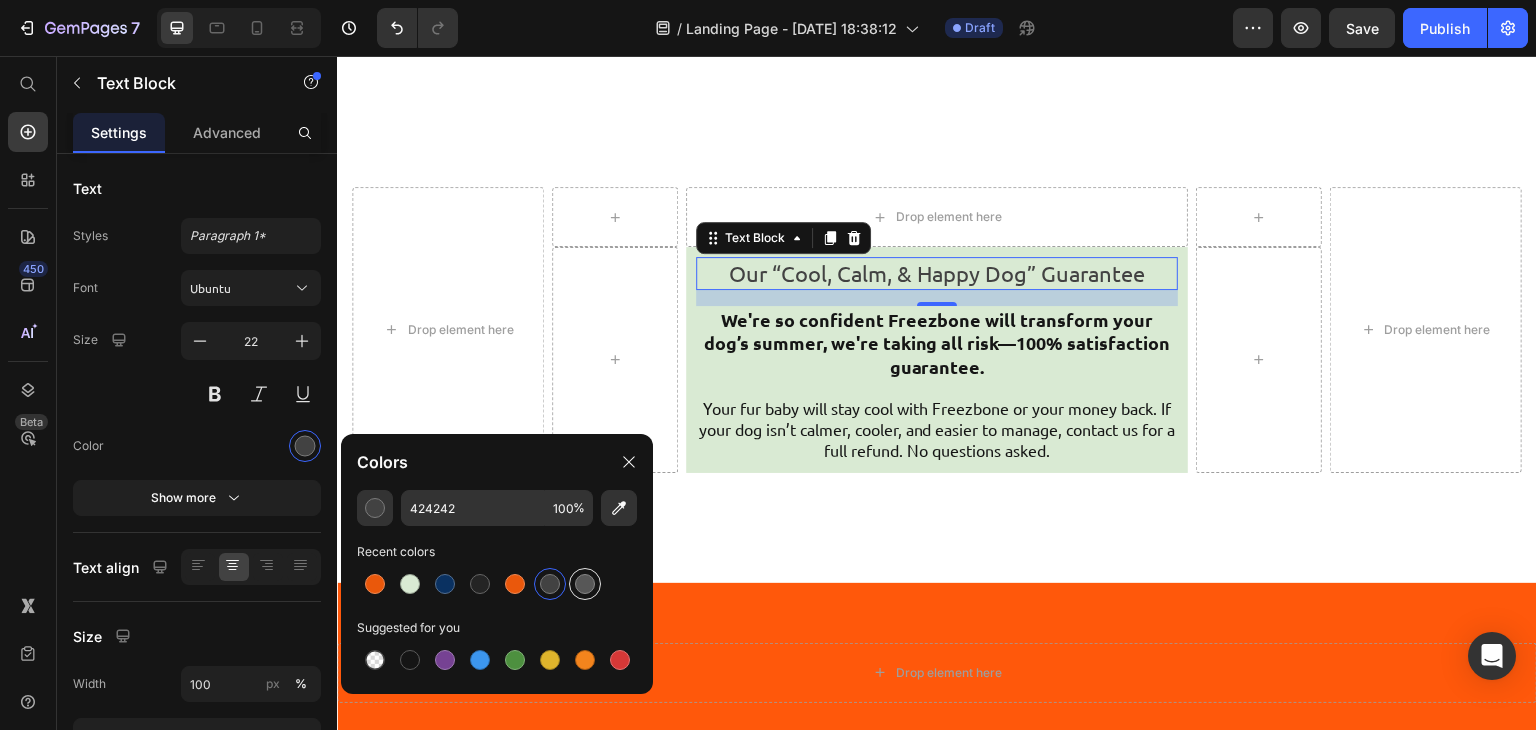 click at bounding box center (585, 584) 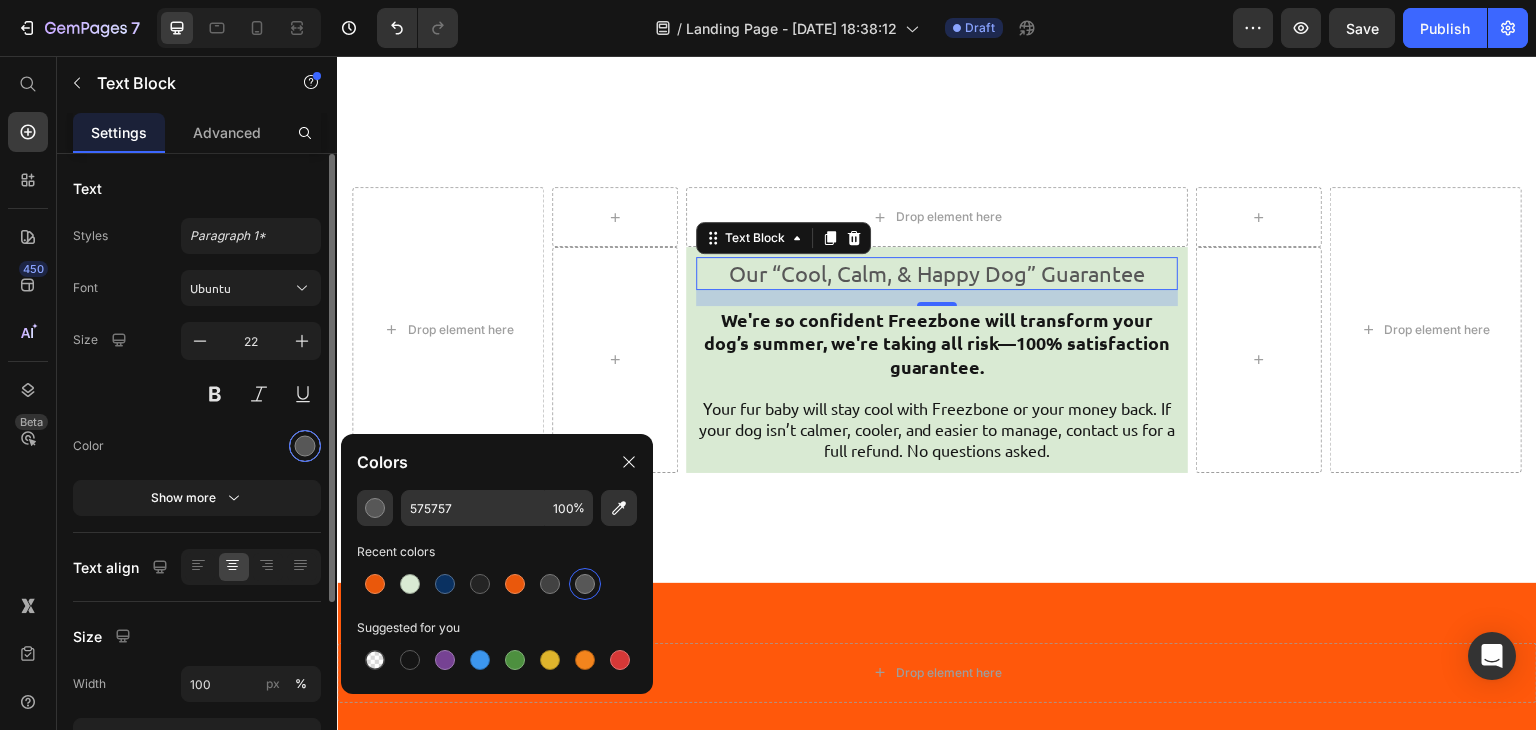 click at bounding box center (305, 446) 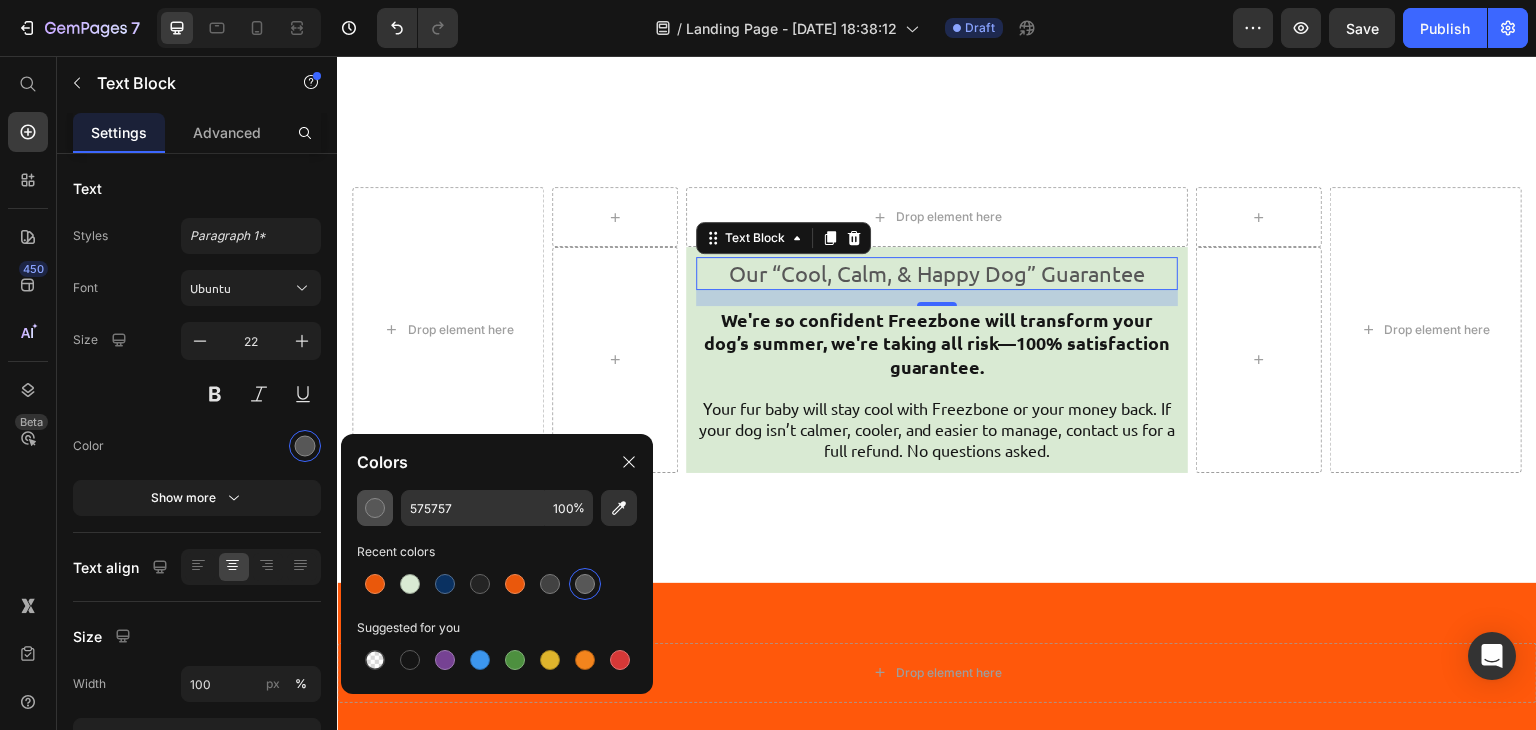 click at bounding box center [375, 508] 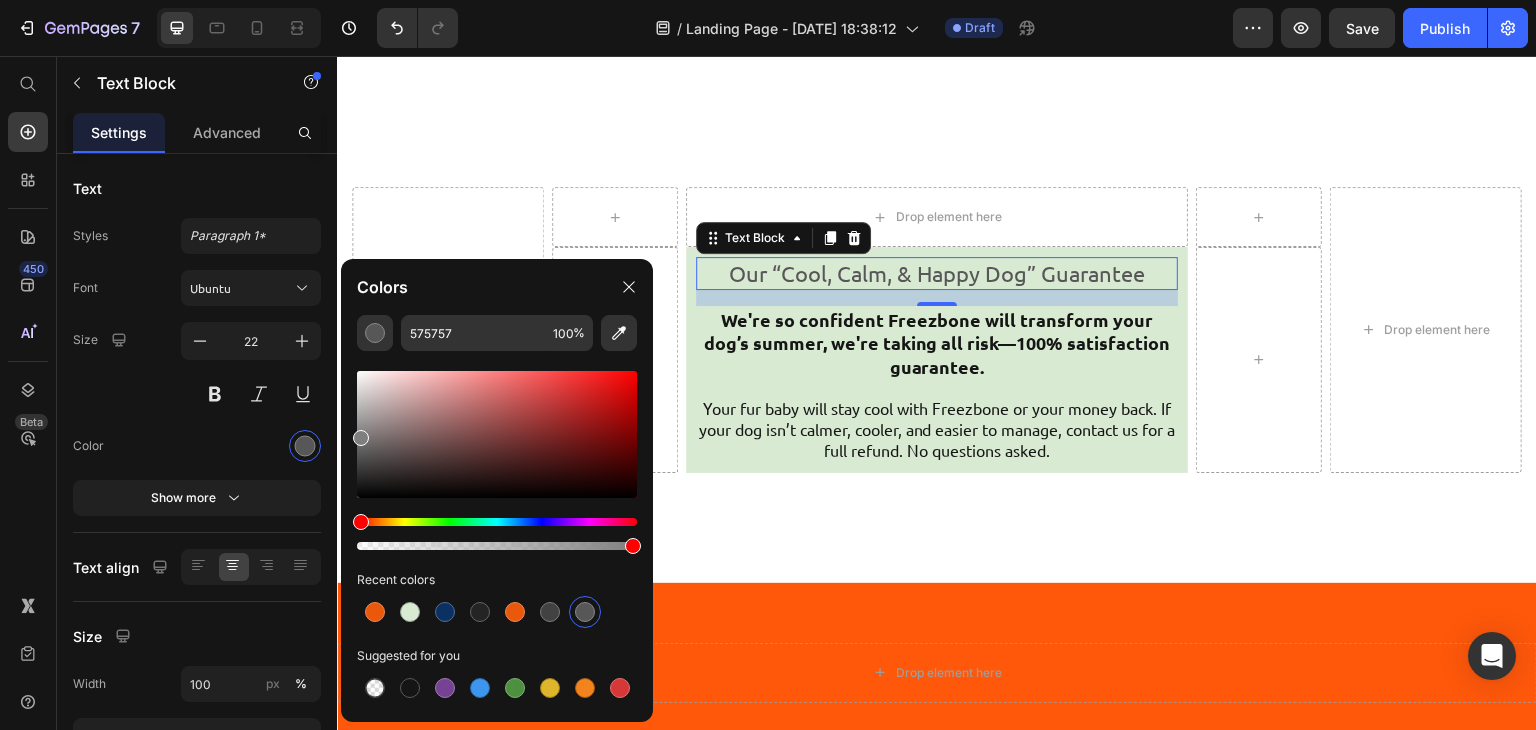 click at bounding box center [497, 434] 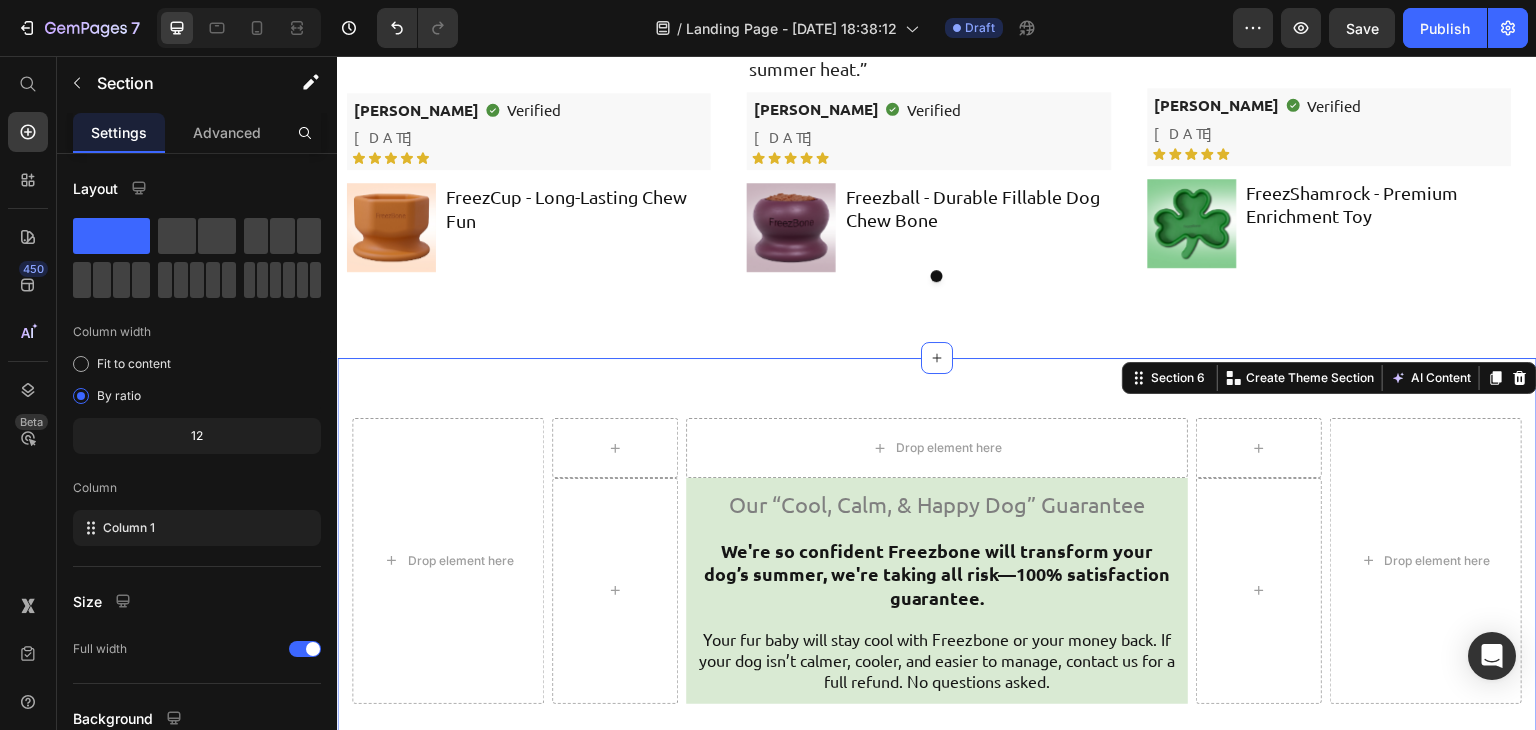 scroll, scrollTop: 7994, scrollLeft: 0, axis: vertical 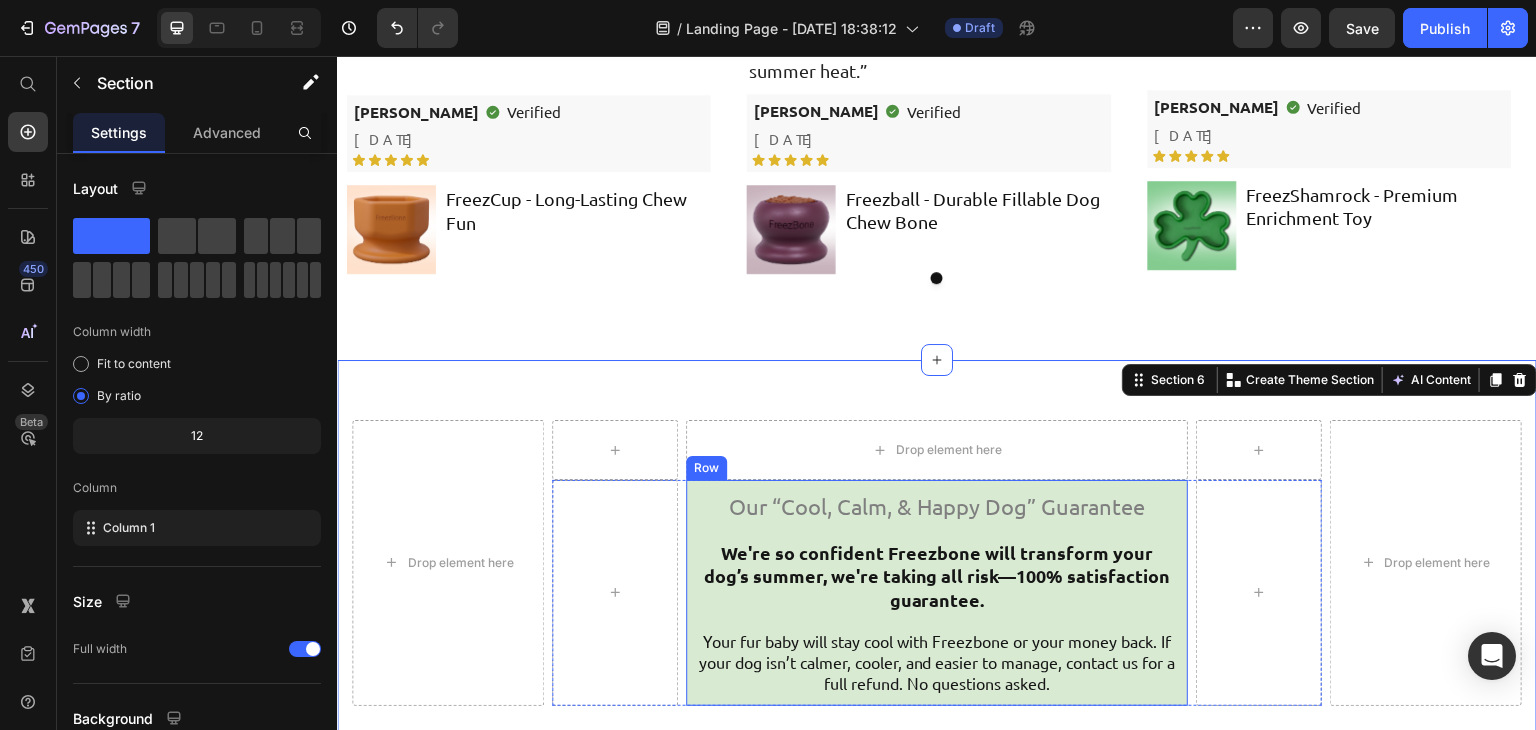 click on "Our “Cool, Calm, & Happy Dog” Guarantee Text Block We're so confident Freezbone will transform your dog’s summer, we're taking all risk—100% satisfaction guarantee. Text Block Your fur baby will stay cool with Freezbone or your money back. If your dog isn’t calmer, cooler, and easier to manage, contact us for a full refund. No questions asked.  Text Block Row" at bounding box center (937, 592) 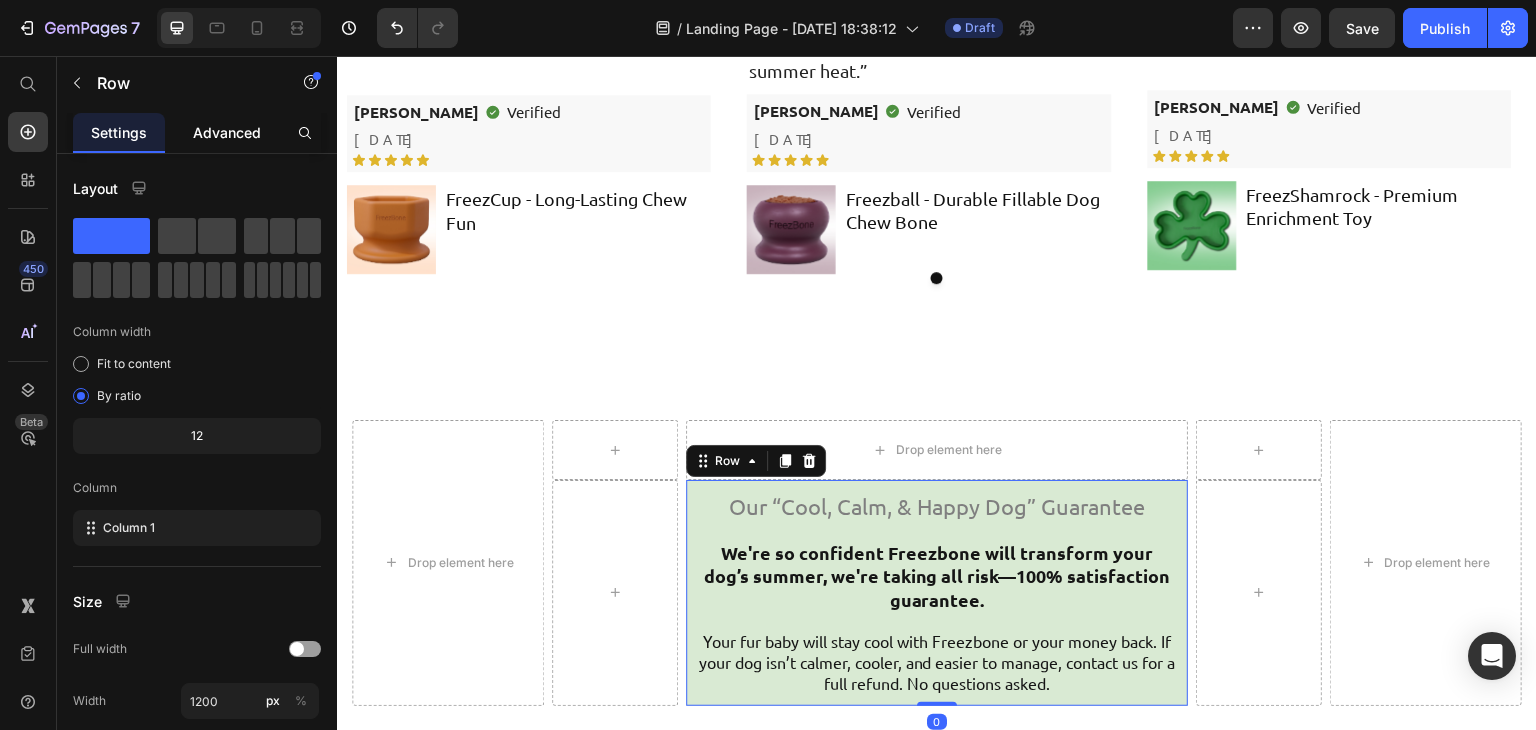 click on "Advanced" 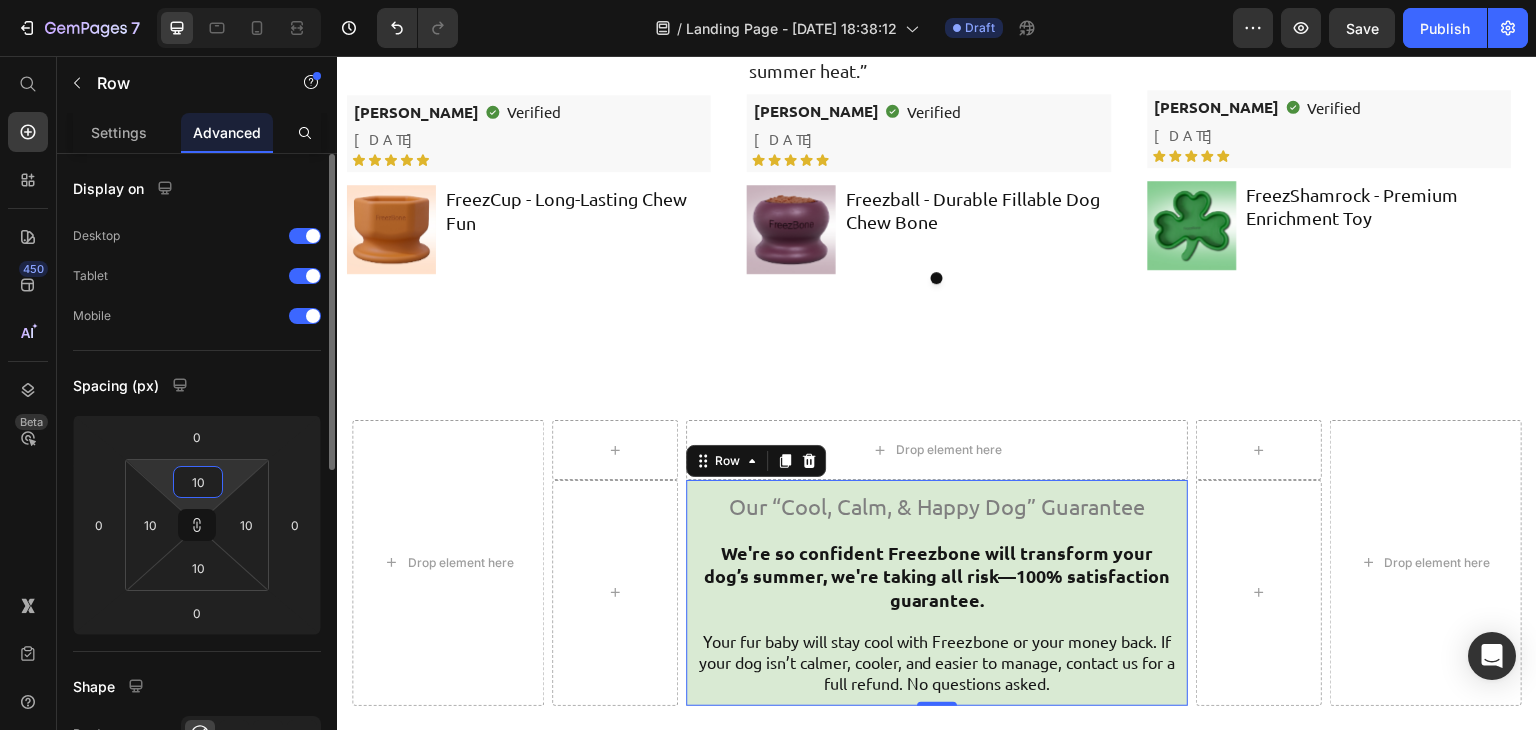 click on "10" at bounding box center [198, 482] 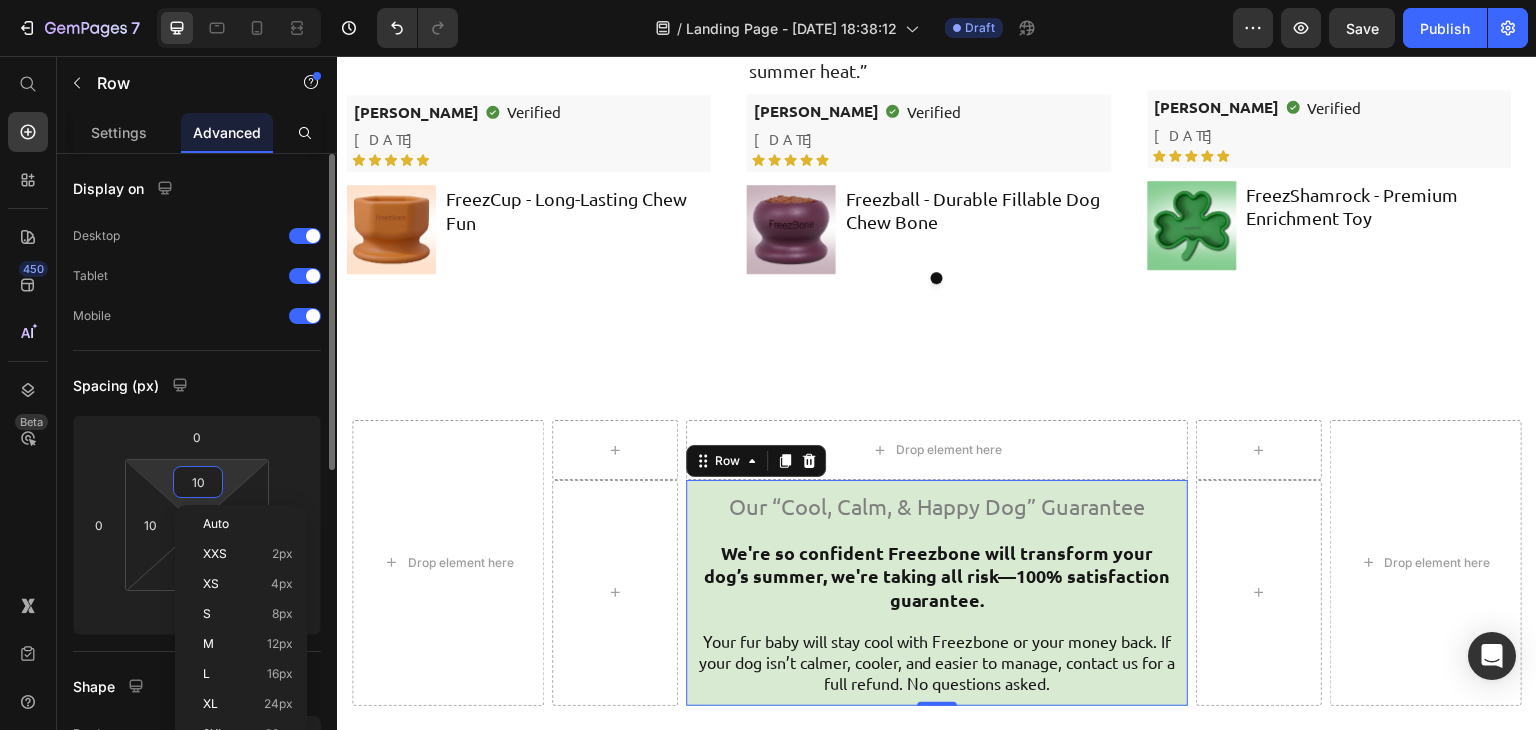 type on "2" 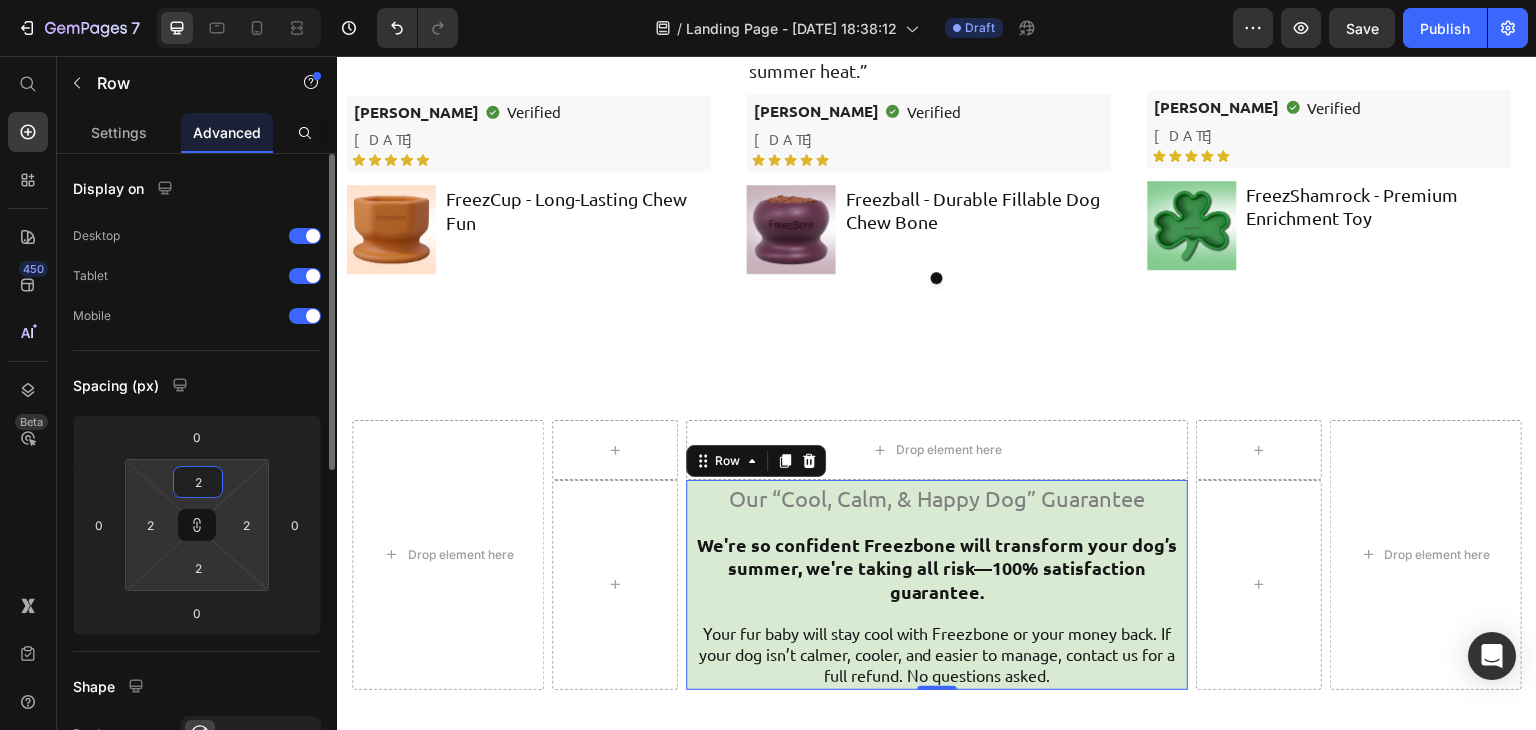 type on "20" 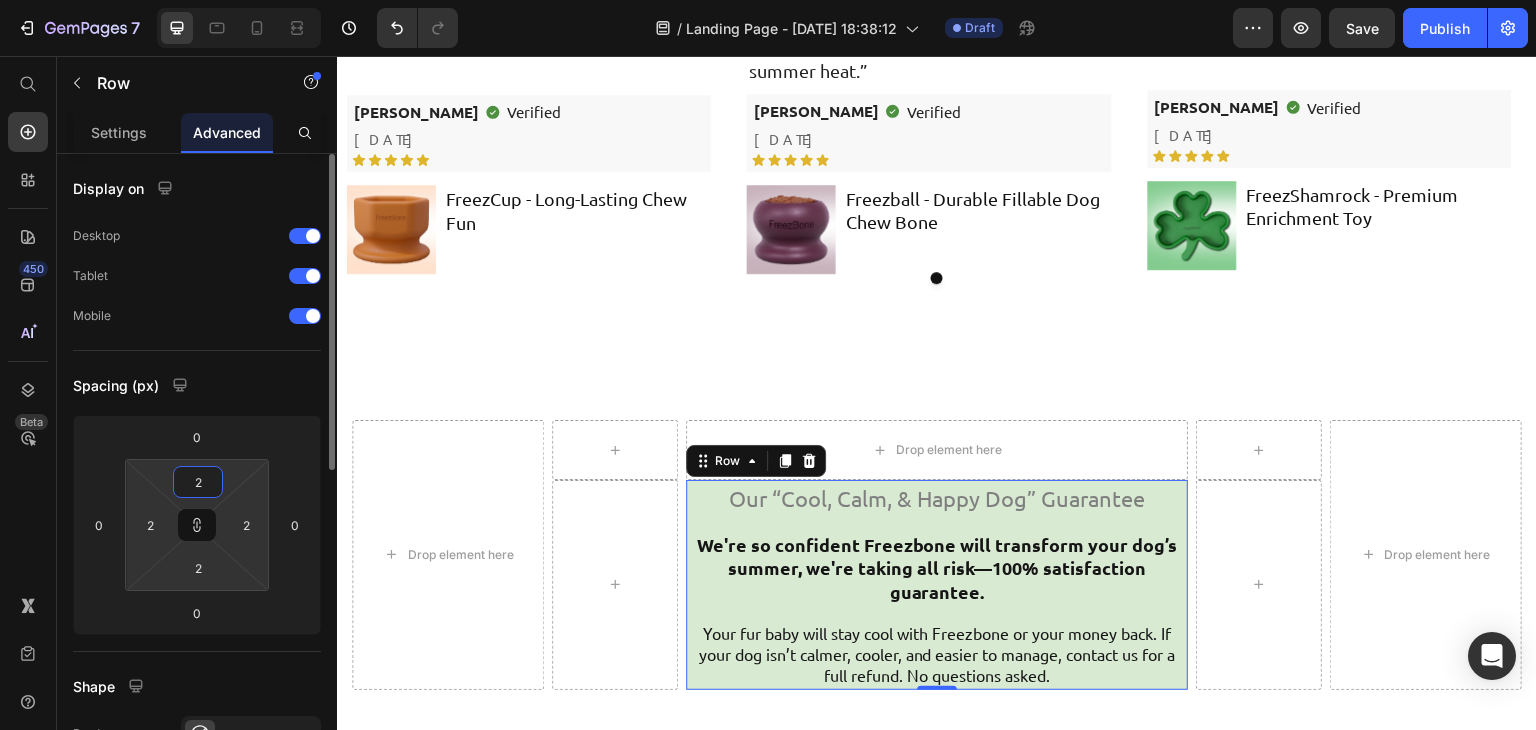 type on "20" 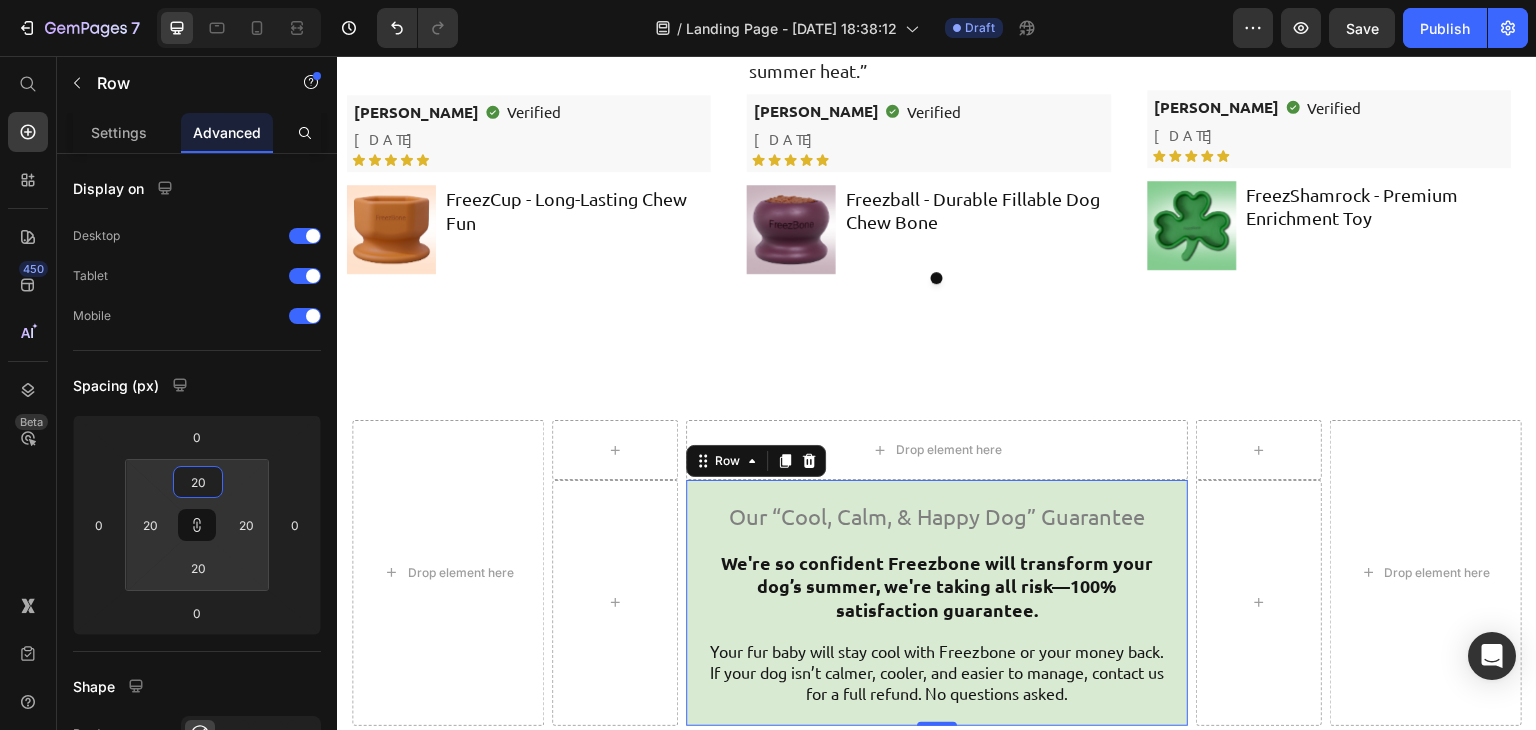 scroll, scrollTop: 8052, scrollLeft: 0, axis: vertical 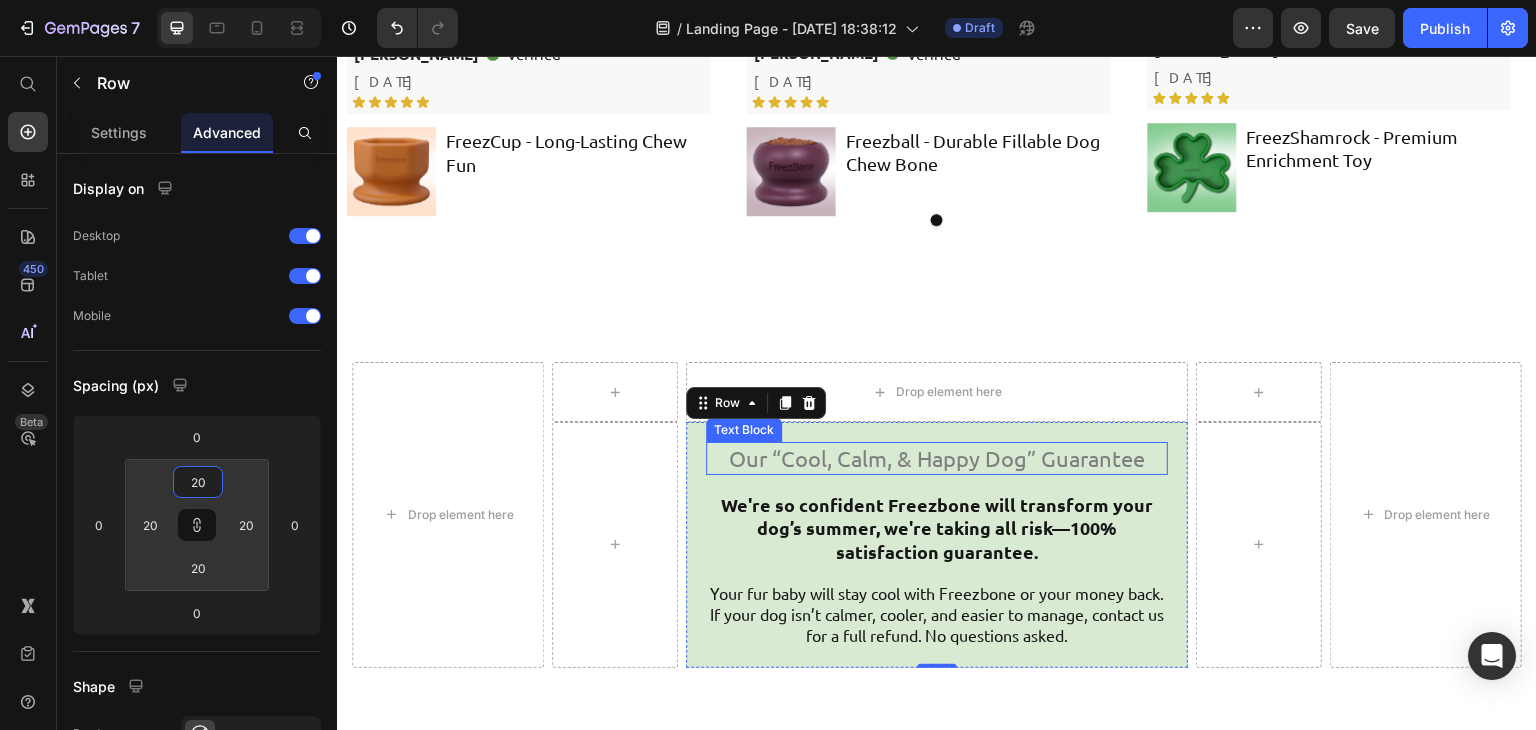 click on "Our “Cool, Calm, & Happy Dog” Guarantee" at bounding box center (937, 458) 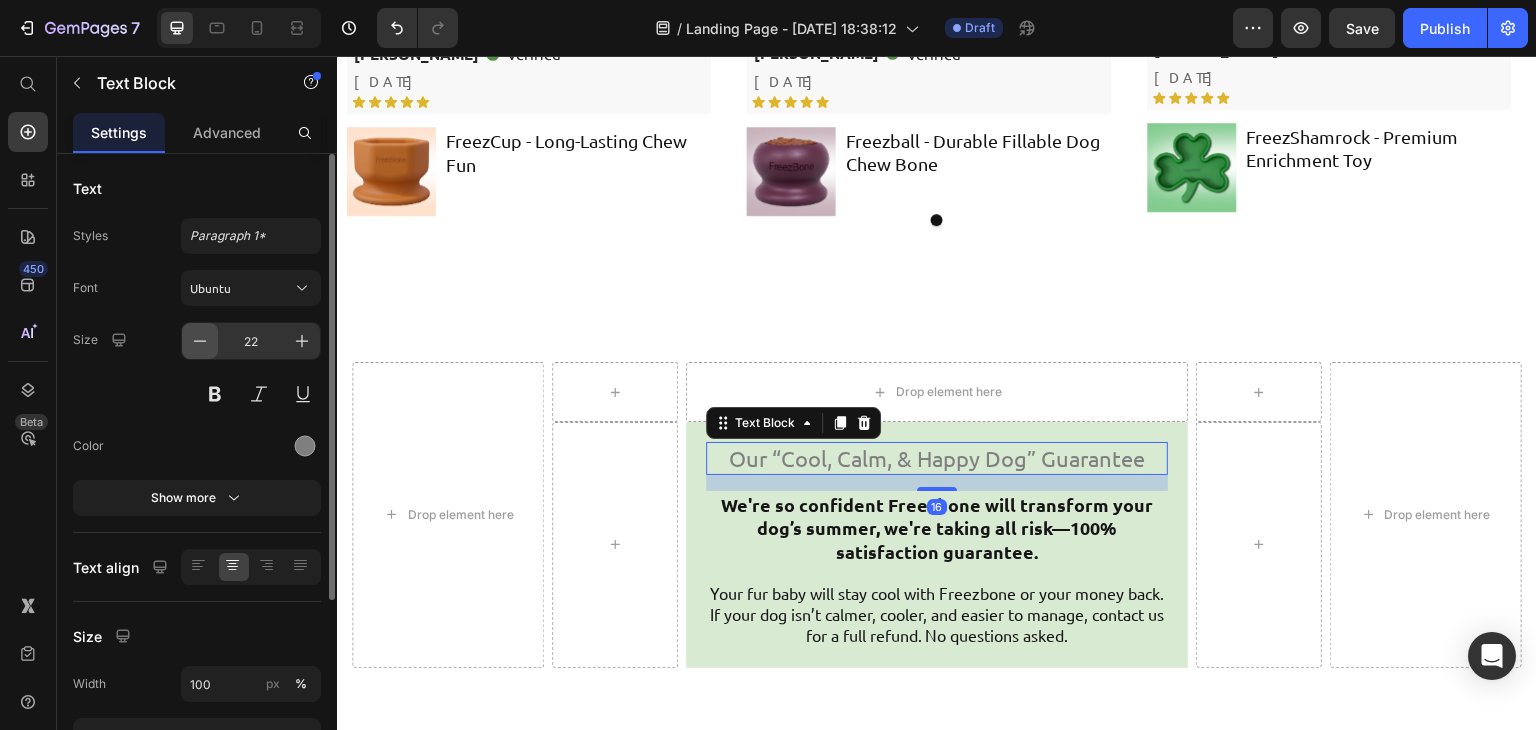 click 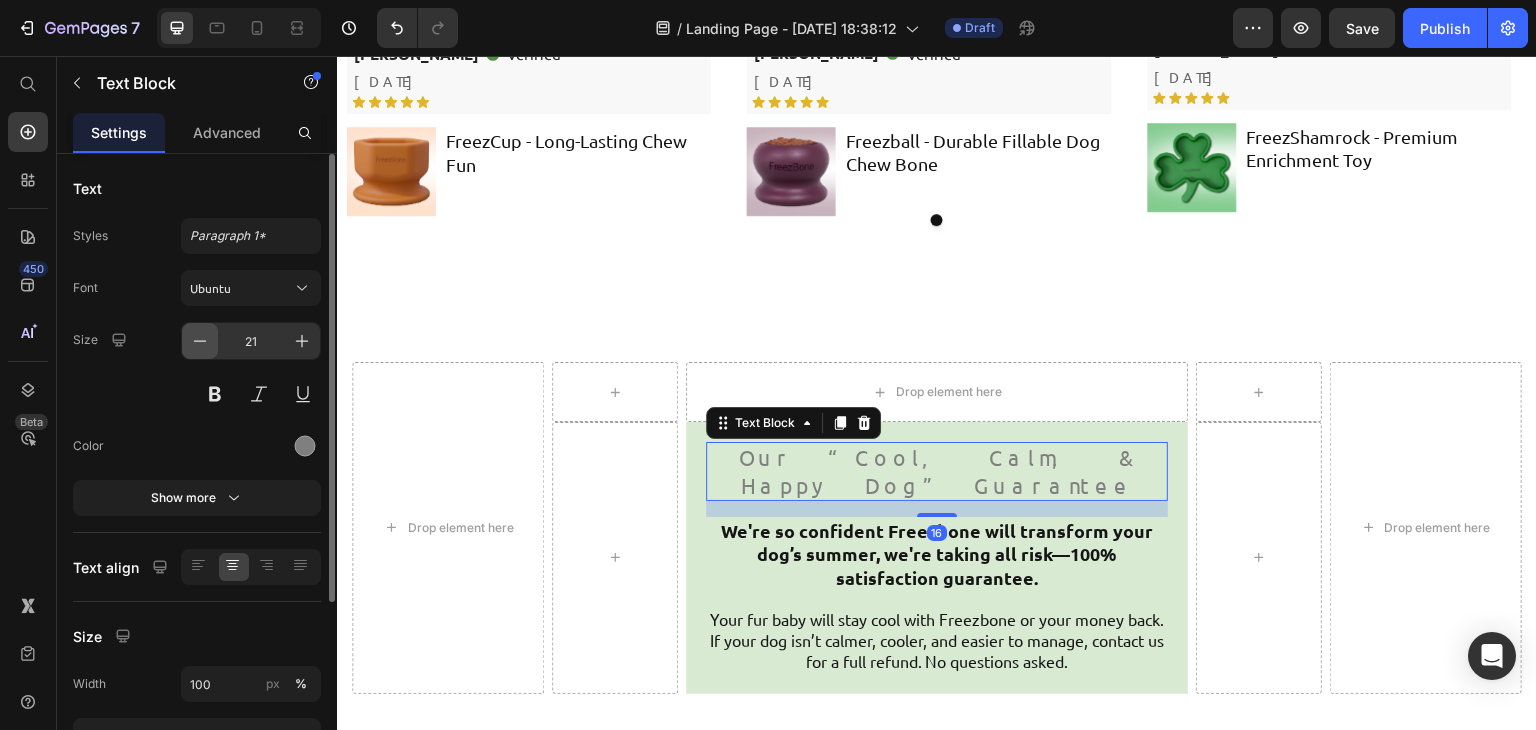 click 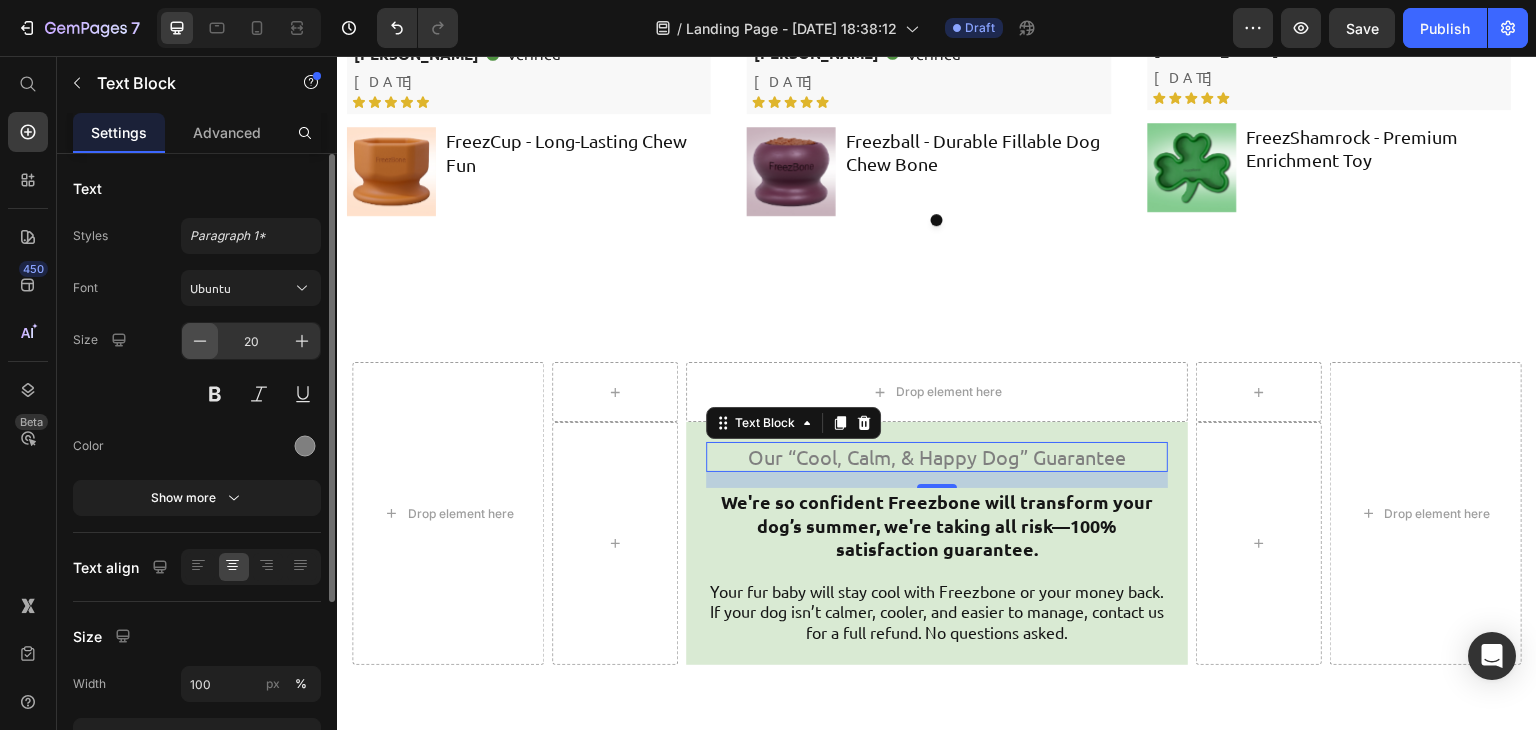 click 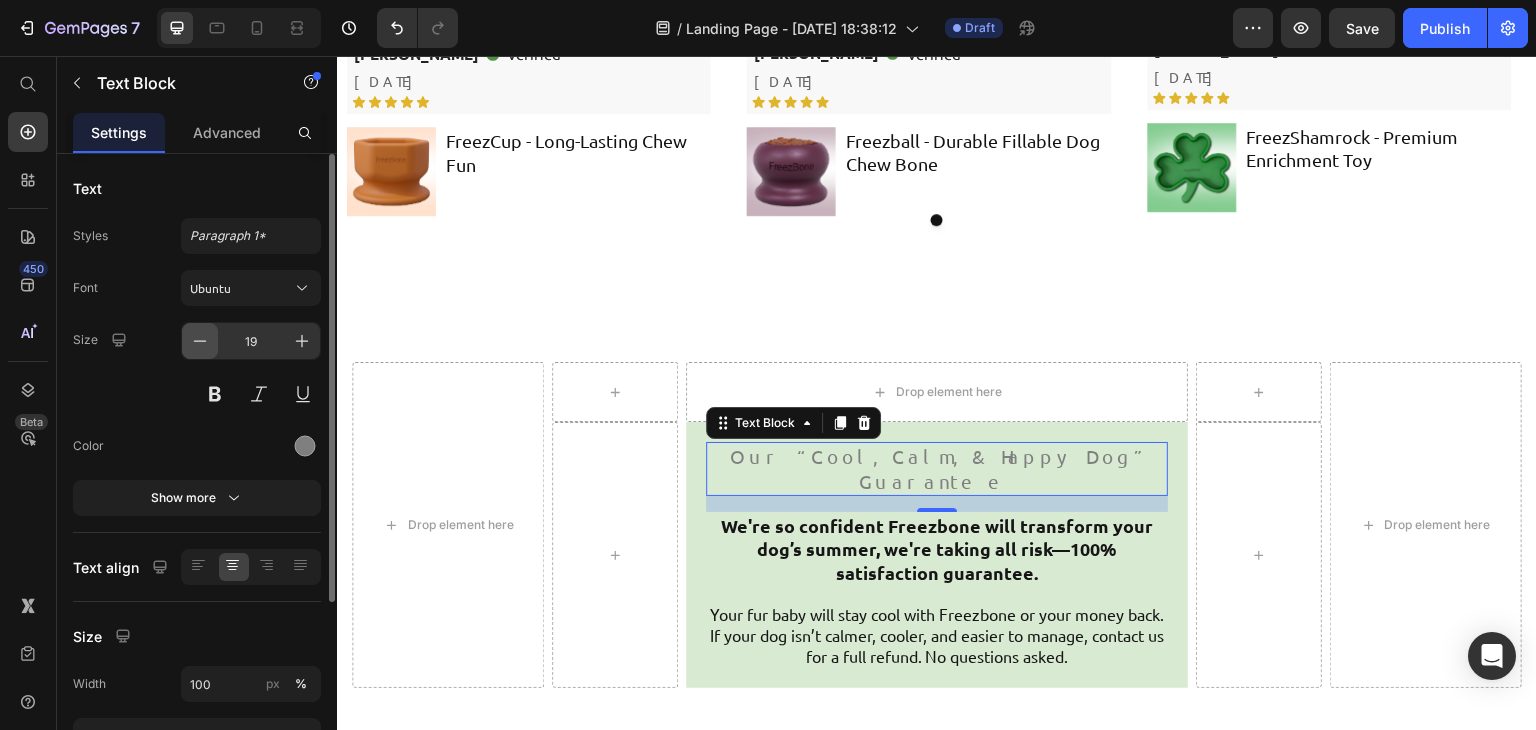 click 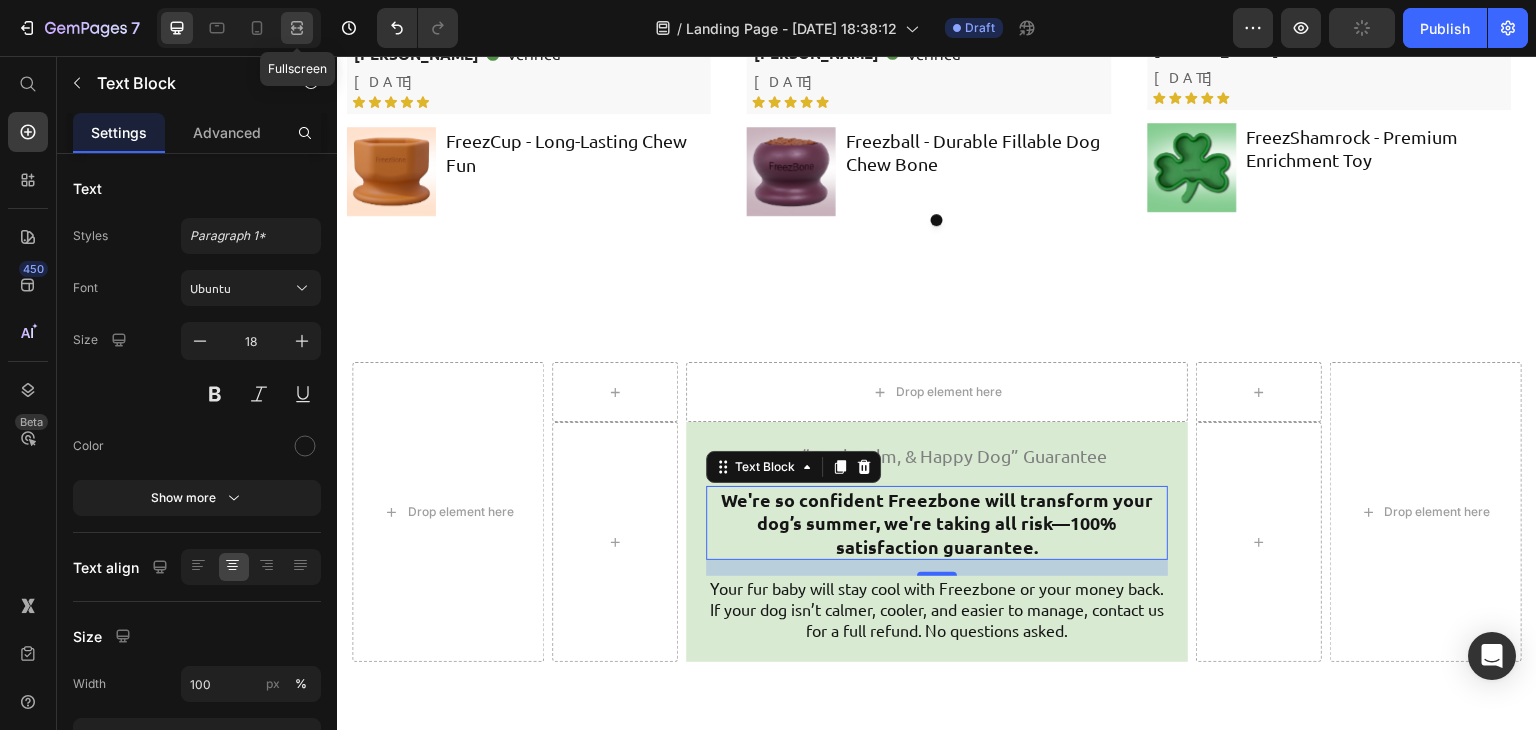 click 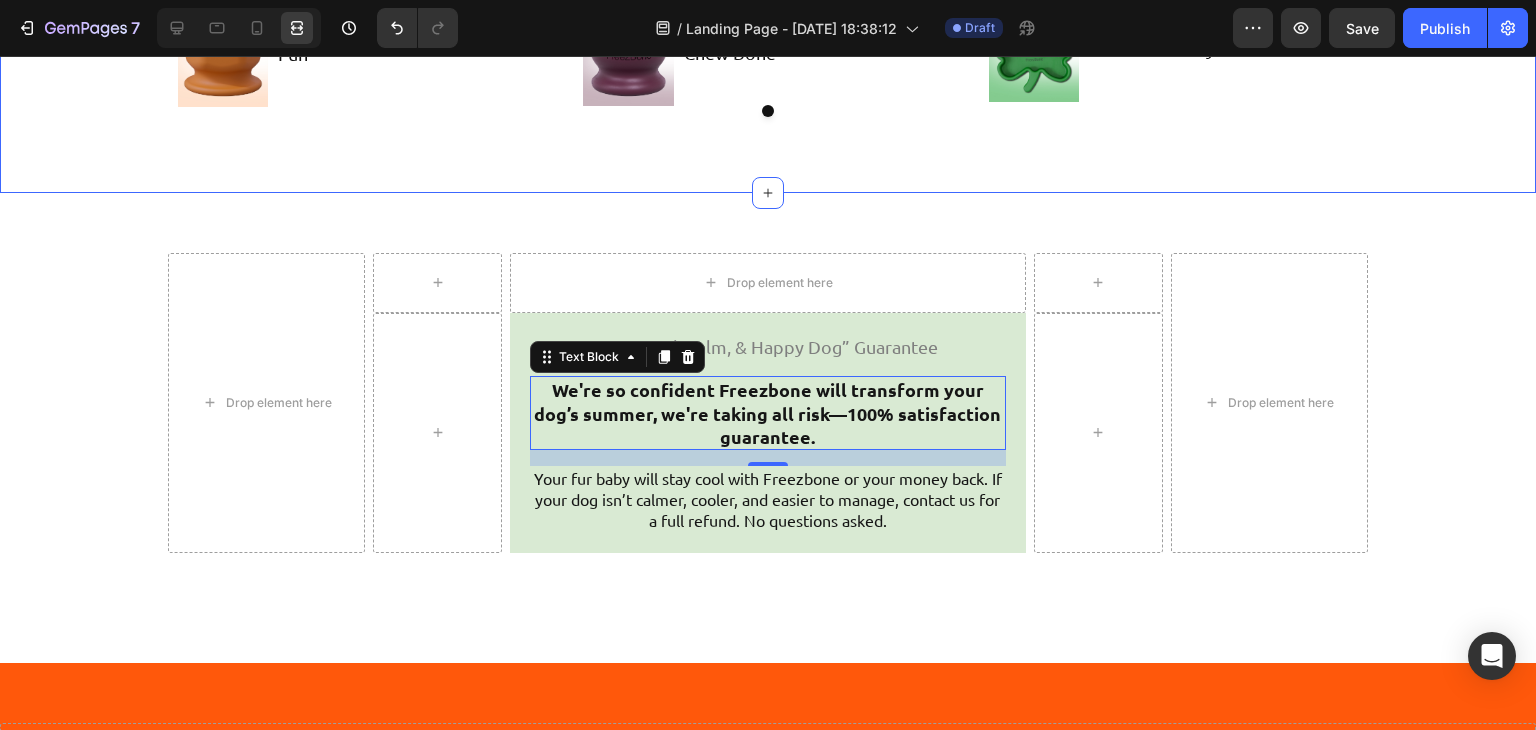 scroll, scrollTop: 8110, scrollLeft: 0, axis: vertical 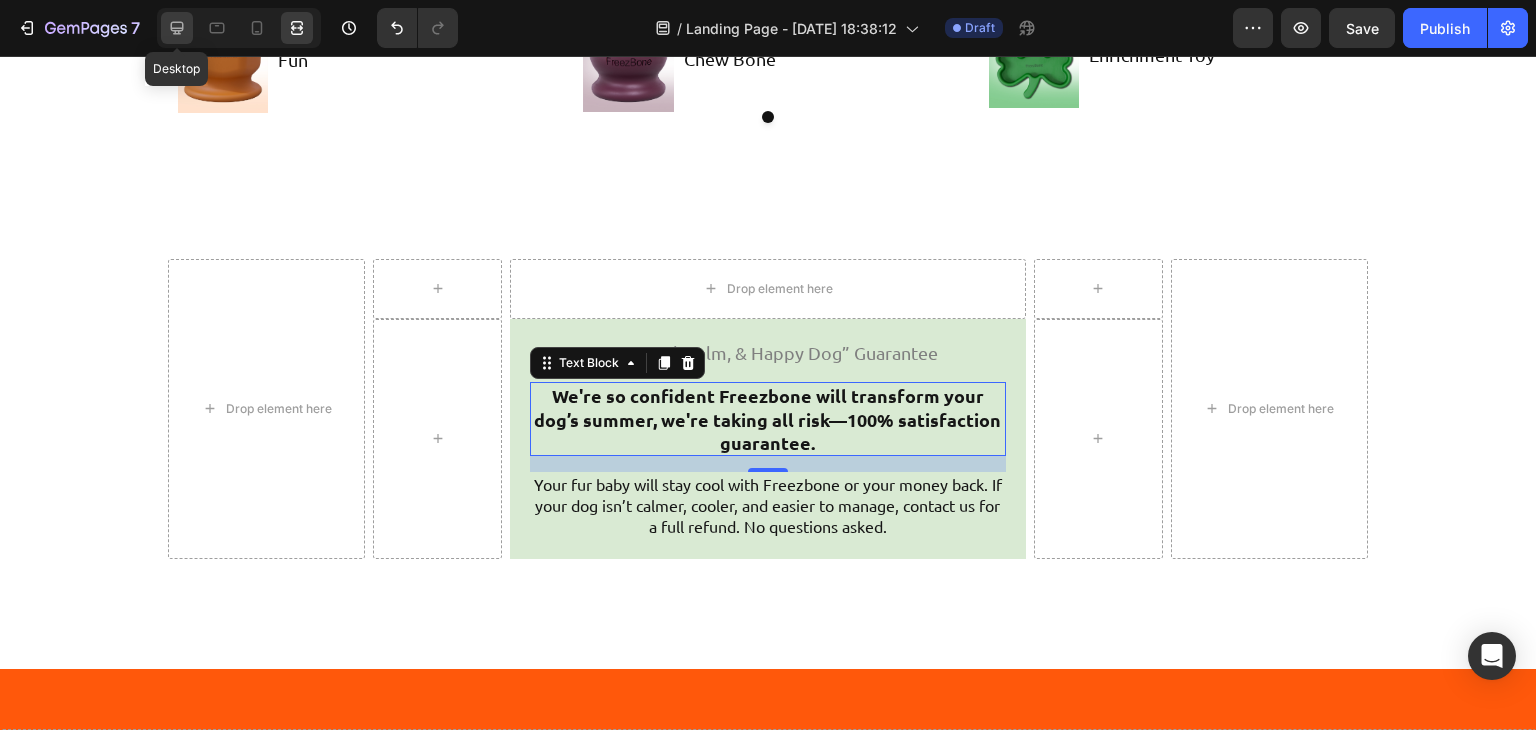 click 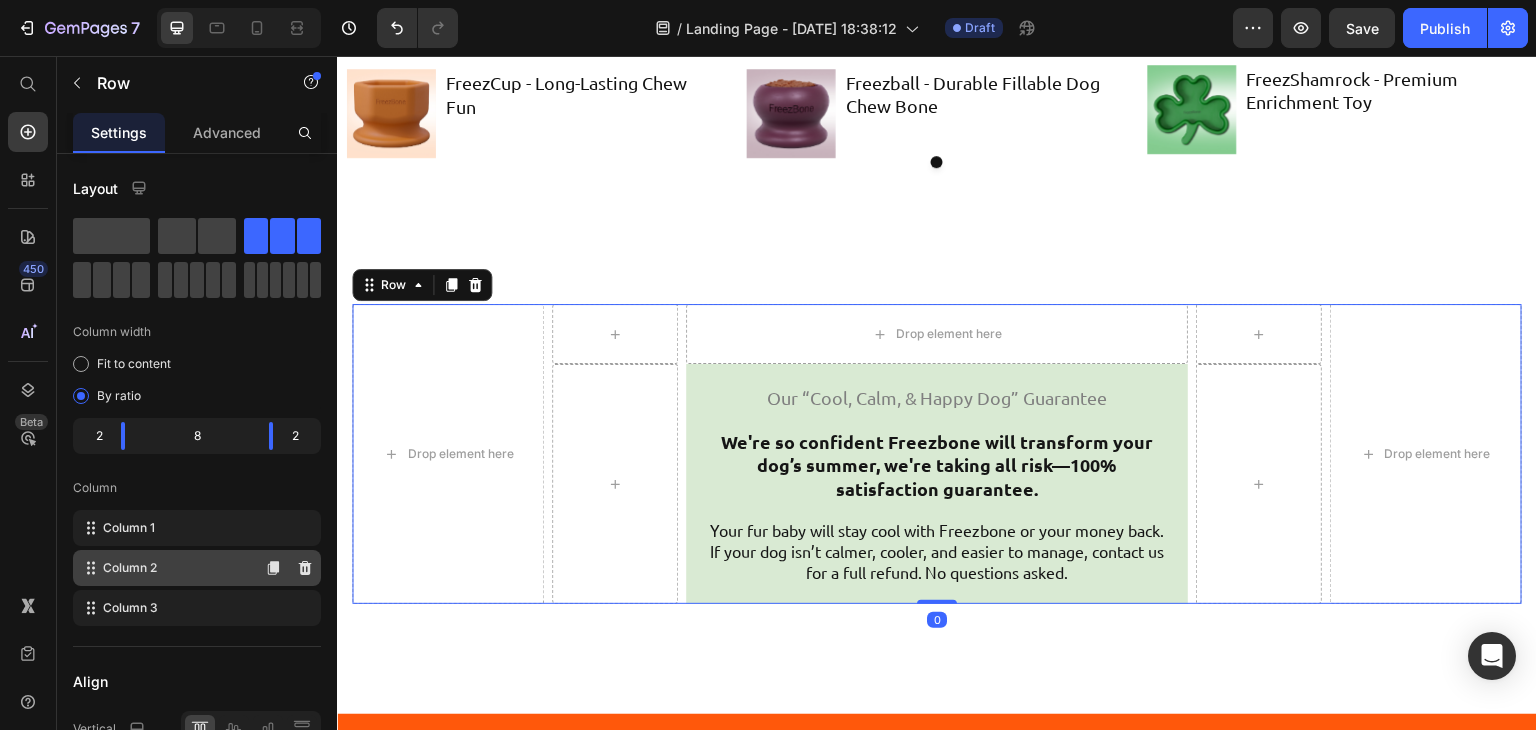 scroll, scrollTop: 526, scrollLeft: 0, axis: vertical 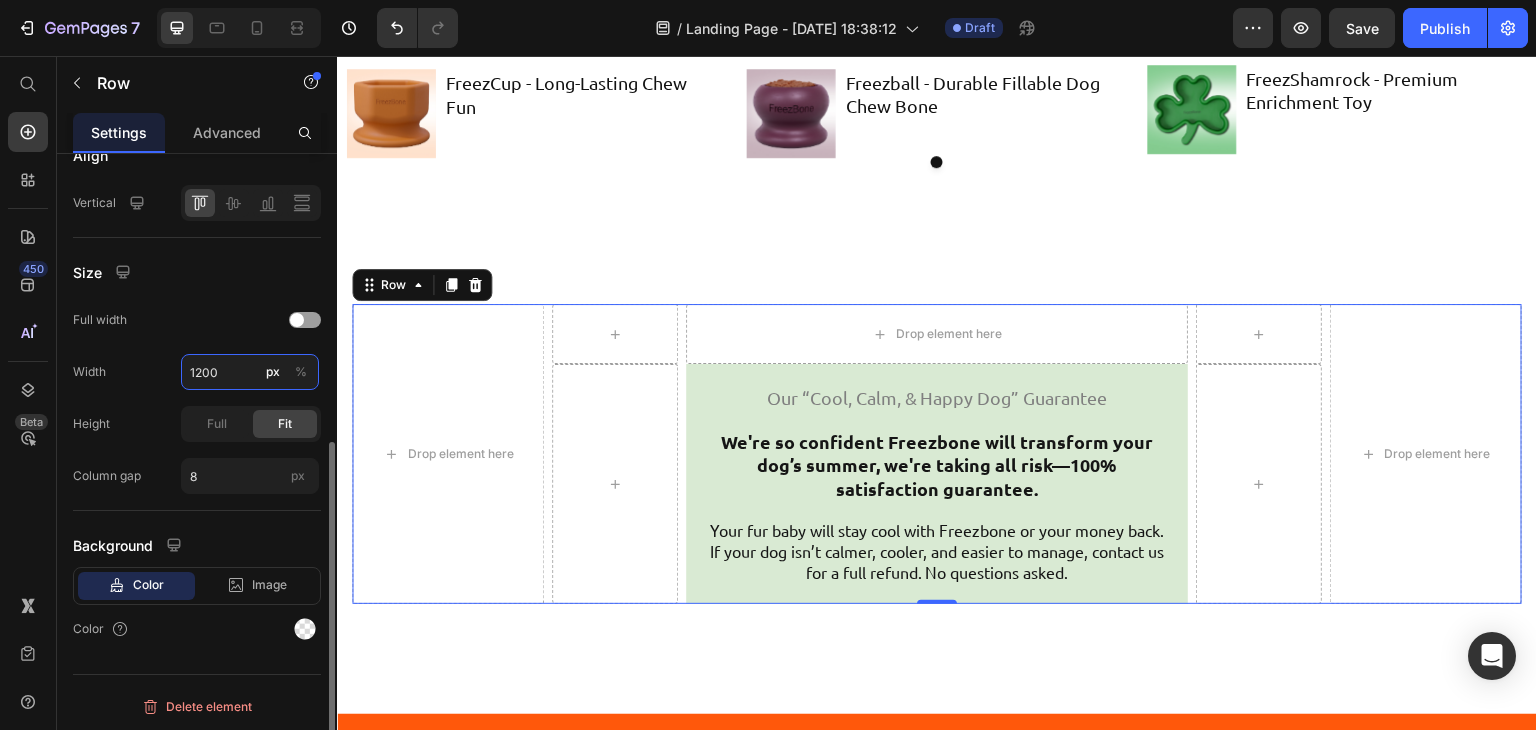 click on "1200" at bounding box center (250, 372) 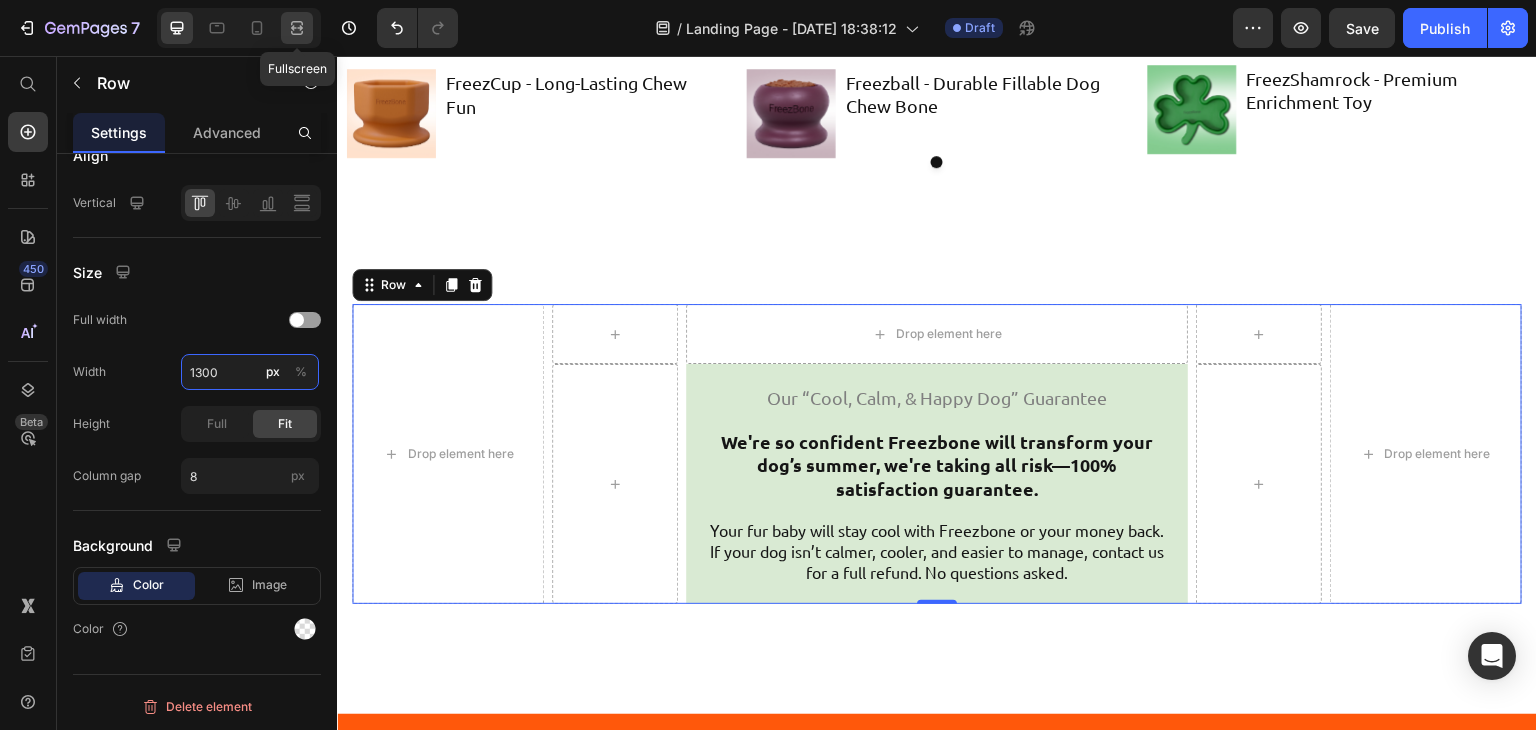 type on "1300" 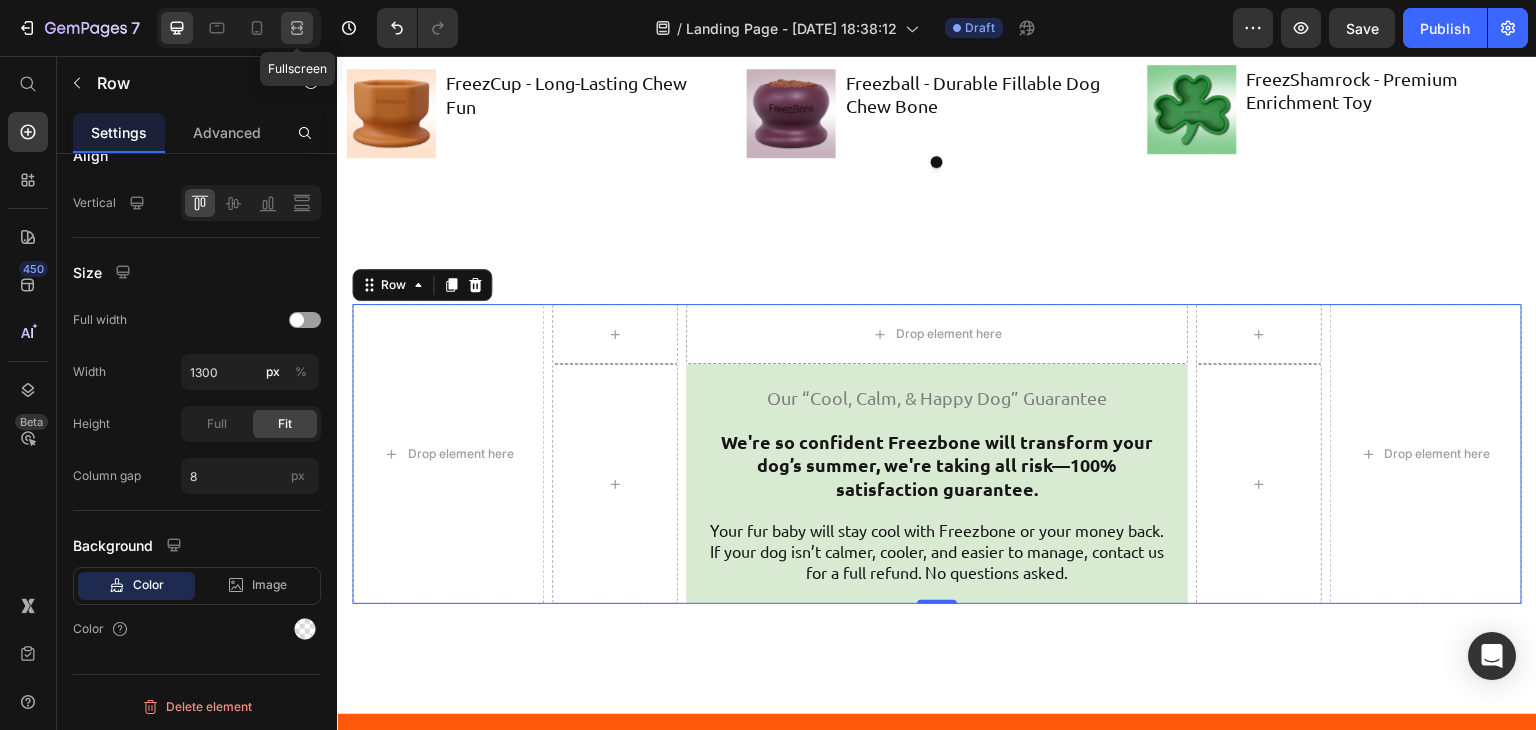 click 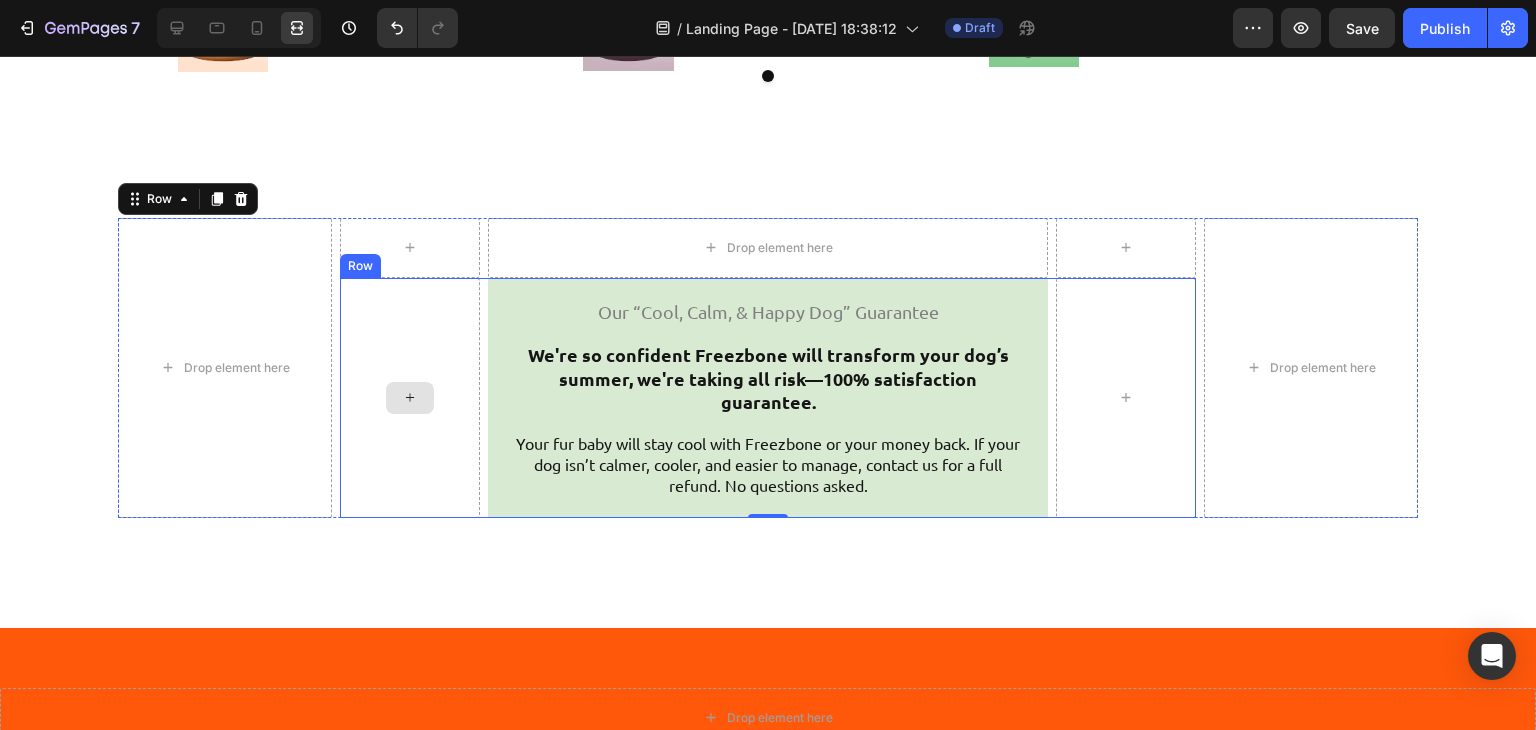 scroll, scrollTop: 8171, scrollLeft: 0, axis: vertical 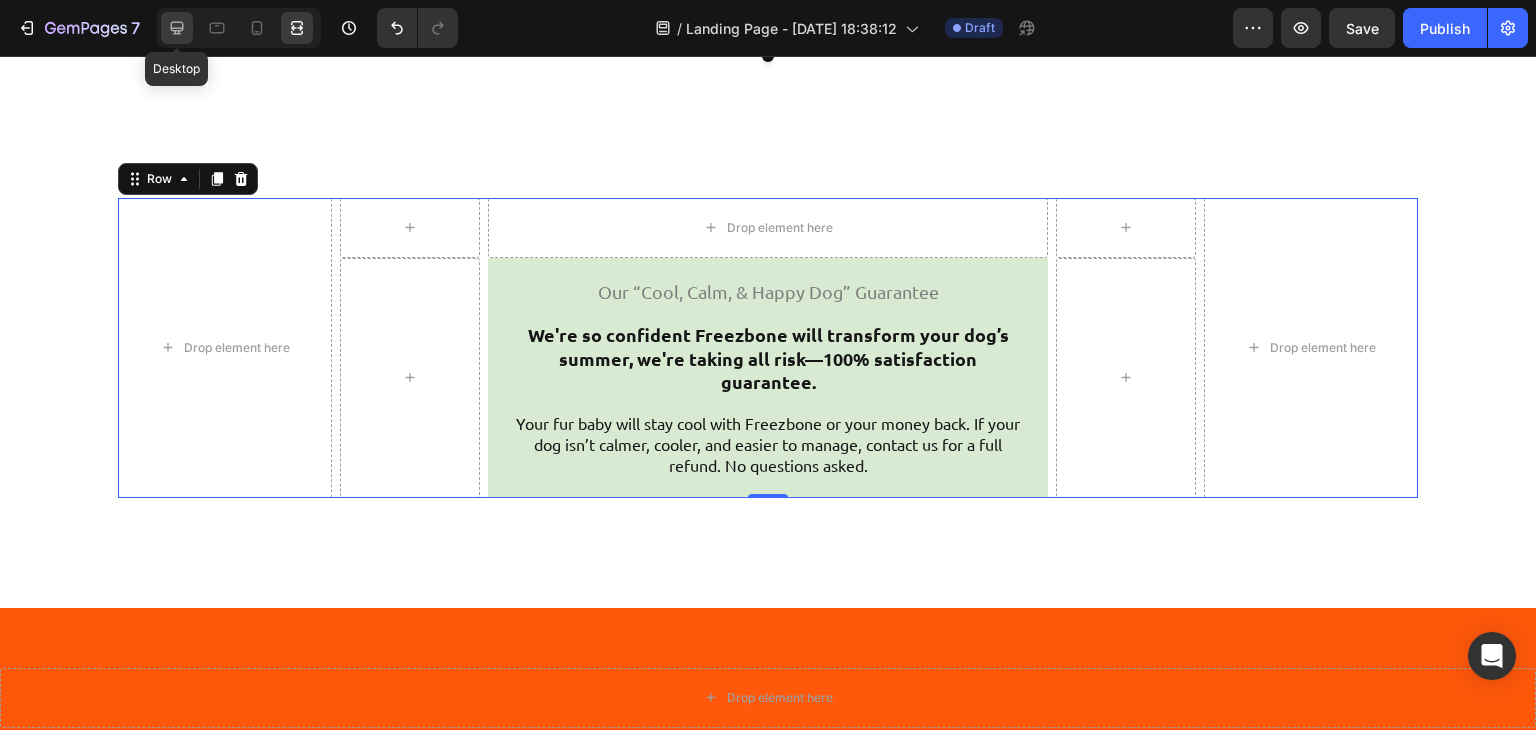 click 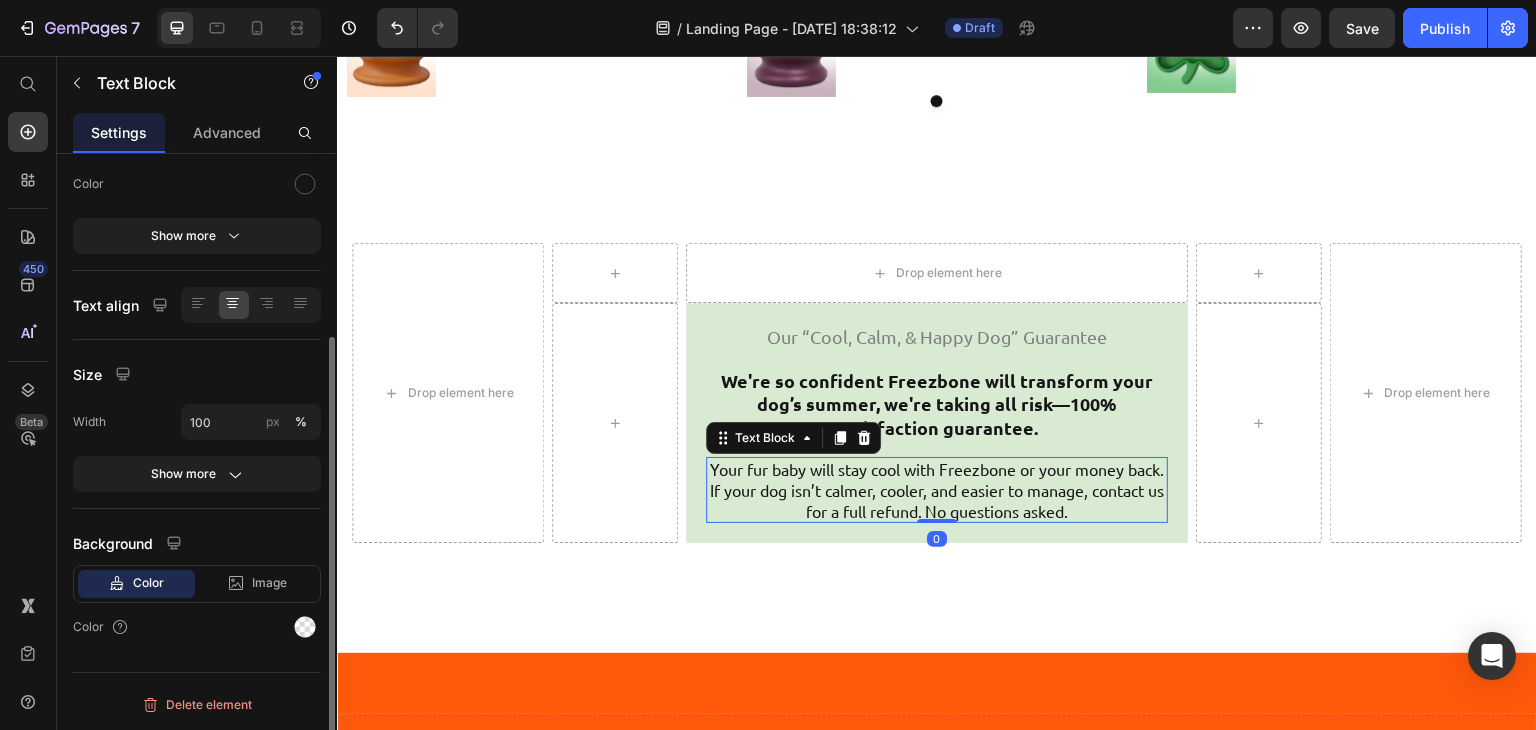 scroll, scrollTop: 0, scrollLeft: 0, axis: both 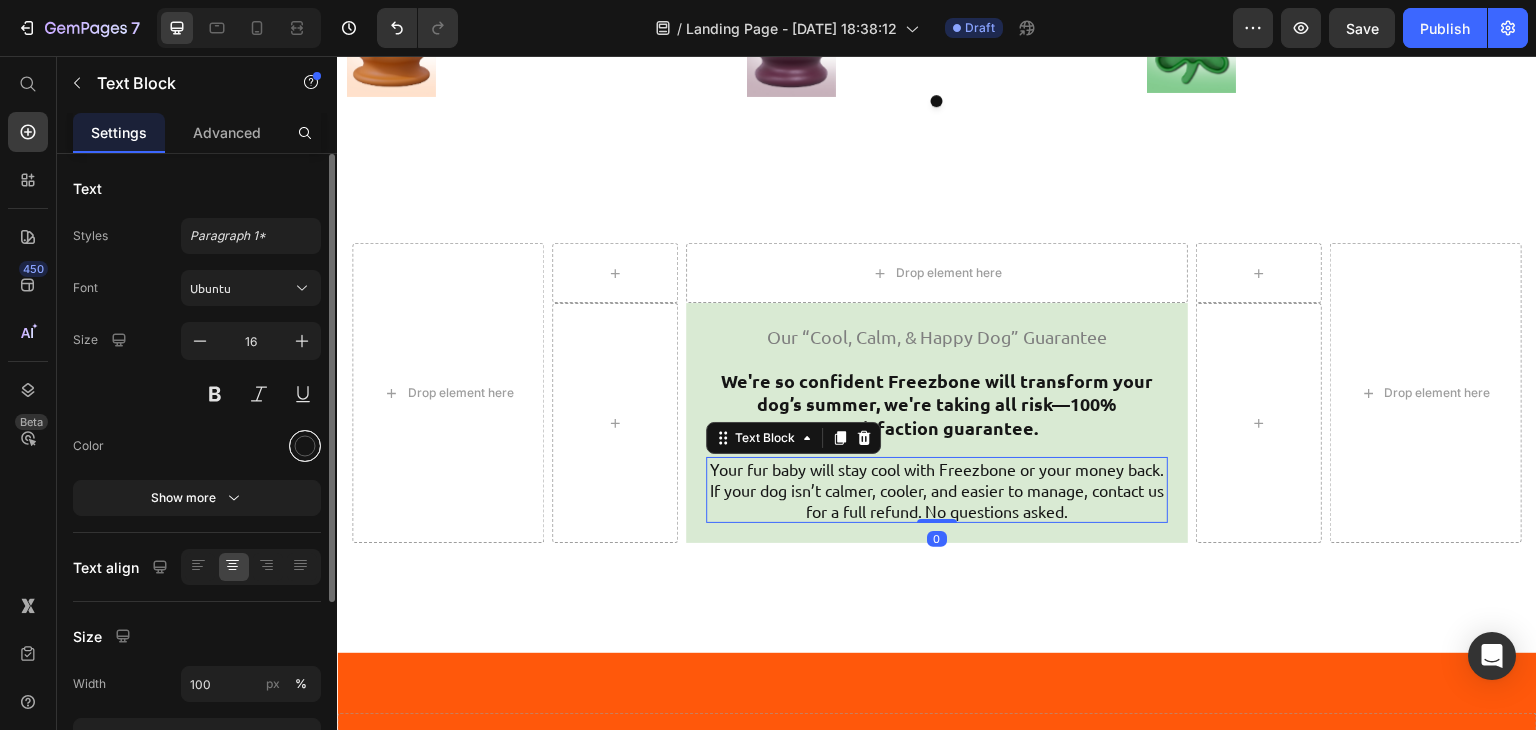 click at bounding box center [305, 446] 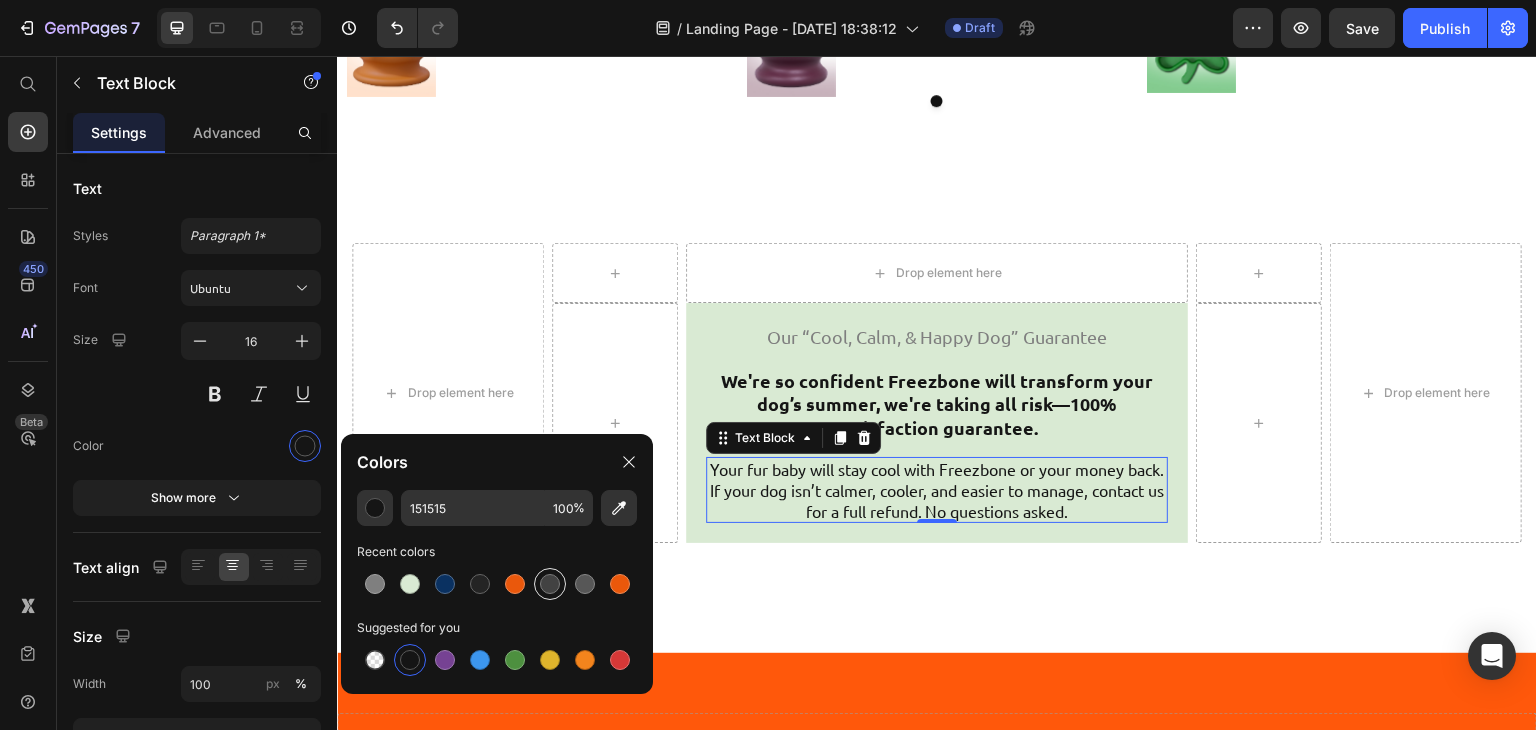 click at bounding box center (550, 584) 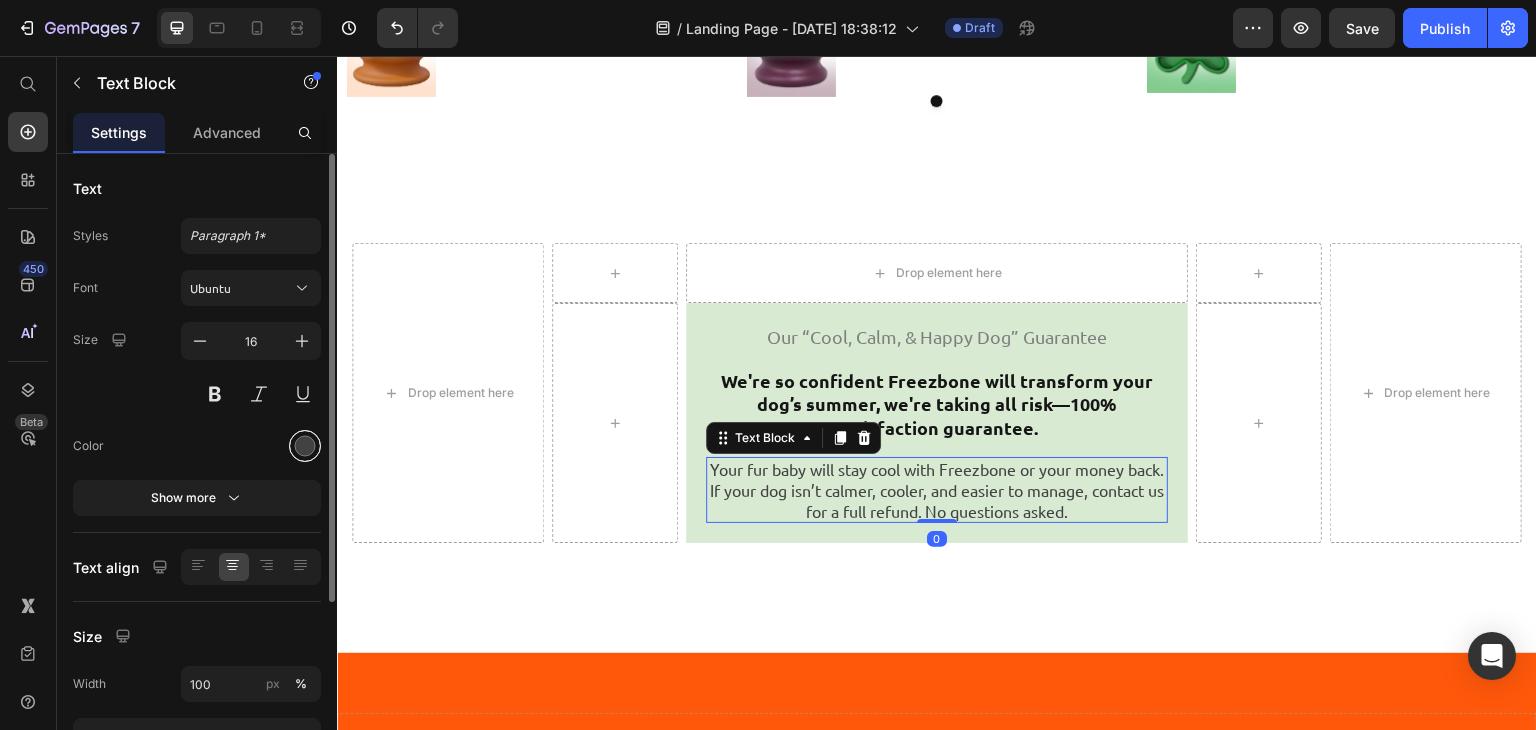 click at bounding box center [305, 446] 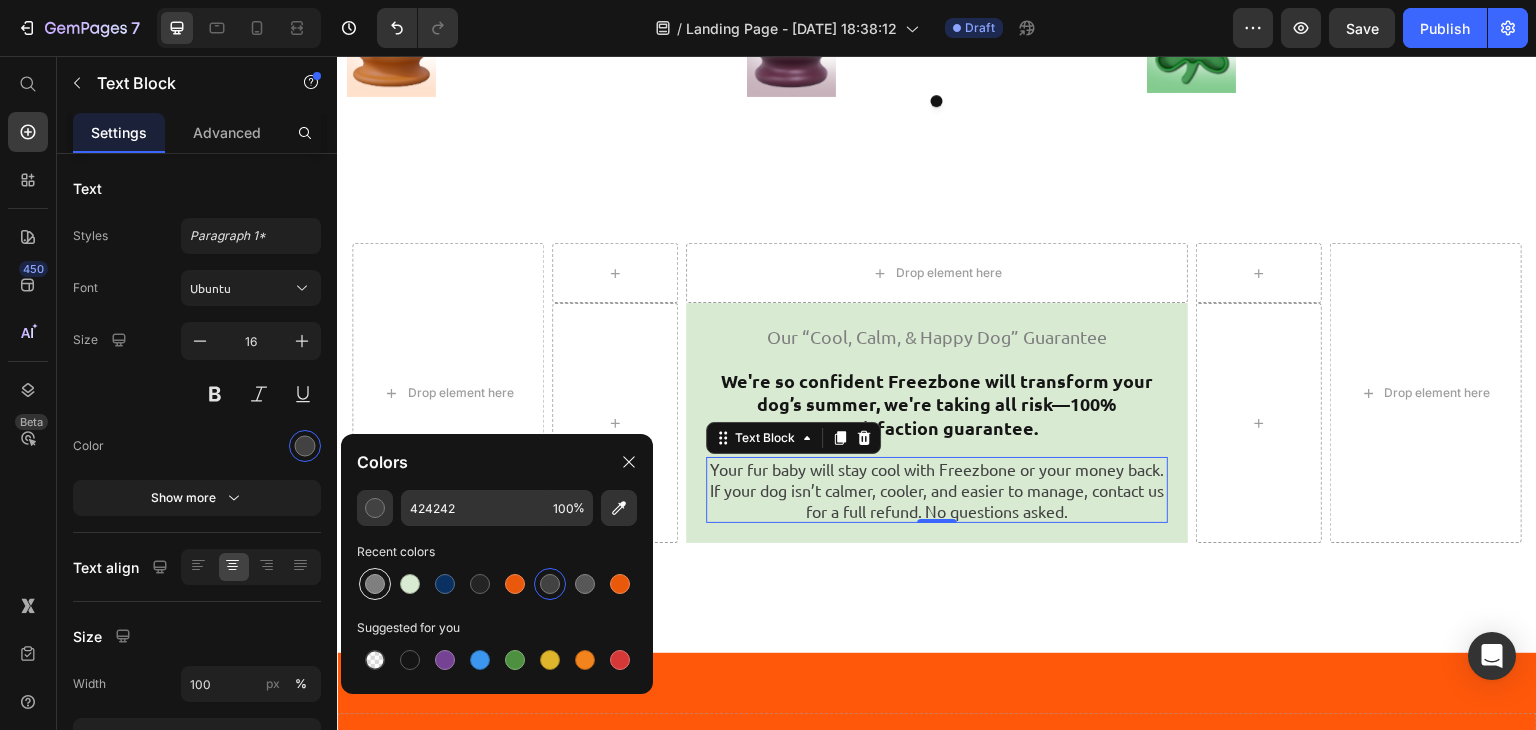click at bounding box center (375, 584) 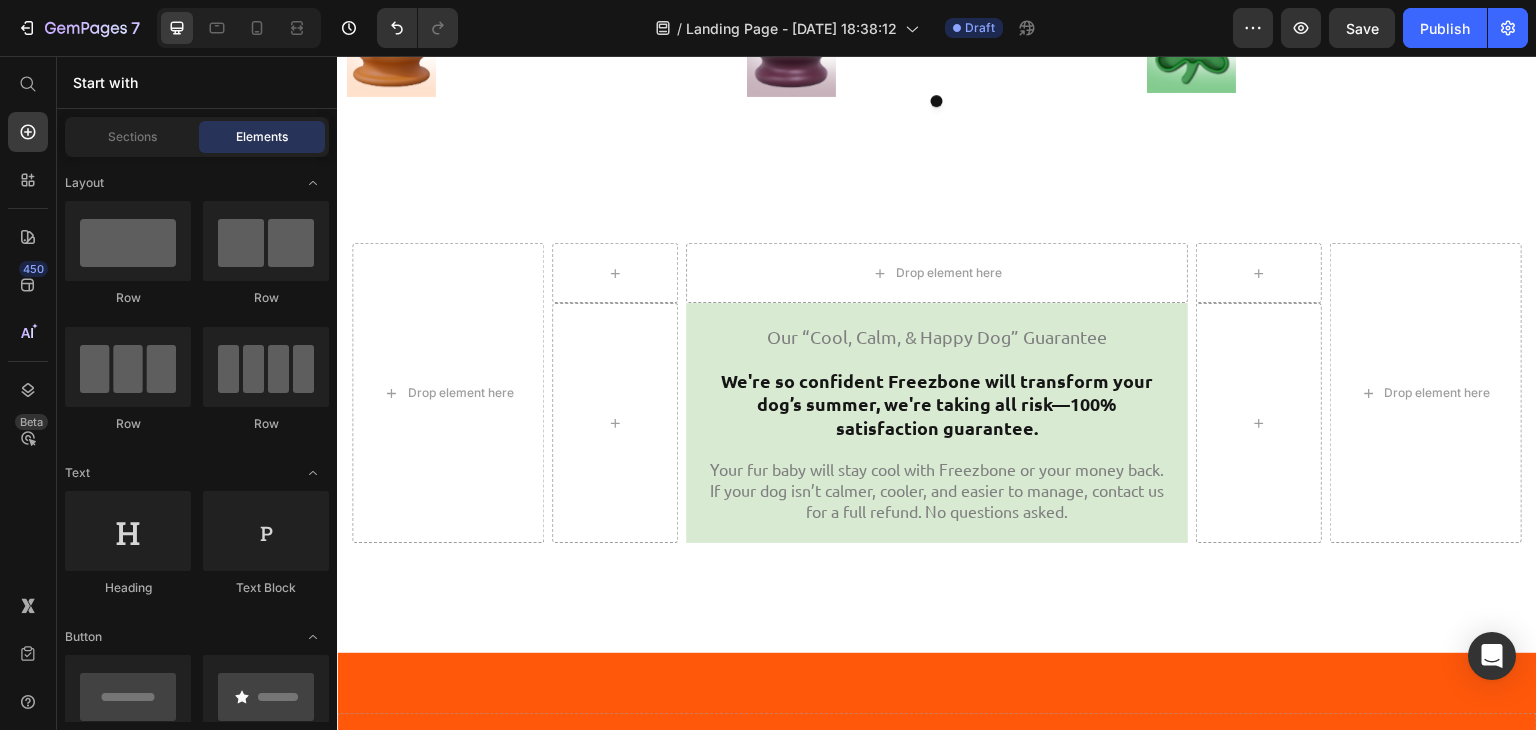 click on "Real Summer Stories from the [GEOGRAPHIC_DATA]:  Heading
Image “It’s a great meal replacement that takes a little more time to consume and is nice and cool on a hot summer evening.” Text Block [PERSON_NAME] Text Block
Icon Verified Text Block Row [DATE] Text Block Icon Icon Icon Icon Icon Icon List Row Product Images FreezCup - Long-Lasting Chew Fun Product Title Product Row Image "Keeps him occupied, keeps him cool, he gets probiotics and extra fiber, and we both win by not having to go out in this miserable summer heat.”  Text Block [PERSON_NAME] Text Block
Icon Verified Text Block Row [DATE] Text Block Icon Icon Icon Icon Icon Icon List Row Product Images Freezball - Durable Fillable Dog Chew Bone Product Title Product Row Image “My pup loves it. Makes a refreshing cool treat for summer.”  Text Block [PERSON_NAME] Text Block
Icon Verified Text Block Row [DATE] Text Block Icon Icon Icon Icon Icon Icon List" at bounding box center [937, -3621] 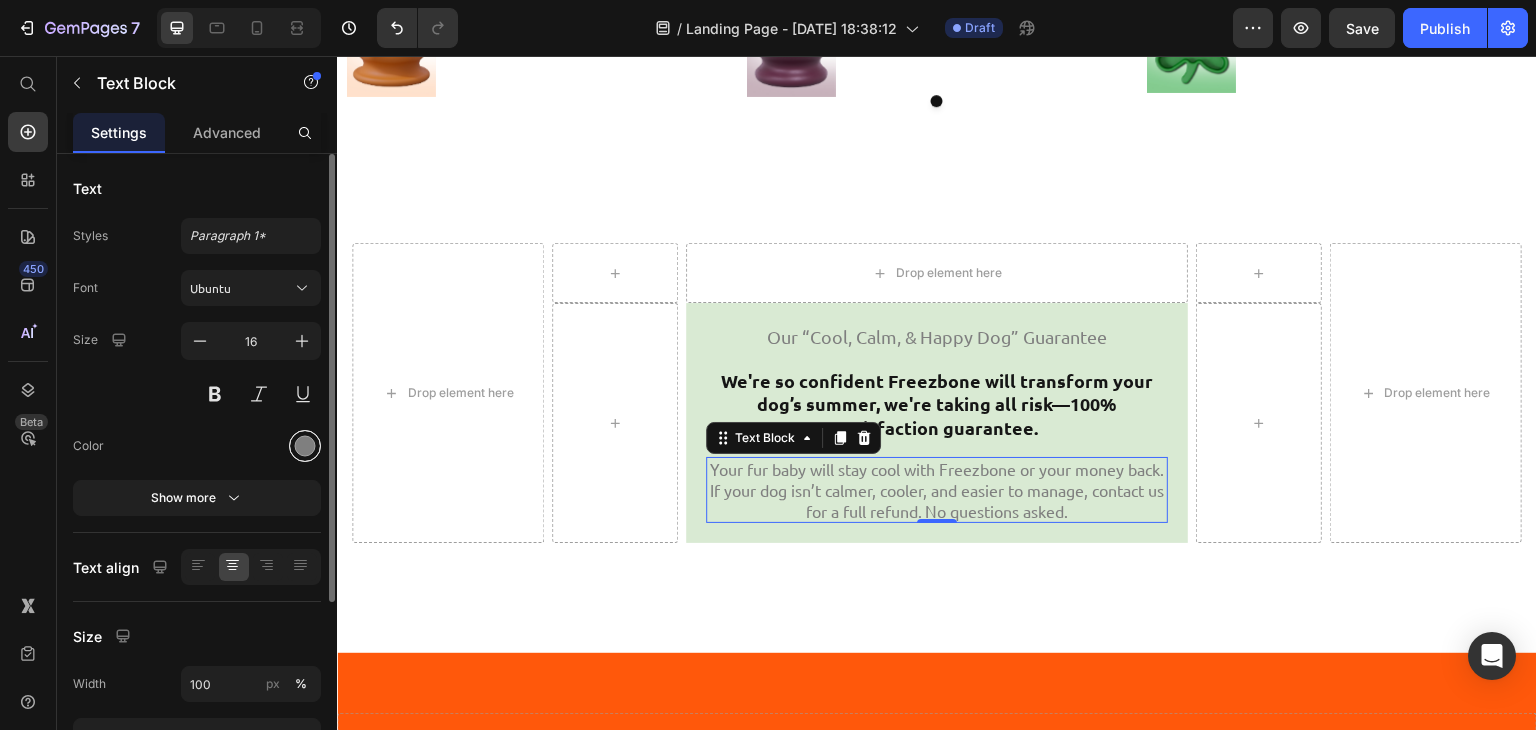 click at bounding box center [305, 446] 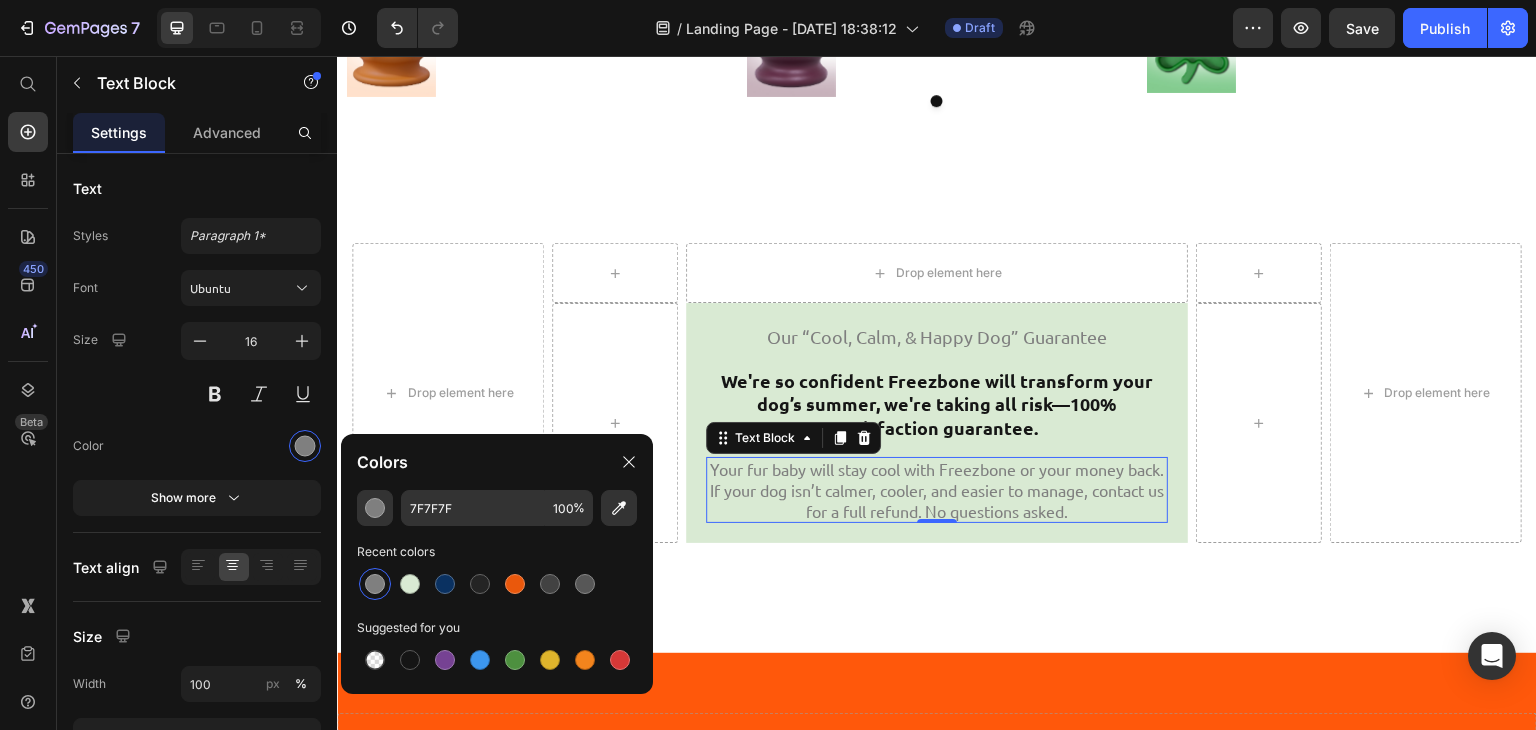 click at bounding box center (375, 584) 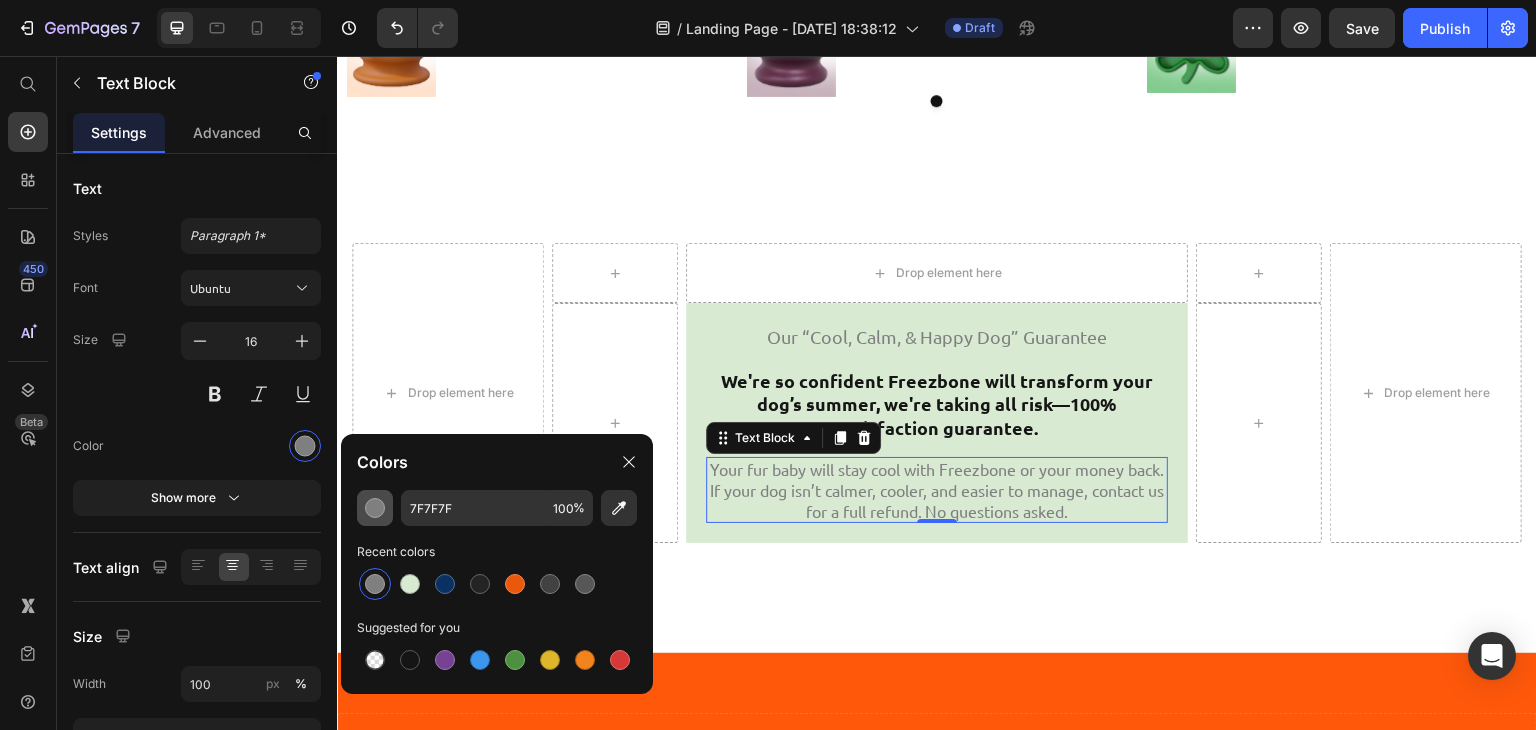 click at bounding box center [375, 508] 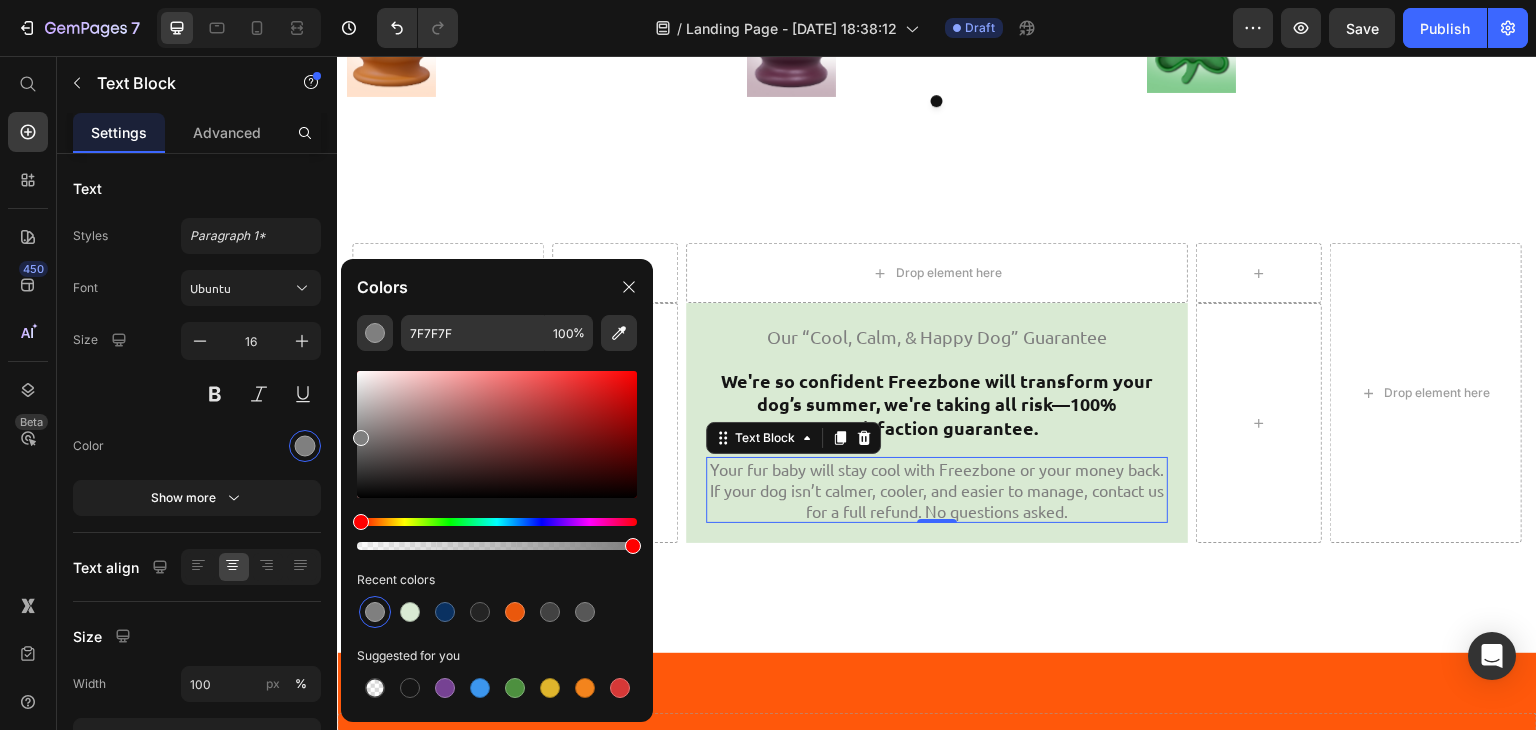 click at bounding box center (497, 434) 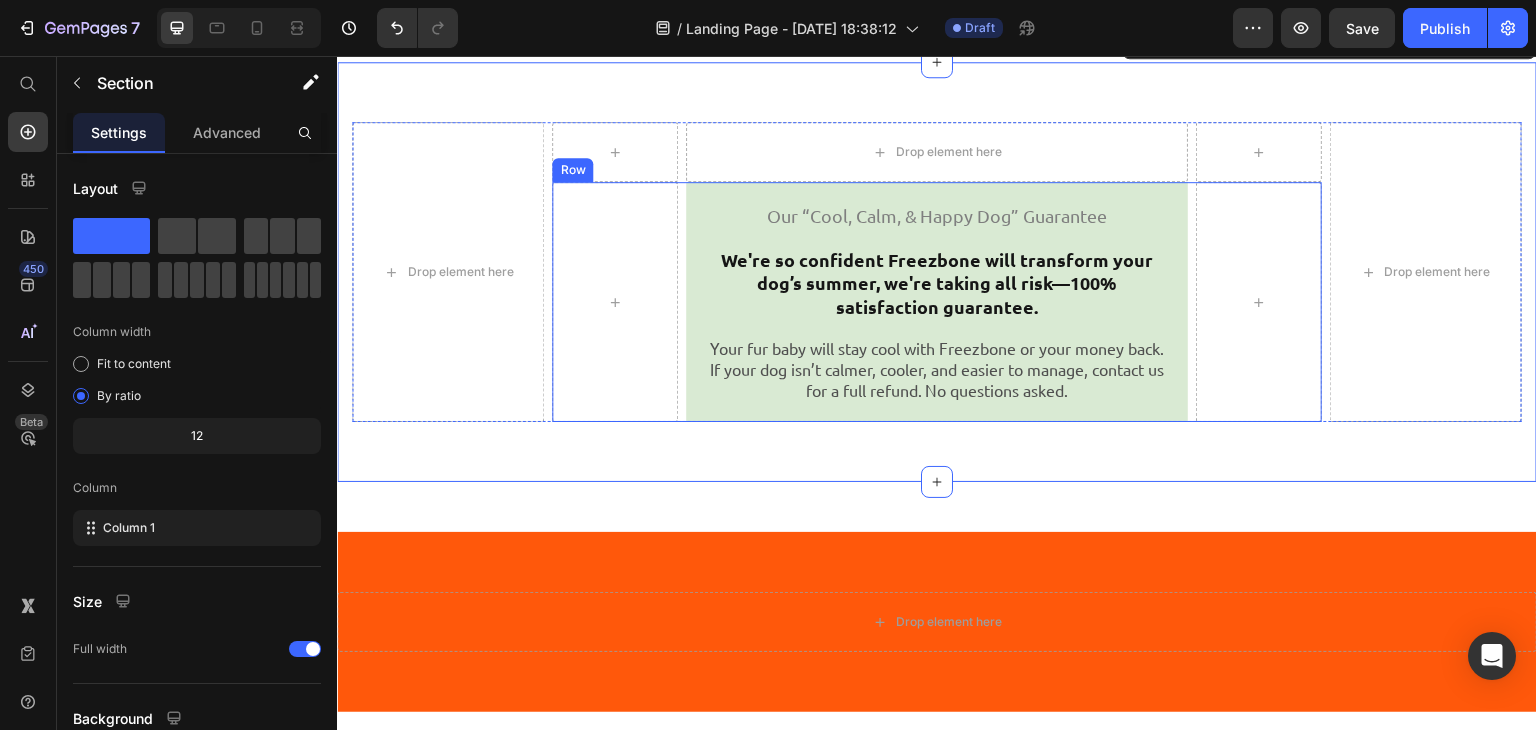 scroll, scrollTop: 8286, scrollLeft: 0, axis: vertical 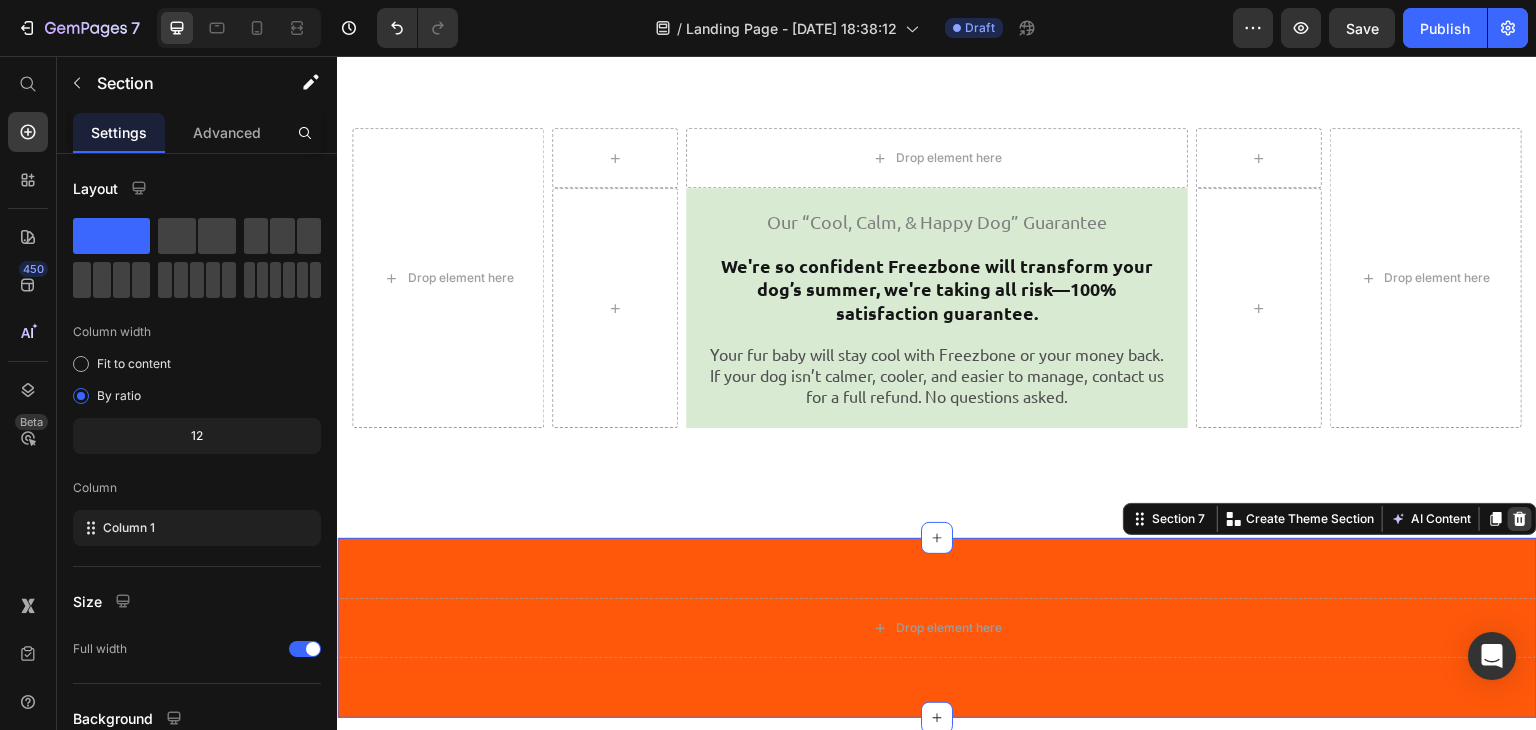 click at bounding box center (1520, 519) 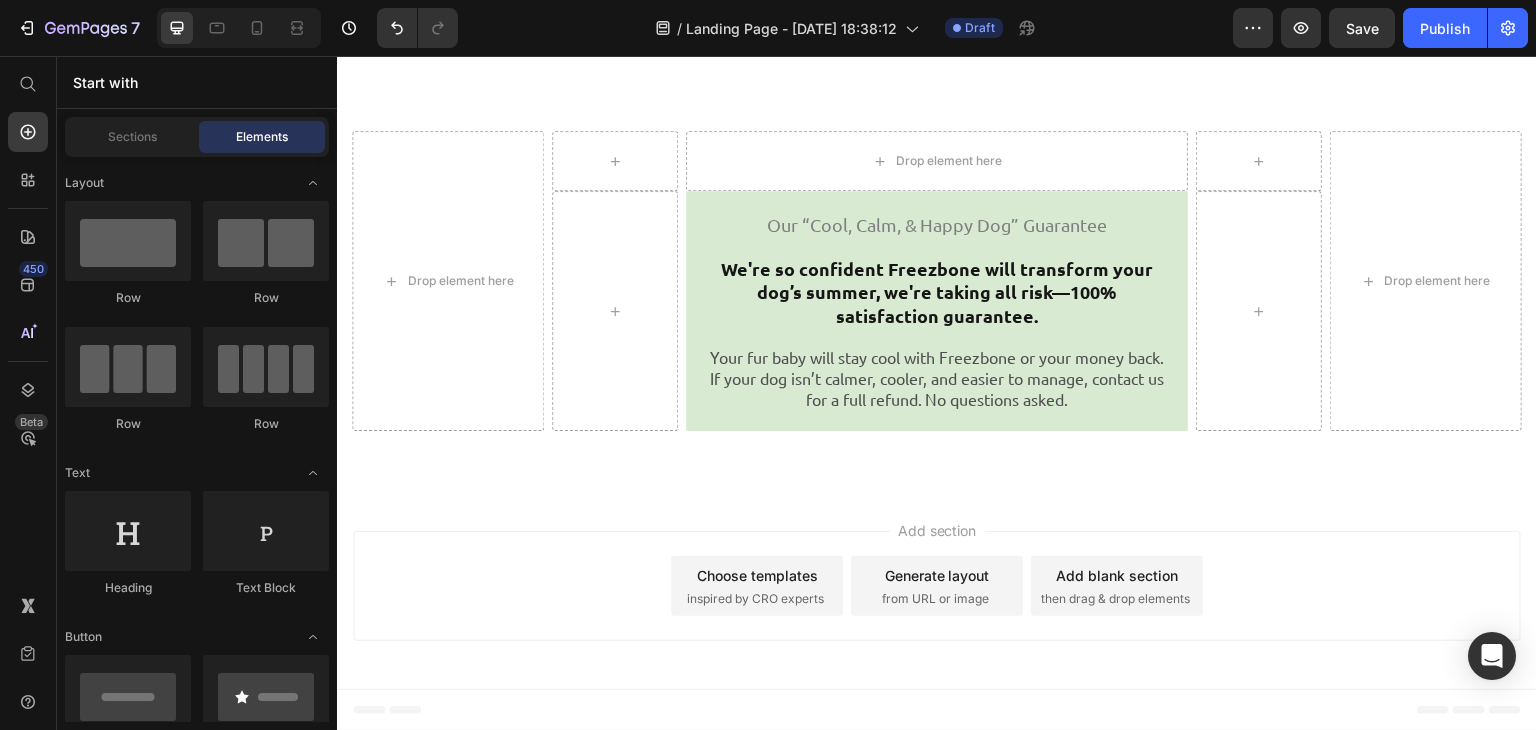 scroll, scrollTop: 8229, scrollLeft: 0, axis: vertical 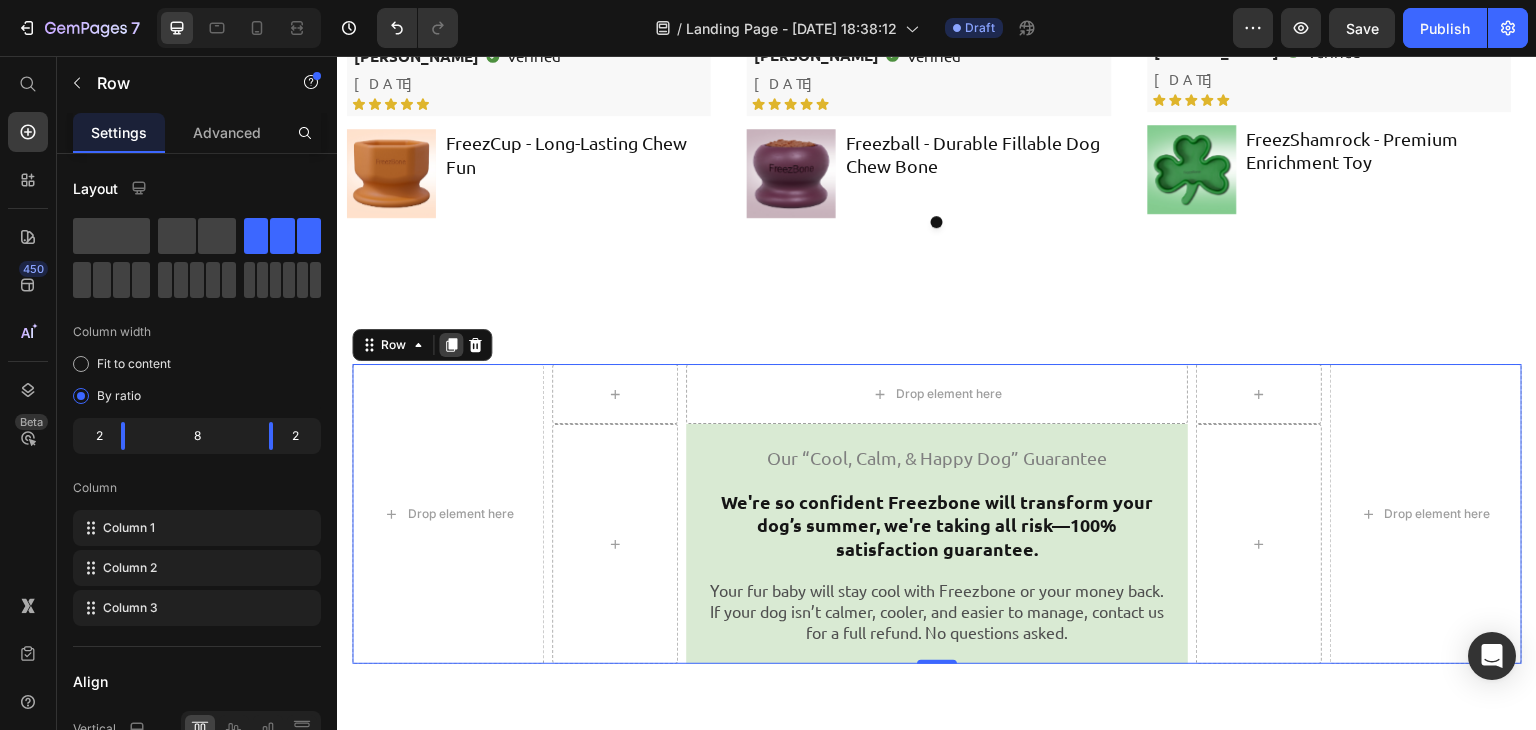 click 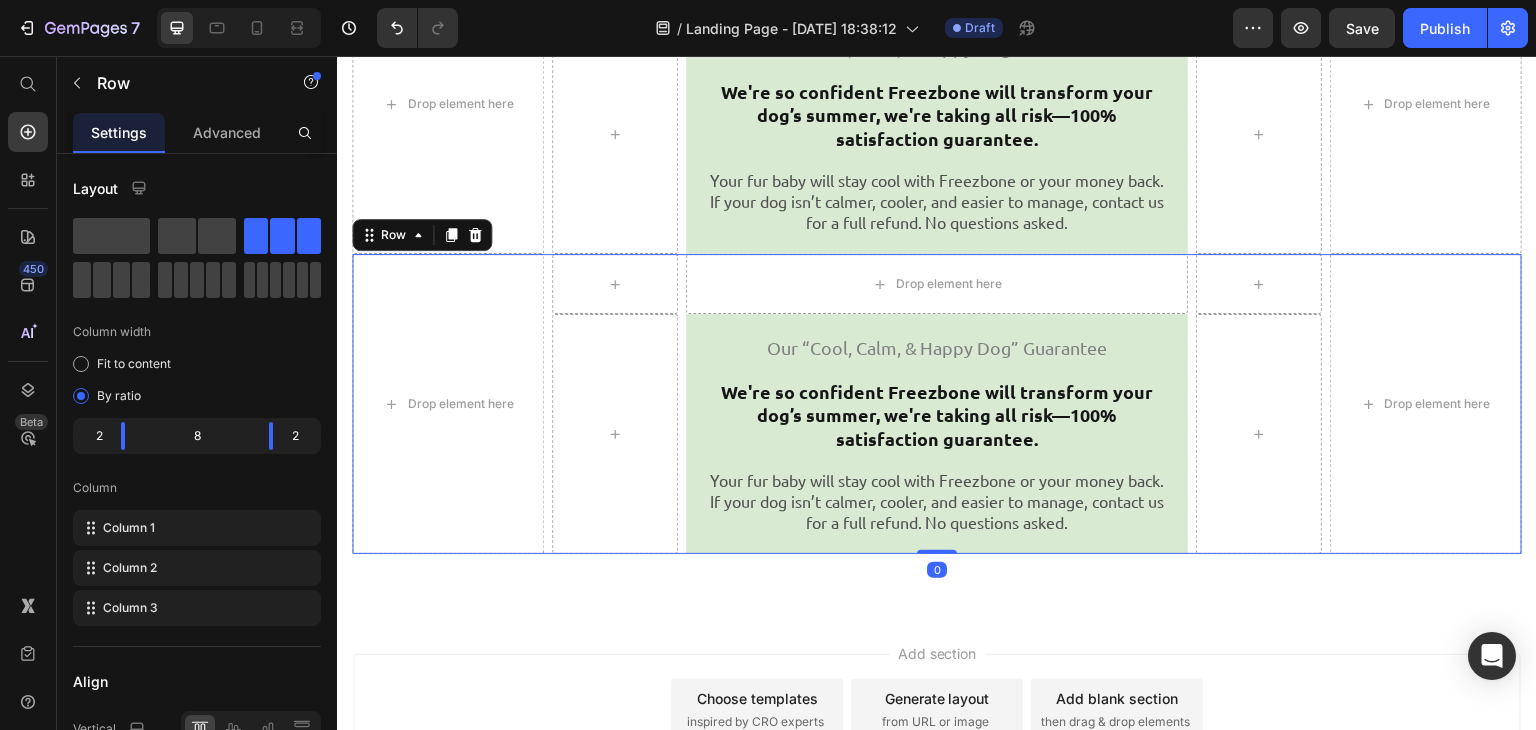 scroll, scrollTop: 8529, scrollLeft: 0, axis: vertical 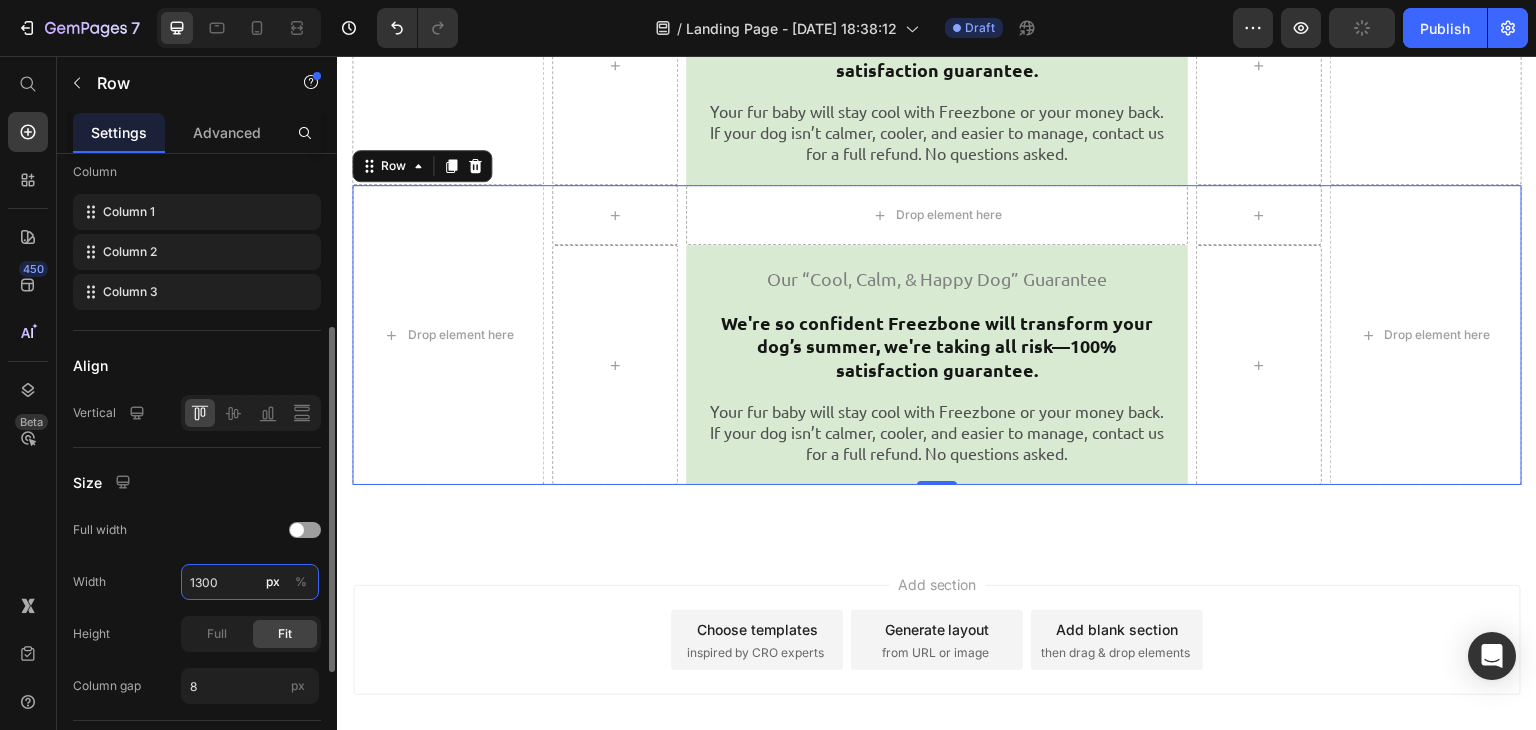 click on "1300" at bounding box center [250, 582] 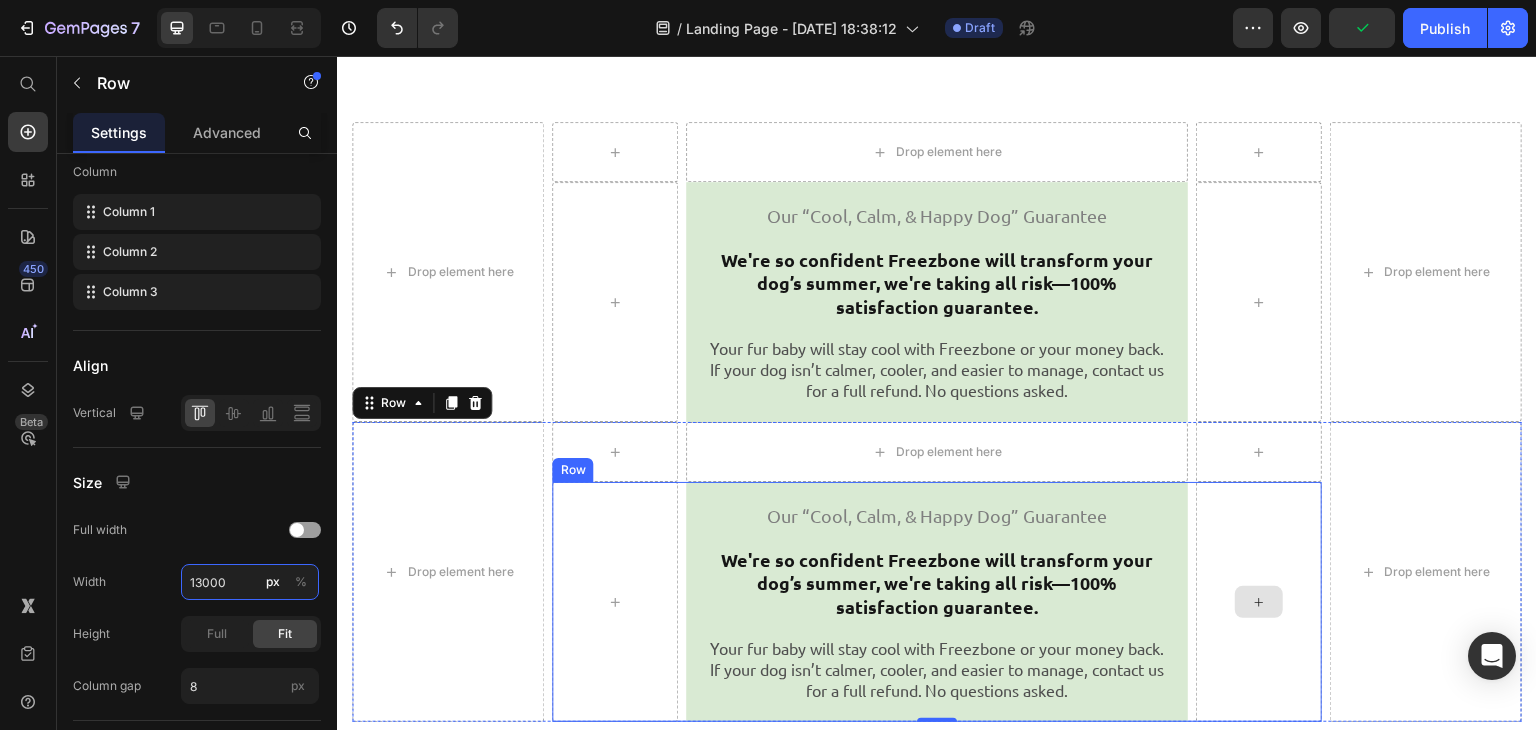 scroll, scrollTop: 8287, scrollLeft: 0, axis: vertical 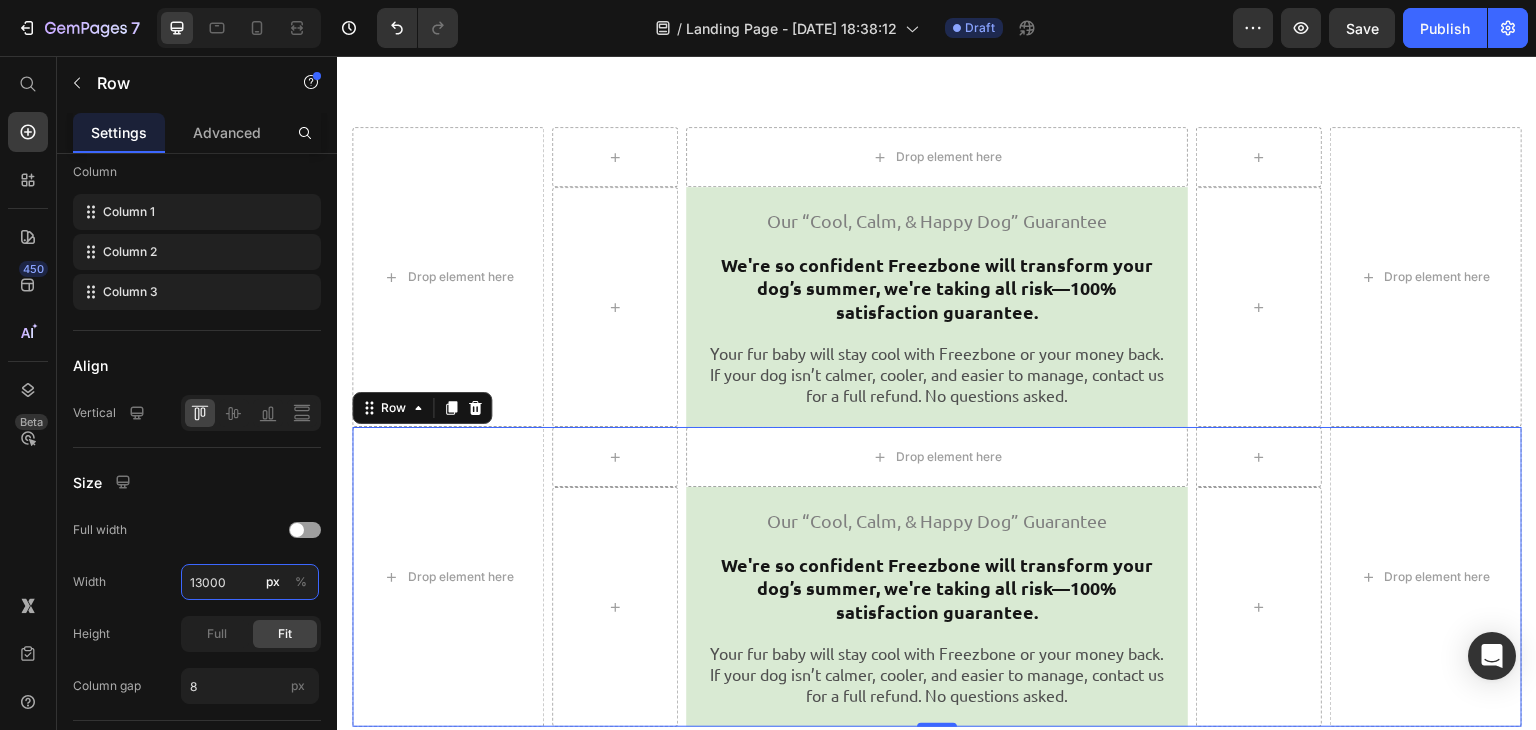 type on "13000" 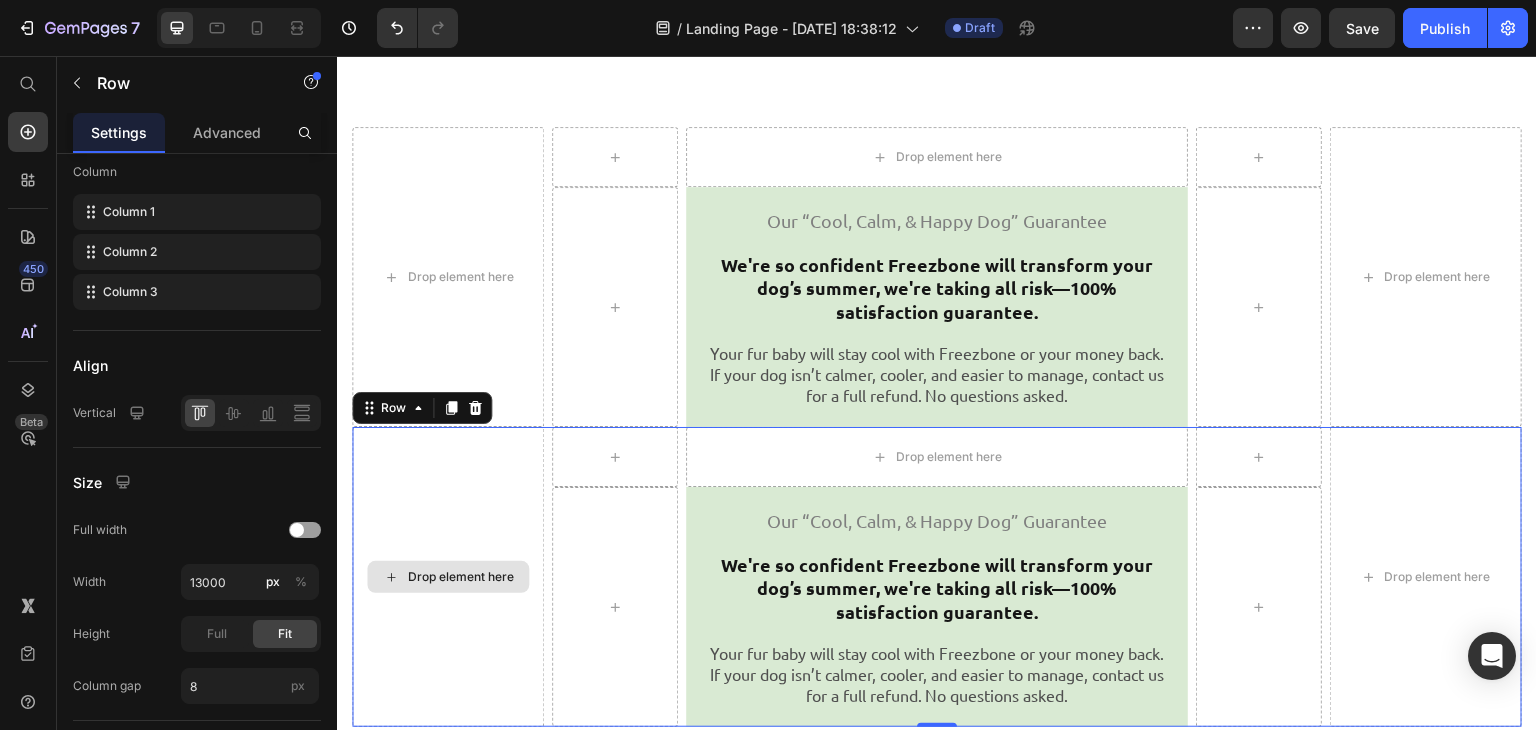 click on "Drop element here" at bounding box center [448, 577] 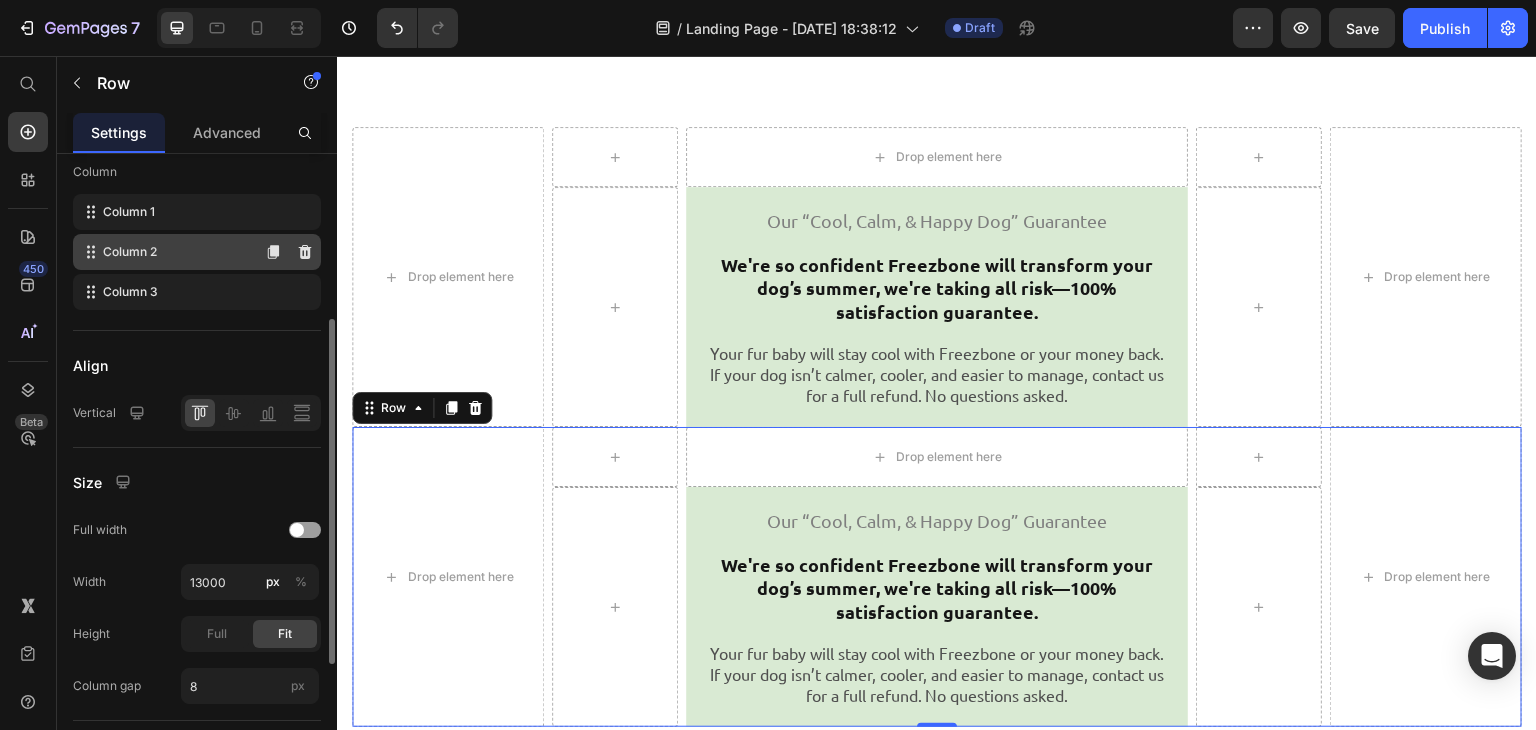 scroll, scrollTop: 0, scrollLeft: 0, axis: both 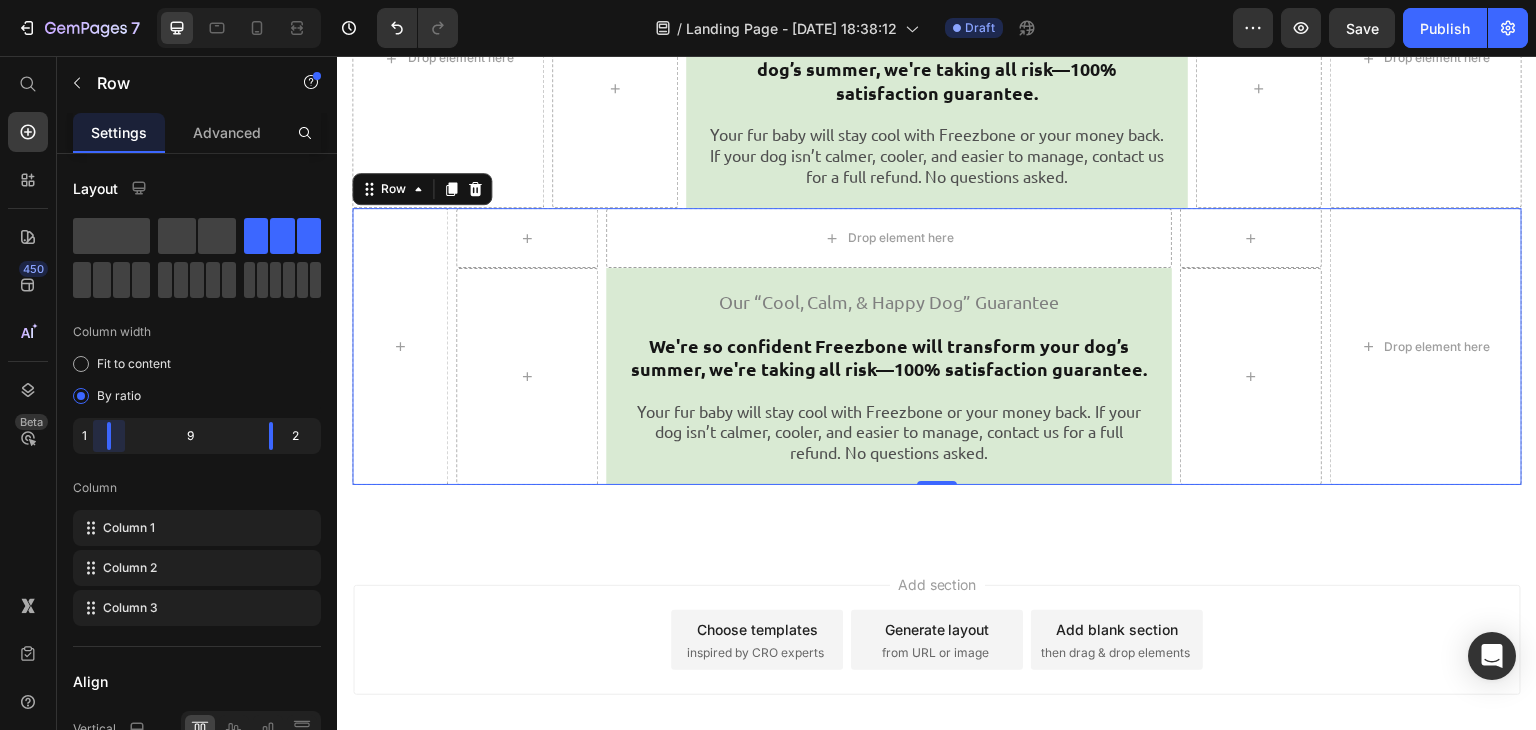 drag, startPoint x: 120, startPoint y: 438, endPoint x: 92, endPoint y: 438, distance: 28 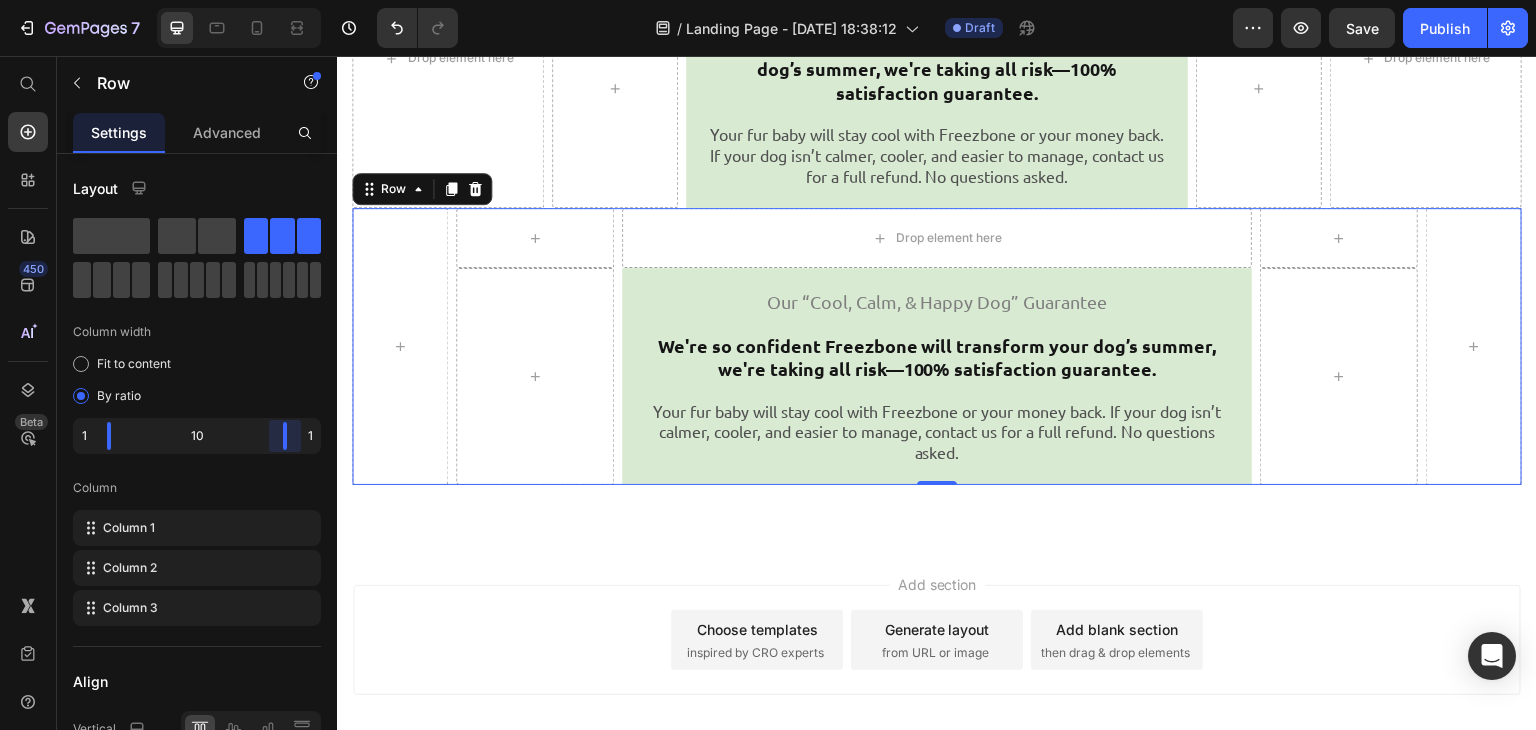 drag, startPoint x: 262, startPoint y: 437, endPoint x: 332, endPoint y: 442, distance: 70.178345 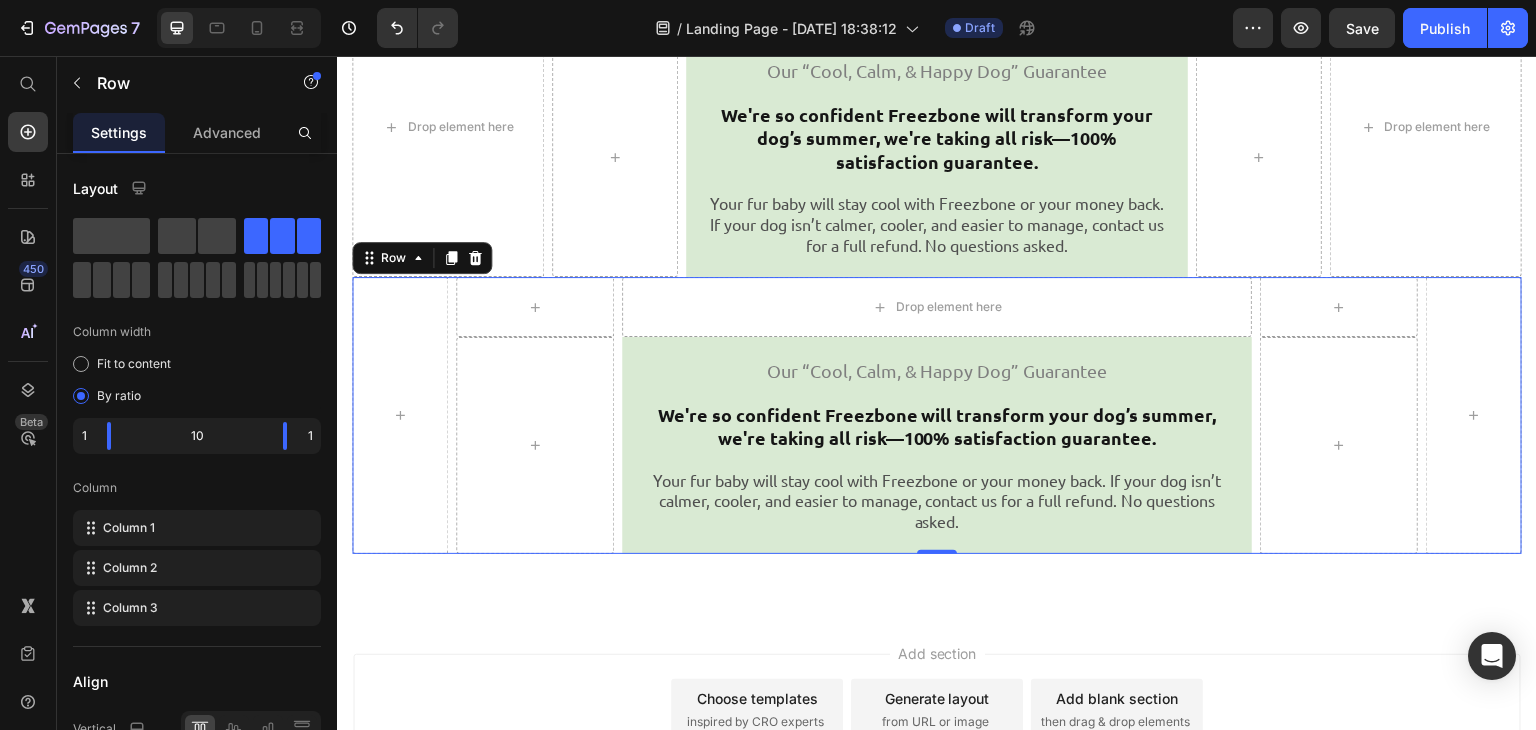 scroll, scrollTop: 8431, scrollLeft: 0, axis: vertical 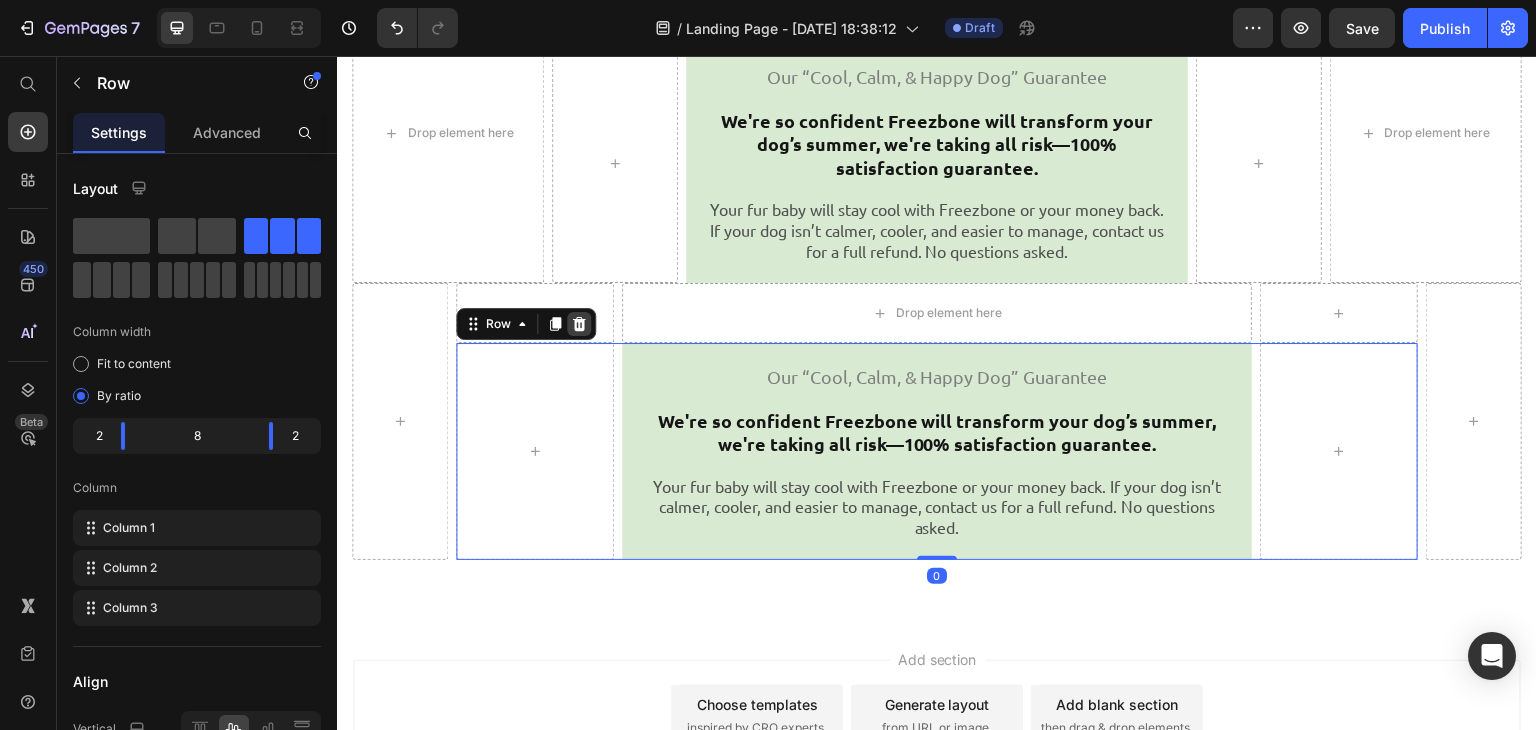 click at bounding box center (579, 324) 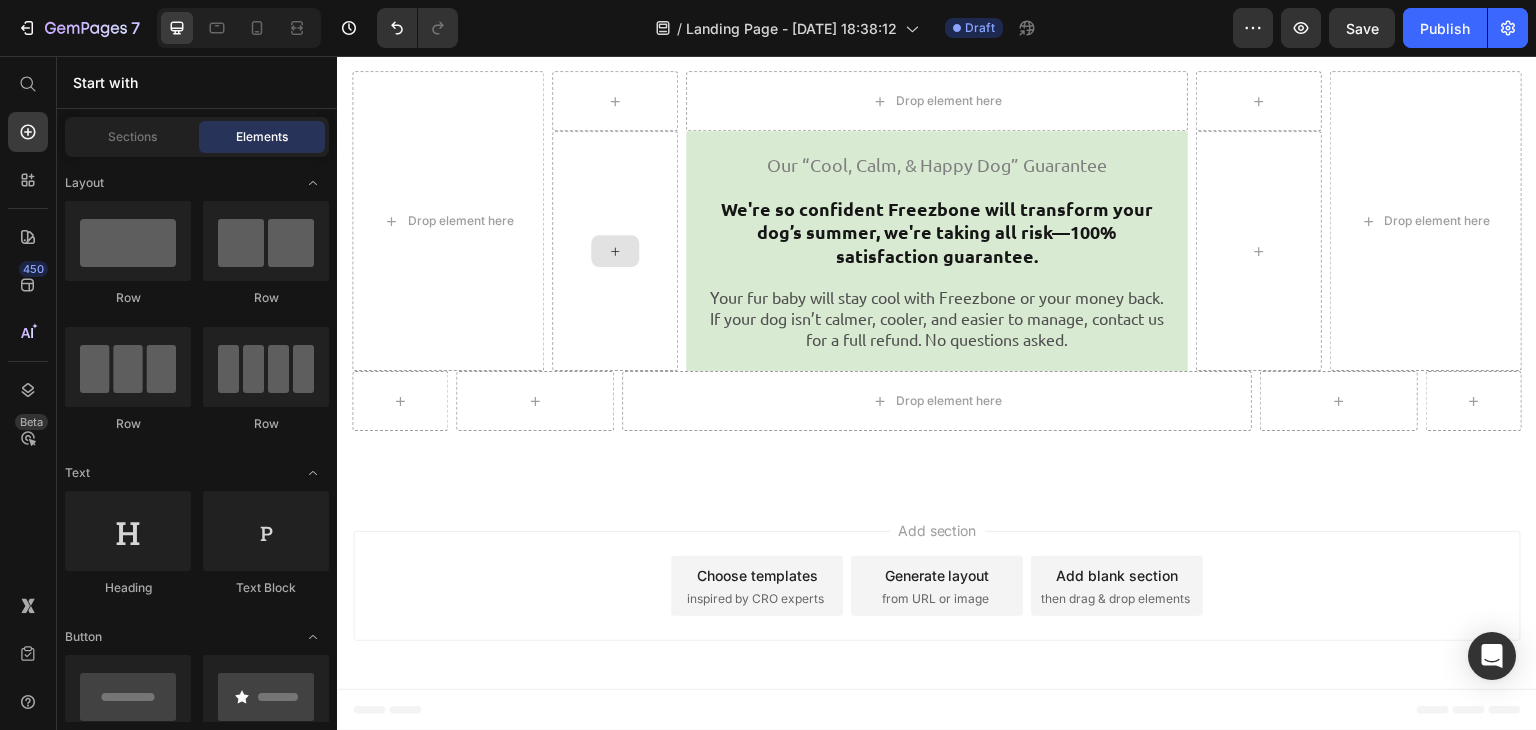 scroll, scrollTop: 8289, scrollLeft: 0, axis: vertical 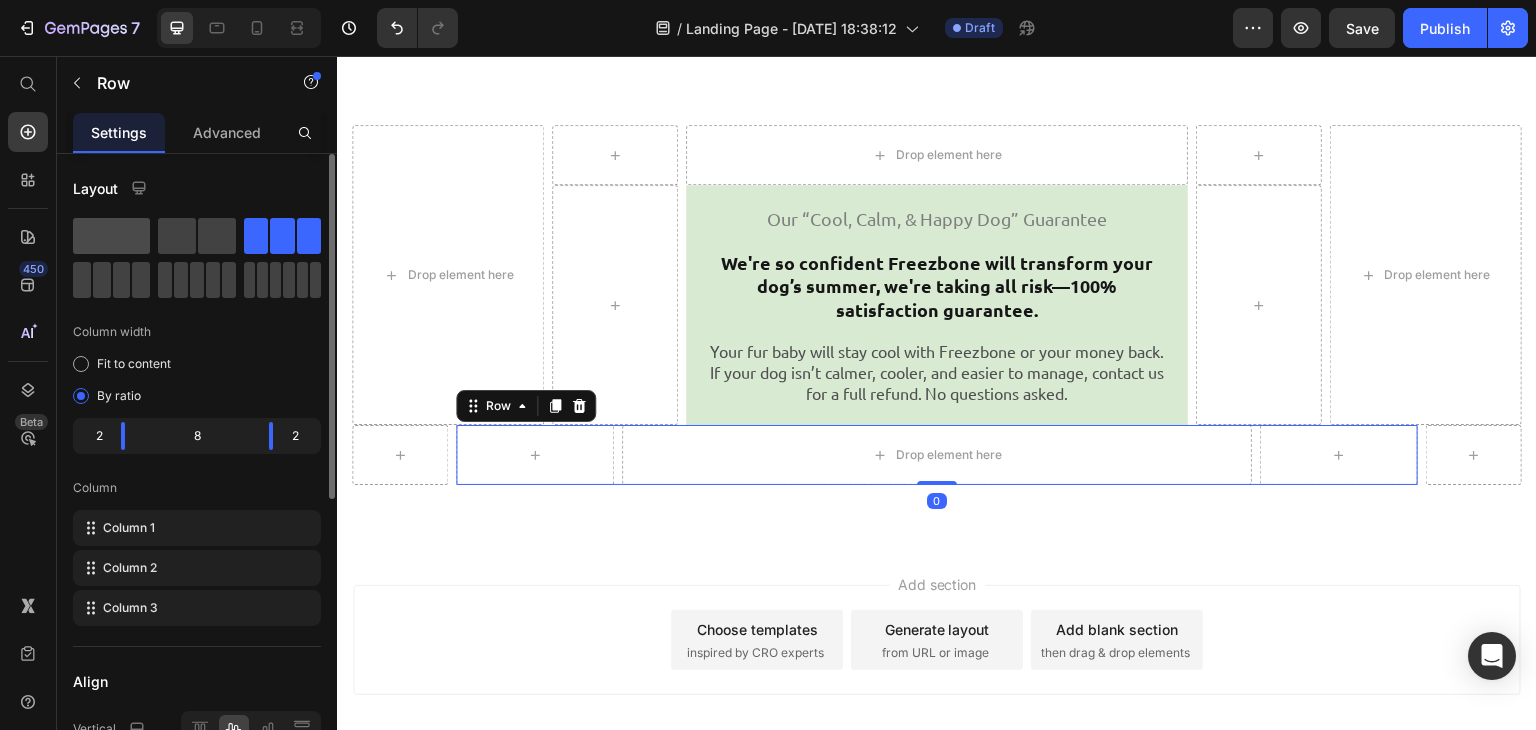 click 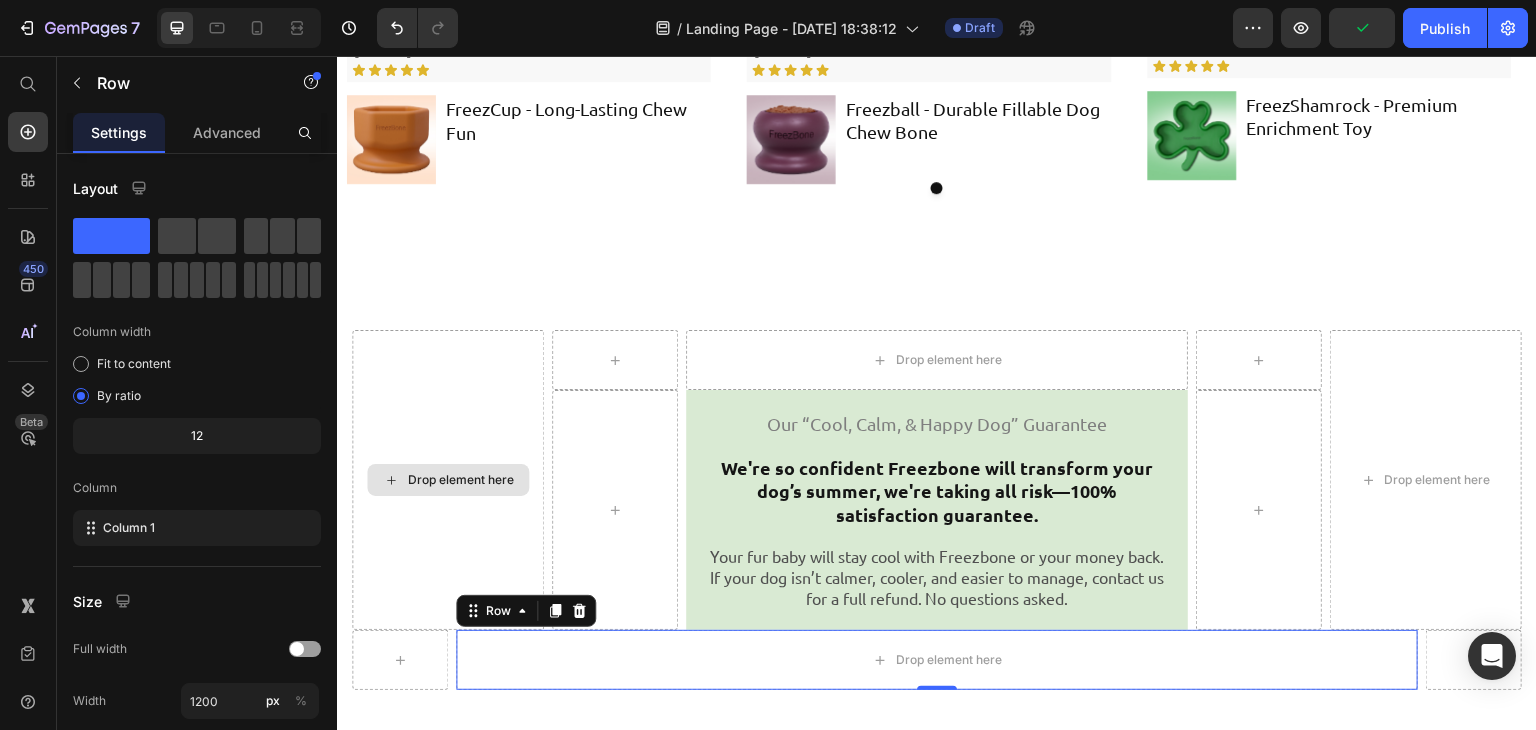 scroll, scrollTop: 8068, scrollLeft: 0, axis: vertical 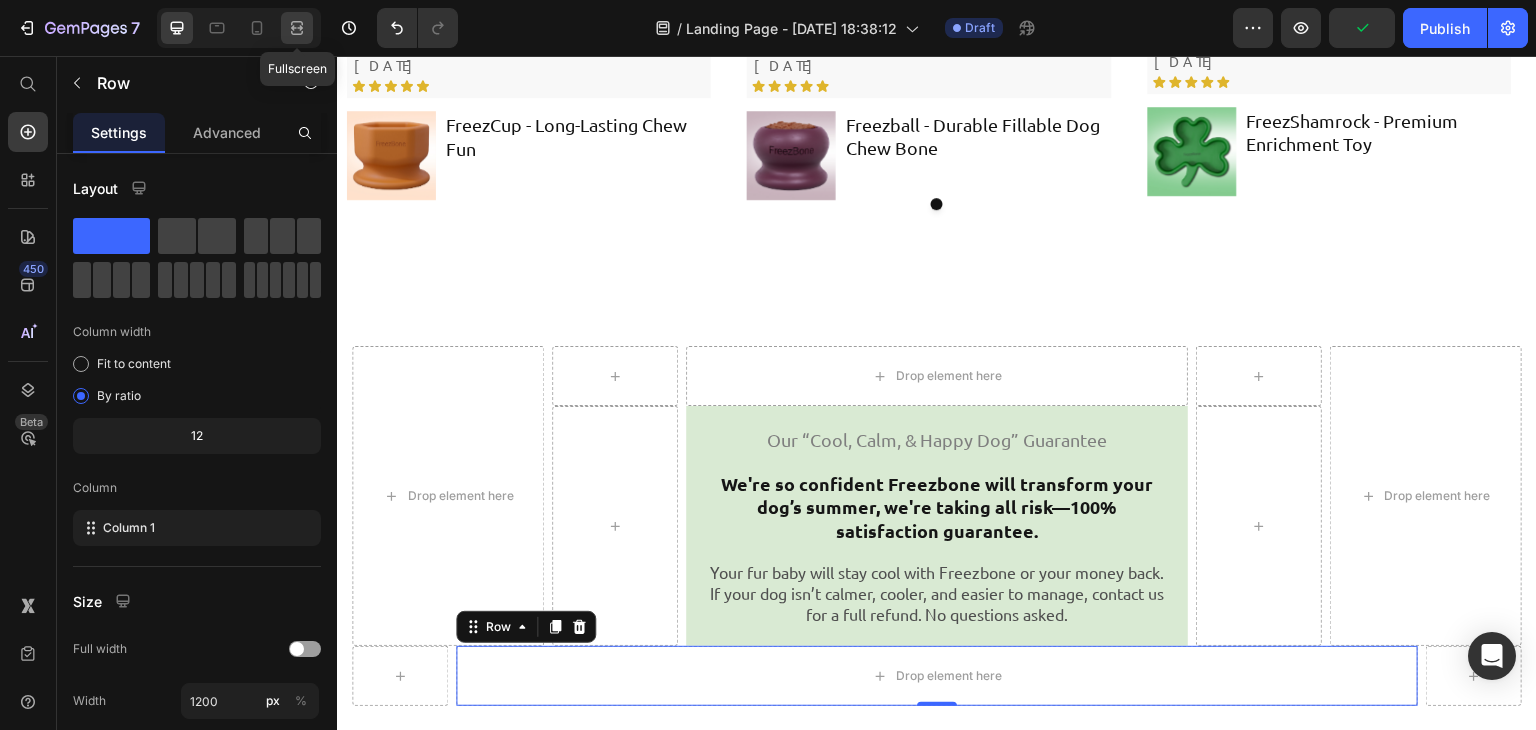 click 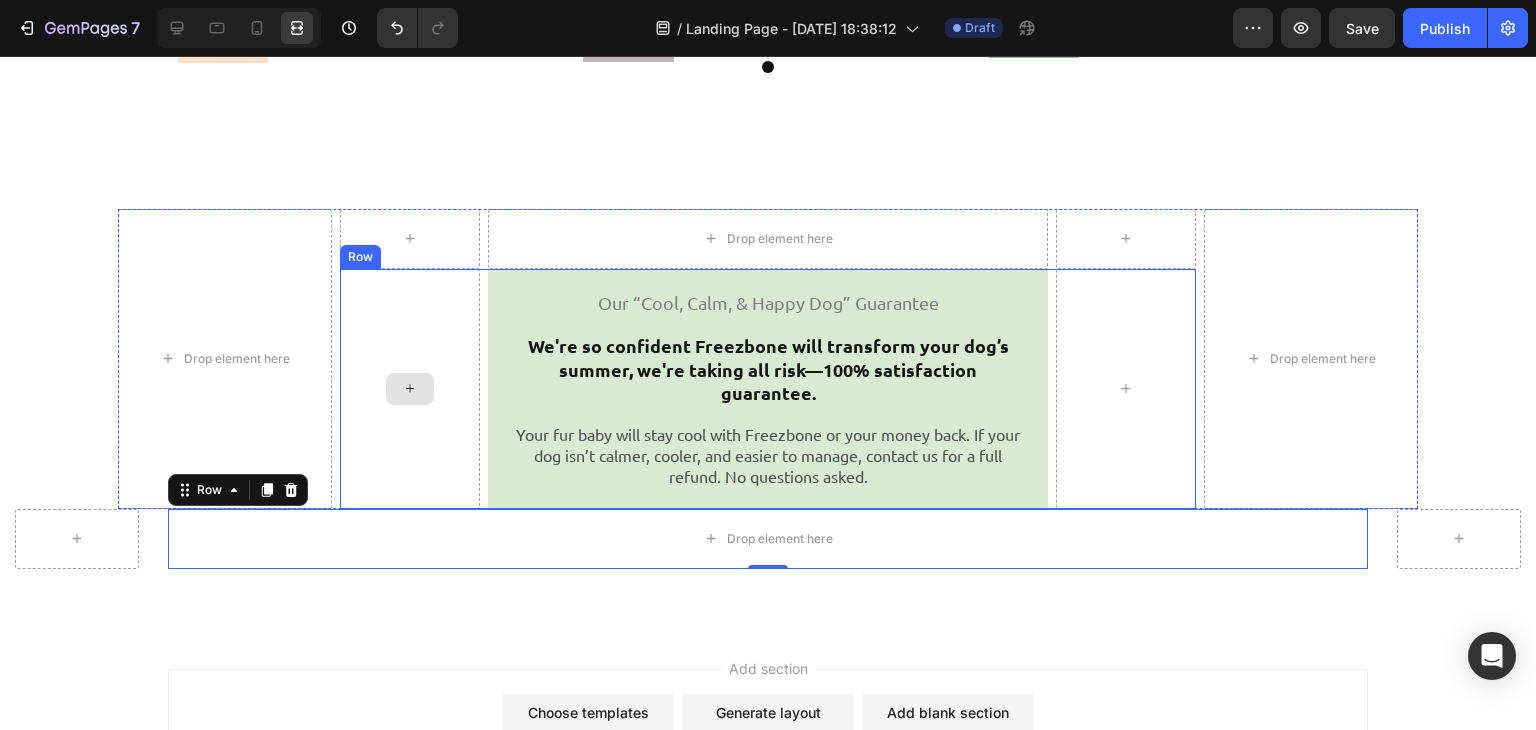 scroll, scrollTop: 8160, scrollLeft: 0, axis: vertical 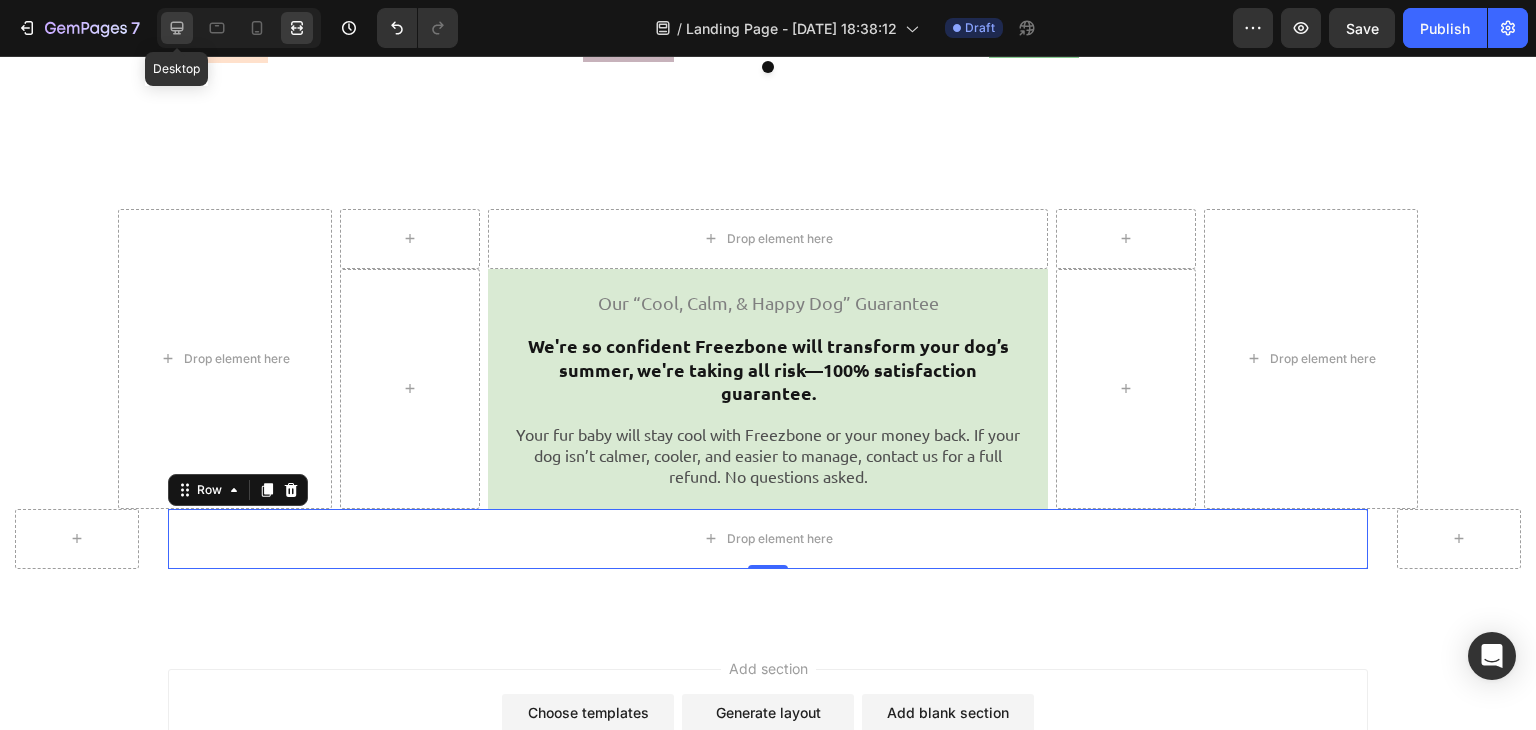 click 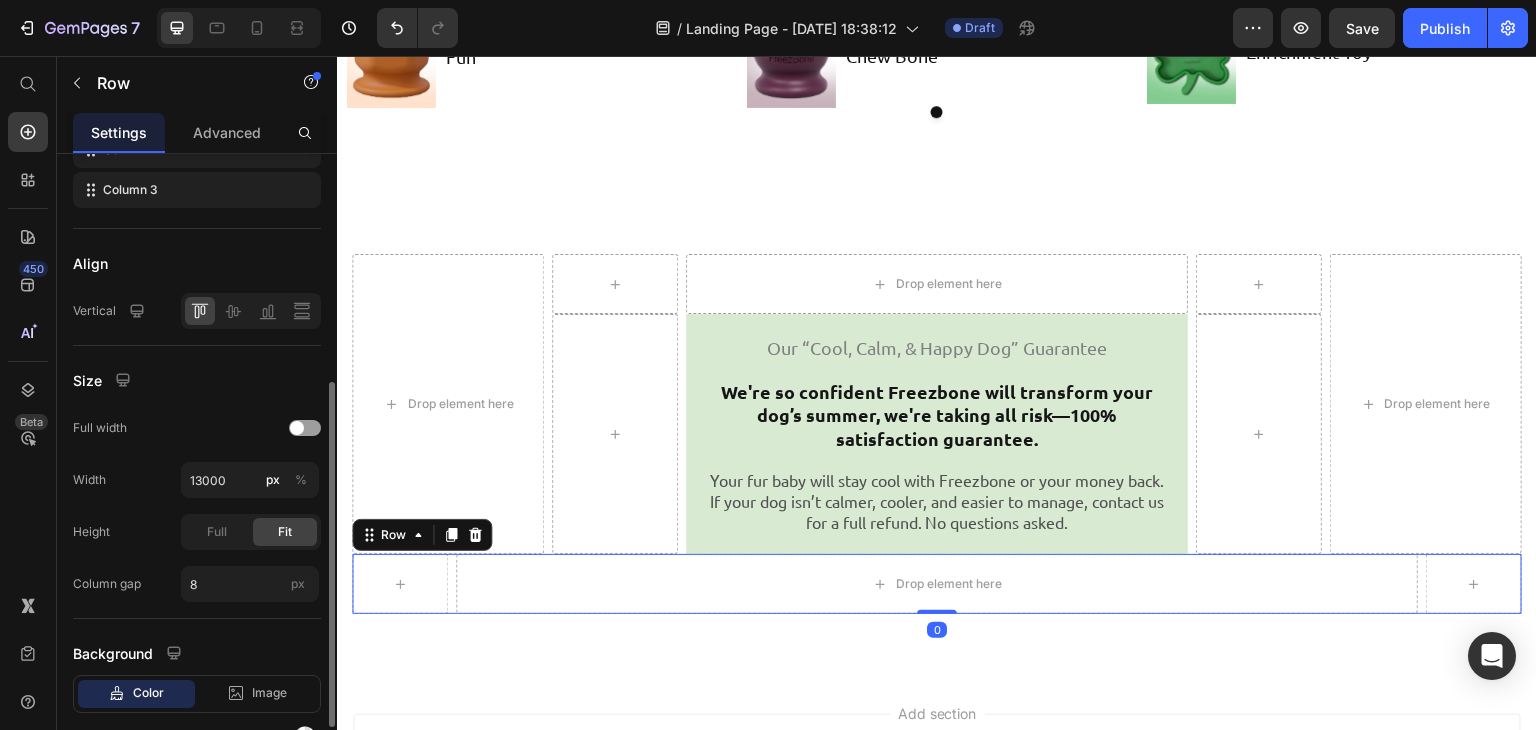 scroll, scrollTop: 419, scrollLeft: 0, axis: vertical 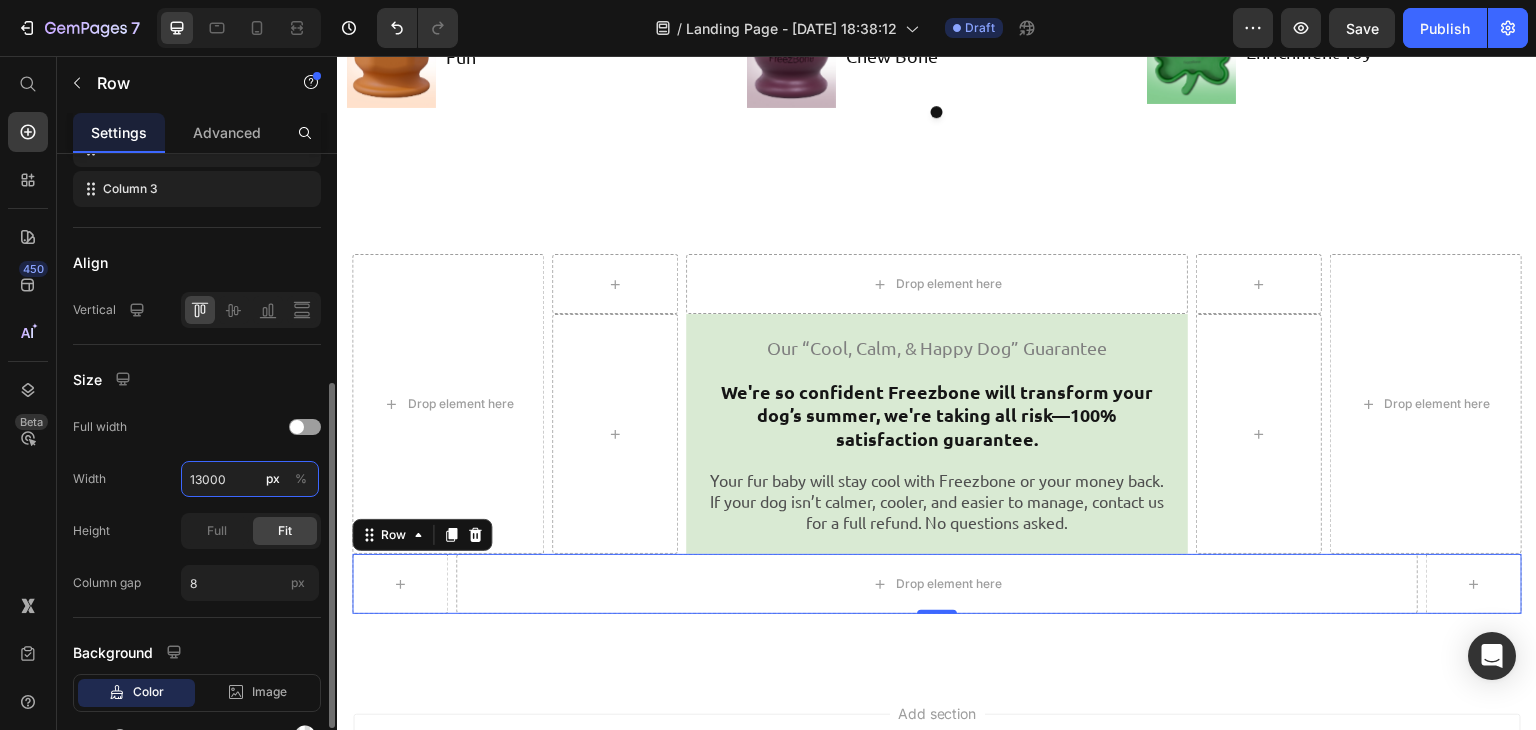 click on "13000" at bounding box center (250, 479) 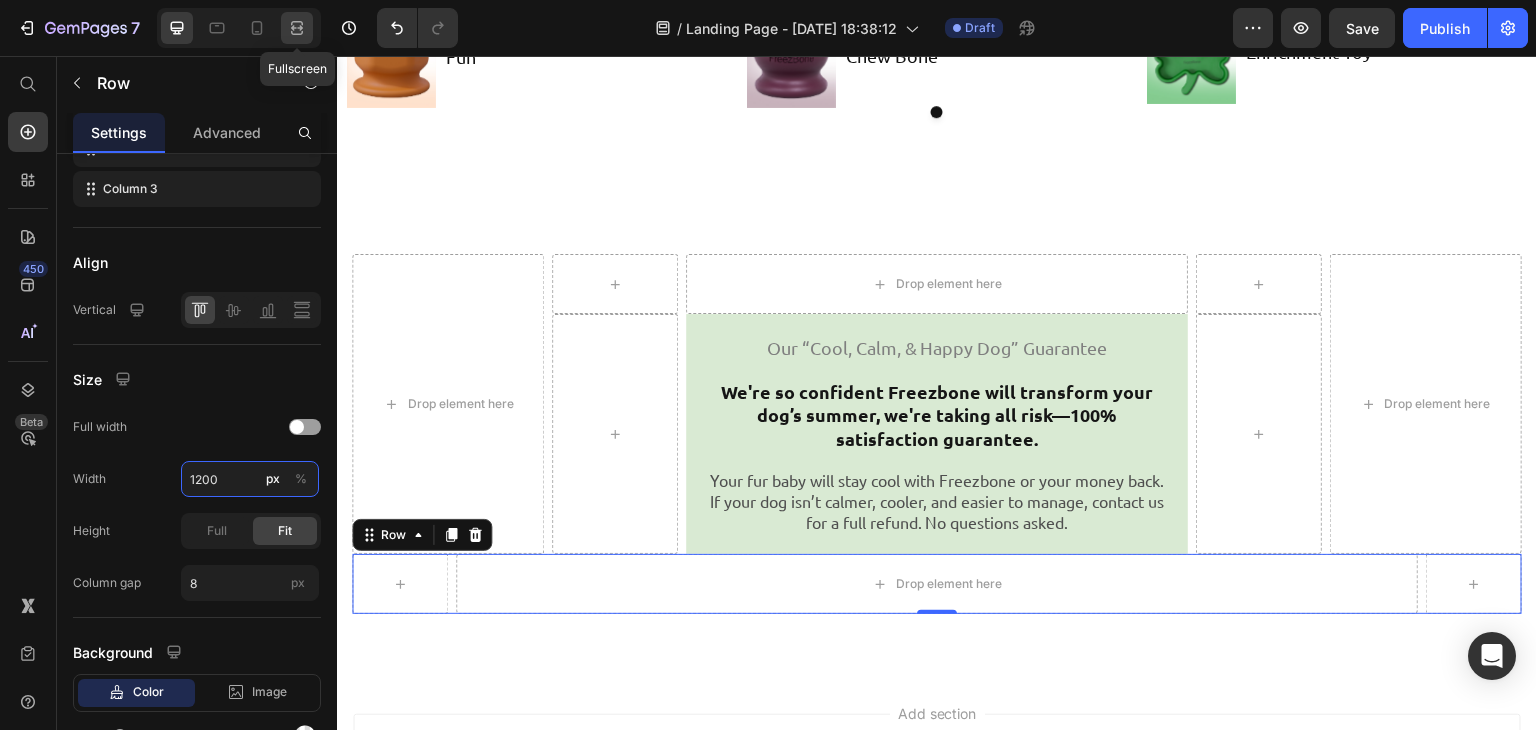 type on "1200" 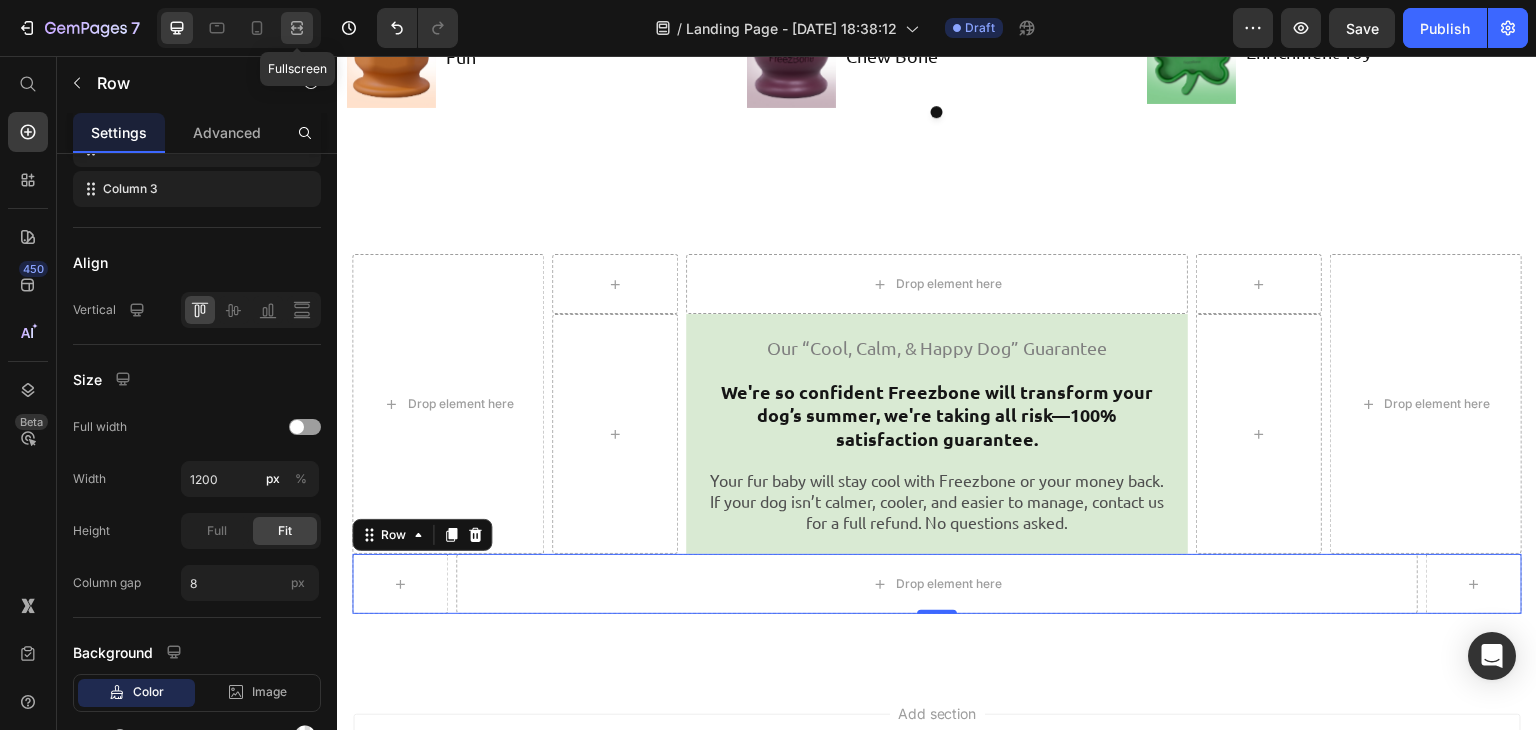 click 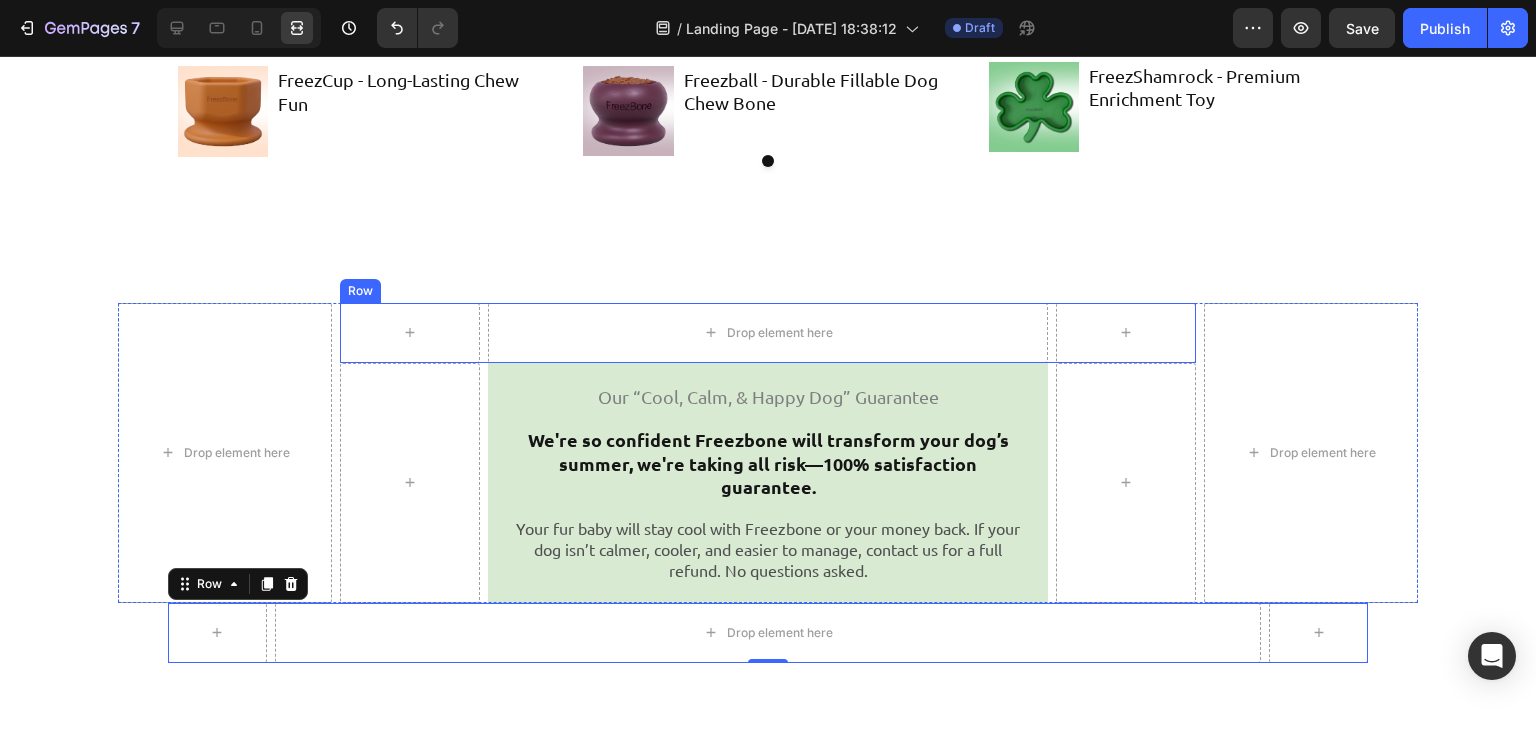 scroll, scrollTop: 8184, scrollLeft: 0, axis: vertical 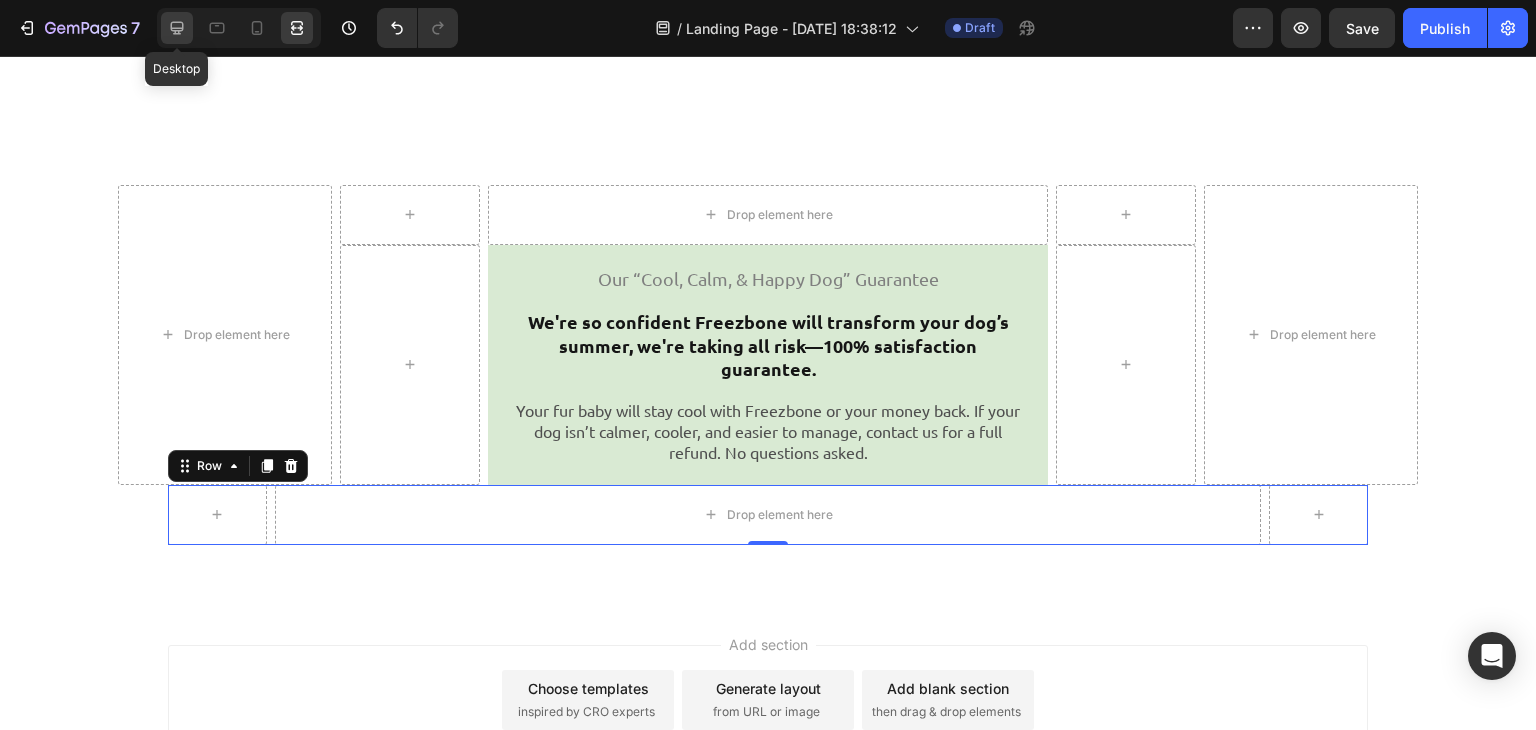 click 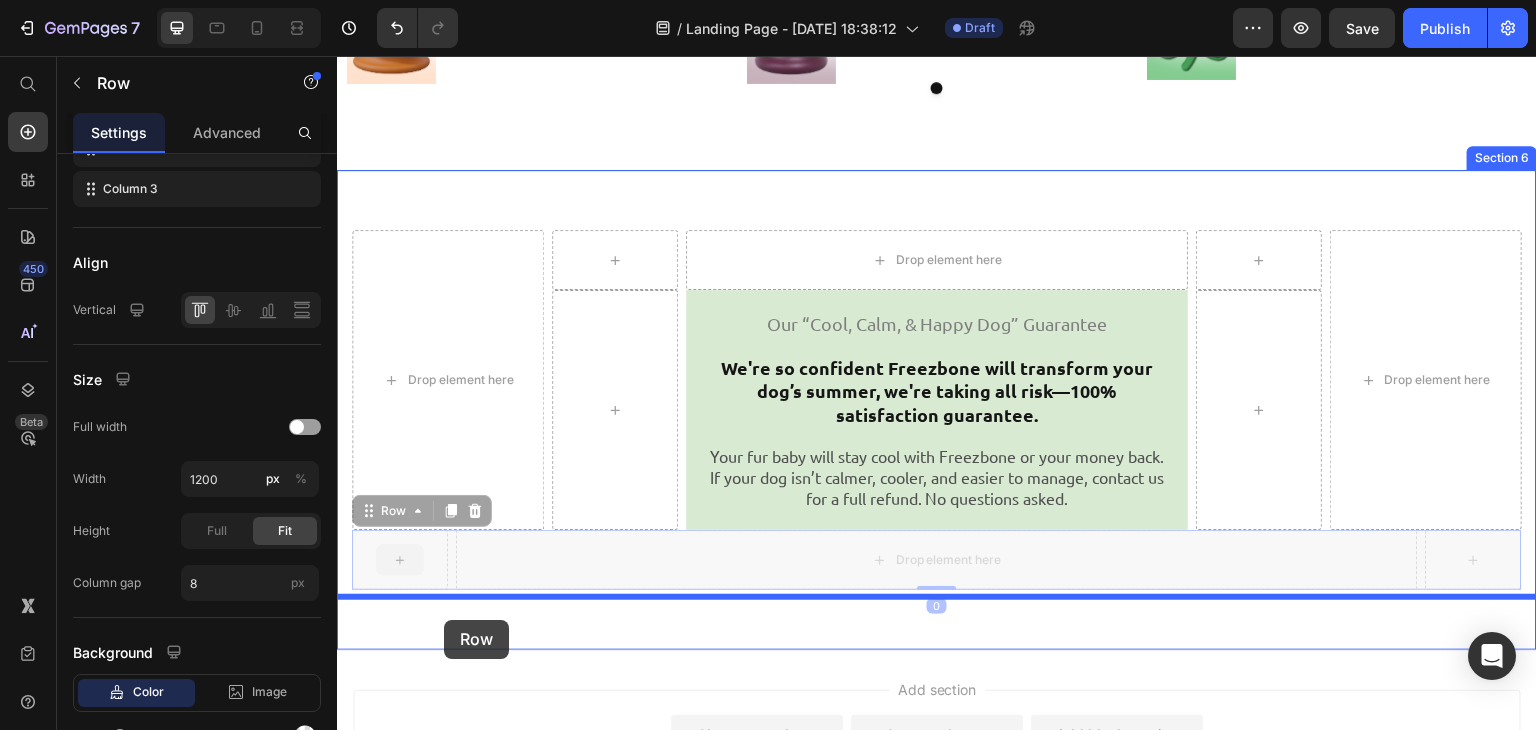 drag, startPoint x: 438, startPoint y: 505, endPoint x: 444, endPoint y: 620, distance: 115.15642 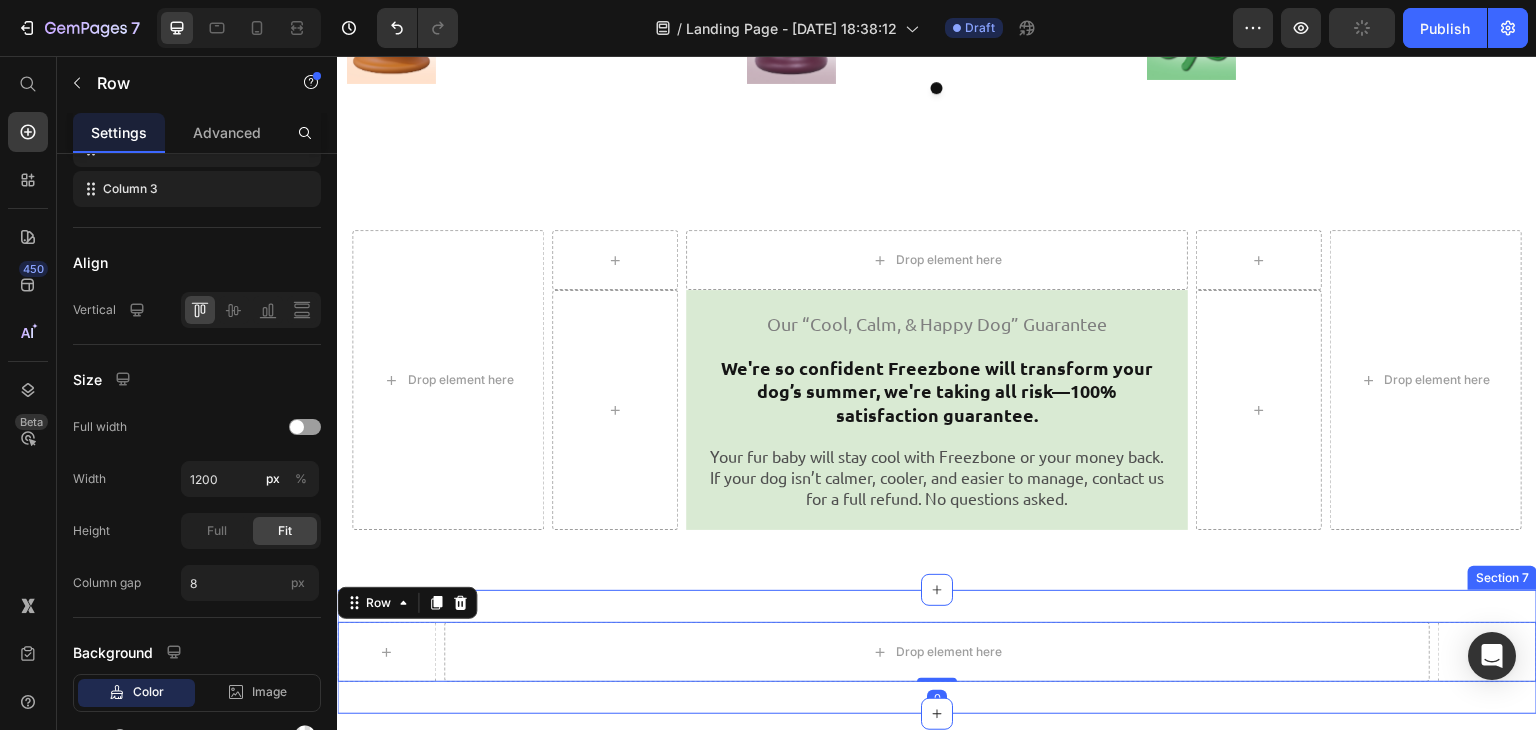 scroll, scrollTop: 8353, scrollLeft: 0, axis: vertical 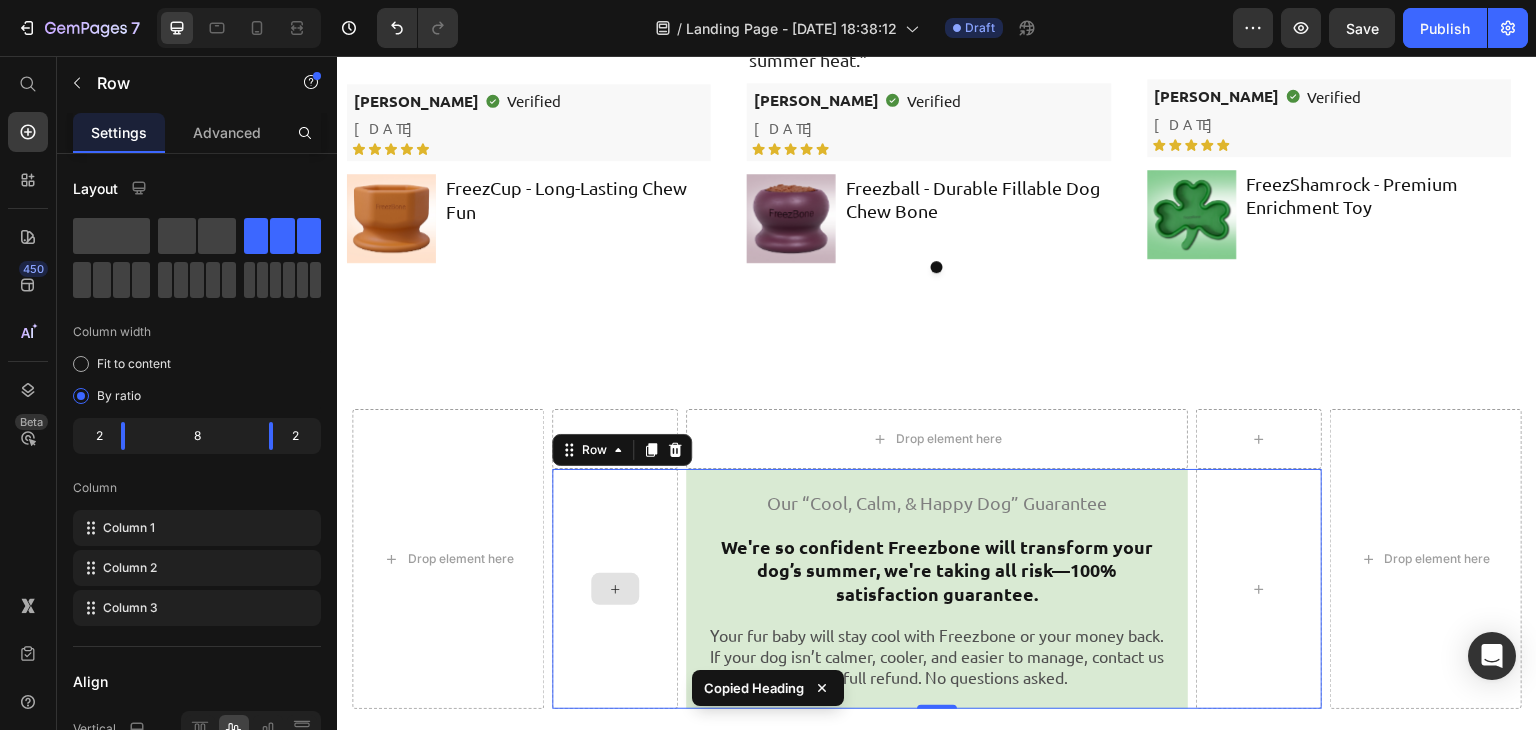 click at bounding box center (615, 589) 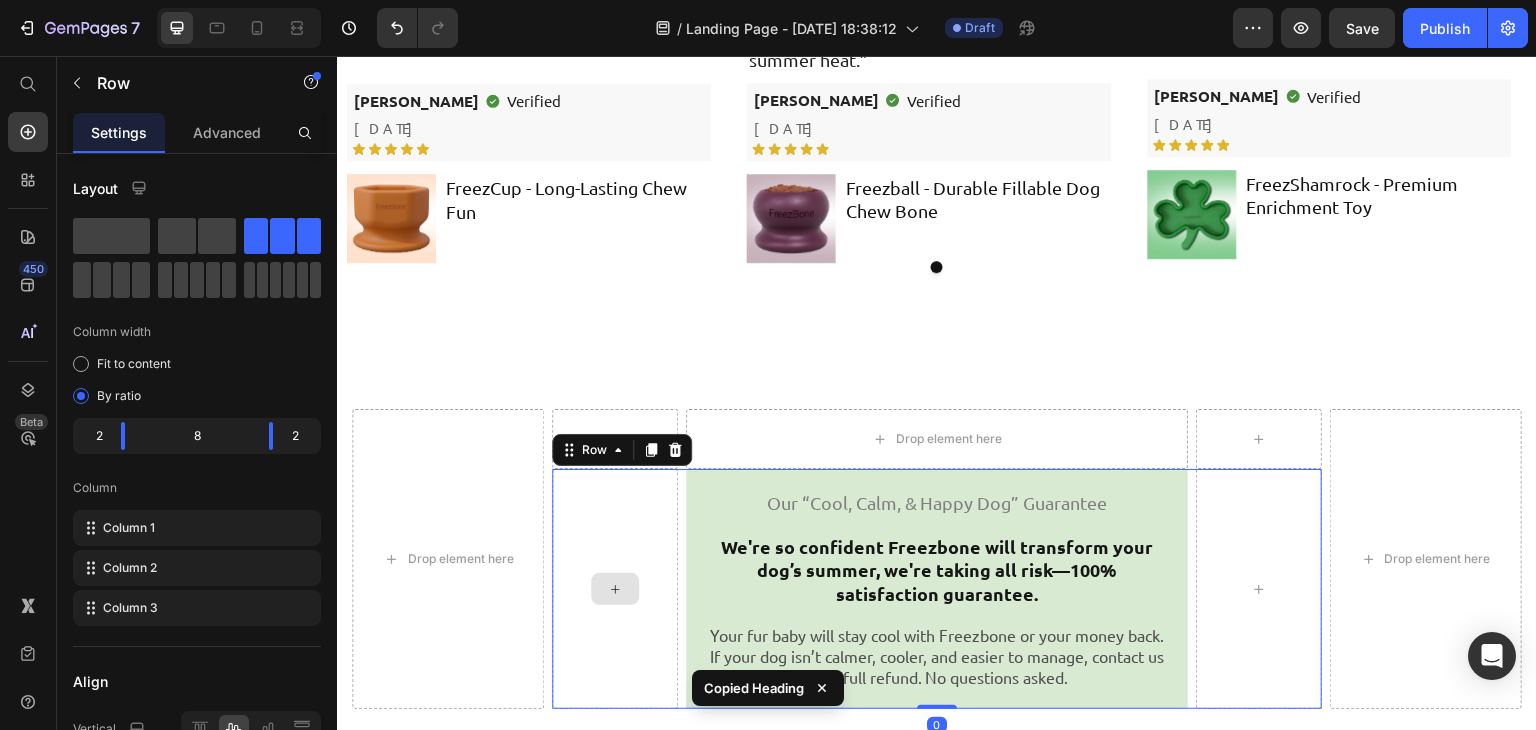 scroll, scrollTop: 8353, scrollLeft: 0, axis: vertical 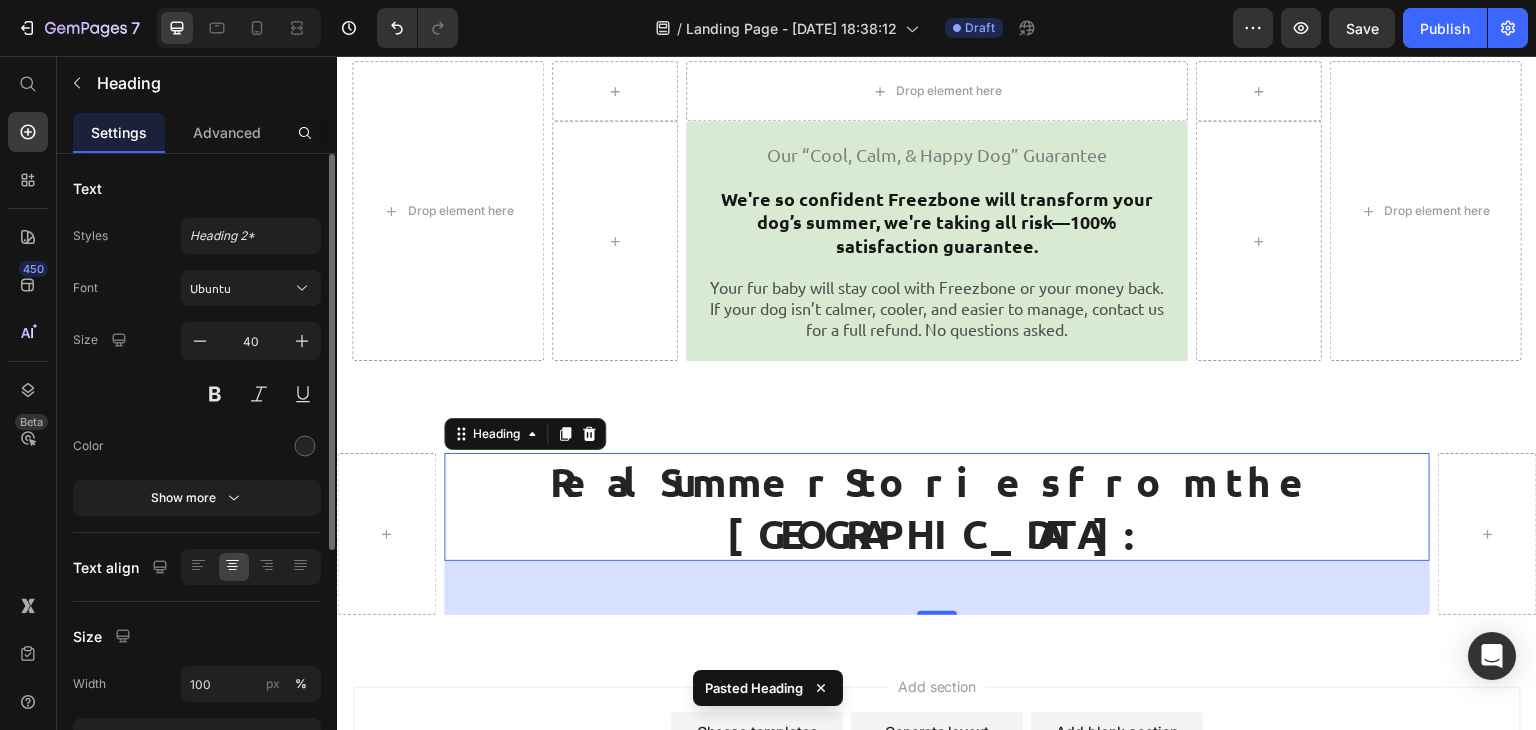 click 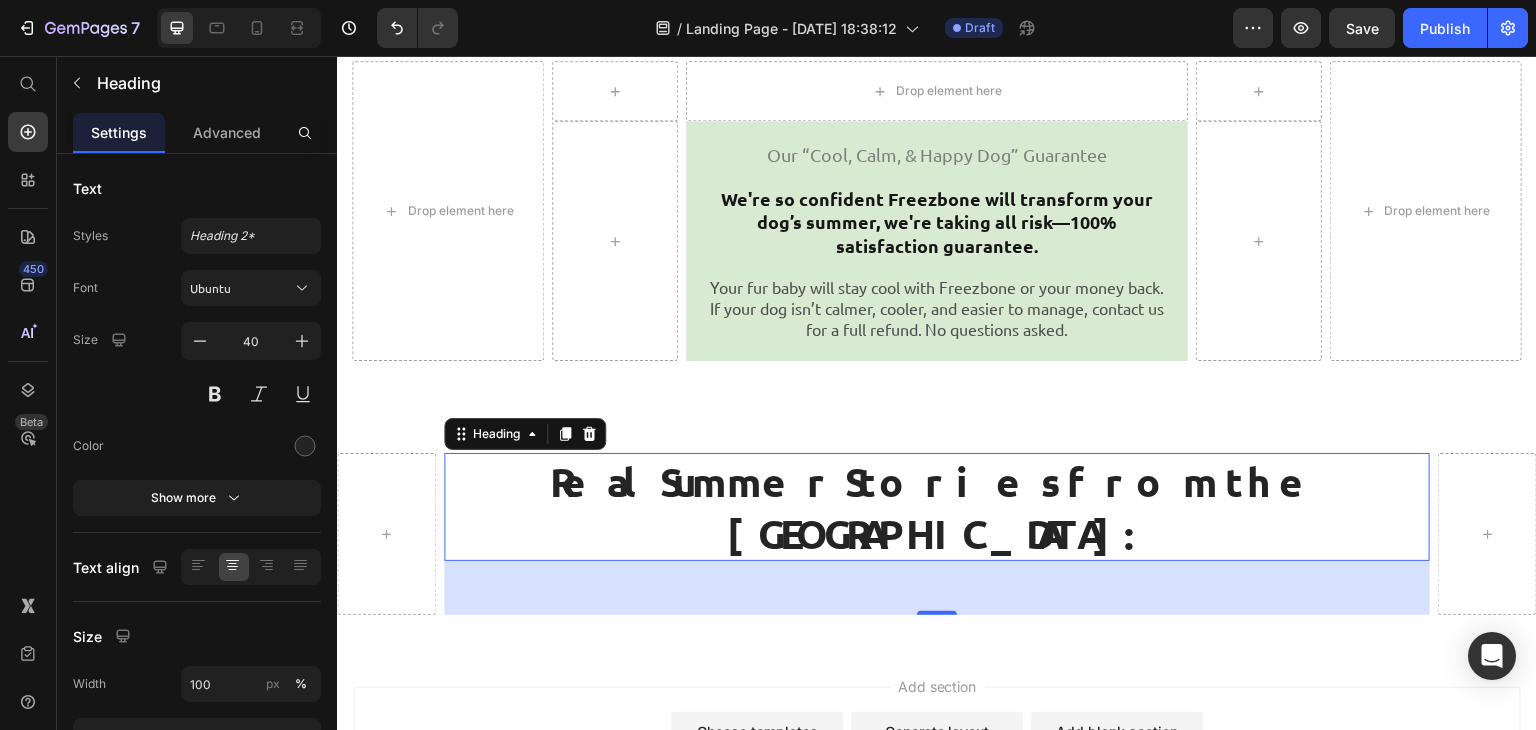 click on "Real Summer Stories from the [GEOGRAPHIC_DATA]:" at bounding box center [937, 507] 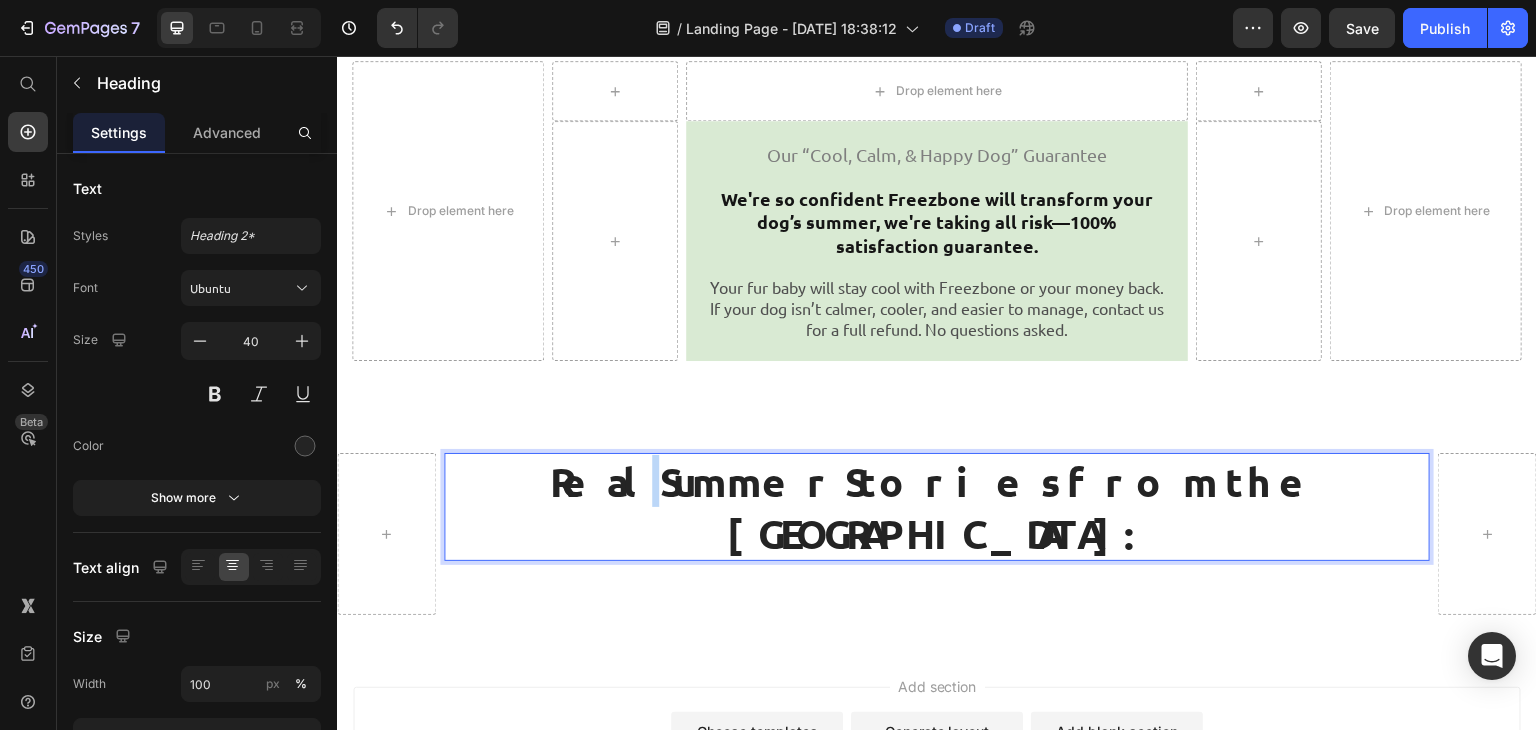 click on "Real Summer Stories from the [GEOGRAPHIC_DATA]:" at bounding box center (937, 507) 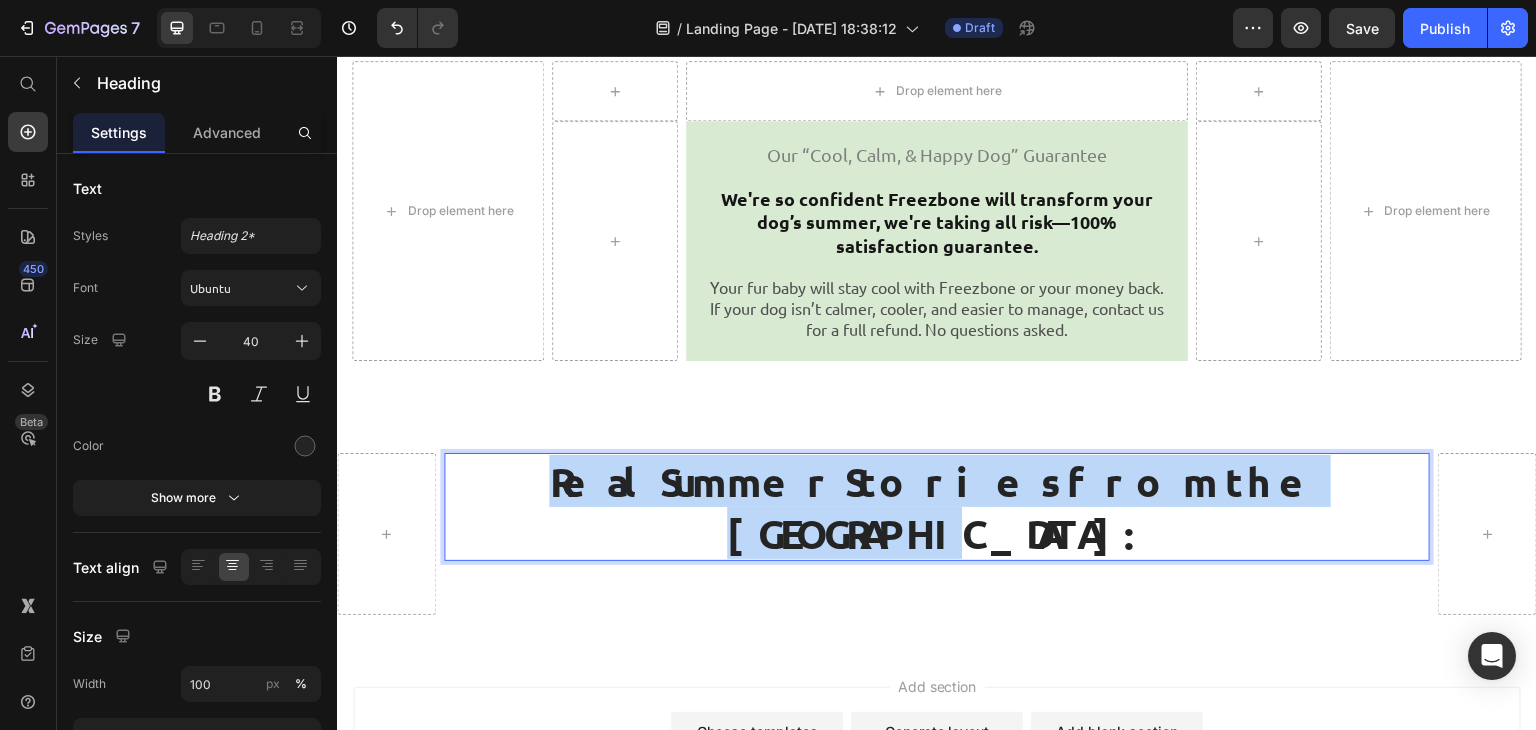 click on "Real Summer Stories from the [GEOGRAPHIC_DATA]:" at bounding box center [937, 507] 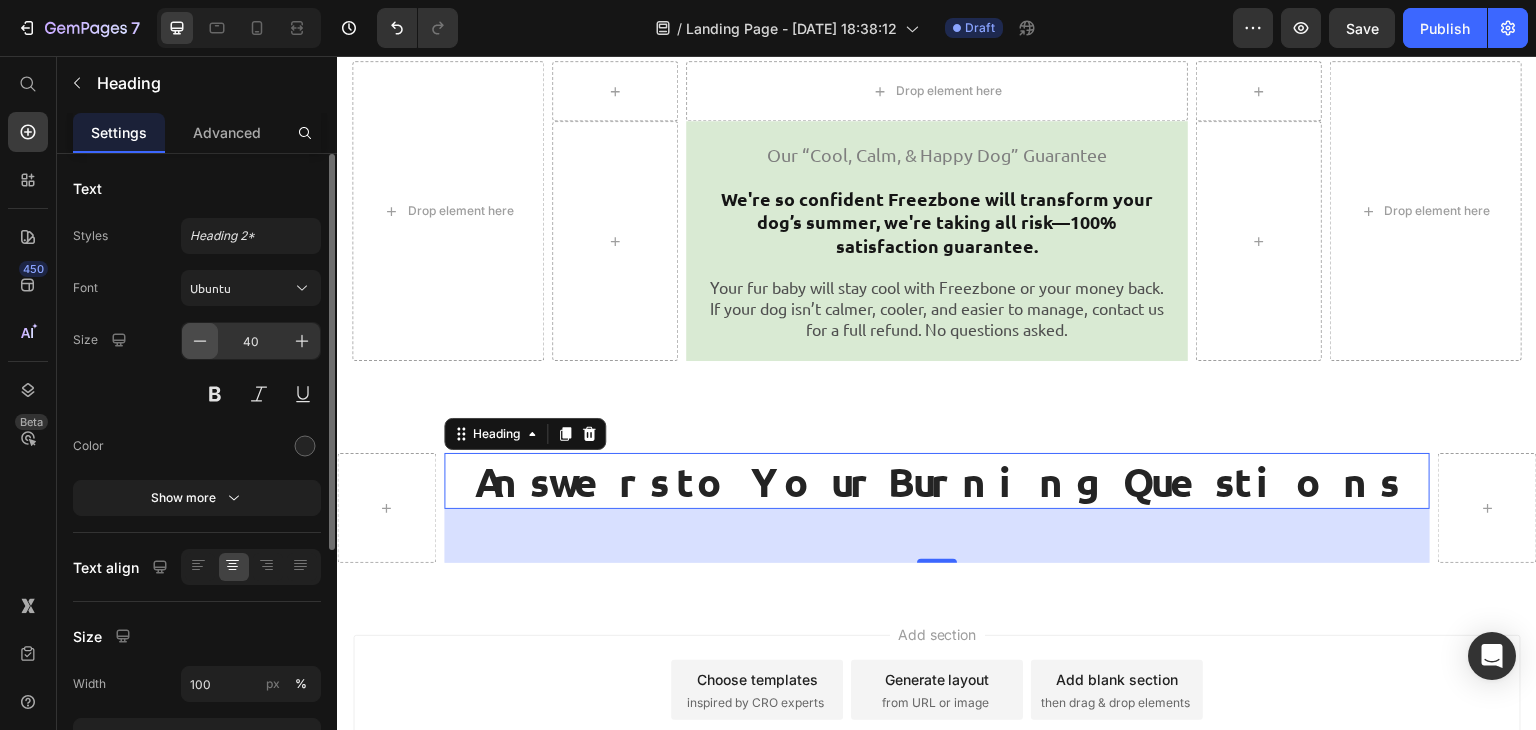 drag, startPoint x: 188, startPoint y: 321, endPoint x: 196, endPoint y: 337, distance: 17.888544 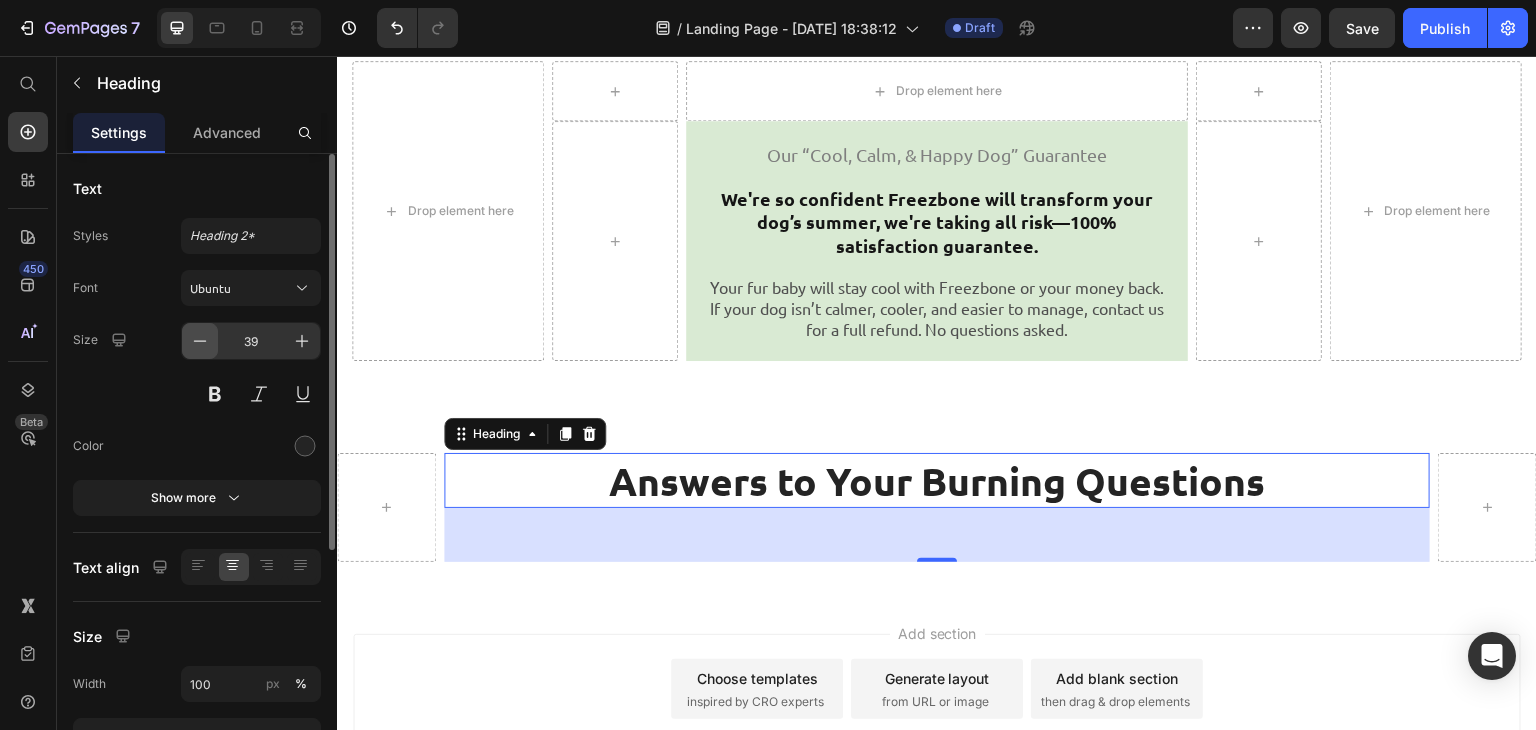 click 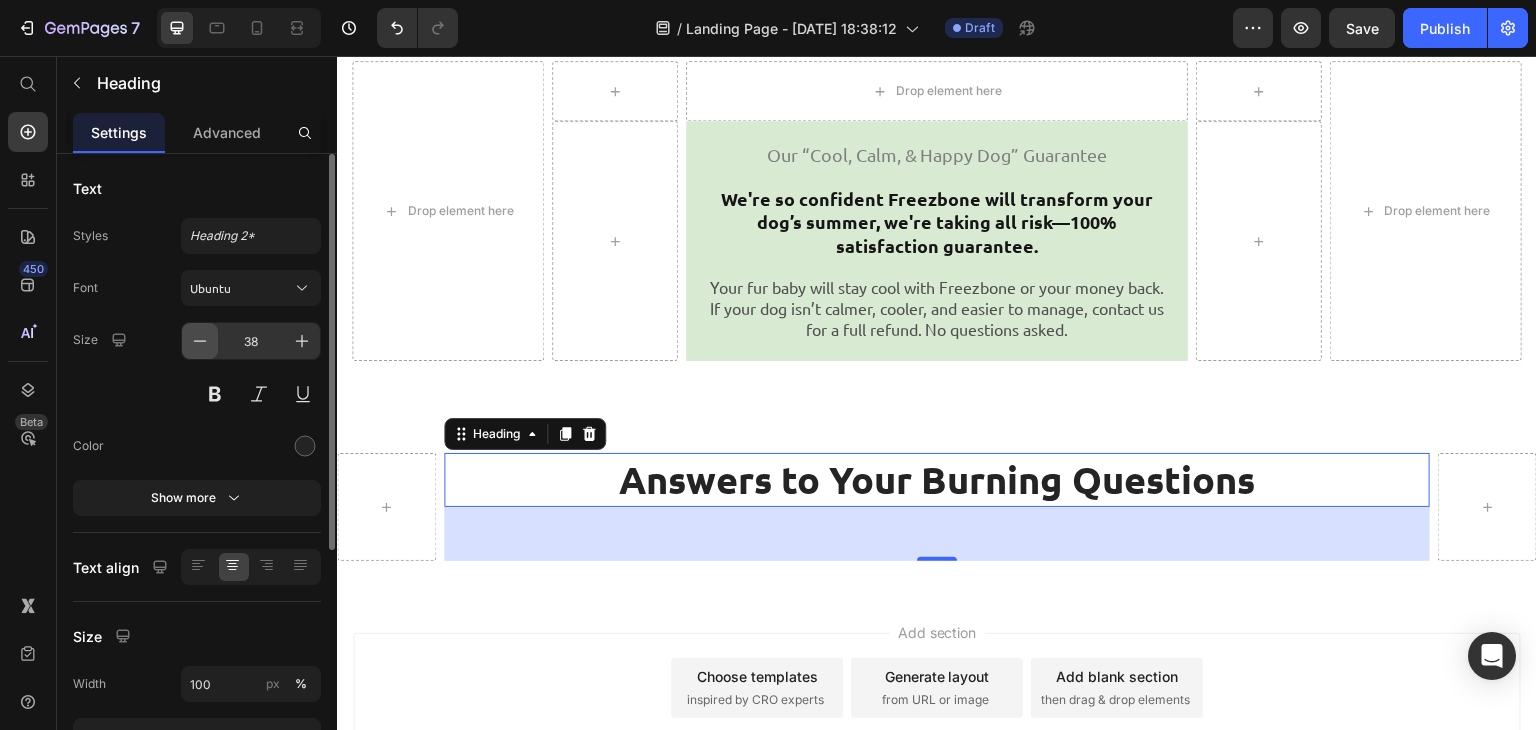 click 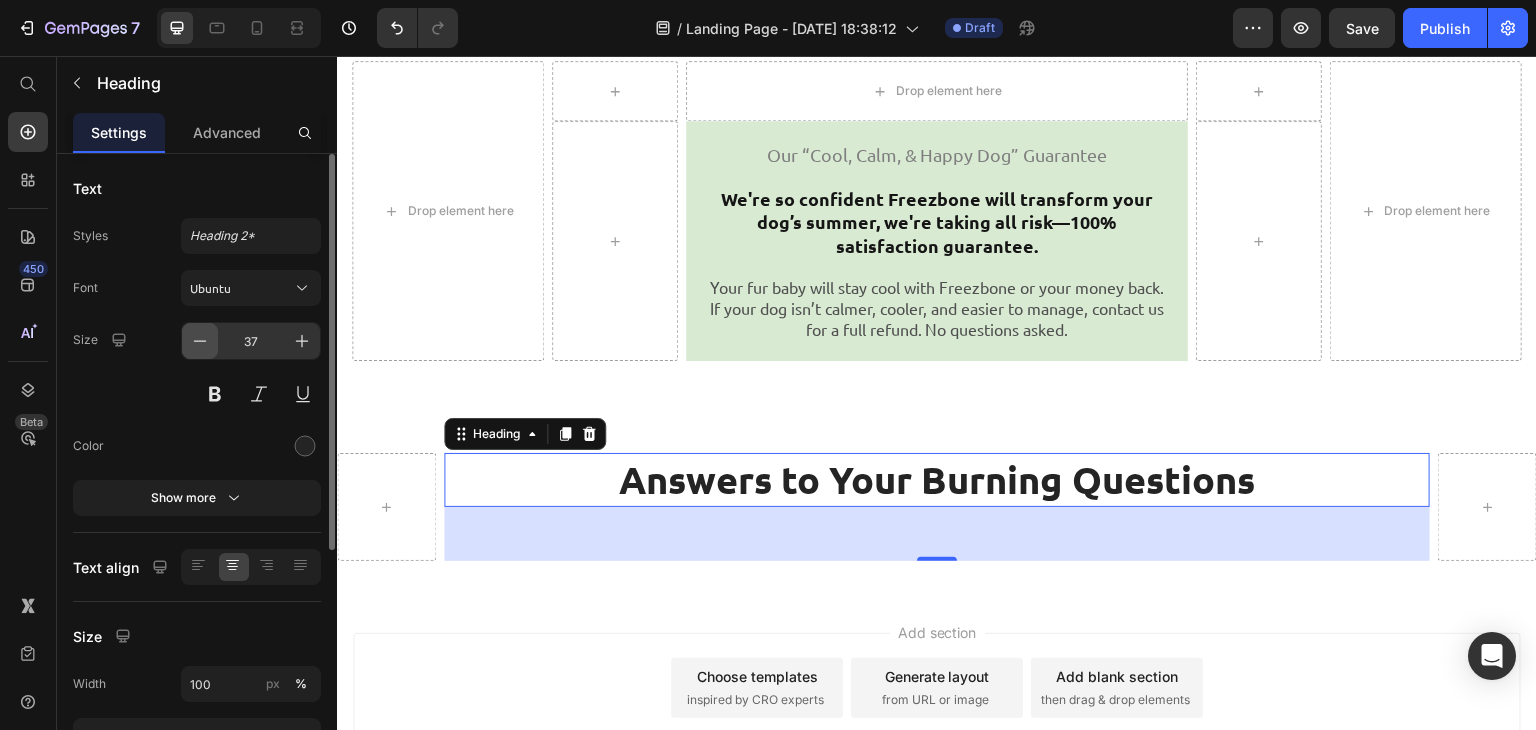 click 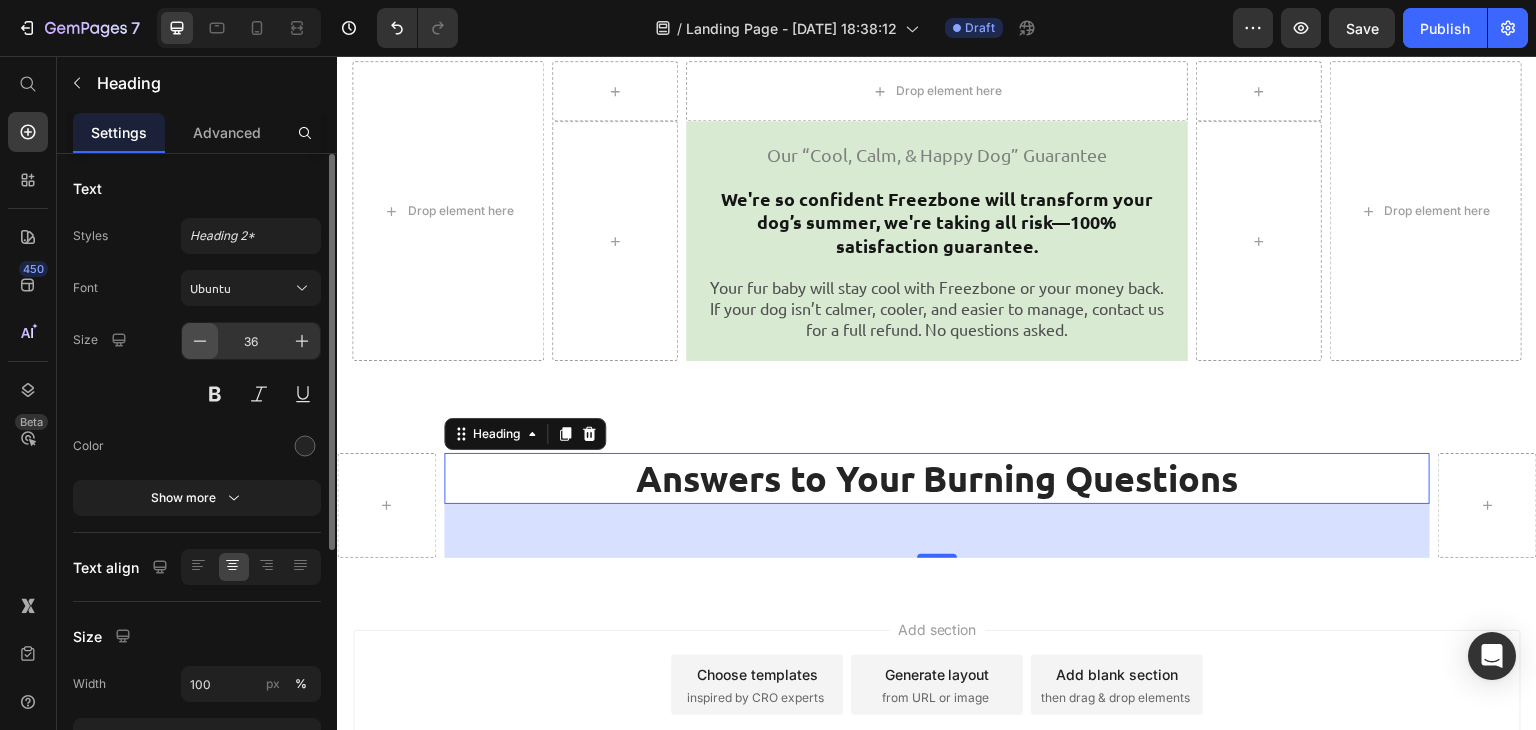 click 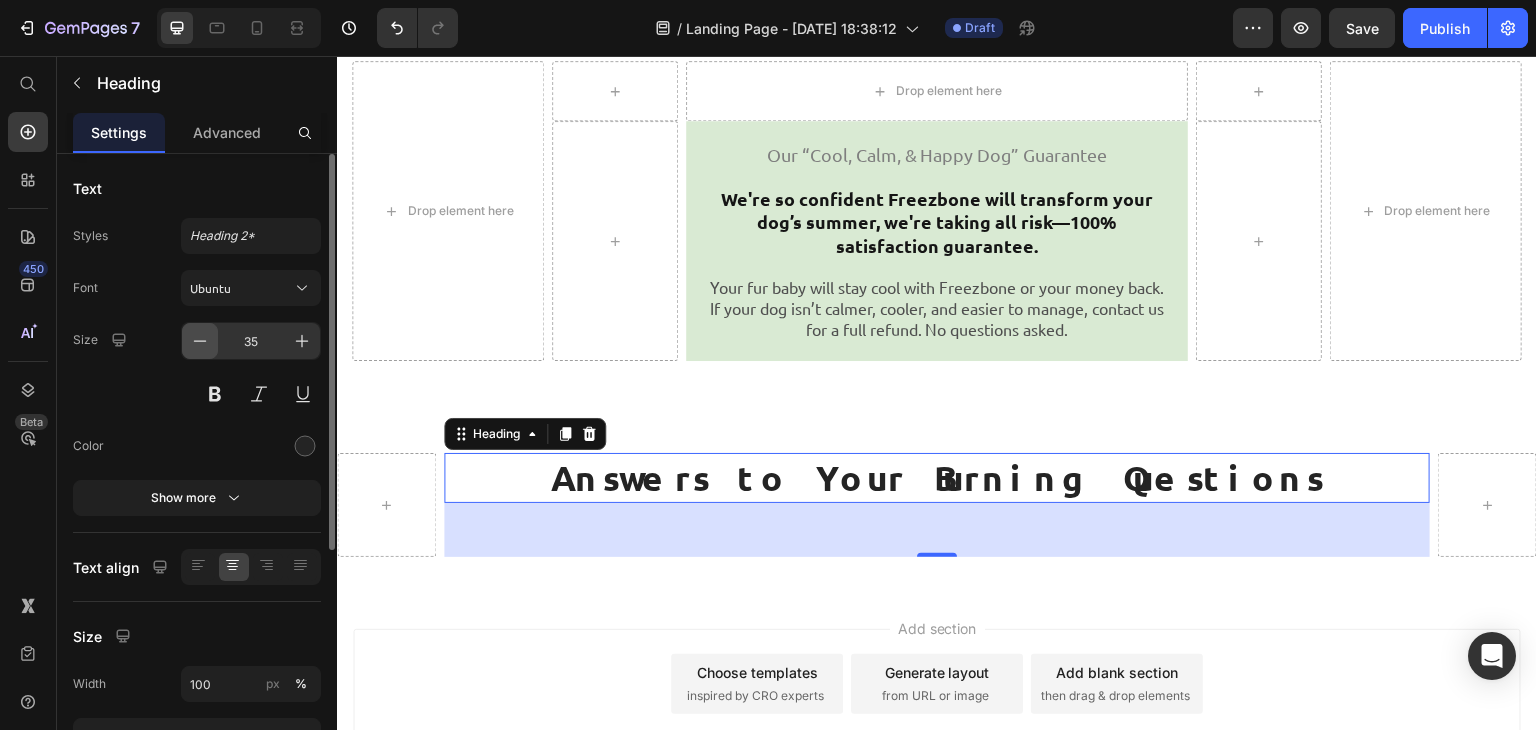 click 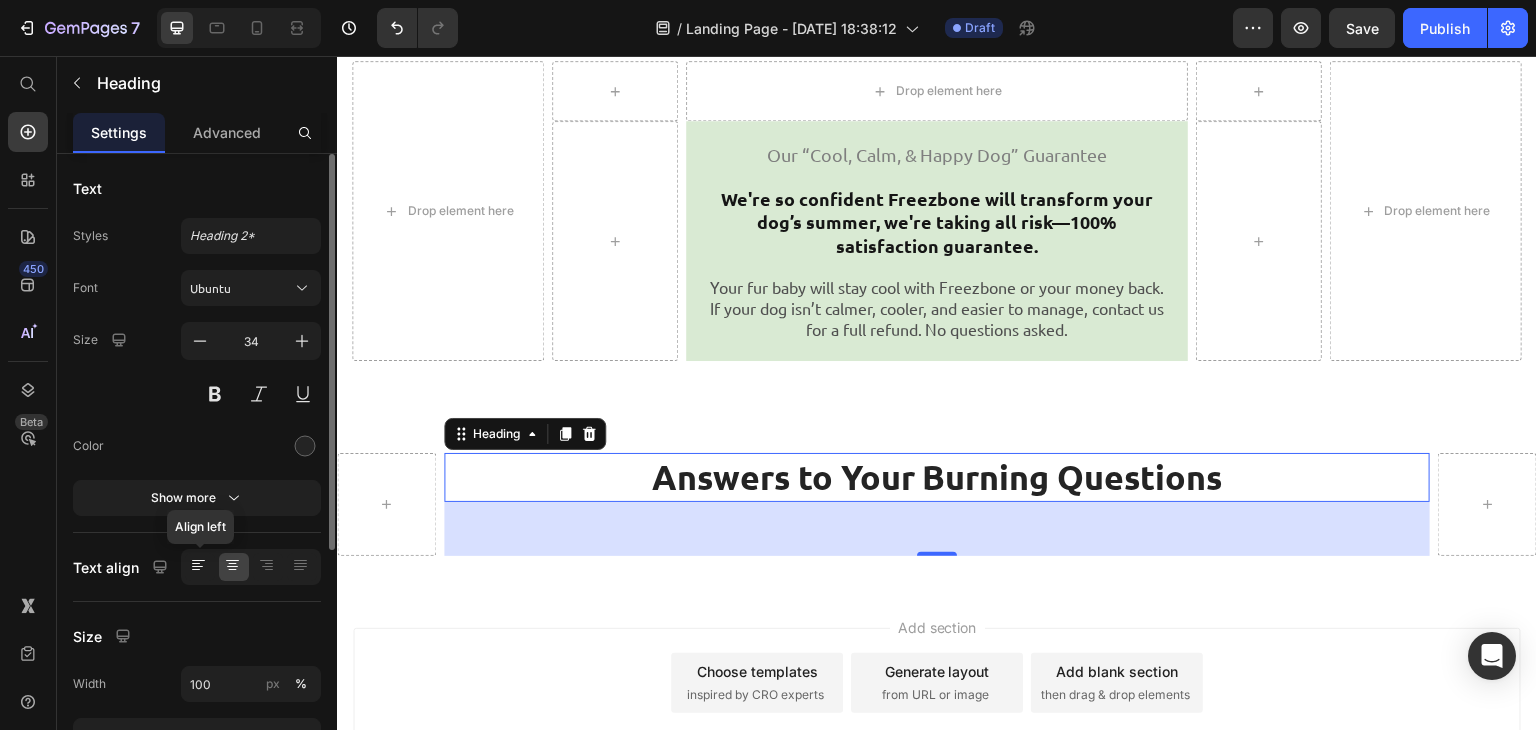 click 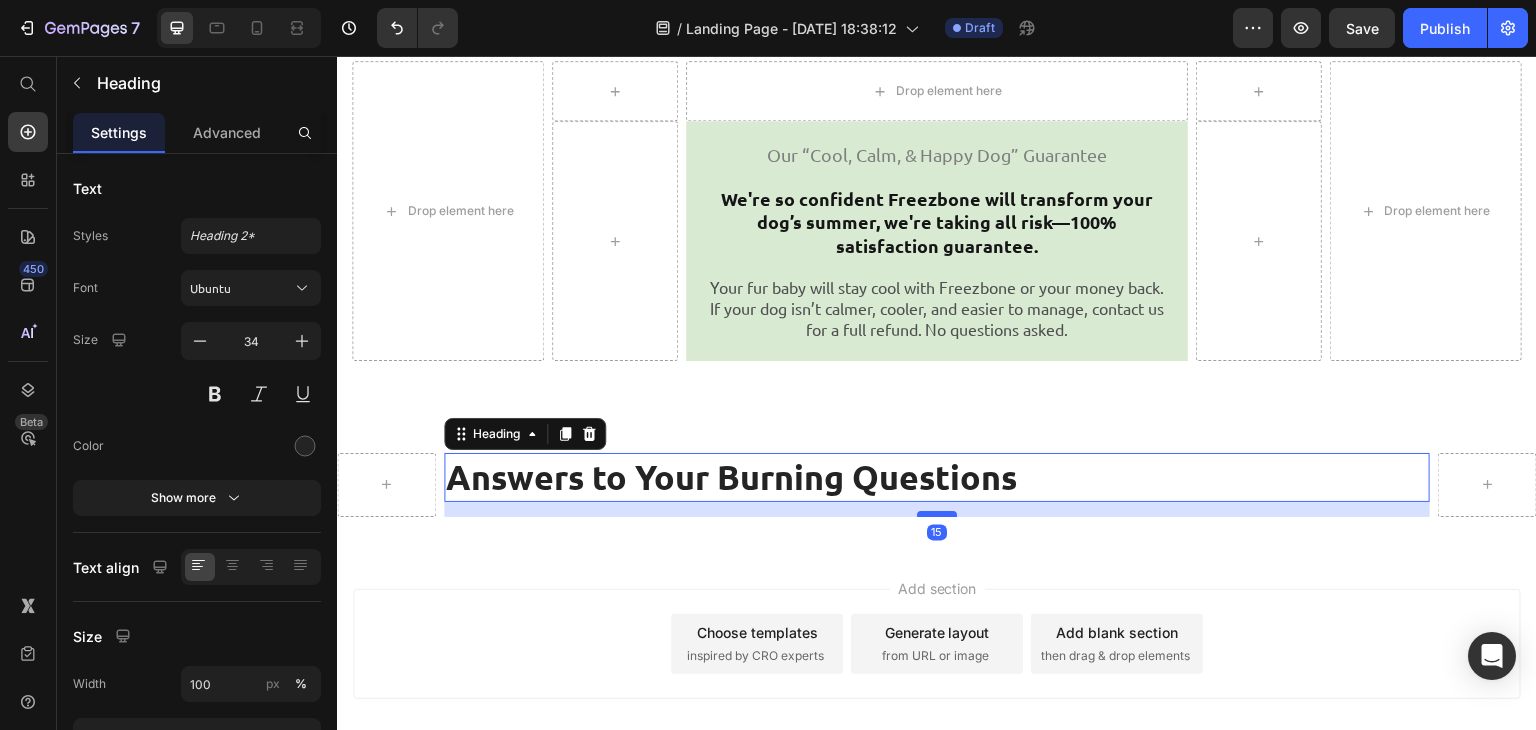 drag, startPoint x: 937, startPoint y: 497, endPoint x: 936, endPoint y: 458, distance: 39.012817 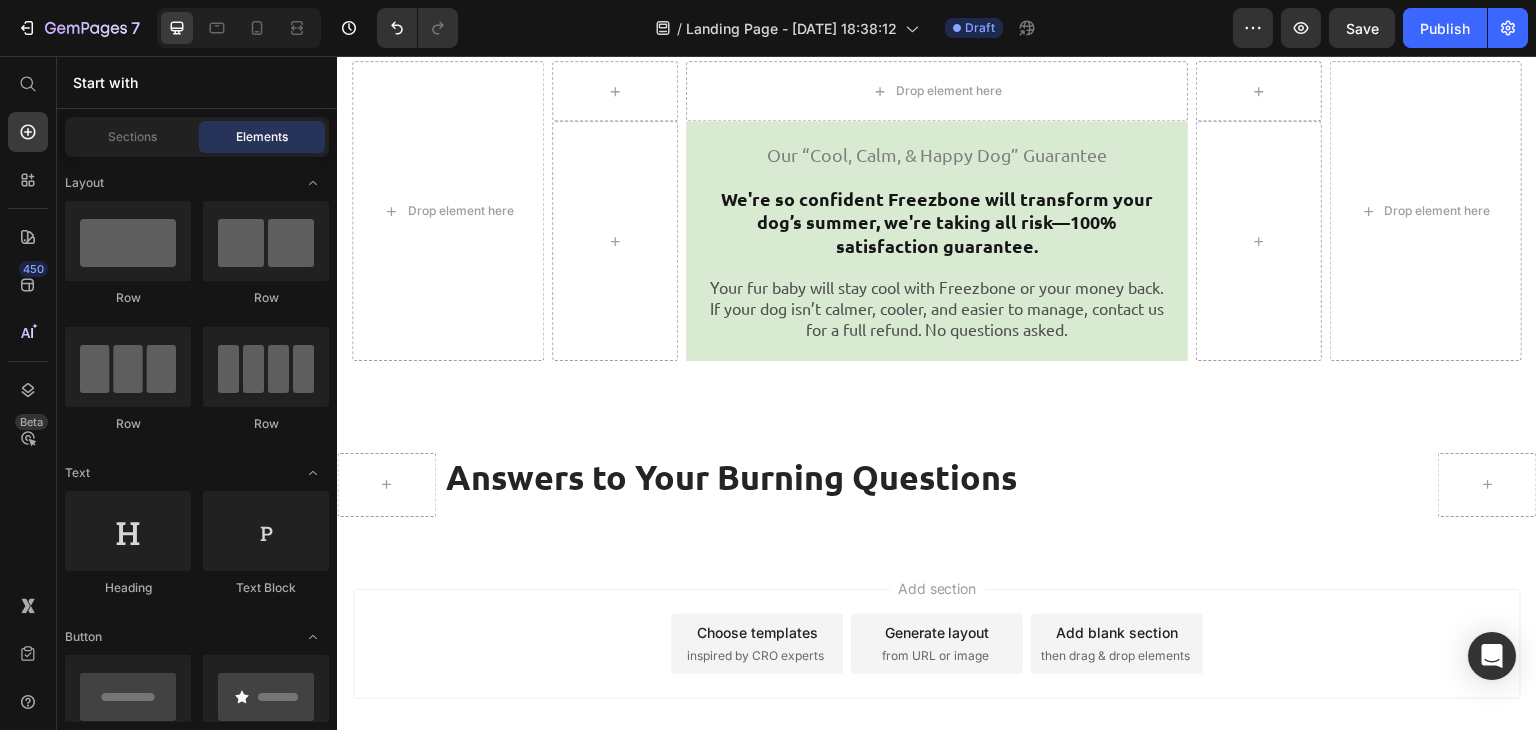 drag, startPoint x: 674, startPoint y: 497, endPoint x: 816, endPoint y: 85, distance: 435.78436 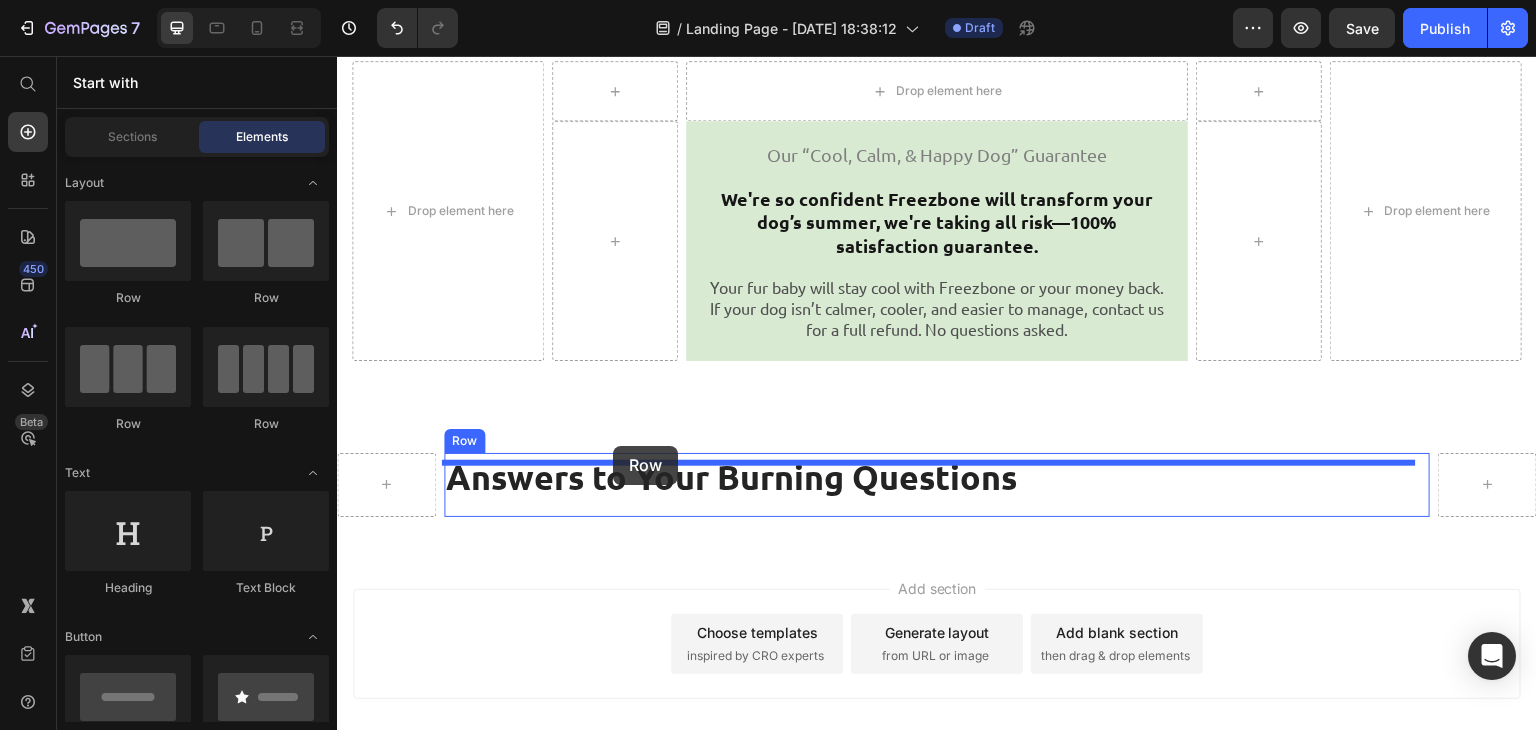 drag, startPoint x: 458, startPoint y: 313, endPoint x: 613, endPoint y: 449, distance: 206.2062 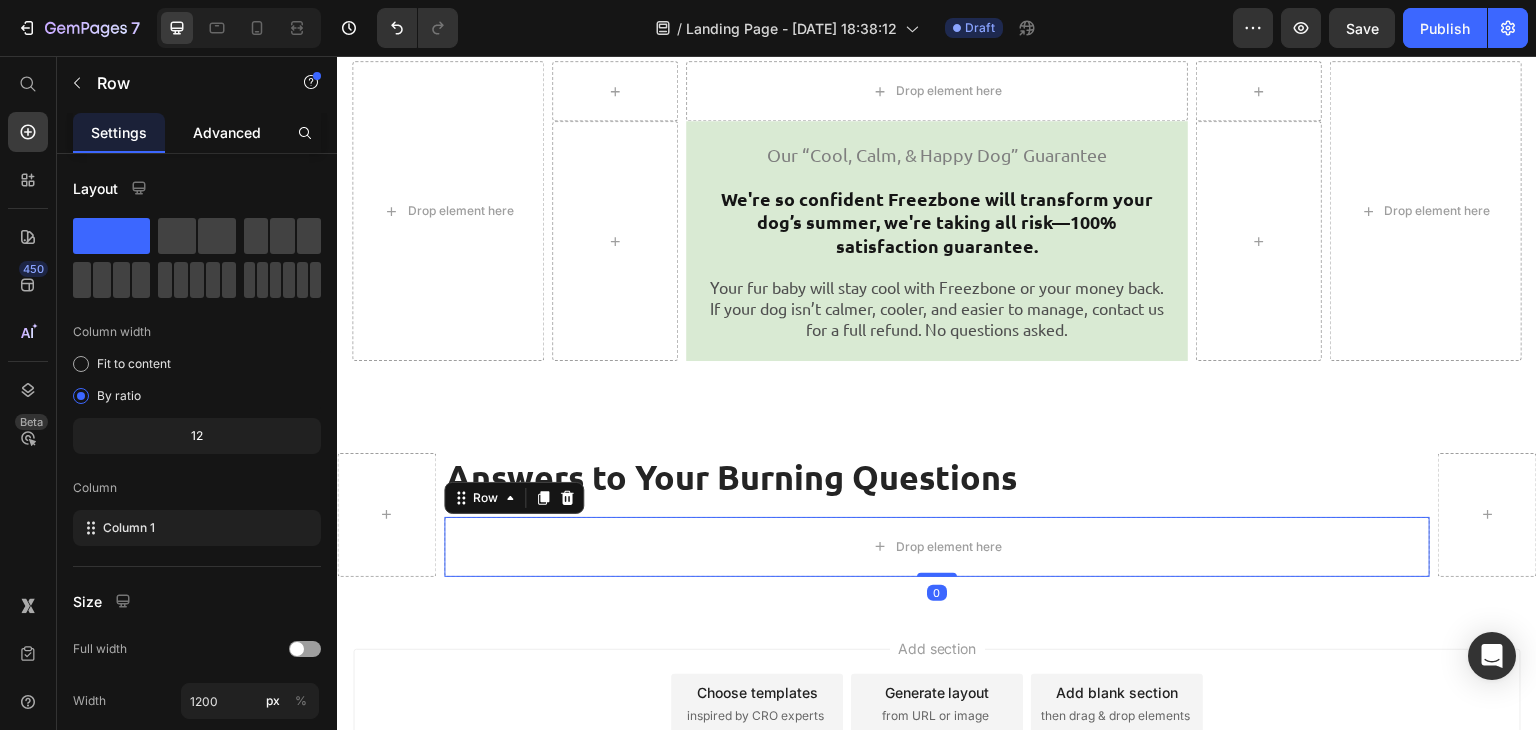 click on "Advanced" at bounding box center [227, 132] 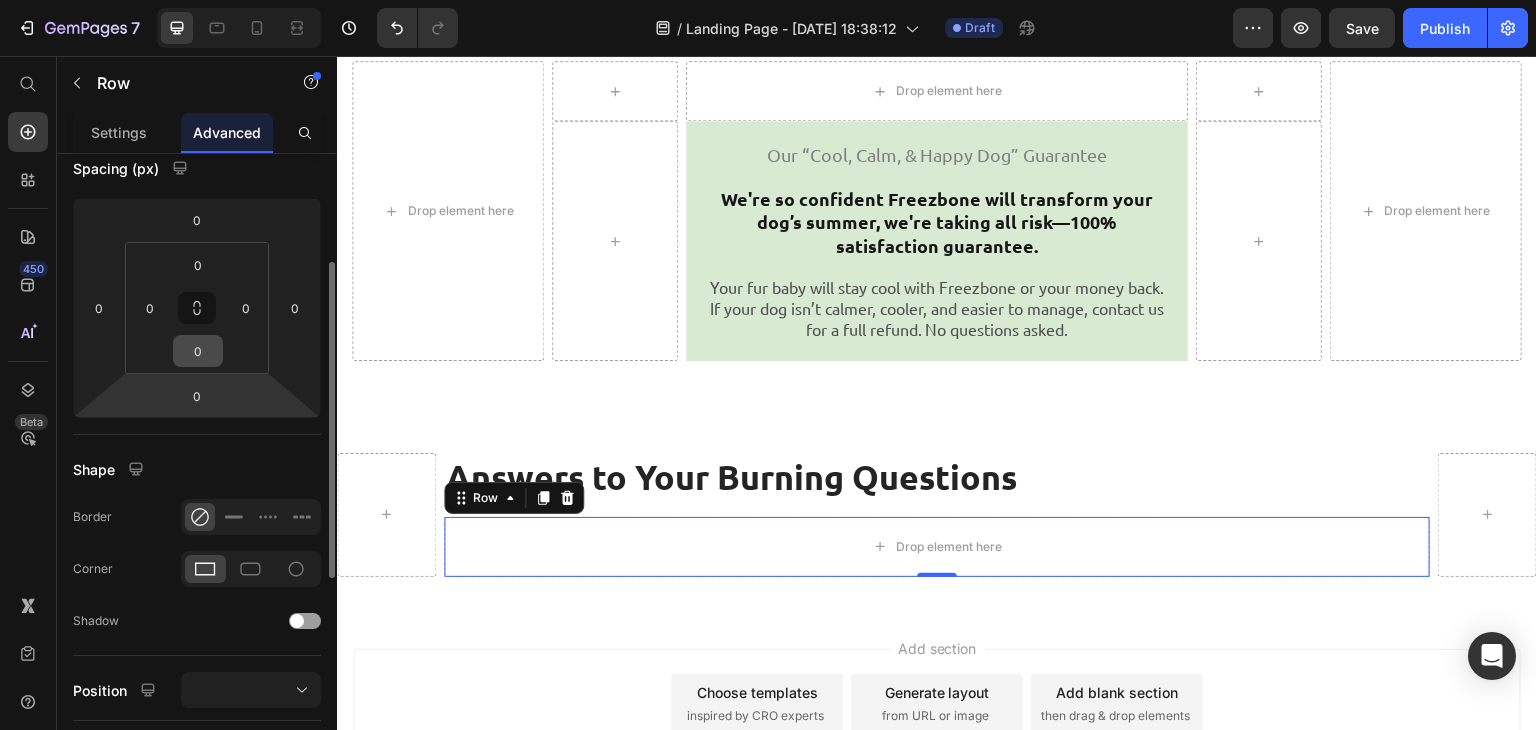 scroll, scrollTop: 296, scrollLeft: 0, axis: vertical 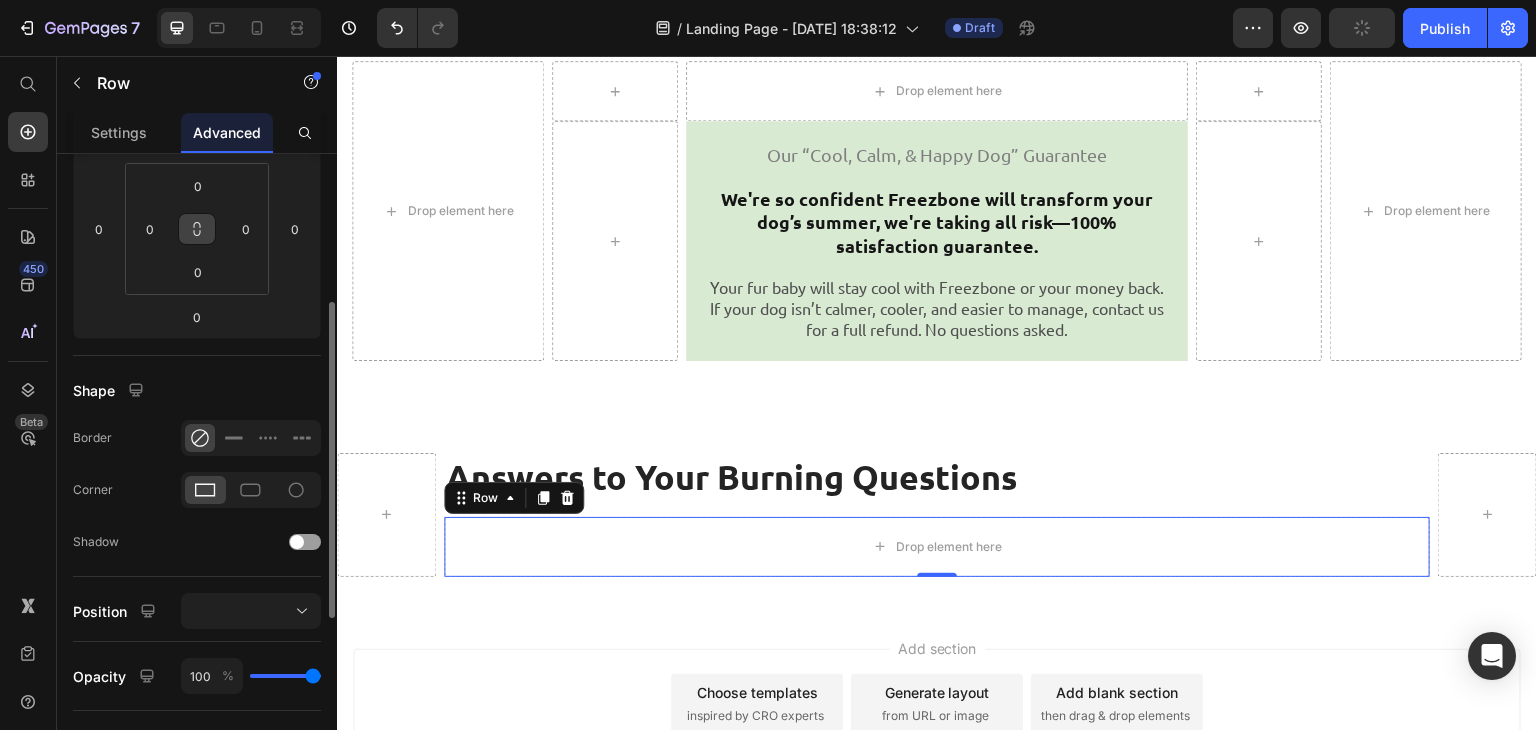 click at bounding box center [197, 229] 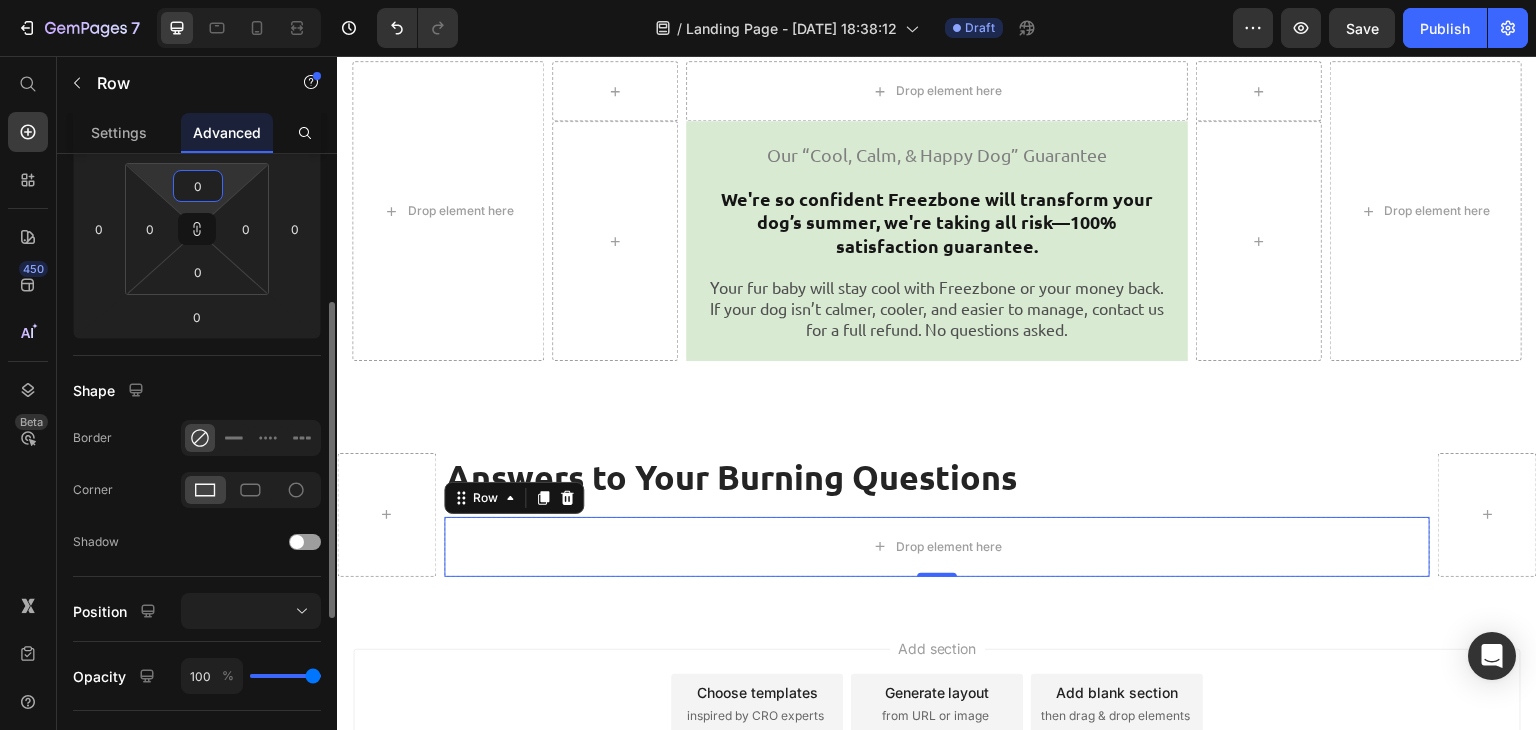 click on "0" at bounding box center [198, 186] 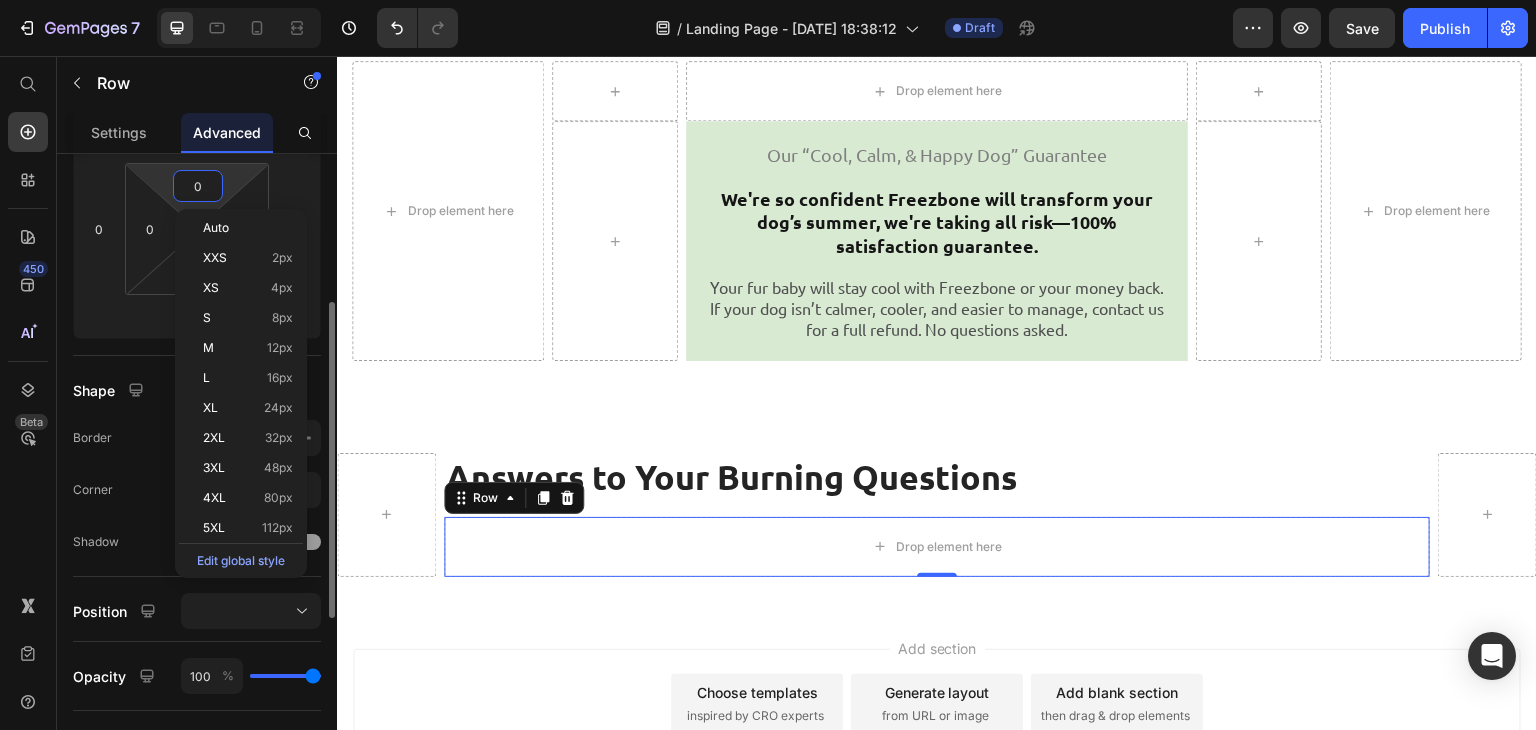 type on "1" 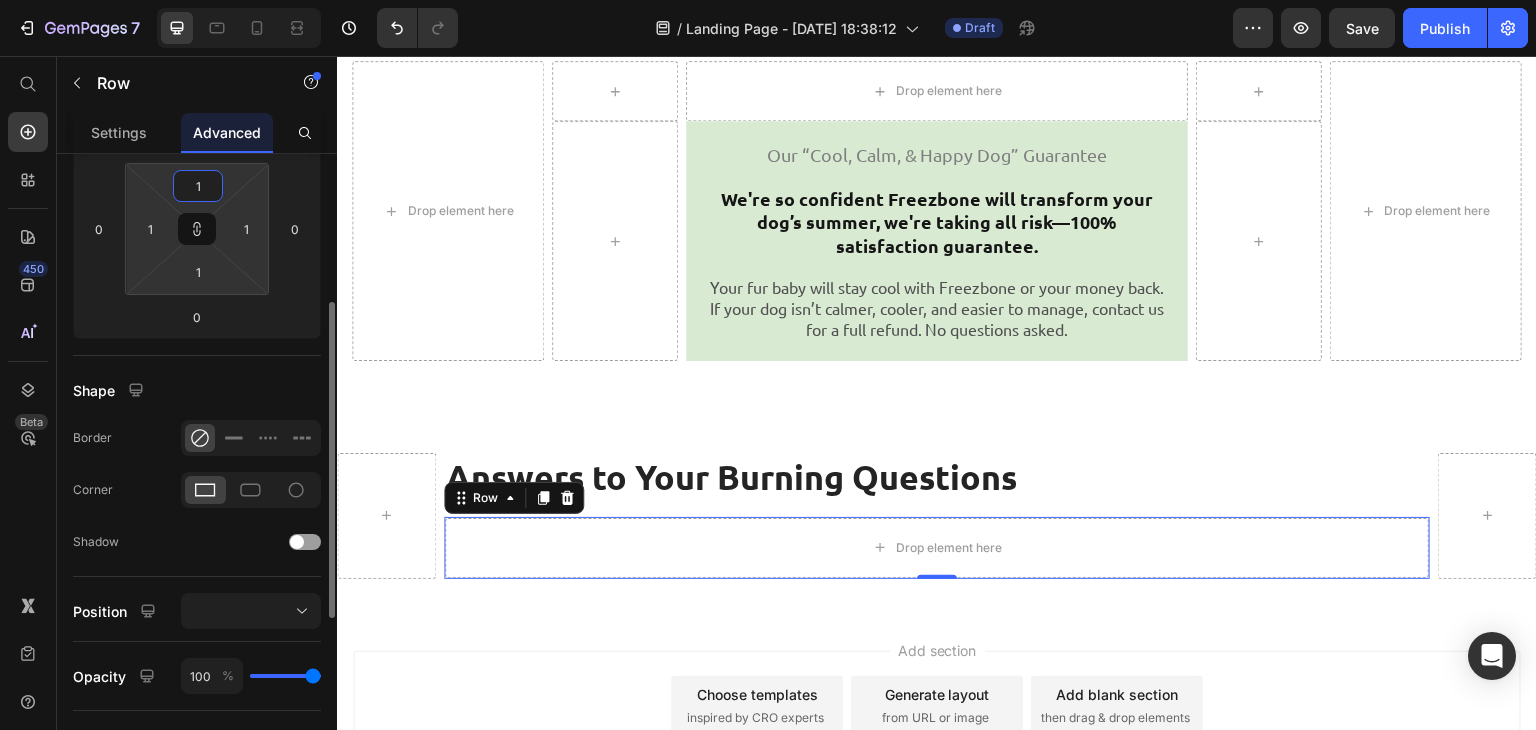 type on "10" 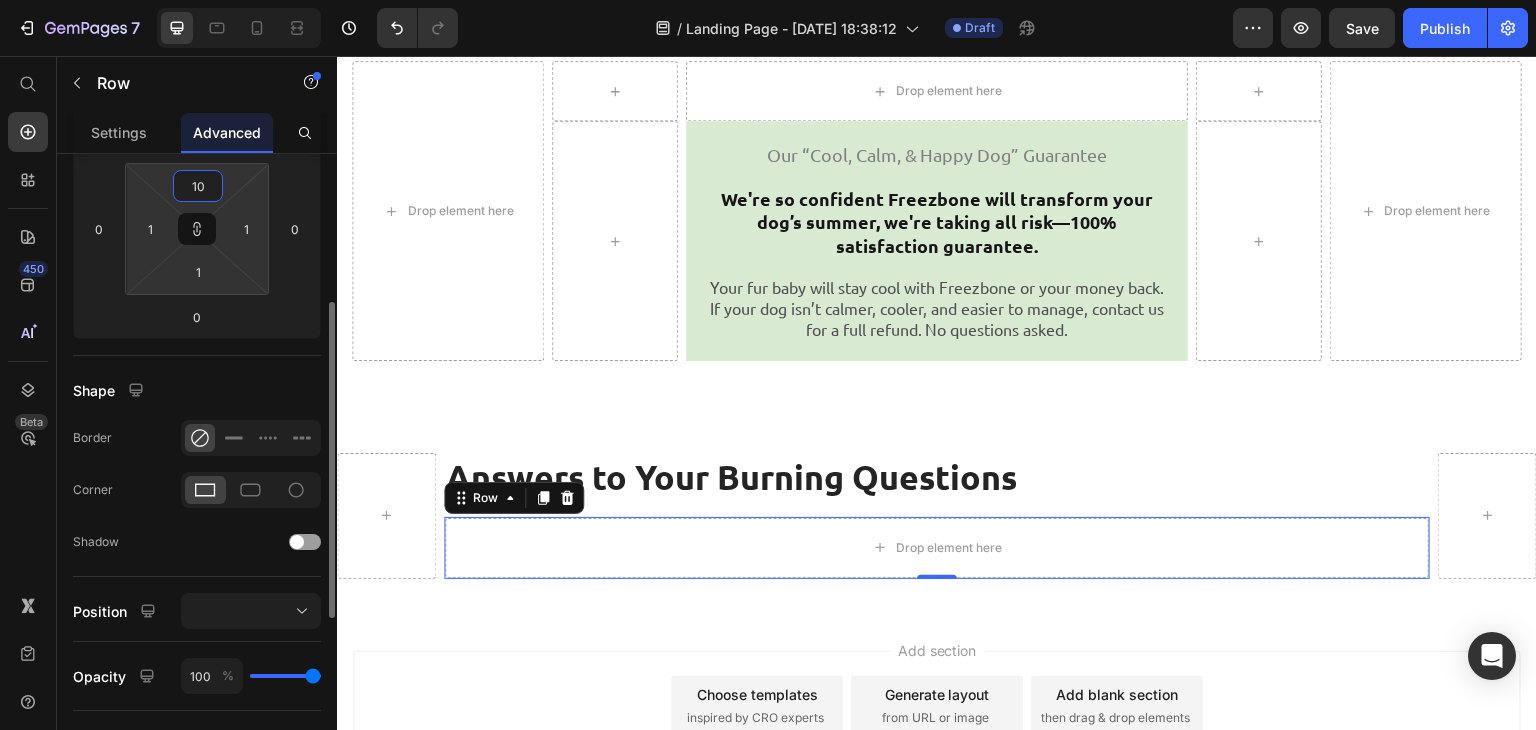 type on "10" 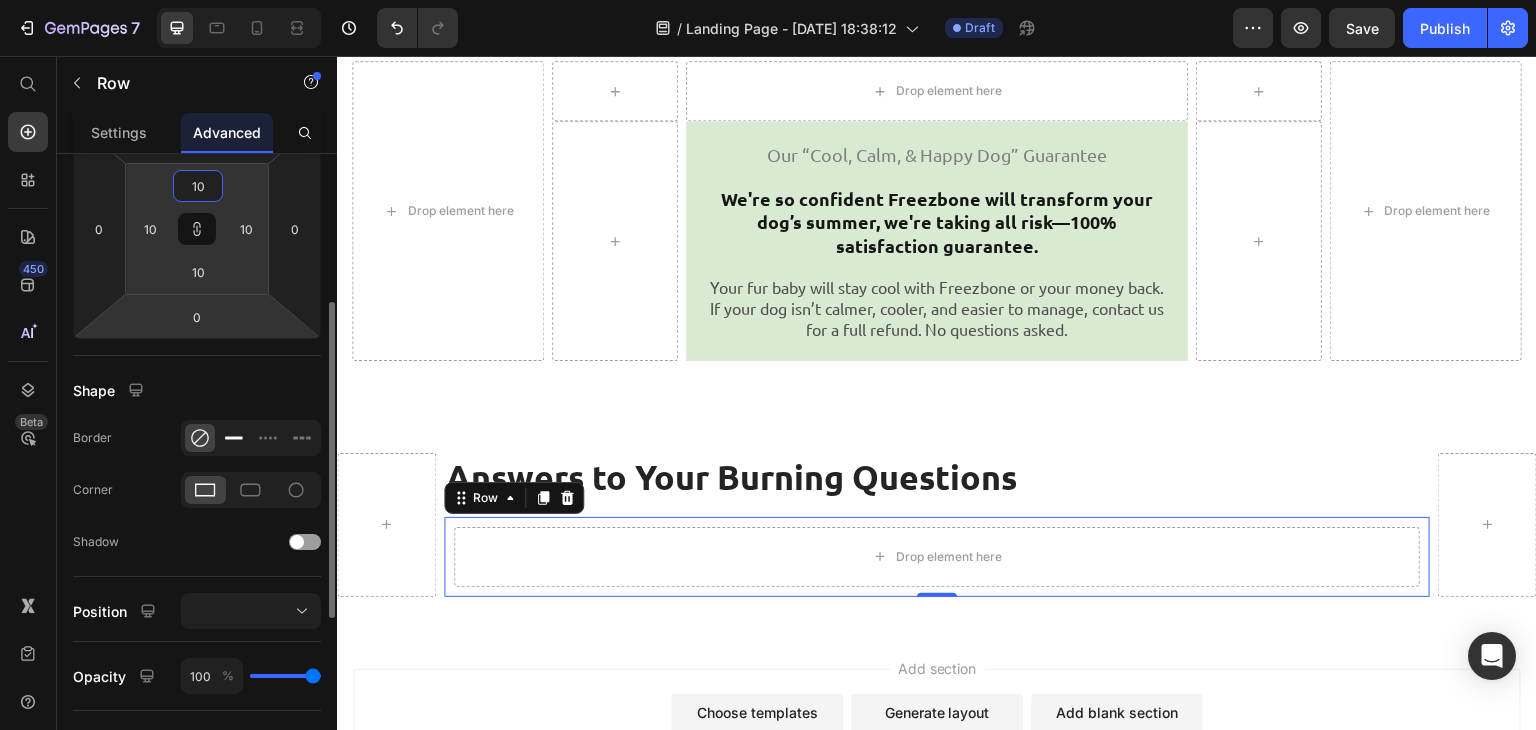 type on "10" 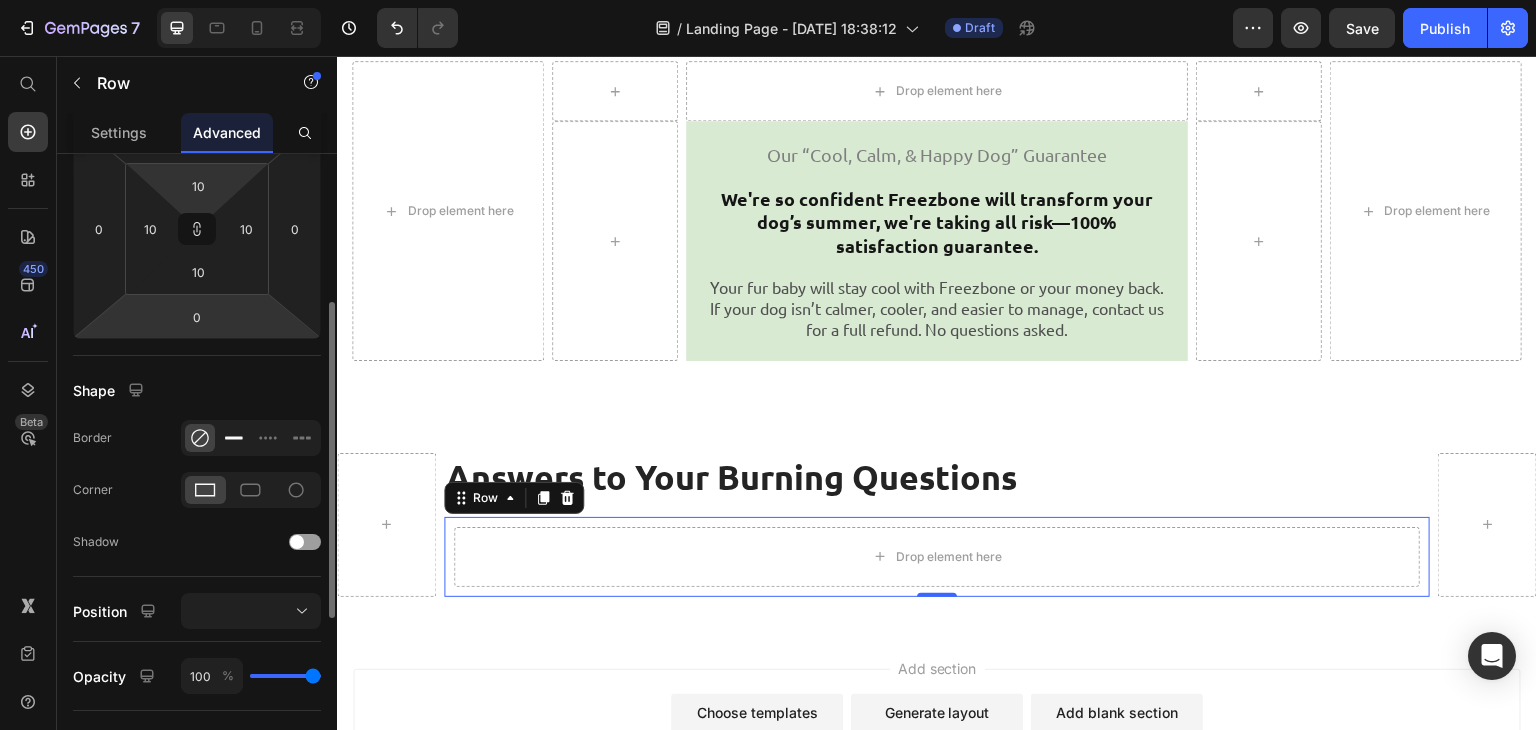 click 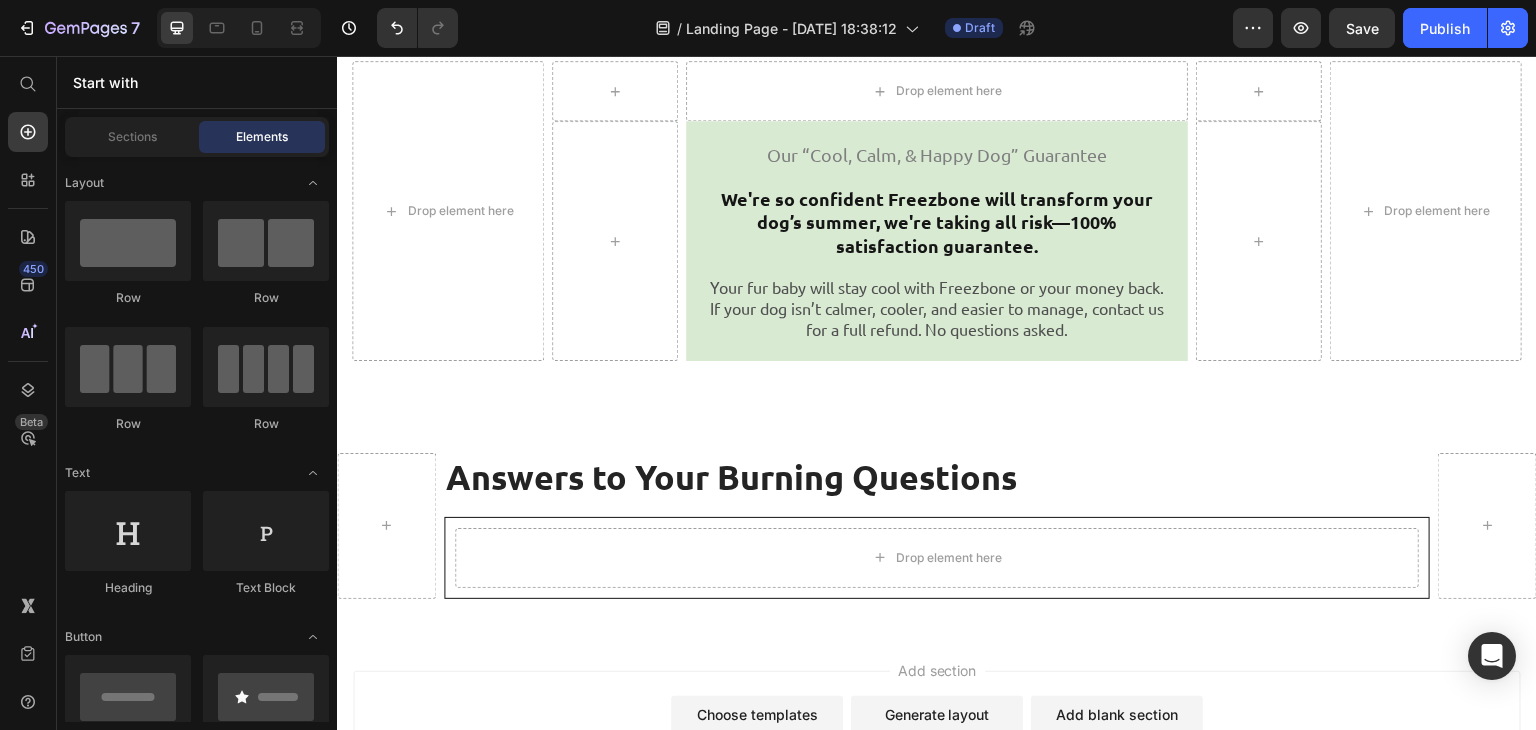 click on "Add section Choose templates inspired by CRO experts Generate layout from URL or image Add blank section then drag & drop elements" at bounding box center [937, 730] 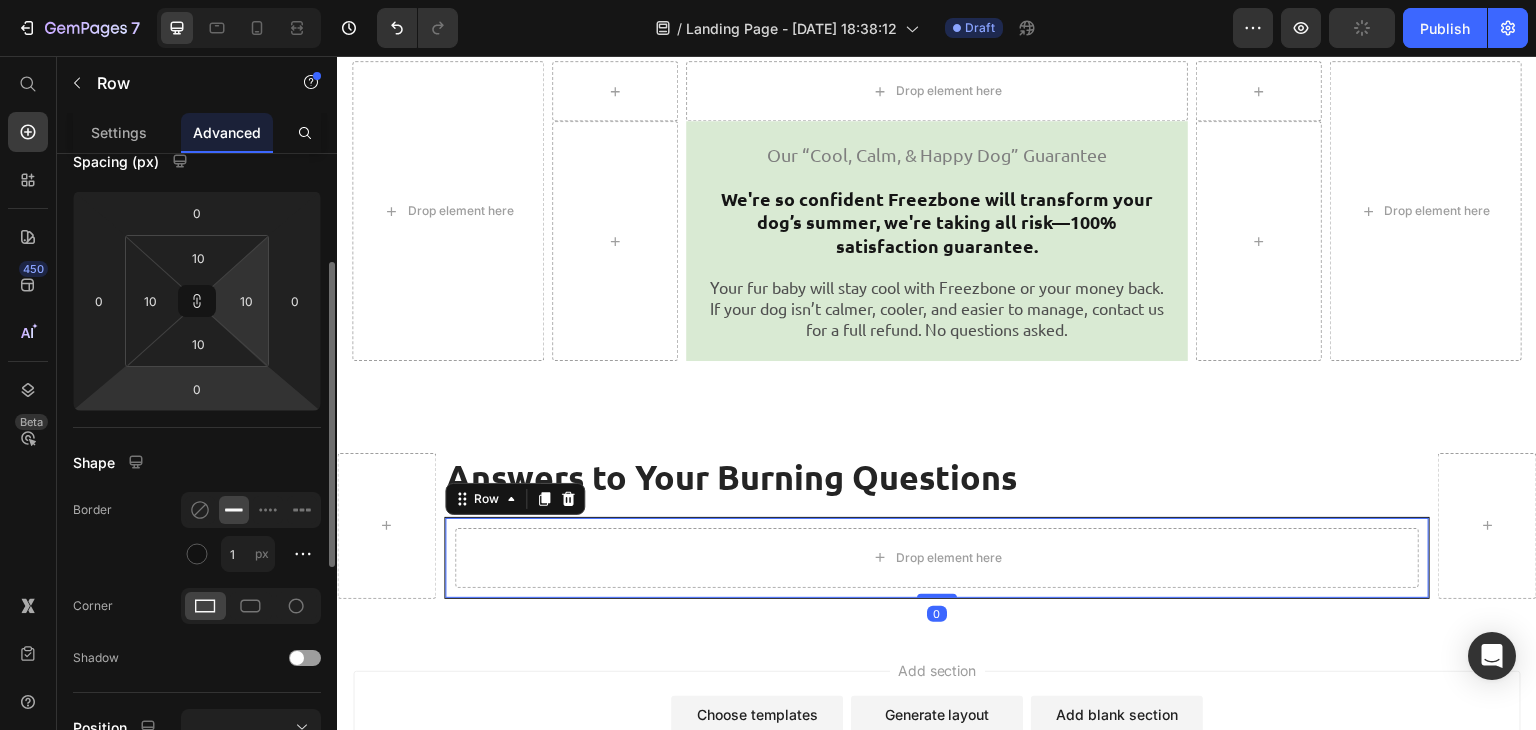 scroll, scrollTop: 219, scrollLeft: 0, axis: vertical 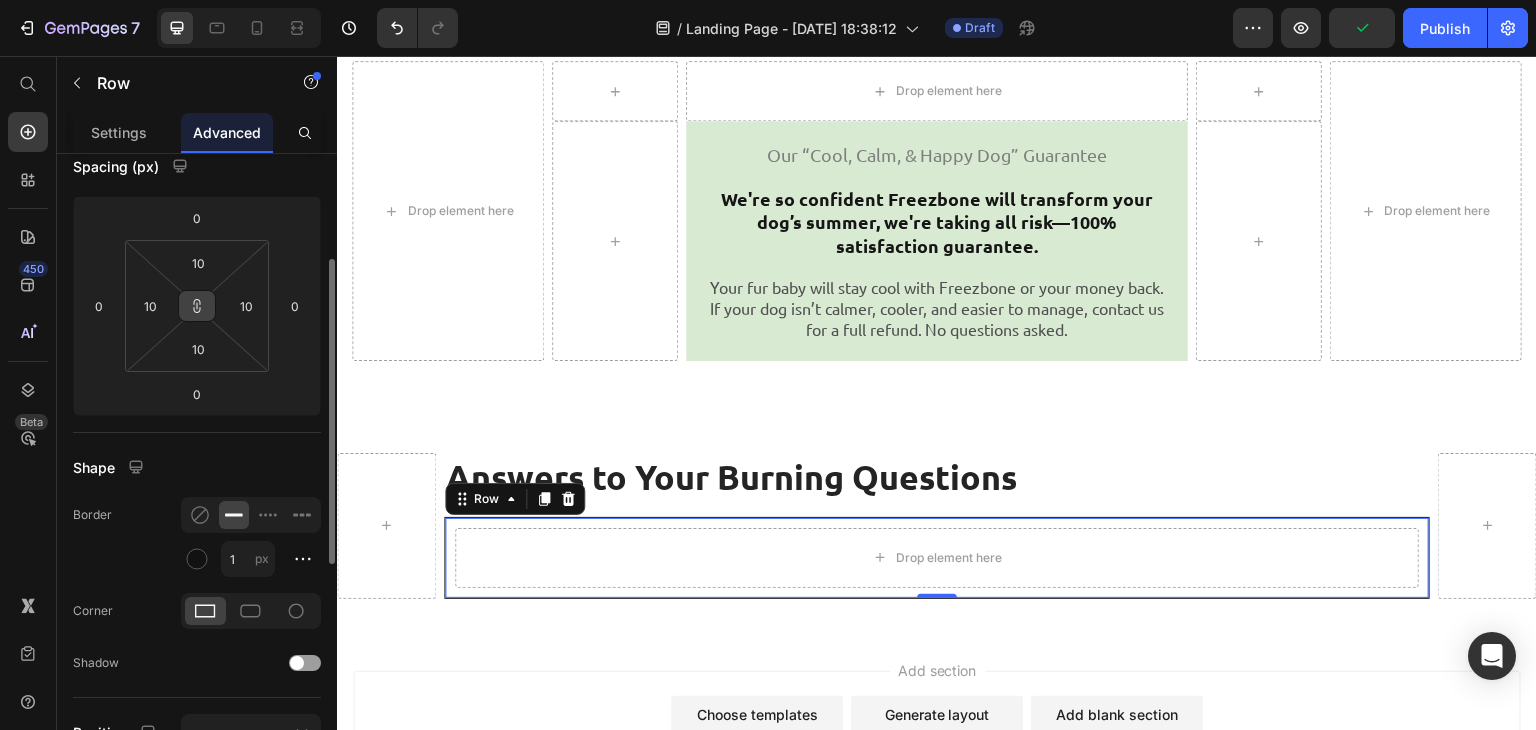 click at bounding box center (197, 306) 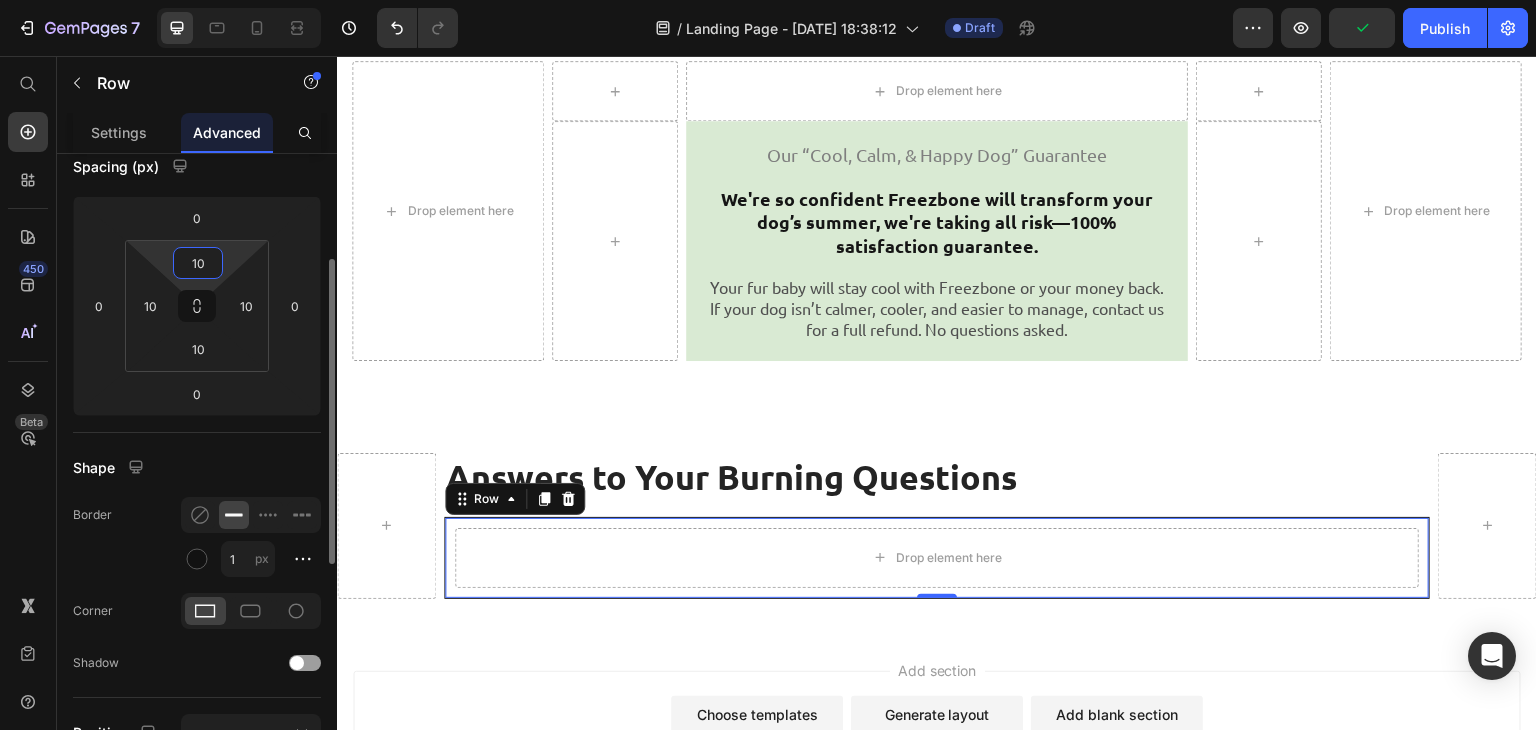 click on "10" at bounding box center [198, 263] 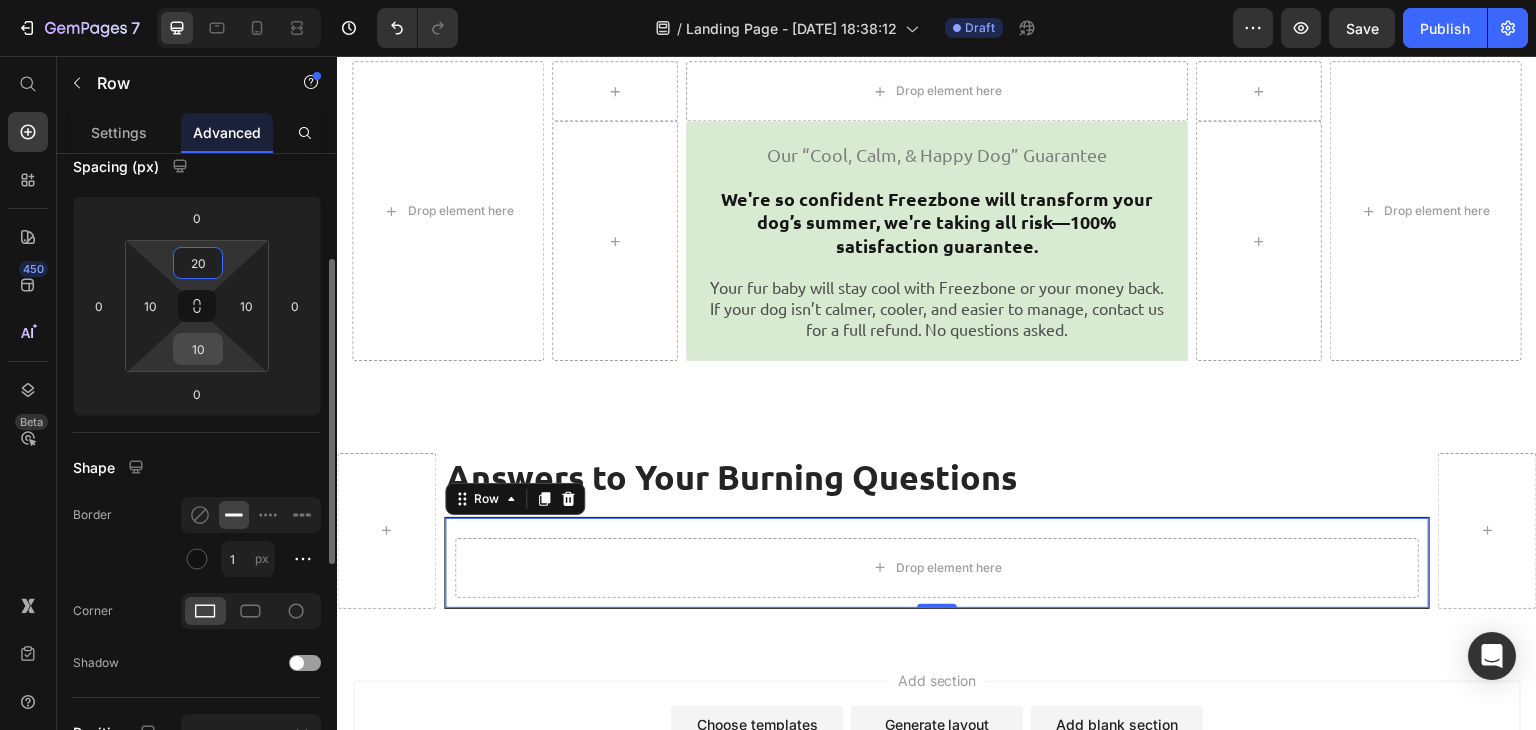 type on "20" 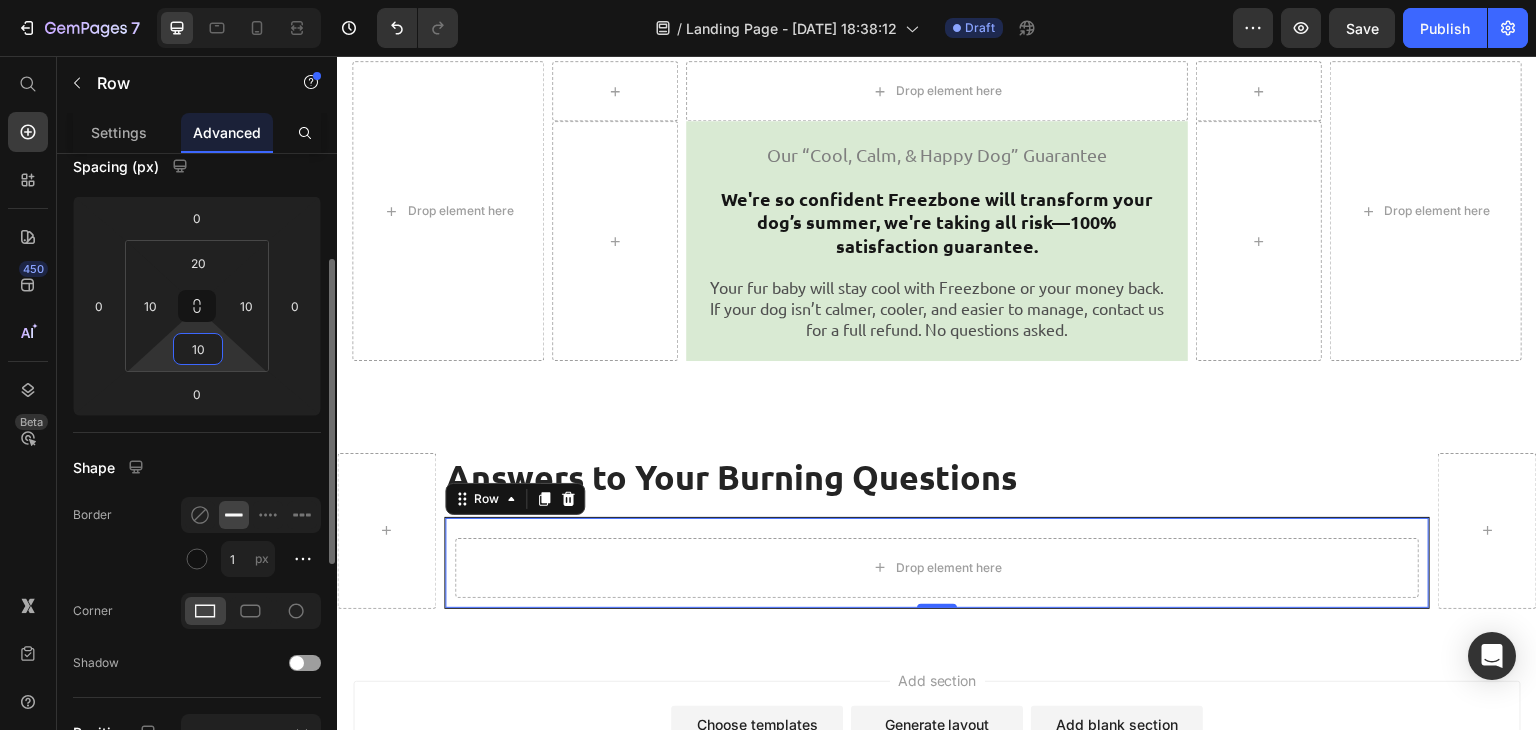 click on "10" at bounding box center [198, 349] 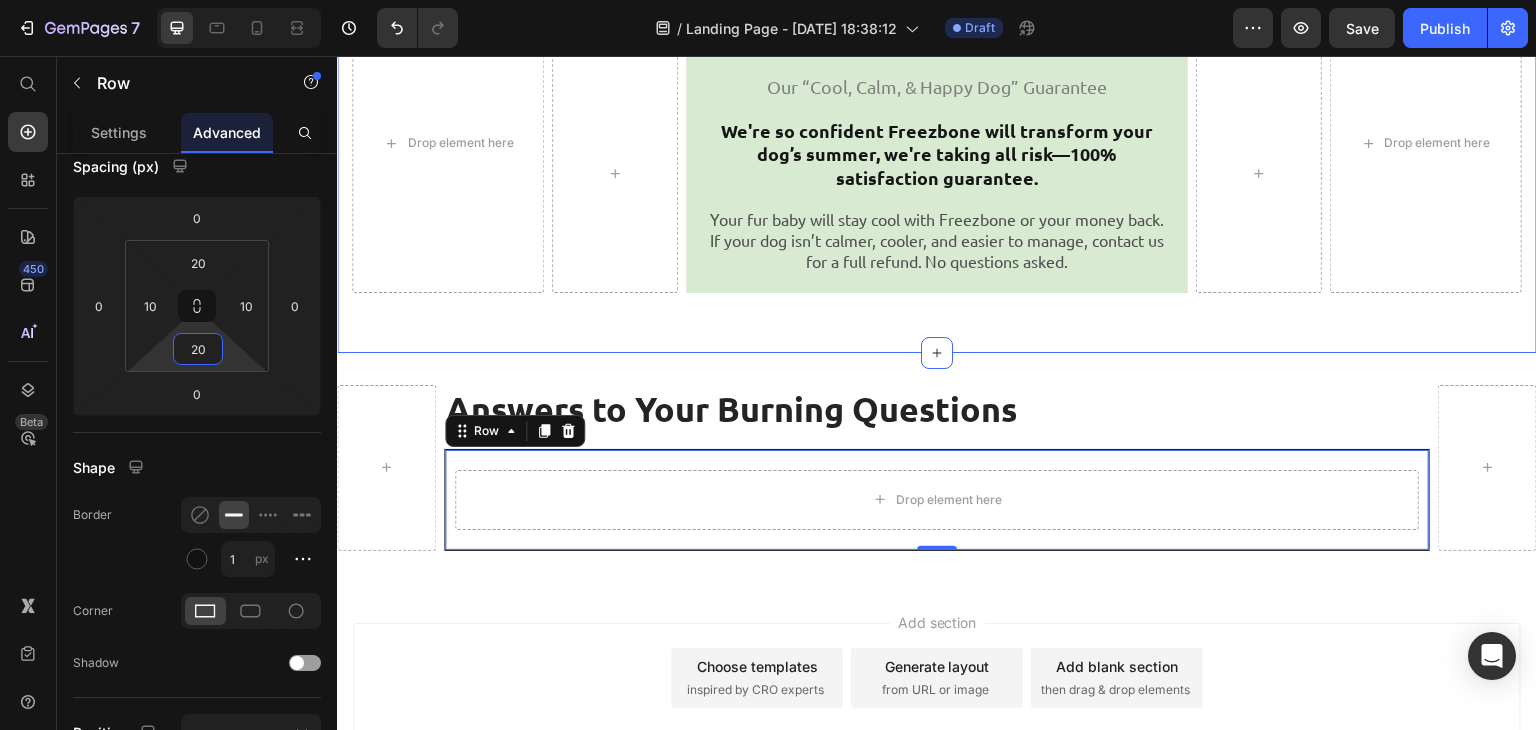 scroll, scrollTop: 8424, scrollLeft: 0, axis: vertical 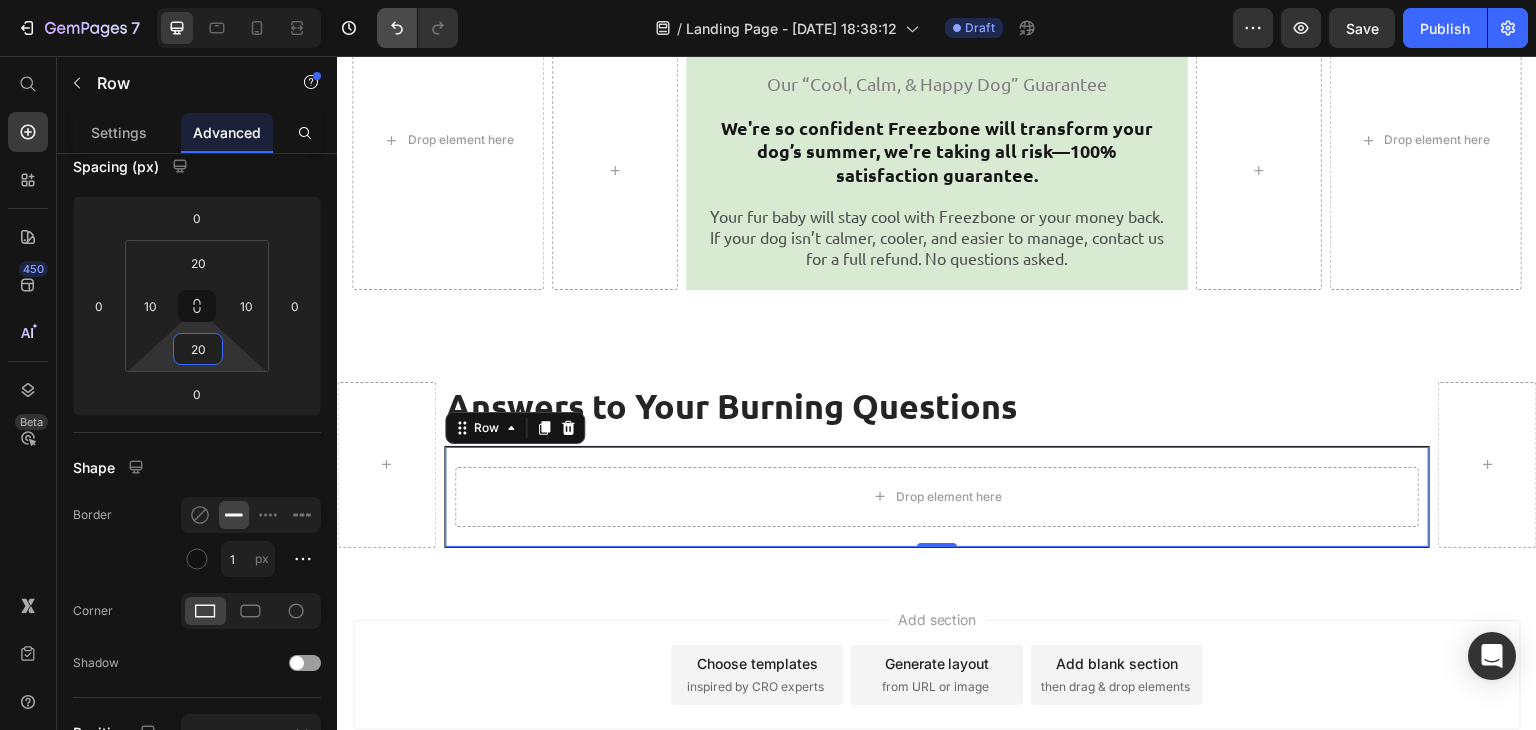 type on "20" 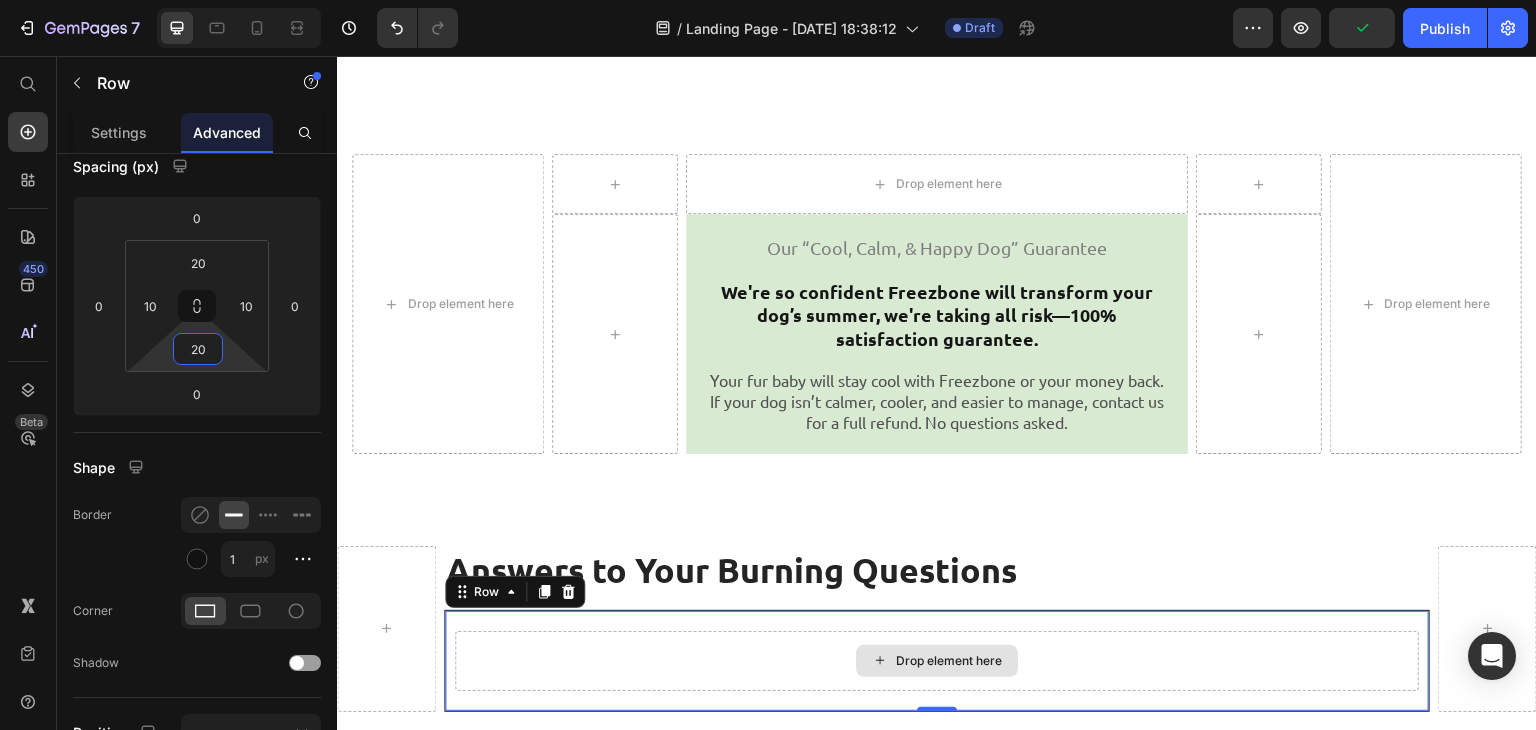 scroll, scrollTop: 8458, scrollLeft: 0, axis: vertical 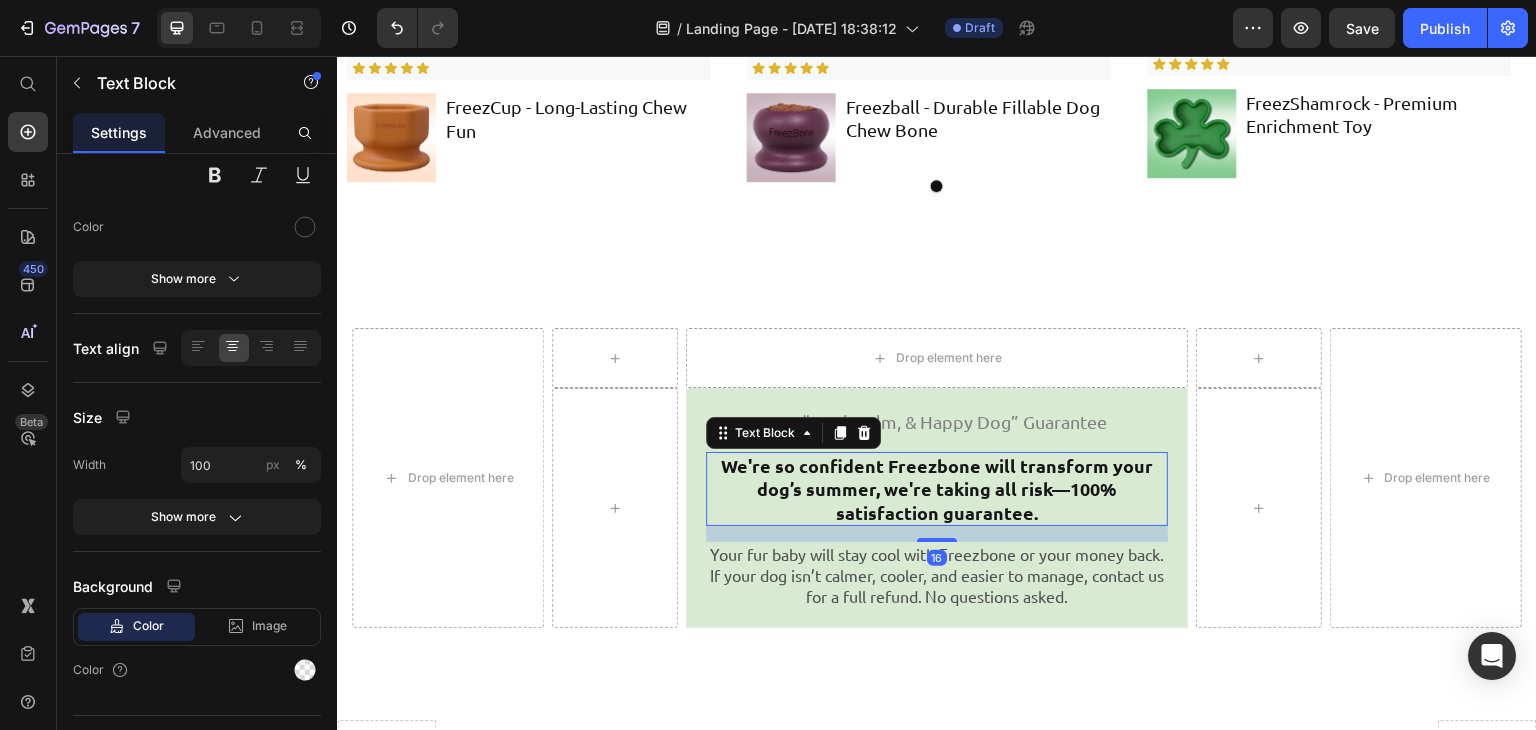 click on "We're so confident Freezbone will transform your dog’s summer, we're taking all risk—100% satisfaction guarantee." at bounding box center (937, 489) 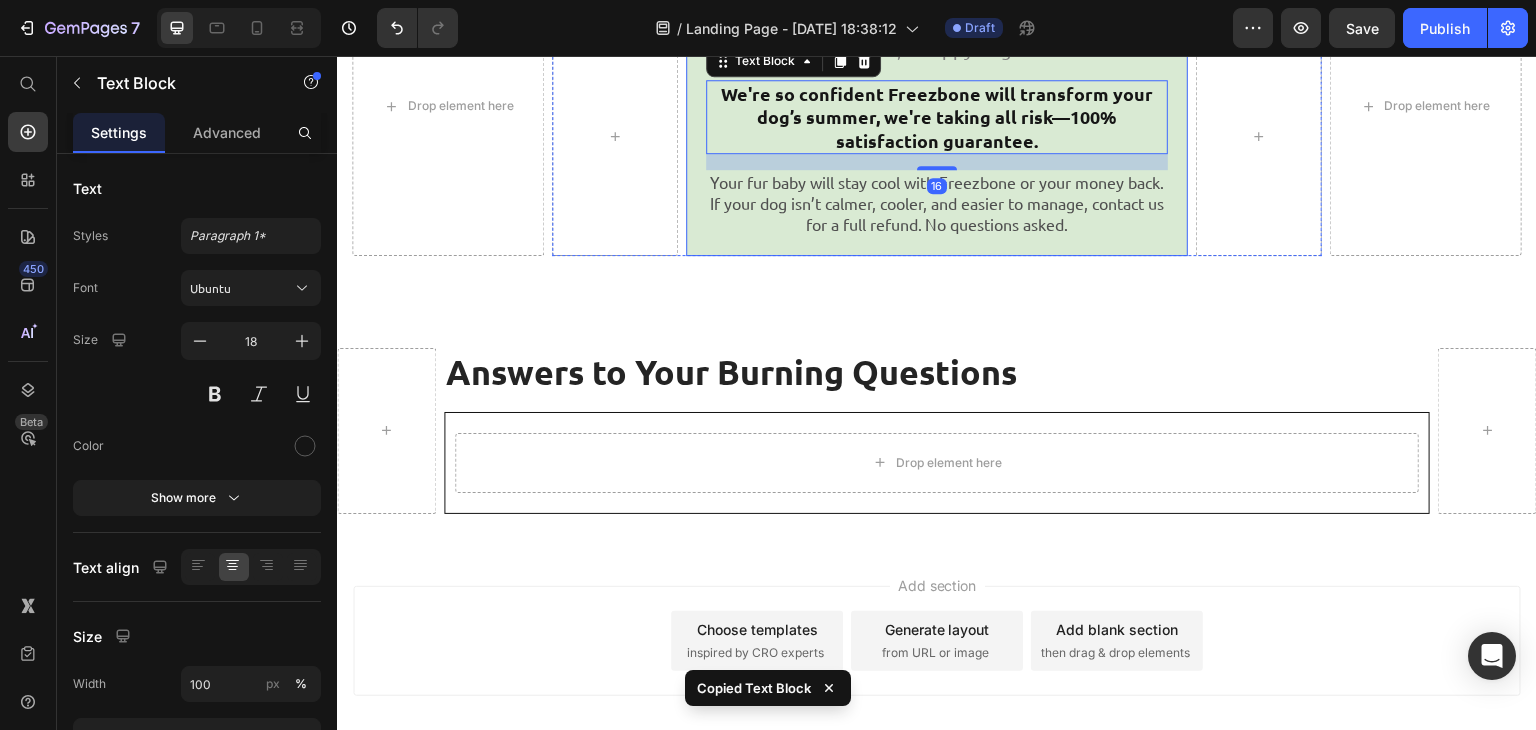 scroll, scrollTop: 8457, scrollLeft: 0, axis: vertical 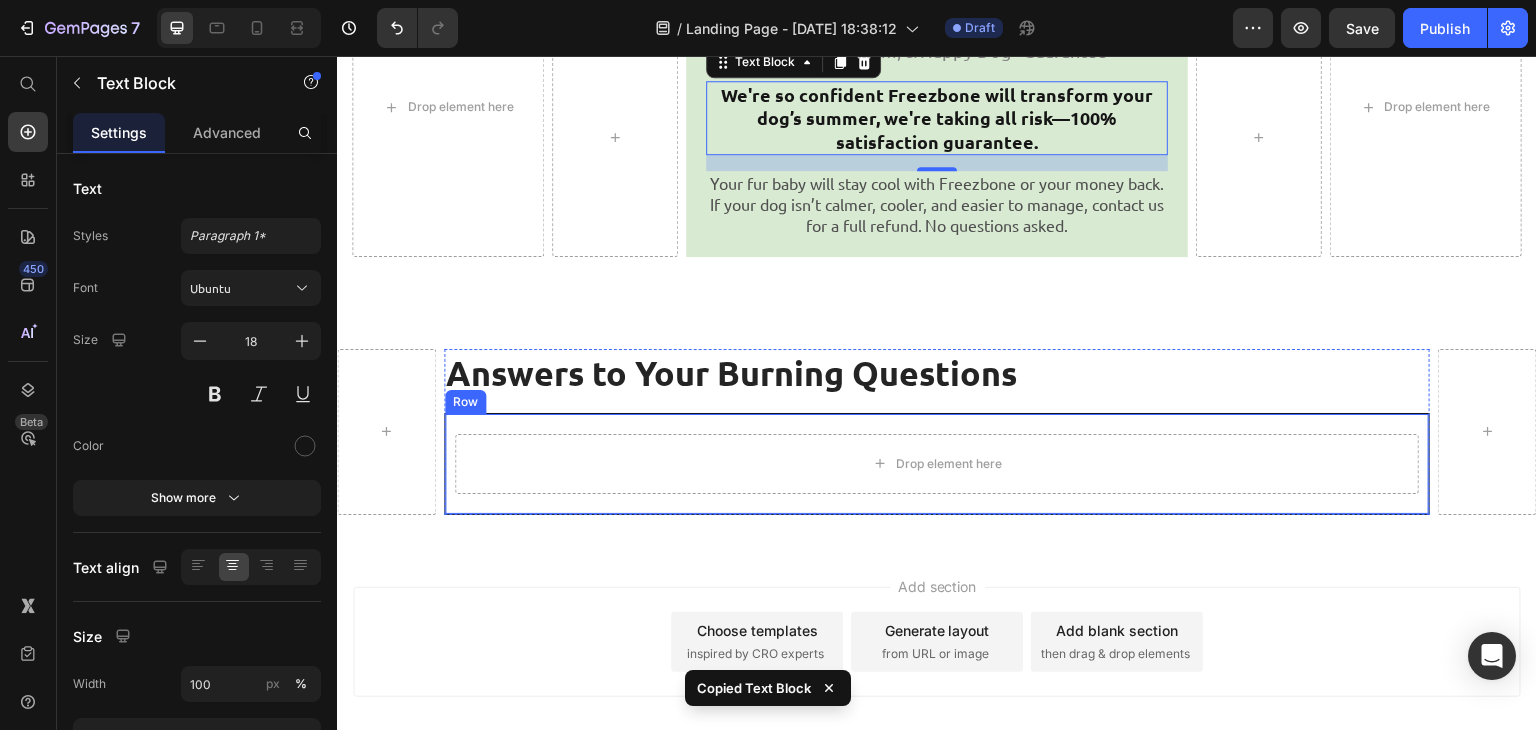 click on "Drop element here" at bounding box center (937, 464) 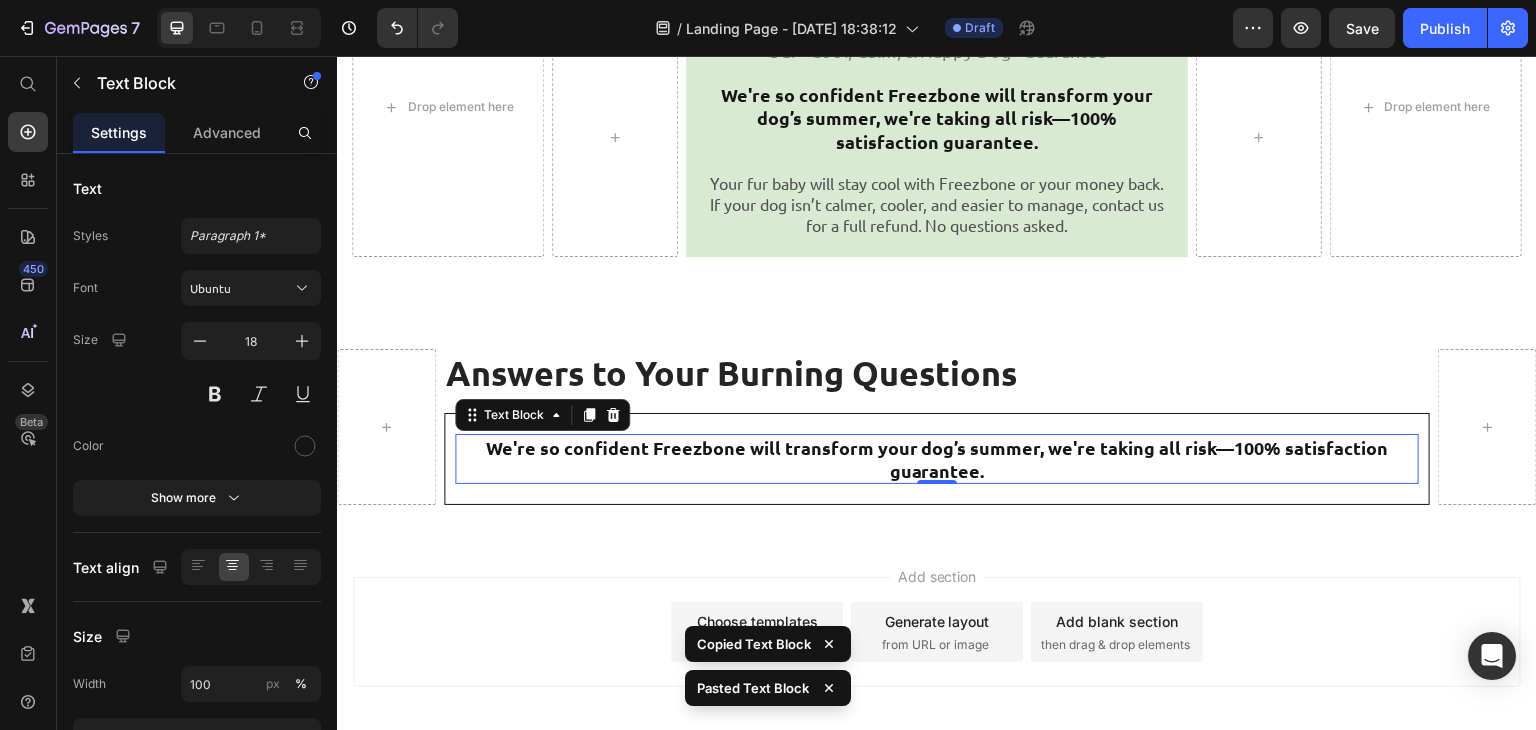 scroll, scrollTop: 8449, scrollLeft: 0, axis: vertical 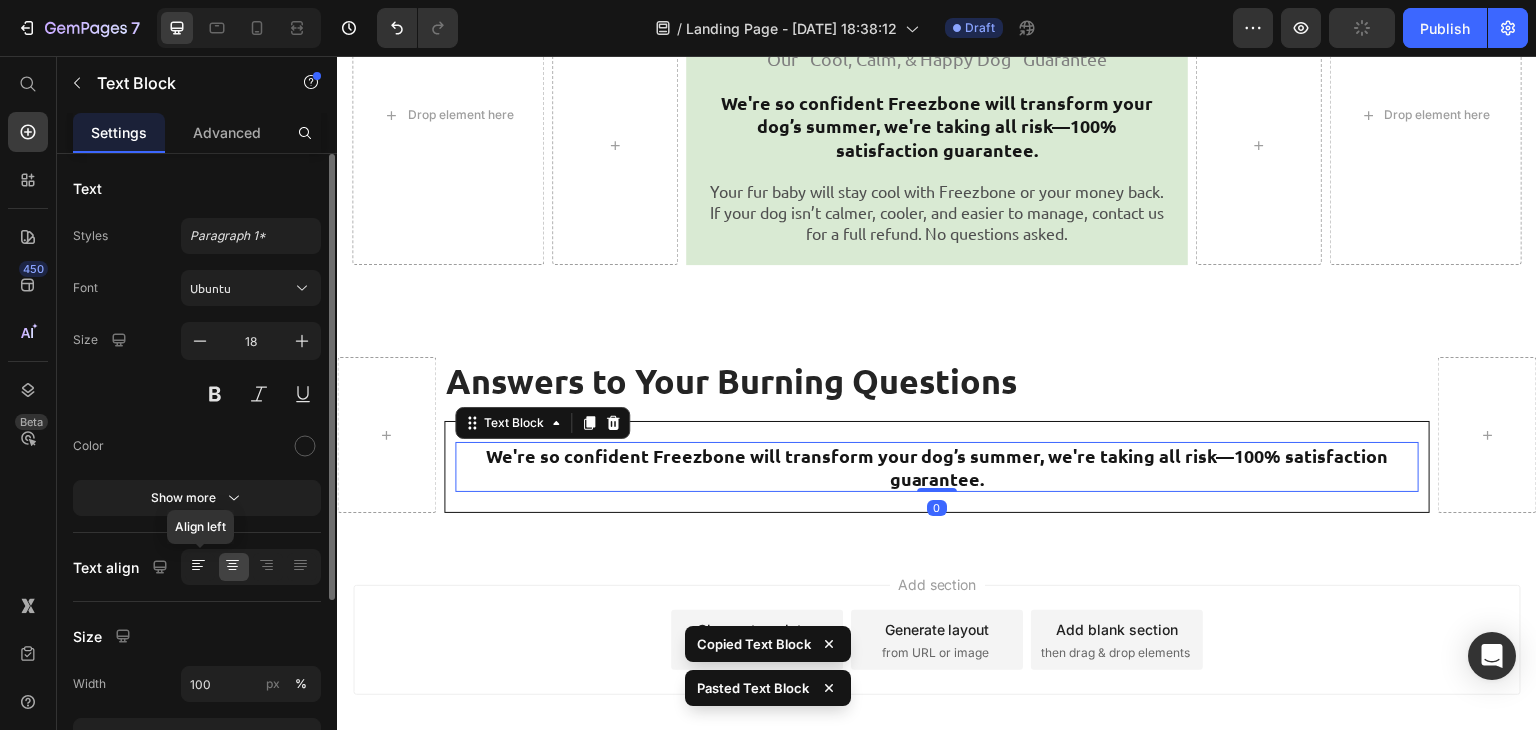 click 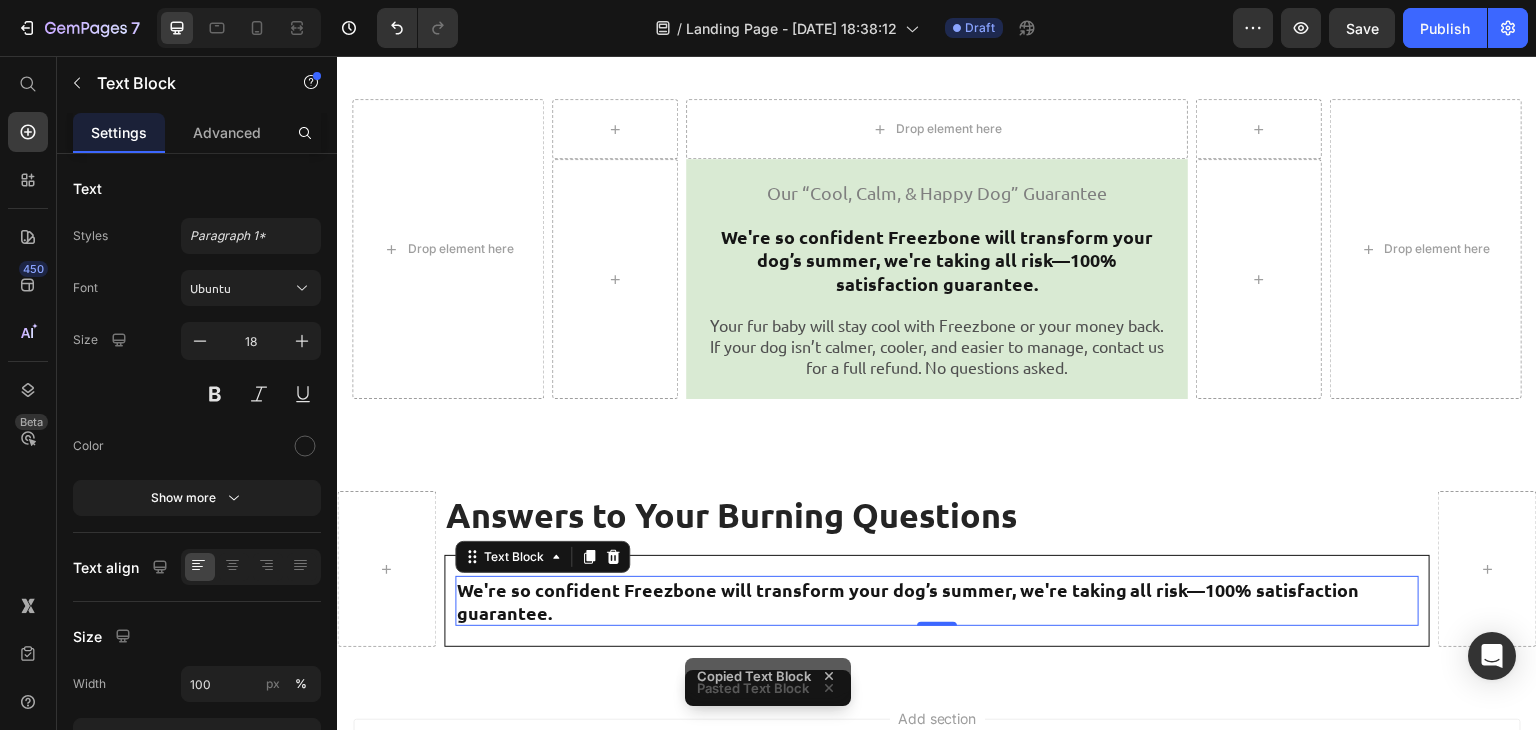 scroll, scrollTop: 8313, scrollLeft: 0, axis: vertical 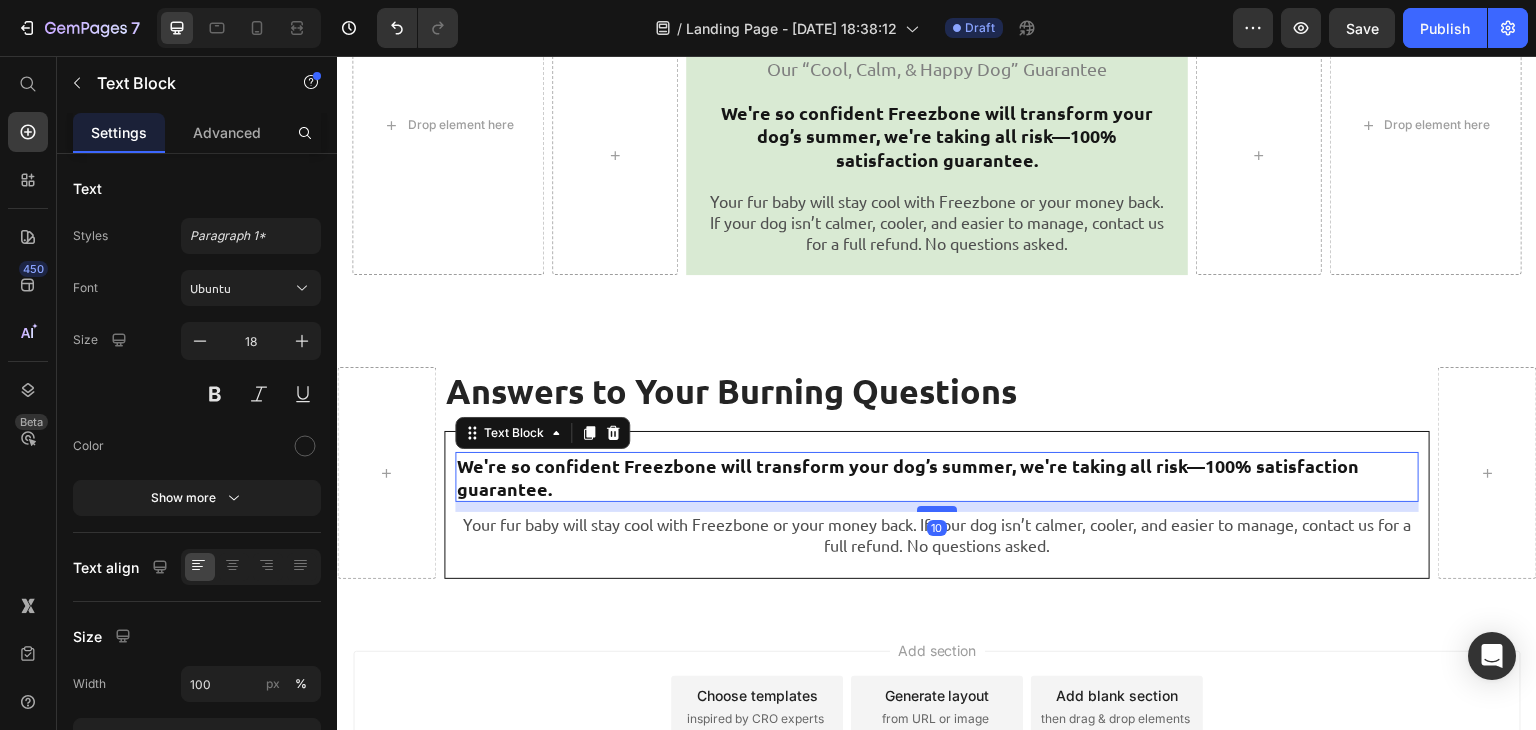 drag, startPoint x: 932, startPoint y: 444, endPoint x: 935, endPoint y: 454, distance: 10.440307 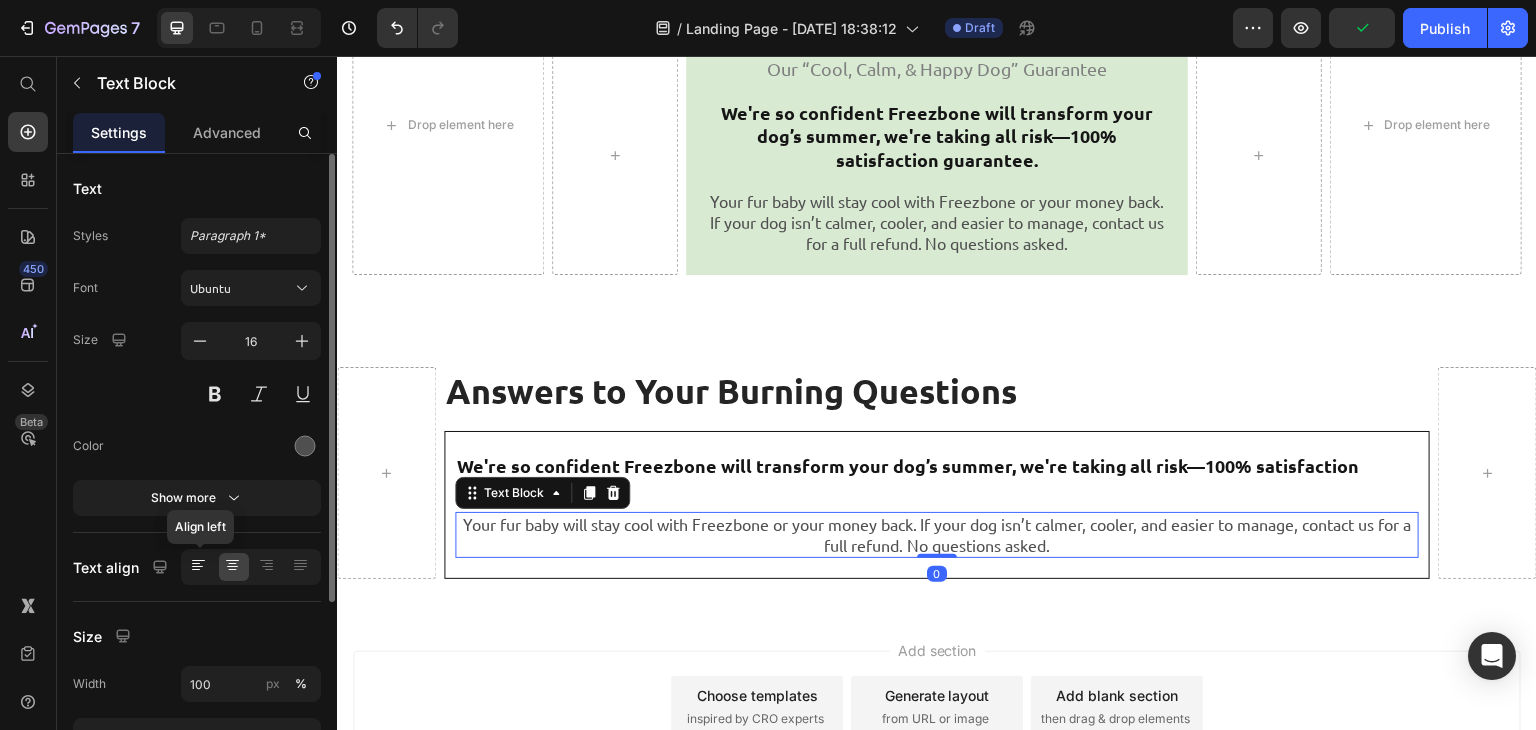 click 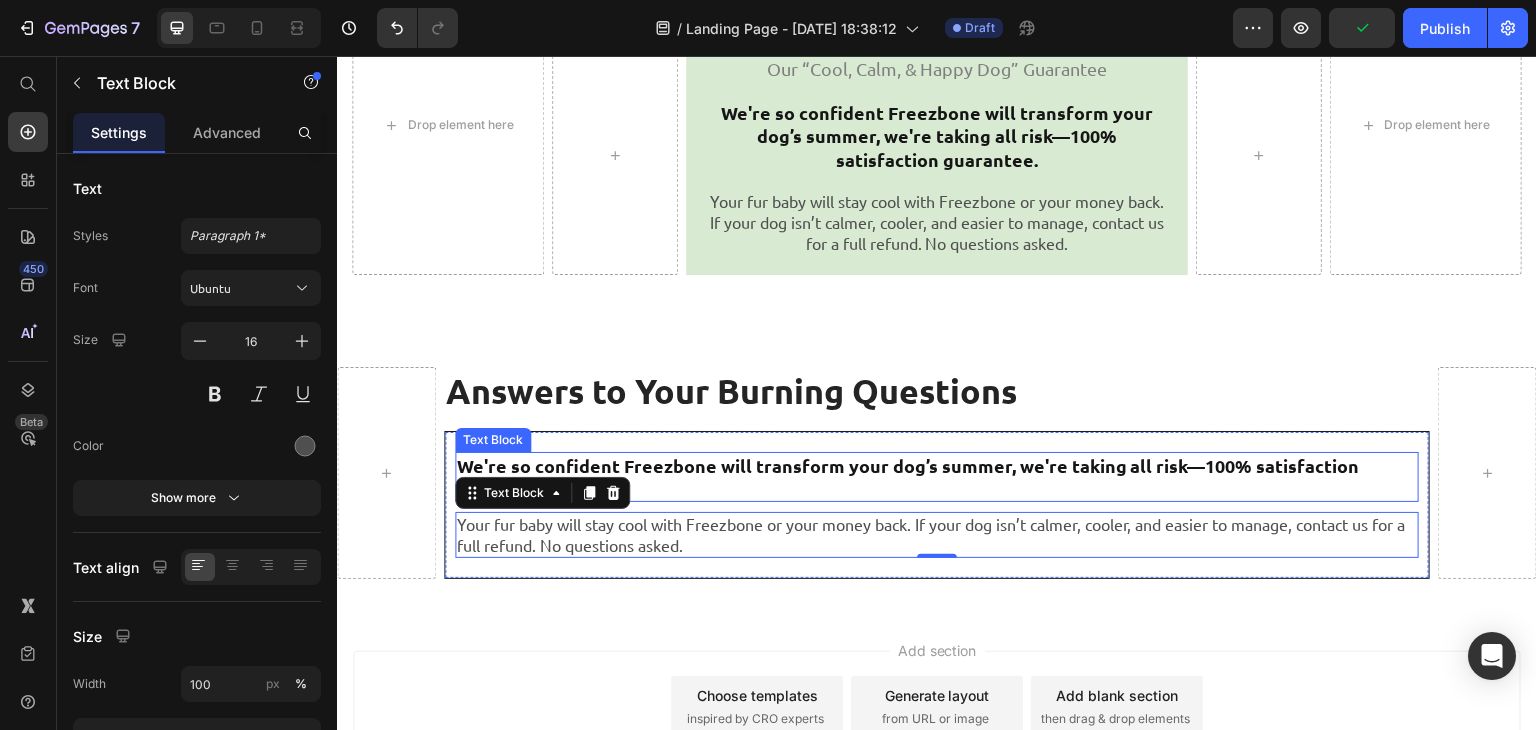 click on "We're so confident Freezbone will transform your dog’s summer, we're taking all risk—100% satisfaction guarantee." at bounding box center [937, 477] 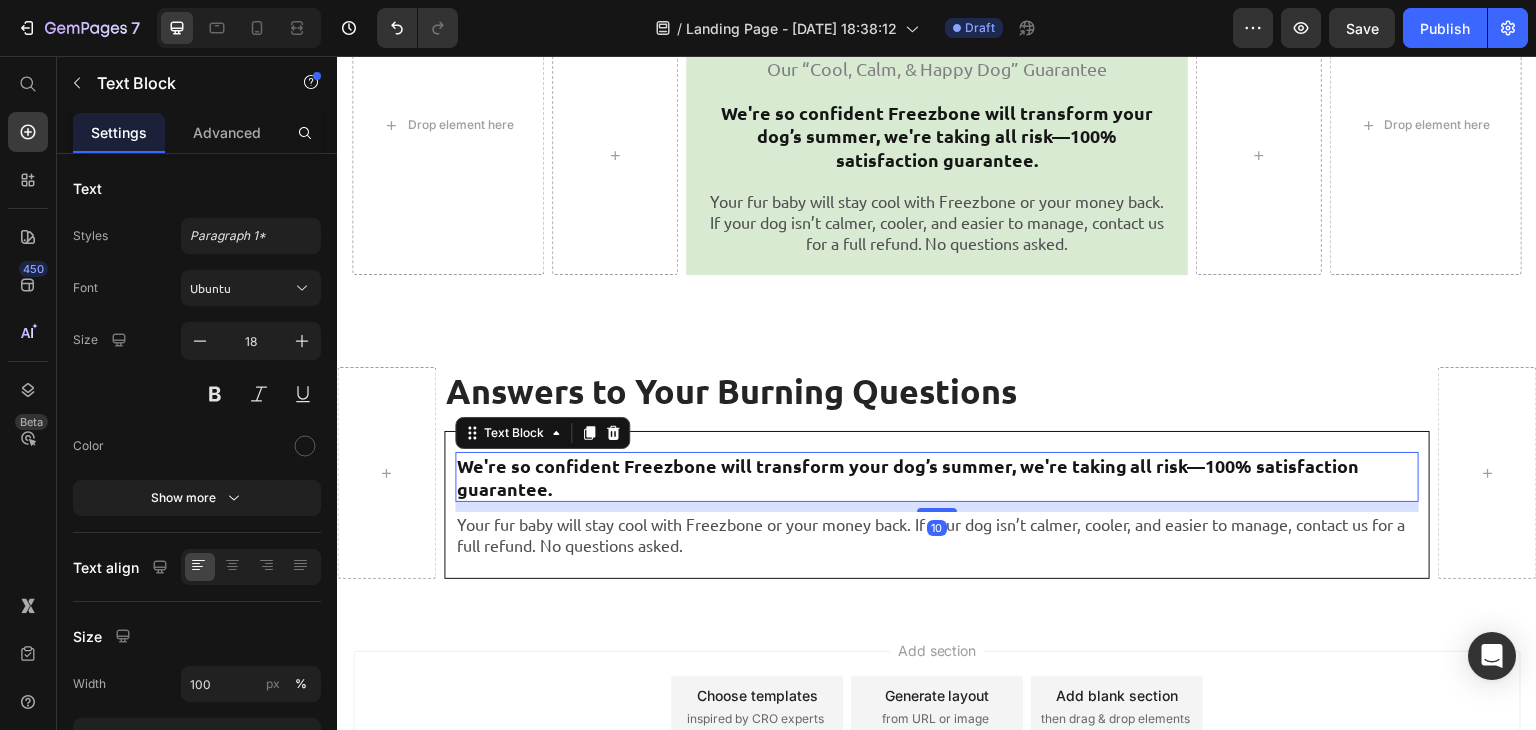 click on "We're so confident Freezbone will transform your dog’s summer, we're taking all risk—100% satisfaction guarantee." at bounding box center (937, 477) 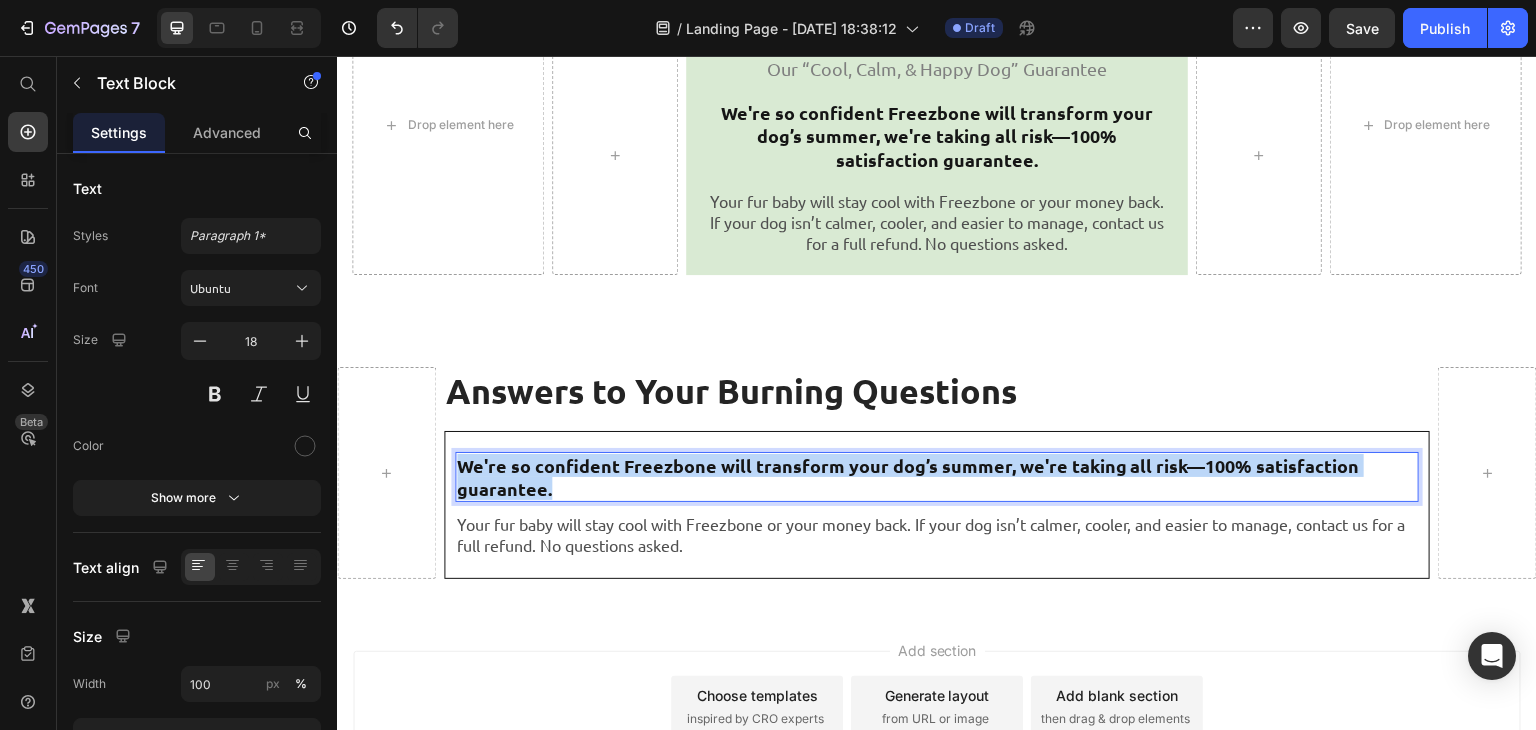 click on "We're so confident Freezbone will transform your dog’s summer, we're taking all risk—100% satisfaction guarantee." at bounding box center [937, 477] 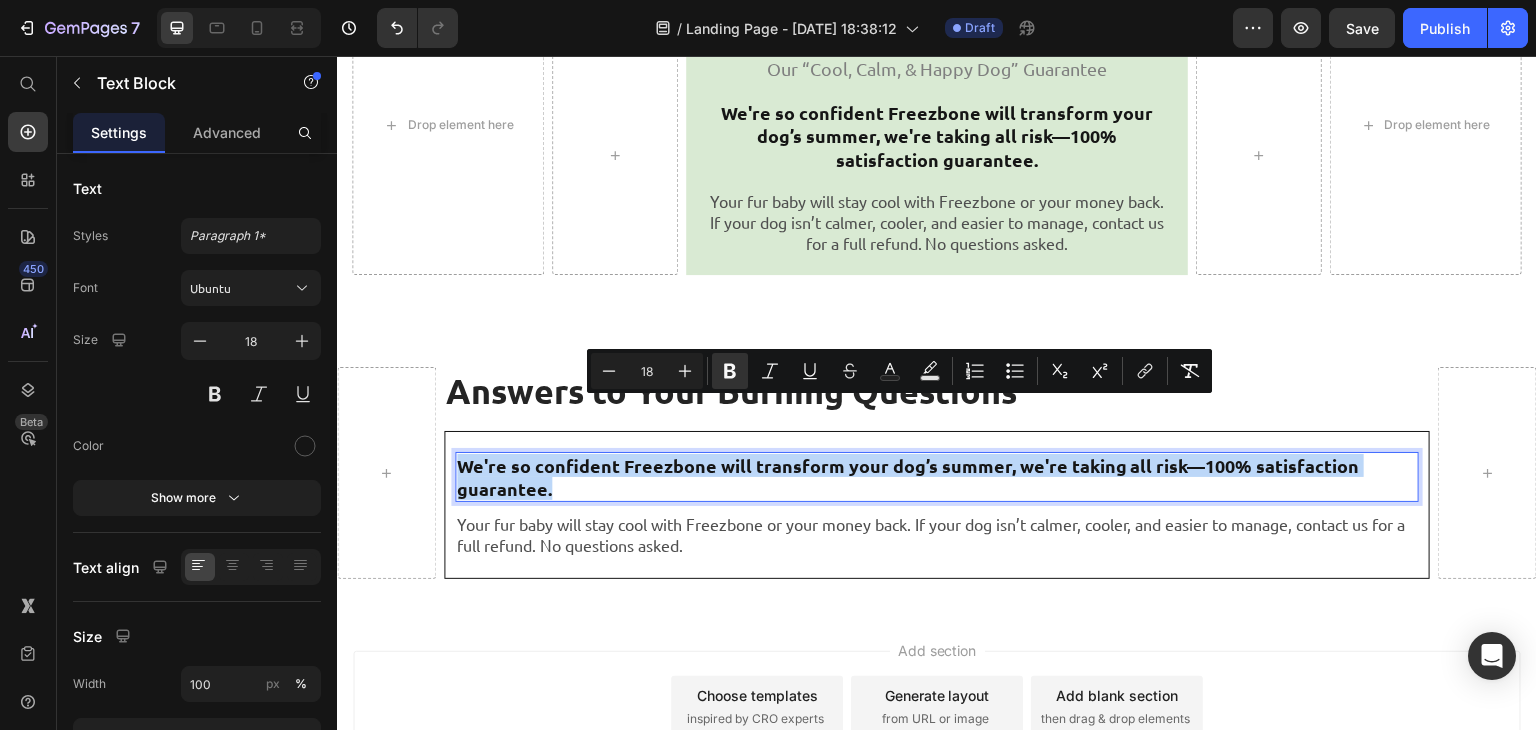 click on "We're so confident Freezbone will transform your dog’s summer, we're taking all risk—100% satisfaction guarantee." at bounding box center (937, 477) 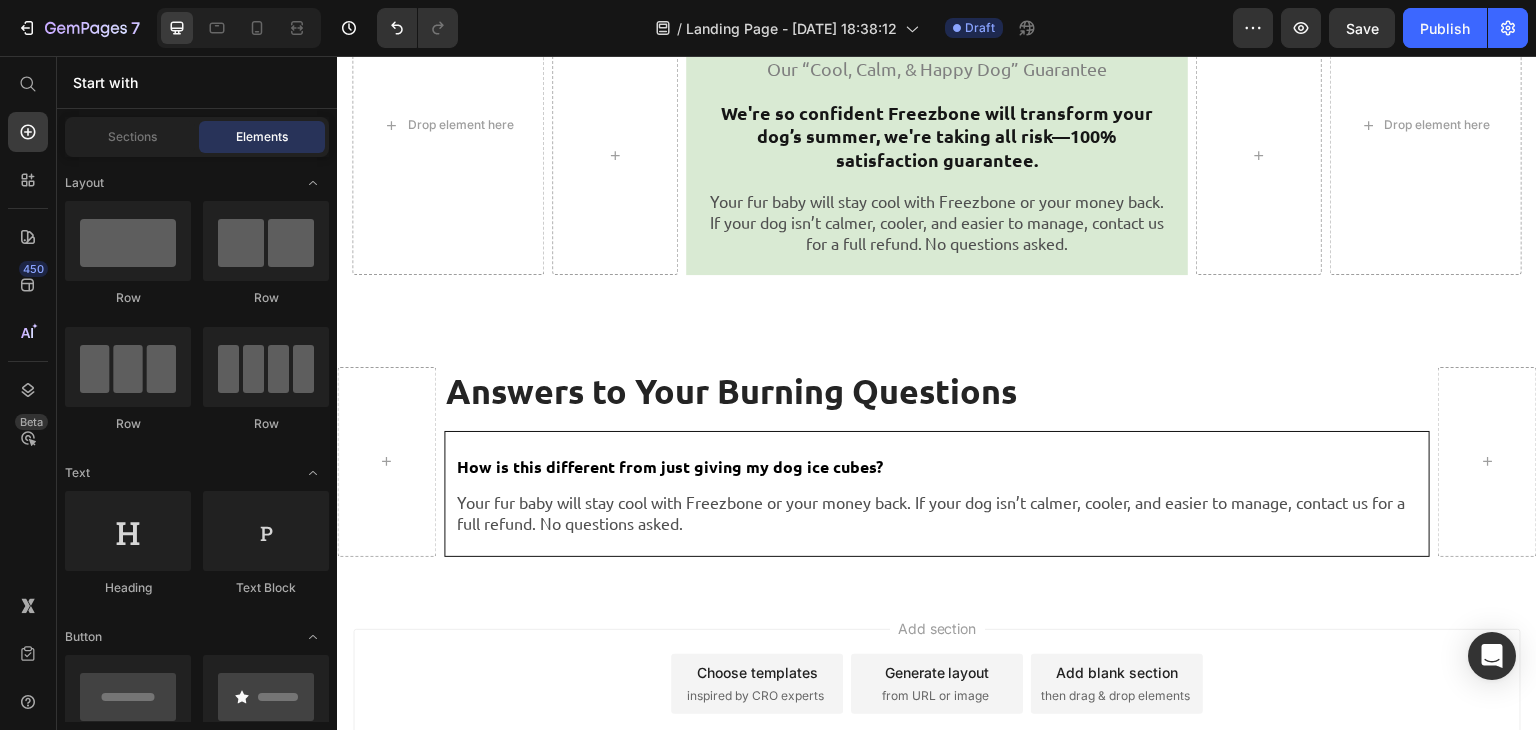 drag, startPoint x: 564, startPoint y: 536, endPoint x: 761, endPoint y: 57, distance: 517.9286 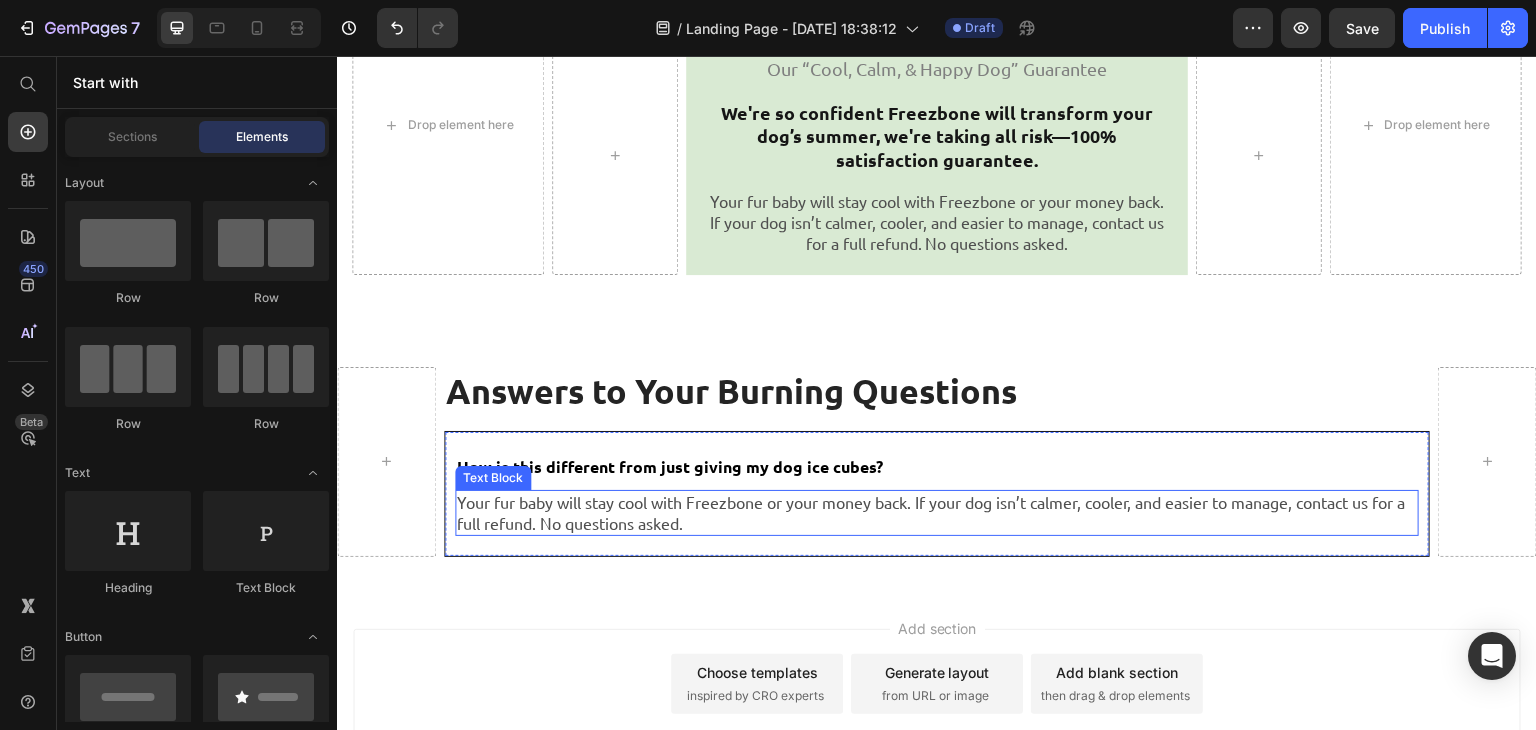 click on "Your fur baby will stay cool with Freezbone or your money back. If your dog isn’t calmer, cooler, and easier to manage, contact us for a full refund. No questions asked." at bounding box center (937, 513) 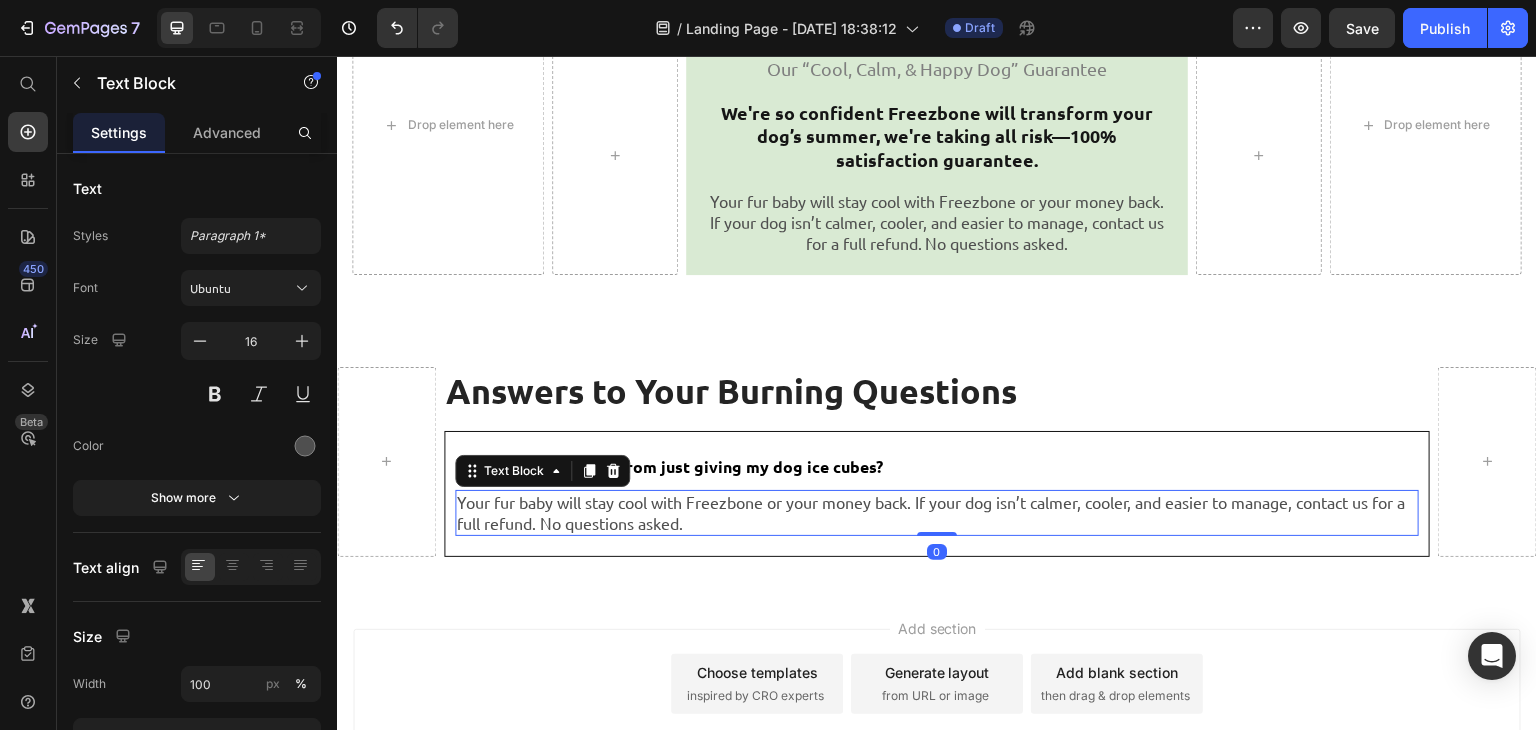 click on "Your fur baby will stay cool with Freezbone or your money back. If your dog isn’t calmer, cooler, and easier to manage, contact us for a full refund. No questions asked." at bounding box center (937, 513) 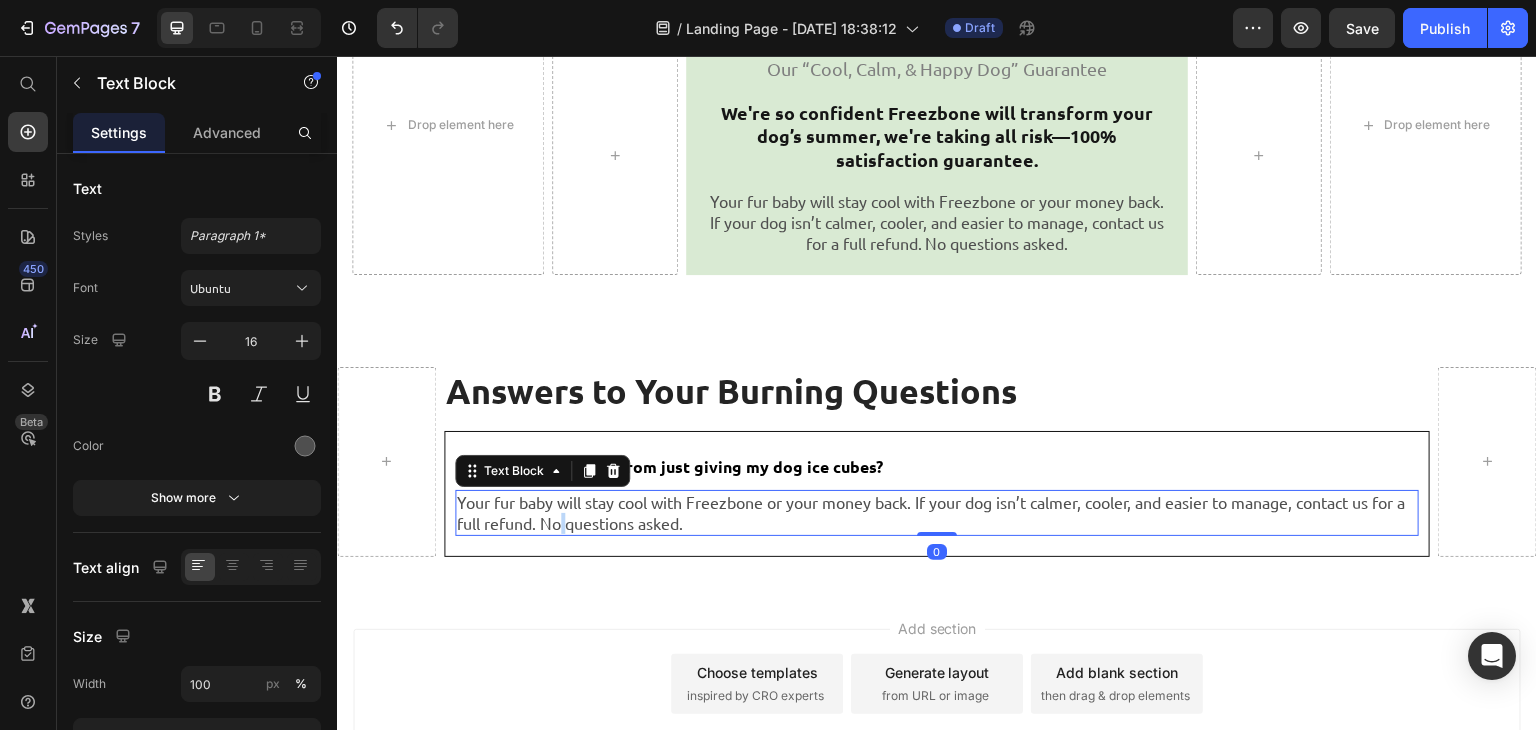 click on "Your fur baby will stay cool with Freezbone or your money back. If your dog isn’t calmer, cooler, and easier to manage, contact us for a full refund. No questions asked." at bounding box center [937, 513] 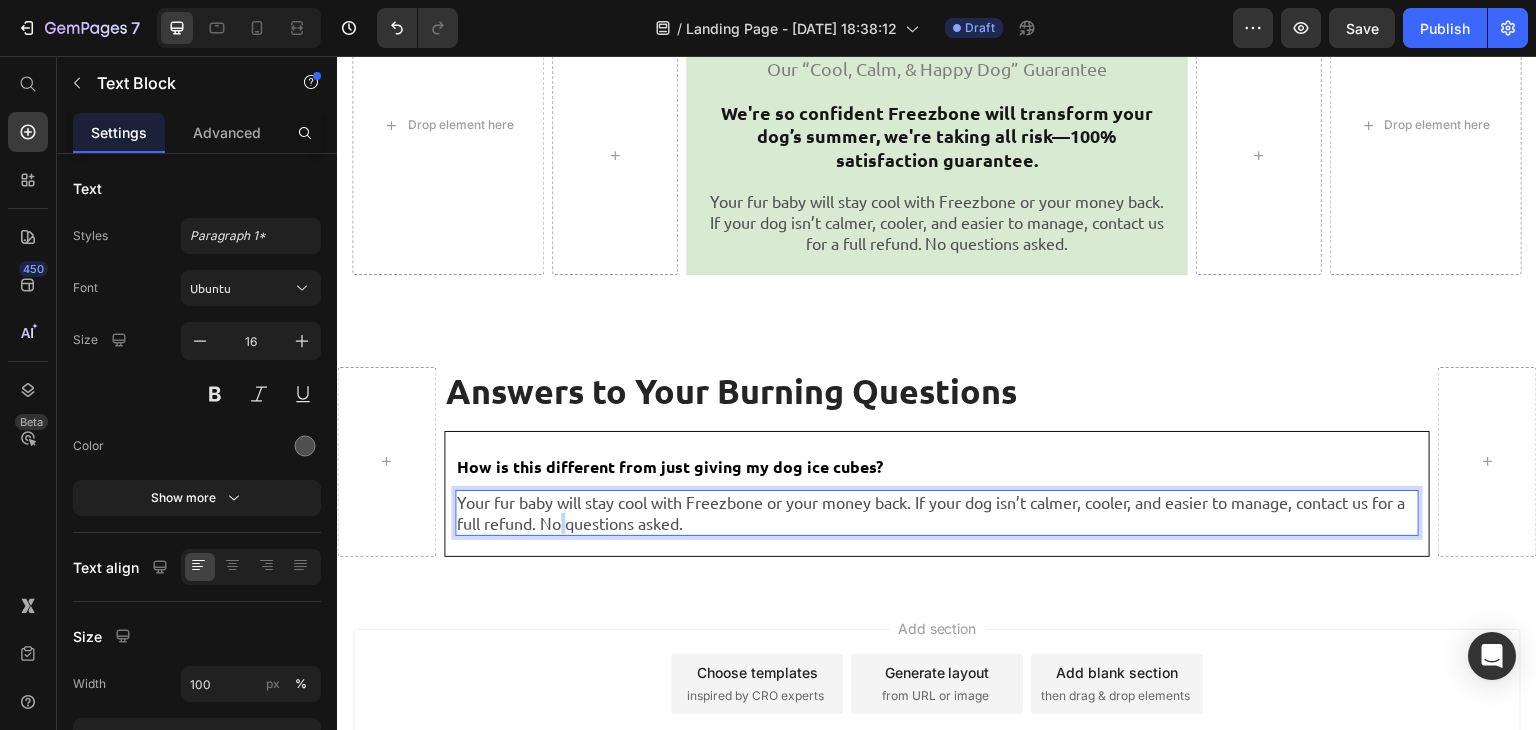 click on "Your fur baby will stay cool with Freezbone or your money back. If your dog isn’t calmer, cooler, and easier to manage, contact us for a full refund. No questions asked." at bounding box center [937, 513] 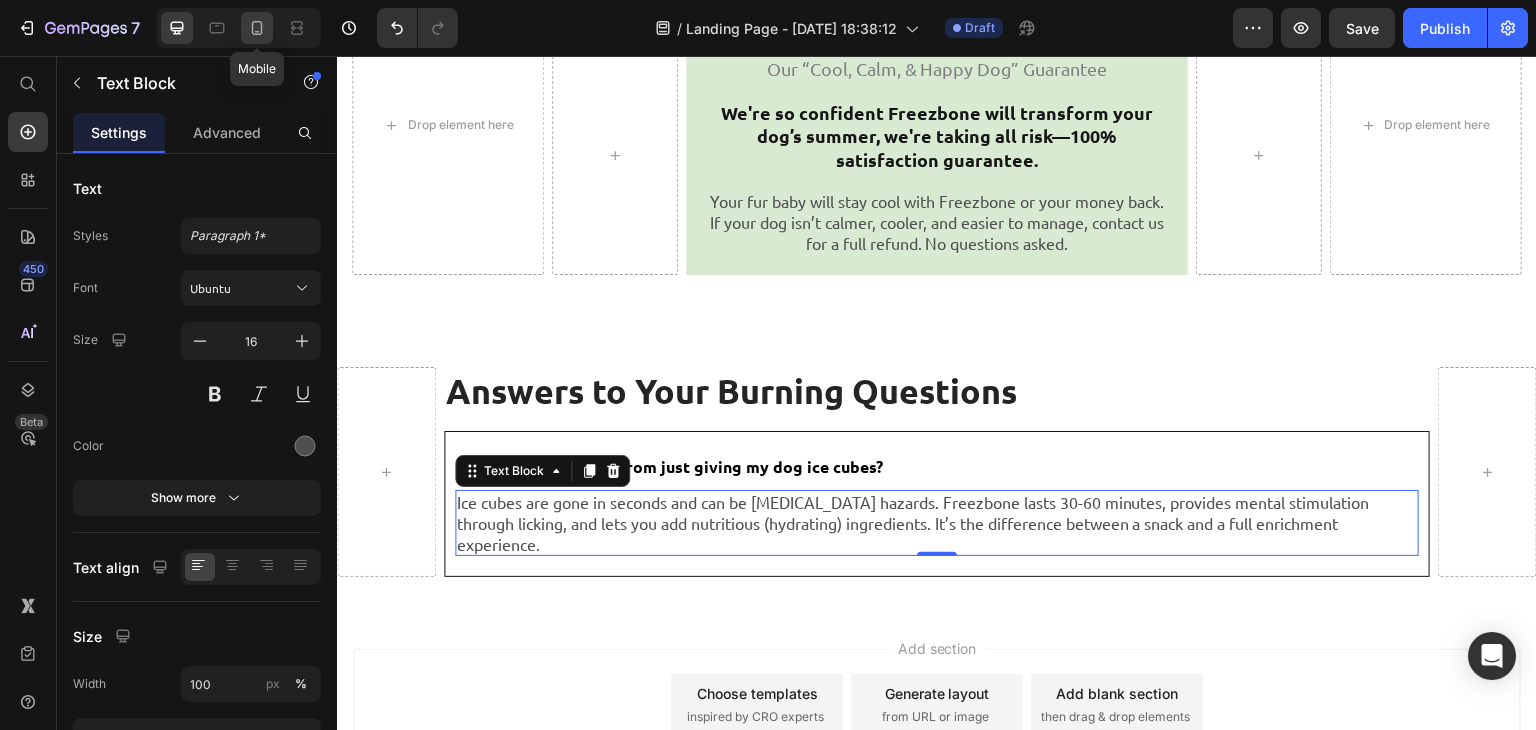 click 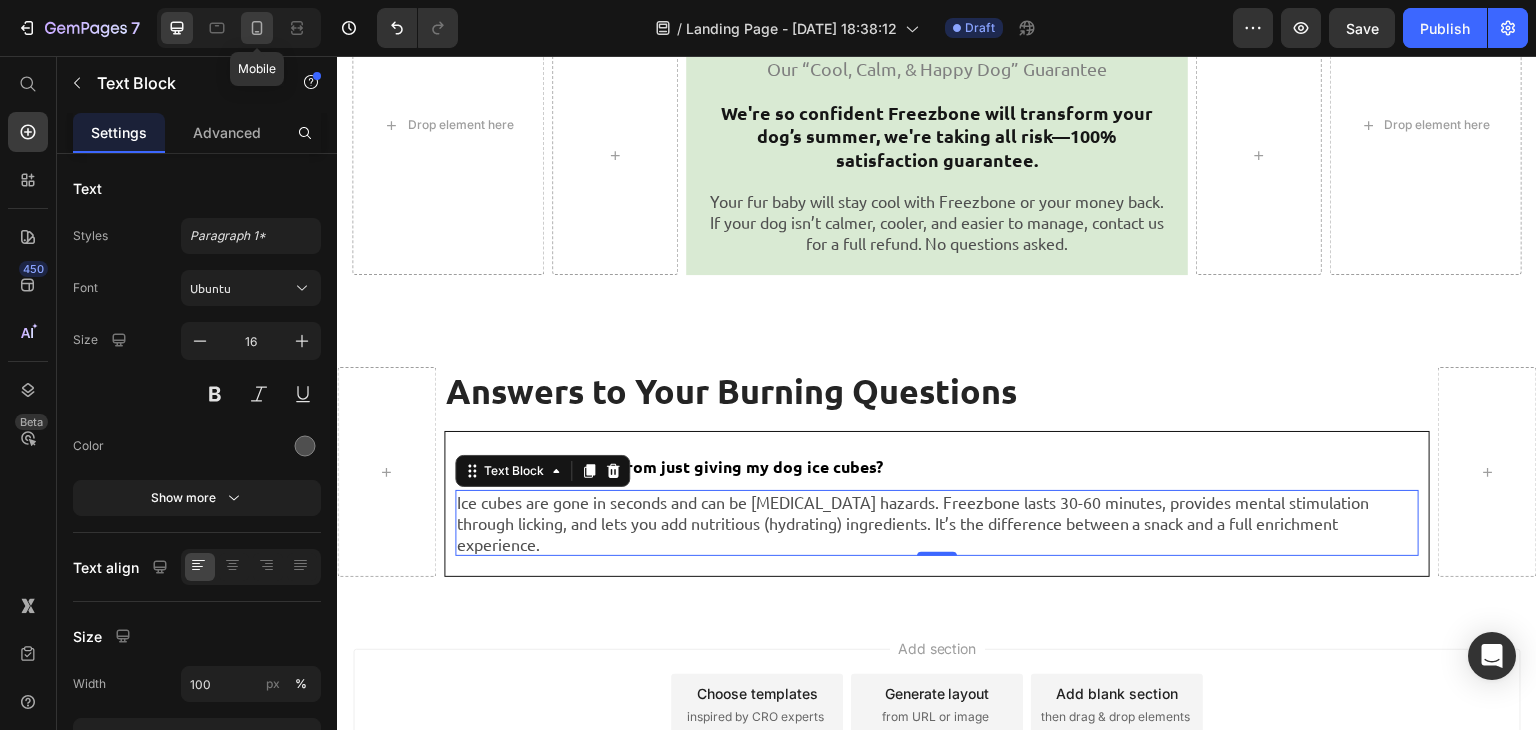 type on "15" 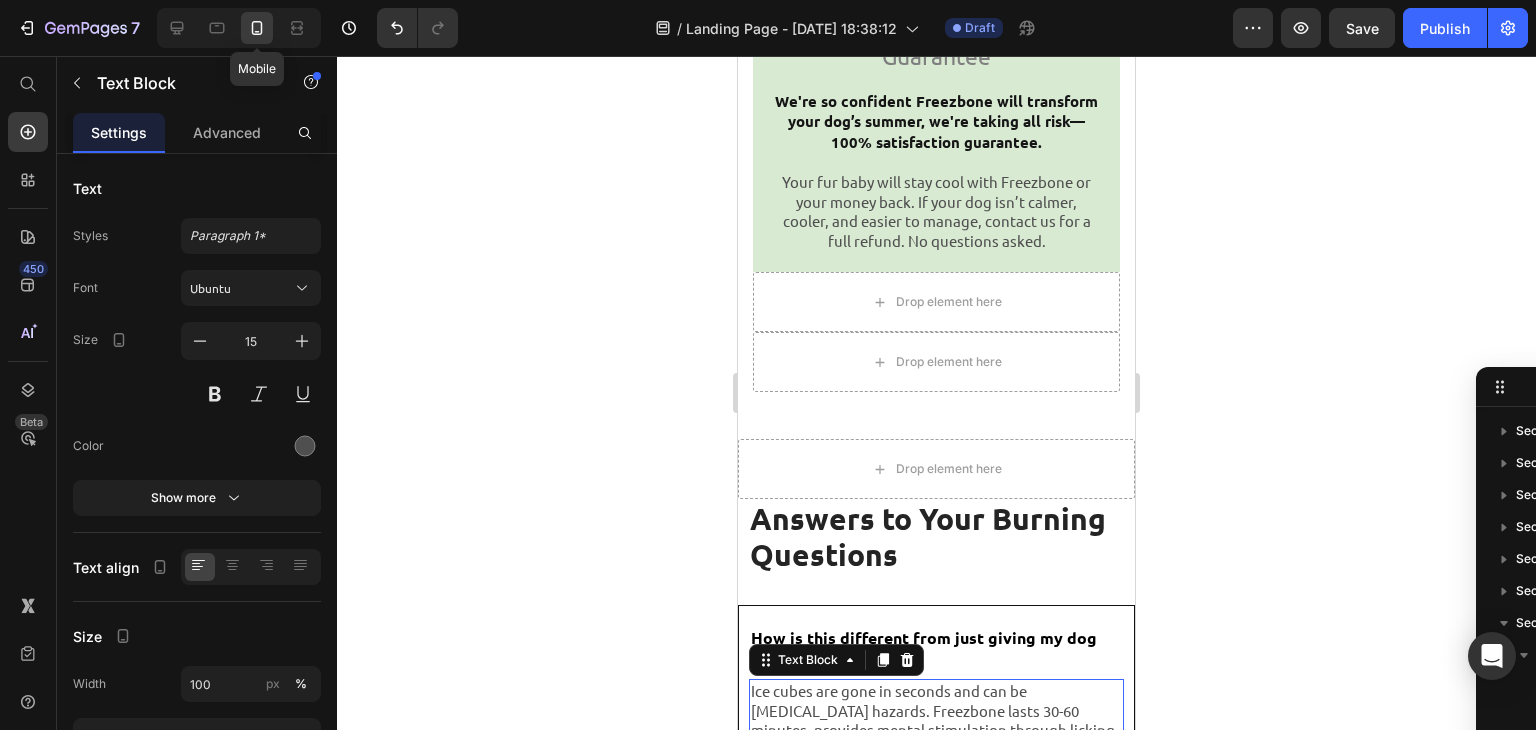 scroll, scrollTop: 8409, scrollLeft: 0, axis: vertical 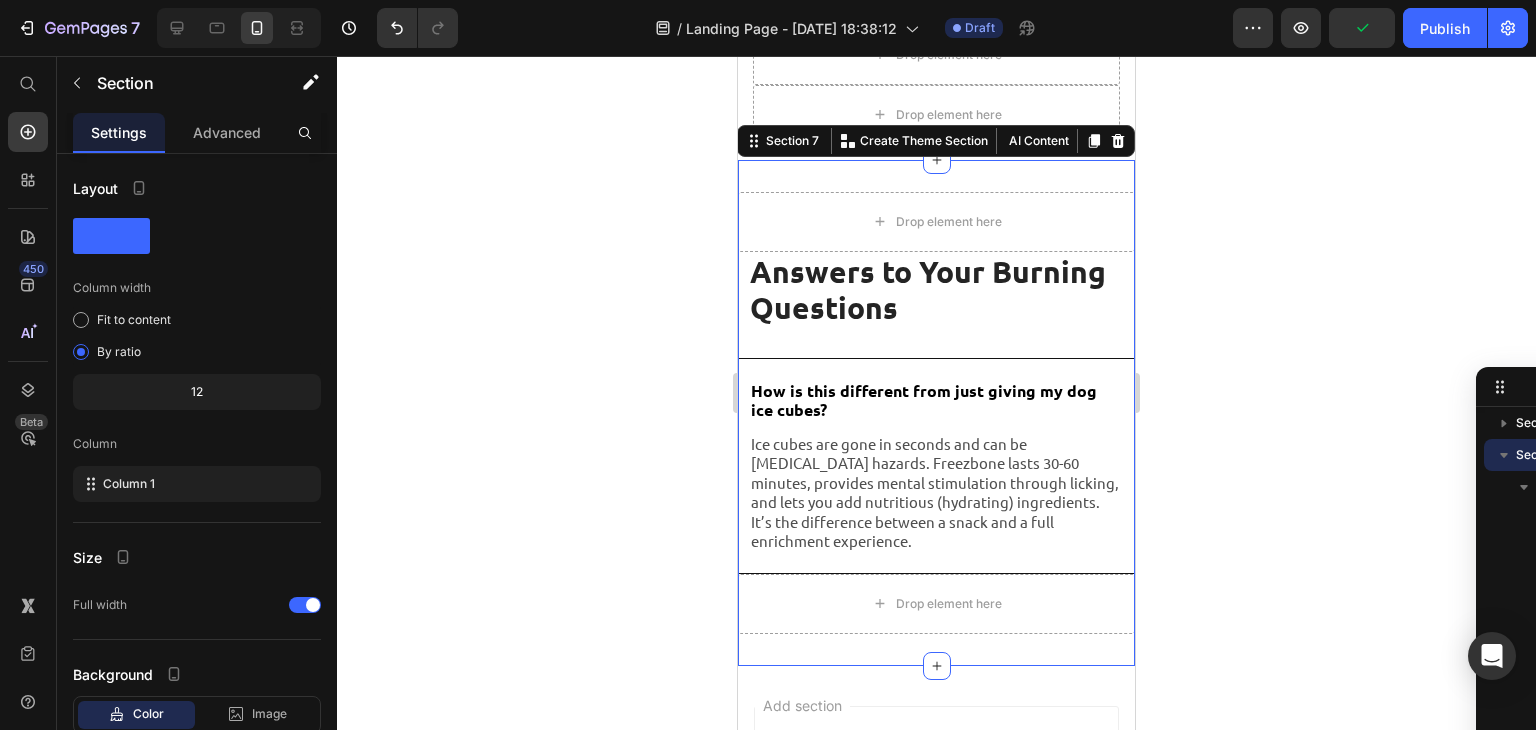 drag, startPoint x: 918, startPoint y: 184, endPoint x: 1423, endPoint y: 409, distance: 552.8562 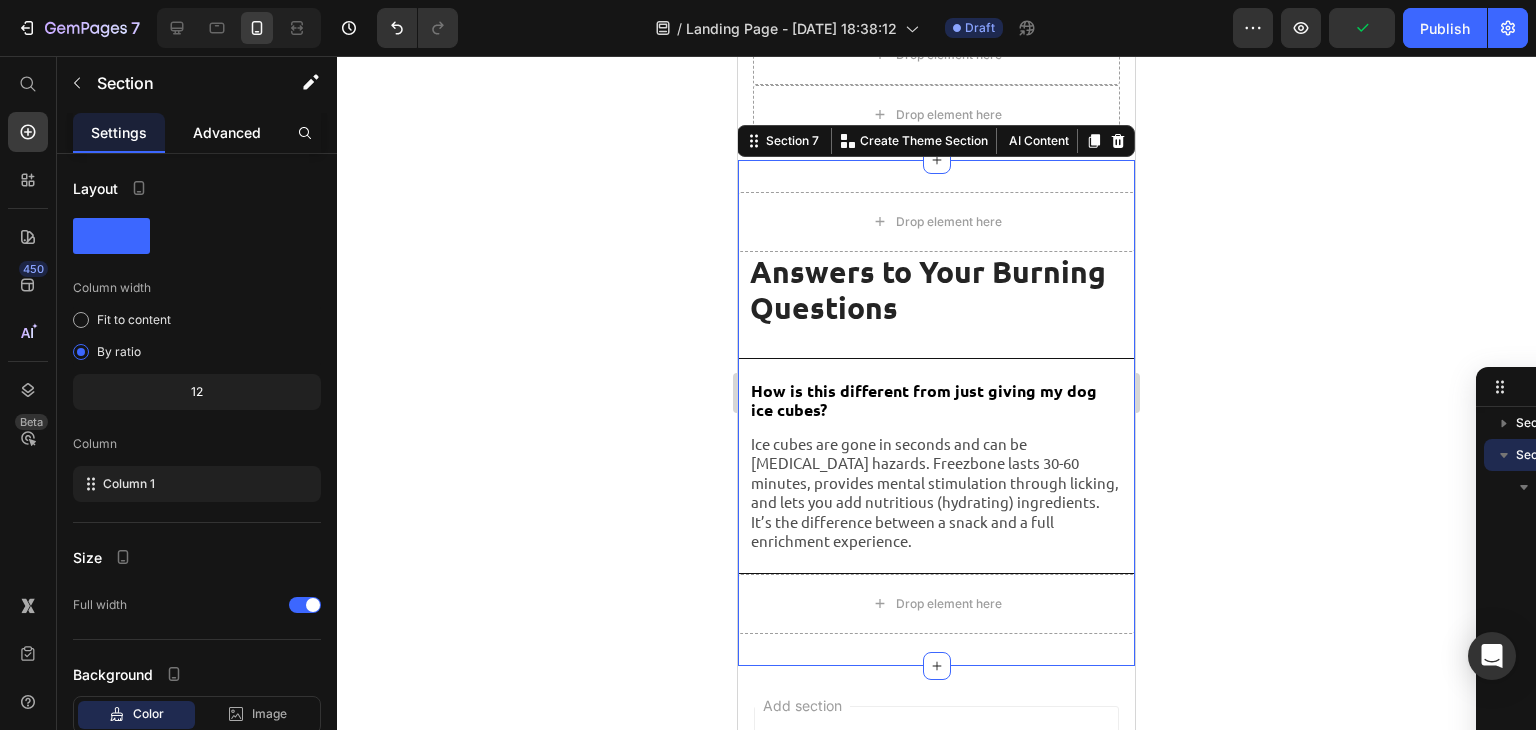 click on "Advanced" at bounding box center (227, 132) 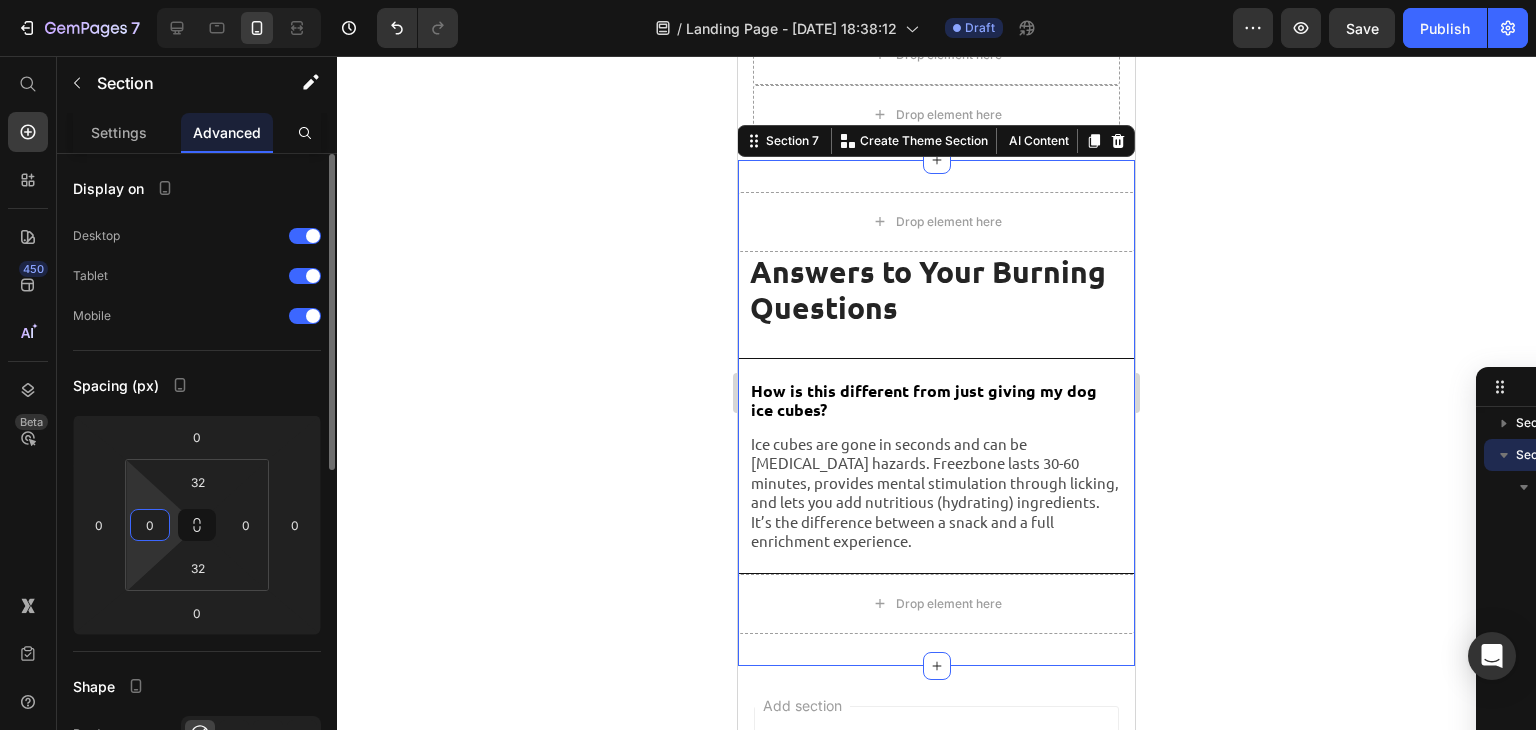 click on "0" at bounding box center (150, 525) 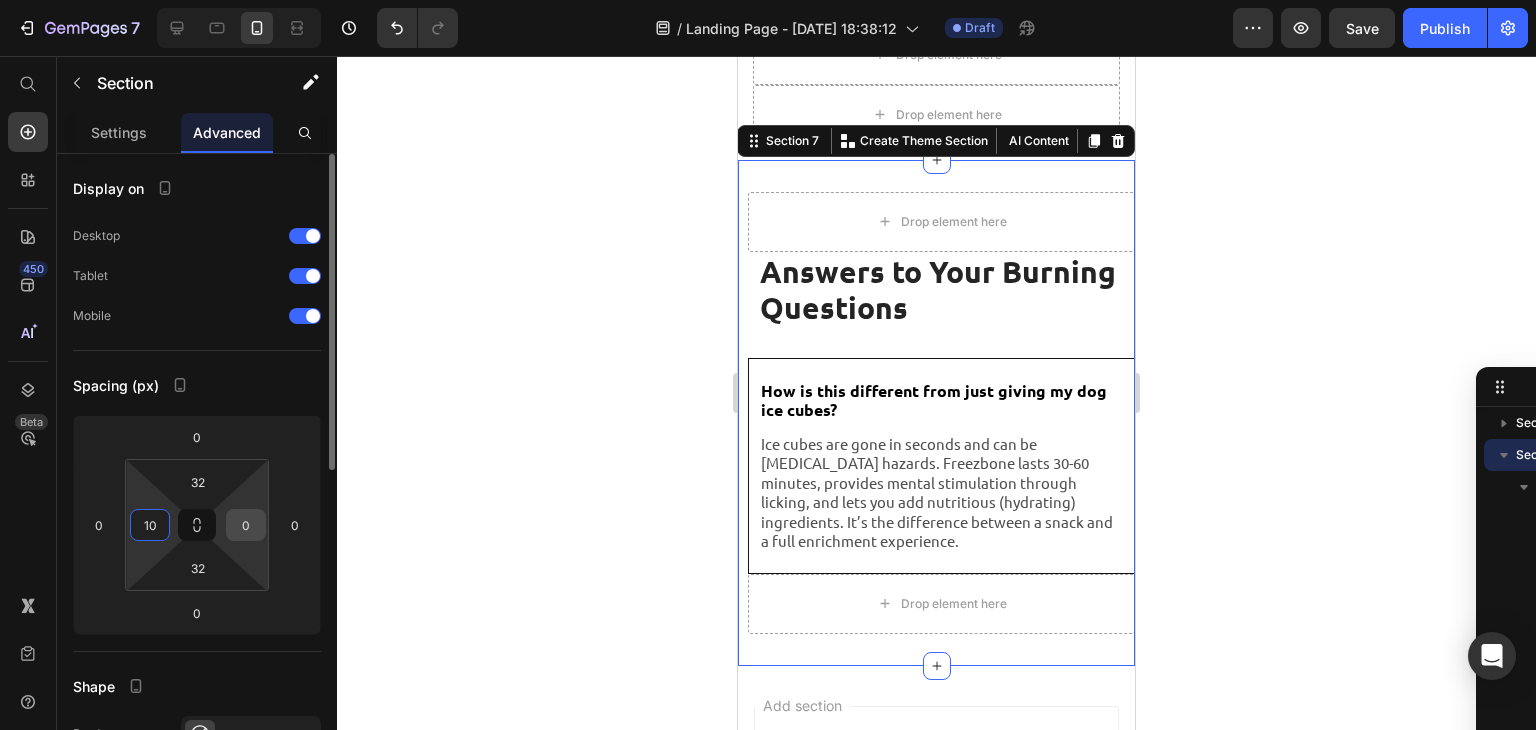 type on "10" 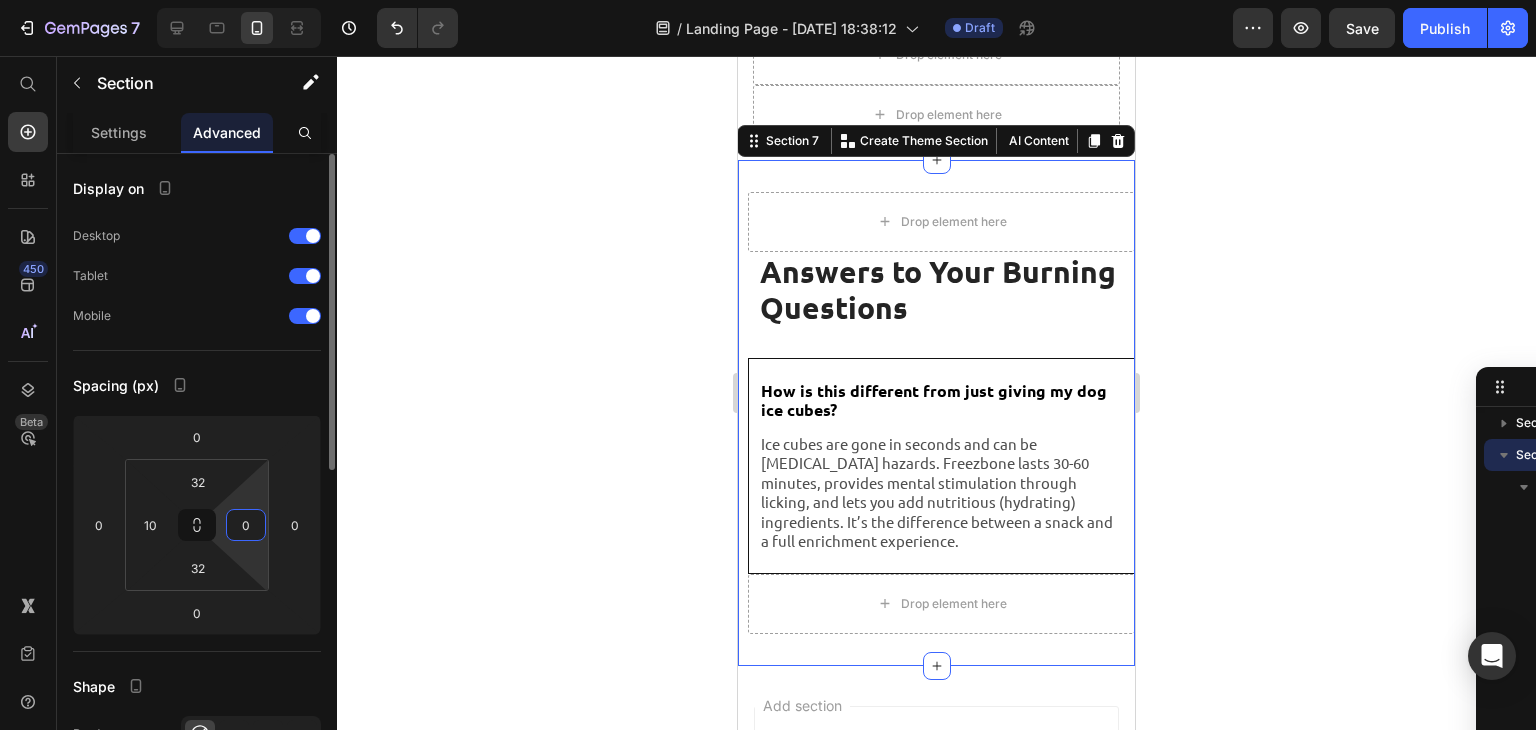 click on "0" at bounding box center [246, 525] 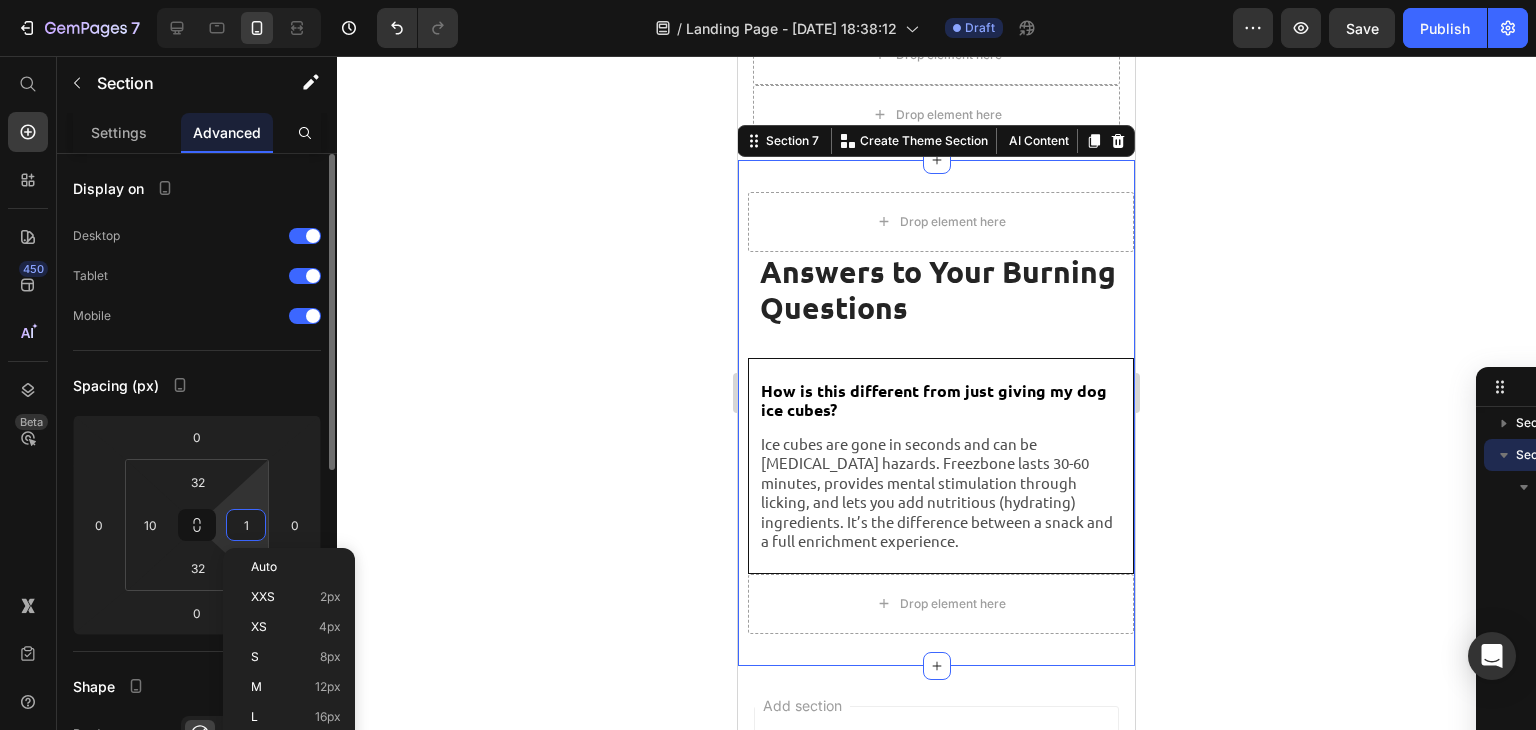 type on "10" 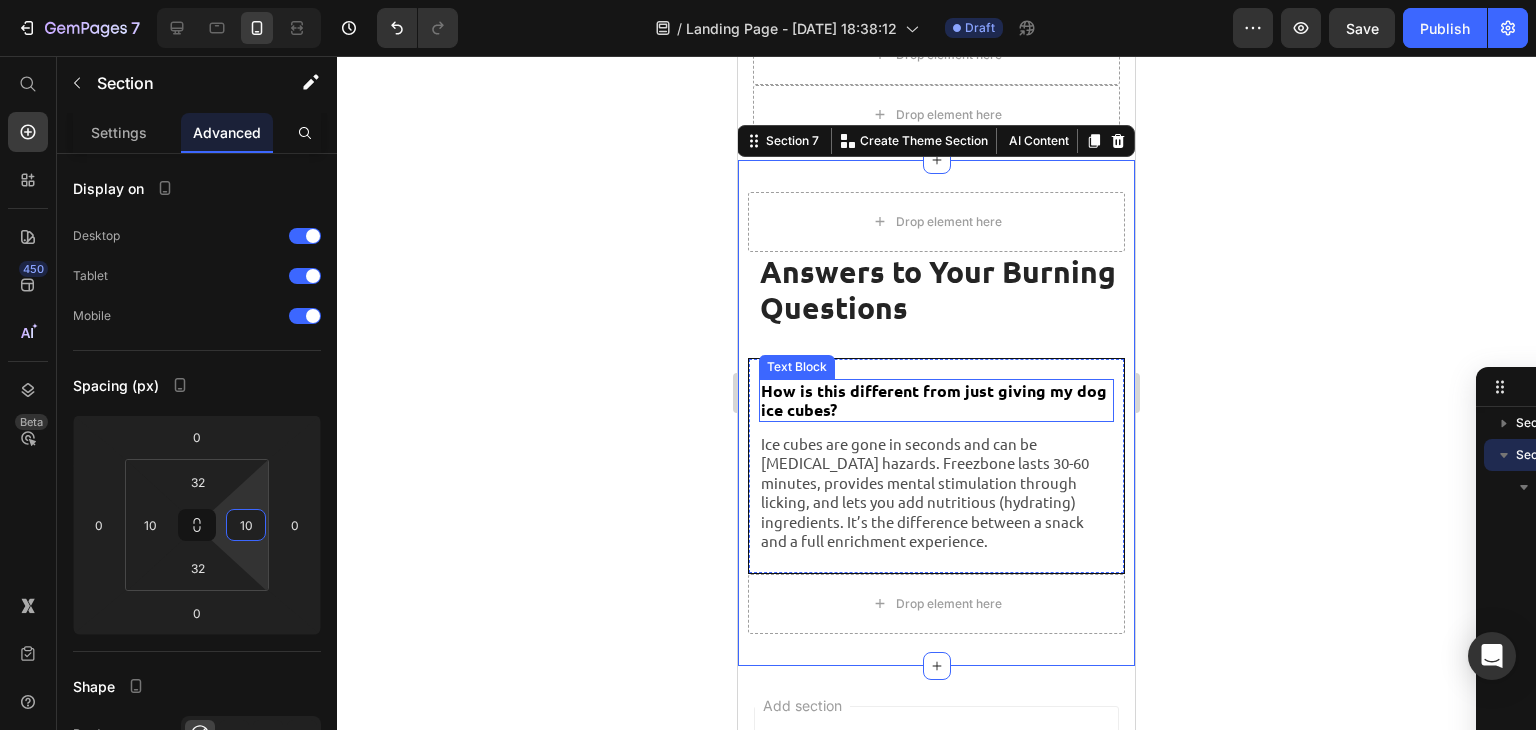 click on "How is this different from just giving my dog ice cubes?" at bounding box center [934, 400] 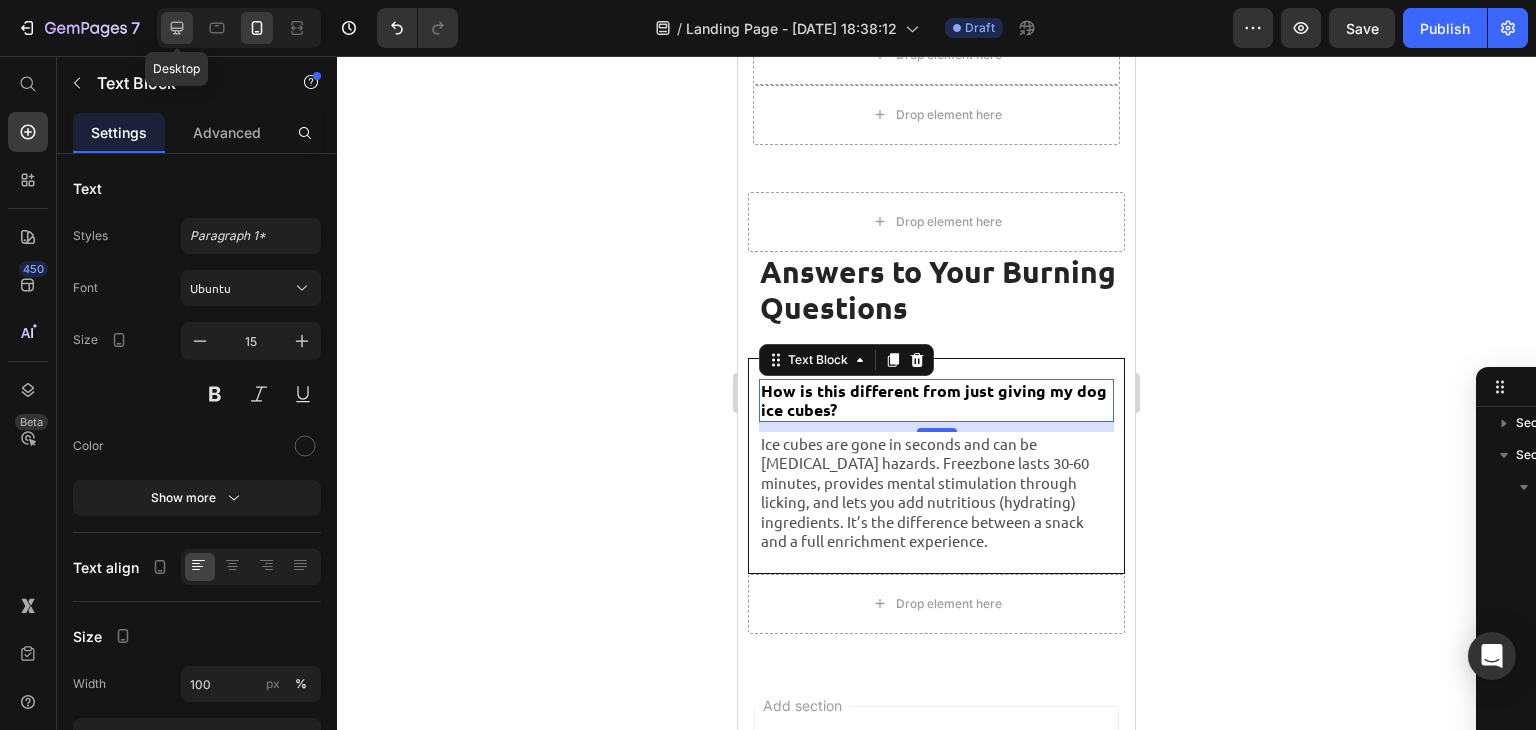 click 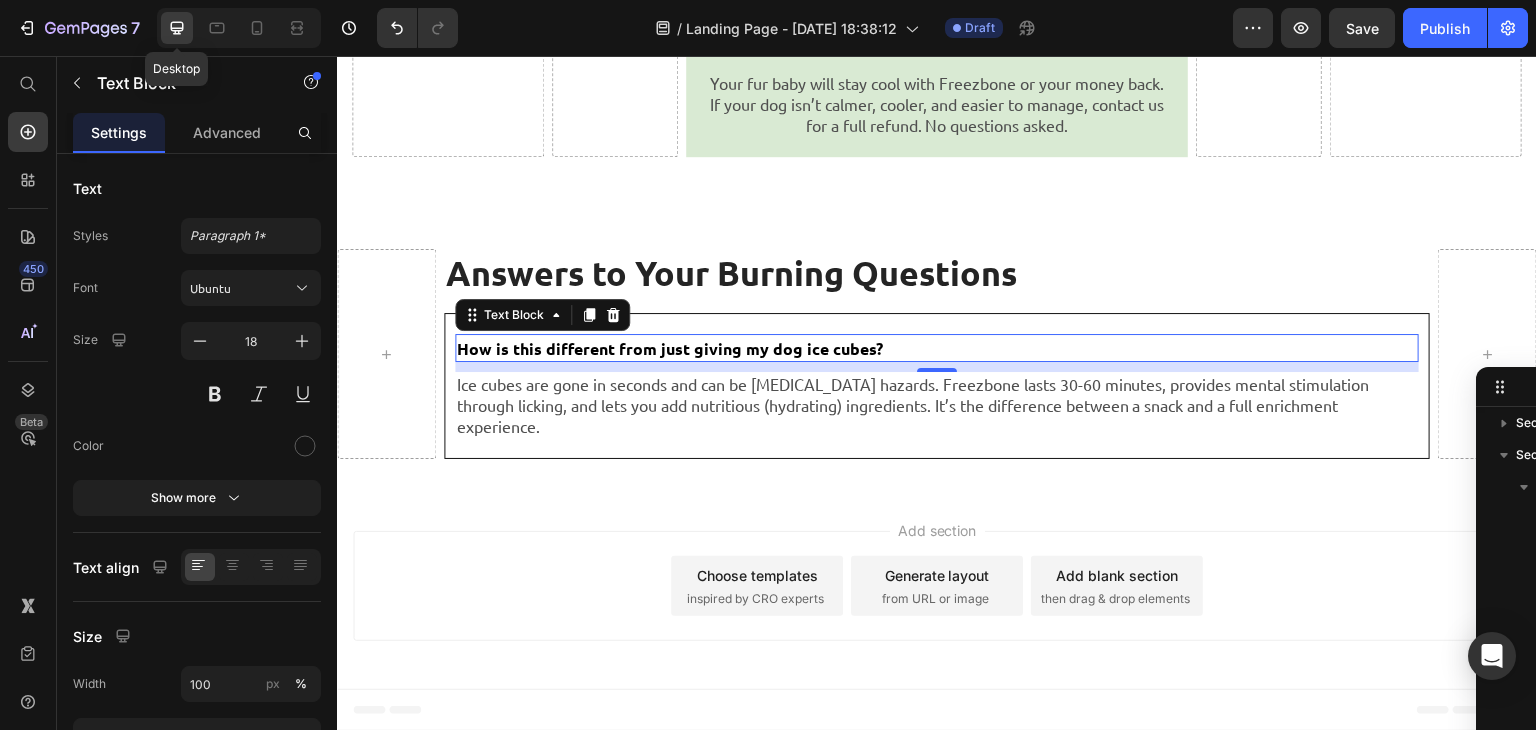 scroll, scrollTop: 8482, scrollLeft: 0, axis: vertical 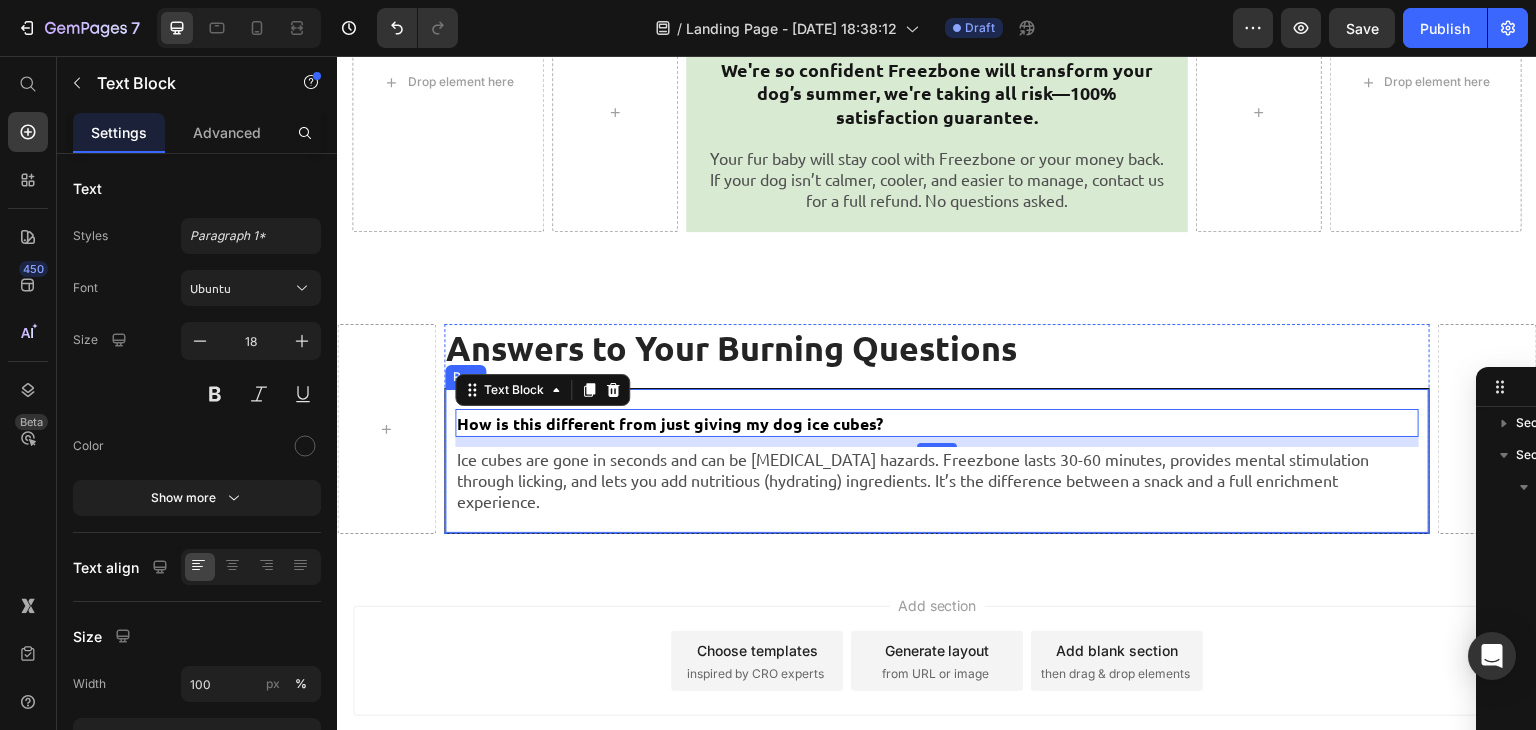 click on "How is this different from just giving my dog ice cubes? Text Block   10 Ice cubes are gone in seconds and can be [MEDICAL_DATA] hazards. Freezbone lasts 30-60 minutes, provides mental stimulation through licking, and lets you add nutritious (hydrating) ingredients. It’s the difference between a snack and a full enrichment experience. Text Block Row" at bounding box center [937, 461] 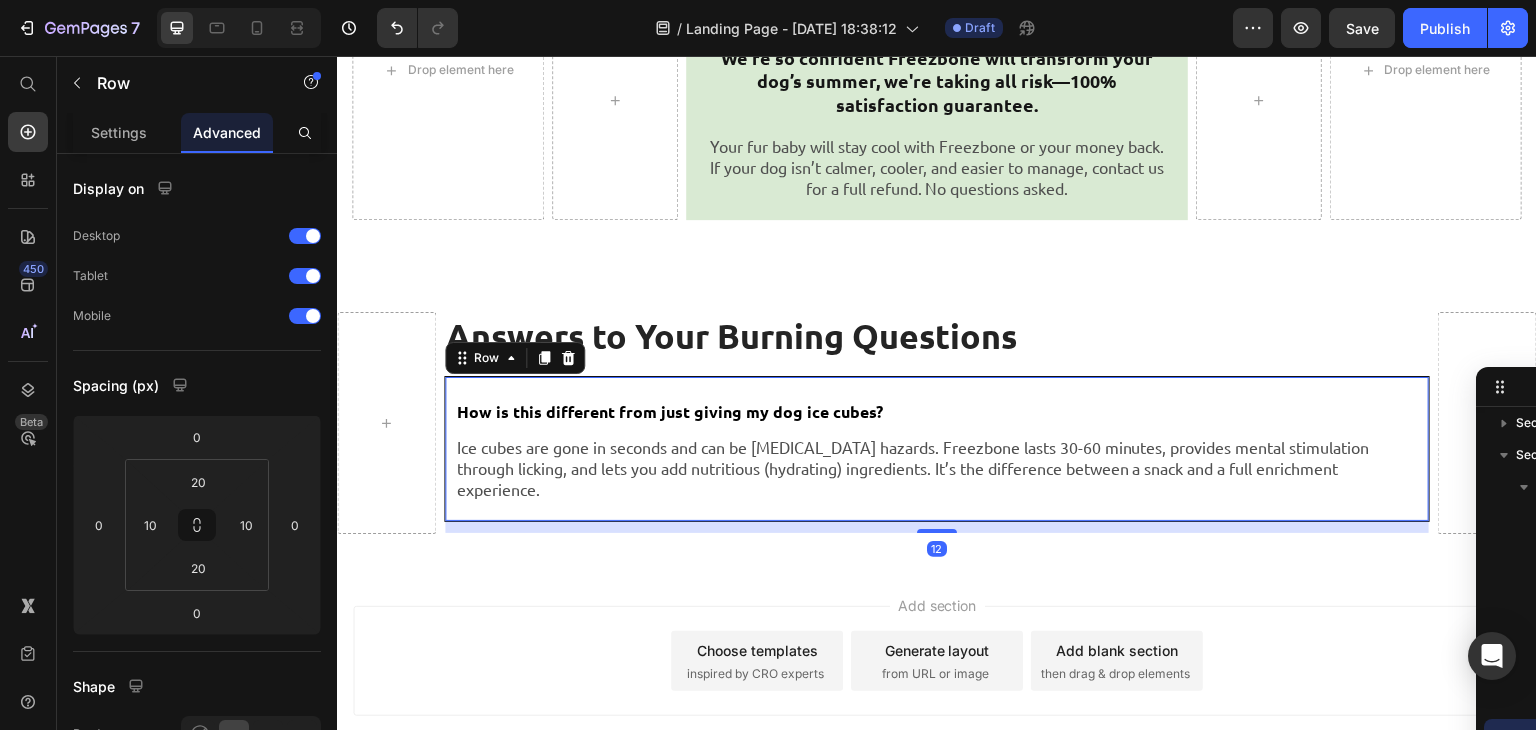 scroll, scrollTop: 8495, scrollLeft: 0, axis: vertical 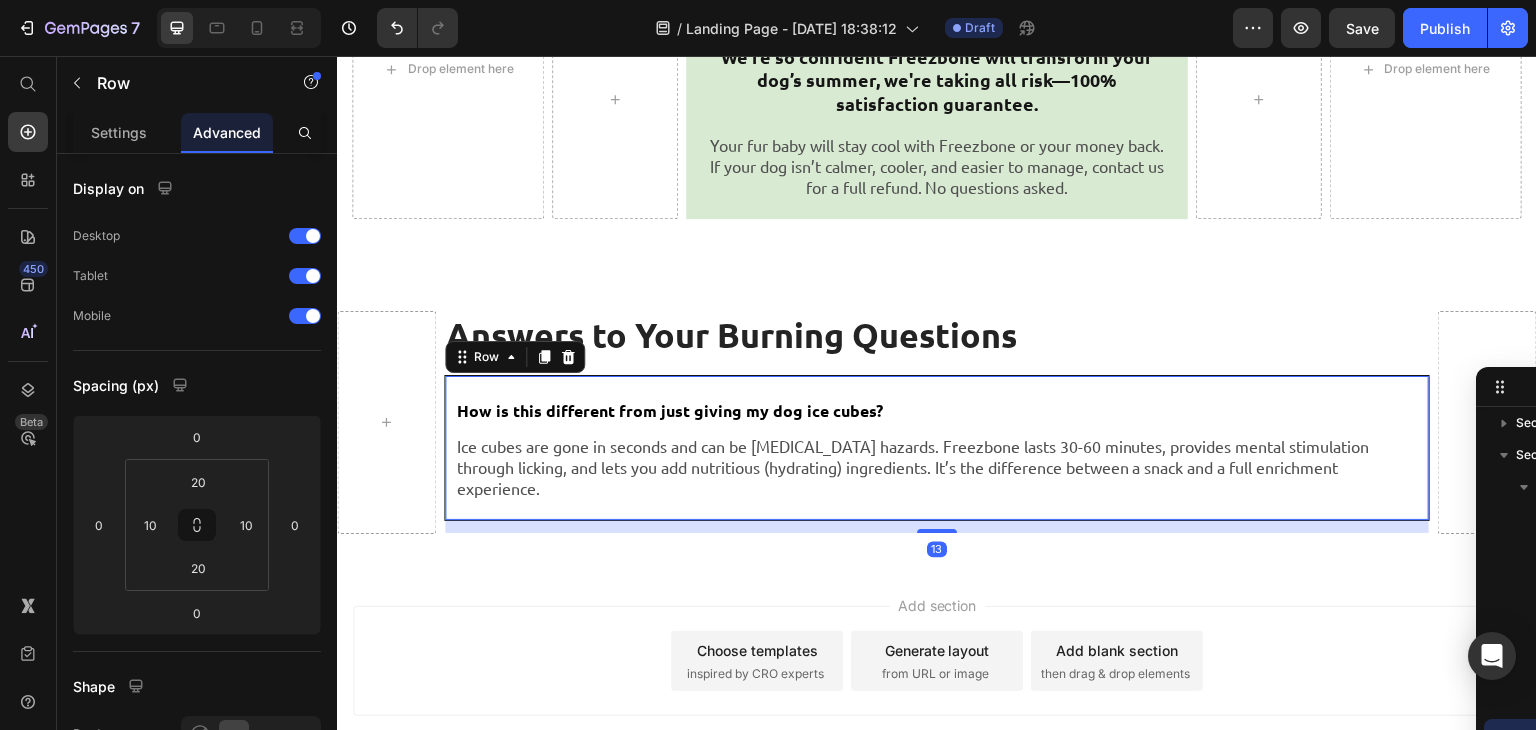 drag, startPoint x: 929, startPoint y: 454, endPoint x: 930, endPoint y: 466, distance: 12.0415945 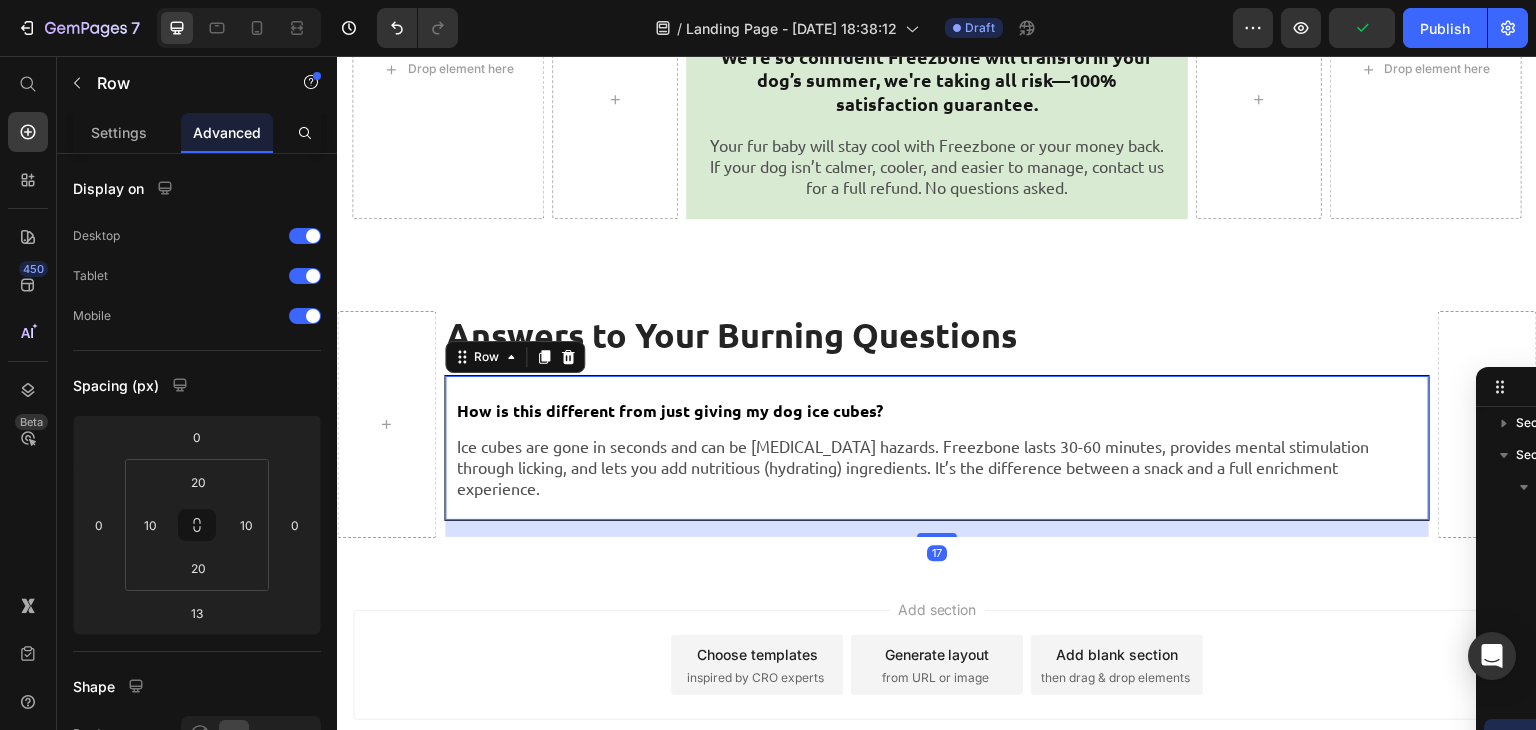 scroll, scrollTop: 8499, scrollLeft: 0, axis: vertical 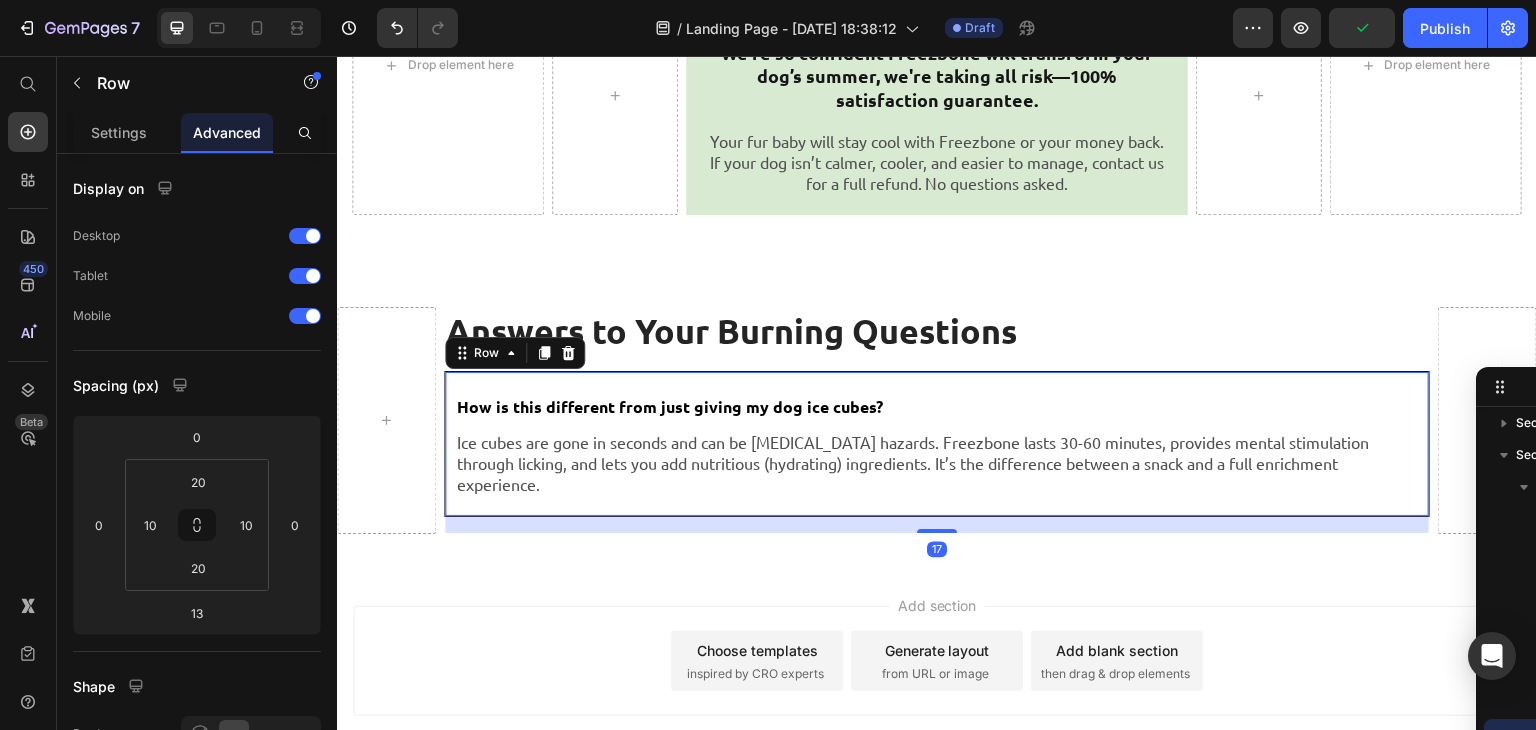 click on "Answers to Your Burning Questions Heading How is this different from just giving my dog ice cubes? Text Block Ice cubes are gone in seconds and can be [MEDICAL_DATA] hazards. Freezbone lasts 30-60 minutes, provides mental stimulation through licking, and lets you add nutritious (hydrating) ingredients. It’s the difference between a snack and a full enrichment experience. Text Block Row   17 Row
Row Section 7" at bounding box center [937, 420] 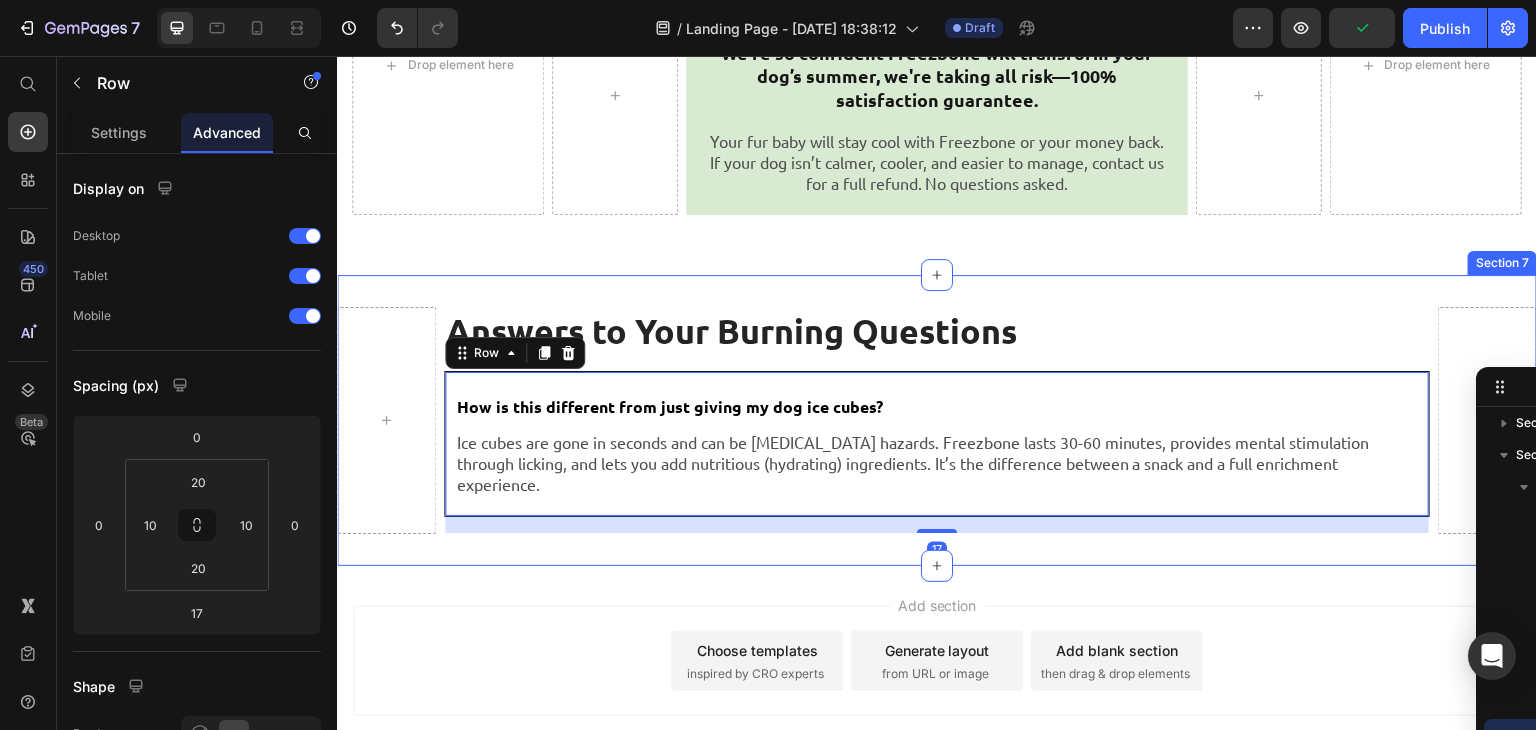 click on "Answers to Your Burning Questions Heading How is this different from just giving my dog ice cubes? Text Block Ice cubes are gone in seconds and can be [MEDICAL_DATA] hazards. Freezbone lasts 30-60 minutes, provides mental stimulation through licking, and lets you add nutritious (hydrating) ingredients. It’s the difference between a snack and a full enrichment experience. Text Block Row   17 Row
Row Section 7" at bounding box center [937, 420] 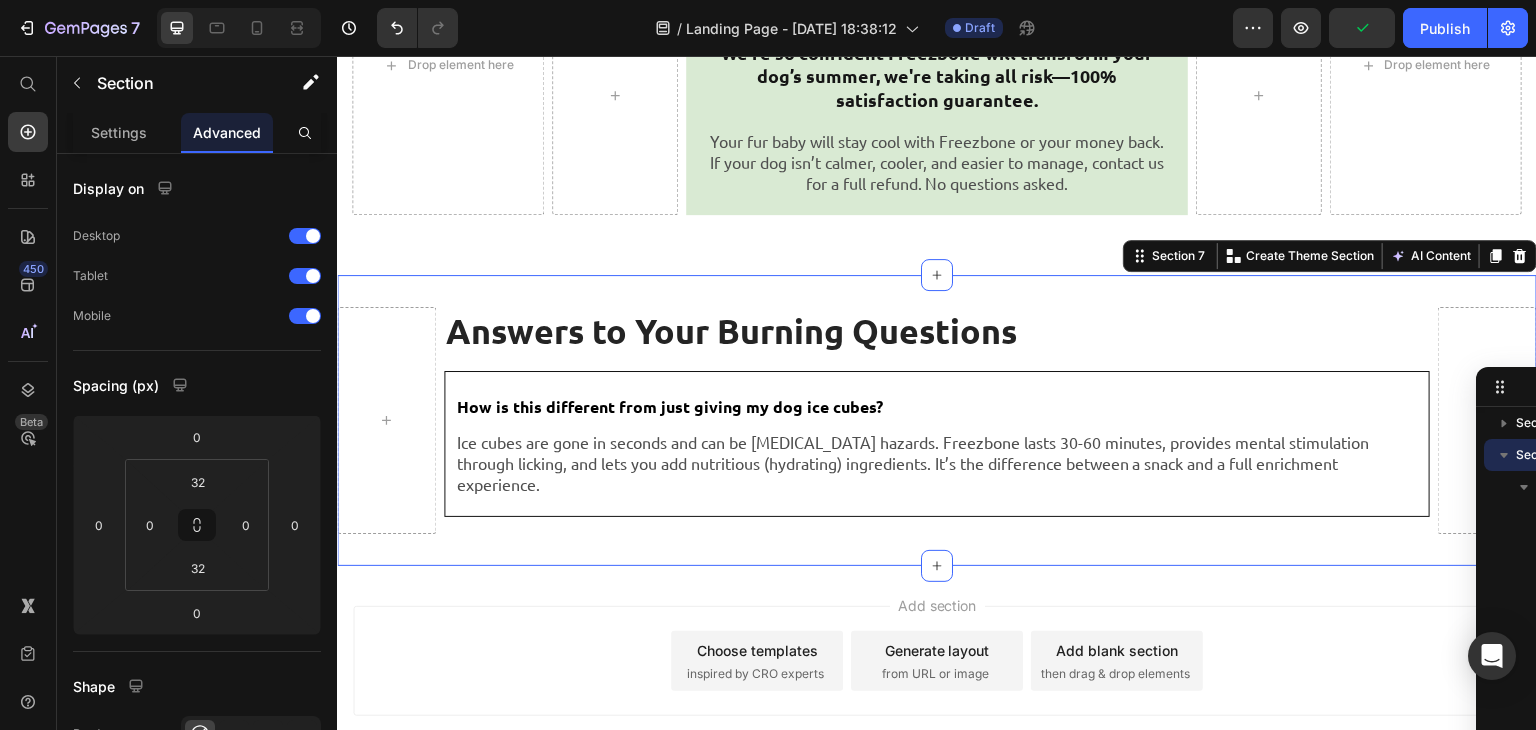 click on "Answers to Your Burning Questions Heading How is this different from just giving my dog ice cubes? Text Block Ice cubes are gone in seconds and can be [MEDICAL_DATA] hazards. Freezbone lasts 30-60 minutes, provides mental stimulation through licking, and lets you add nutritious (hydrating) ingredients. It’s the difference between a snack and a full enrichment experience. Text Block Row Row
Row Section 7   Create Theme Section AI Content Write with GemAI What would you like to describe here? Tone and Voice Persuasive Product Crunchy Feet Bundle Show more Generate" at bounding box center (937, 420) 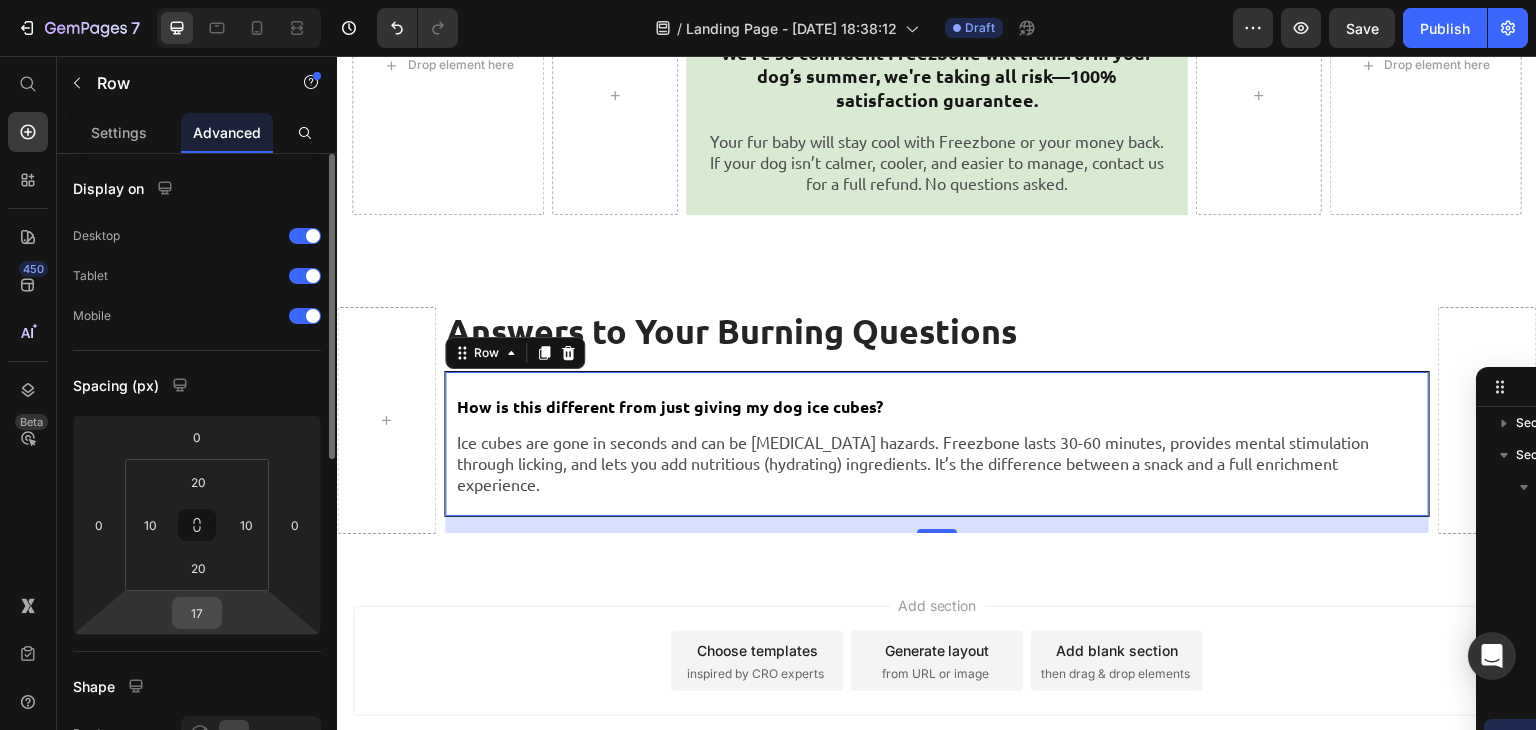 drag, startPoint x: 219, startPoint y: 606, endPoint x: 208, endPoint y: 606, distance: 11 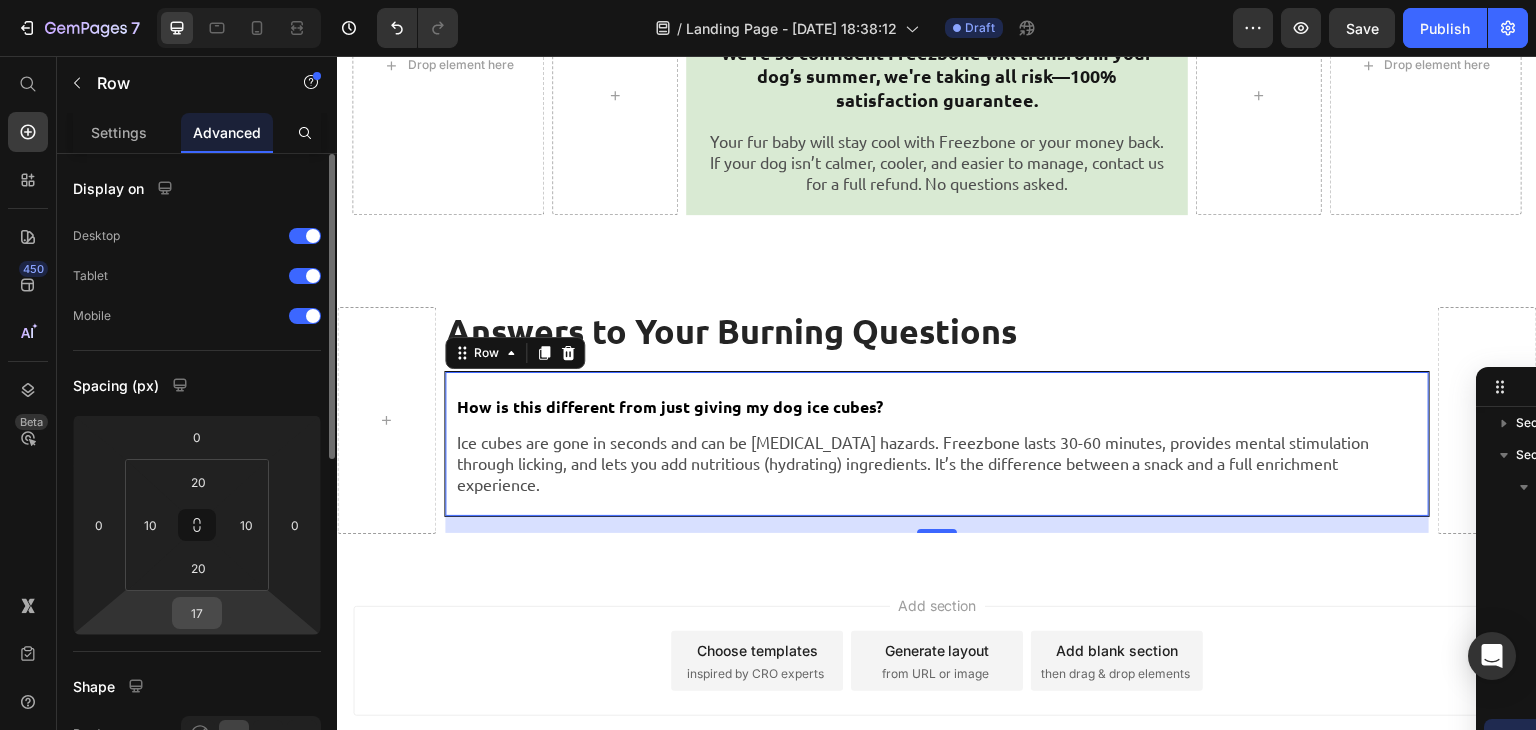 click on "17" at bounding box center [197, 613] 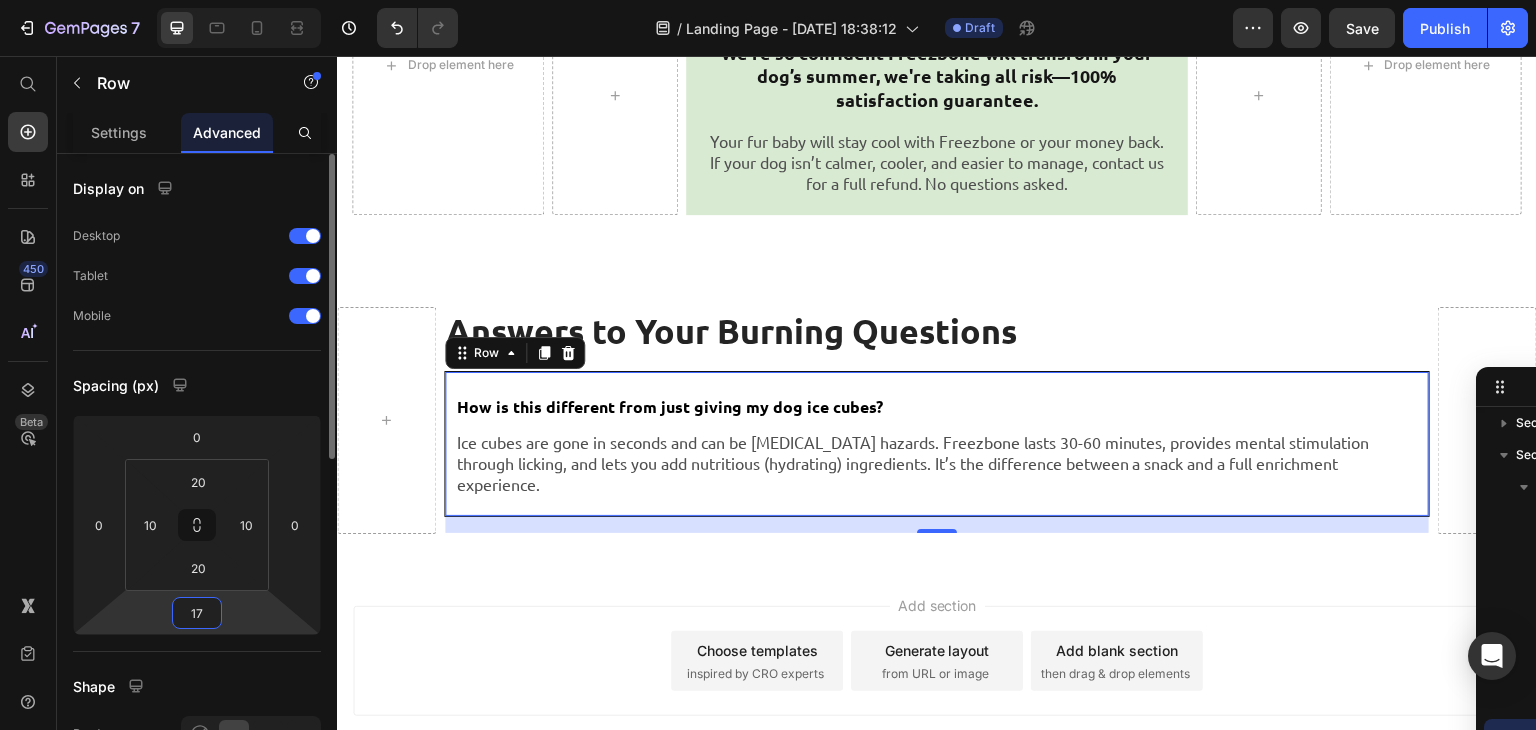 click on "17" at bounding box center (197, 613) 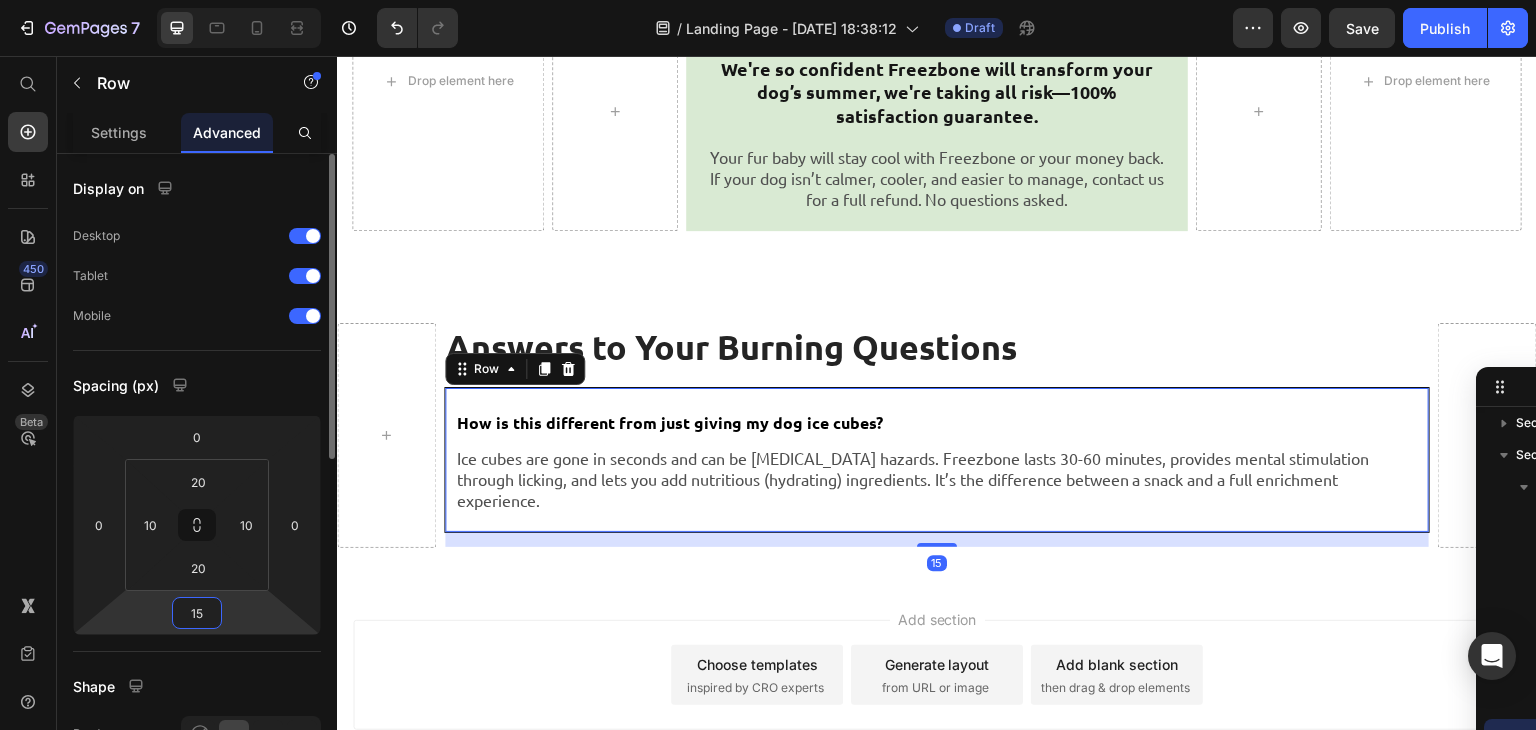 scroll, scrollTop: 8497, scrollLeft: 0, axis: vertical 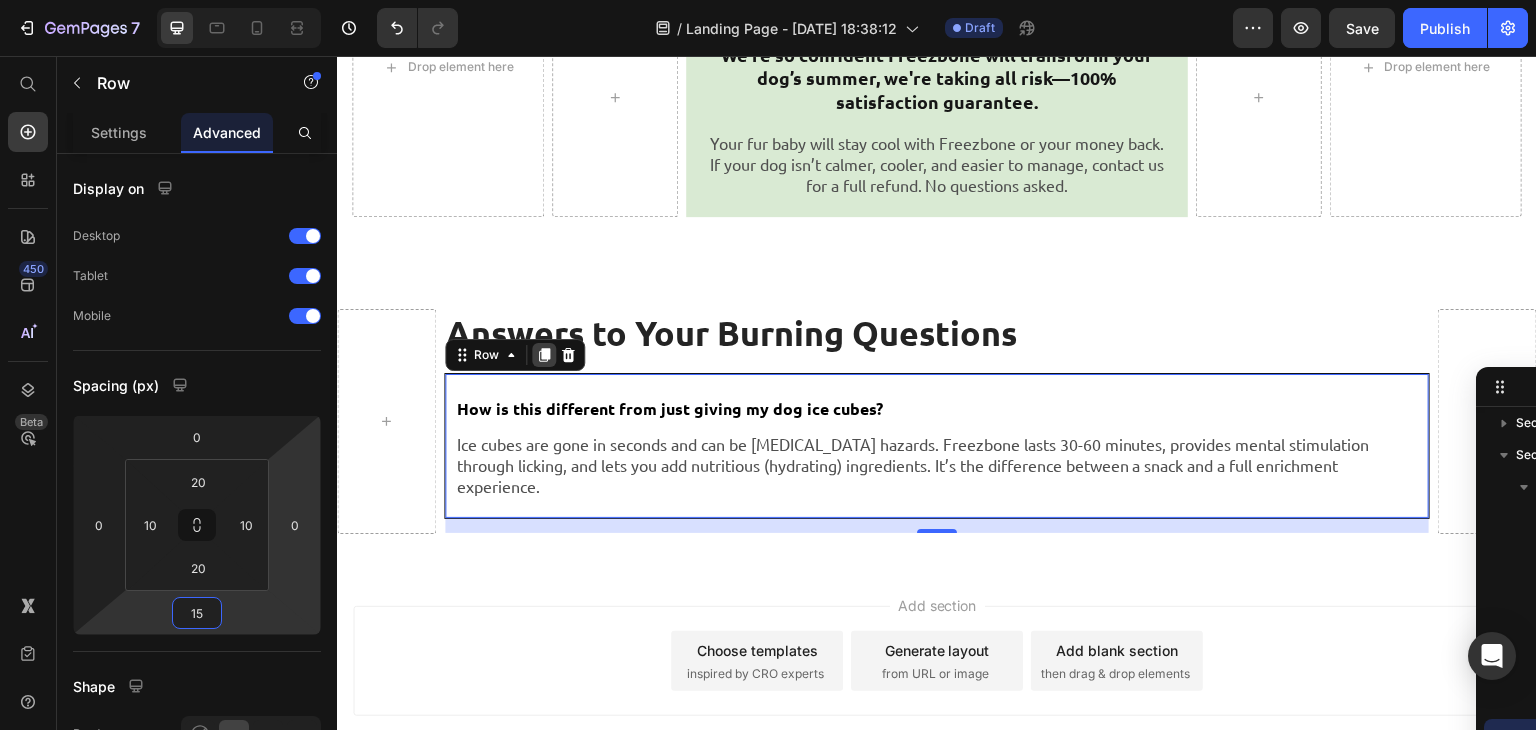 type on "15" 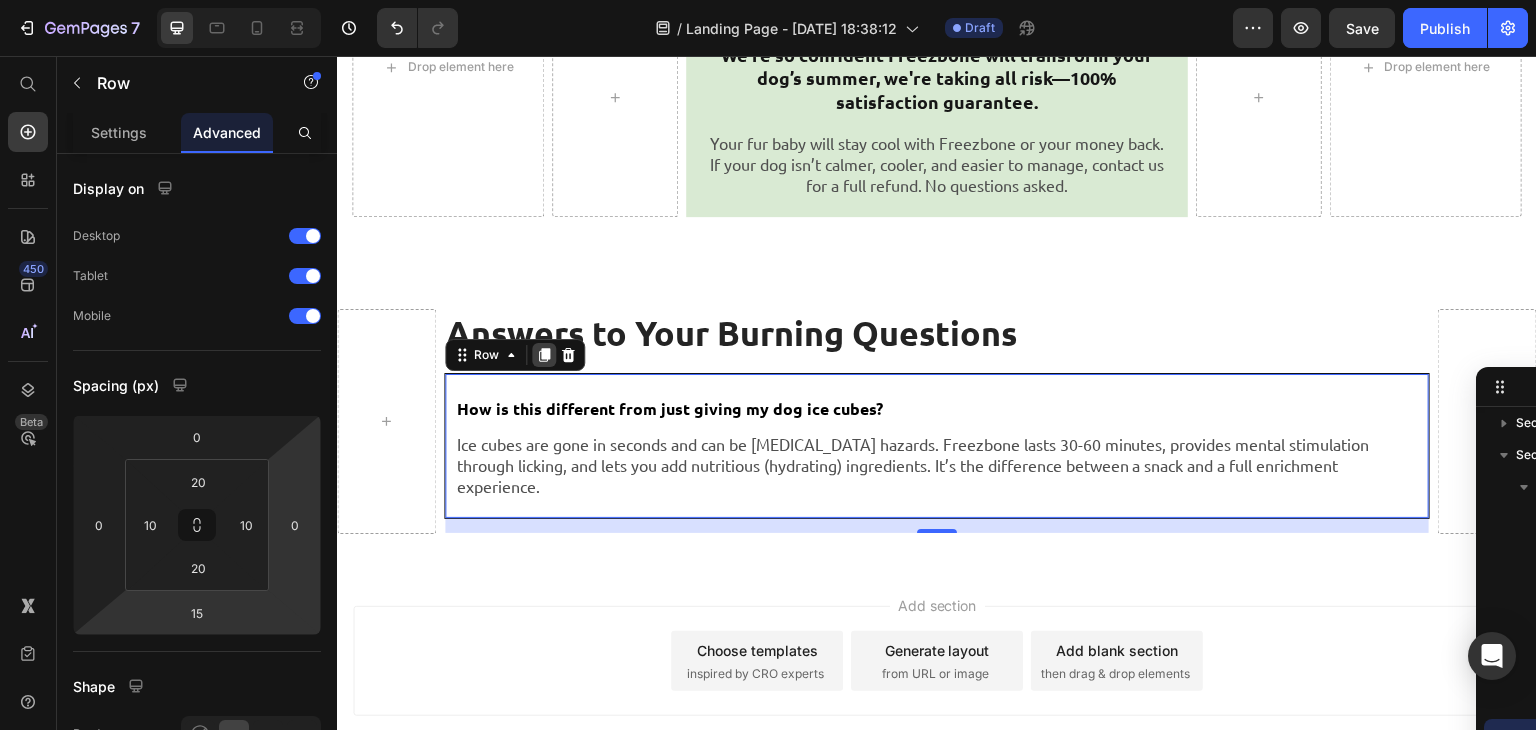click 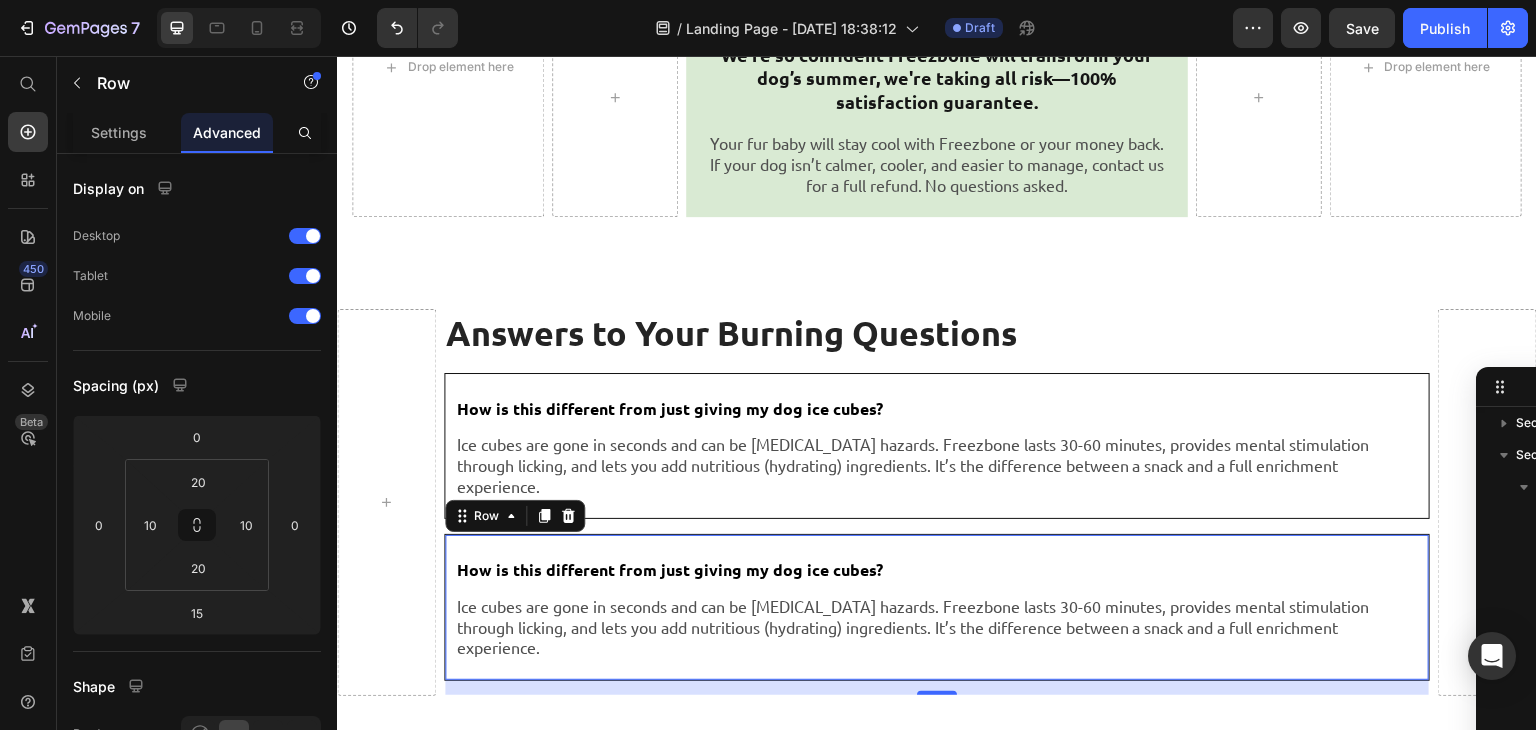 scroll, scrollTop: 8523, scrollLeft: 0, axis: vertical 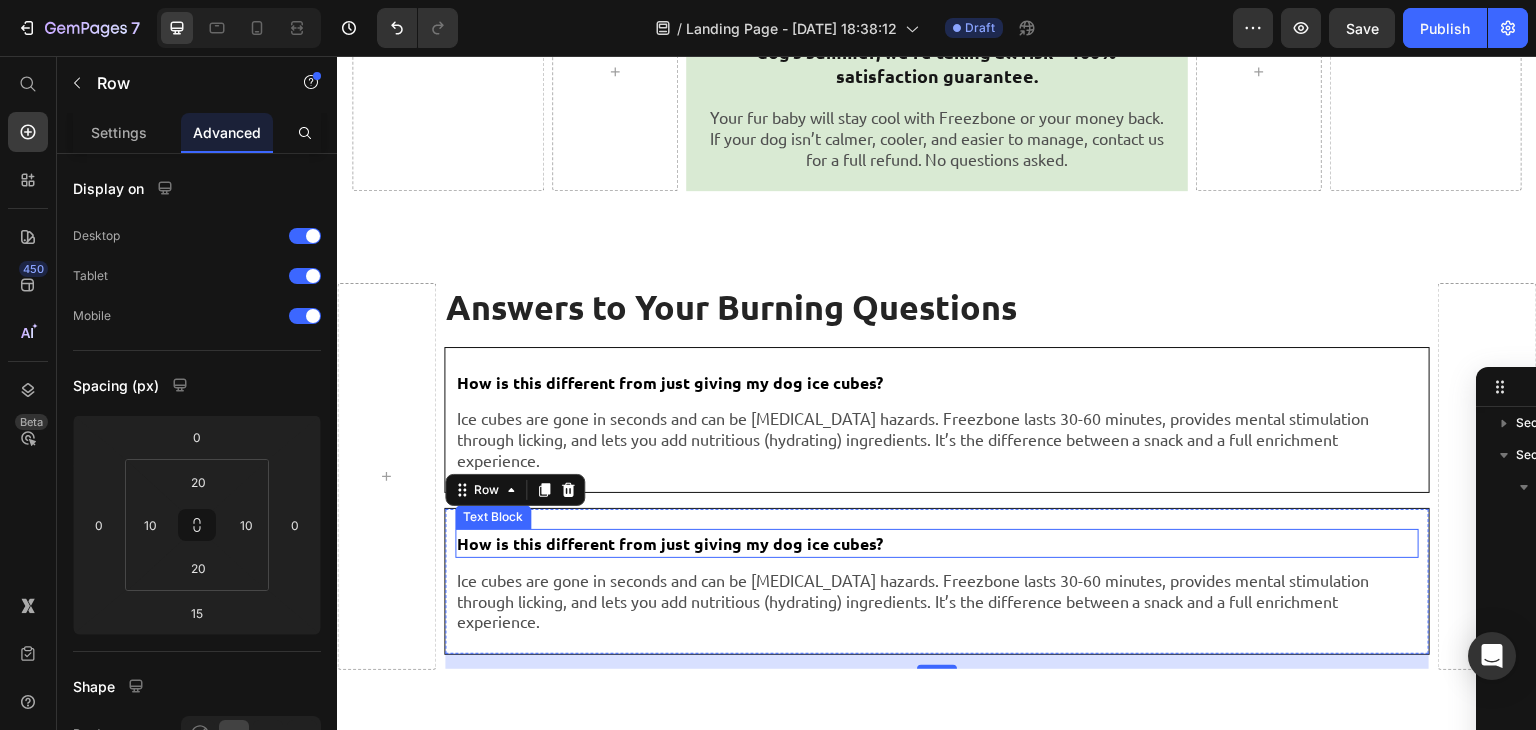 click on "How is this different from just giving my dog ice cubes?" at bounding box center [670, 543] 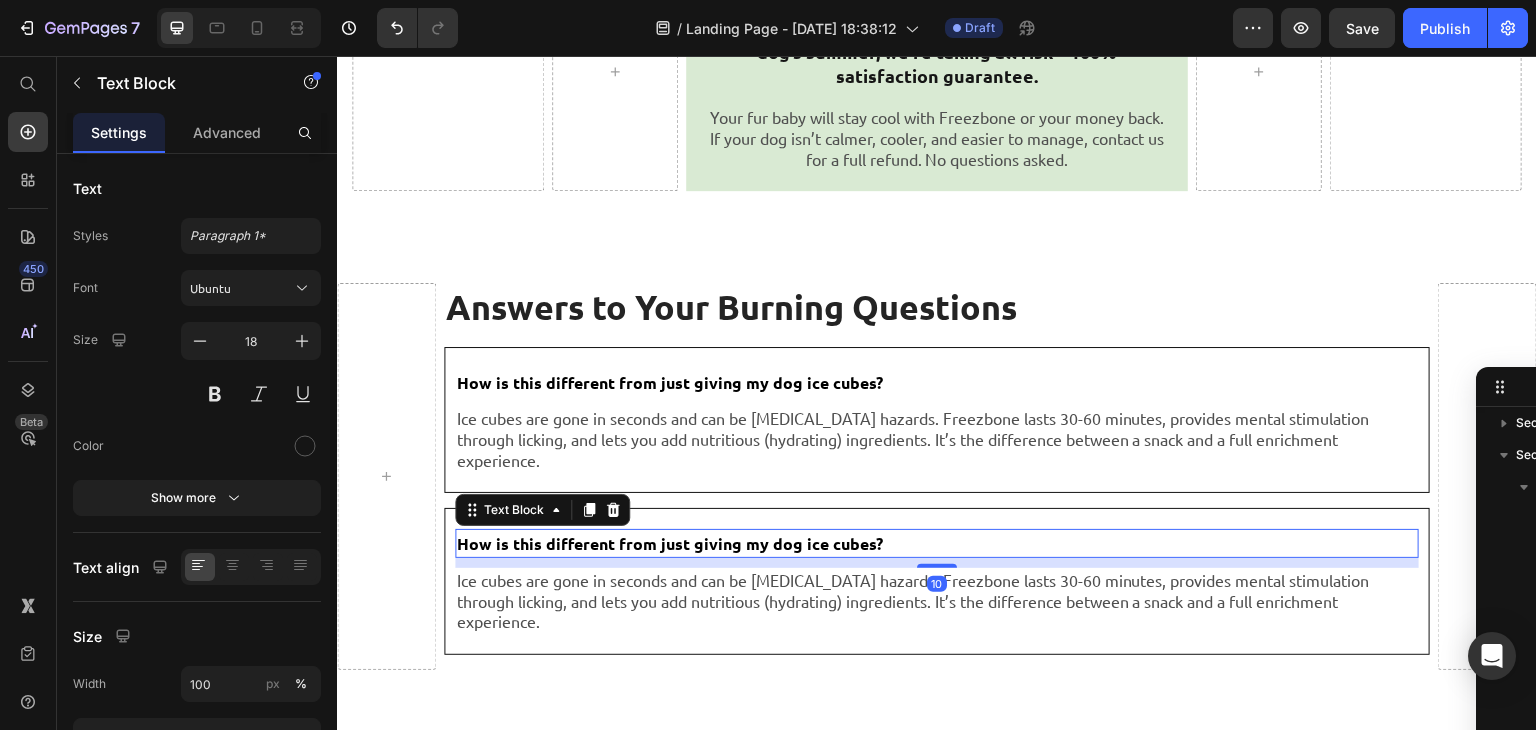 scroll, scrollTop: 296, scrollLeft: 0, axis: vertical 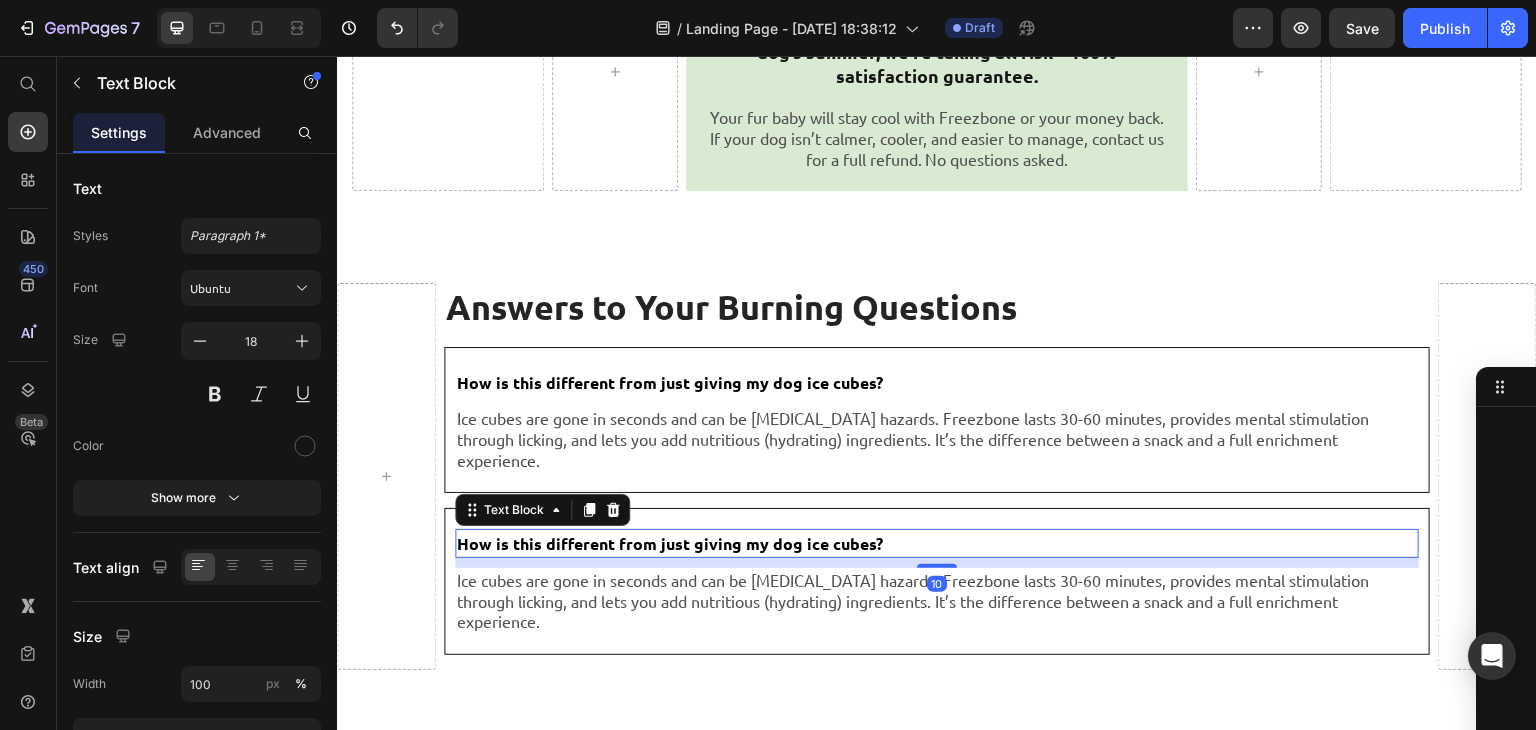 click on "How is this different from just giving my dog ice cubes?" at bounding box center [670, 543] 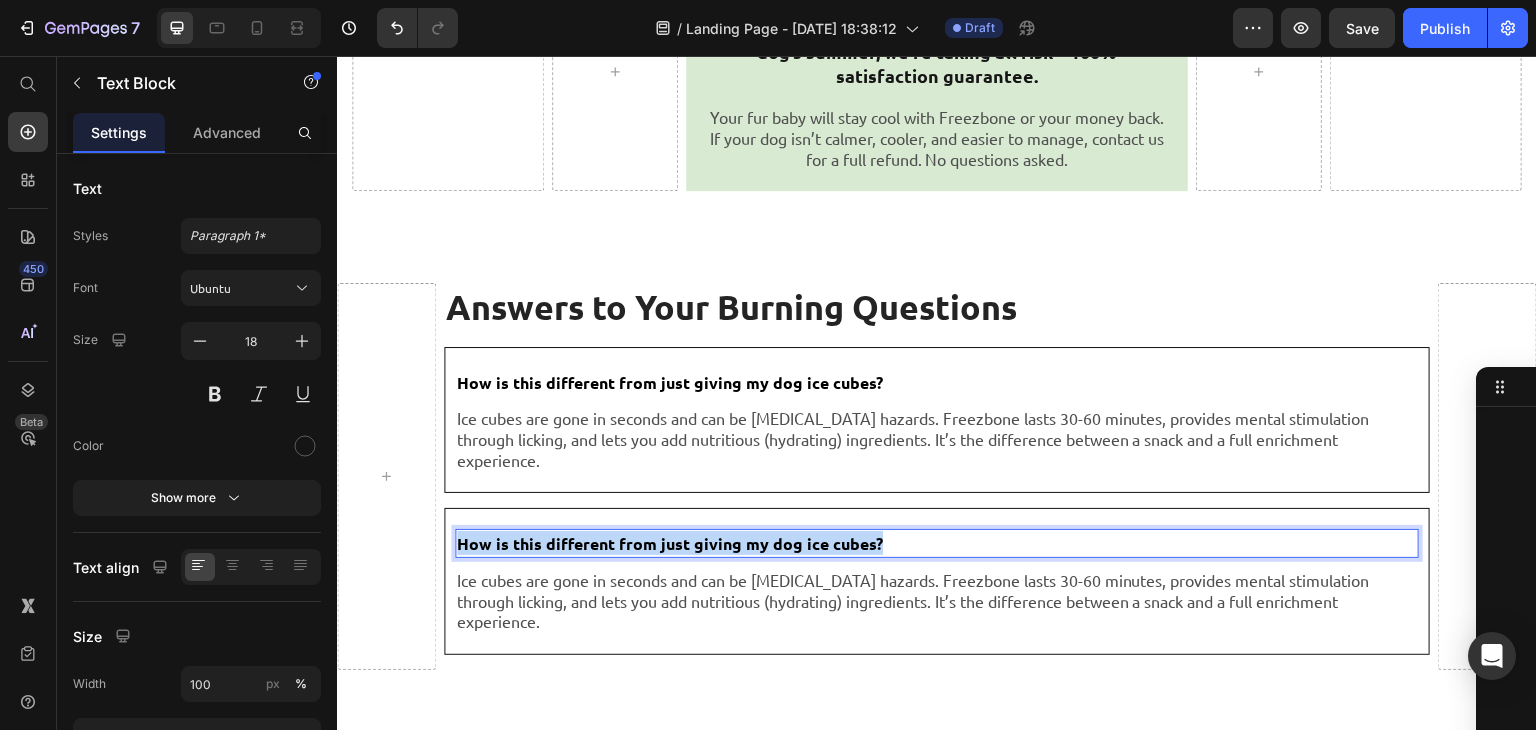 click on "How is this different from just giving my dog ice cubes?" at bounding box center (670, 543) 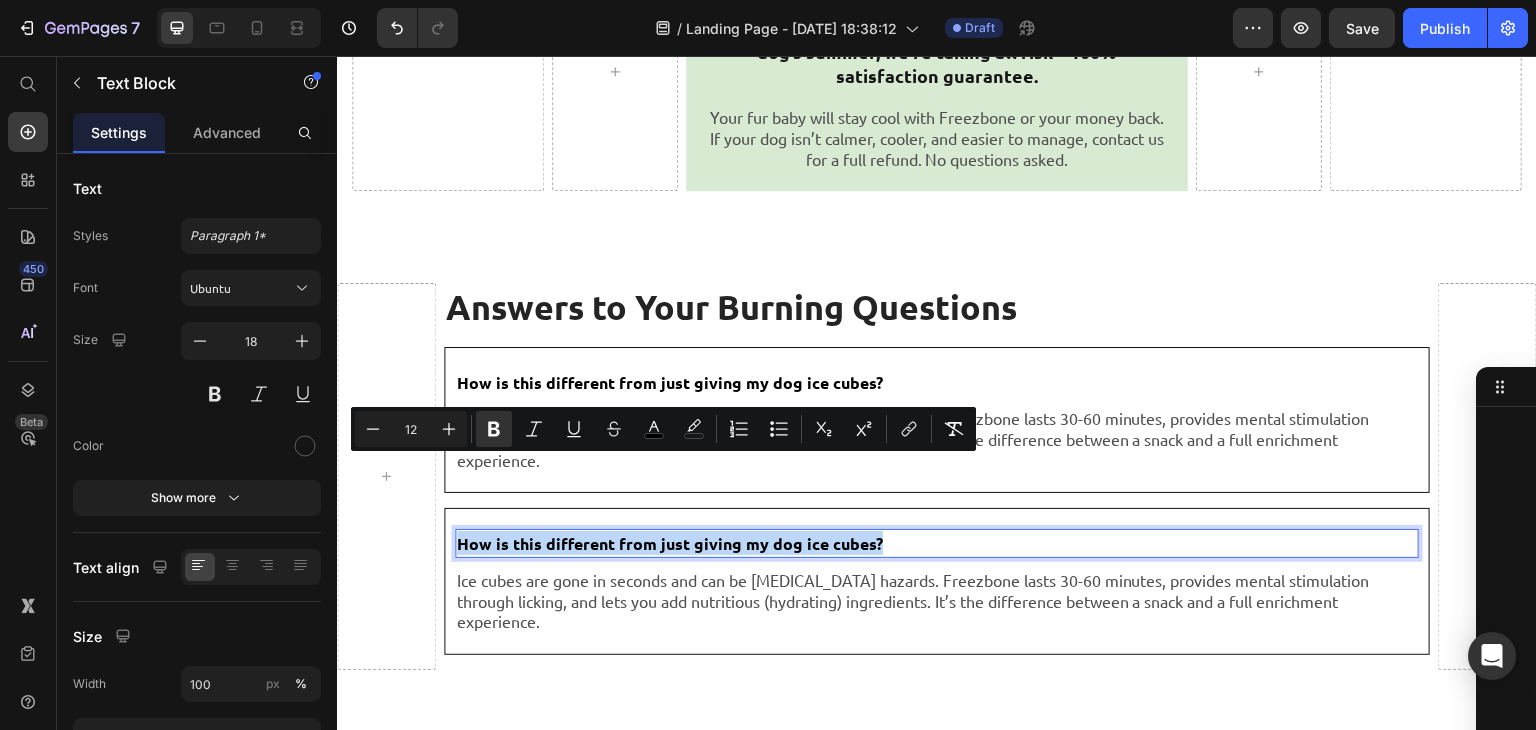 click on "How is this different from just giving my dog ice cubes?" at bounding box center (670, 543) 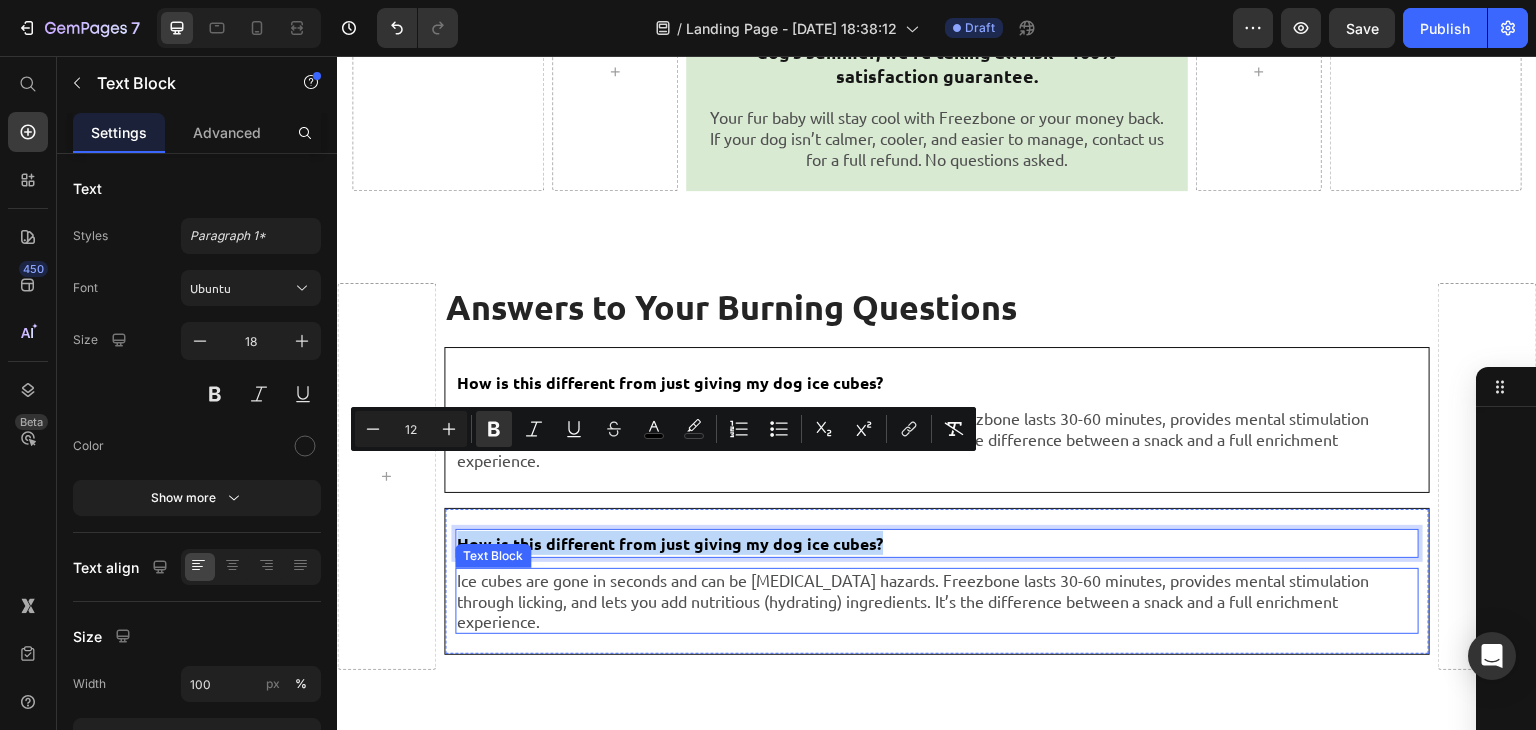 click on "Ice cubes are gone in seconds and can be [MEDICAL_DATA] hazards. Freezbone lasts 30-60 minutes, provides mental stimulation through licking, and lets you add nutritious (hydrating) ingredients. It’s the difference between a snack and a full enrichment experience." at bounding box center [937, 601] 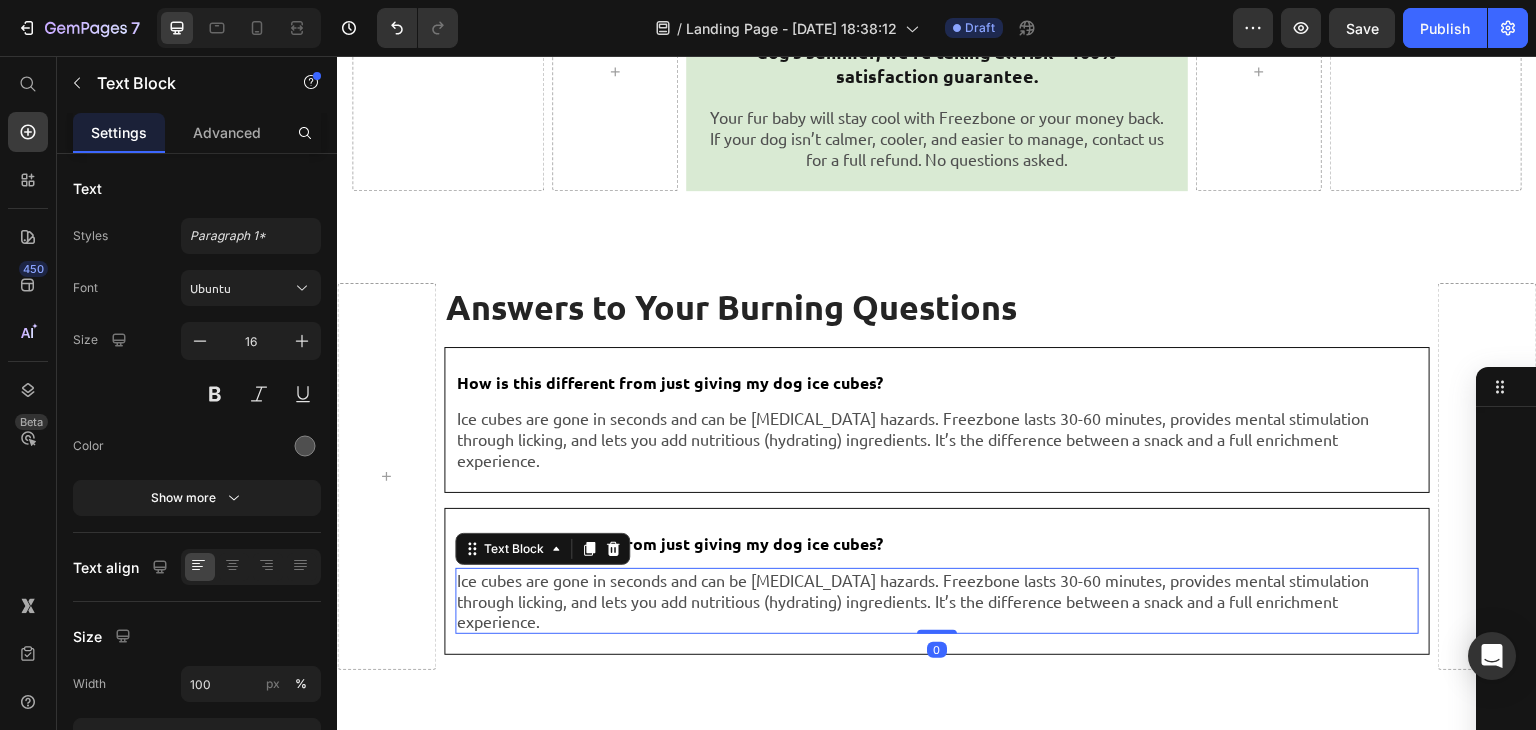 click on "Ice cubes are gone in seconds and can be [MEDICAL_DATA] hazards. Freezbone lasts 30-60 minutes, provides mental stimulation through licking, and lets you add nutritious (hydrating) ingredients. It’s the difference between a snack and a full enrichment experience." at bounding box center [937, 601] 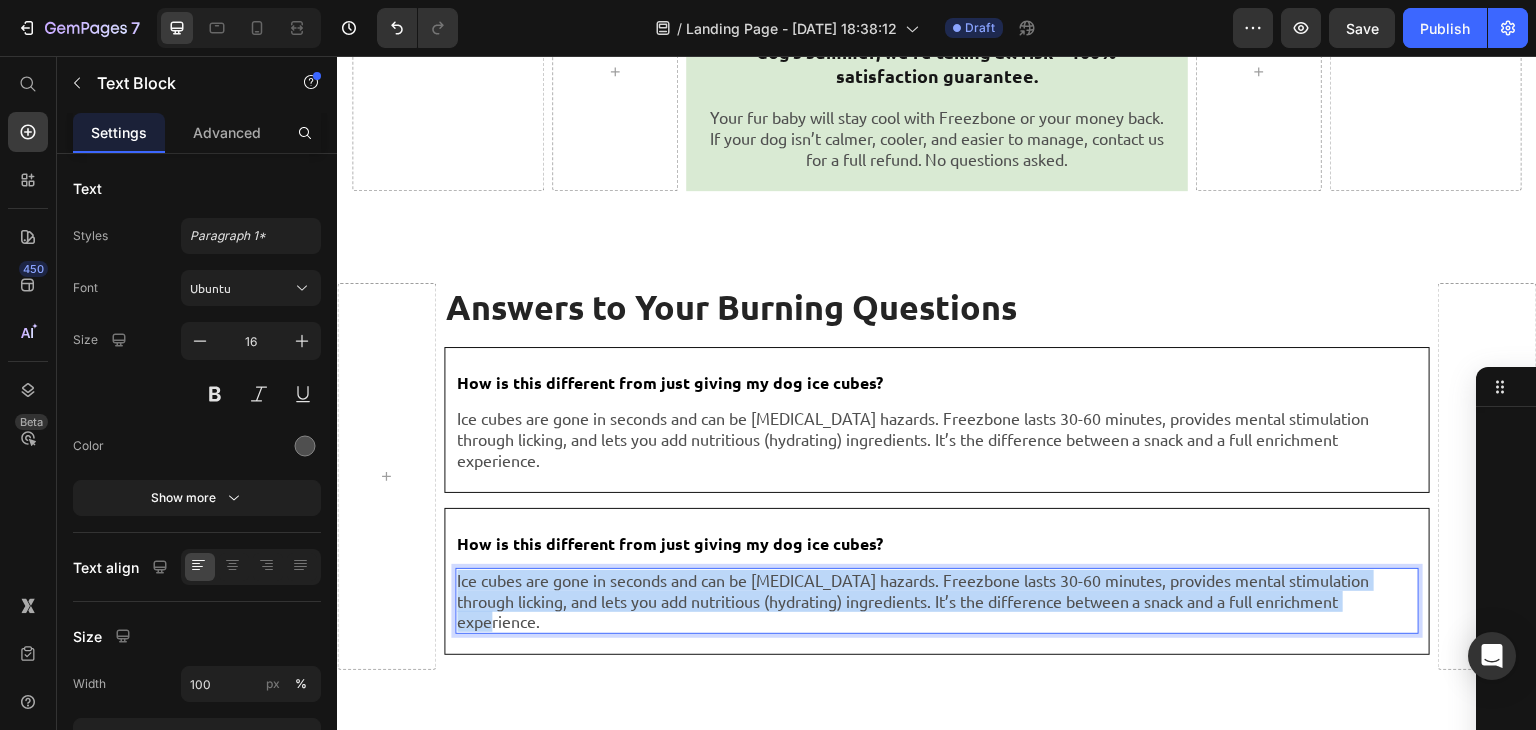click on "Ice cubes are gone in seconds and can be [MEDICAL_DATA] hazards. Freezbone lasts 30-60 minutes, provides mental stimulation through licking, and lets you add nutritious (hydrating) ingredients. It’s the difference between a snack and a full enrichment experience." at bounding box center (937, 601) 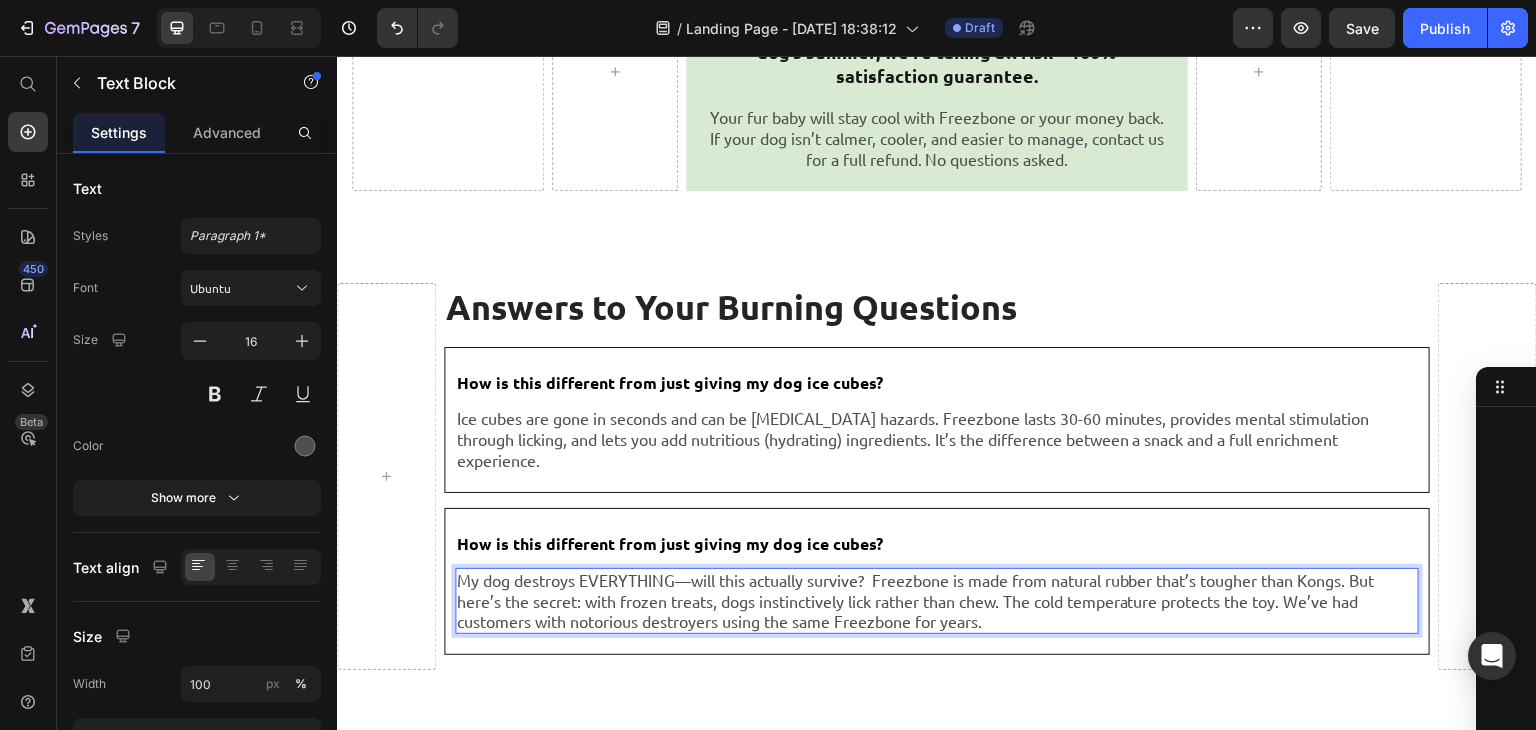 click on "My dog destroys EVERYTHING—will this actually survive?  Freezbone is made from natural rubber that’s tougher than Kongs. But here’s the secret: with frozen treats, dogs instinctively lick rather than chew. The cold temperature protects the toy. We’ve had customers with notorious destroyers using the same Freezbone for years." at bounding box center (937, 601) 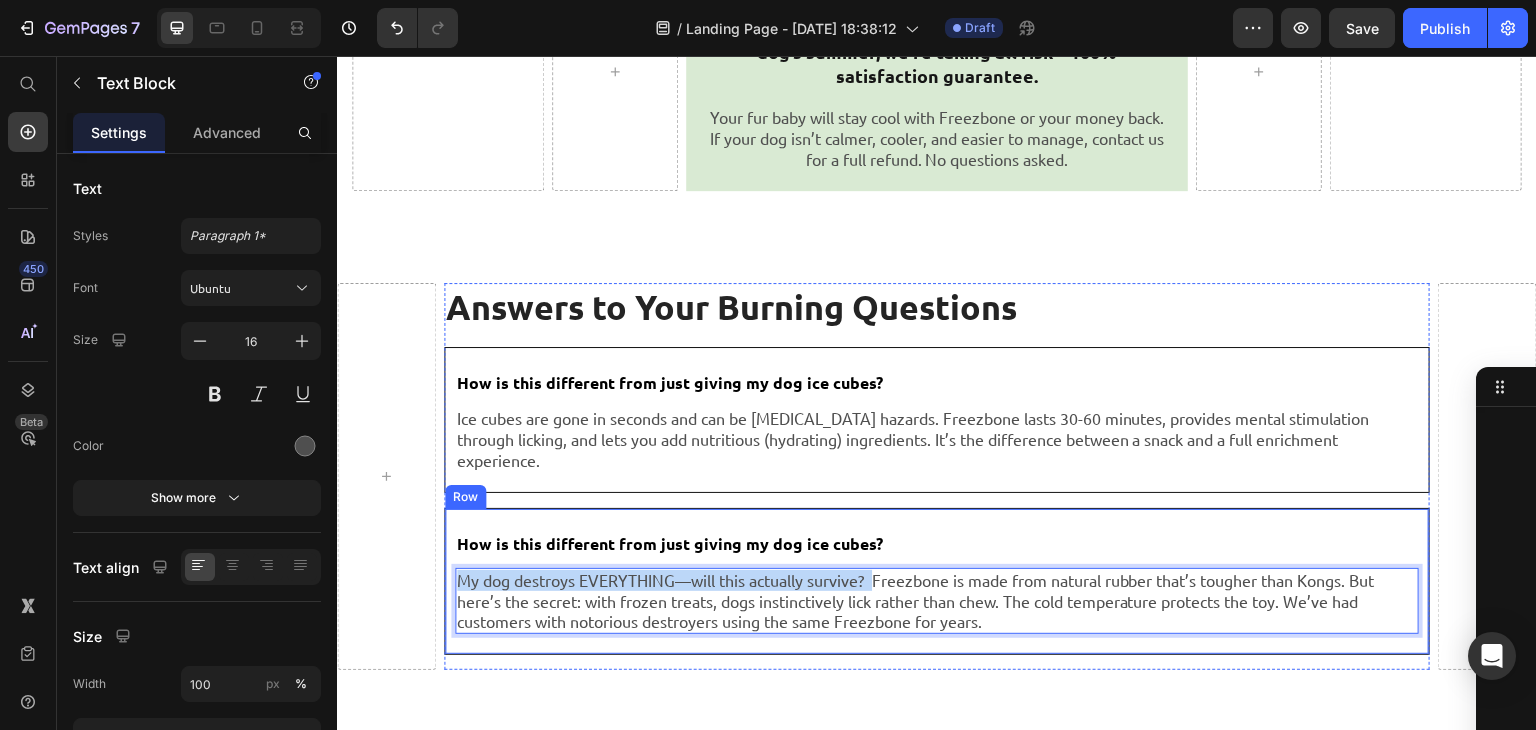 drag, startPoint x: 874, startPoint y: 506, endPoint x: 446, endPoint y: 488, distance: 428.37833 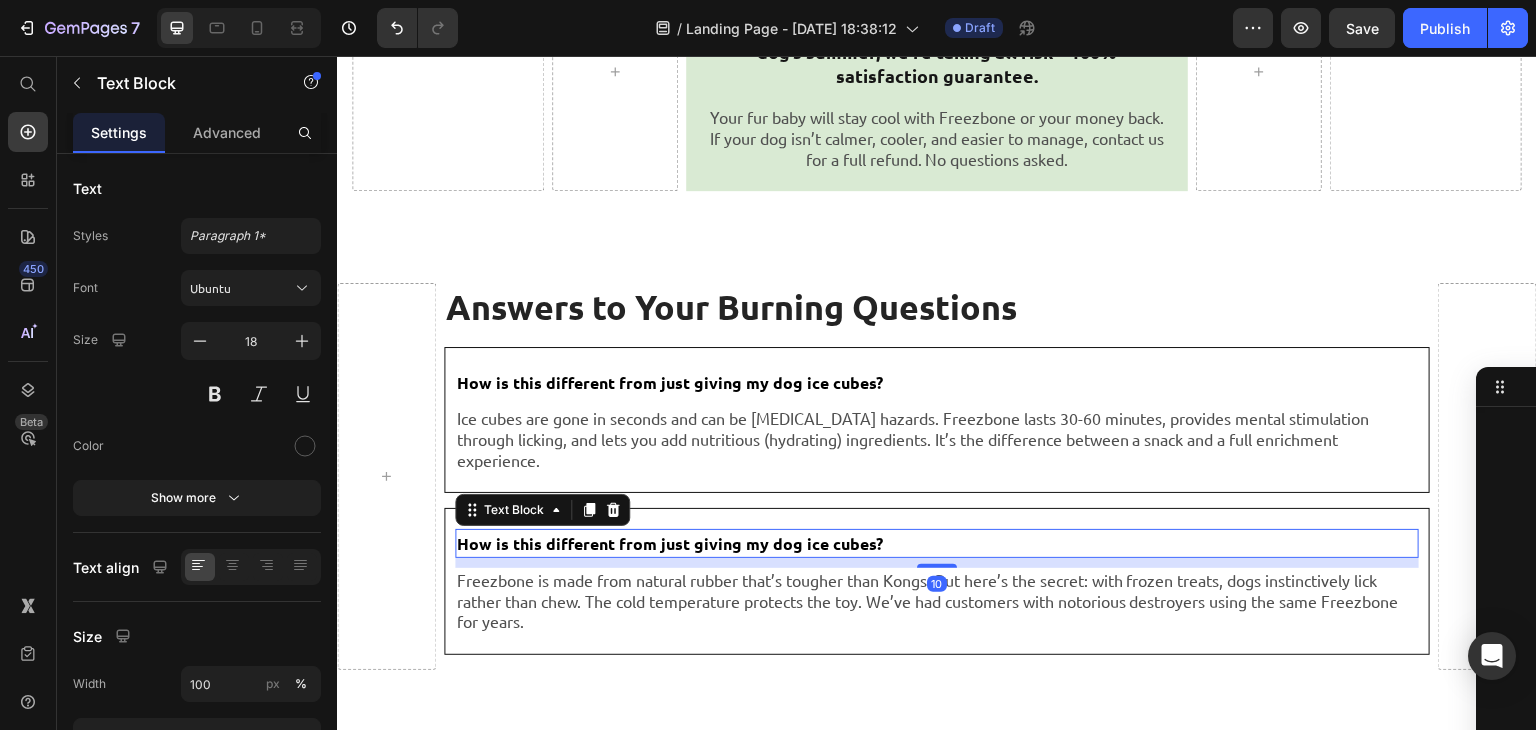 click on "How is this different from just giving my dog ice cubes?" at bounding box center [670, 543] 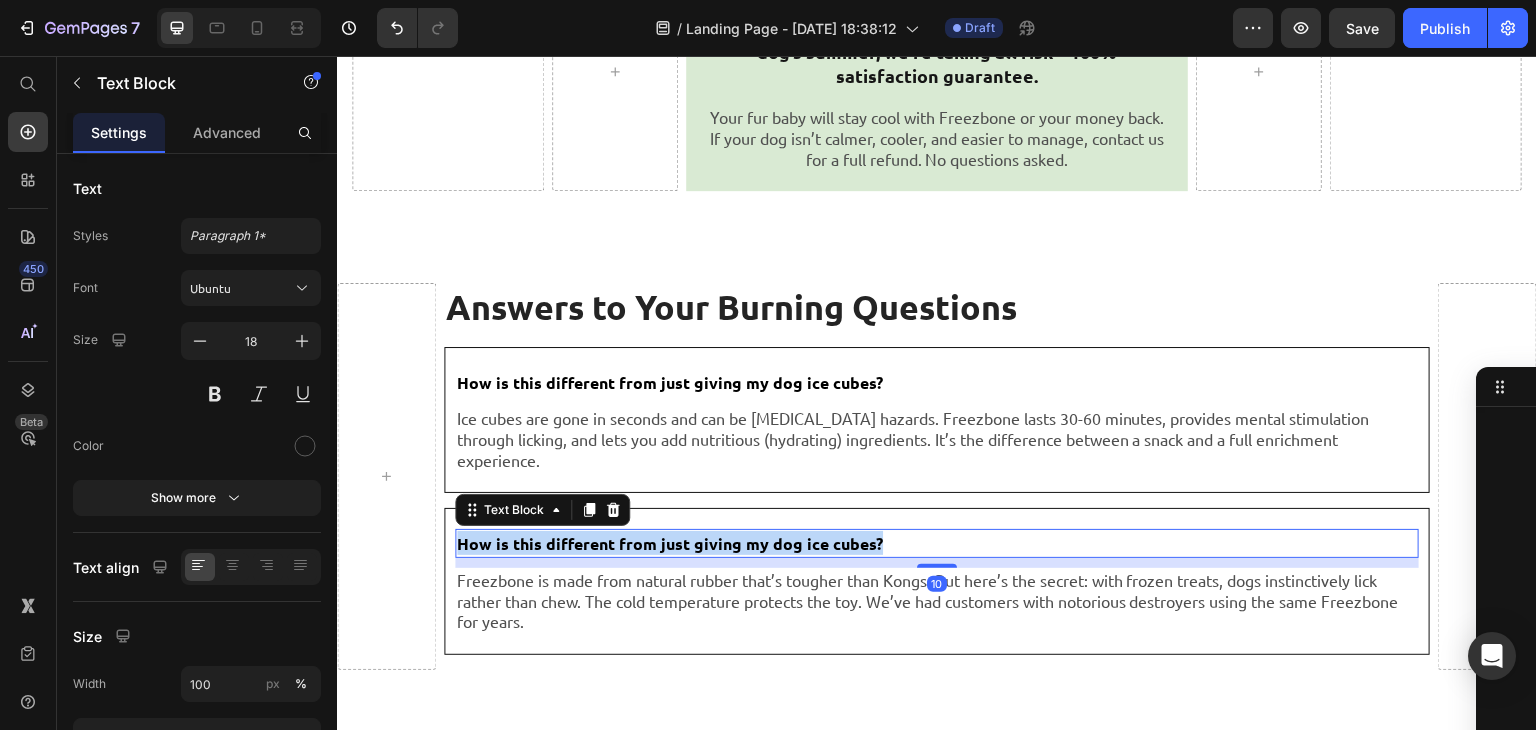 click on "How is this different from just giving my dog ice cubes?" at bounding box center (670, 543) 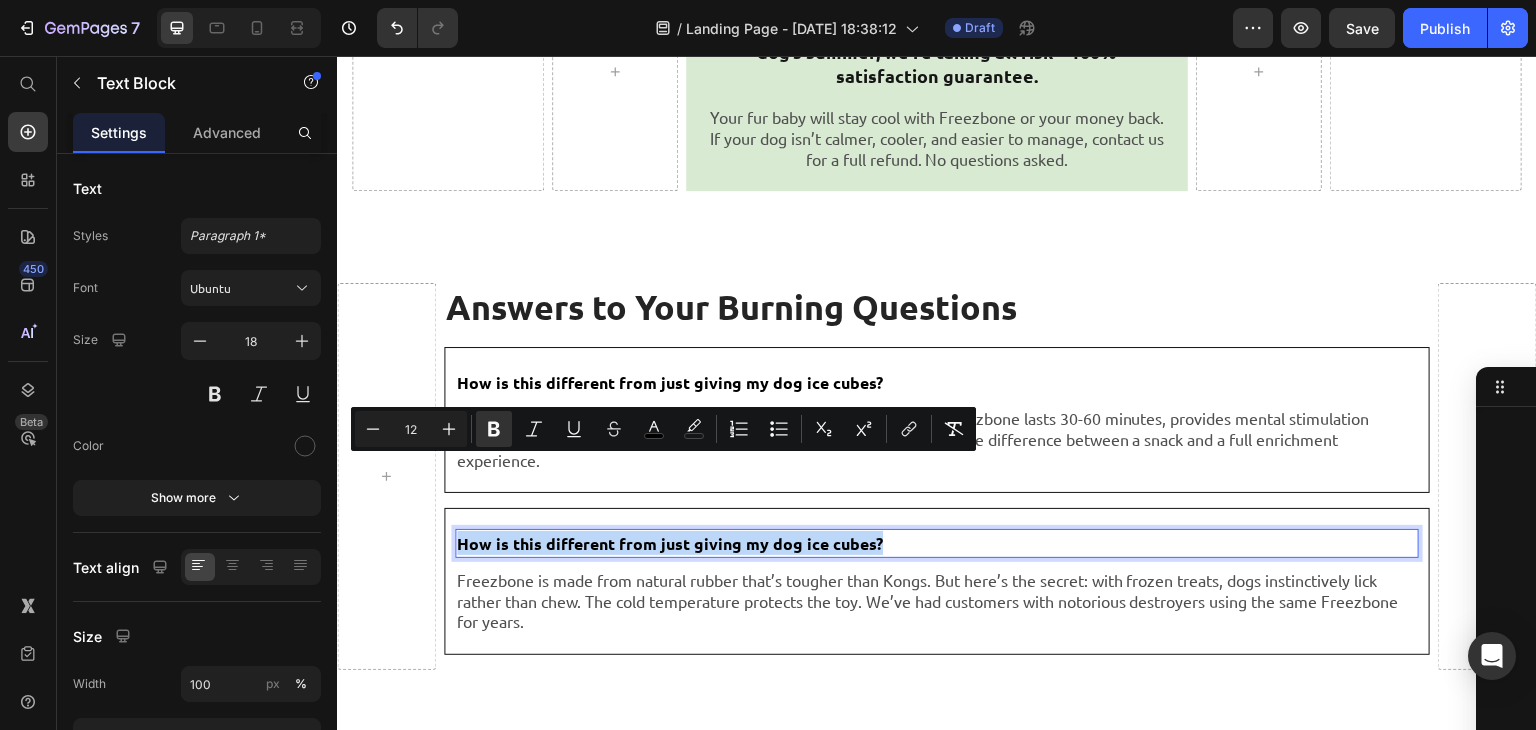 click on "How is this different from just giving my dog ice cubes?" at bounding box center [670, 543] 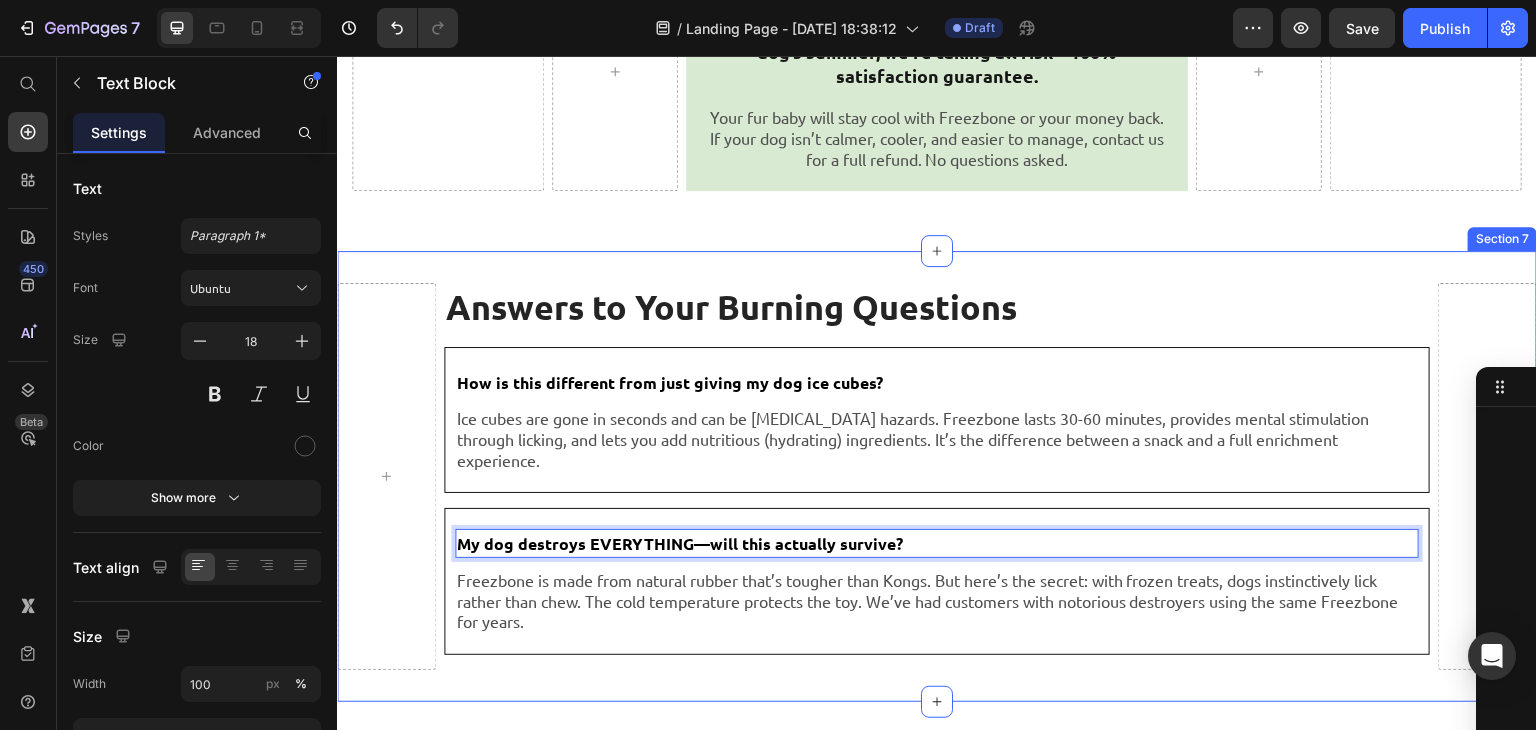 click on "Answers to Your Burning Questions Heading How is this different from just giving my dog ice cubes? Text Block Ice cubes are gone in seconds and can be [MEDICAL_DATA] hazards. Freezbone lasts 30-60 minutes, provides mental stimulation through licking, and lets you add nutritious (hydrating) ingredients. It’s the difference between a snack and a full enrichment experience. Text Block Row My dog destroys EVERYTHING—will this actually survive?   Text Block   10 Freezbone is made from natural rubber that’s tougher than Kongs. But here’s the secret: with frozen treats, dogs instinctively lick rather than chew. The cold temperature protects the toy. We’ve had customers with notorious destroyers using the same Freezbone for years. Text Block Row Row
Row Section 7" at bounding box center [937, 476] 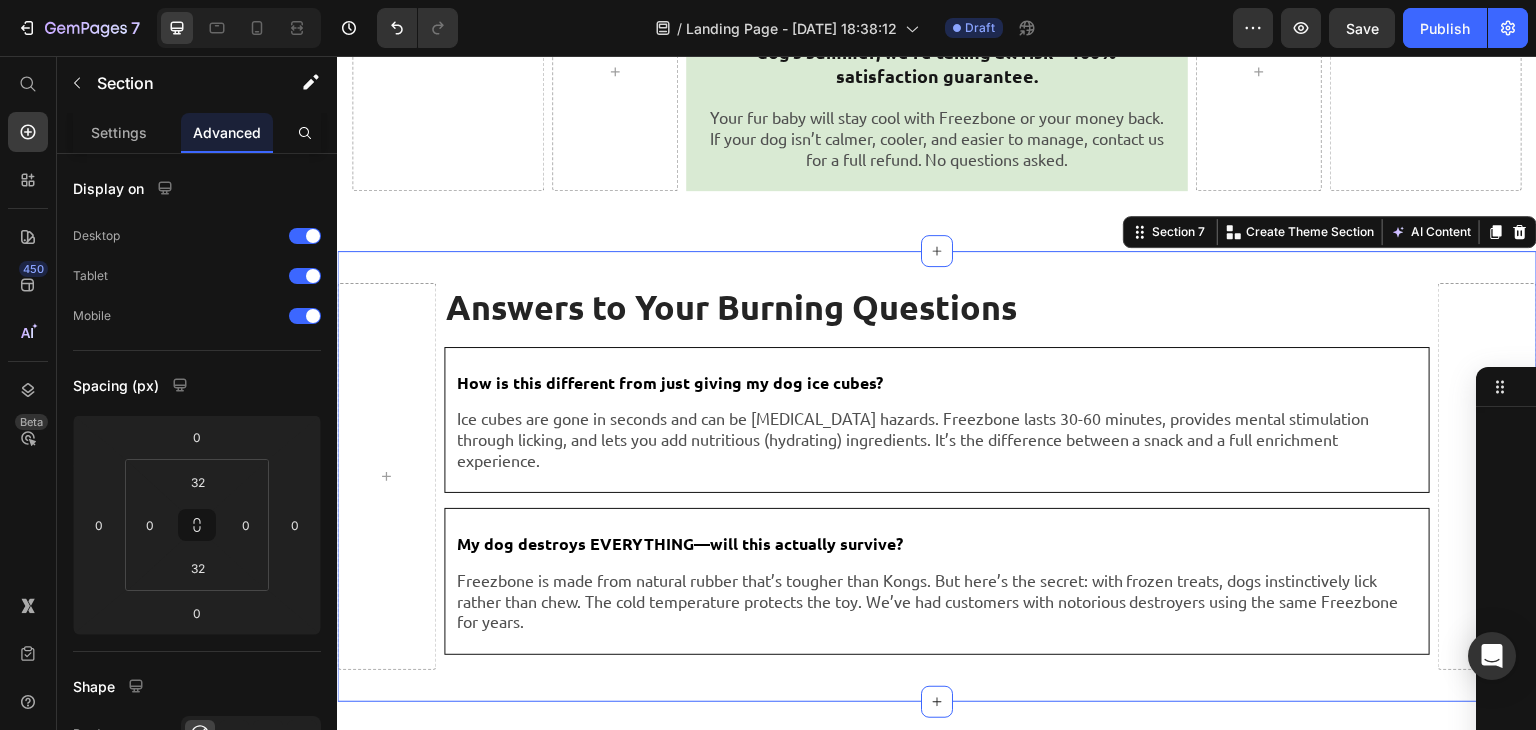scroll, scrollTop: 6, scrollLeft: 0, axis: vertical 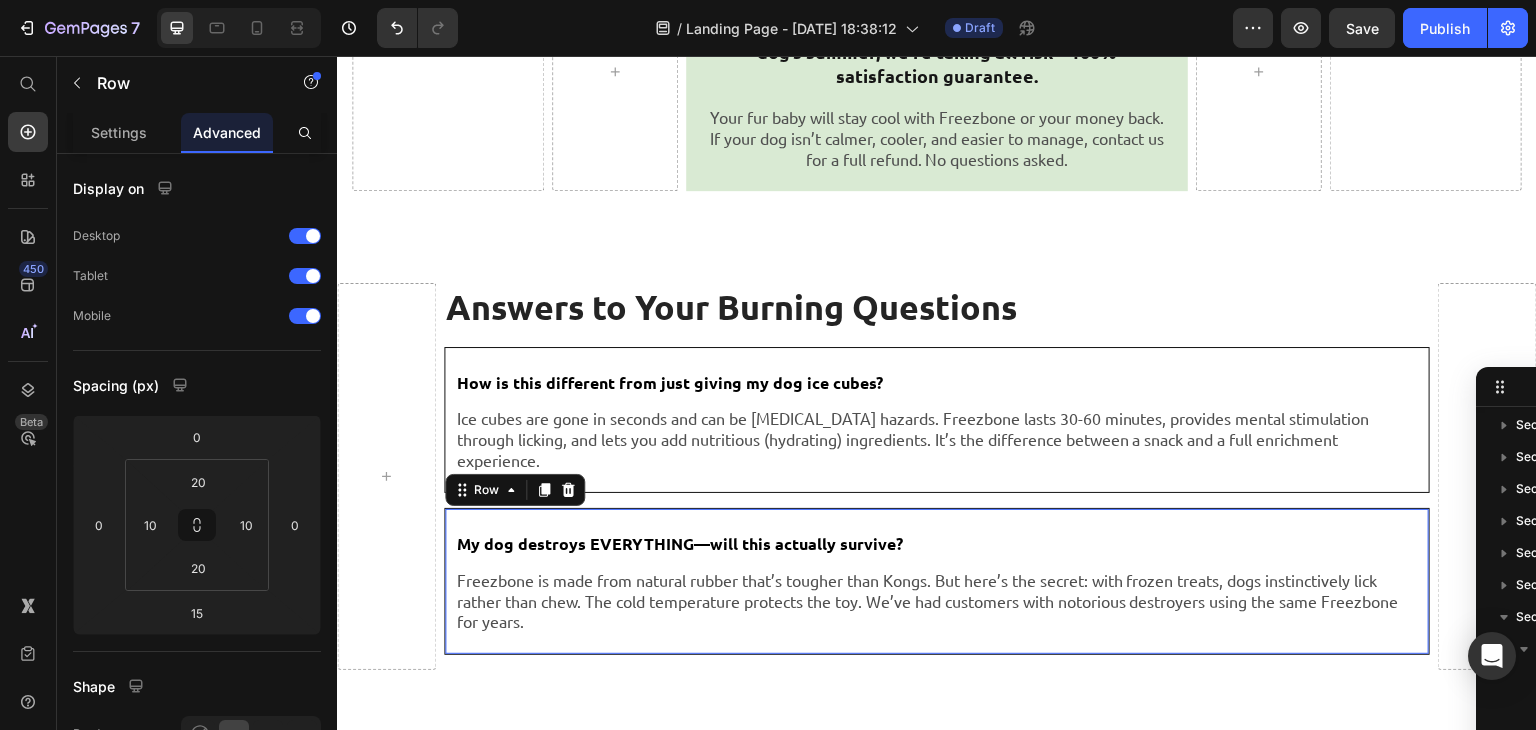 click on "My dog destroys EVERYTHING—will this actually survive?   Text Block Freezbone is made from natural rubber that’s tougher than Kongs. But here’s the secret: with frozen treats, dogs instinctively lick rather than chew. The cold temperature protects the toy. We’ve had customers with notorious destroyers using the same Freezbone for years. Text Block Row   0" at bounding box center [937, 581] 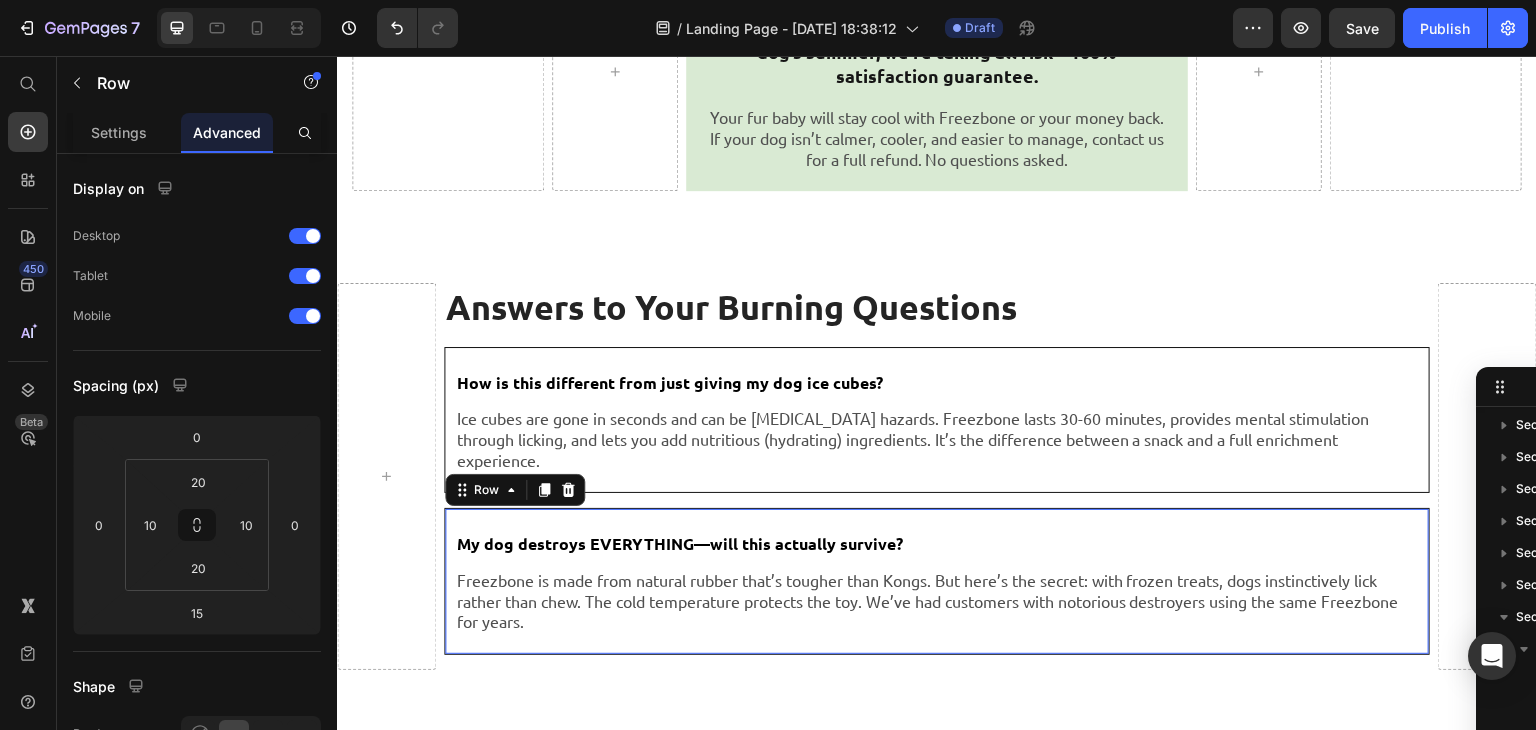 scroll, scrollTop: 296, scrollLeft: 0, axis: vertical 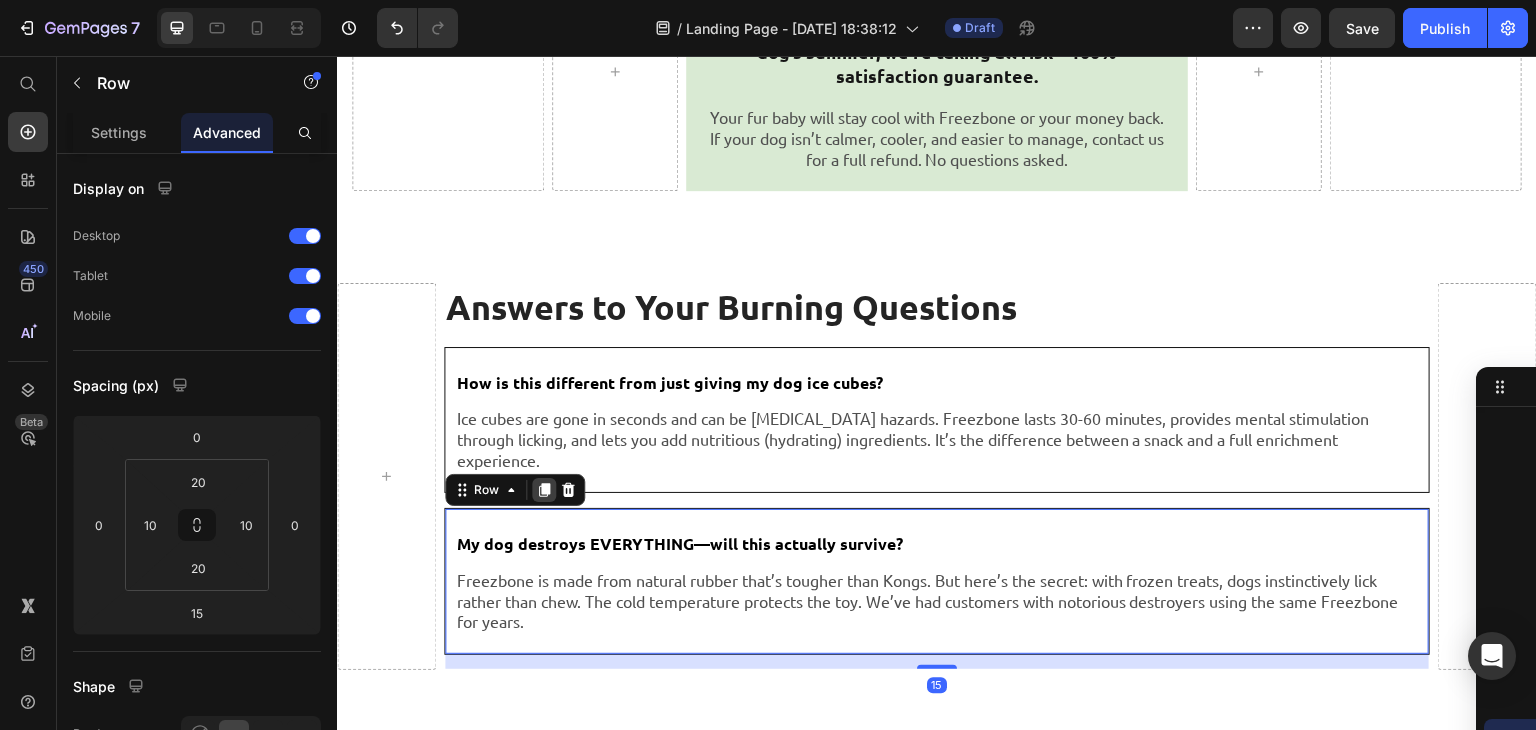 click 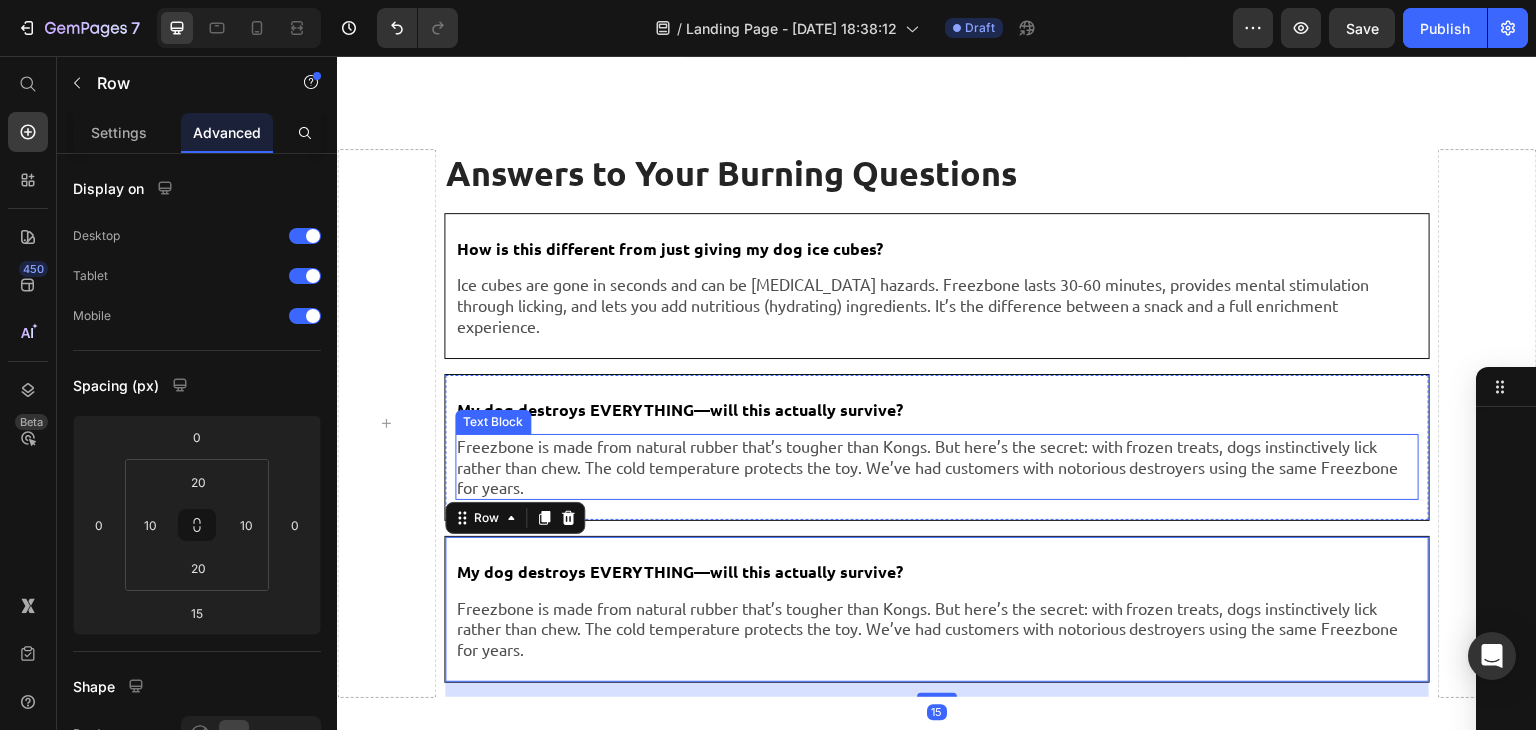 scroll, scrollTop: 8688, scrollLeft: 0, axis: vertical 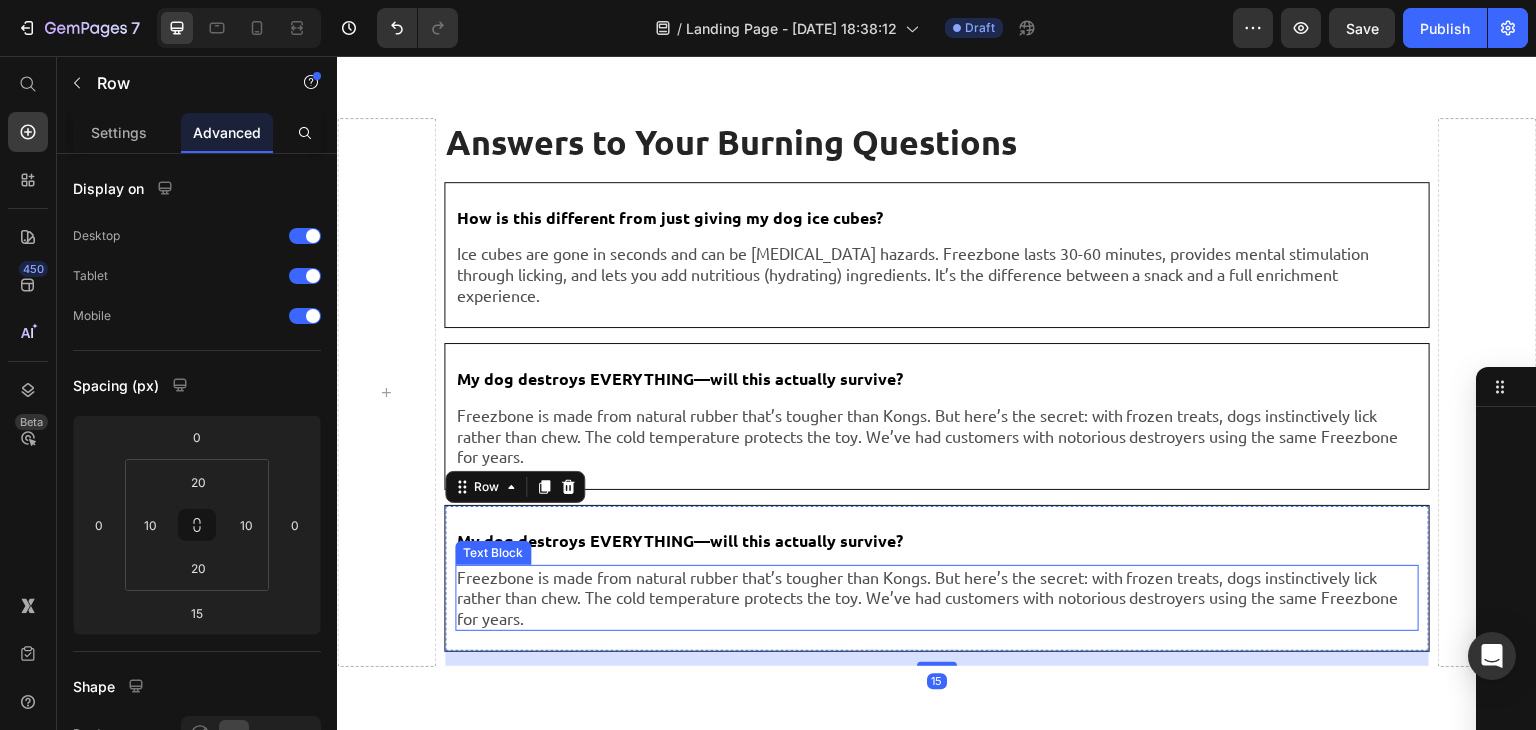 click on "Freezbone is made from natural rubber that’s tougher than Kongs. But here’s the secret: with frozen treats, dogs instinctively lick rather than chew. The cold temperature protects the toy. We’ve had customers with notorious destroyers using the same Freezbone for years." at bounding box center [937, 598] 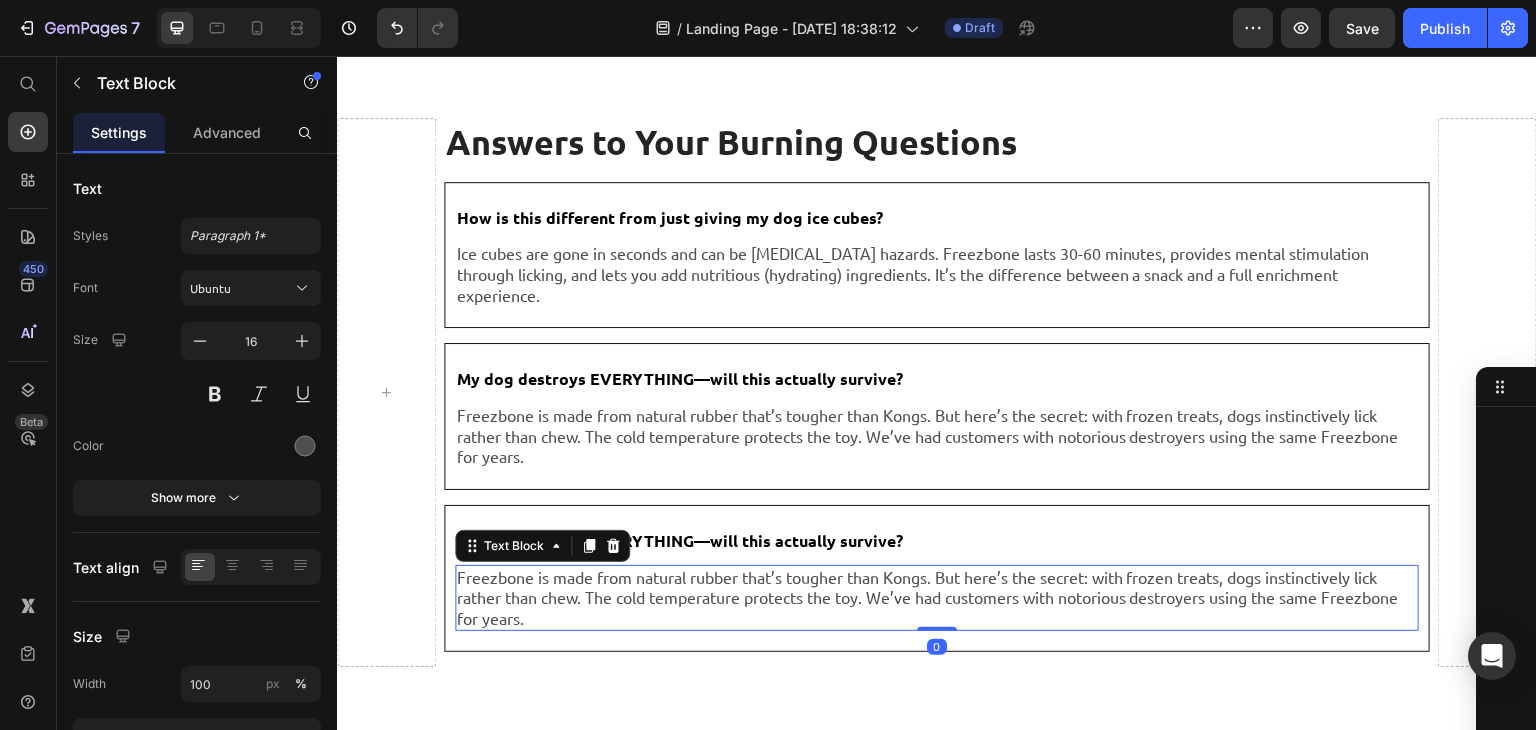 scroll, scrollTop: 424, scrollLeft: 0, axis: vertical 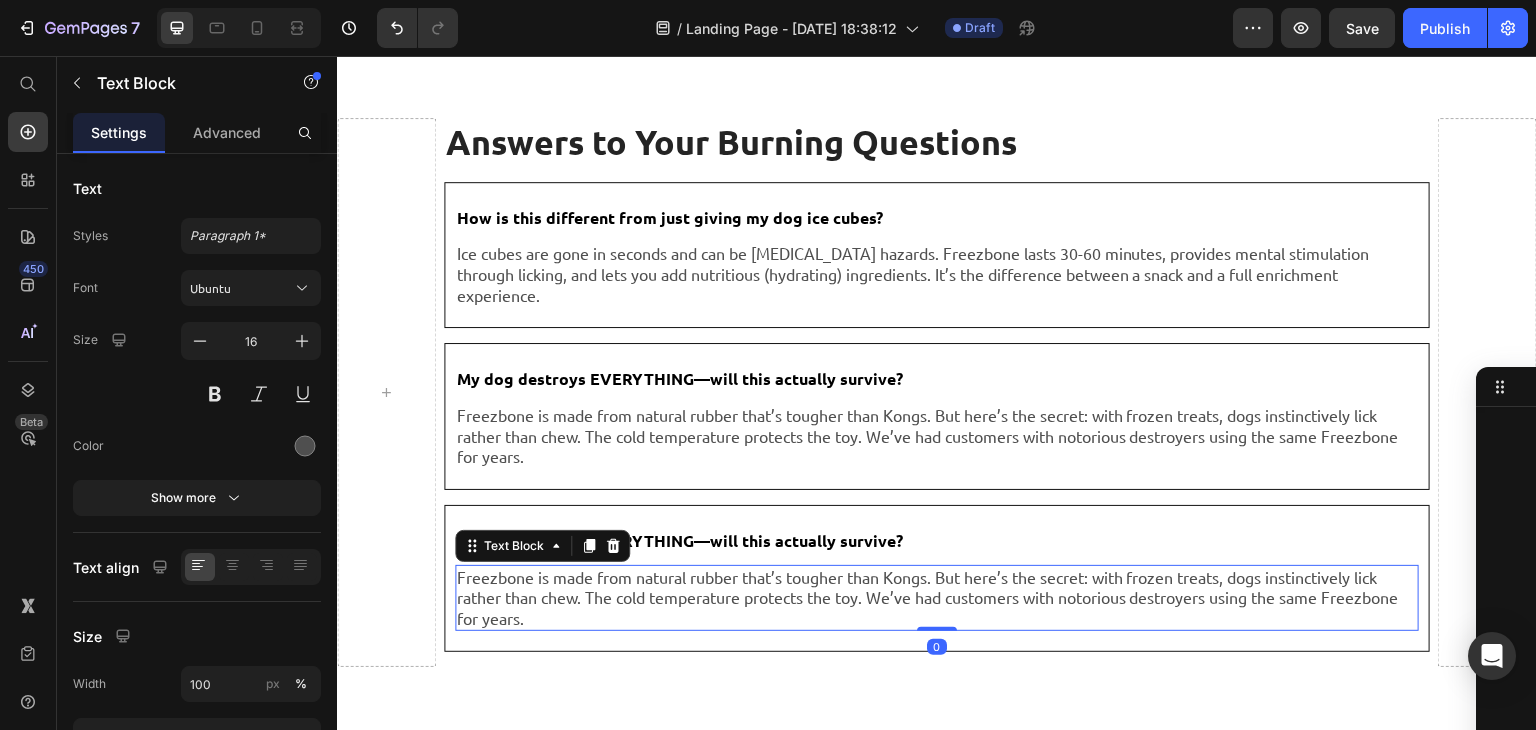 click on "Freezbone is made from natural rubber that’s tougher than Kongs. But here’s the secret: with frozen treats, dogs instinctively lick rather than chew. The cold temperature protects the toy. We’ve had customers with notorious destroyers using the same Freezbone for years." at bounding box center [937, 598] 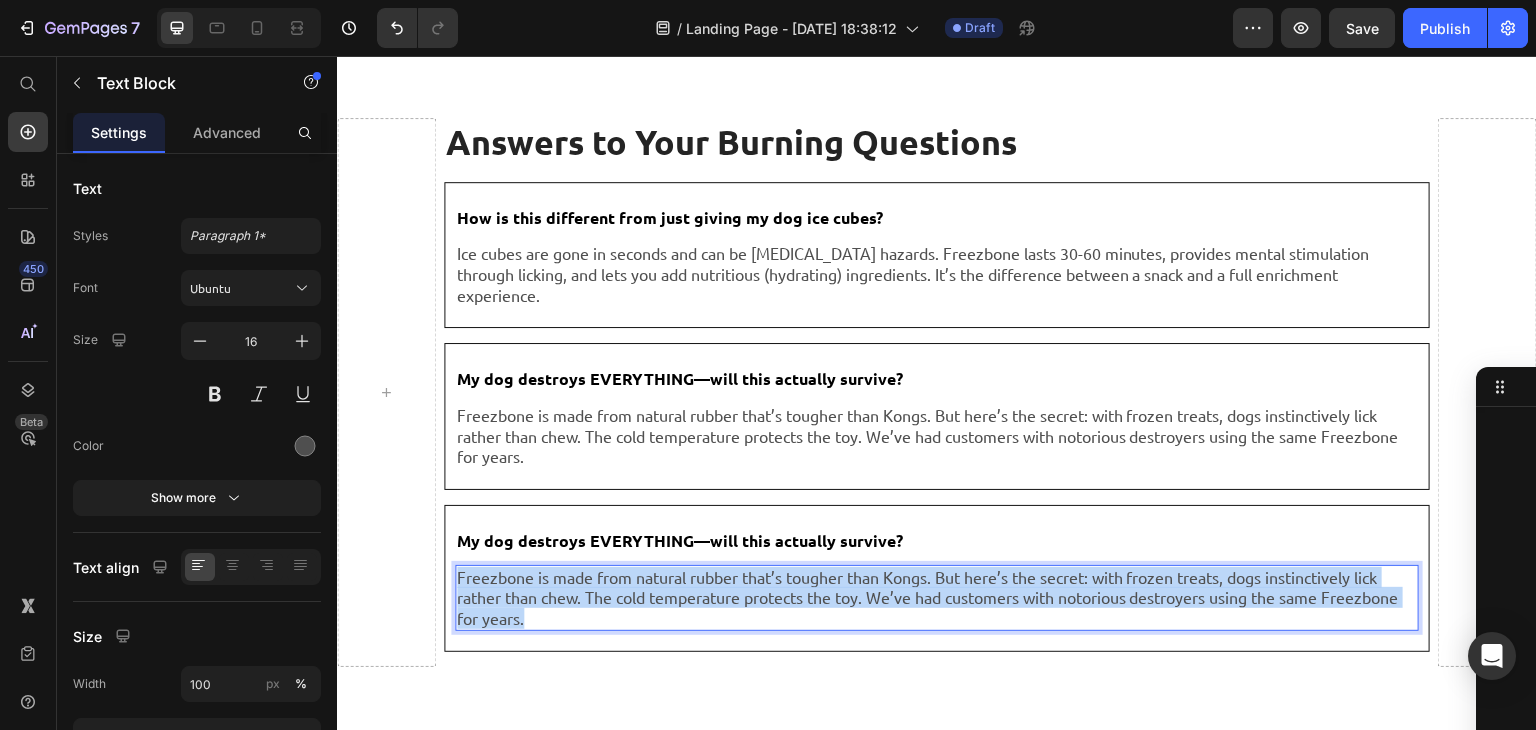 click on "Freezbone is made from natural rubber that’s tougher than Kongs. But here’s the secret: with frozen treats, dogs instinctively lick rather than chew. The cold temperature protects the toy. We’ve had customers with notorious destroyers using the same Freezbone for years." at bounding box center (937, 598) 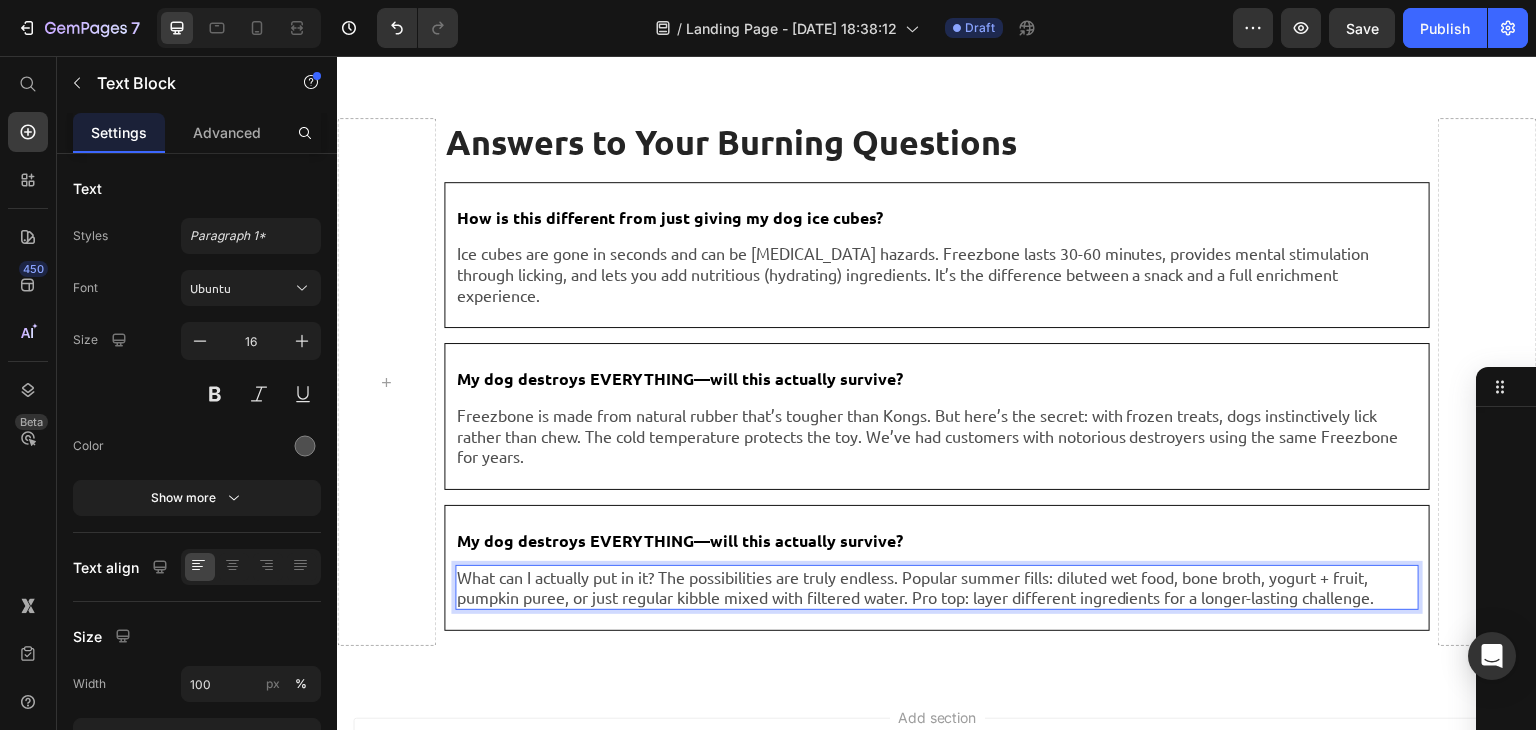 click on "What can I actually put in it? The possibilities are truly endless. Popular summer fills: diluted wet food, bone broth, yogurt + fruit, pumpkin puree, or just regular kibble mixed with filtered water. Pro top: layer different ingredients for a longer-lasting challenge." at bounding box center (937, 588) 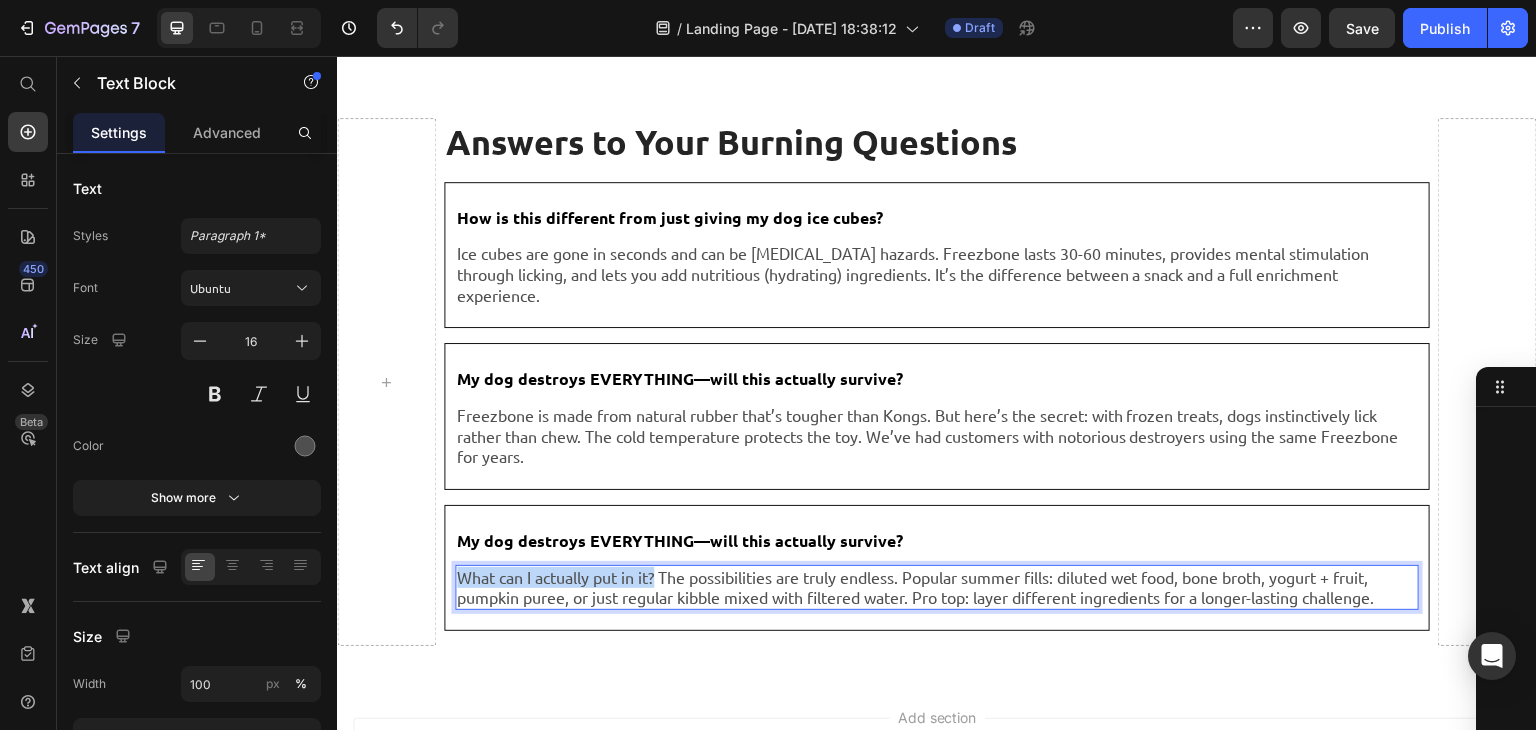 drag, startPoint x: 658, startPoint y: 502, endPoint x: 452, endPoint y: 510, distance: 206.15529 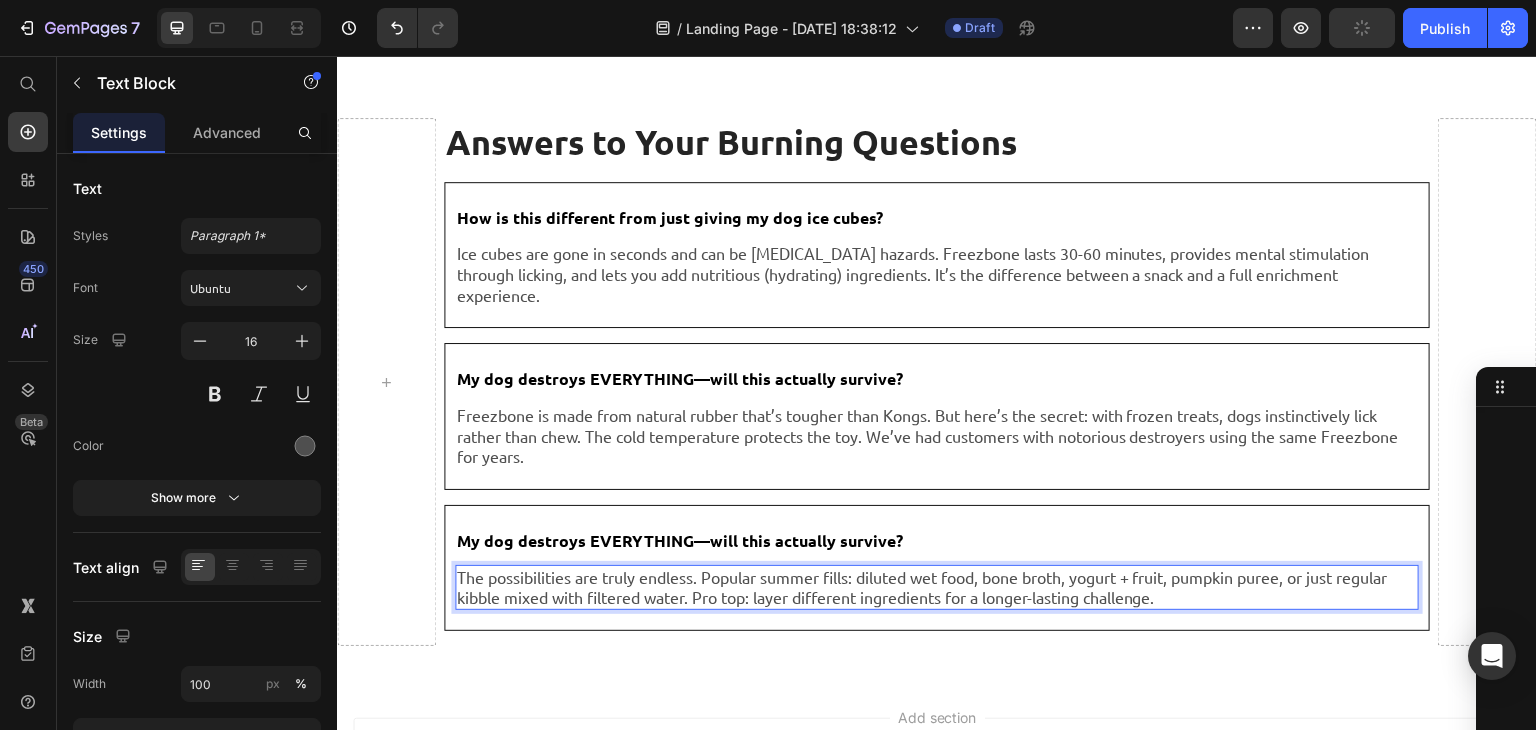 click on "The possibilities are truly endless. Popular summer fills: diluted wet food, bone broth, yogurt + fruit, pumpkin puree, or just regular kibble mixed with filtered water. Pro top: layer different ingredients for a longer-lasting challenge." at bounding box center (937, 588) 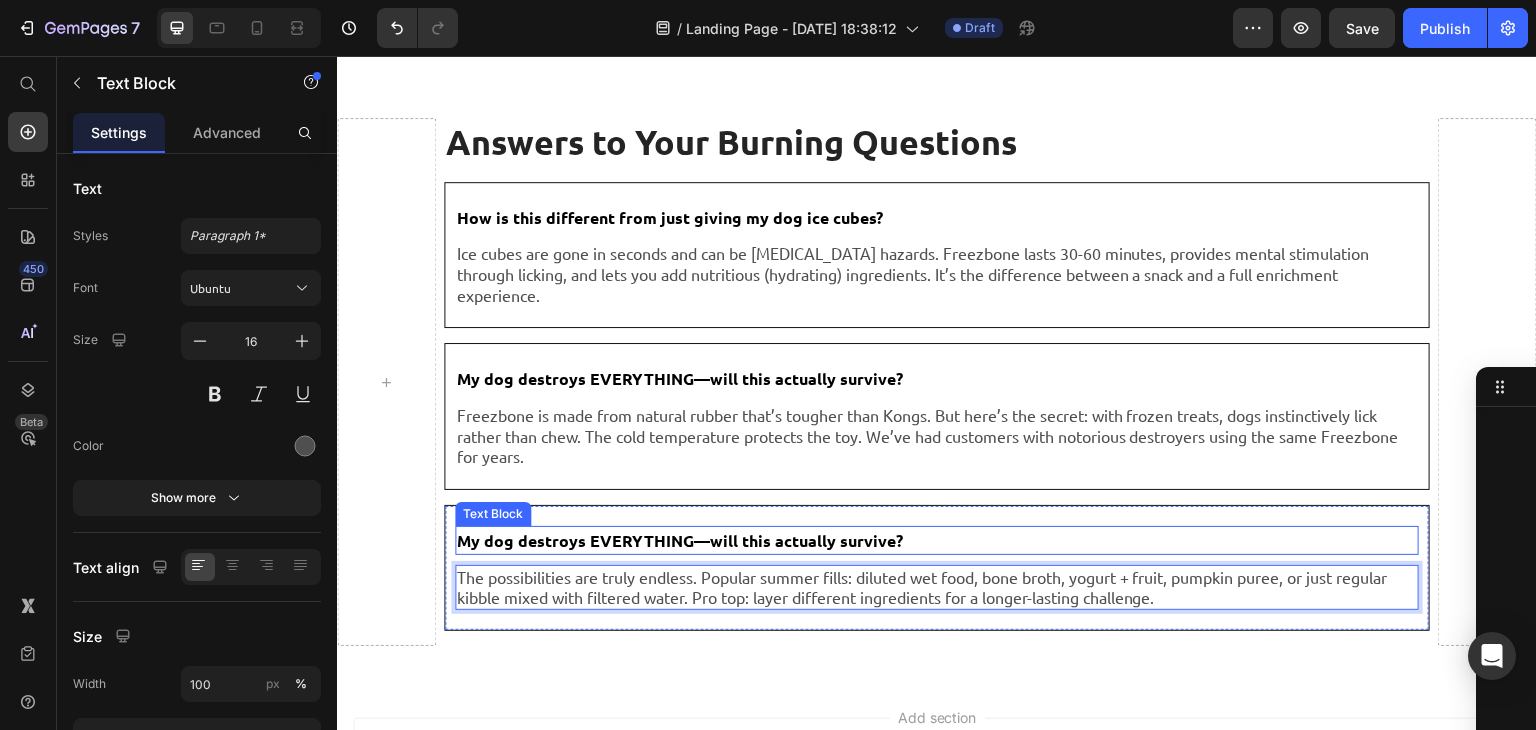click on "My dog destroys EVERYTHING—will this actually survive?" at bounding box center (680, 540) 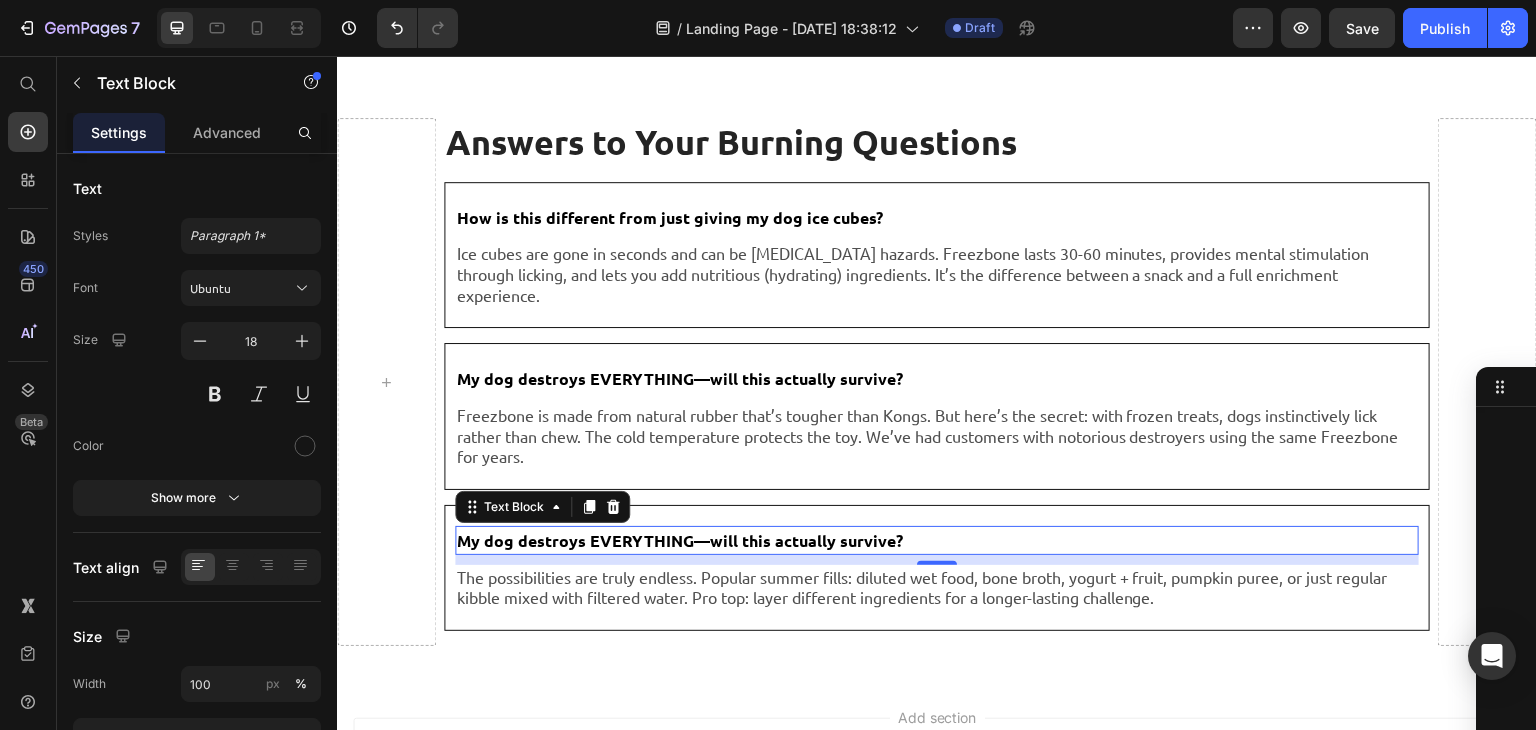click on "My dog destroys EVERYTHING—will this actually survive?" at bounding box center [680, 540] 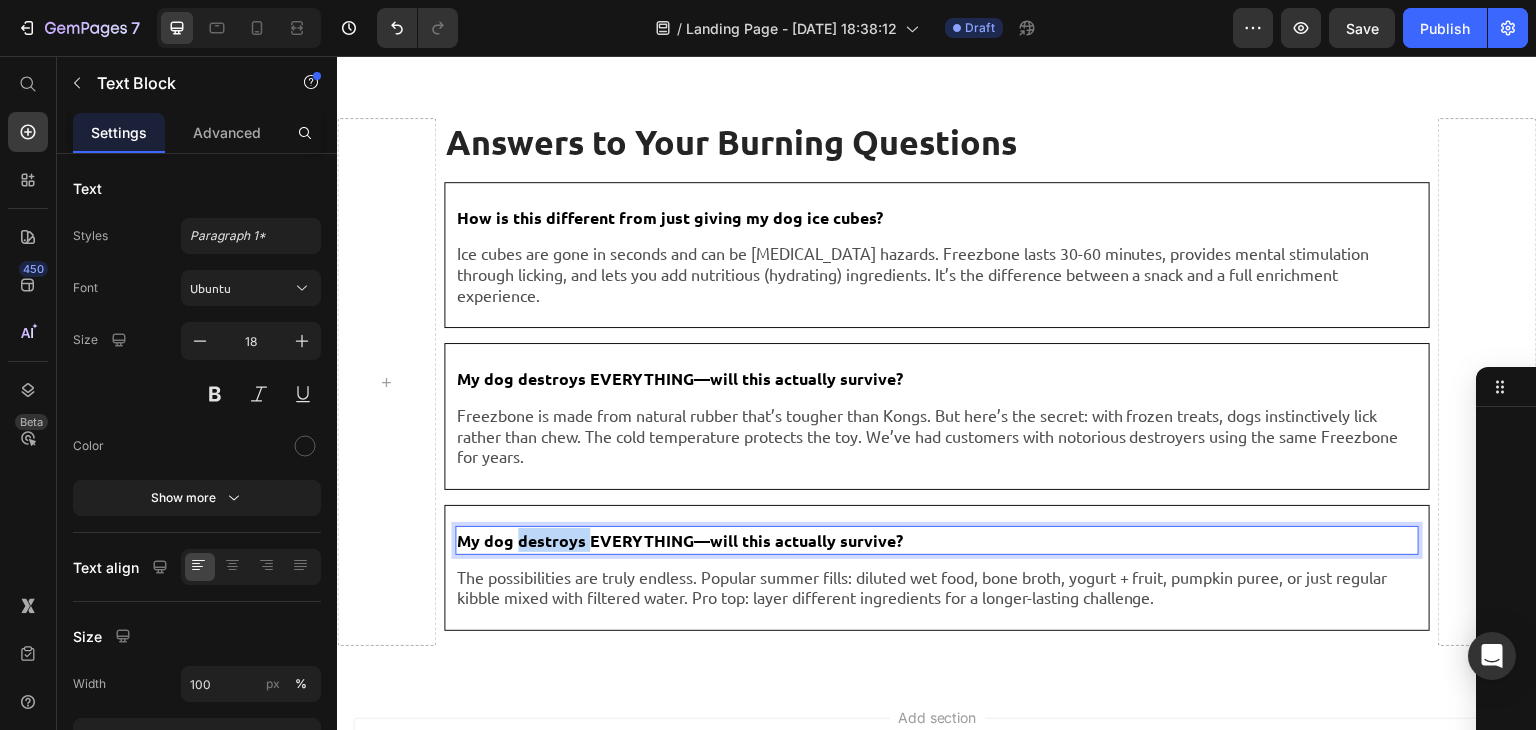 click on "My dog destroys EVERYTHING—will this actually survive?" at bounding box center [680, 540] 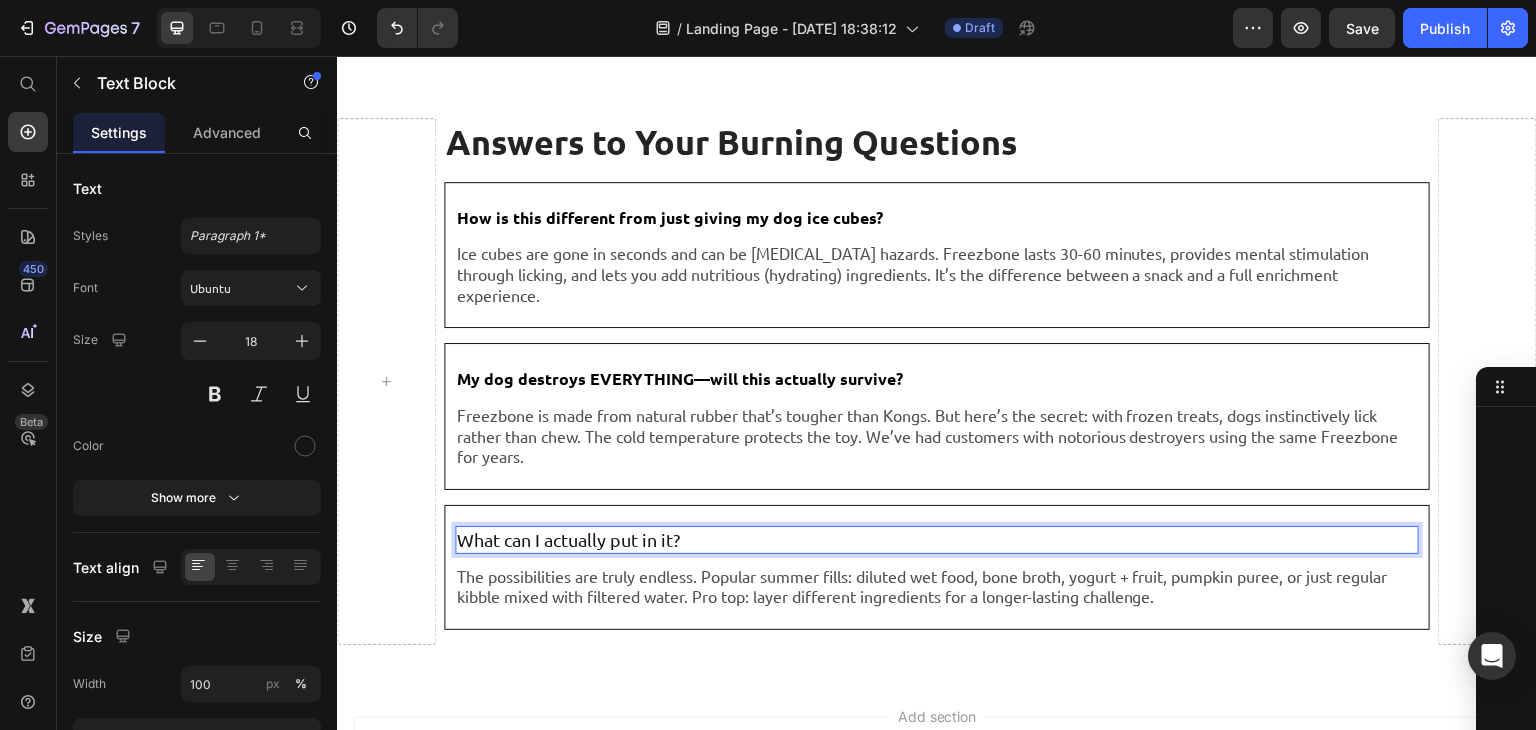 click on "What can I actually put in it?" at bounding box center [937, 539] 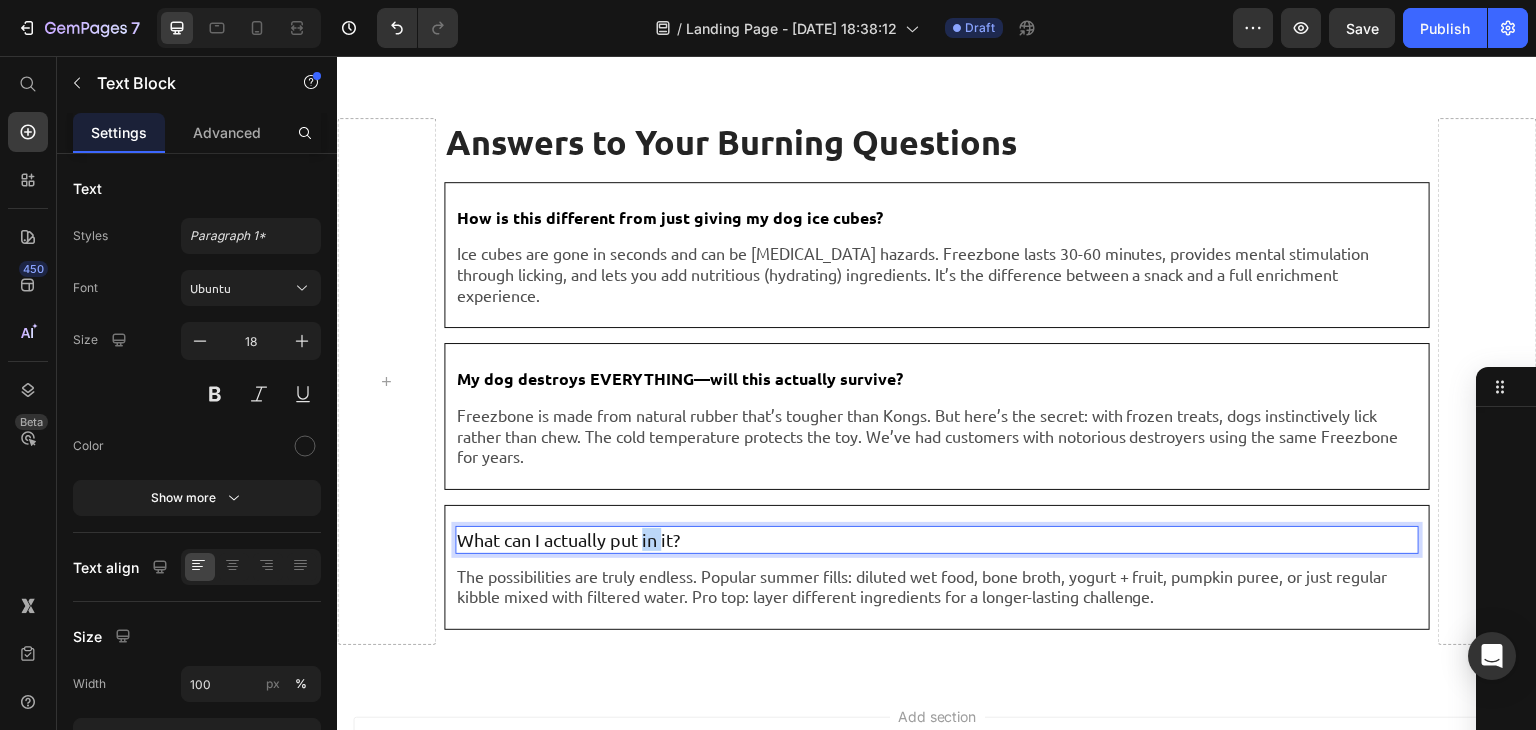 click on "What can I actually put in it?" at bounding box center (937, 539) 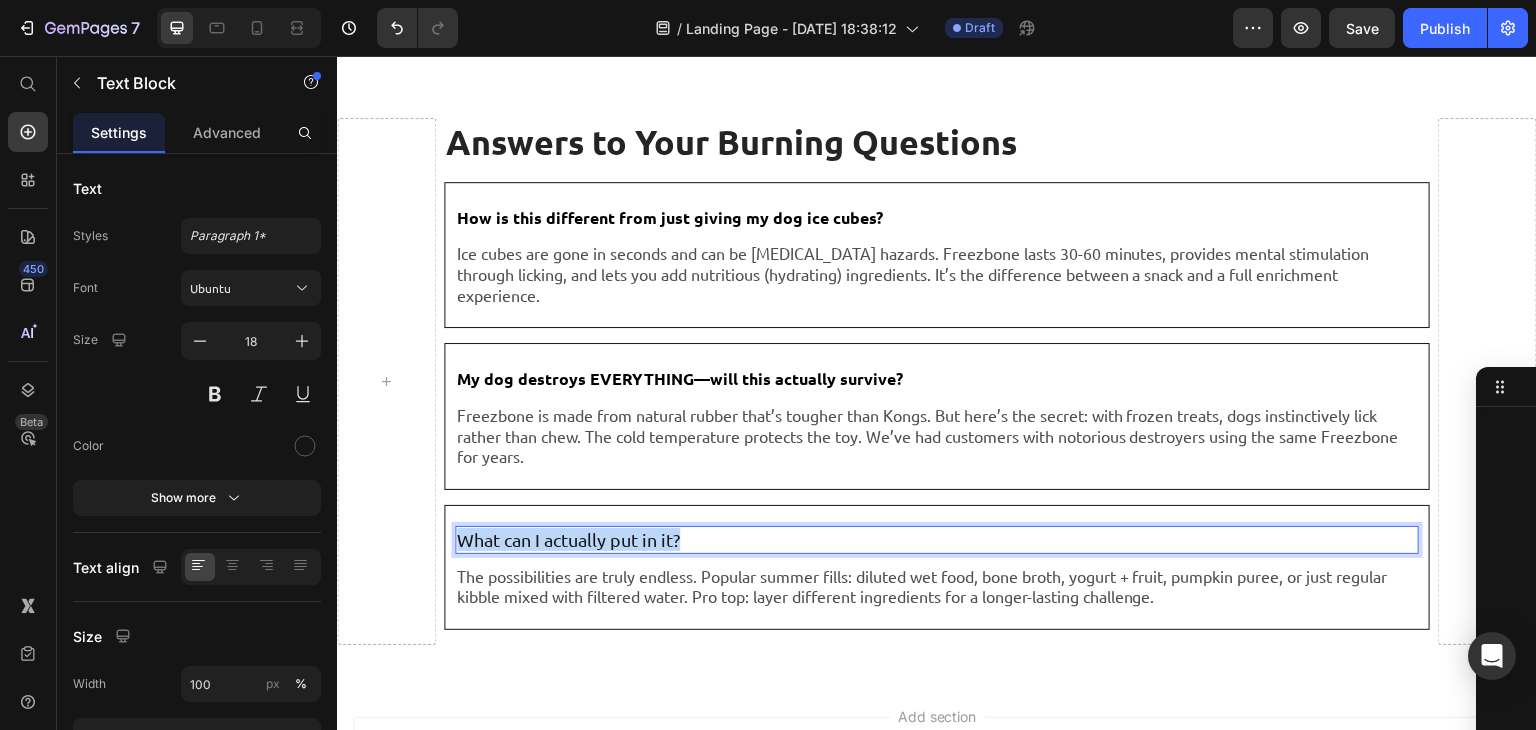 click on "What can I actually put in it?" at bounding box center (937, 539) 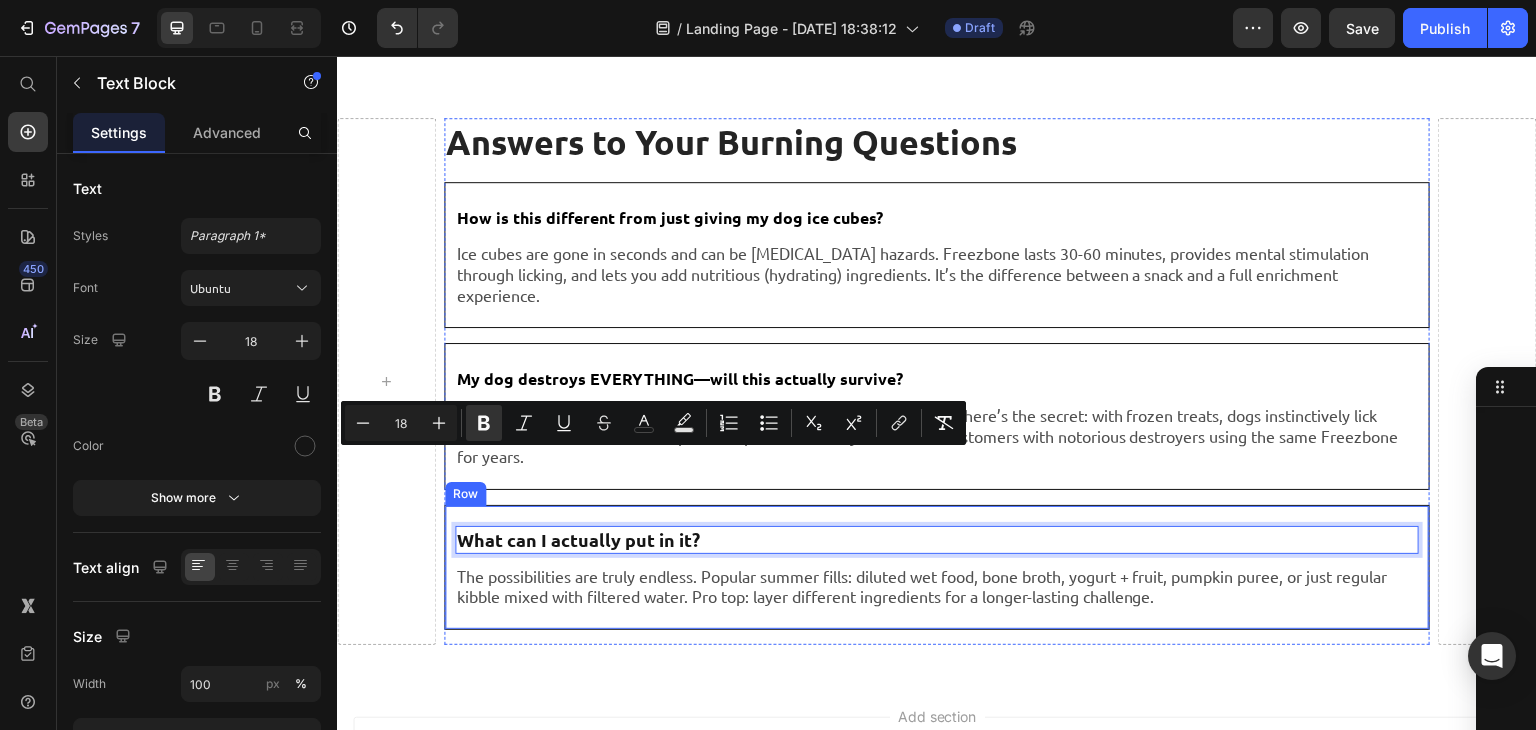 click on "What can I actually put in it? Text Block   10 The possibilities are truly endless. Popular summer fills: diluted wet food, bone broth, yogurt + fruit, pumpkin puree, or just regular kibble mixed with filtered water. Pro top: layer different ingredients for a longer-lasting challenge. Text Block Row" at bounding box center [937, 567] 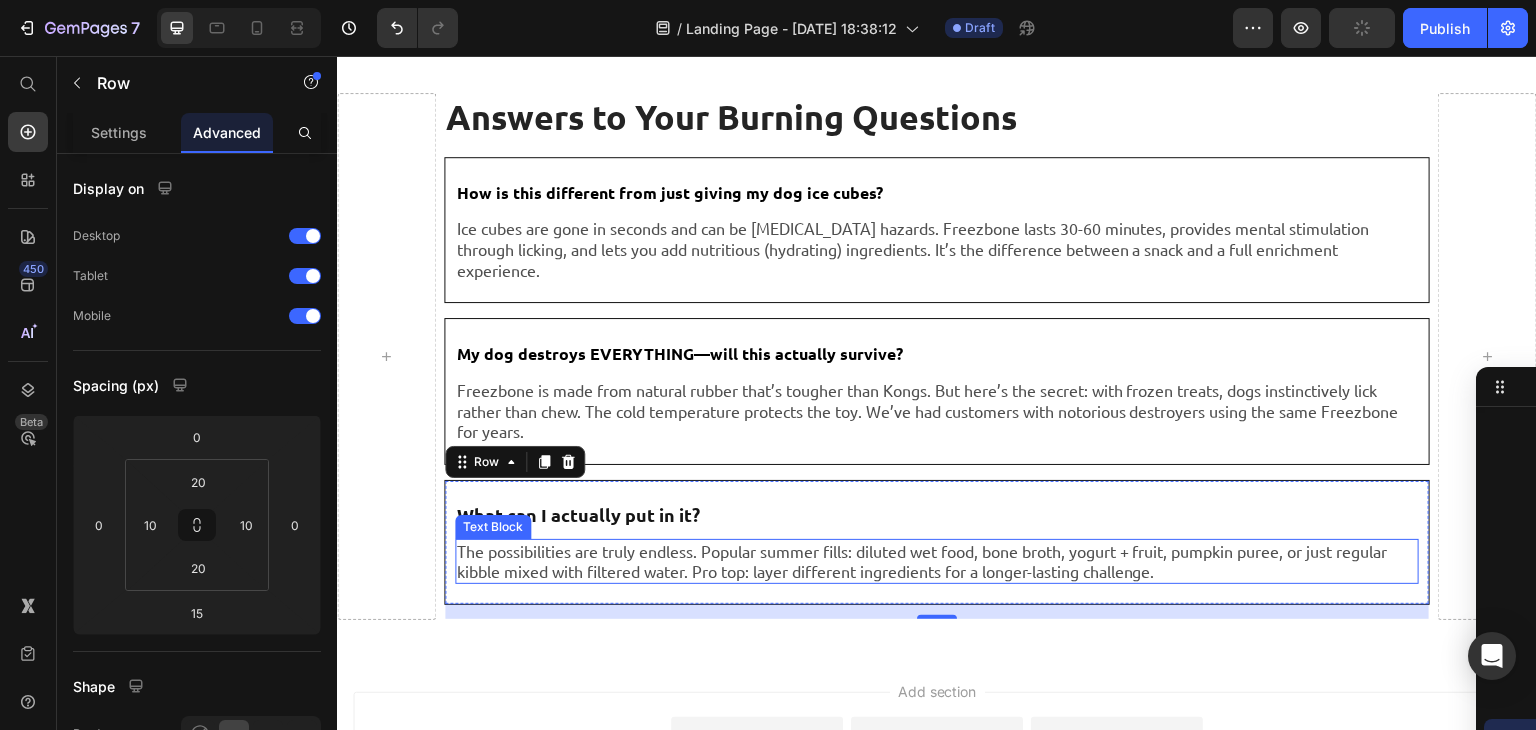 scroll, scrollTop: 8715, scrollLeft: 0, axis: vertical 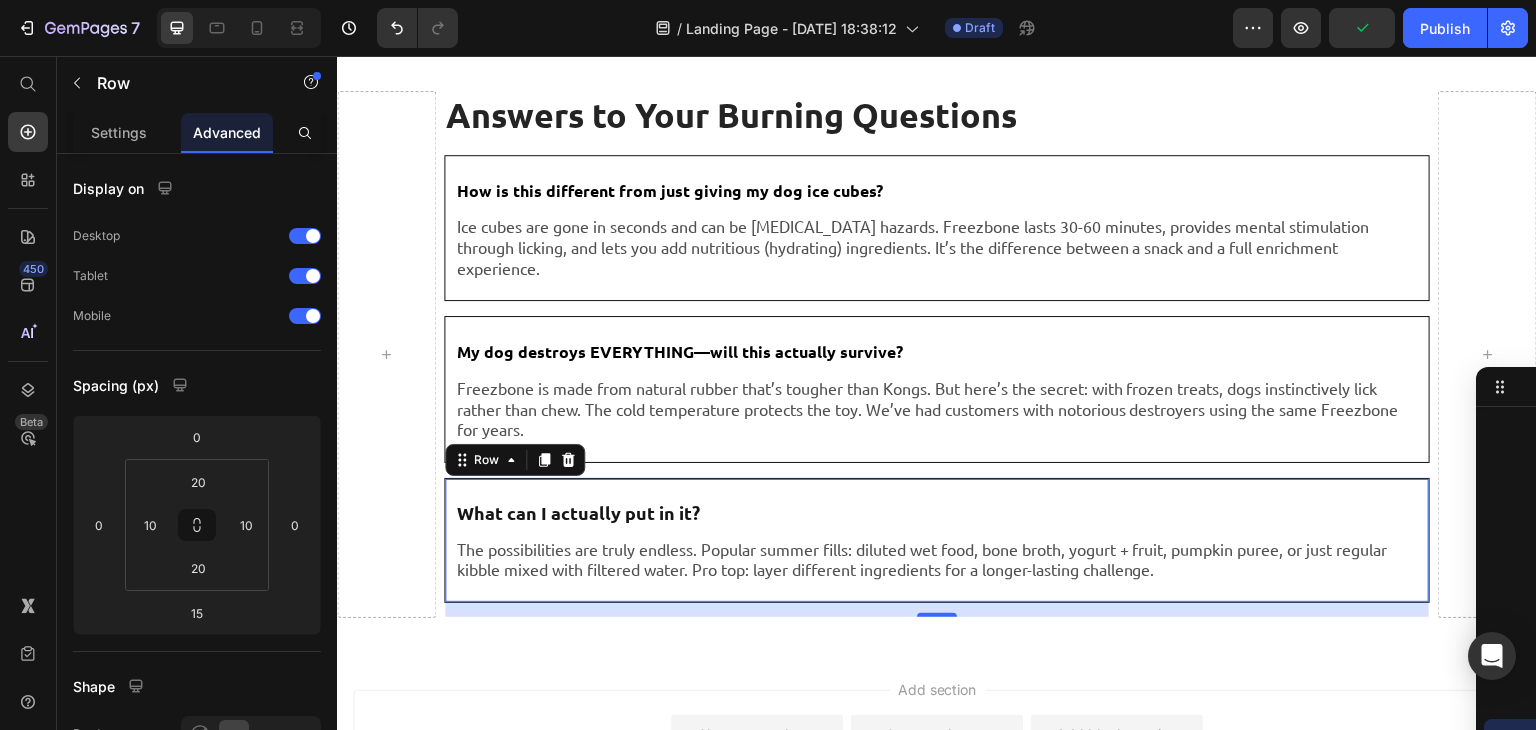 click 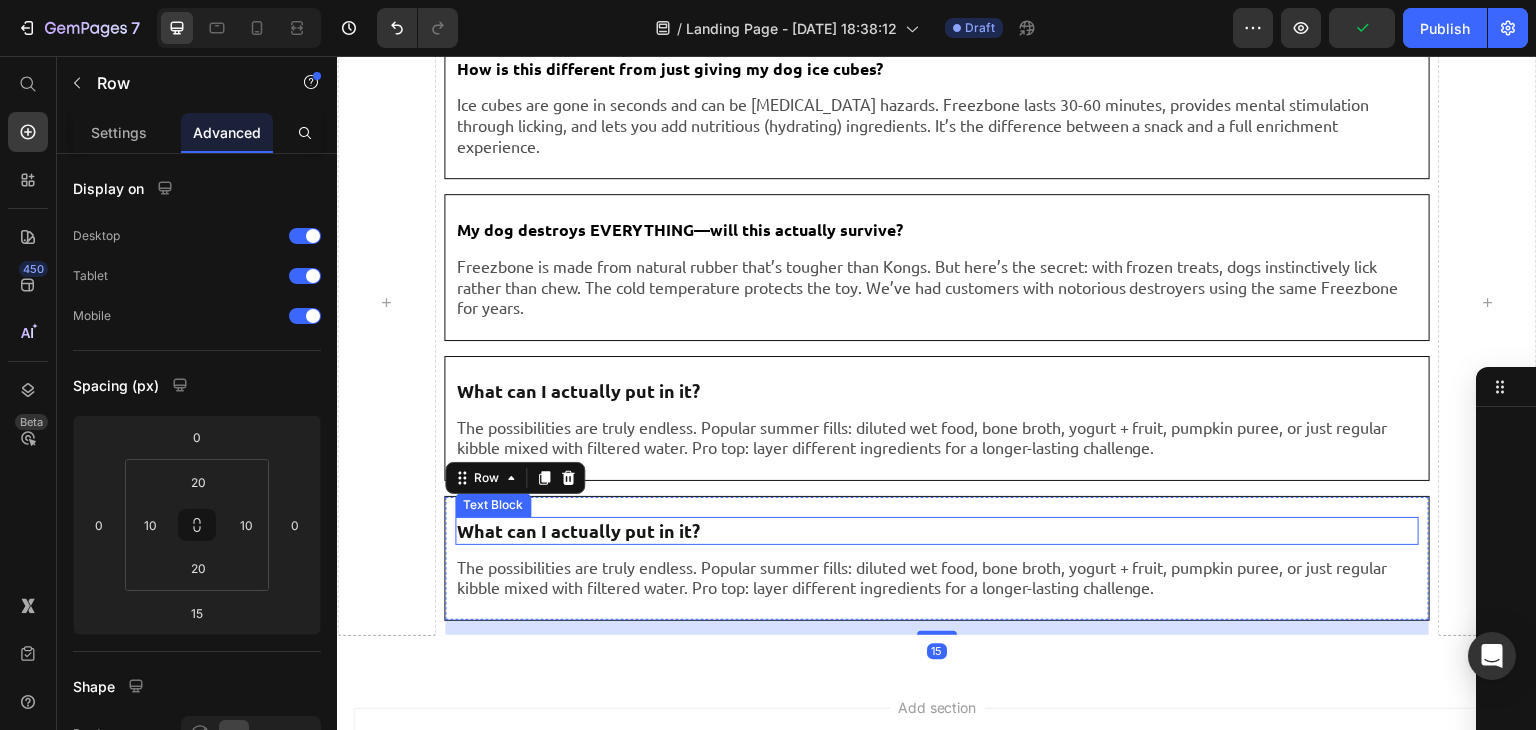 scroll, scrollTop: 8937, scrollLeft: 0, axis: vertical 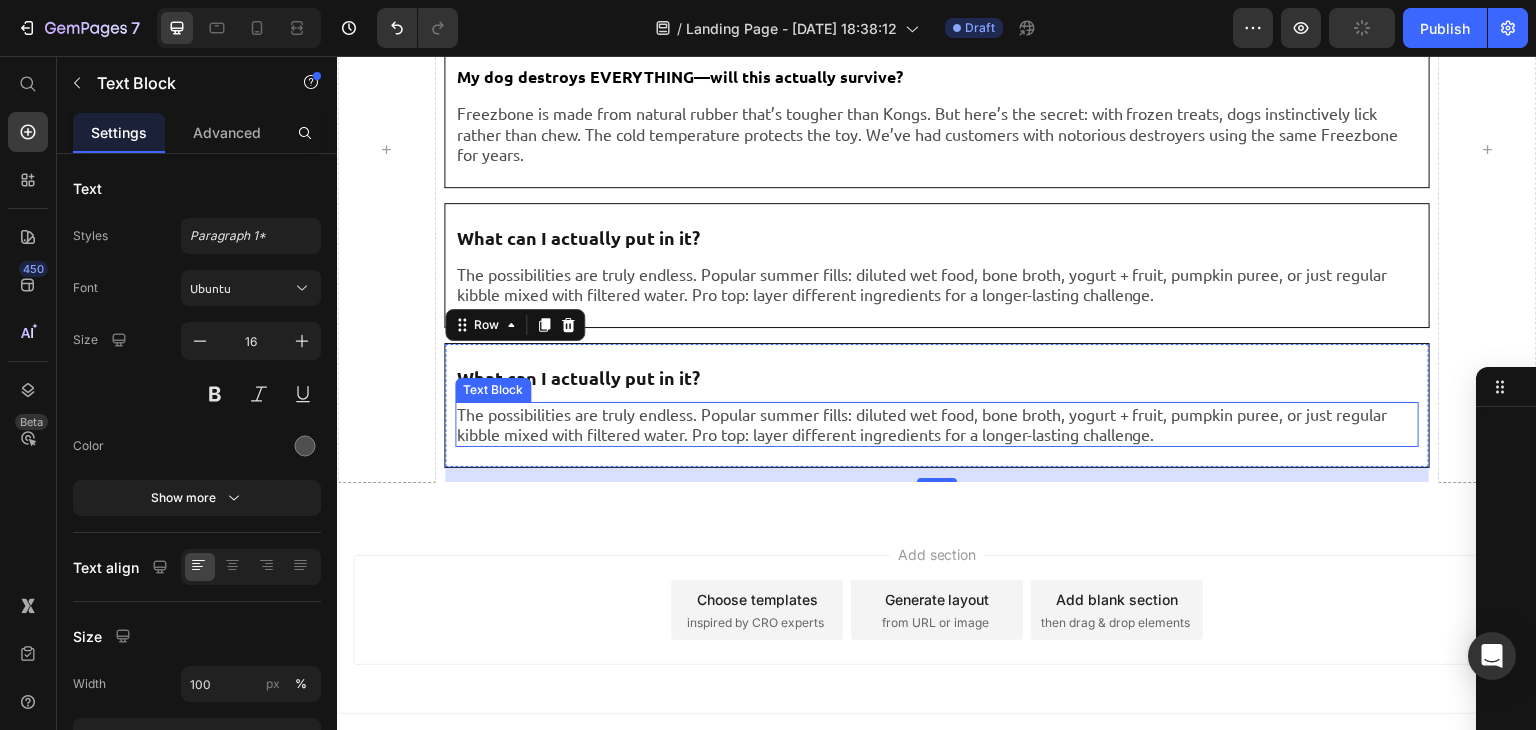 click on "The possibilities are truly endless. Popular summer fills: diluted wet food, bone broth, yogurt + fruit, pumpkin puree, or just regular kibble mixed with filtered water. Pro top: layer different ingredients for a longer-lasting challenge." at bounding box center [937, 425] 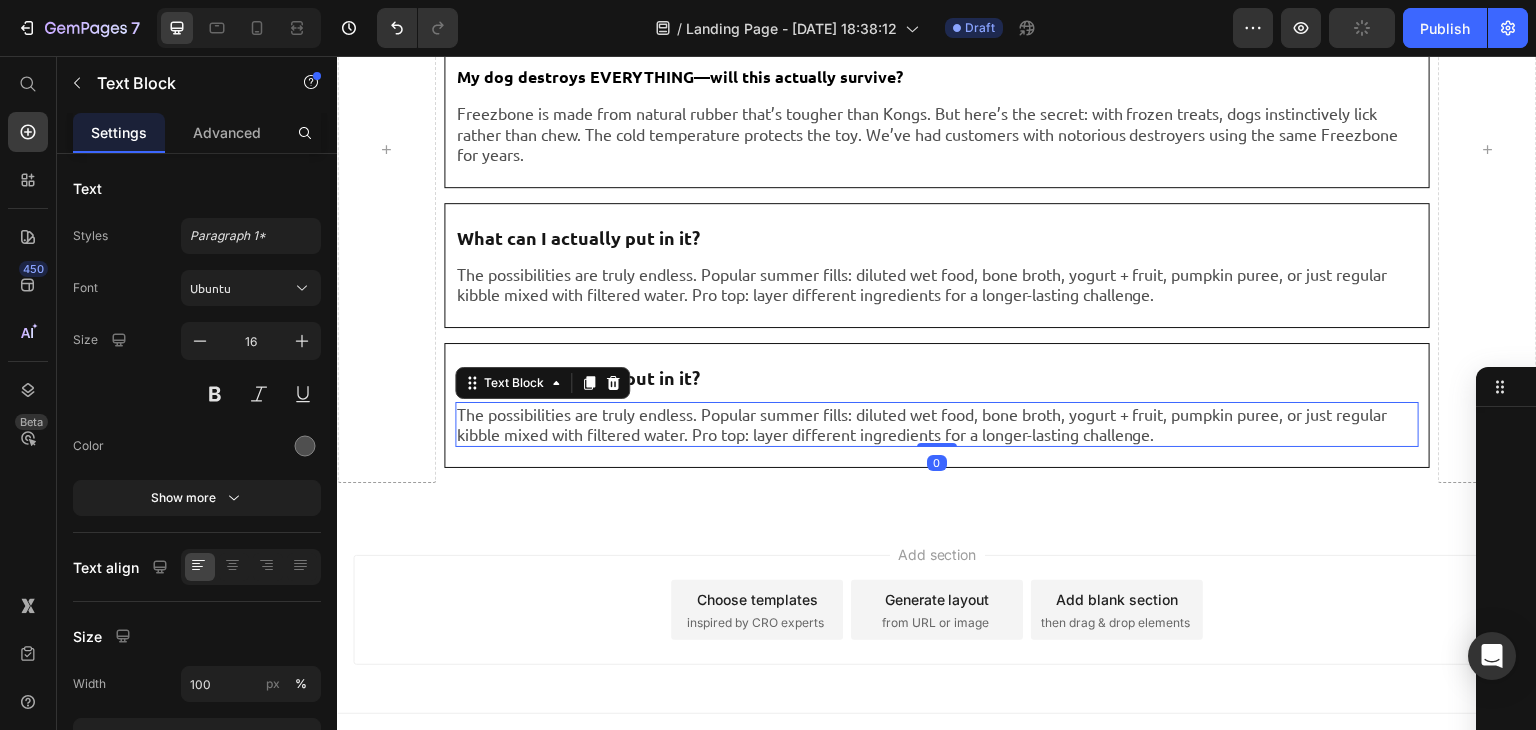 click on "The possibilities are truly endless. Popular summer fills: diluted wet food, bone broth, yogurt + fruit, pumpkin puree, or just regular kibble mixed with filtered water. Pro top: layer different ingredients for a longer-lasting challenge." at bounding box center [937, 425] 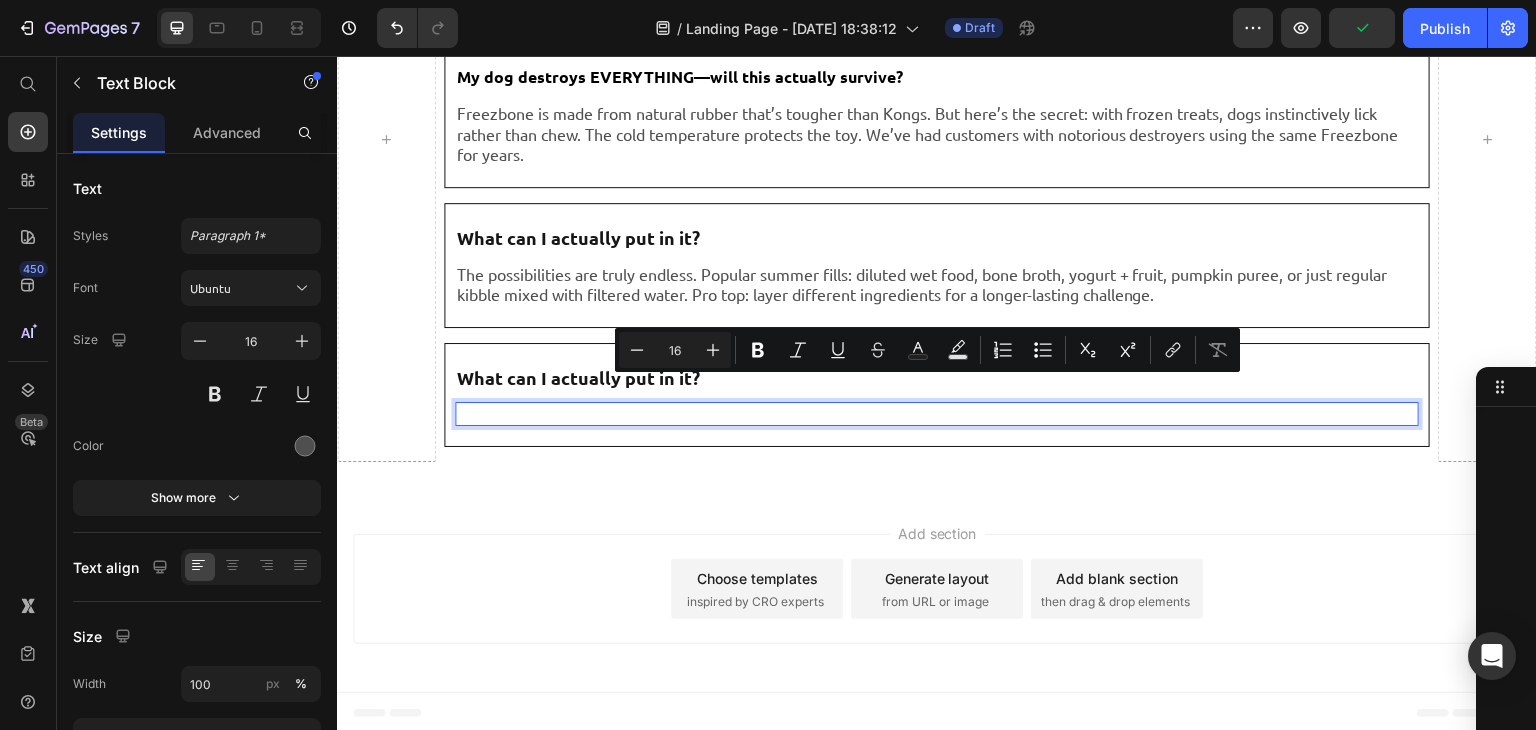 scroll, scrollTop: 8896, scrollLeft: 0, axis: vertical 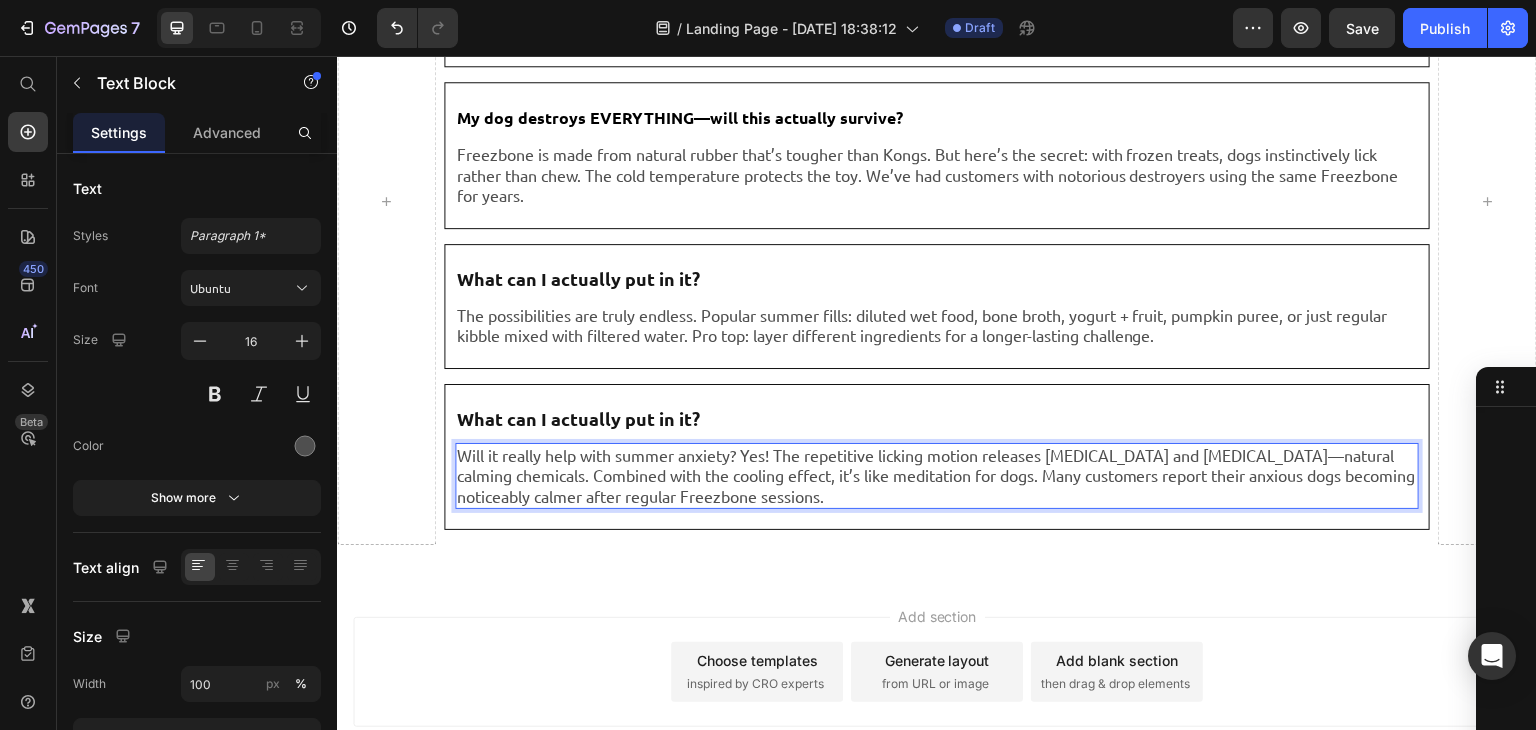 click on "Will it really help with summer anxiety? Yes! The repetitive licking motion releases endorphins and serotonin—natural calming chemicals. Combined with the cooling effect, it’s like meditation for dogs. Many customers report their anxious dogs becoming noticeably calmer after regular Freezbone sessions." at bounding box center [937, 476] 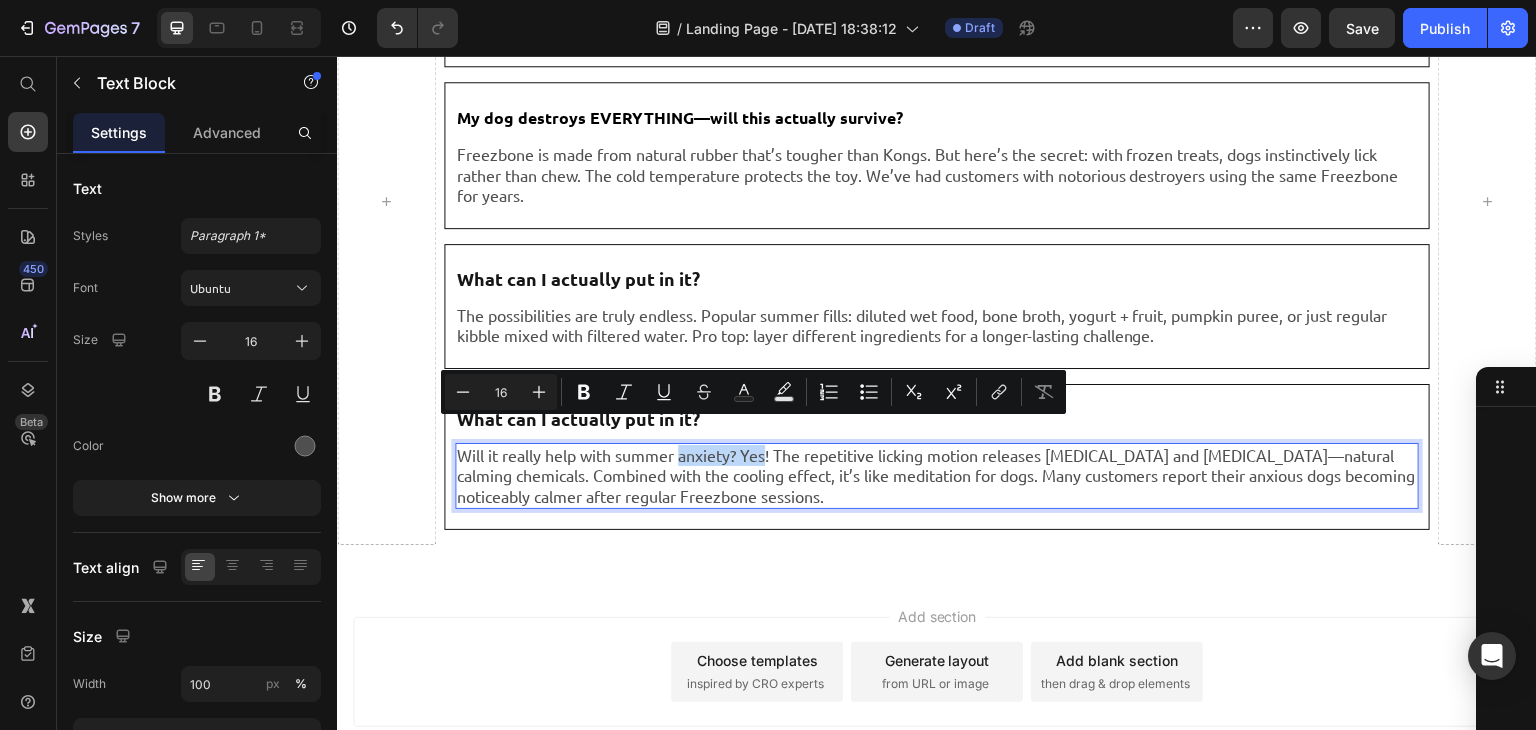 drag, startPoint x: 740, startPoint y: 429, endPoint x: 679, endPoint y: 422, distance: 61.400326 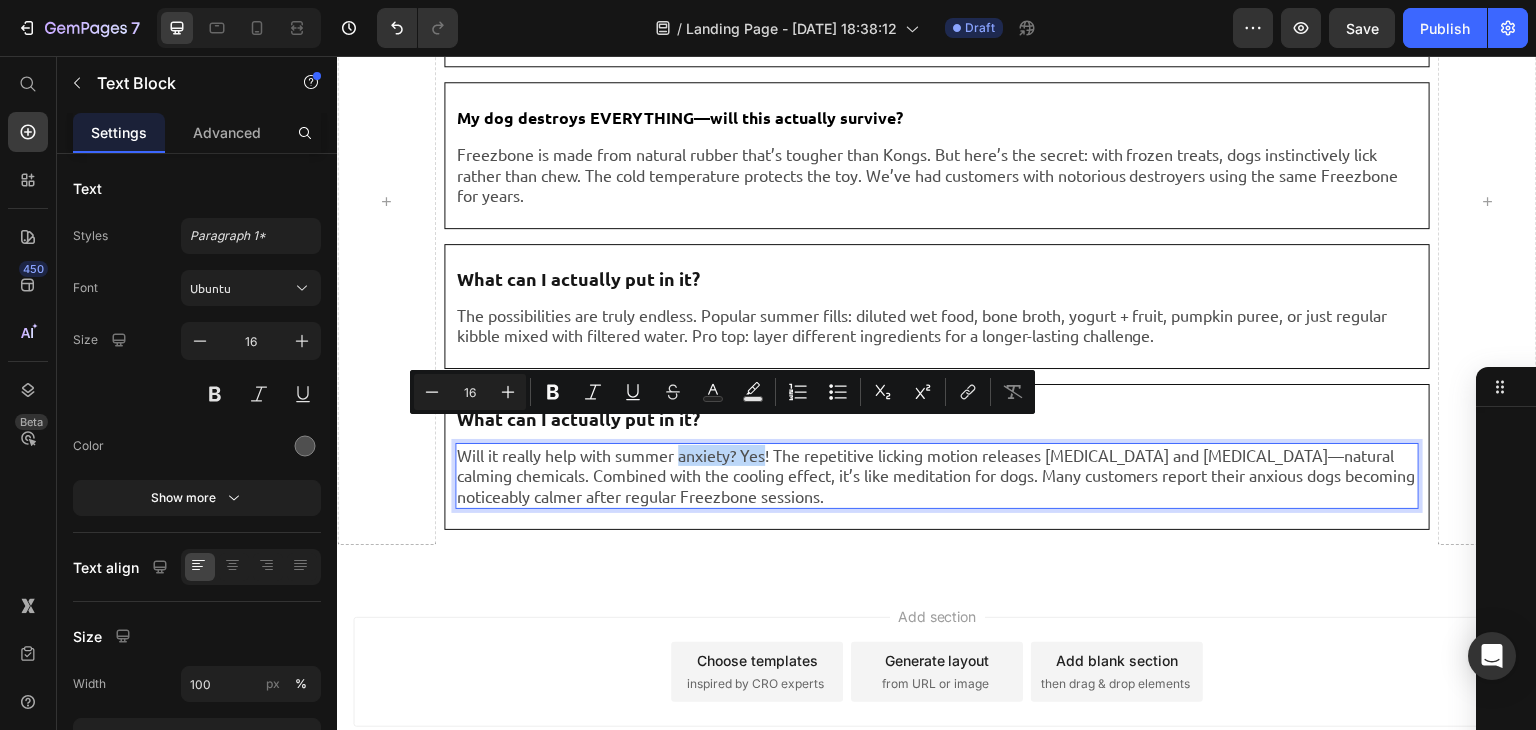 click on "Will it really help with summer anxiety? Yes! The repetitive licking motion releases endorphins and serotonin—natural calming chemicals. Combined with the cooling effect, it’s like meditation for dogs. Many customers report their anxious dogs becoming noticeably calmer after regular Freezbone sessions." at bounding box center [937, 476] 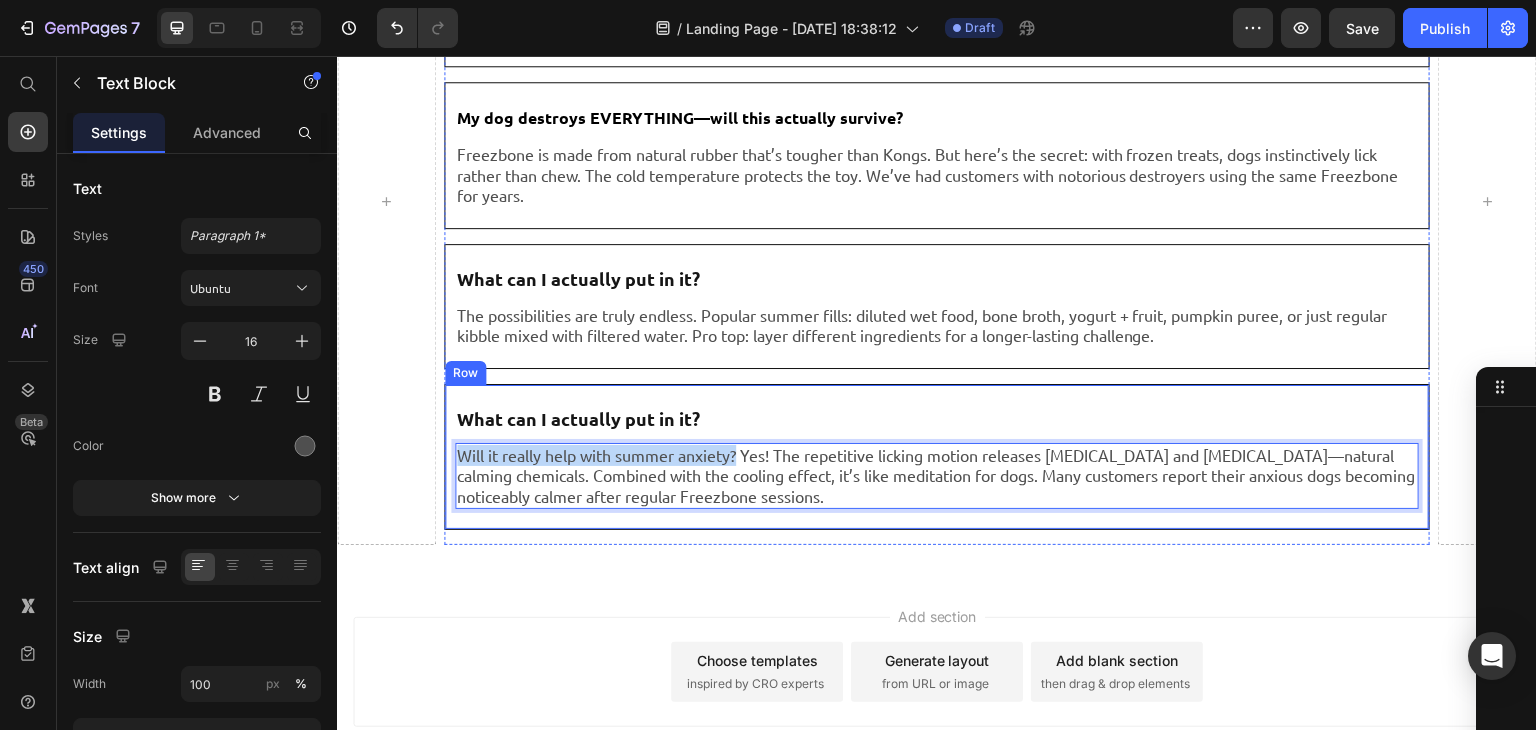 drag, startPoint x: 738, startPoint y: 433, endPoint x: 444, endPoint y: 412, distance: 294.74905 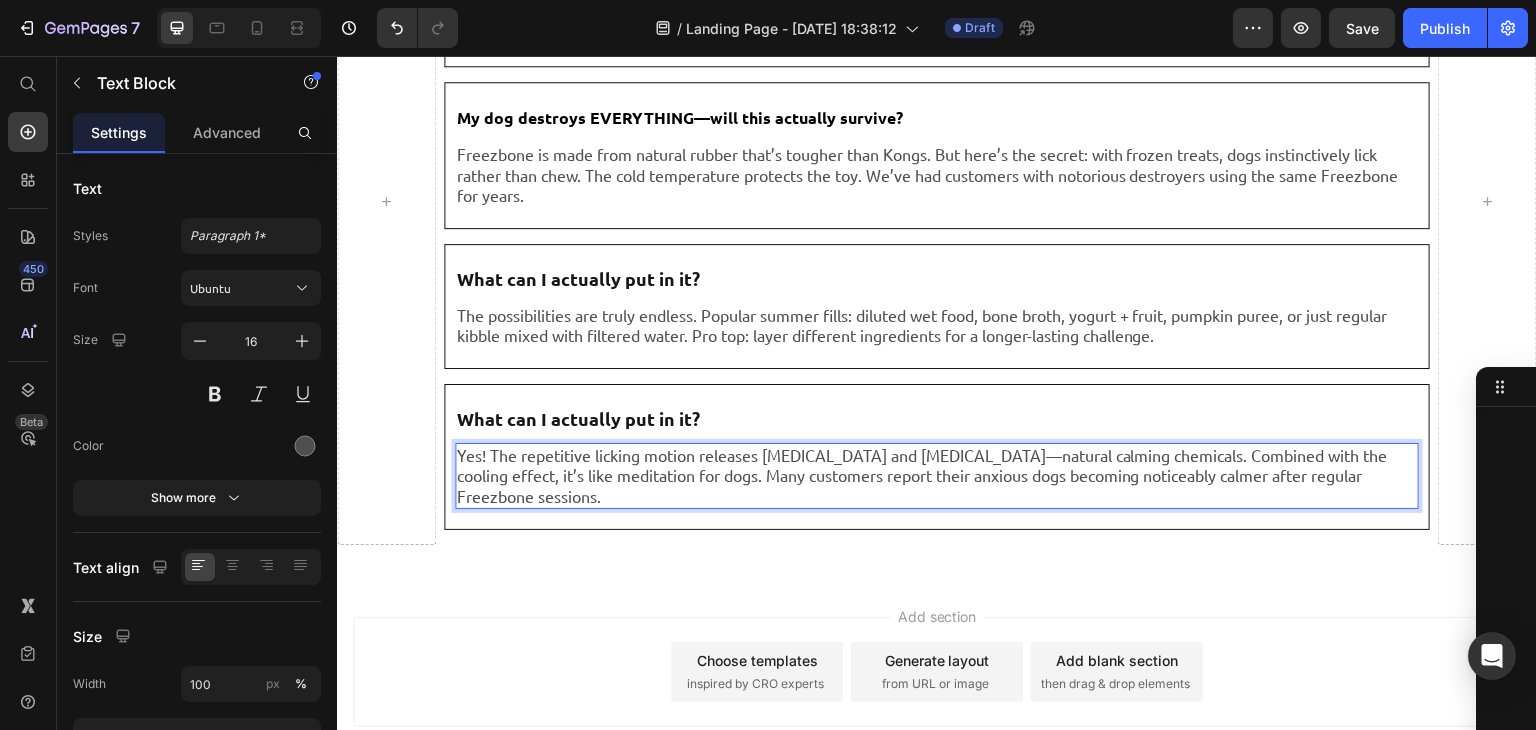 click on "Yes! The repetitive licking motion releases endorphins and serotonin—natural calming chemicals. Combined with the cooling effect, it’s like meditation for dogs. Many customers report their anxious dogs becoming noticeably calmer after regular Freezbone sessions." at bounding box center [937, 476] 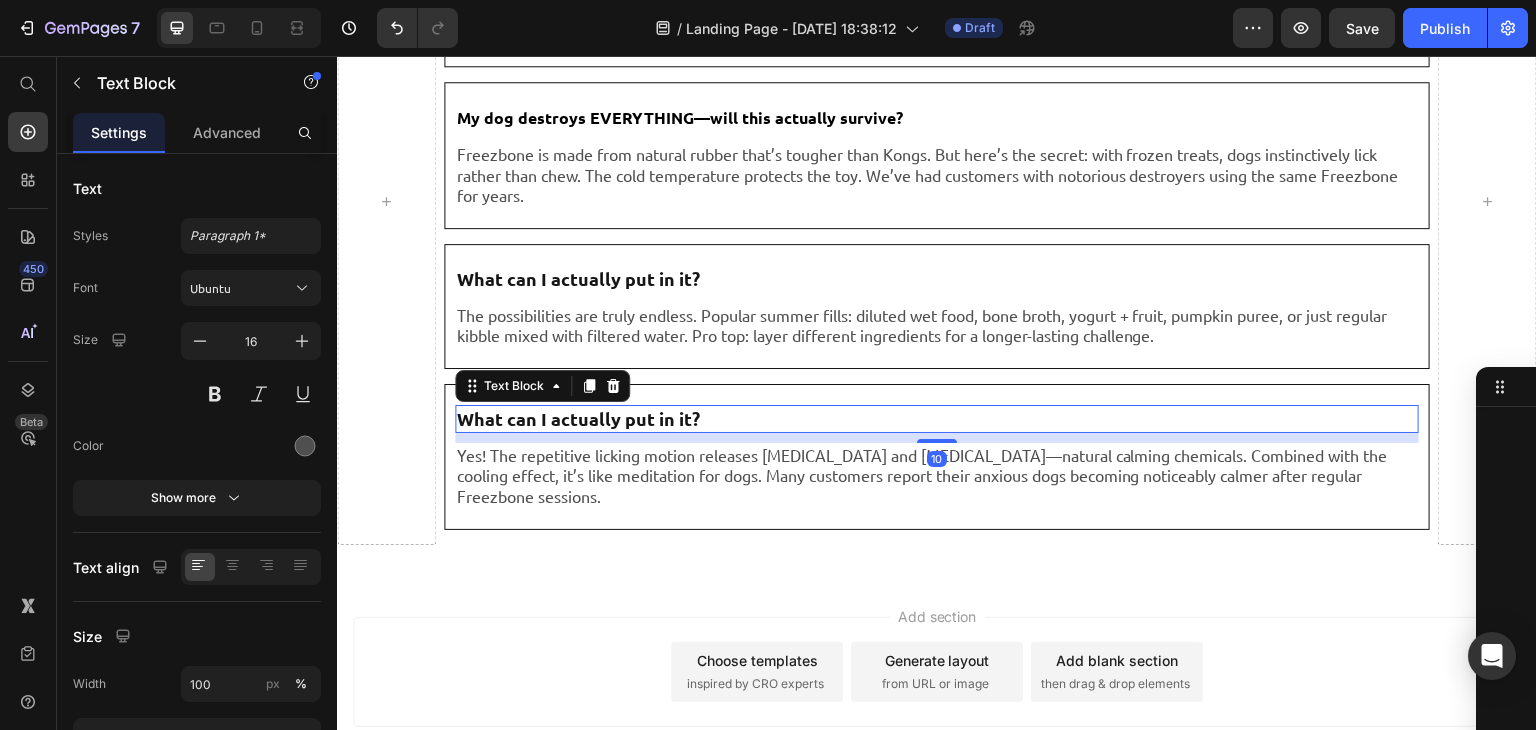 click on "What can I actually put in it?" at bounding box center (578, 418) 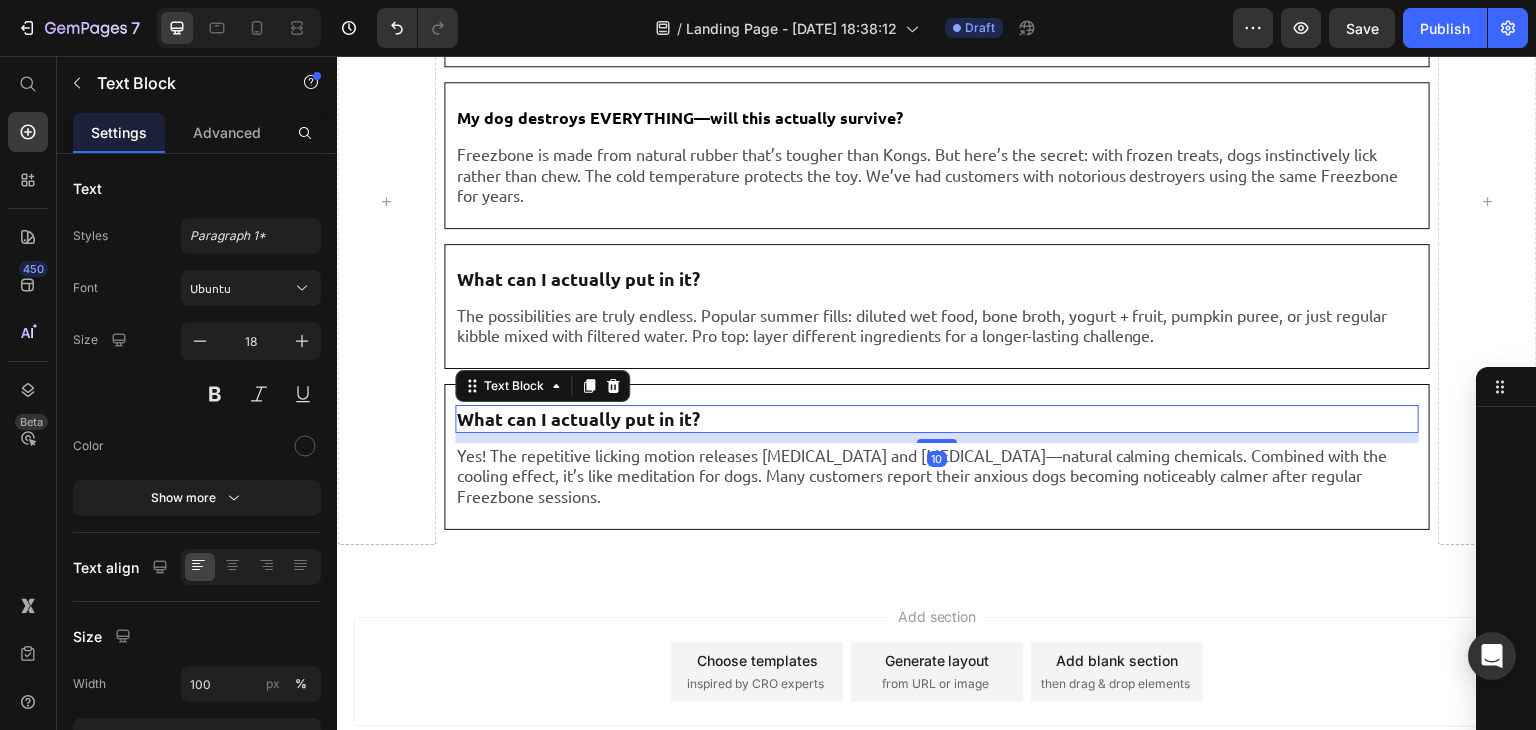 click on "What can I actually put in it?" at bounding box center [578, 418] 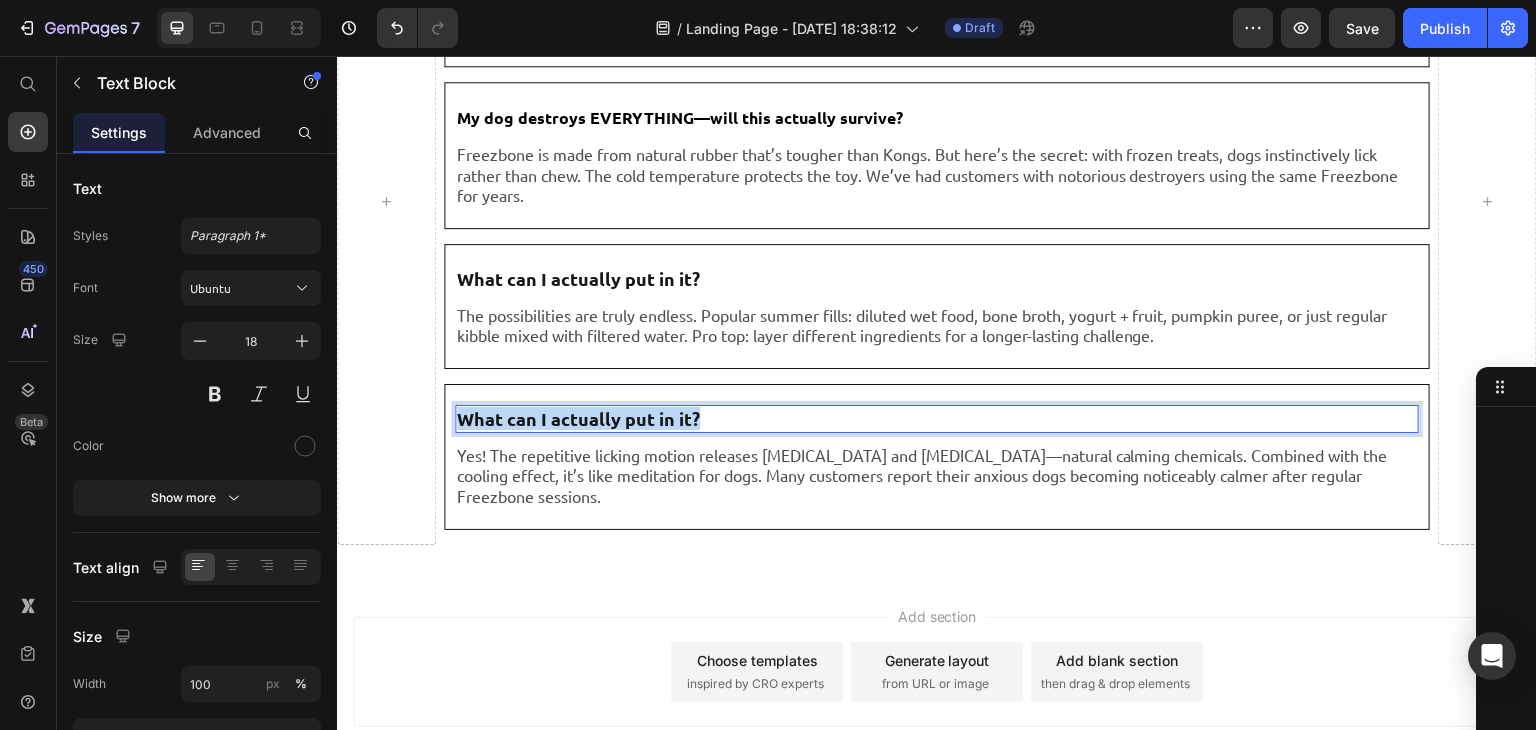 click on "What can I actually put in it?" at bounding box center (578, 418) 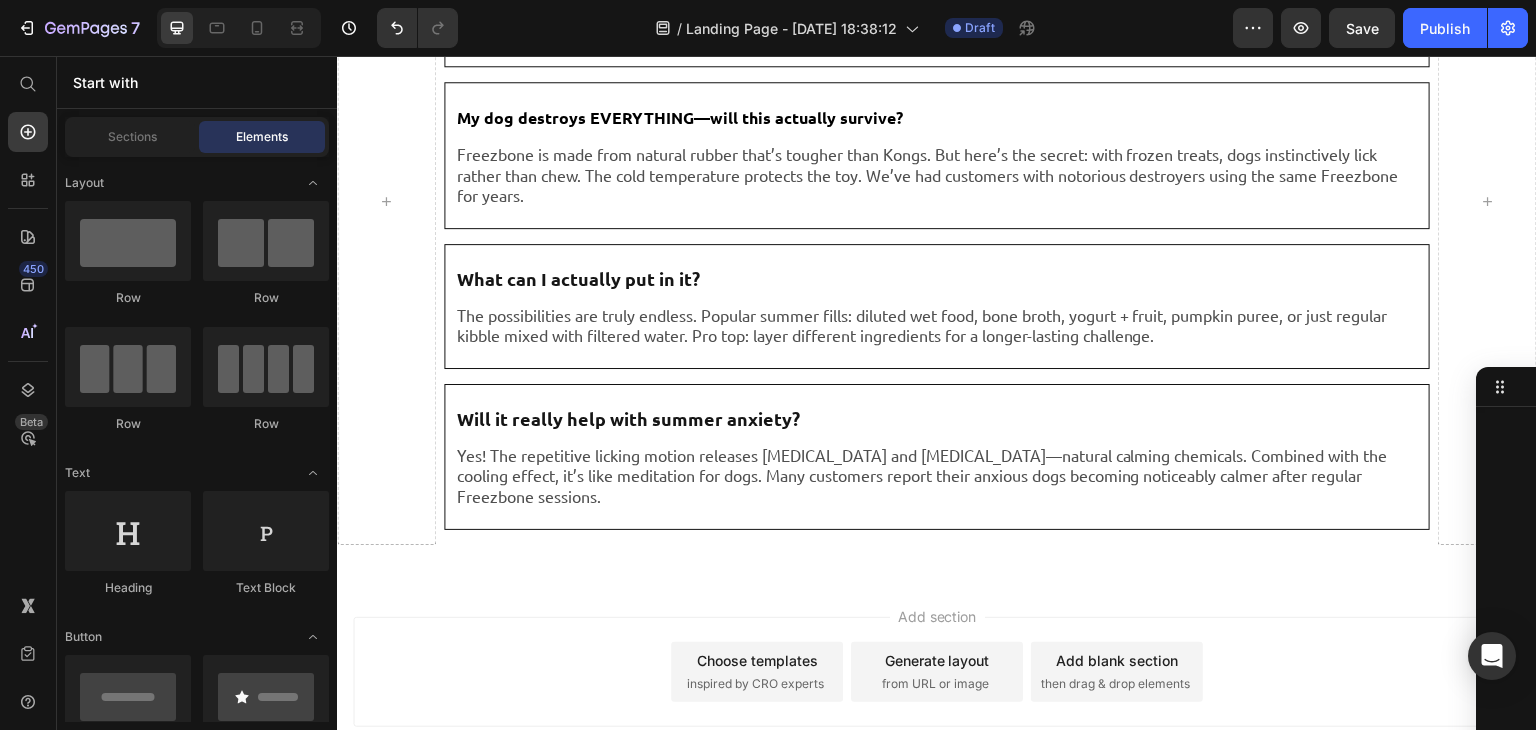 click on "Add section Choose templates inspired by CRO experts Generate layout from URL or image Add blank section then drag & drop elements" at bounding box center (937, 676) 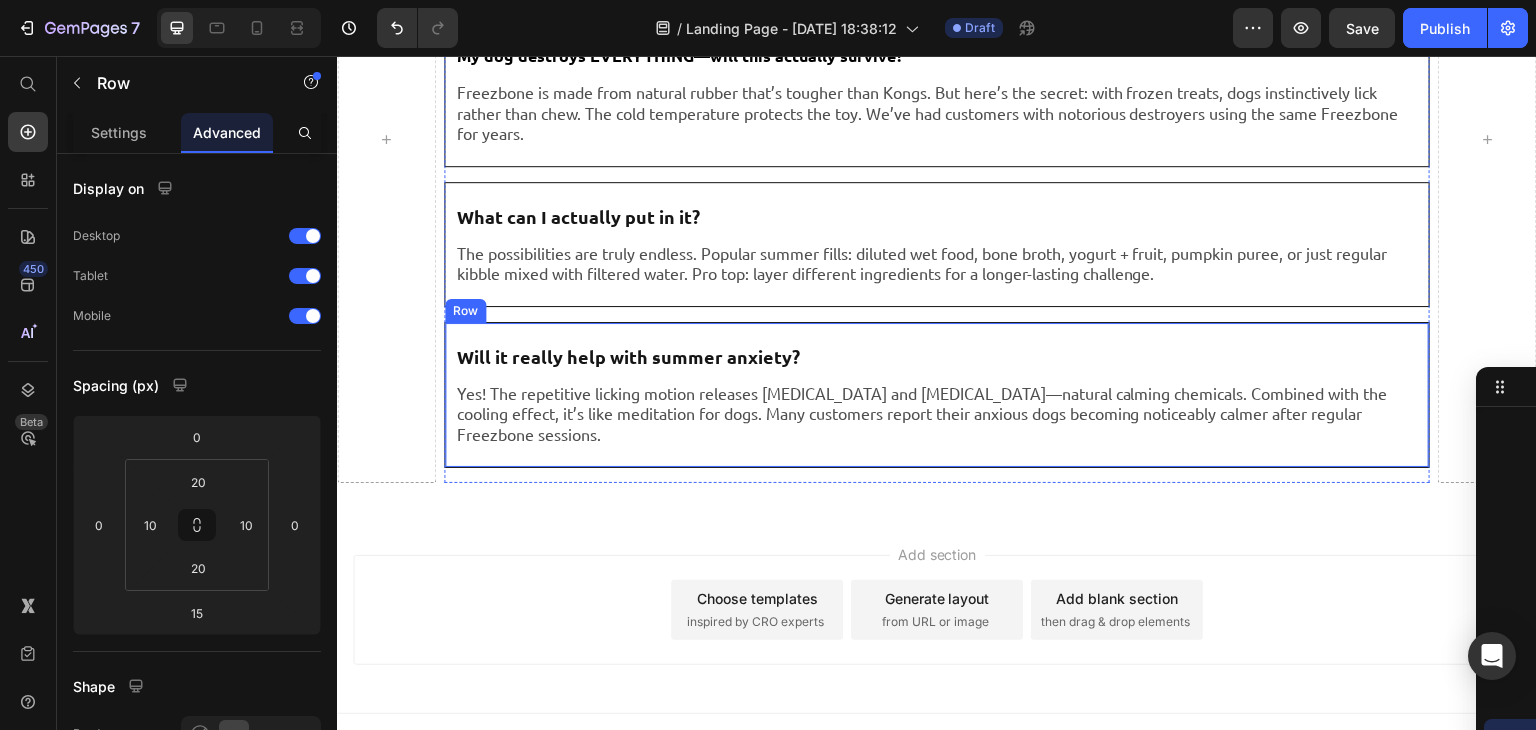 click on "Will it really help with summer anxiety? Text Block Yes! The repetitive licking motion releases endorphins and serotonin—natural calming chemicals. Combined with the cooling effect, it’s like meditation for dogs. Many customers report their anxious dogs becoming noticeably calmer after regular Freezbone sessions. Text Block Row" at bounding box center (937, 395) 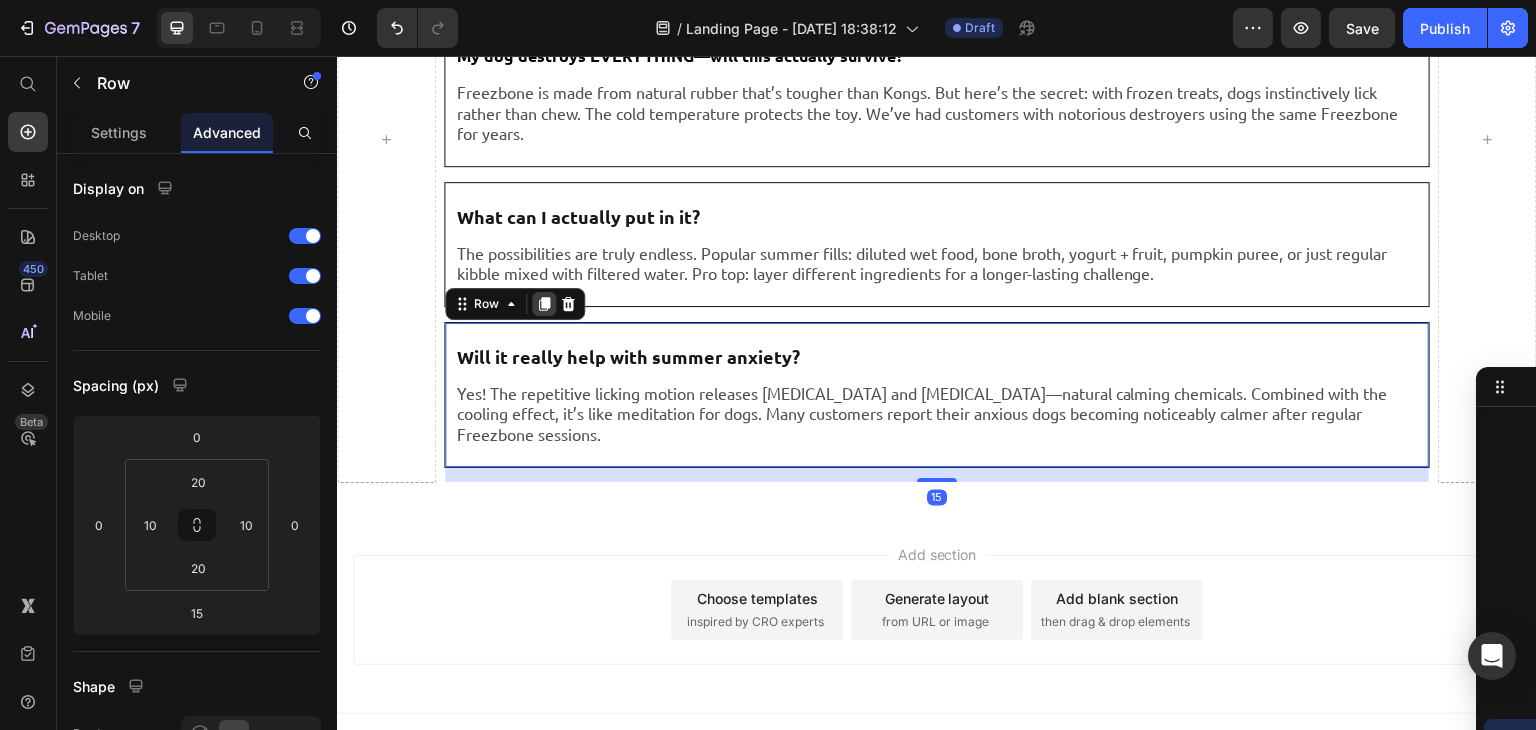 click 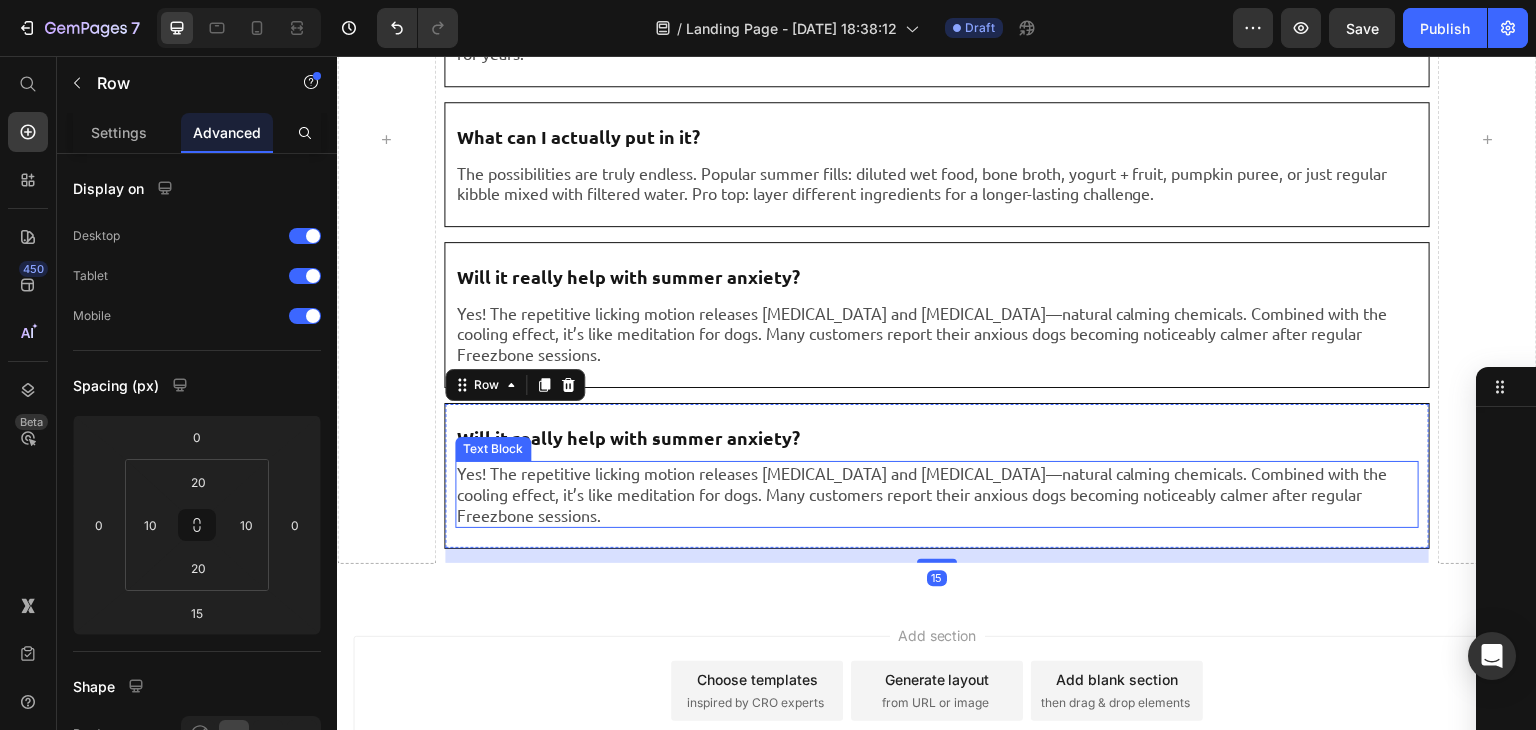 scroll, scrollTop: 9119, scrollLeft: 0, axis: vertical 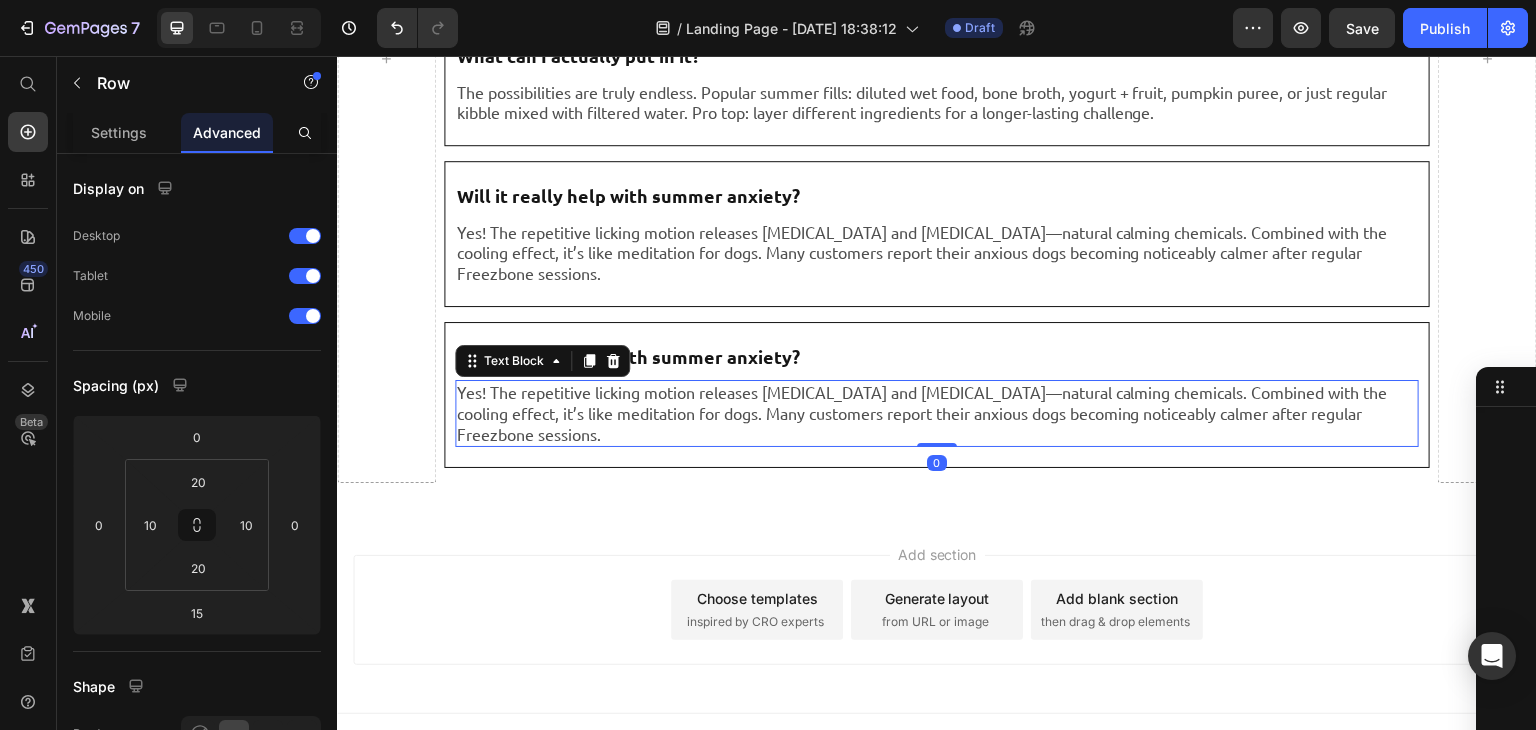 click on "Yes! The repetitive licking motion releases endorphins and serotonin—natural calming chemicals. Combined with the cooling effect, it’s like meditation for dogs. Many customers report their anxious dogs becoming noticeably calmer after regular Freezbone sessions." at bounding box center [937, 413] 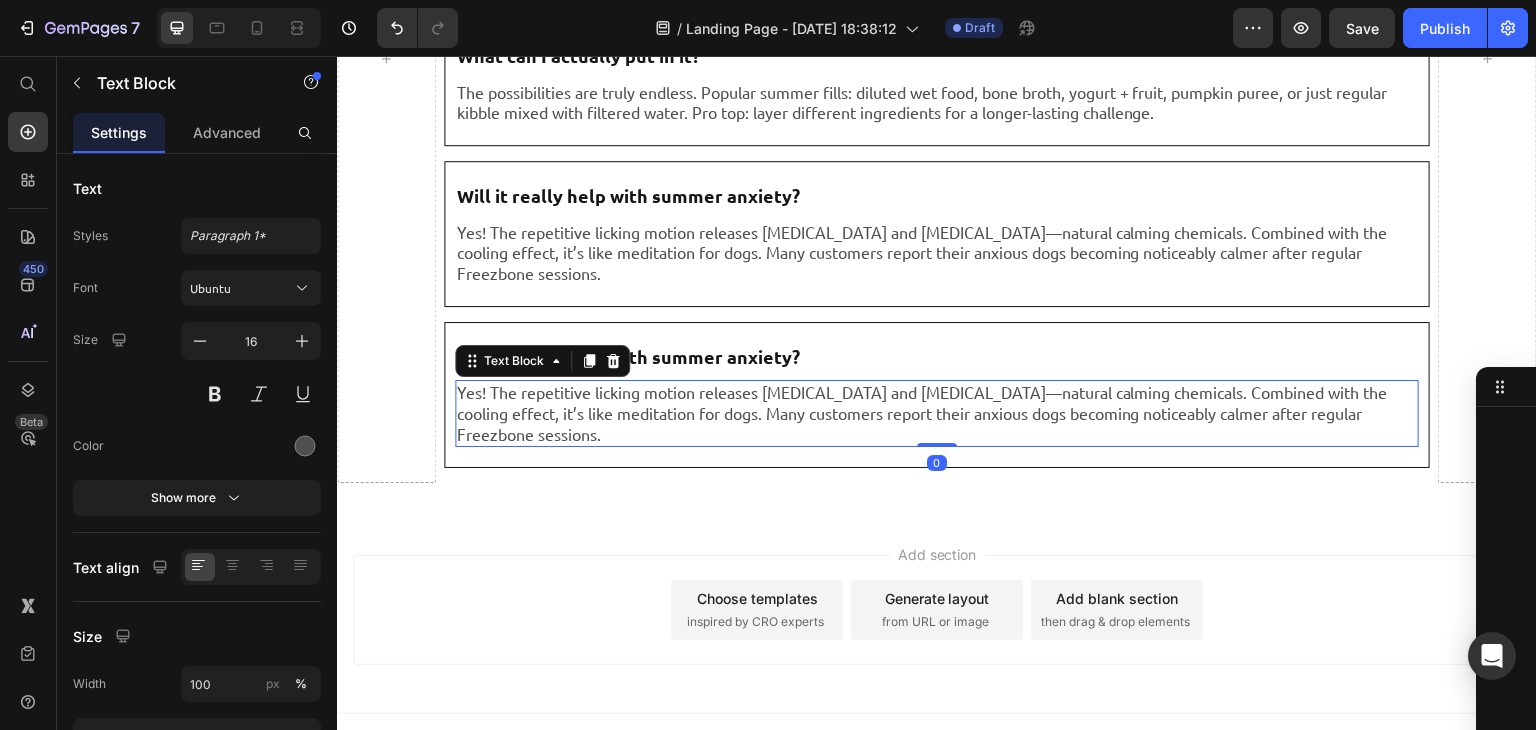click on "Yes! The repetitive licking motion releases endorphins and serotonin—natural calming chemicals. Combined with the cooling effect, it’s like meditation for dogs. Many customers report their anxious dogs becoming noticeably calmer after regular Freezbone sessions." at bounding box center (937, 413) 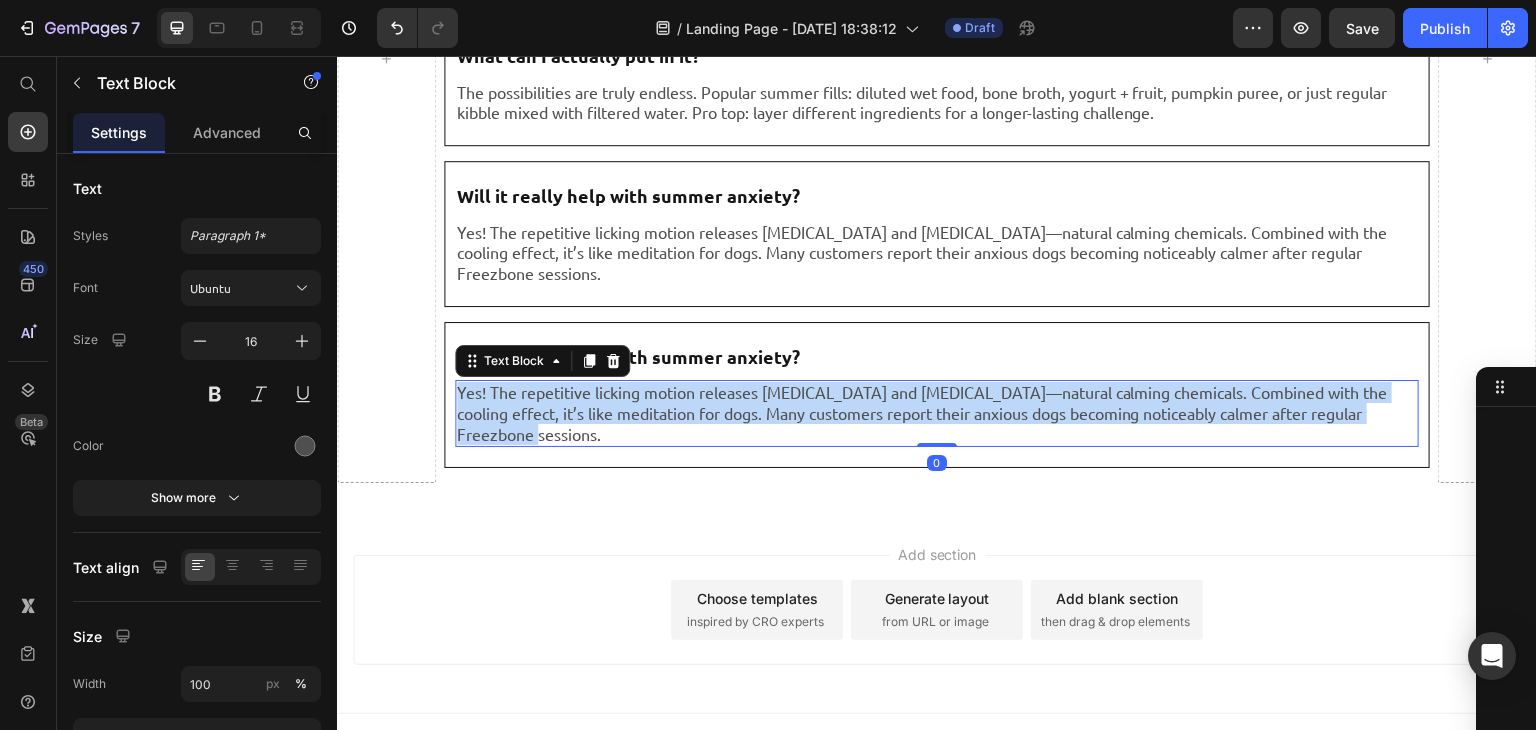 click on "Yes! The repetitive licking motion releases endorphins and serotonin—natural calming chemicals. Combined with the cooling effect, it’s like meditation for dogs. Many customers report their anxious dogs becoming noticeably calmer after regular Freezbone sessions." at bounding box center (937, 413) 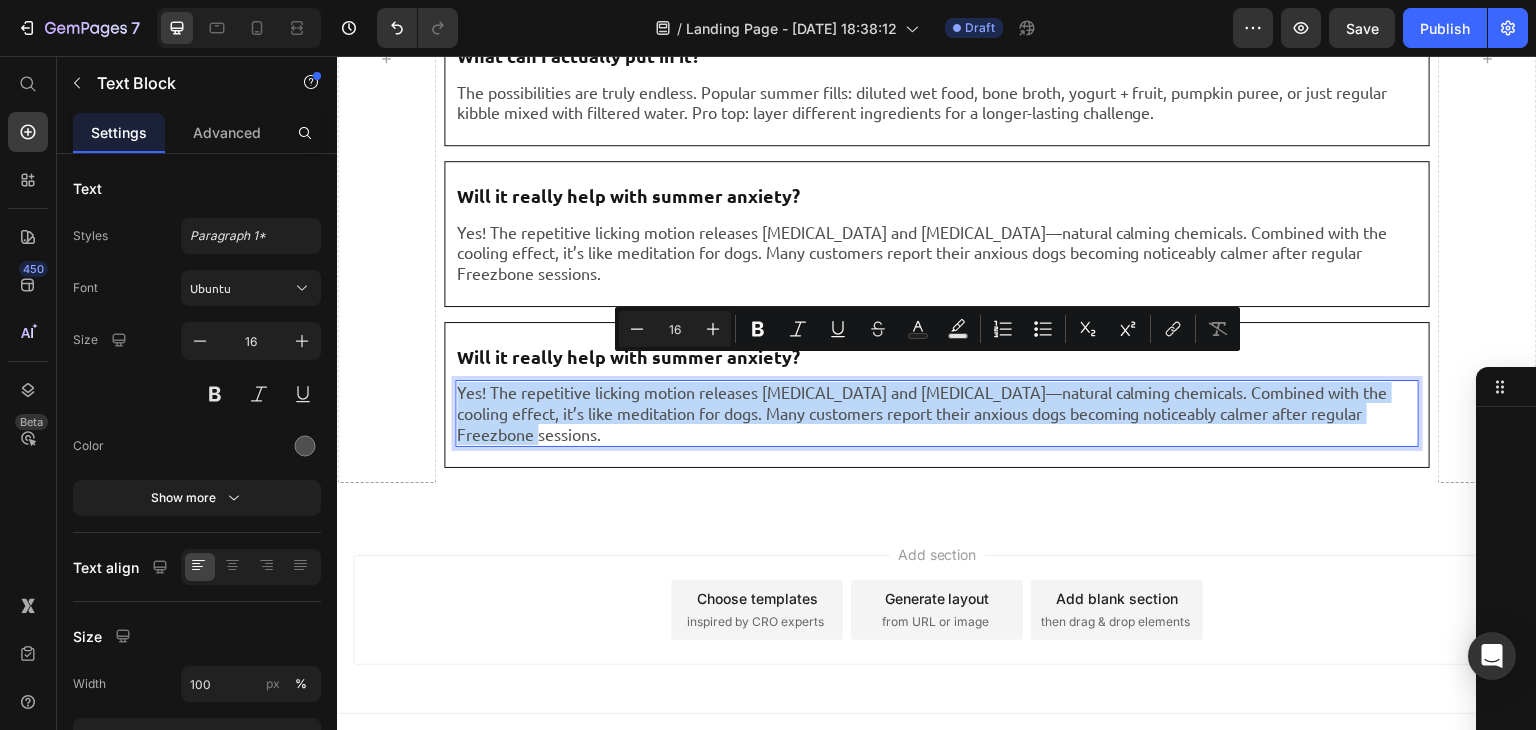 click on "Yes! The repetitive licking motion releases endorphins and serotonin—natural calming chemicals. Combined with the cooling effect, it’s like meditation for dogs. Many customers report their anxious dogs becoming noticeably calmer after regular Freezbone sessions." at bounding box center (937, 413) 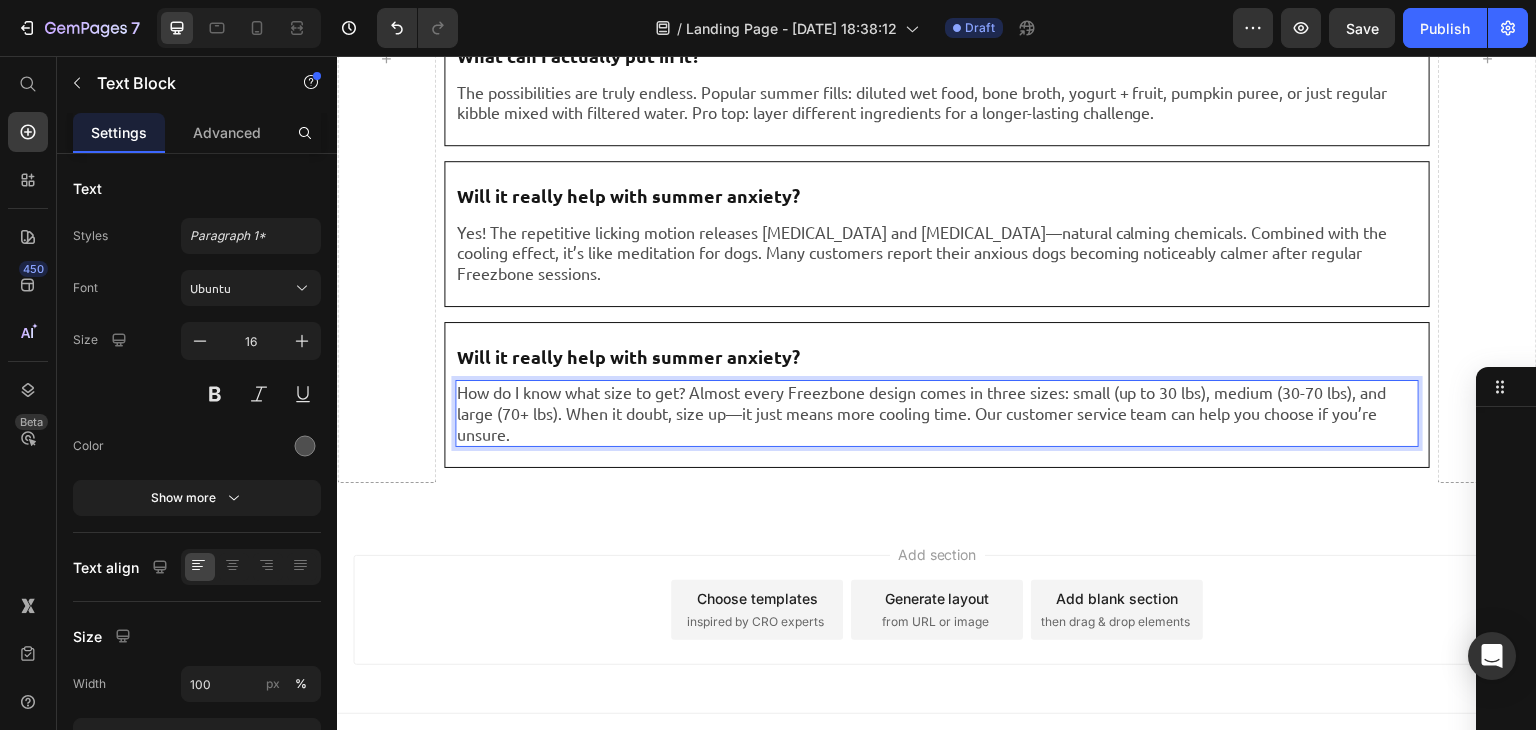 click on "How do I know what size to get? Almost every Freezbone design comes in three sizes: small (up to 30 lbs), medium (30-70 lbs), and large (70+ lbs). When it doubt, size up—it just means more cooling time. Our customer service team can help you choose if you’re unsure." at bounding box center [937, 413] 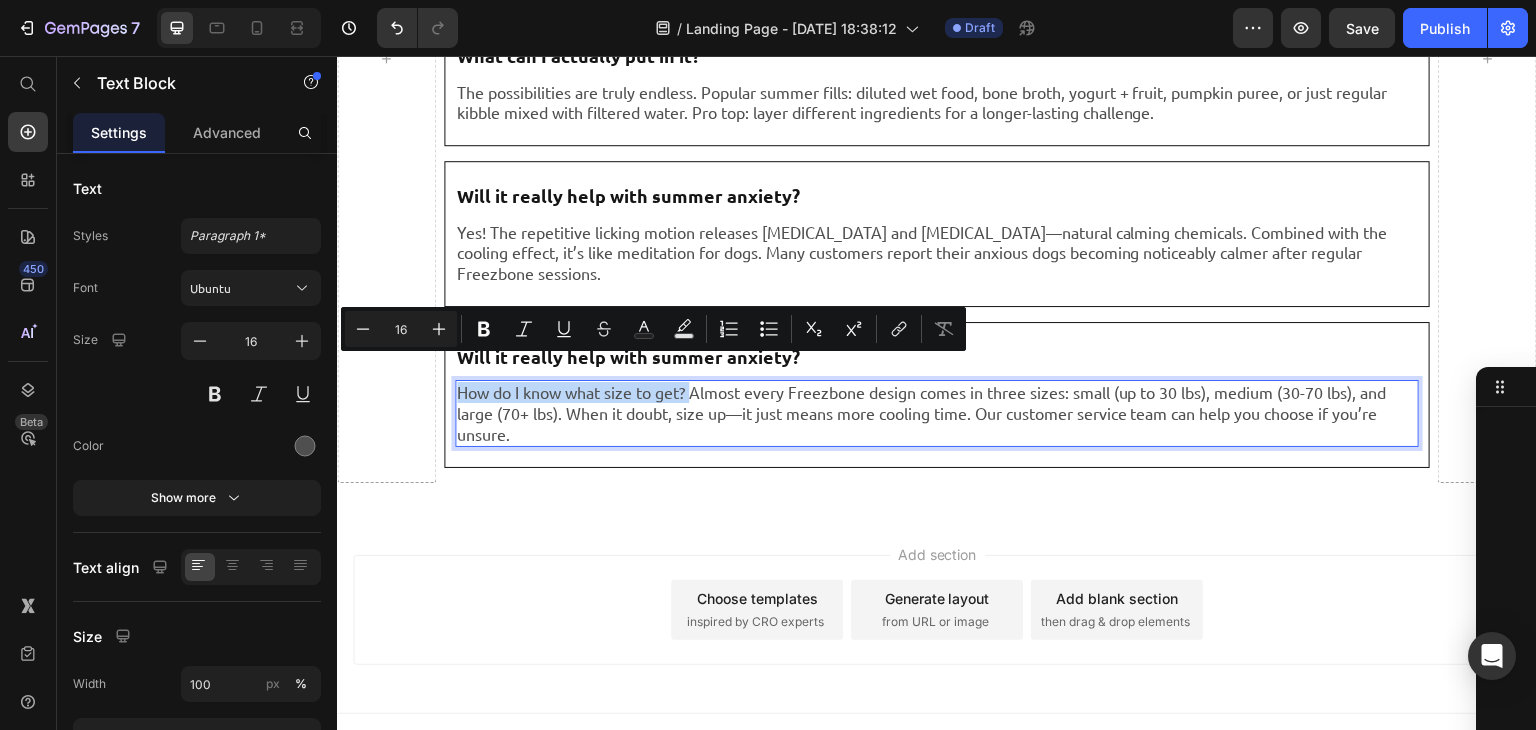 drag, startPoint x: 693, startPoint y: 366, endPoint x: 455, endPoint y: 363, distance: 238.0189 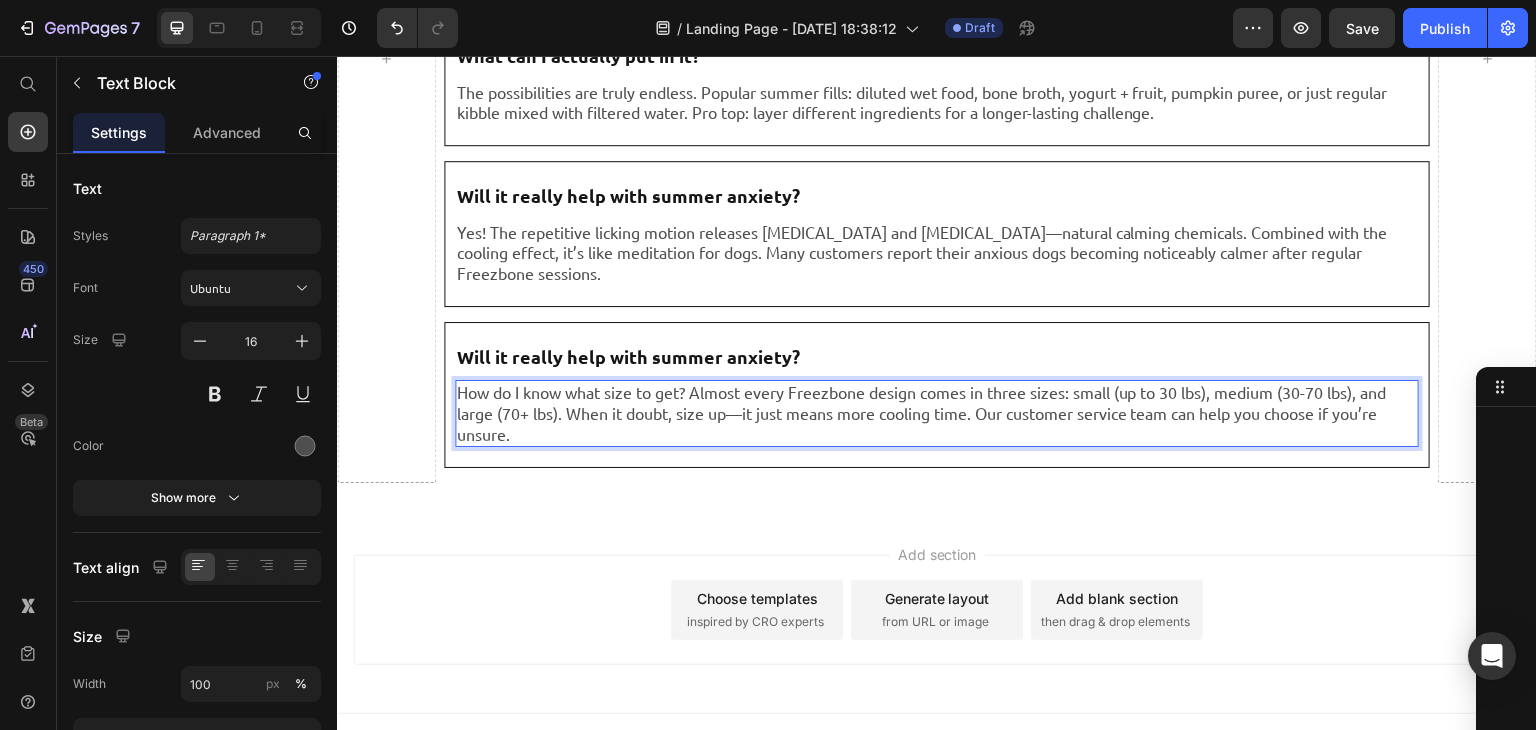 scroll, scrollTop: 9098, scrollLeft: 0, axis: vertical 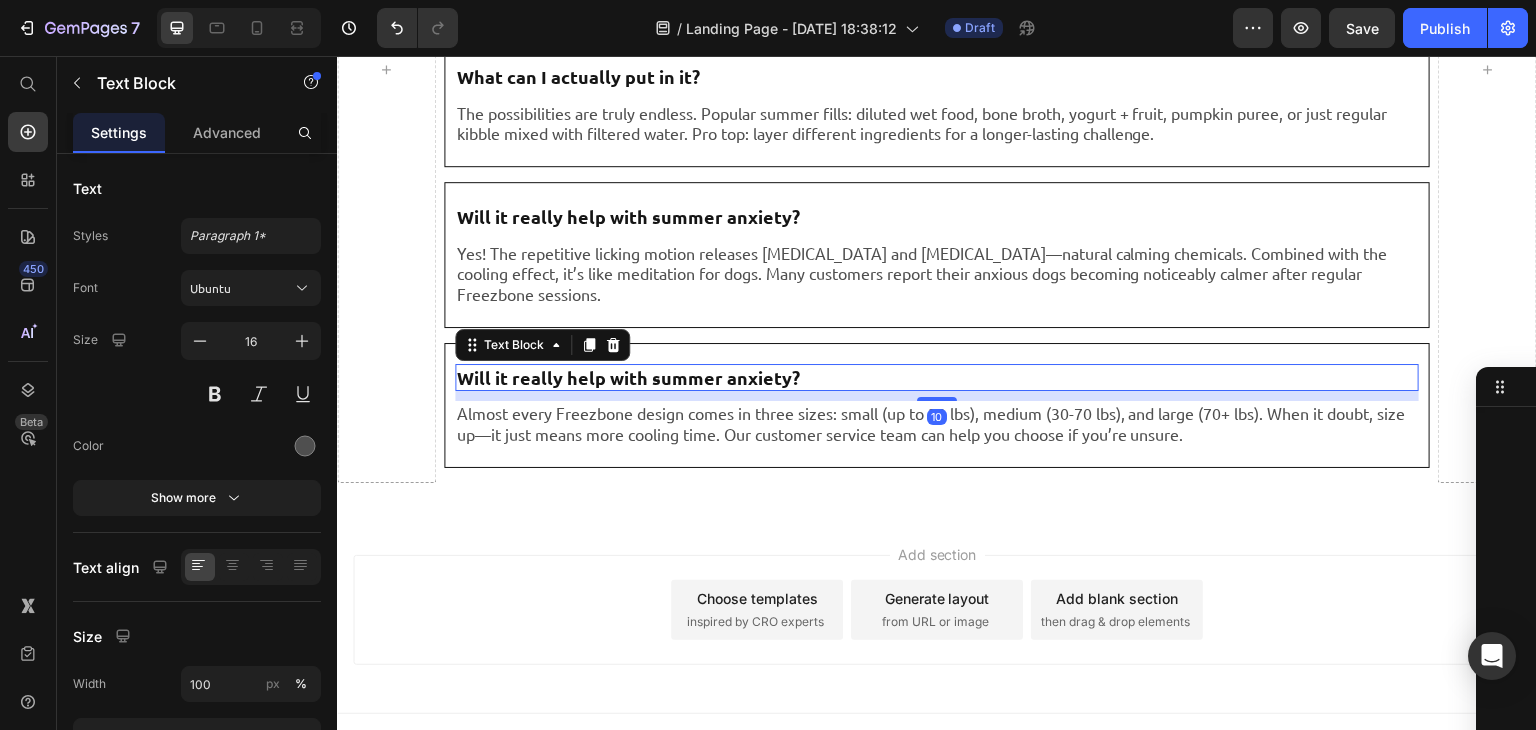 click on "Will it really help with summer anxiety?" at bounding box center [628, 377] 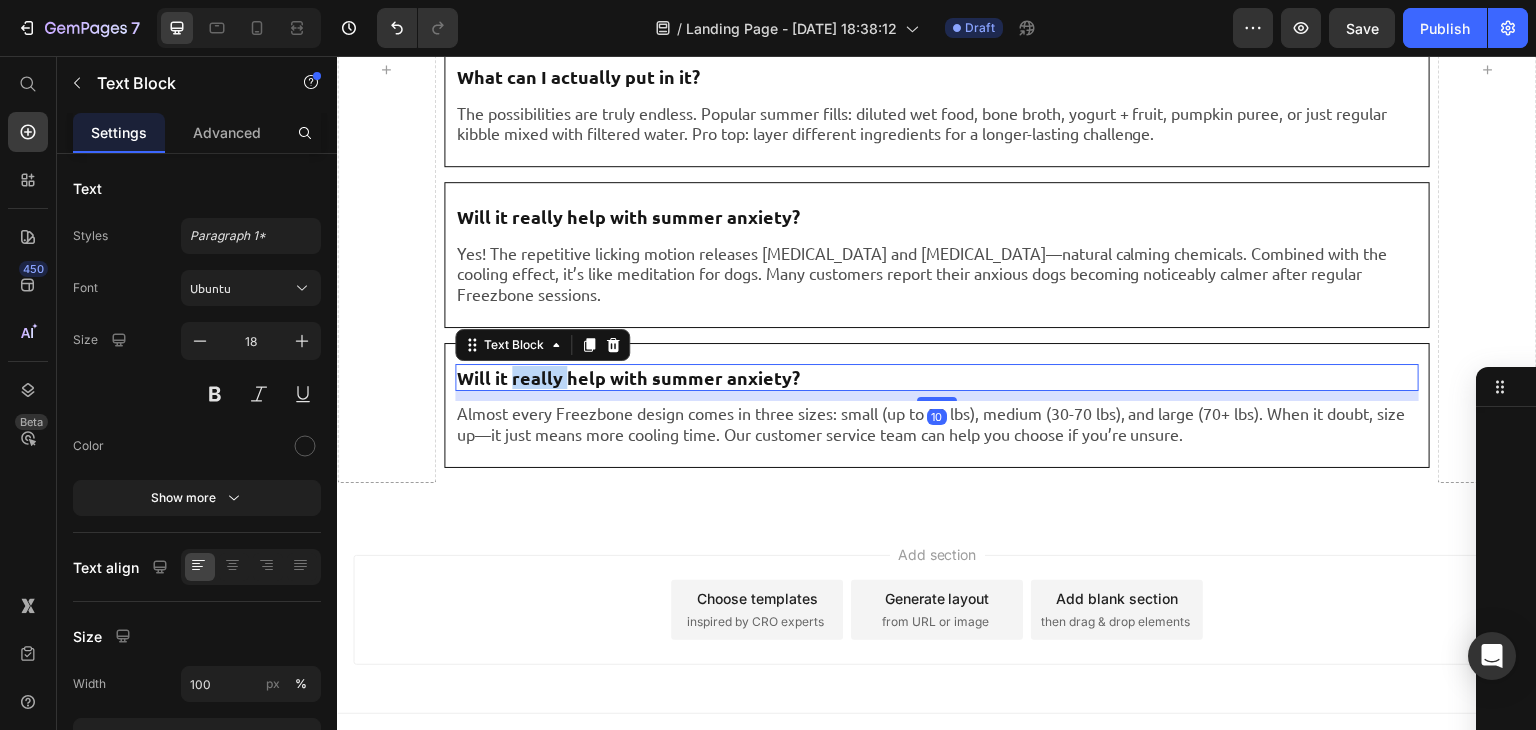 click on "Will it really help with summer anxiety?" at bounding box center (628, 377) 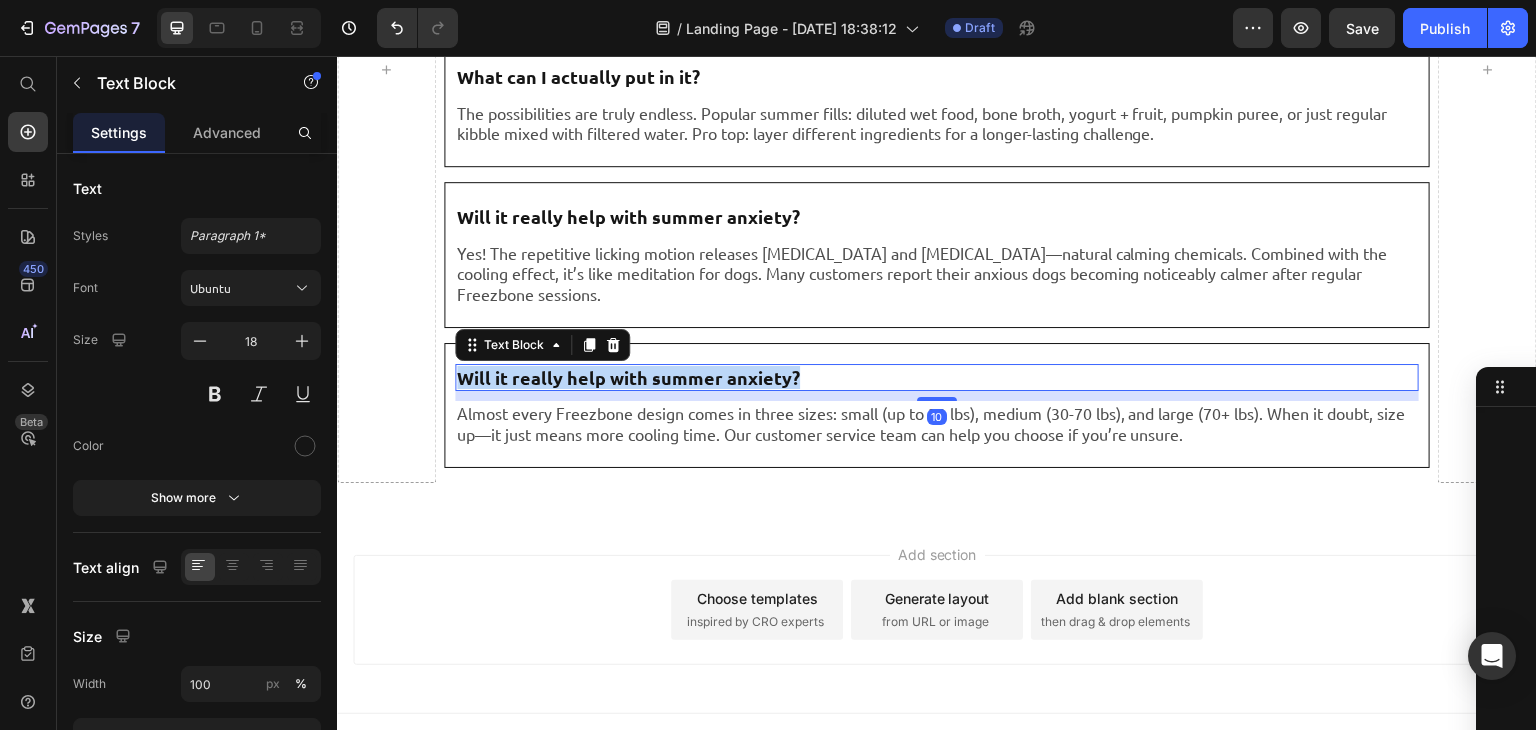 click on "Will it really help with summer anxiety?" at bounding box center [628, 377] 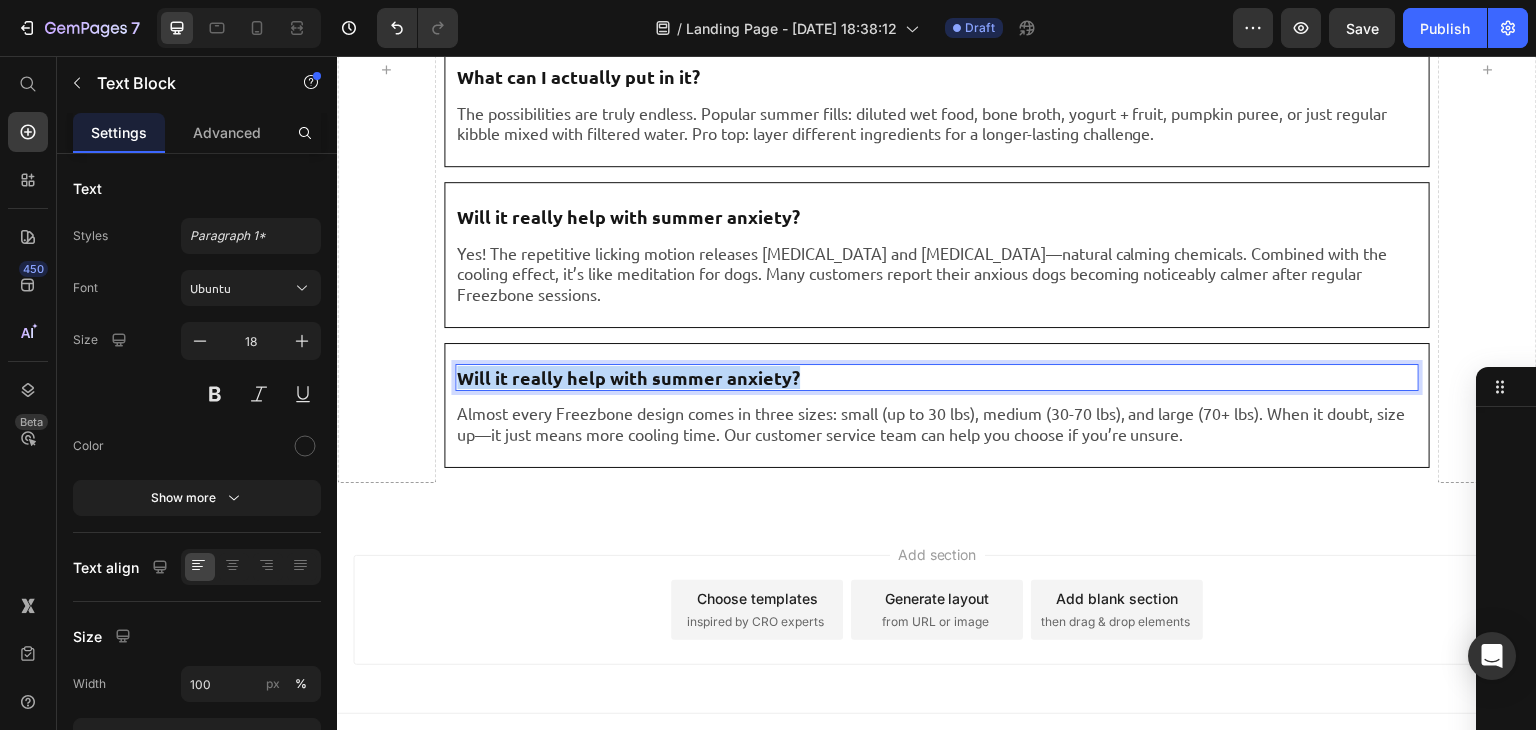 click on "Will it really help with summer anxiety?" at bounding box center [628, 377] 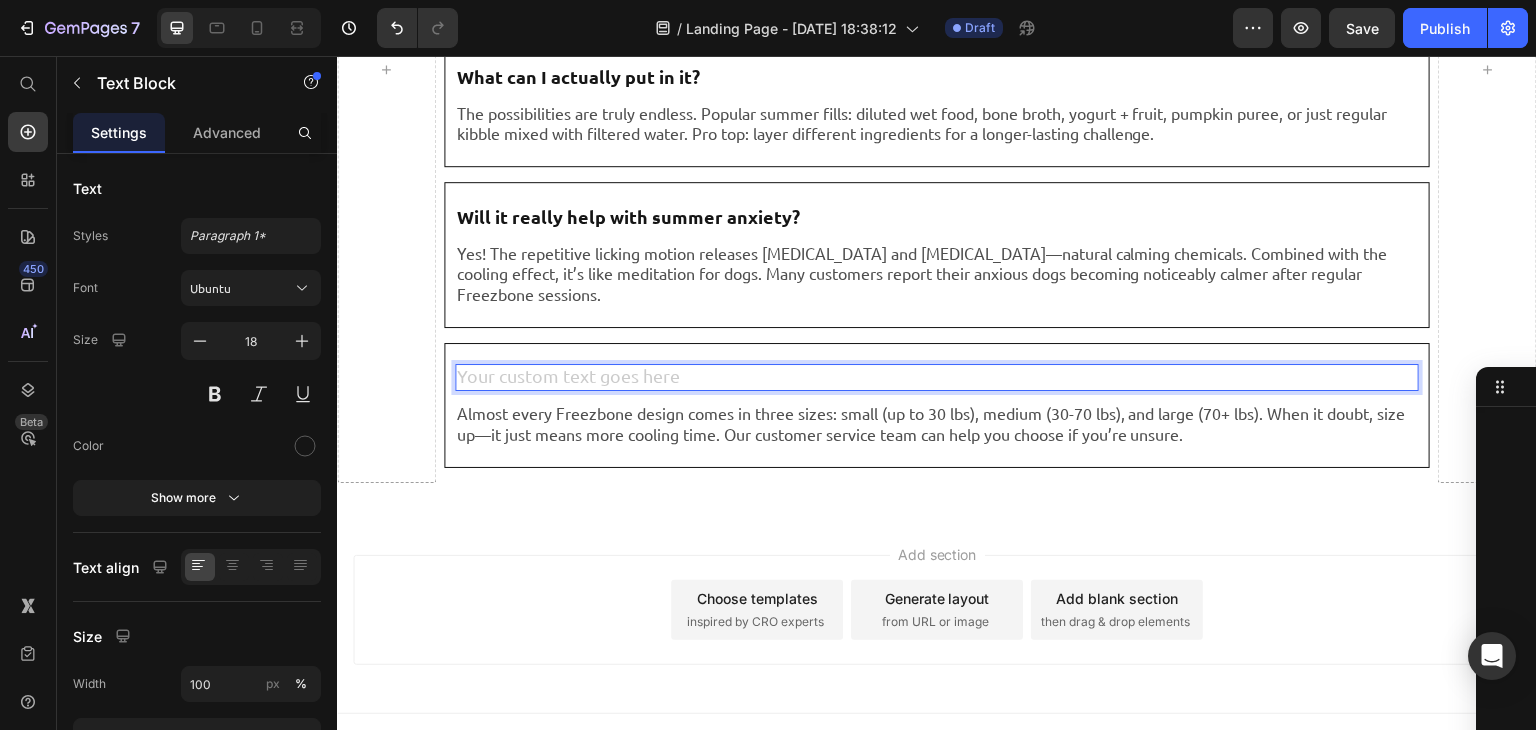 scroll, scrollTop: 9075, scrollLeft: 0, axis: vertical 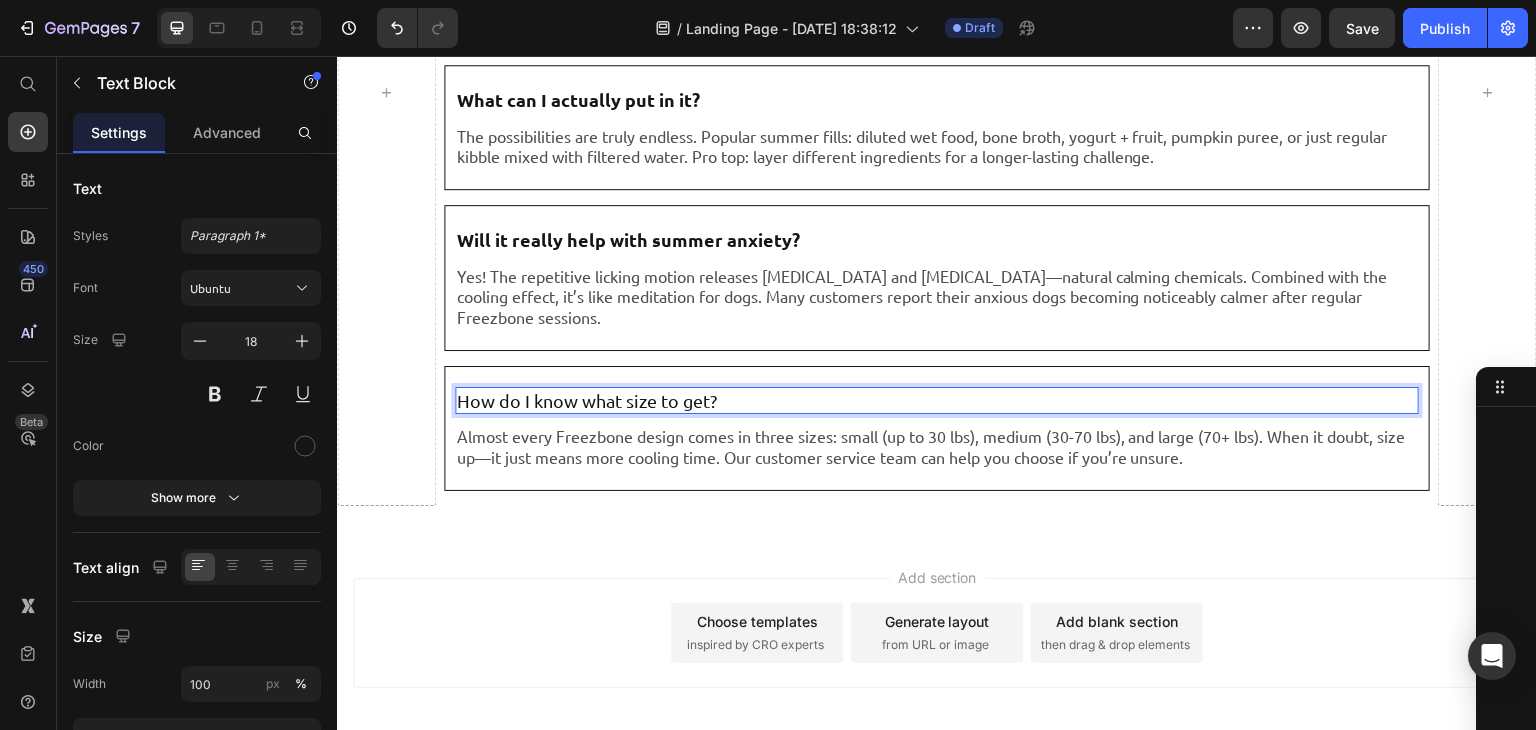 click on "How do I know what size to get?" at bounding box center (937, 400) 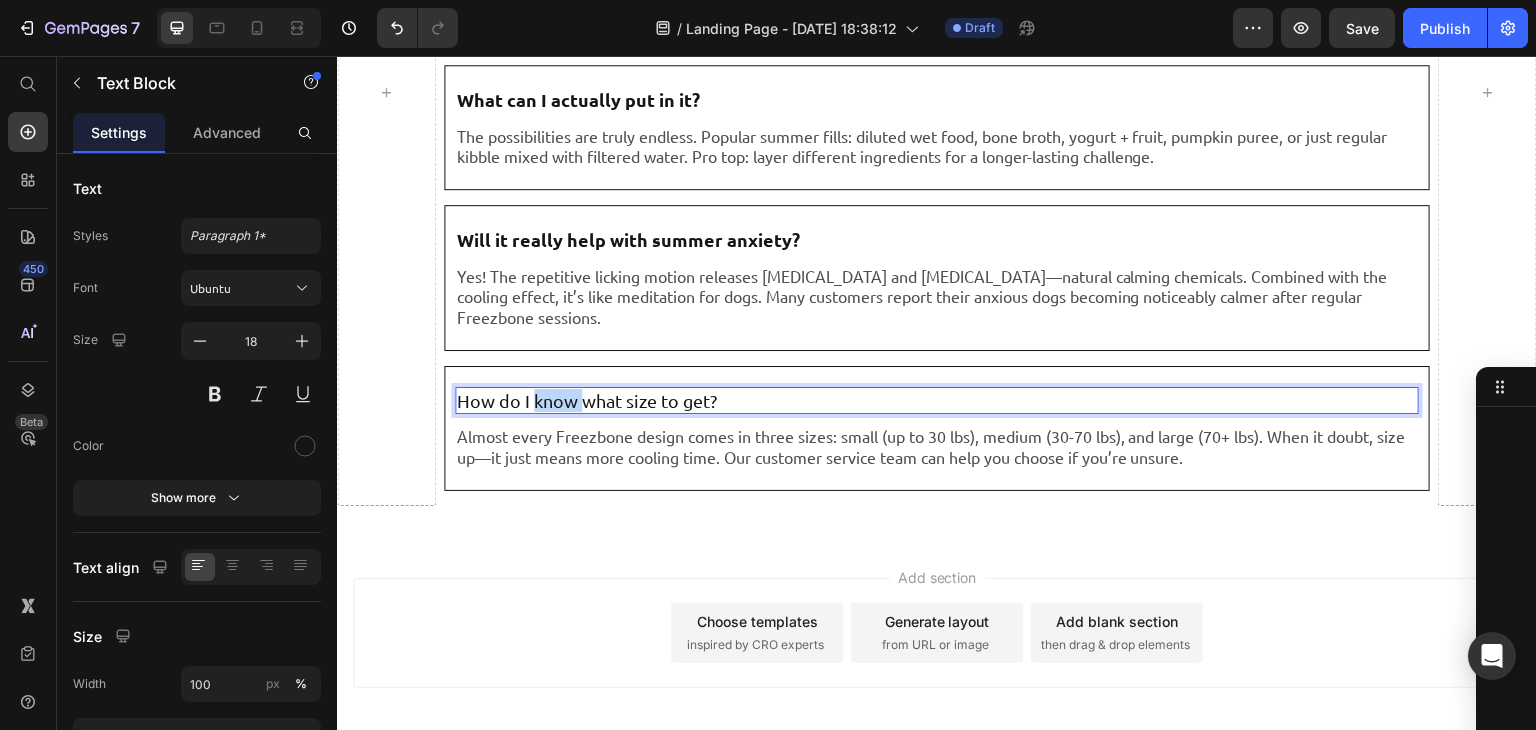 click on "How do I know what size to get?" at bounding box center [937, 400] 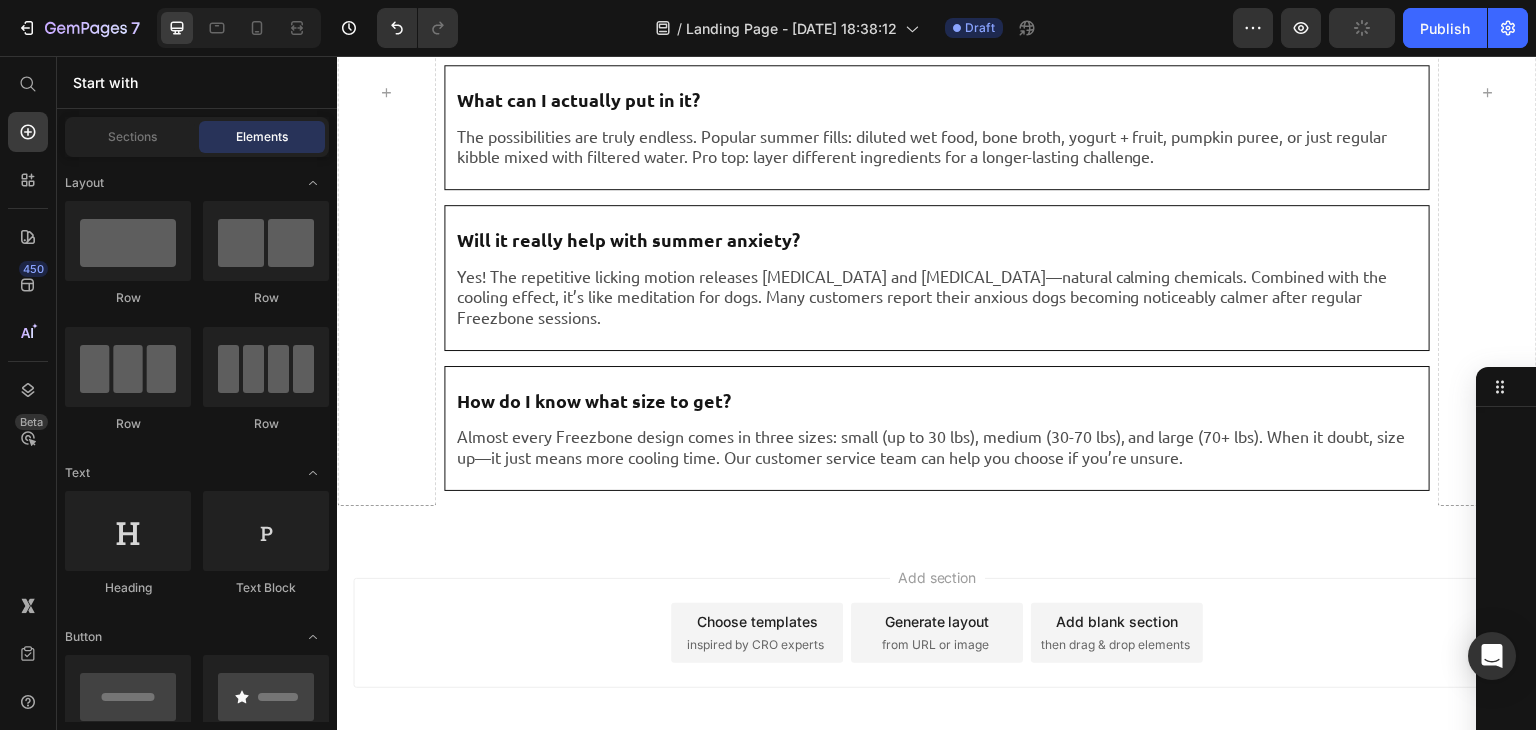 click on "Add section Choose templates inspired by CRO experts Generate layout from URL or image Add blank section then drag & drop elements" at bounding box center (937, 633) 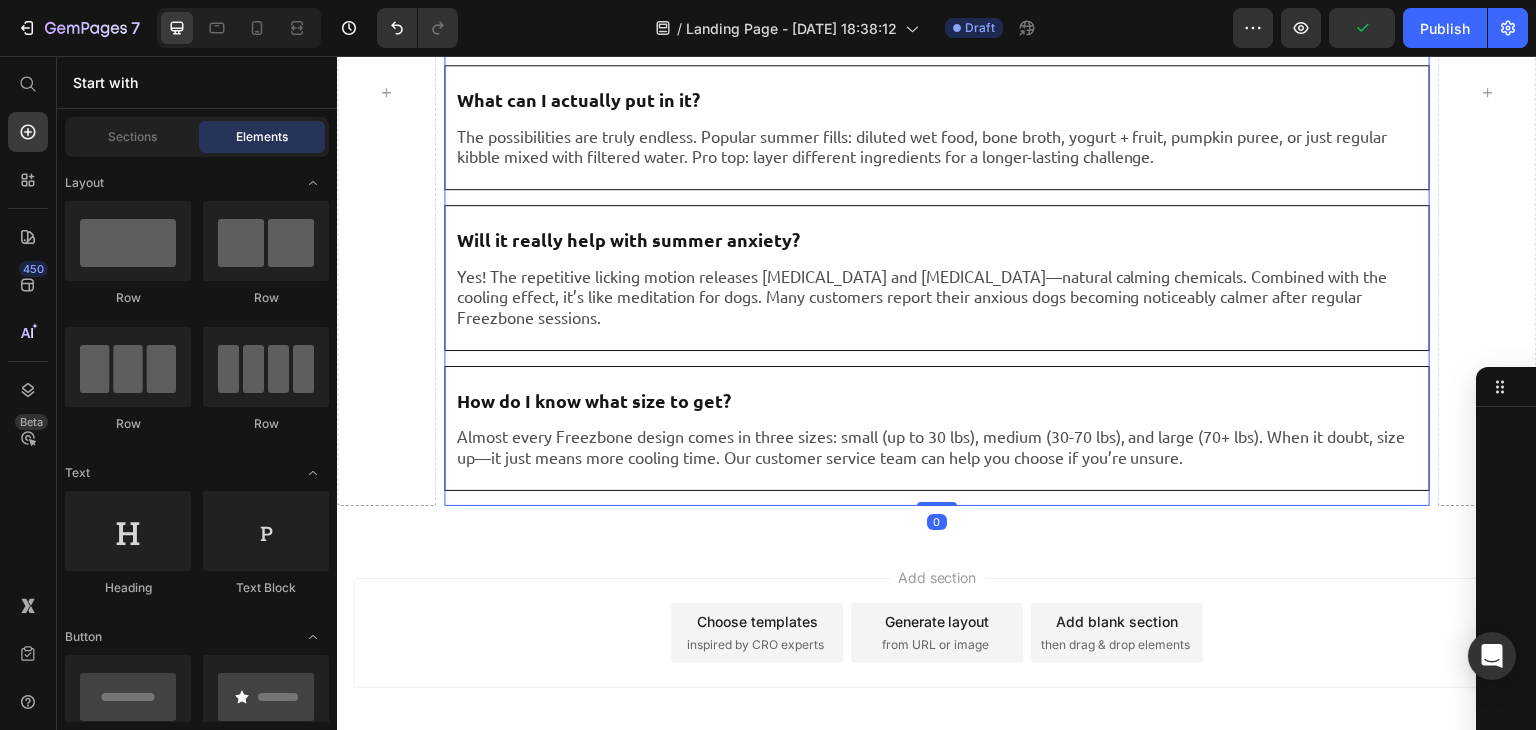 scroll, scrollTop: 190, scrollLeft: 0, axis: vertical 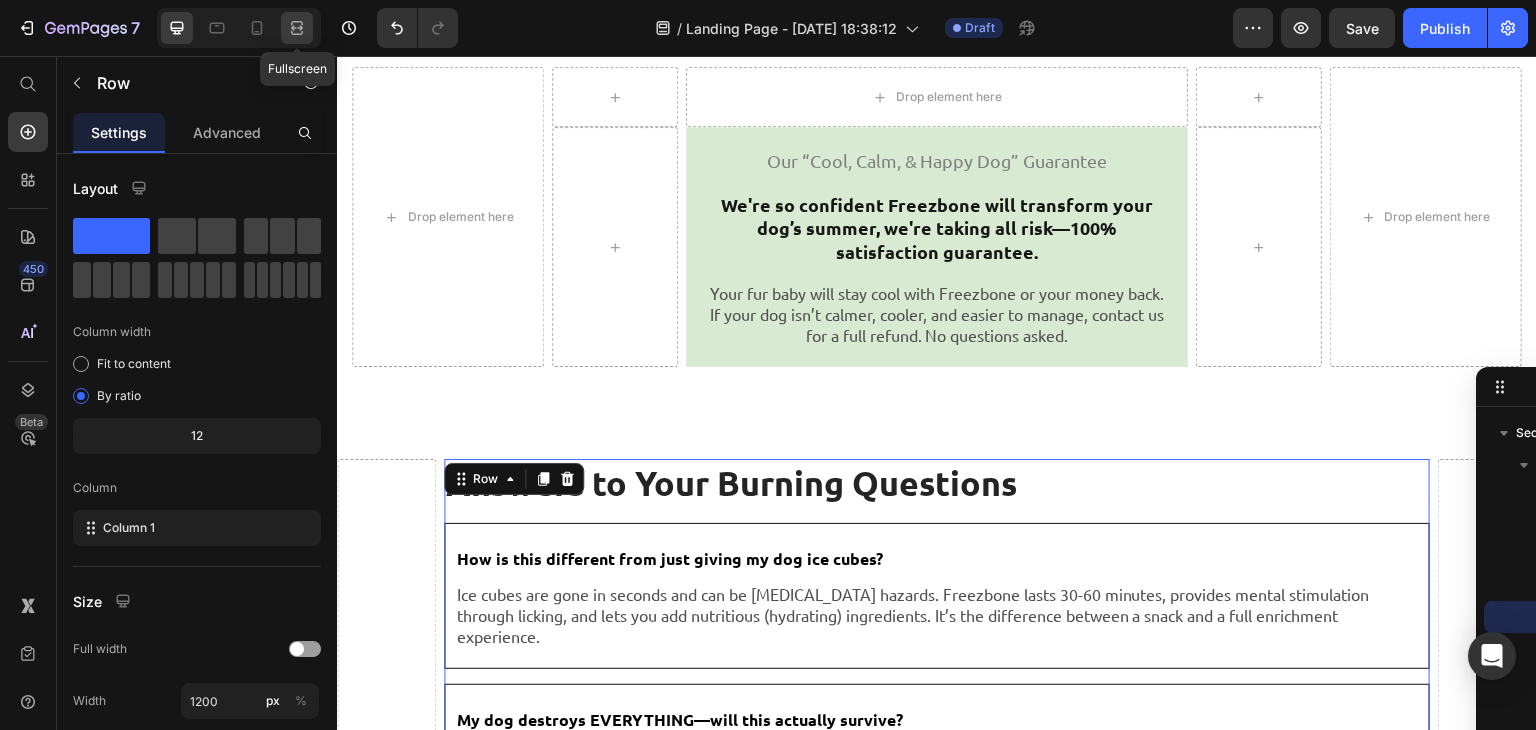 click 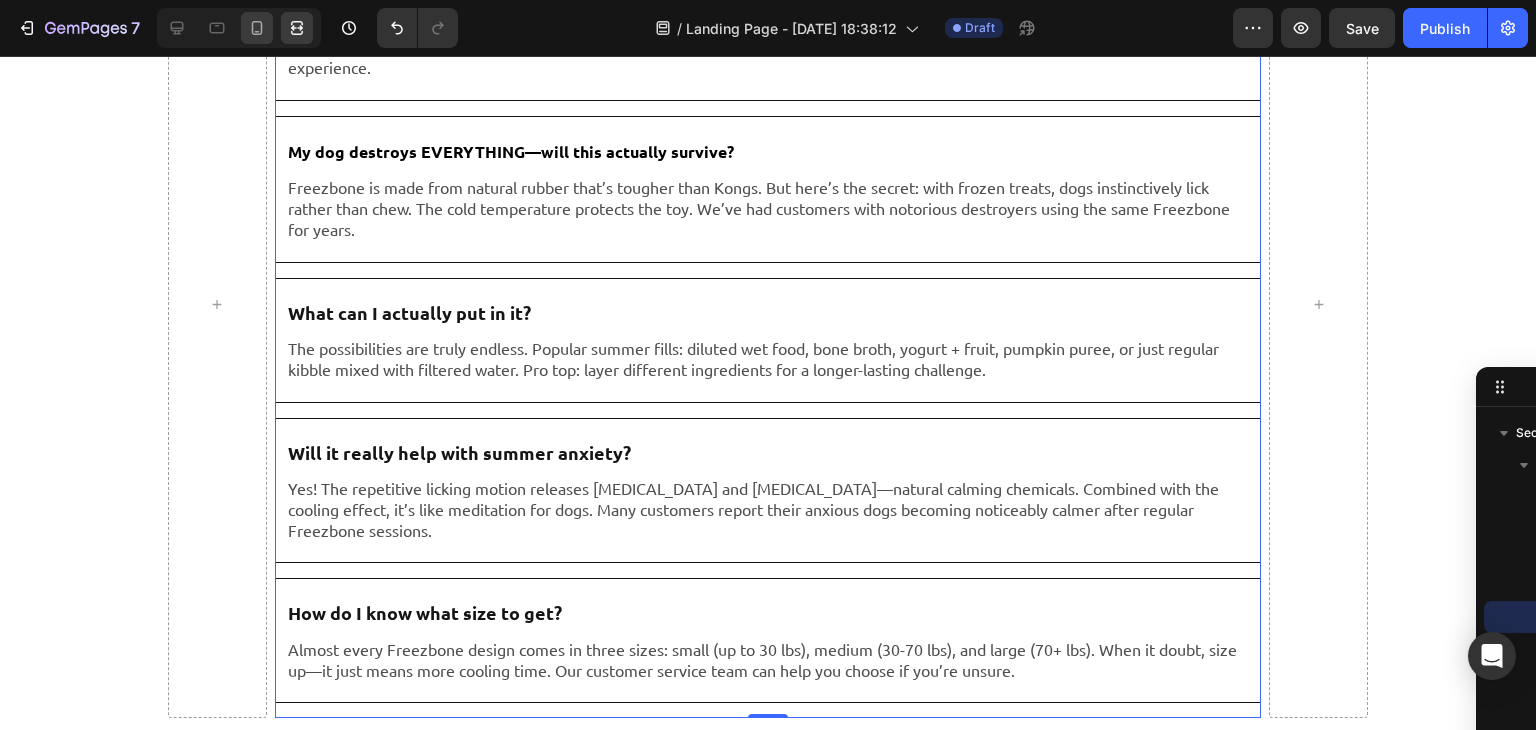 scroll, scrollTop: 8452, scrollLeft: 0, axis: vertical 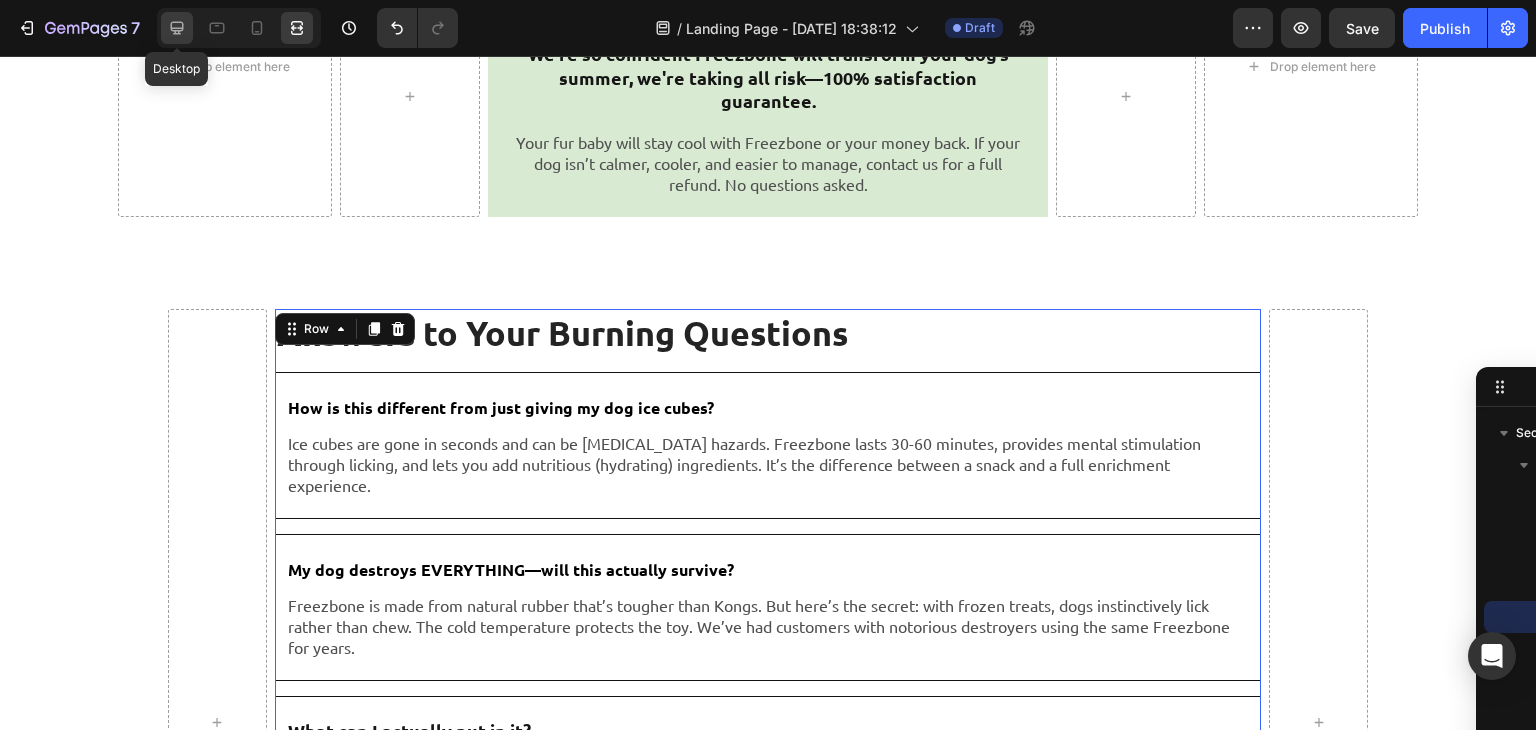 click 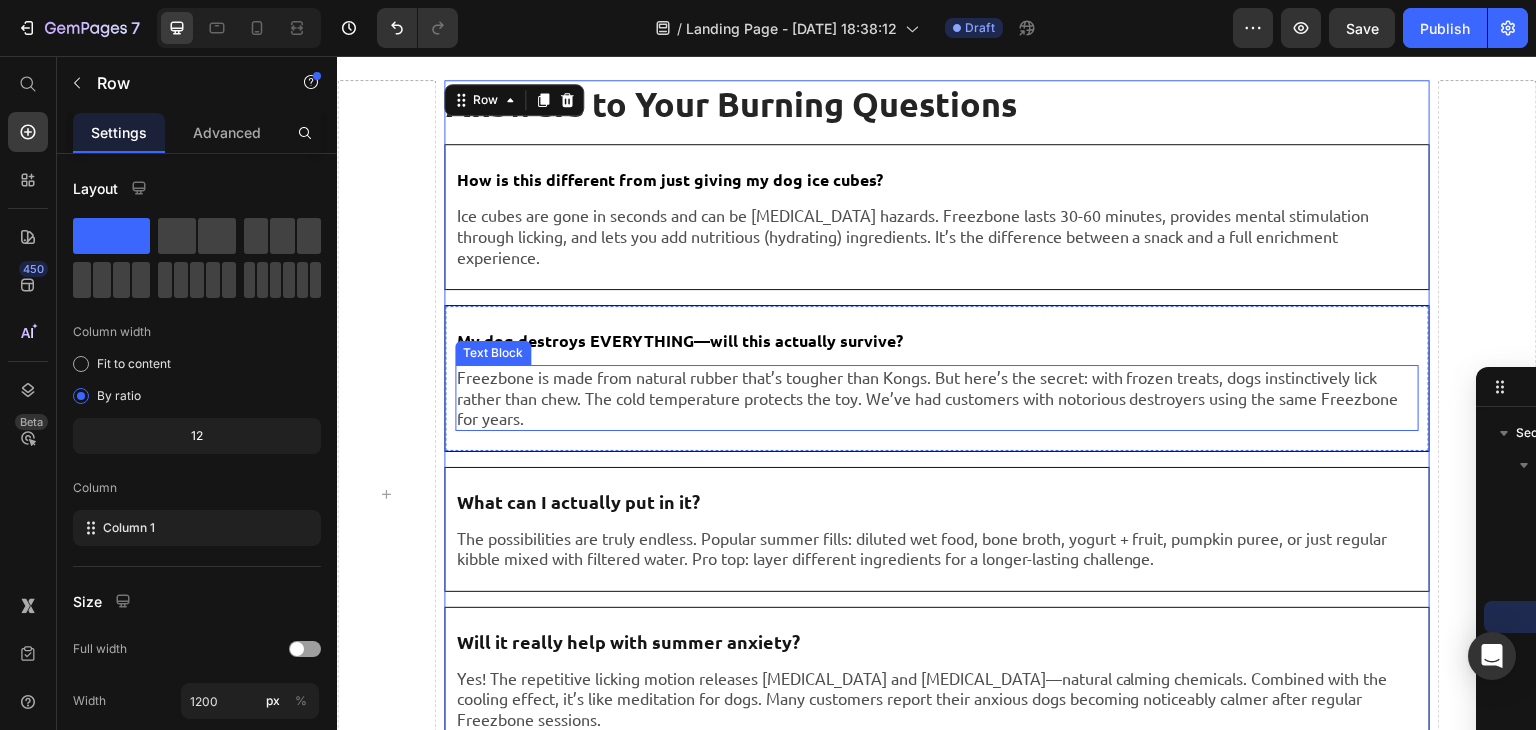 scroll, scrollTop: 8727, scrollLeft: 0, axis: vertical 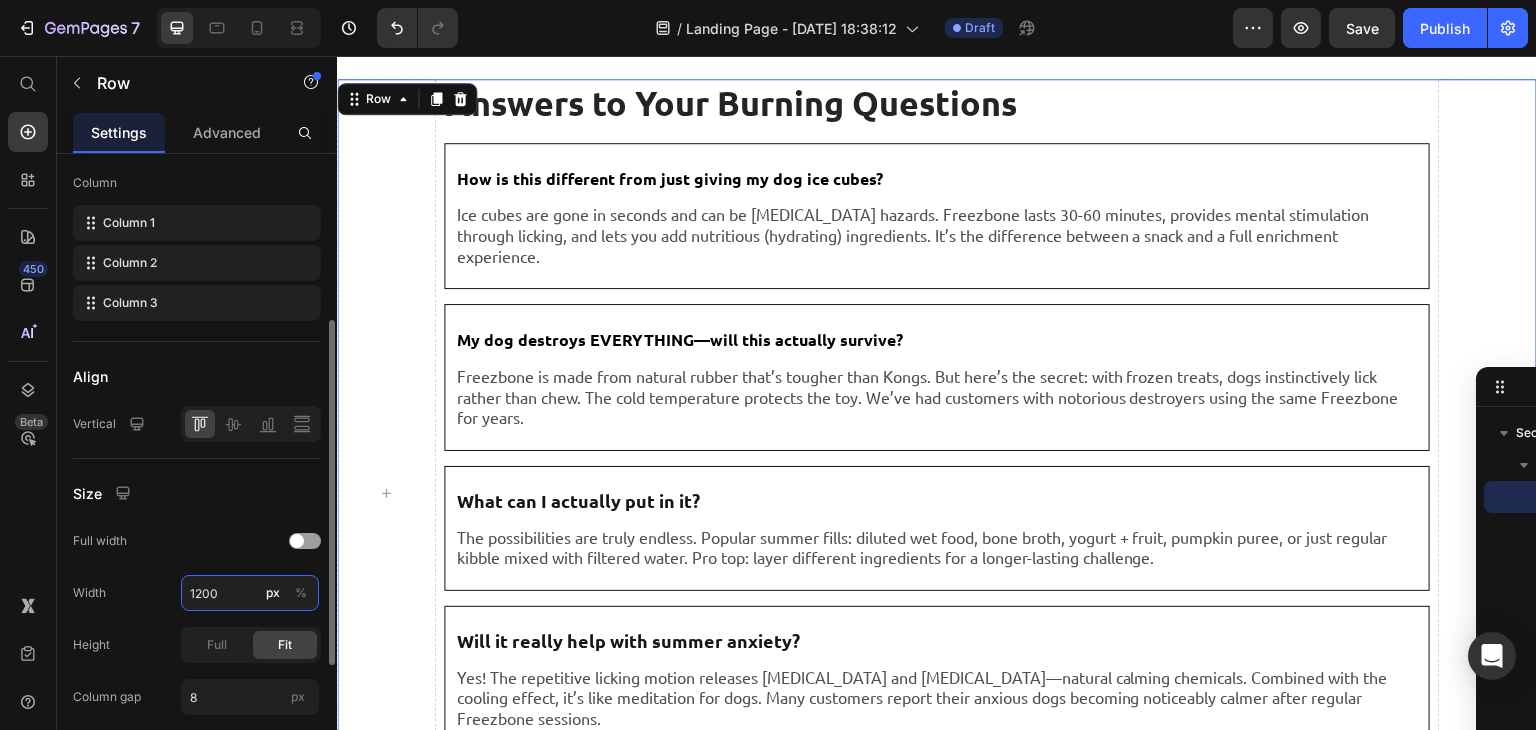 click on "1200" at bounding box center (250, 593) 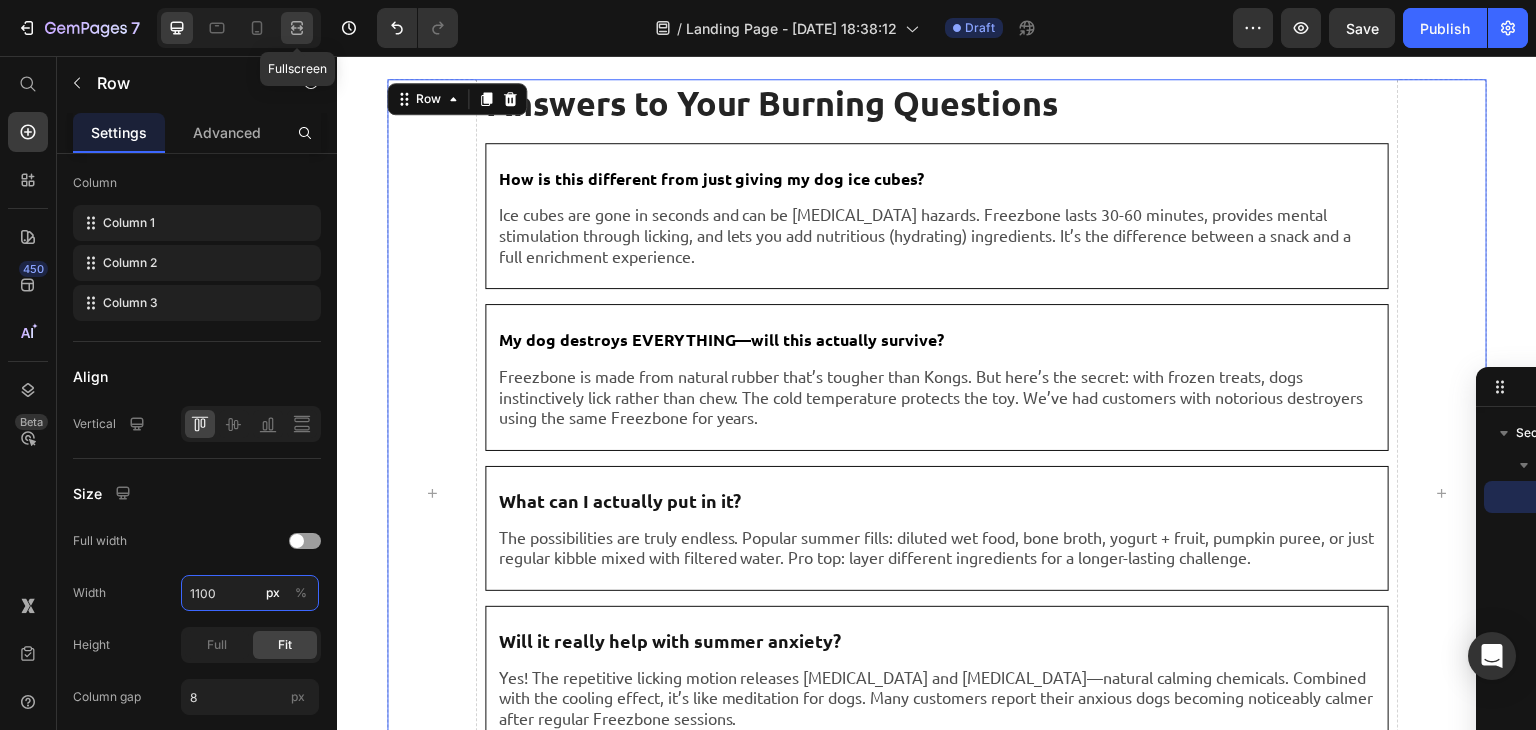type on "1100" 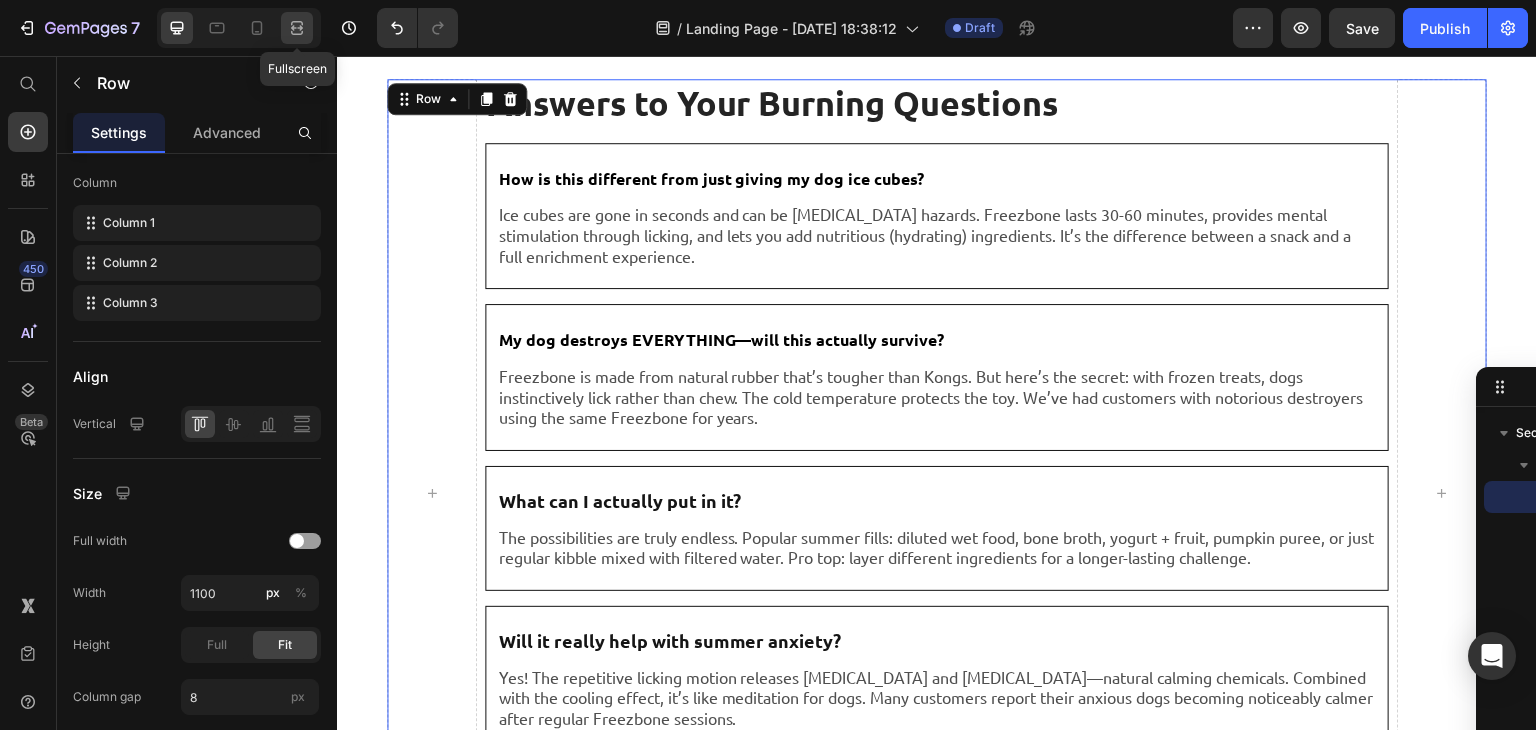 click 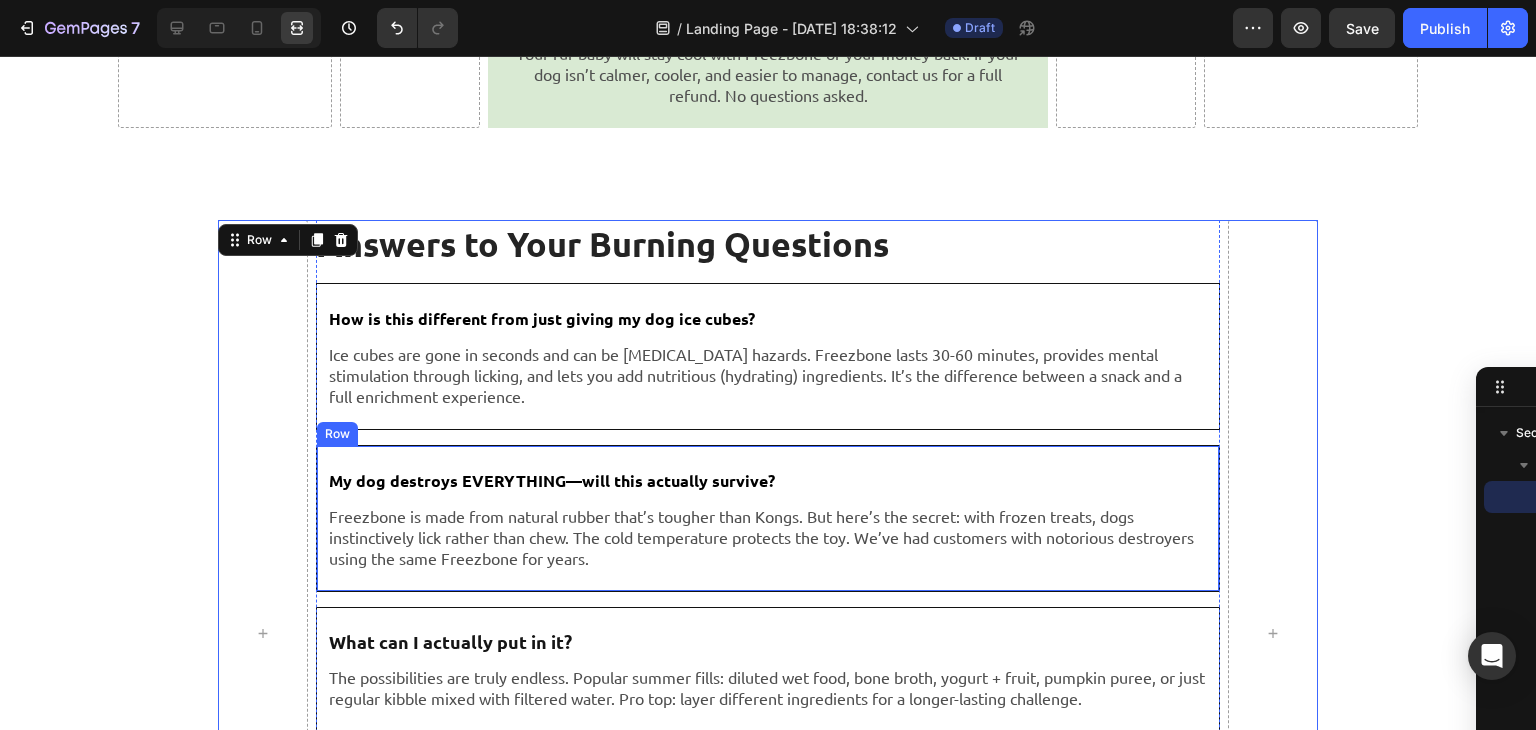 scroll, scrollTop: 8545, scrollLeft: 0, axis: vertical 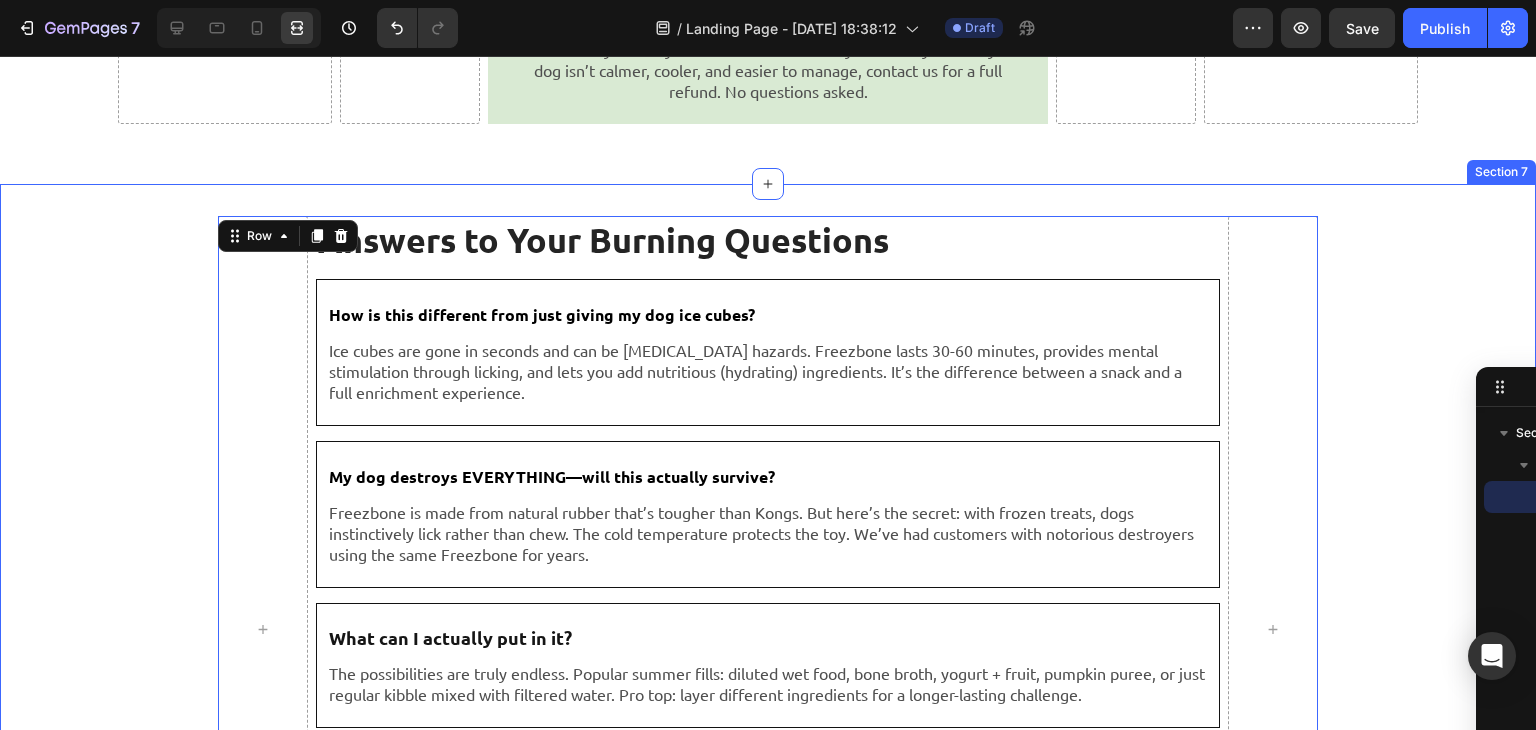 click on "Answers to Your Burning Questions Heading How is this different from just giving my dog ice cubes? Text Block Ice cubes are gone in seconds and can be choking hazards. Freezbone lasts 30-60 minutes, provides mental stimulation through licking, and lets you add nutritious (hydrating) ingredients. It’s the difference between a snack and a full enrichment experience. Text Block Row My dog destroys EVERYTHING—will this actually survive?   Text Block Freezbone is made from natural rubber that’s tougher than Kongs. But here’s the secret: with frozen treats, dogs instinctively lick rather than chew. The cold temperature protects the toy. We’ve had customers with notorious destroyers using the same Freezbone for years. Text Block Row What can I actually put in it? Text Block Text Block Row Will it really help with summer anxiety? Text Block Text Block Row How do I know what size to get?  Text Block Text Block Row Row
Row   0" at bounding box center (768, 630) 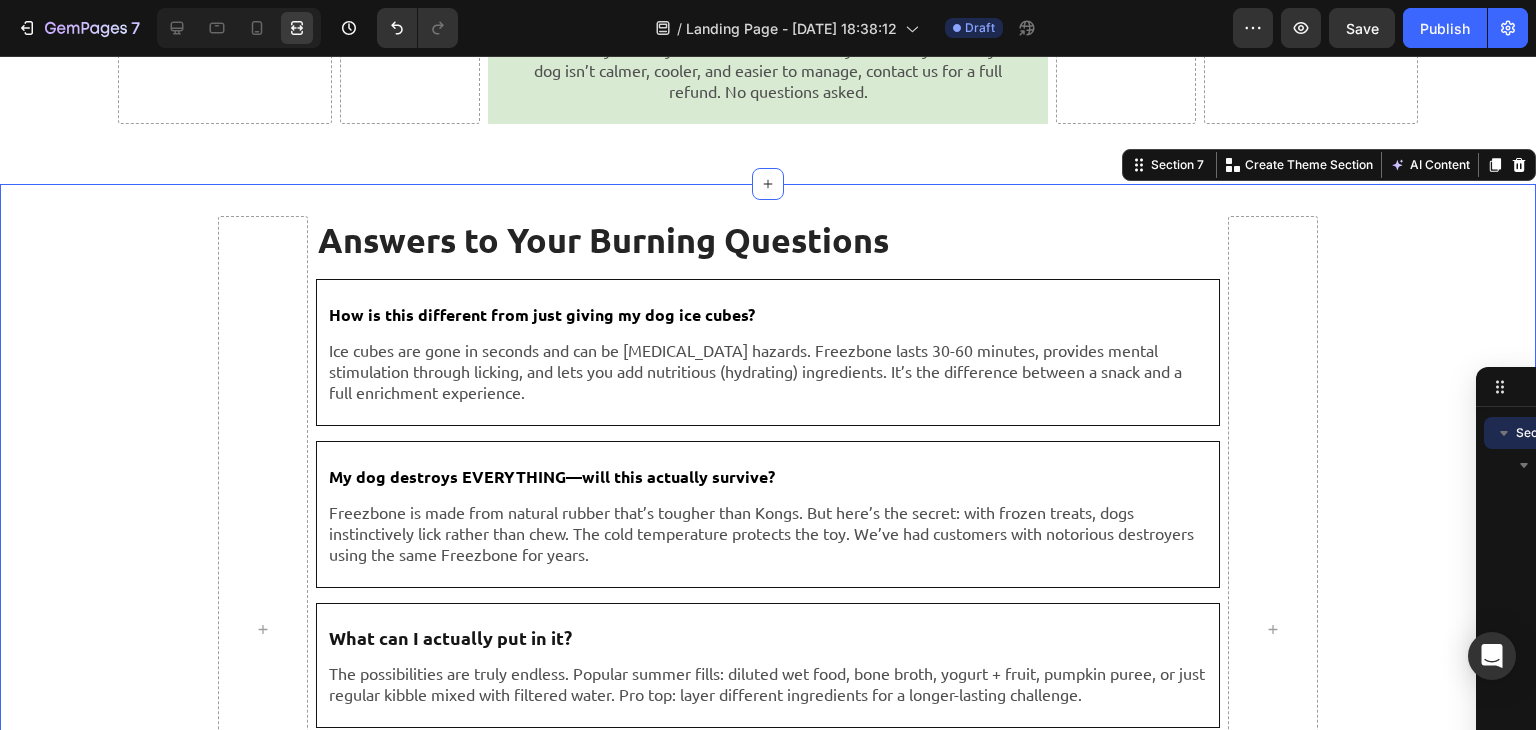 scroll, scrollTop: 0, scrollLeft: 0, axis: both 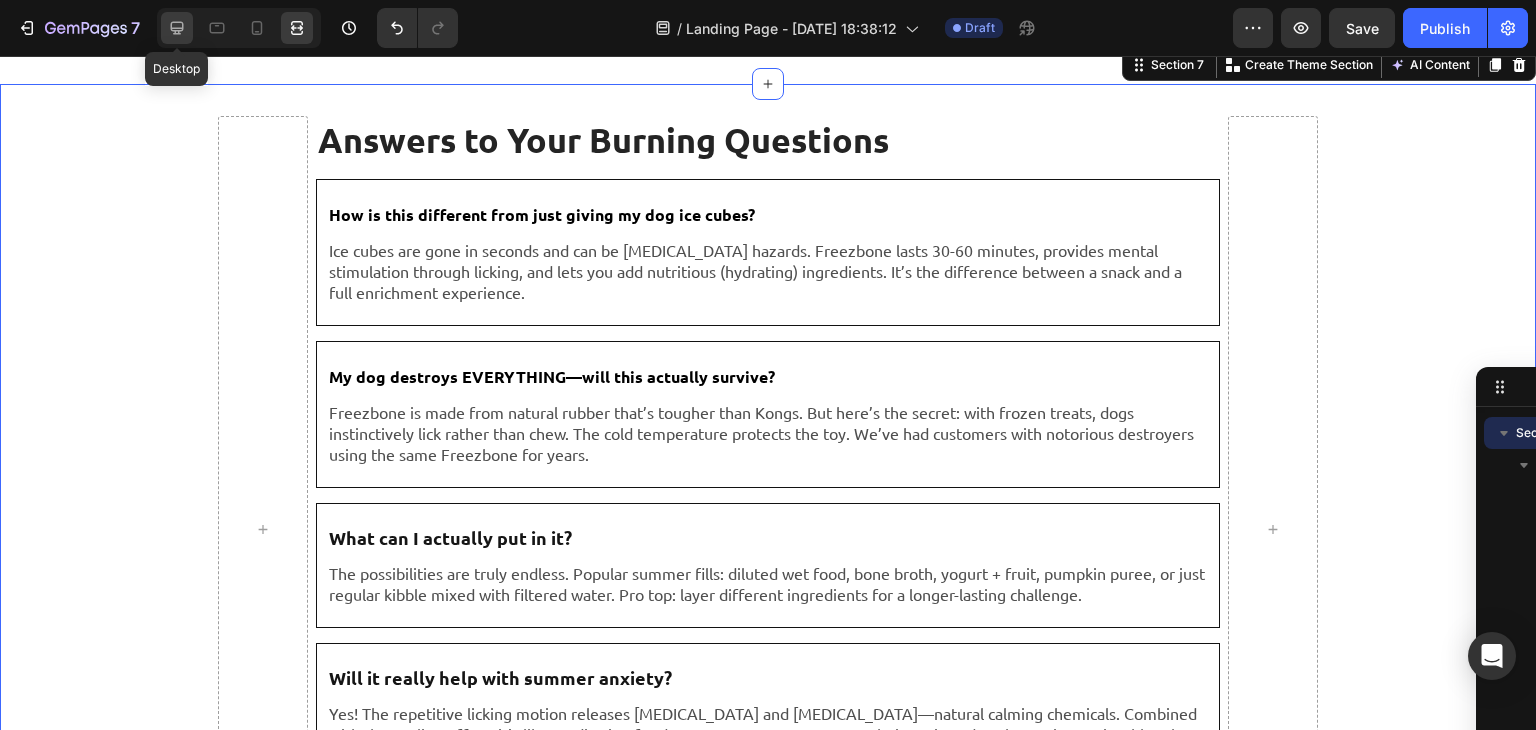 click 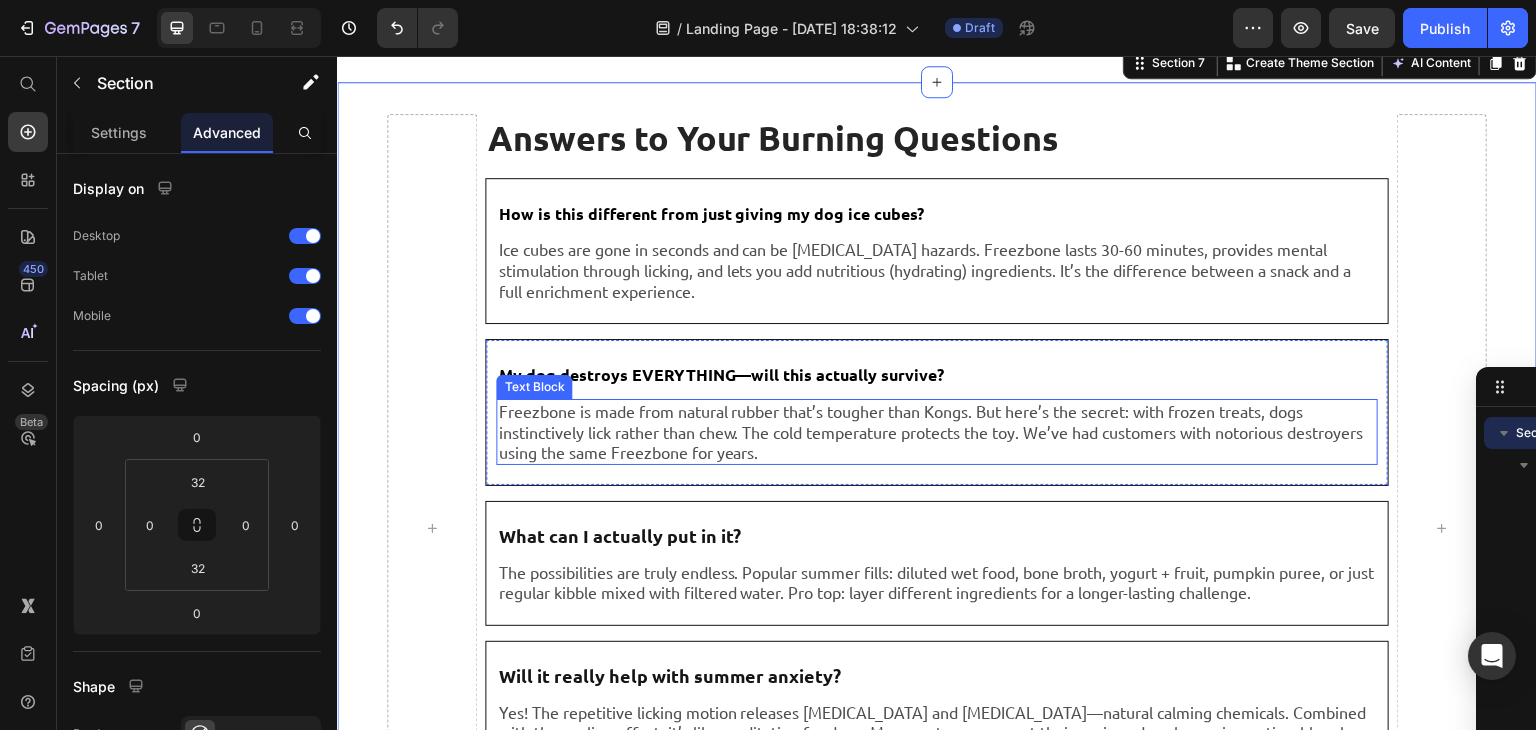scroll, scrollTop: 9119, scrollLeft: 0, axis: vertical 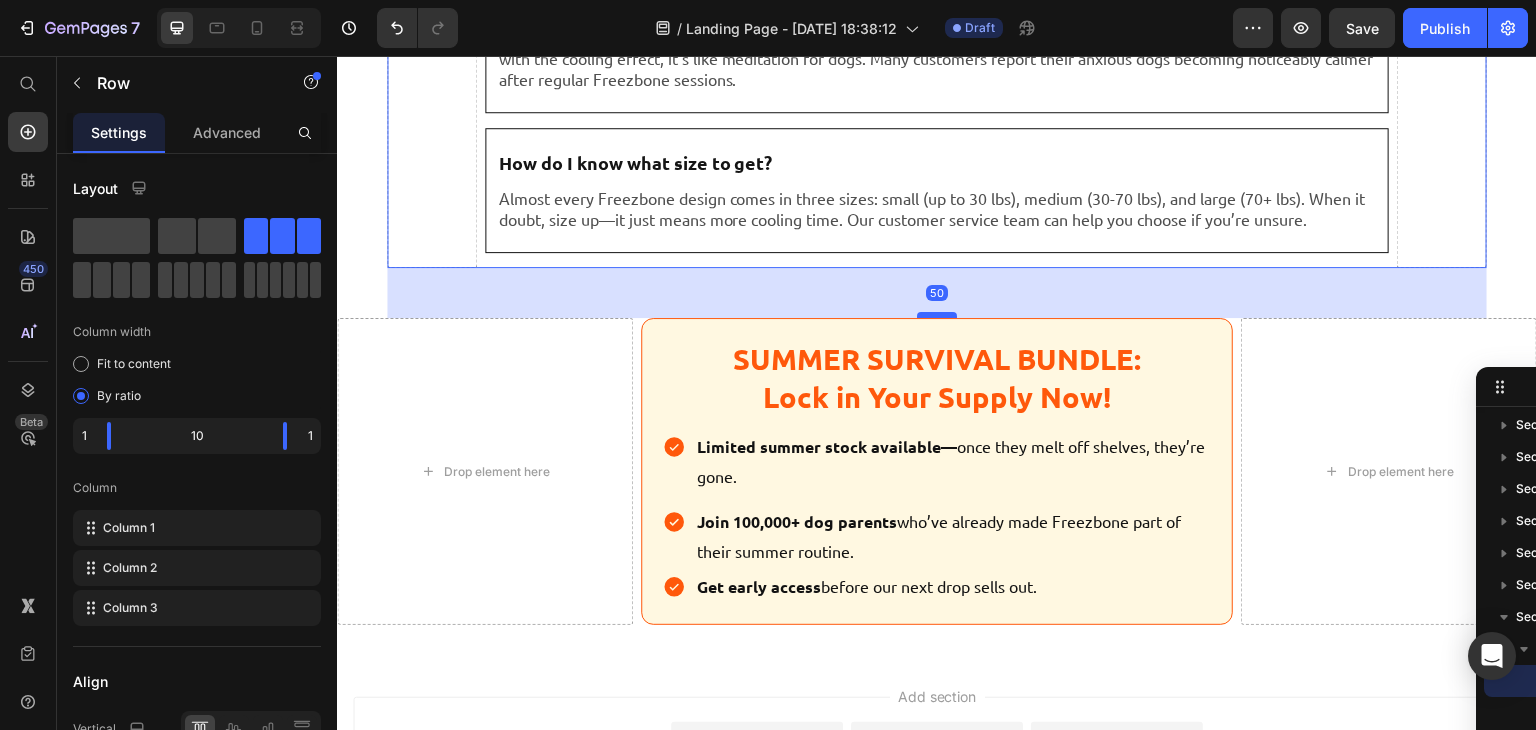 drag, startPoint x: 926, startPoint y: 260, endPoint x: 931, endPoint y: 310, distance: 50.24938 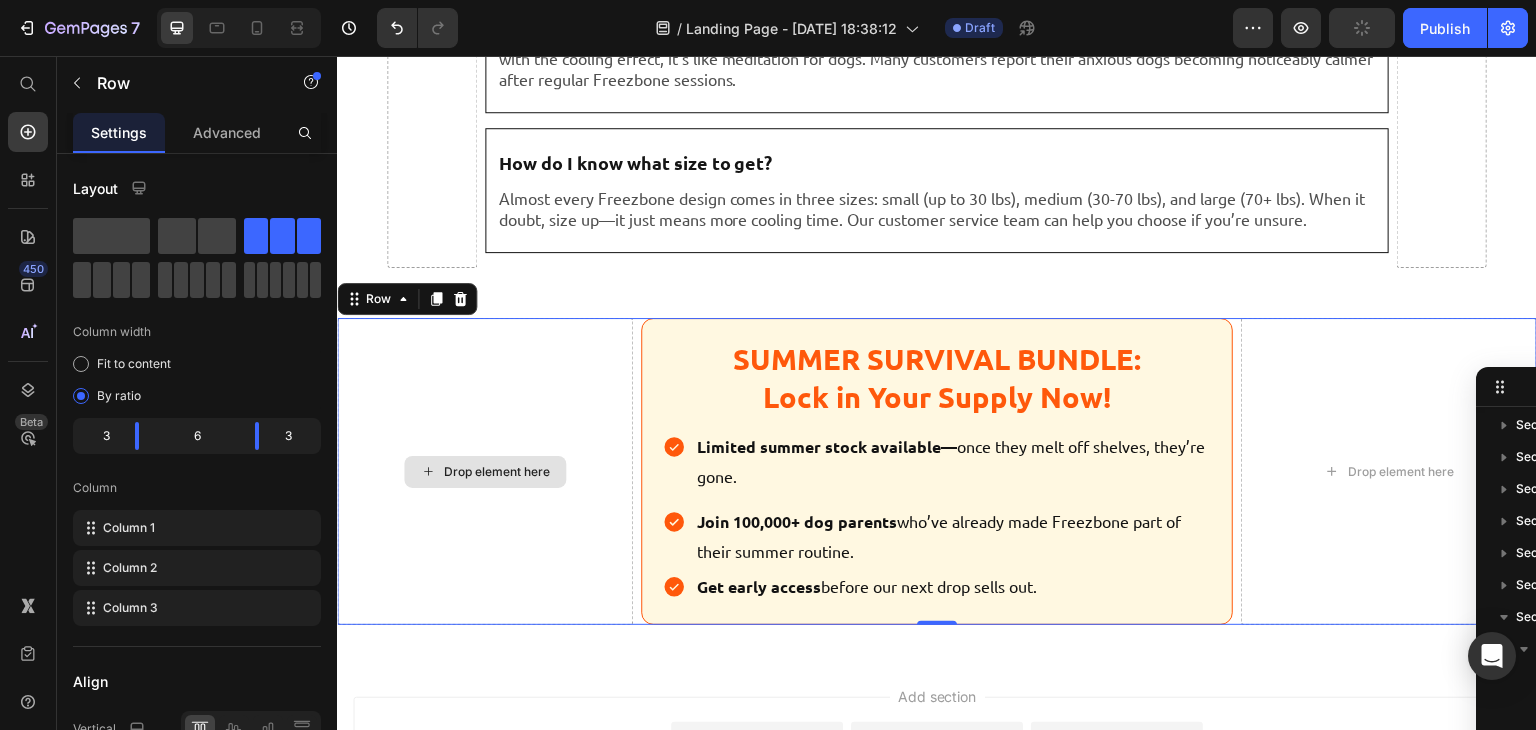 scroll, scrollTop: 888, scrollLeft: 0, axis: vertical 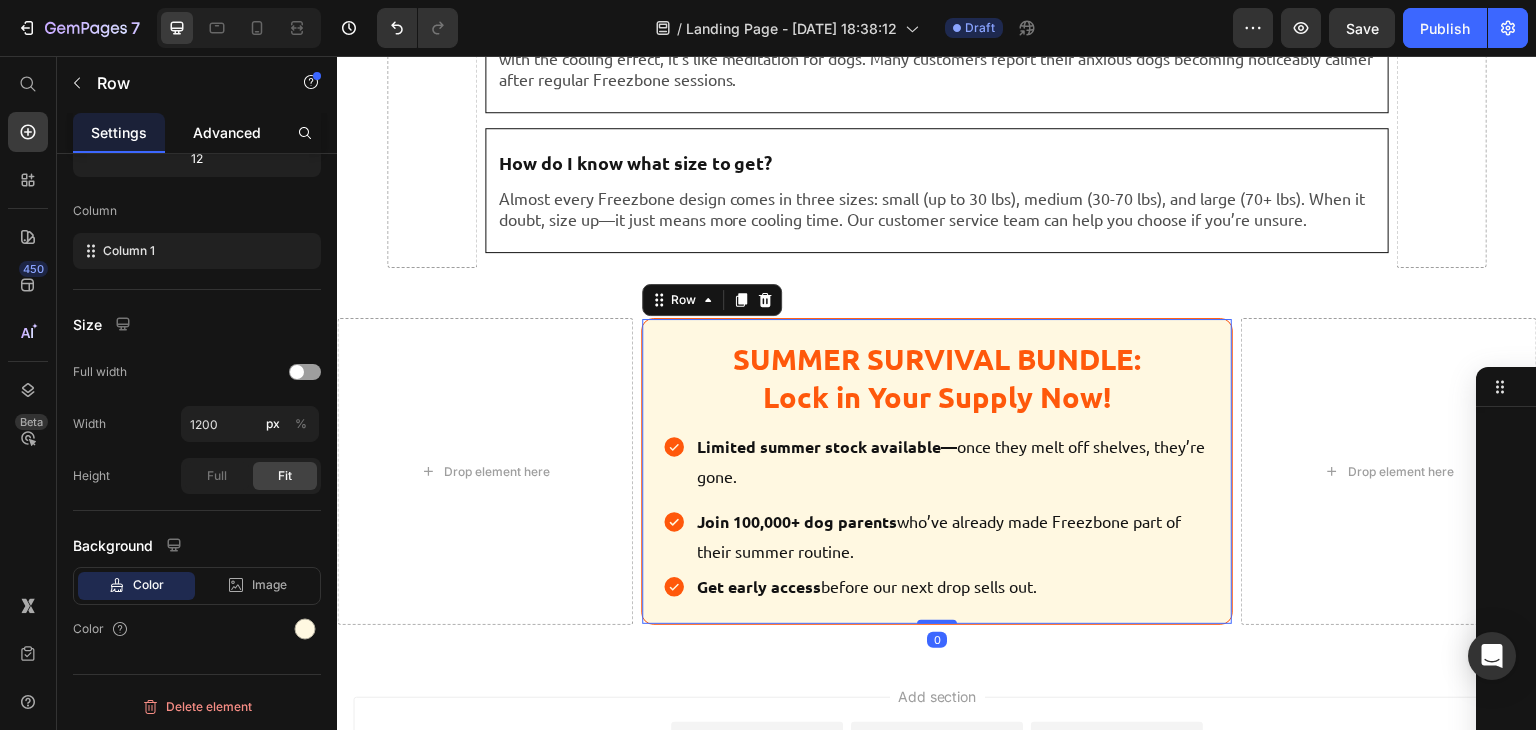 click on "Advanced" 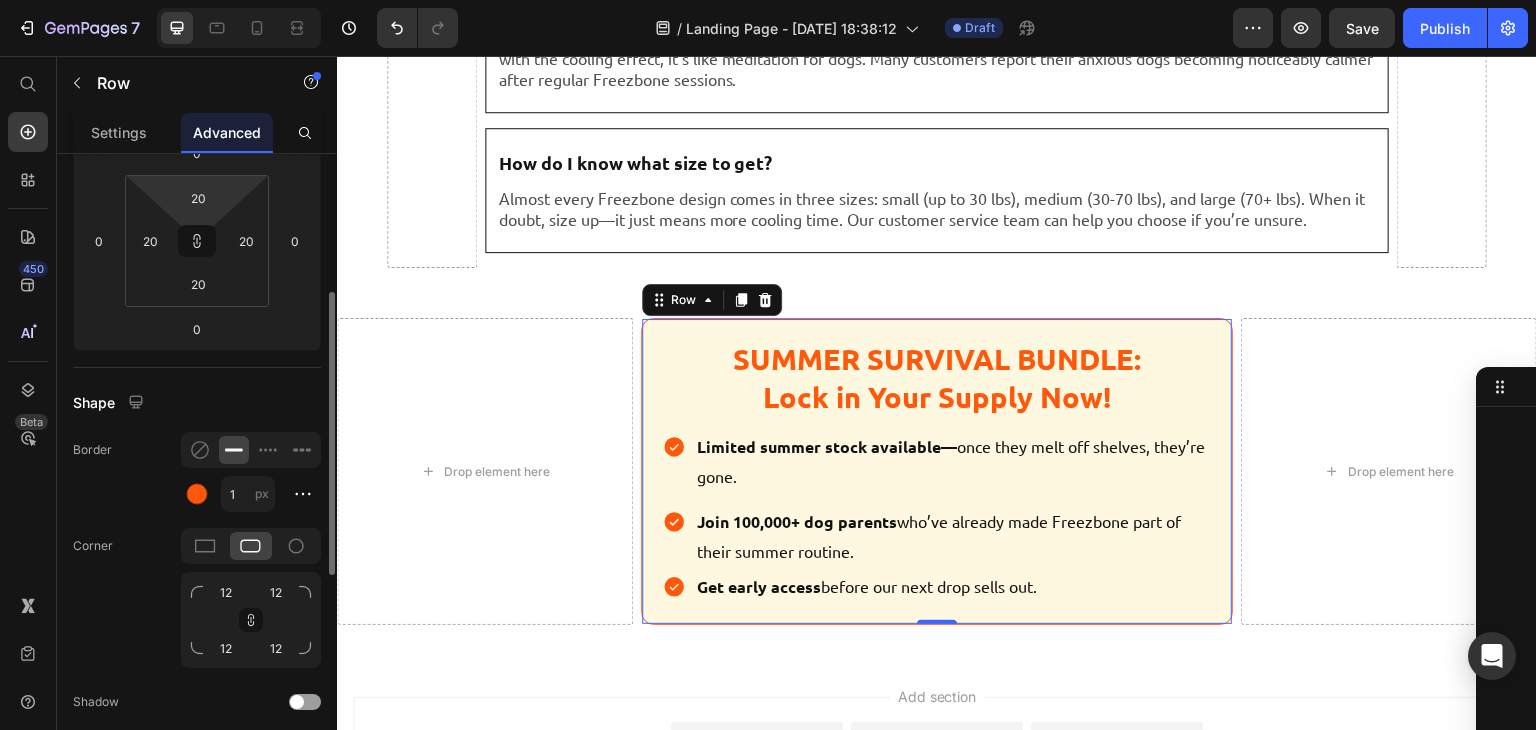 scroll, scrollTop: 293, scrollLeft: 0, axis: vertical 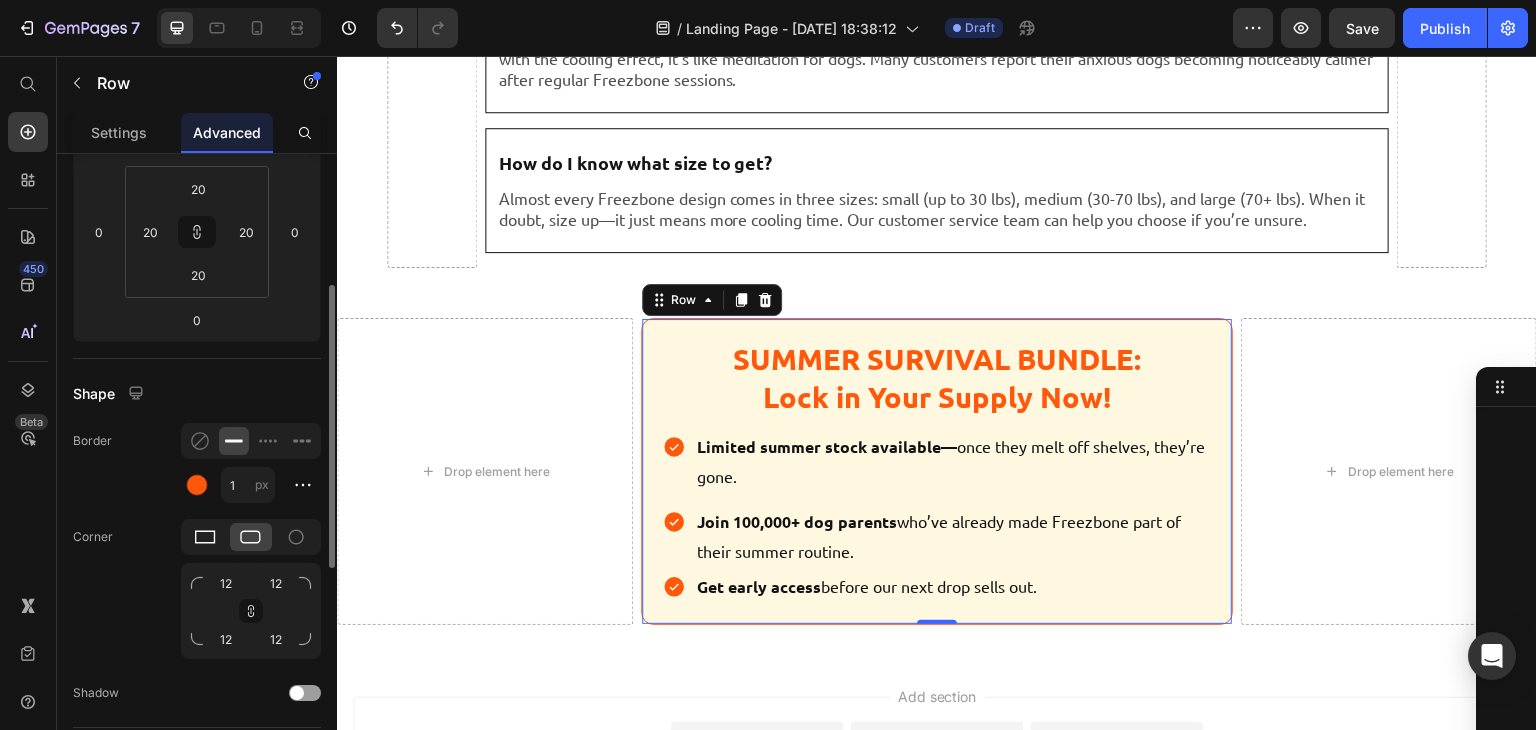 drag, startPoint x: 192, startPoint y: 527, endPoint x: 16, endPoint y: 367, distance: 237.8571 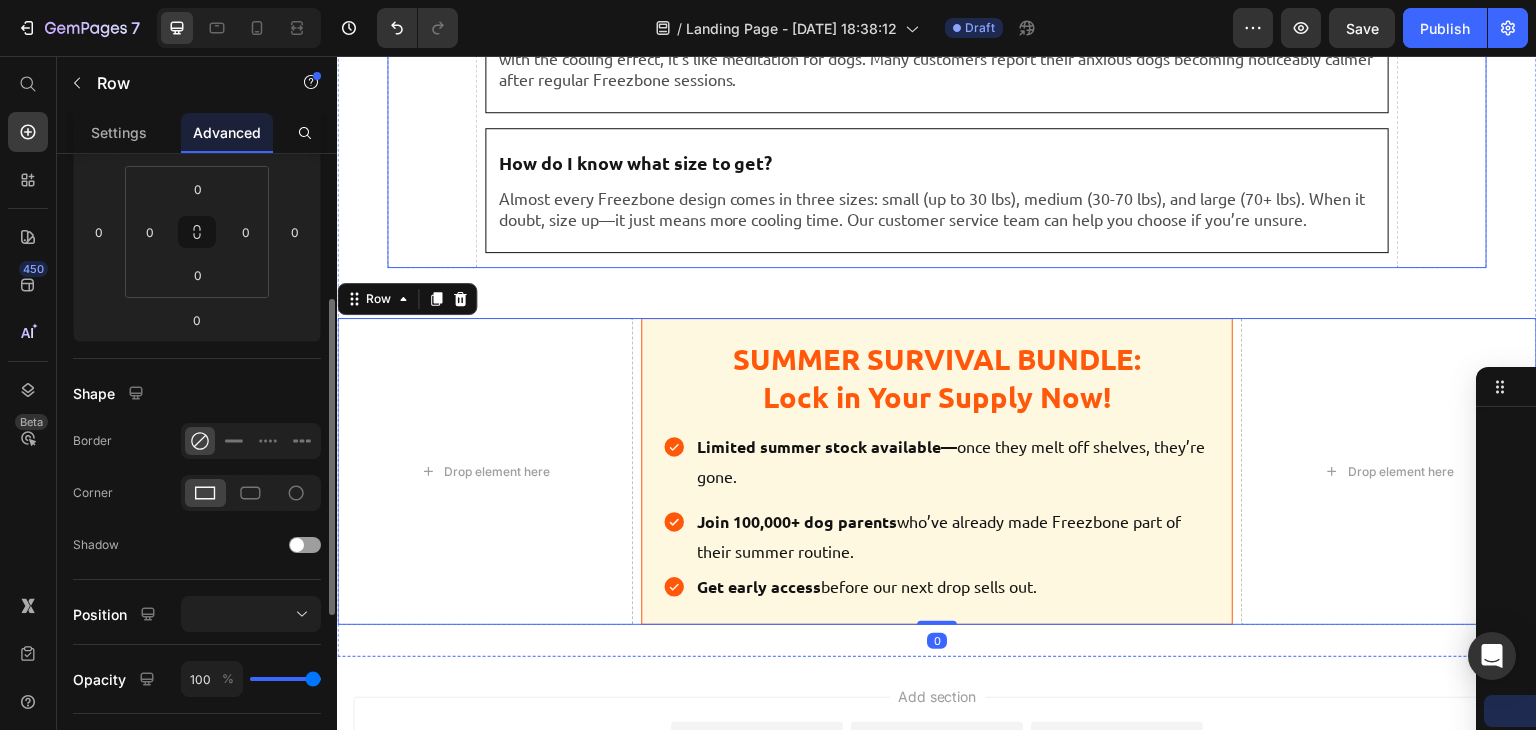 scroll, scrollTop: 292, scrollLeft: 0, axis: vertical 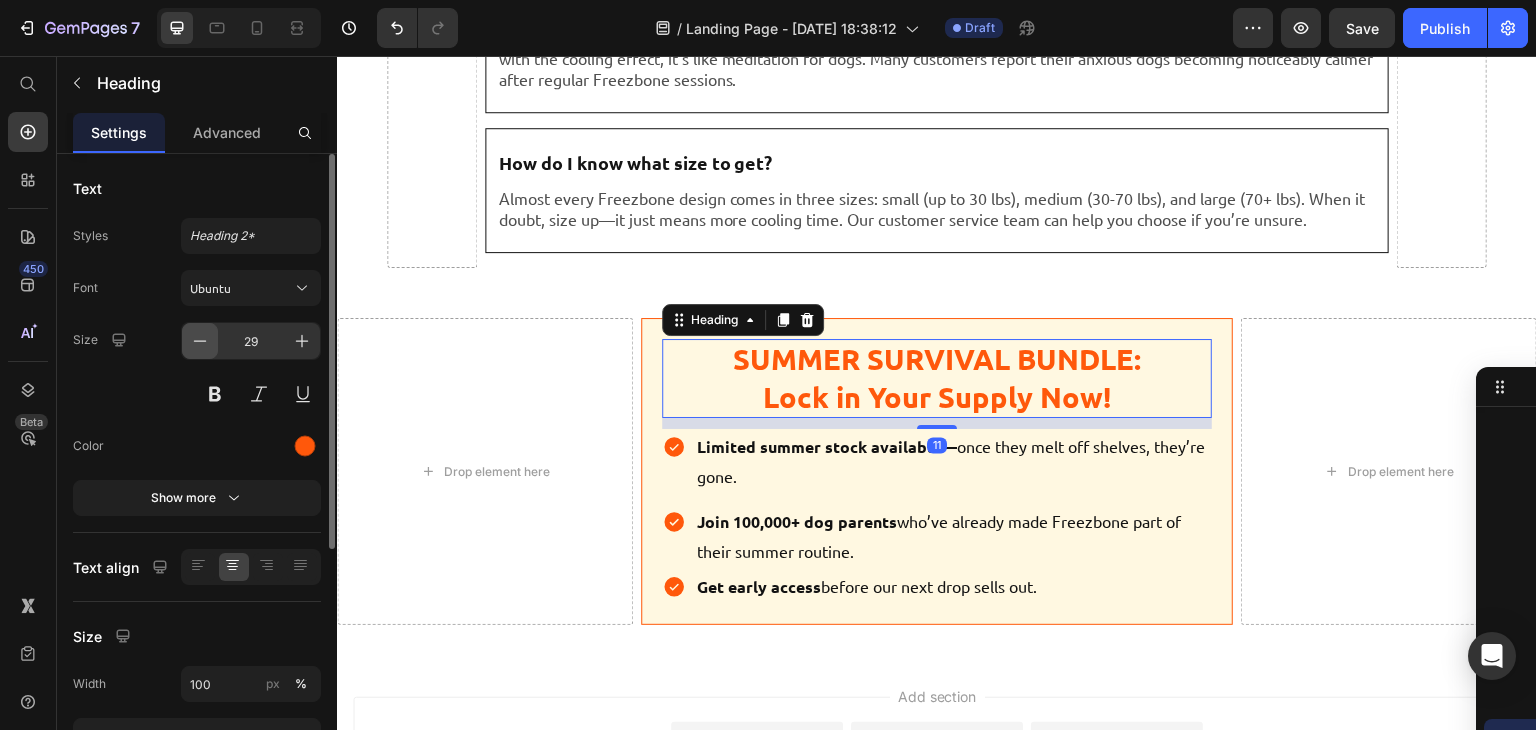 click 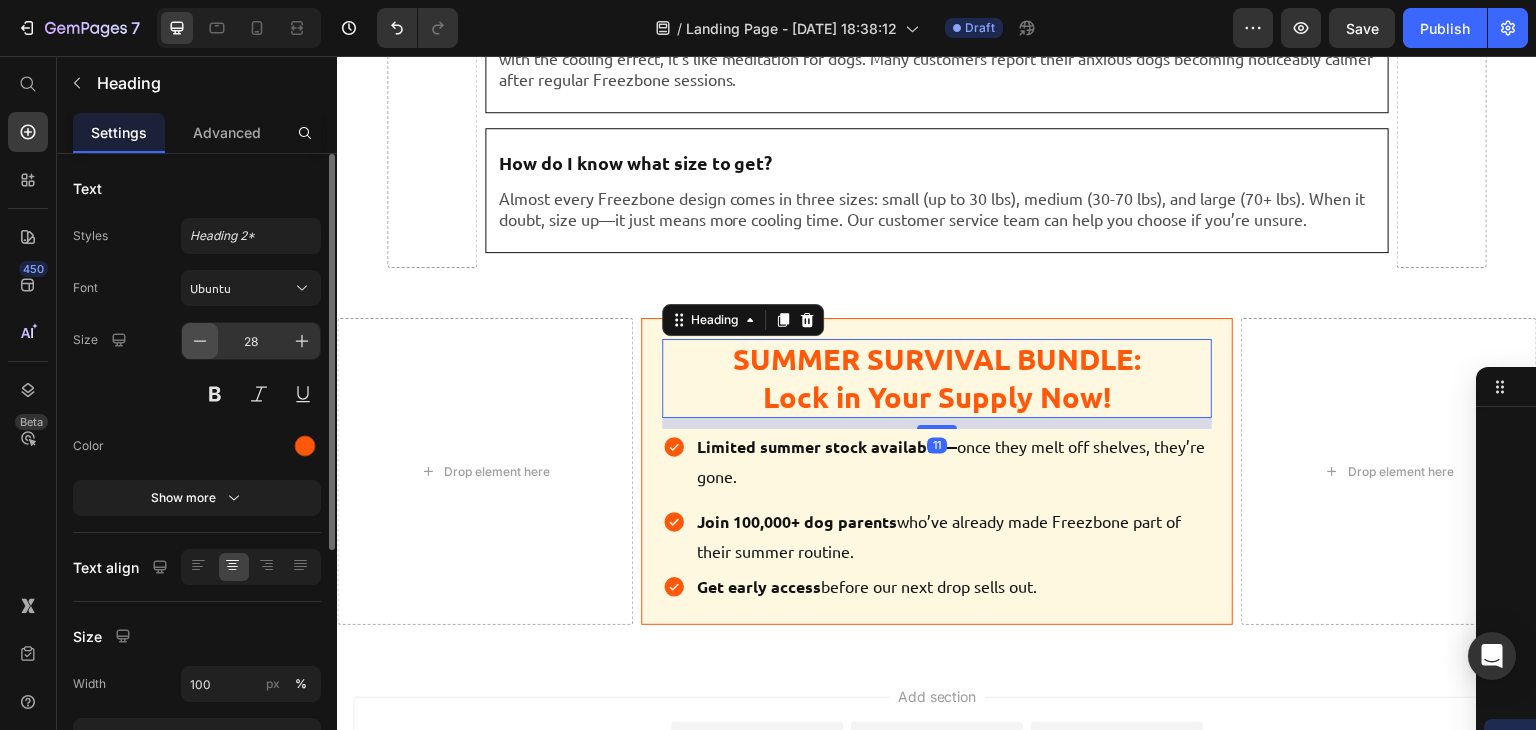 click 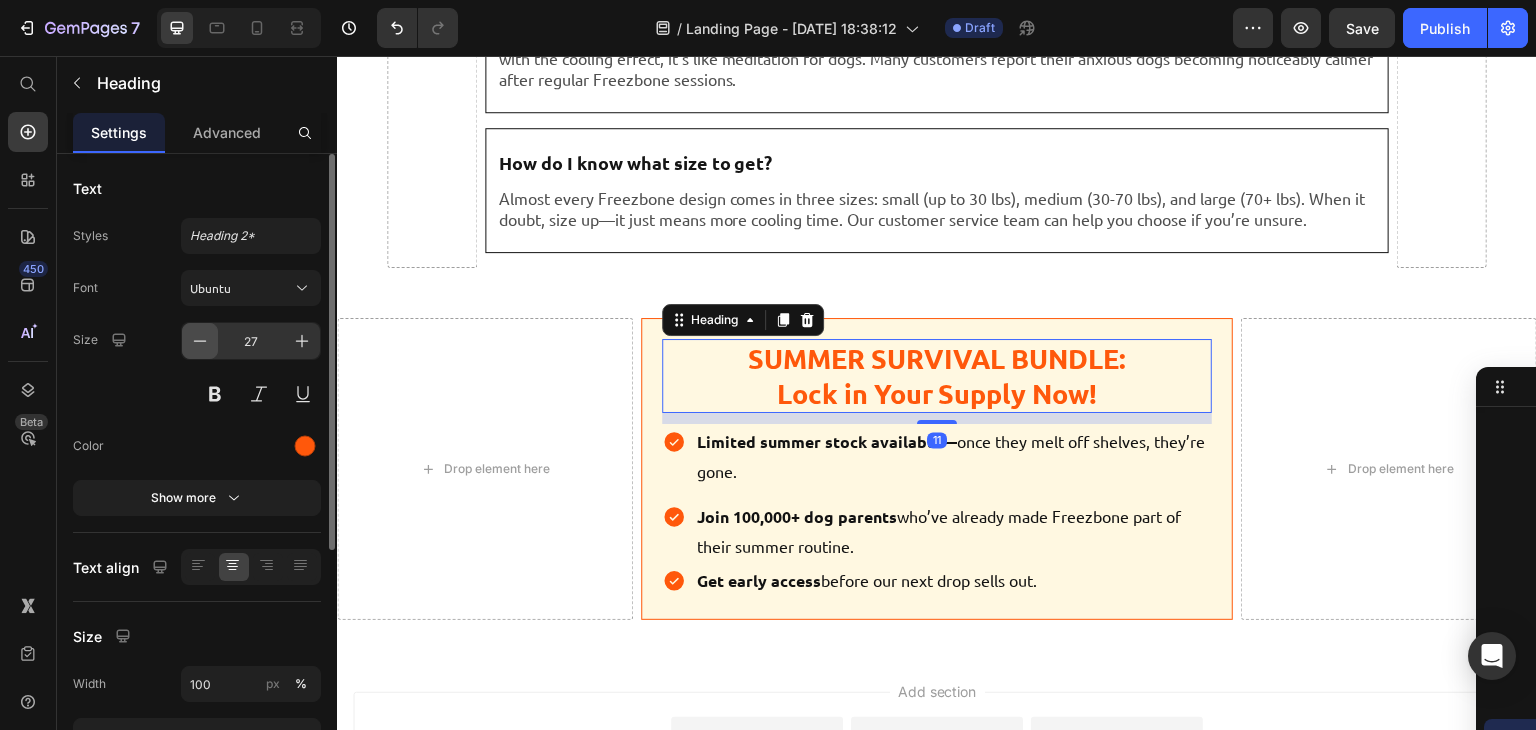 click 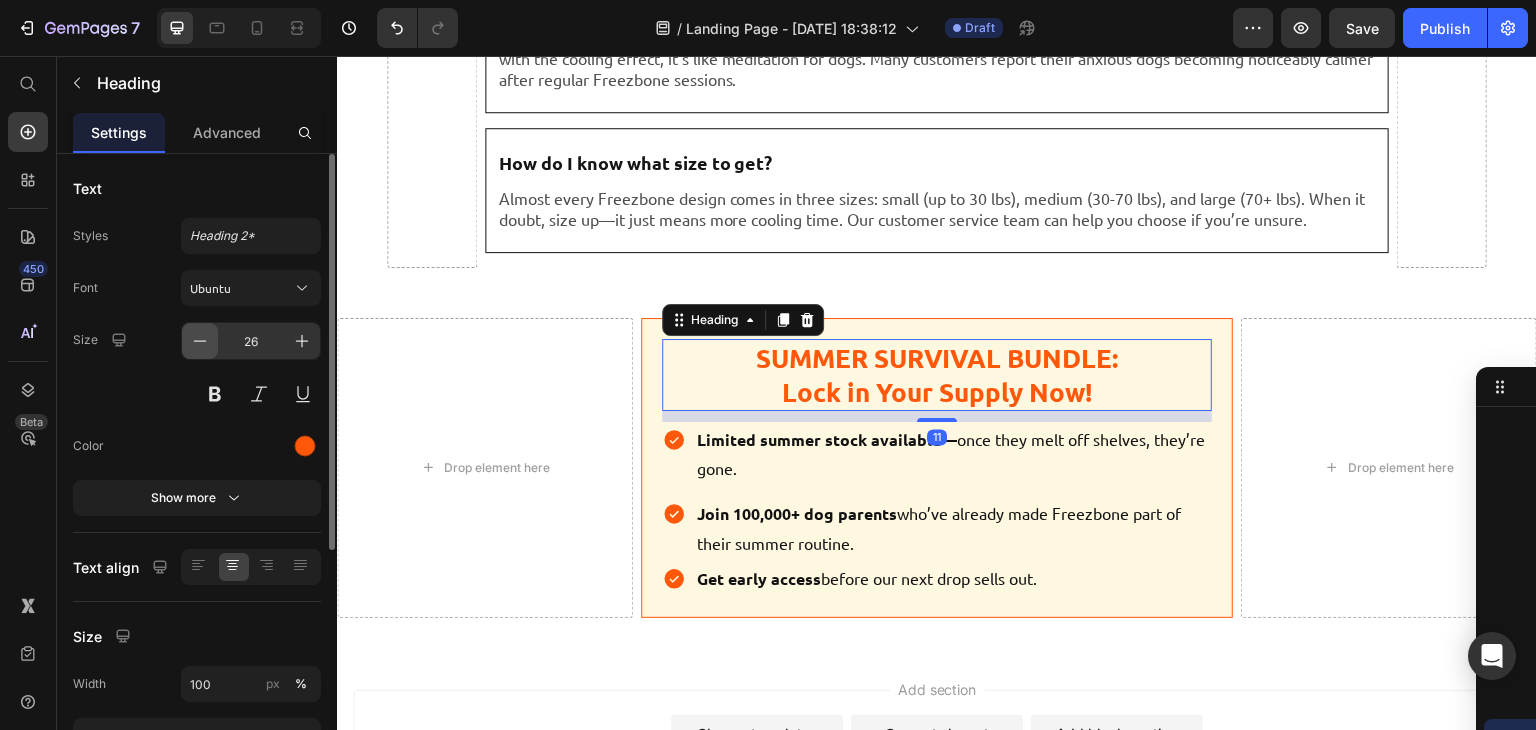 click 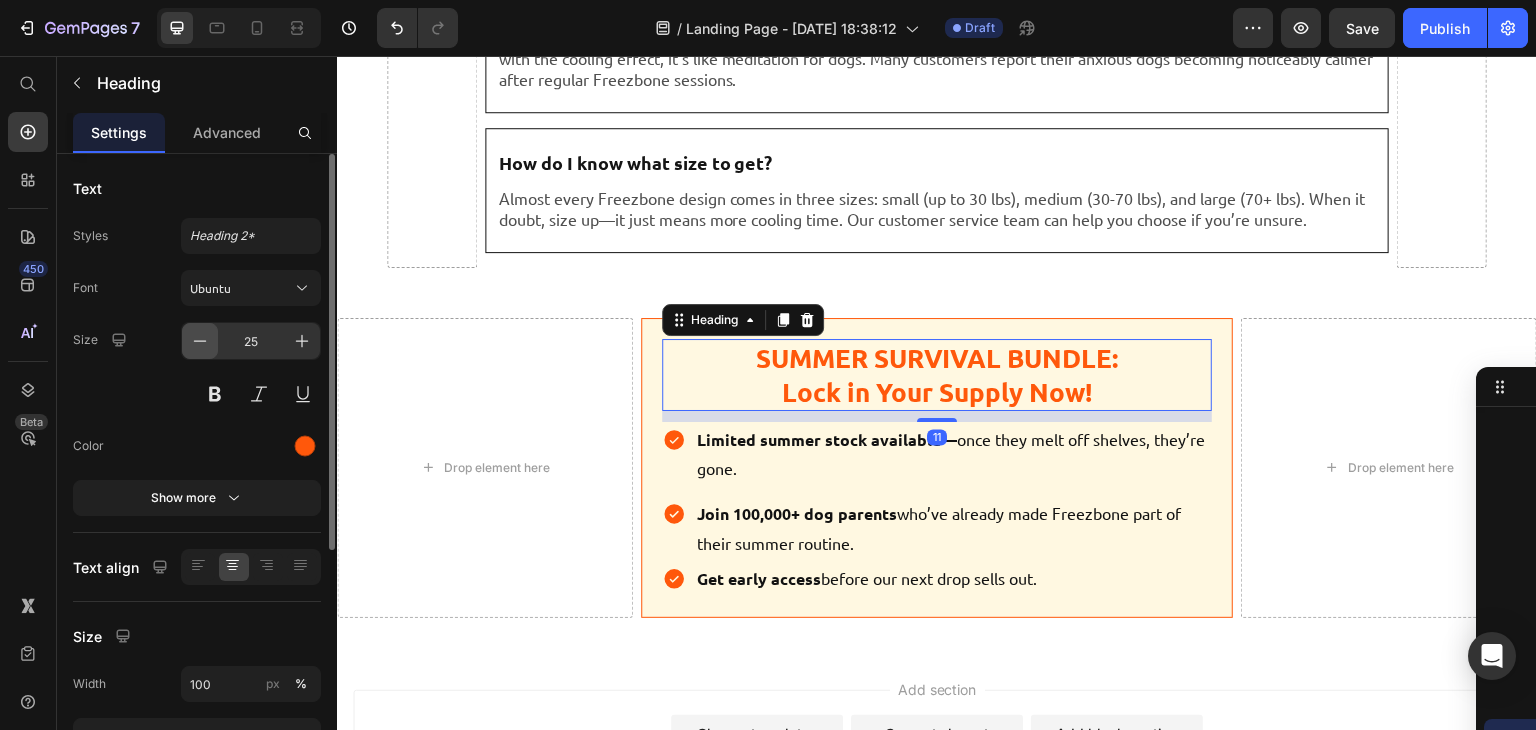click 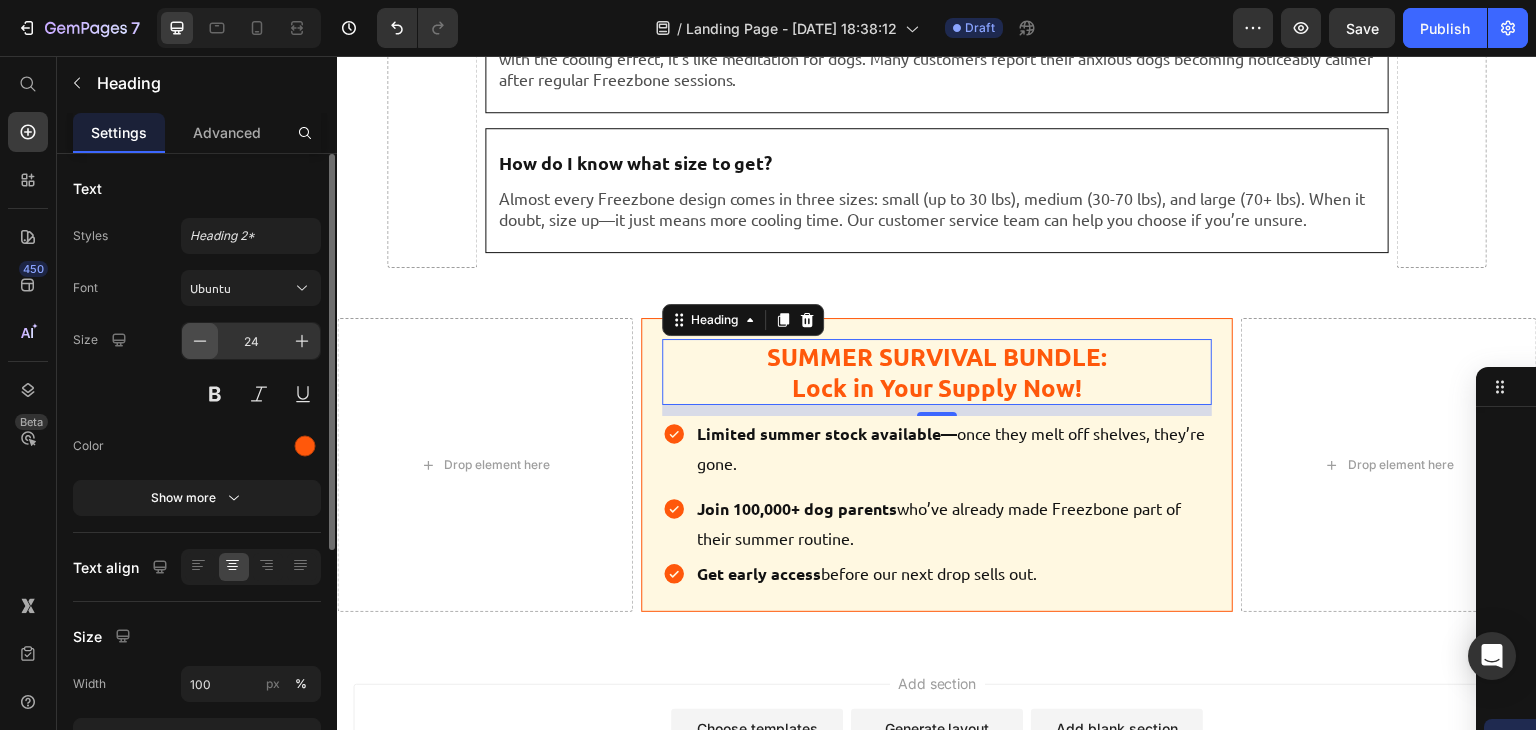 click 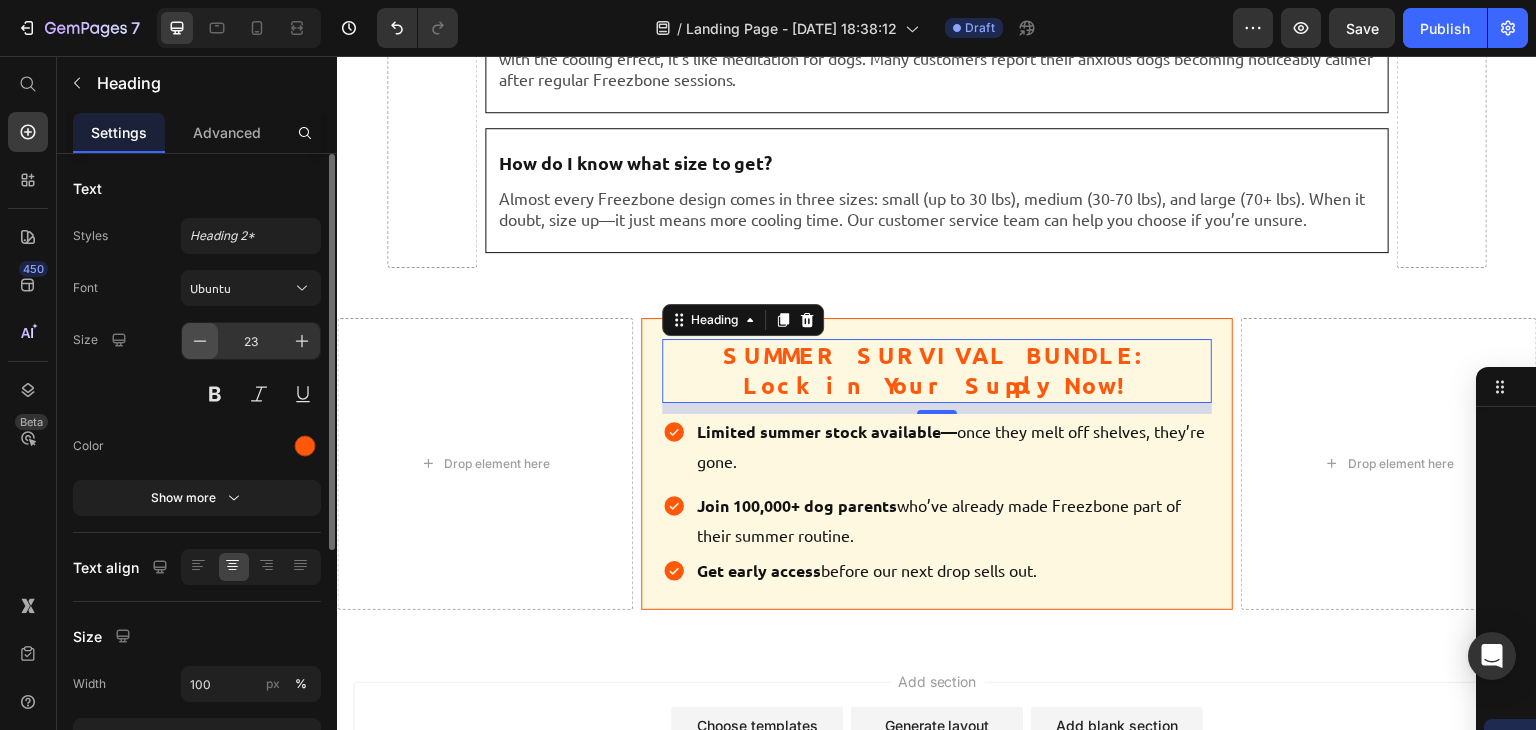 click 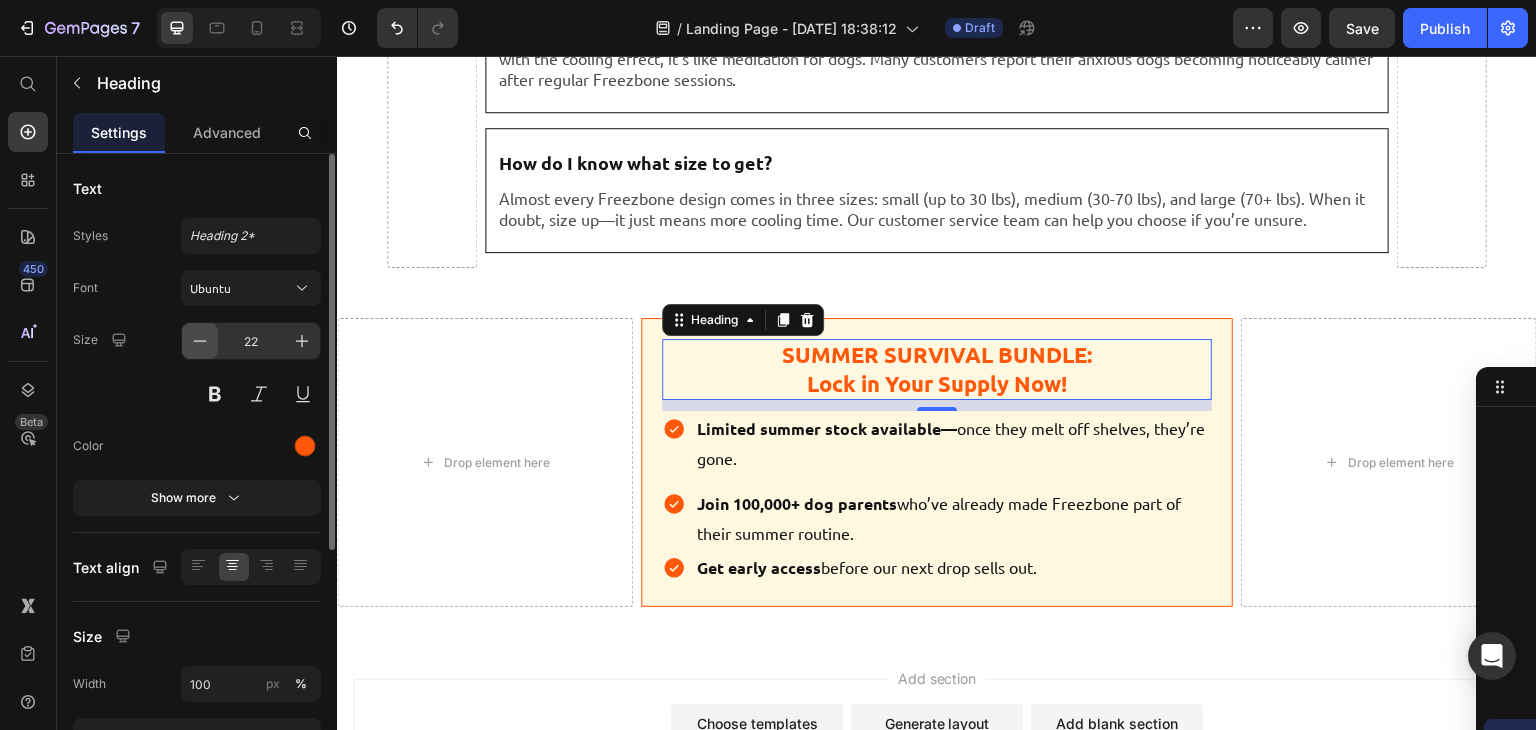 click 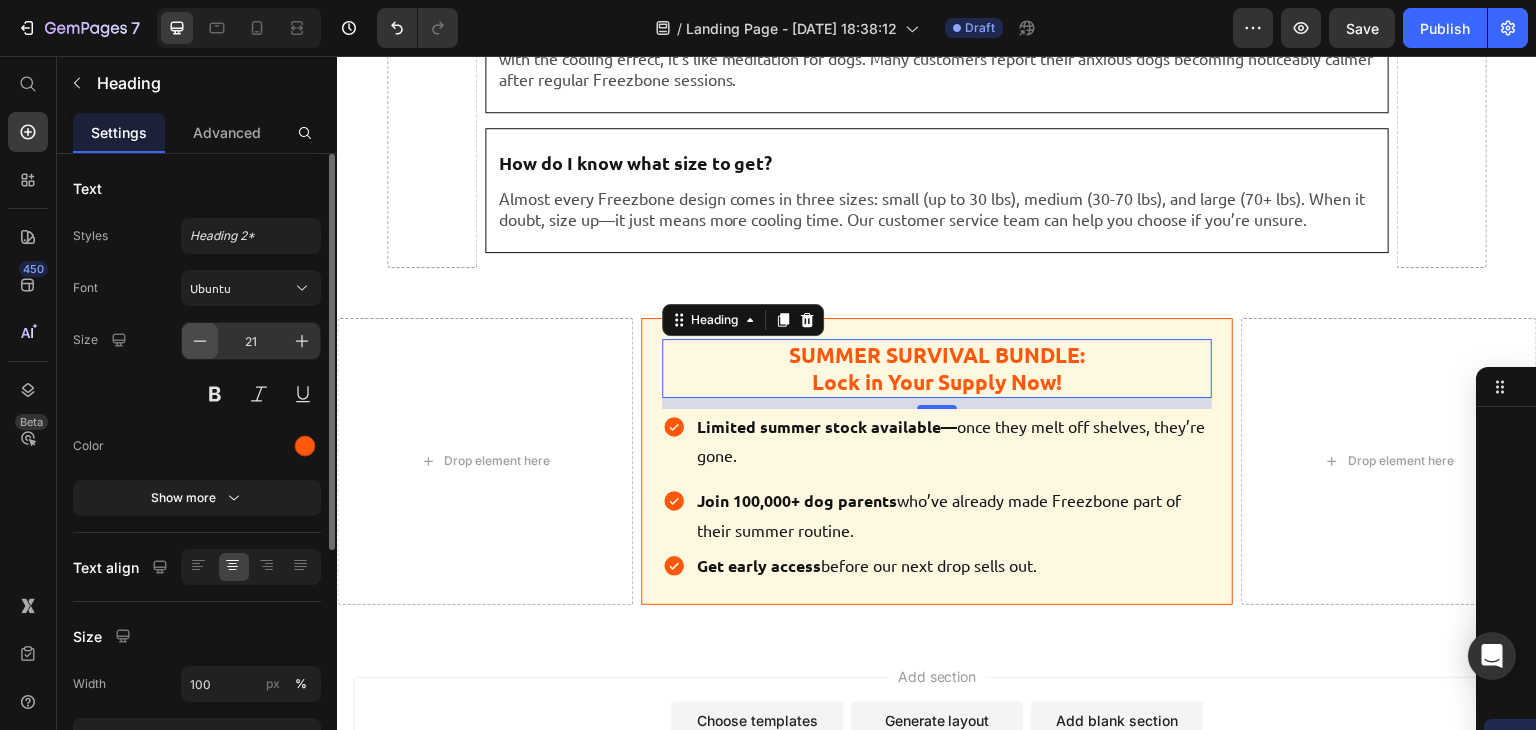 click 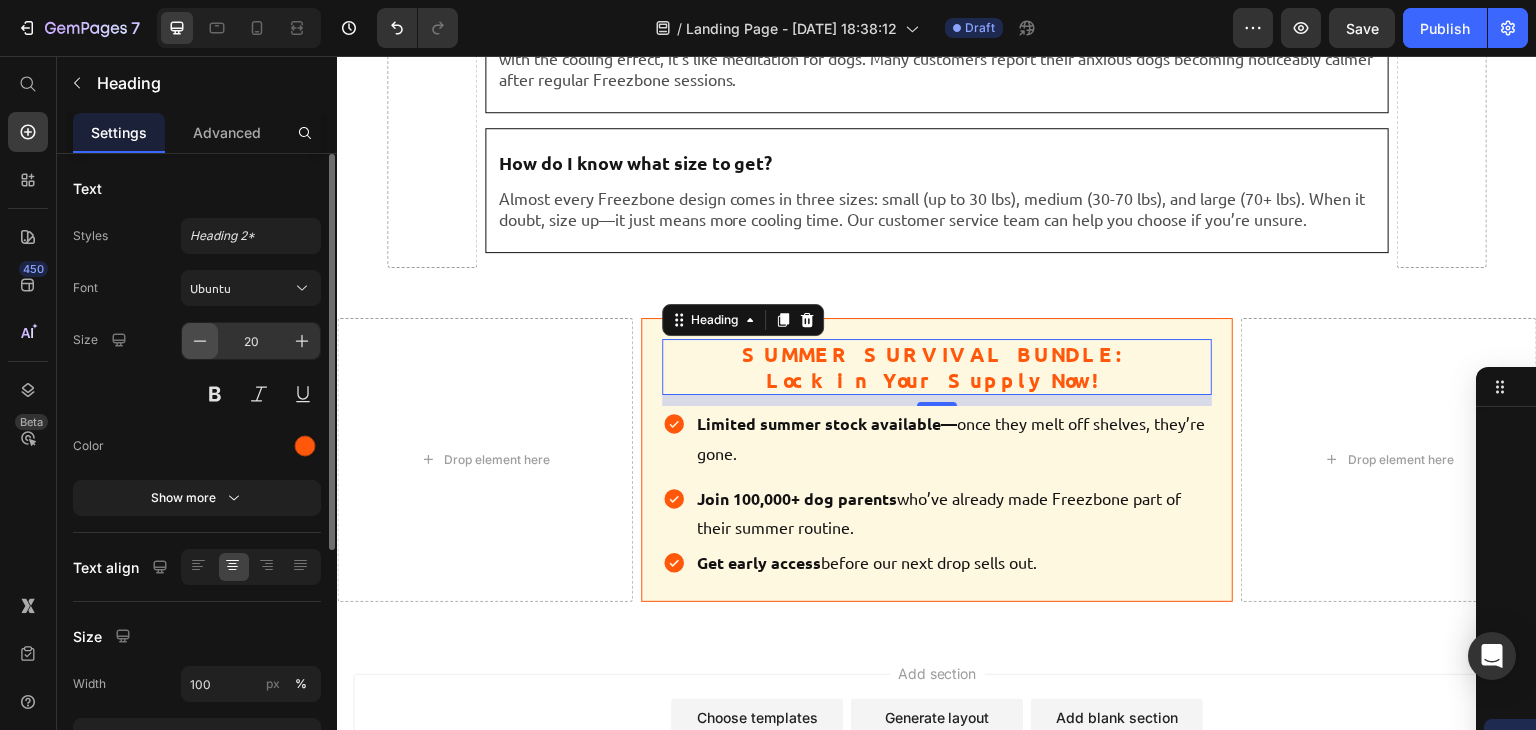 click 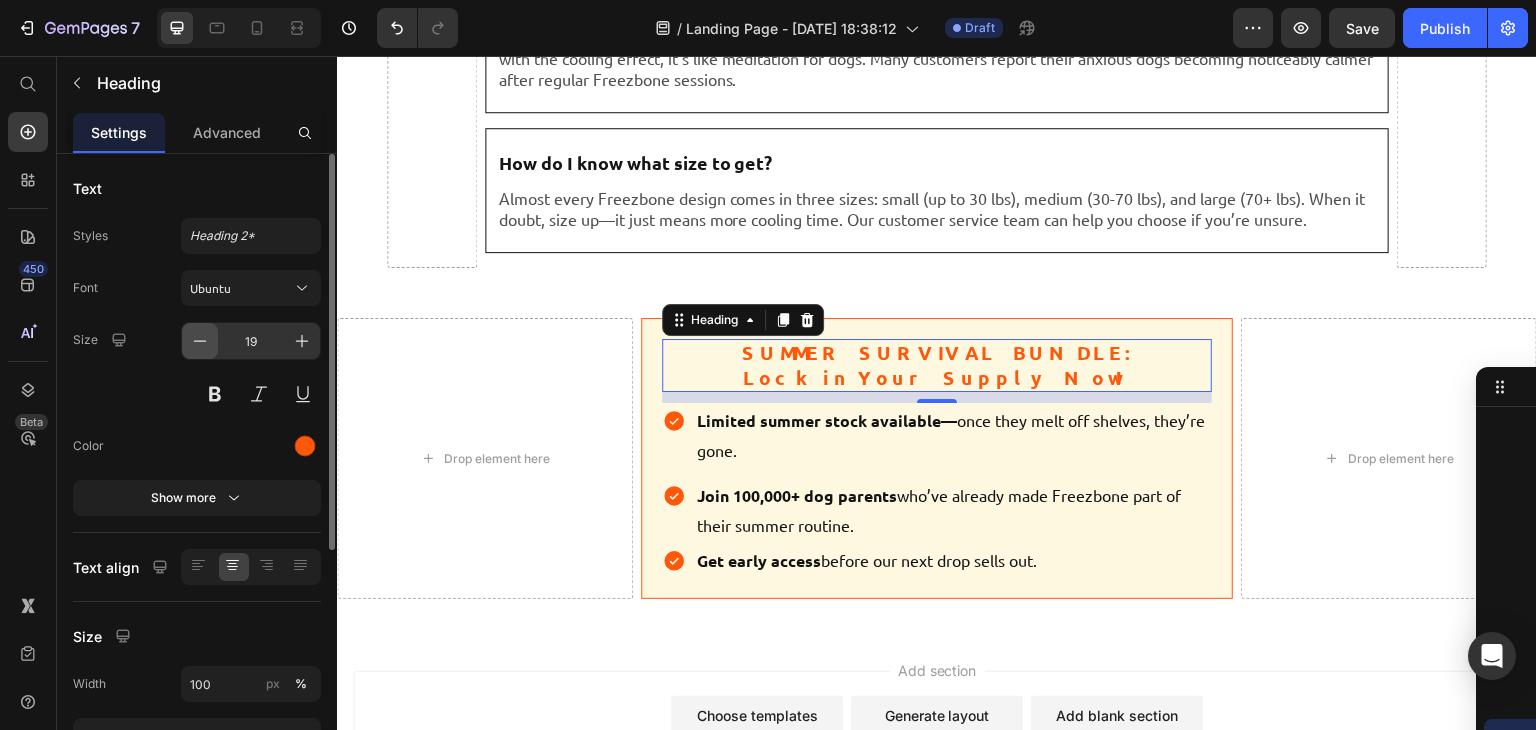 click 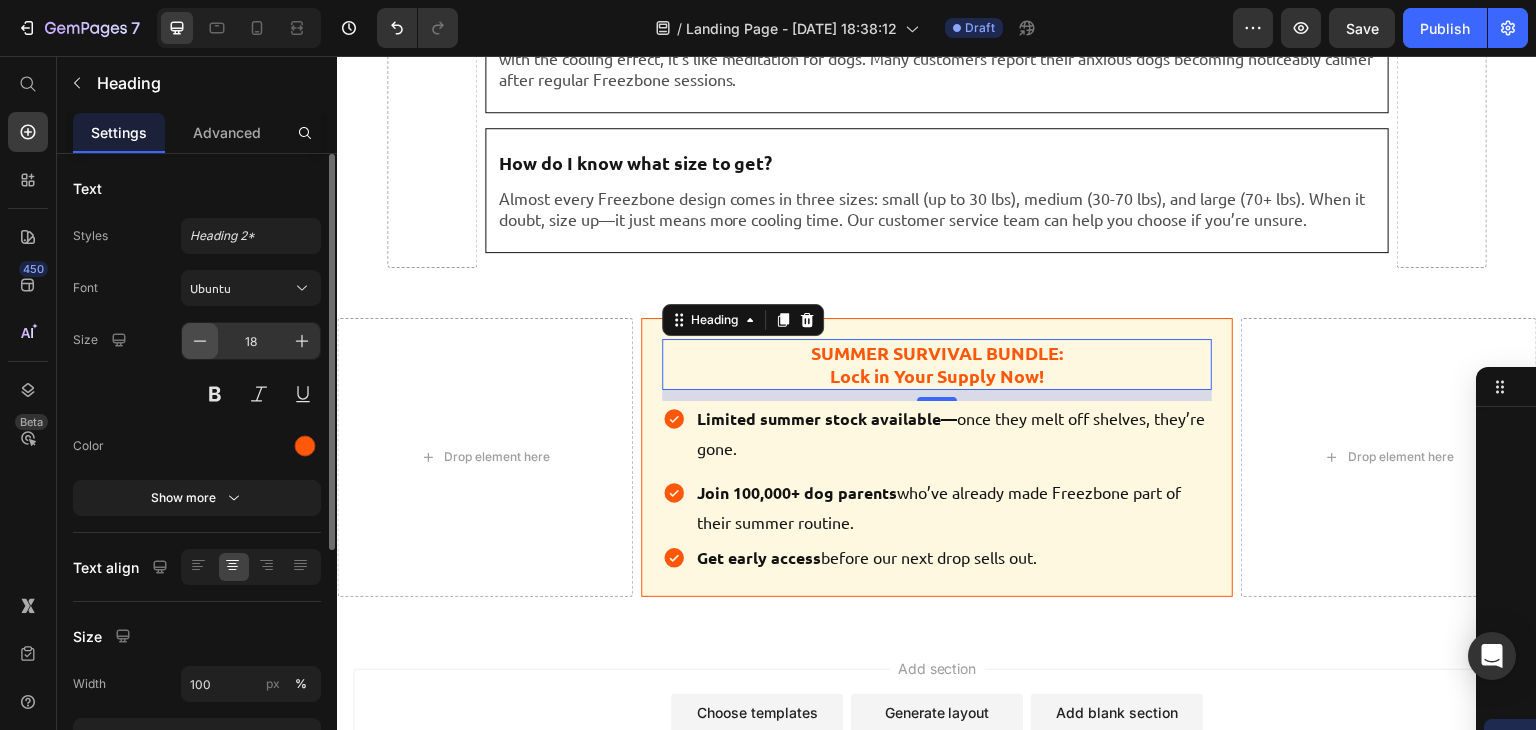 click 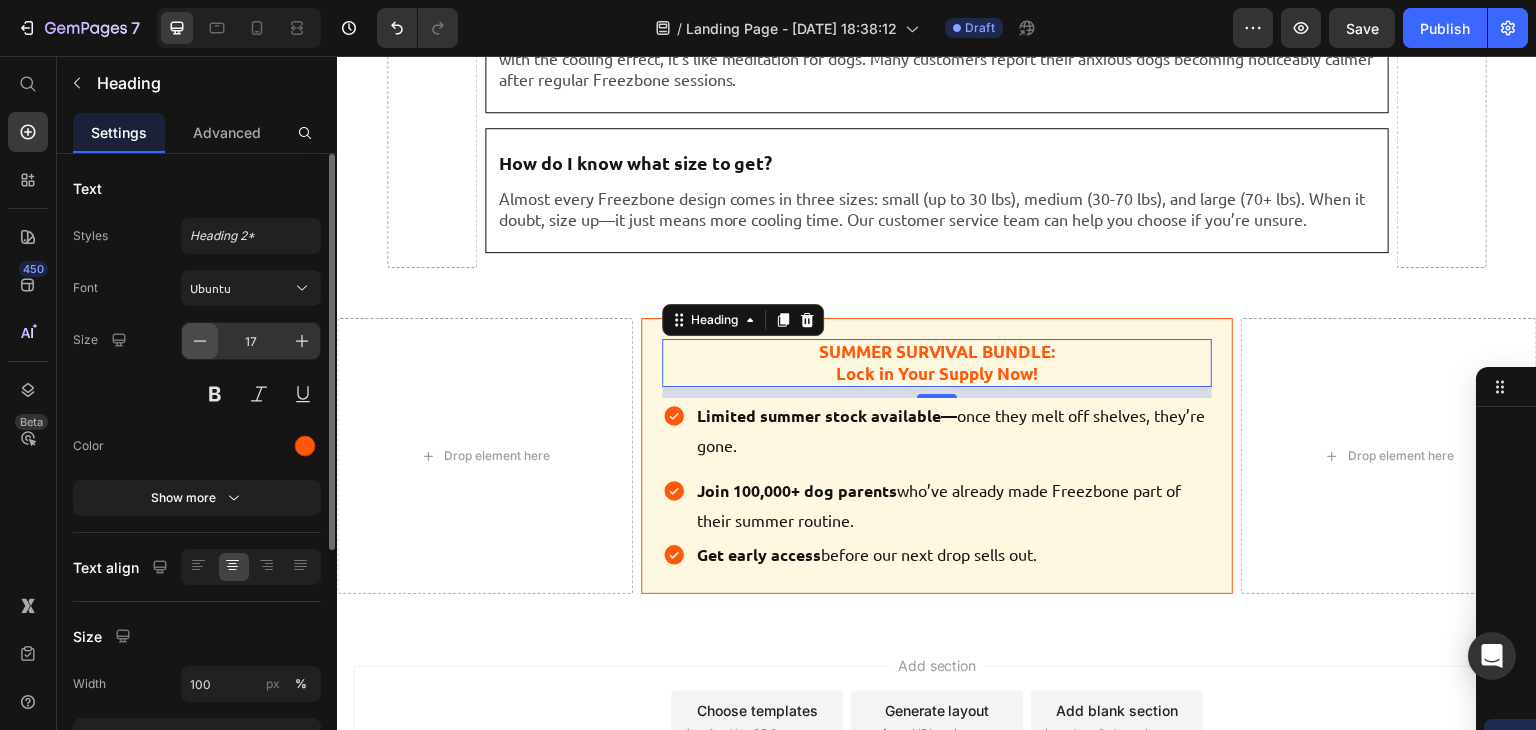 click 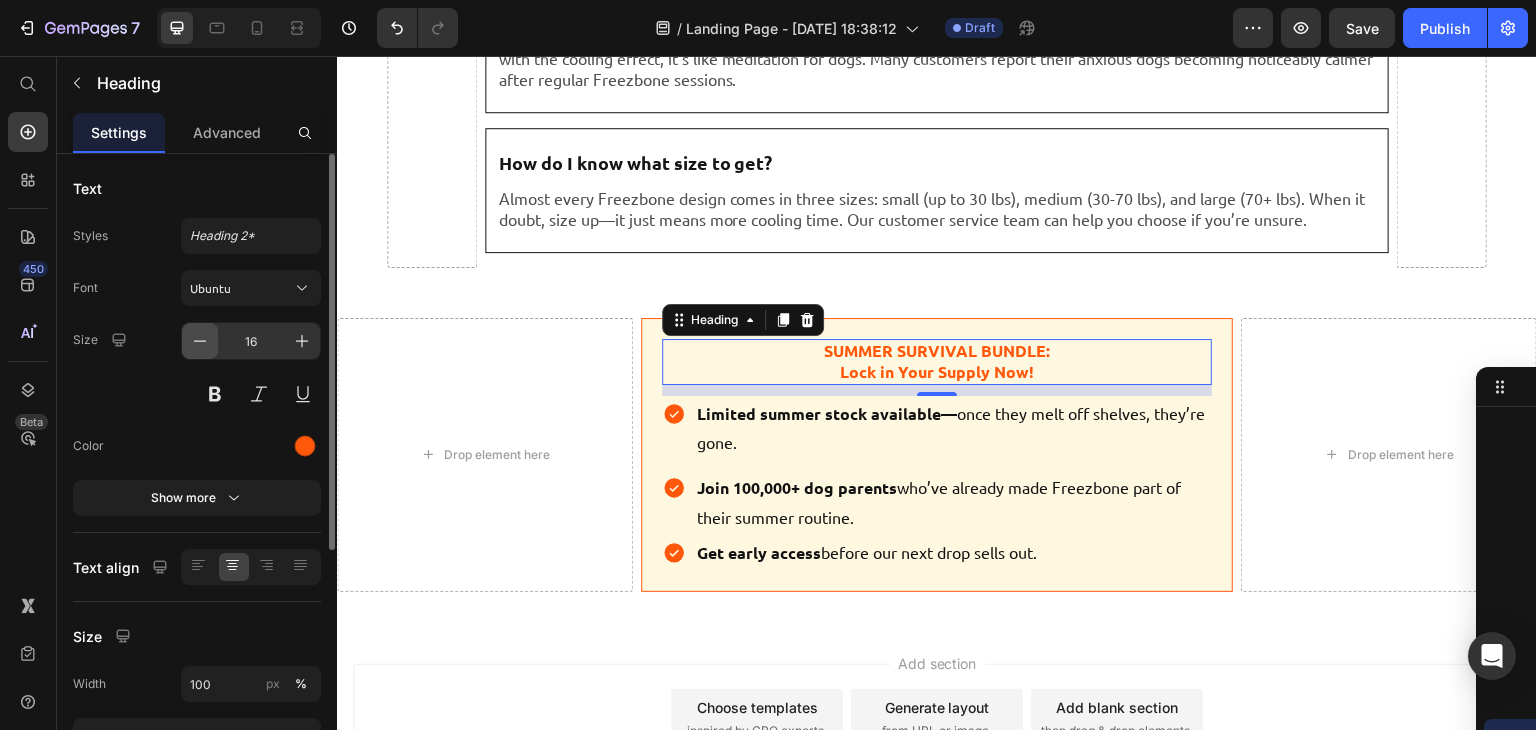 click 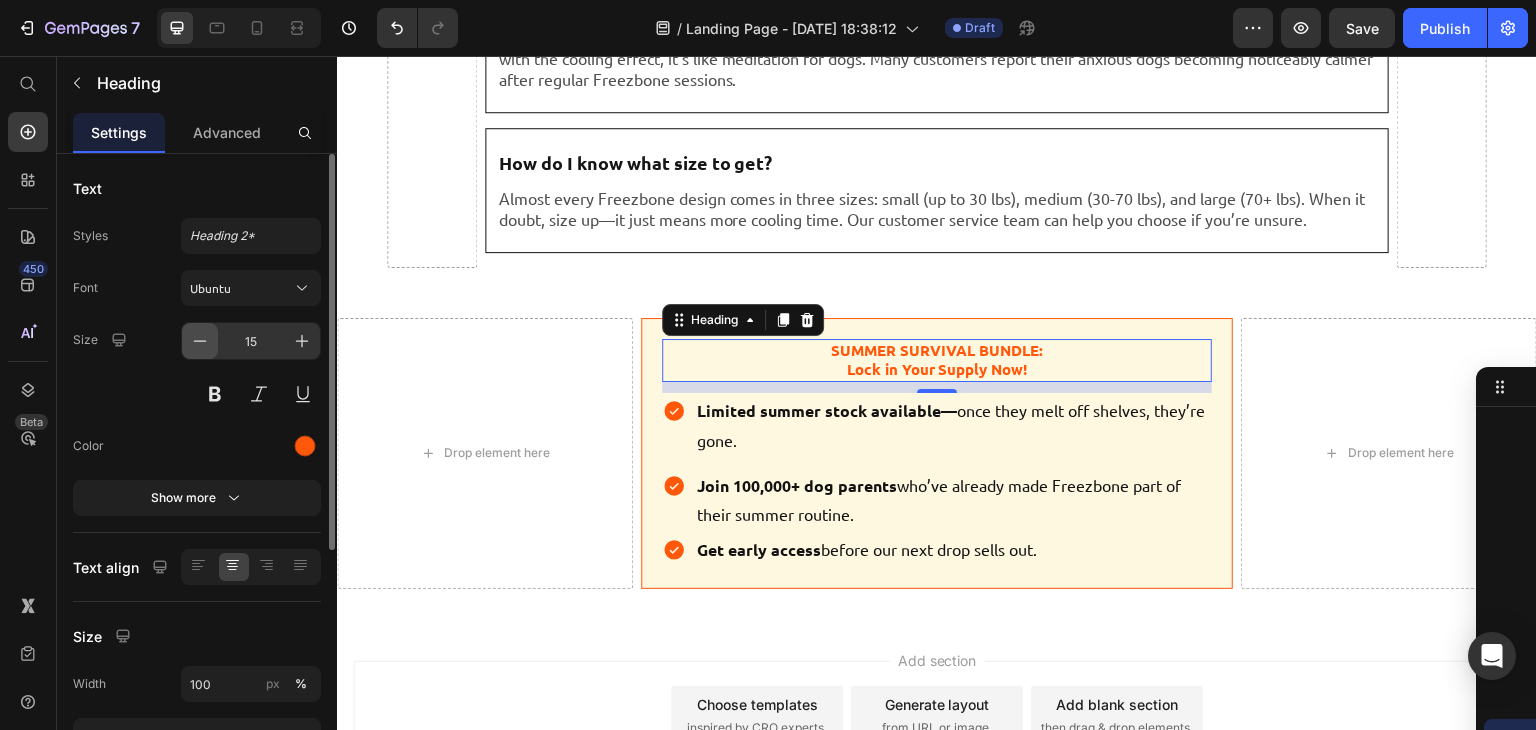 click 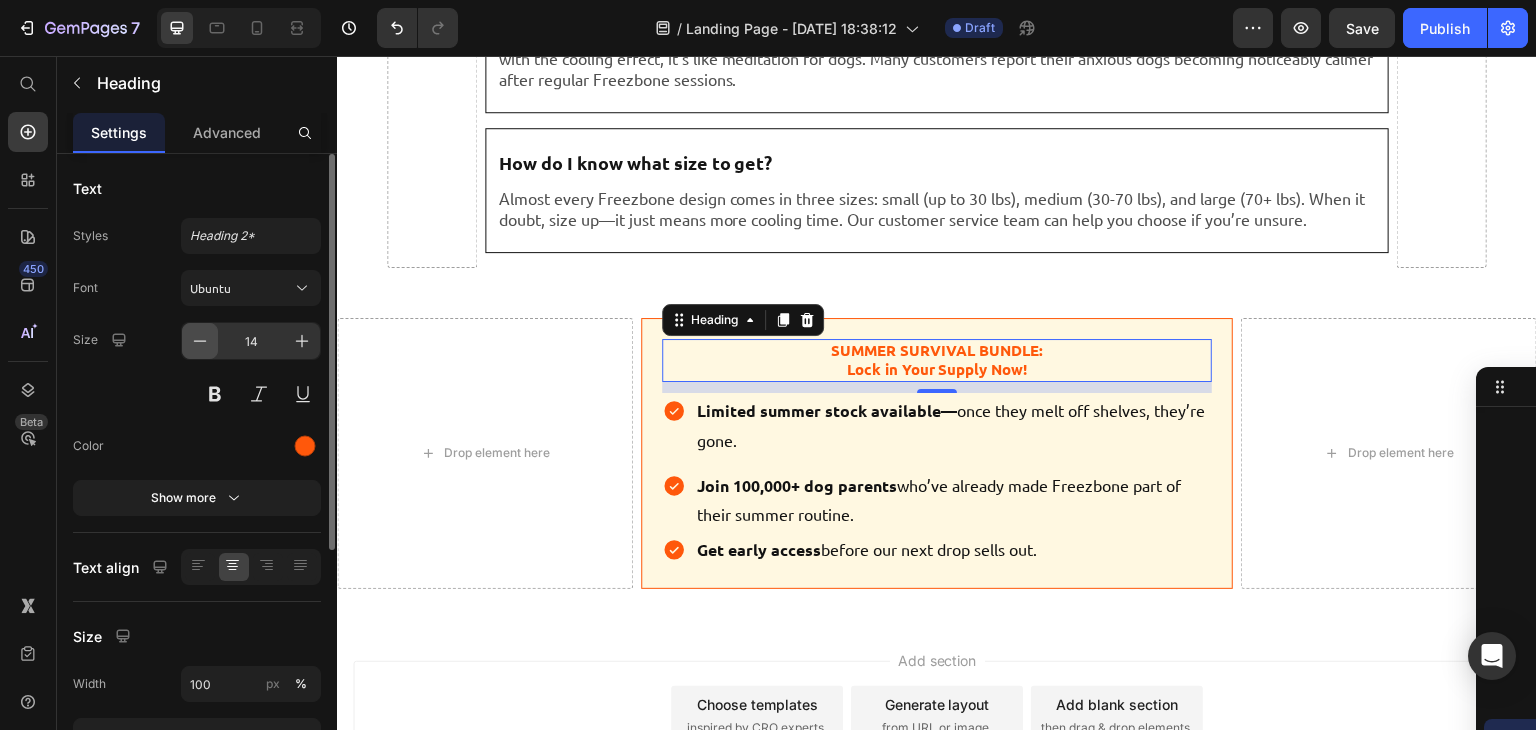click 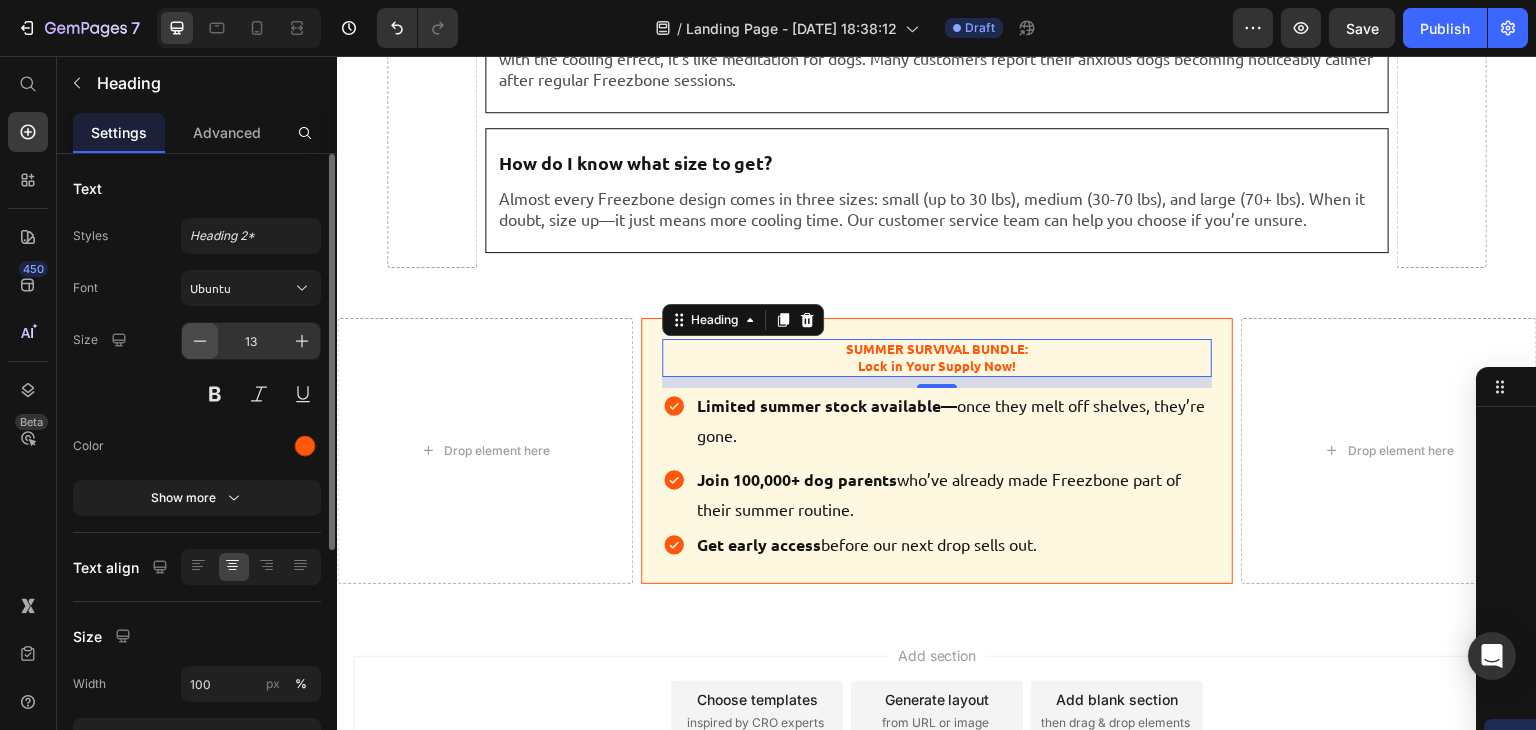 click 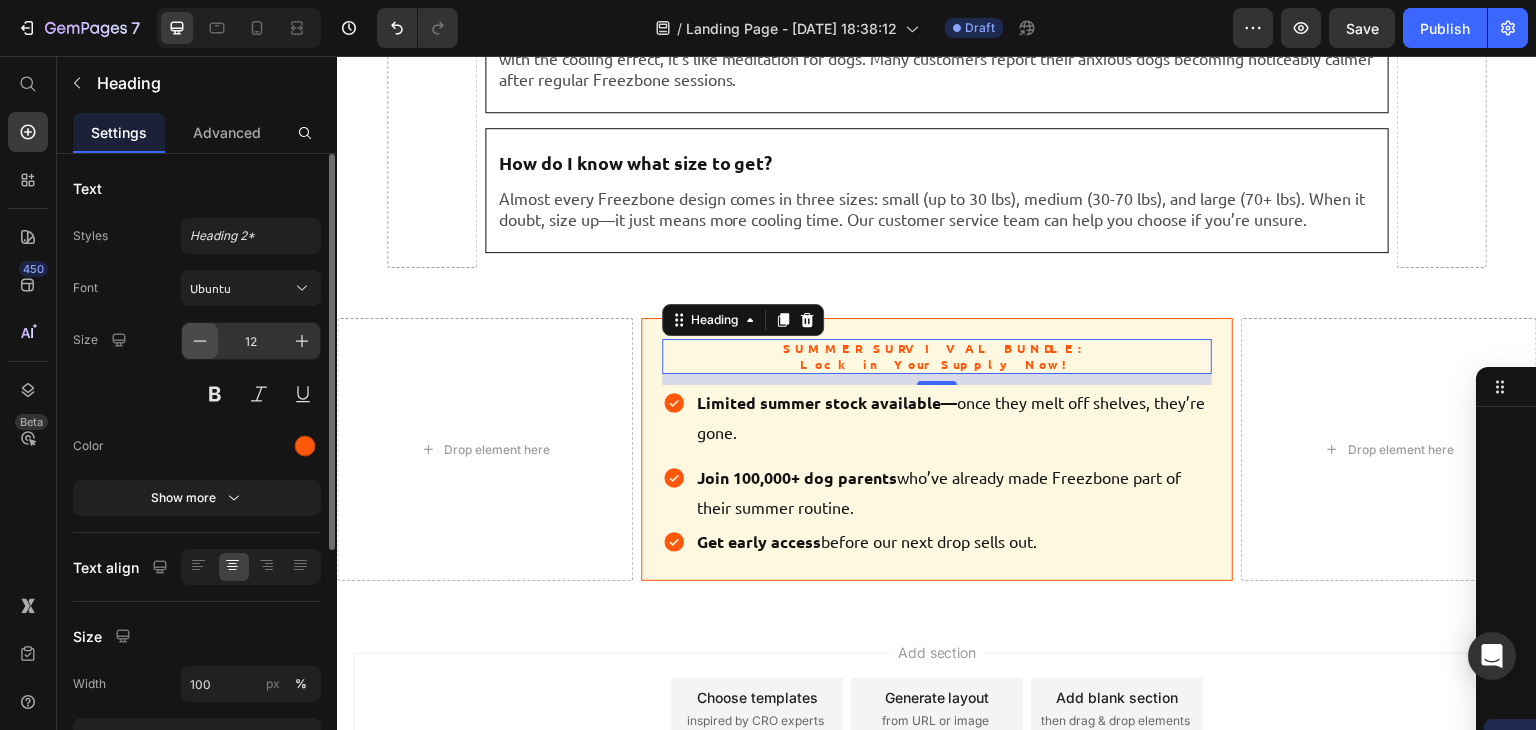 click 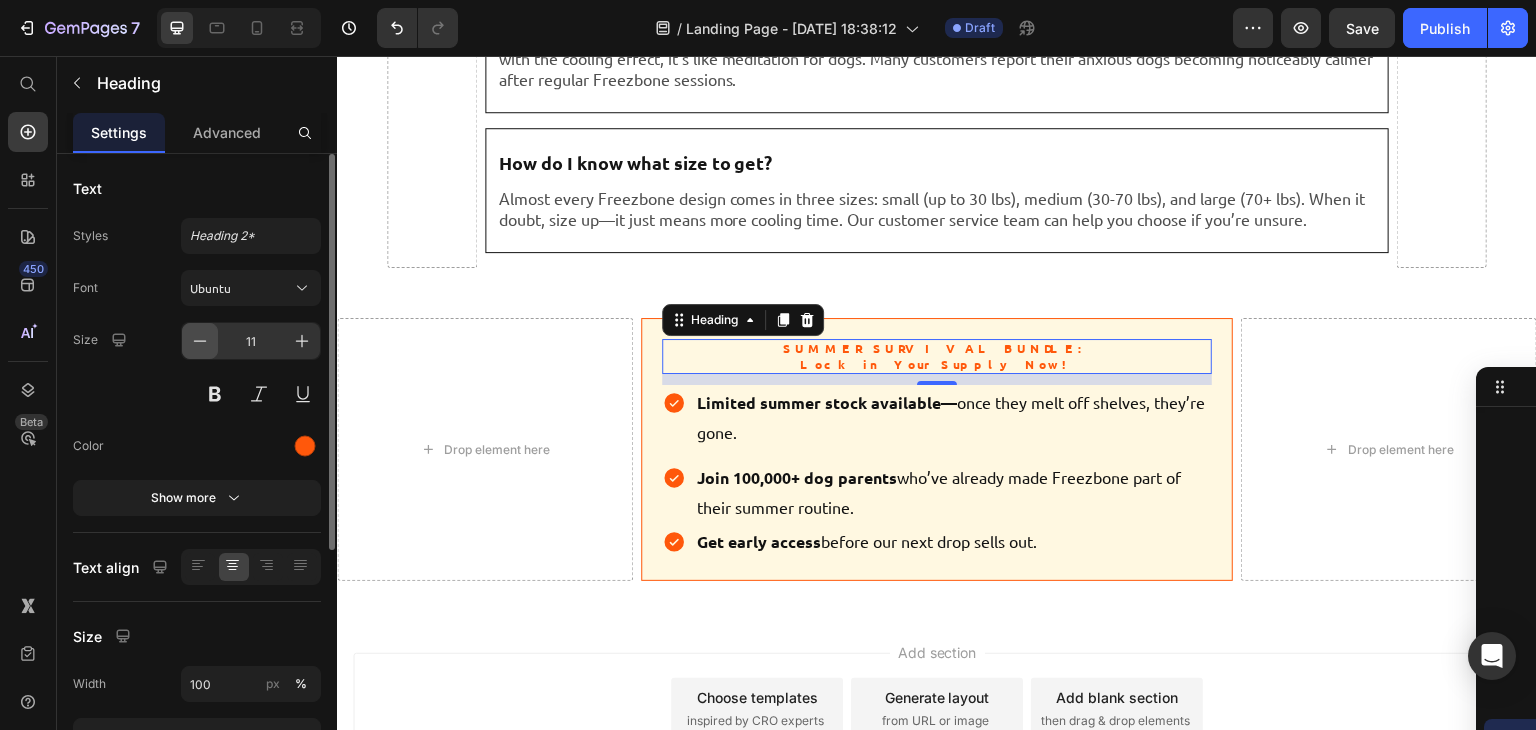 click 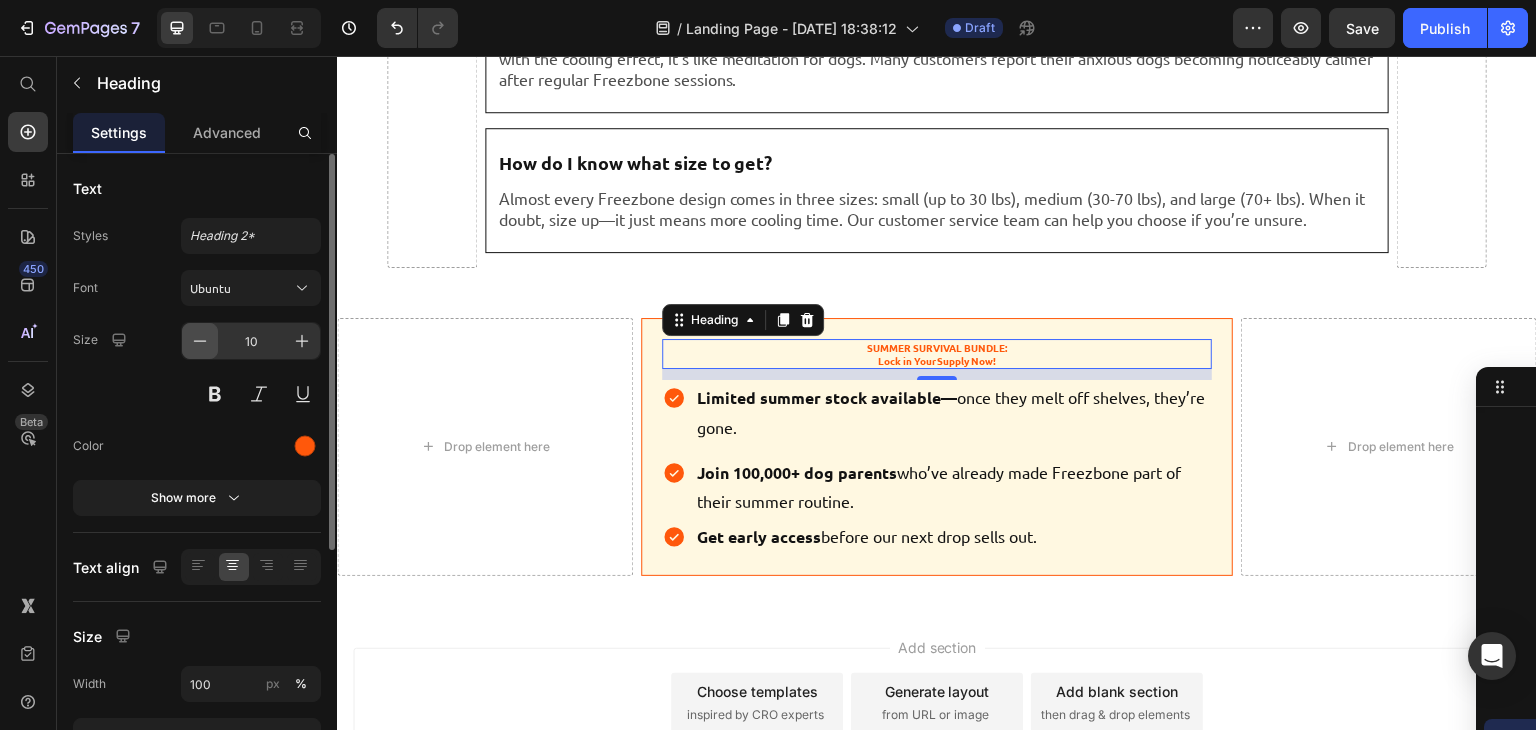 click 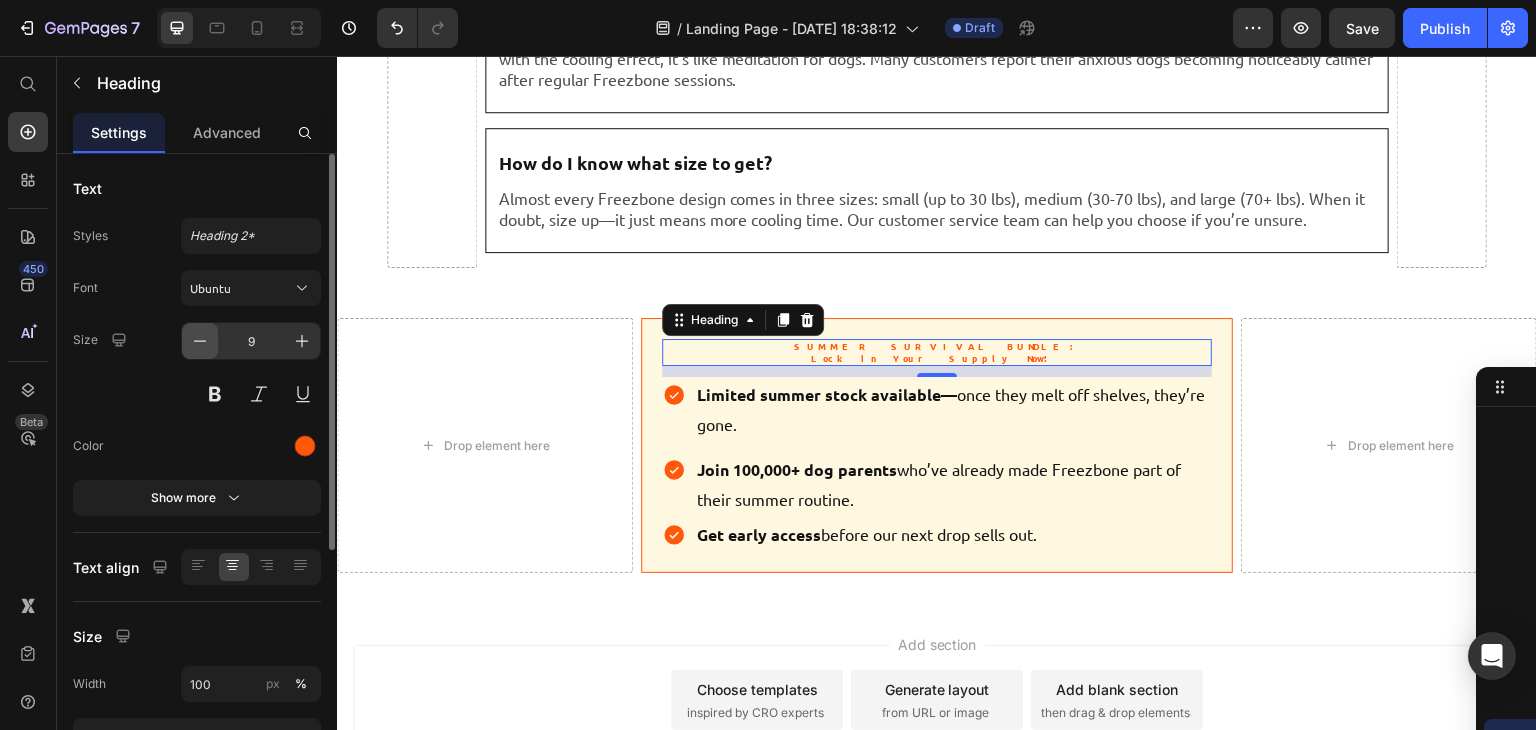 click 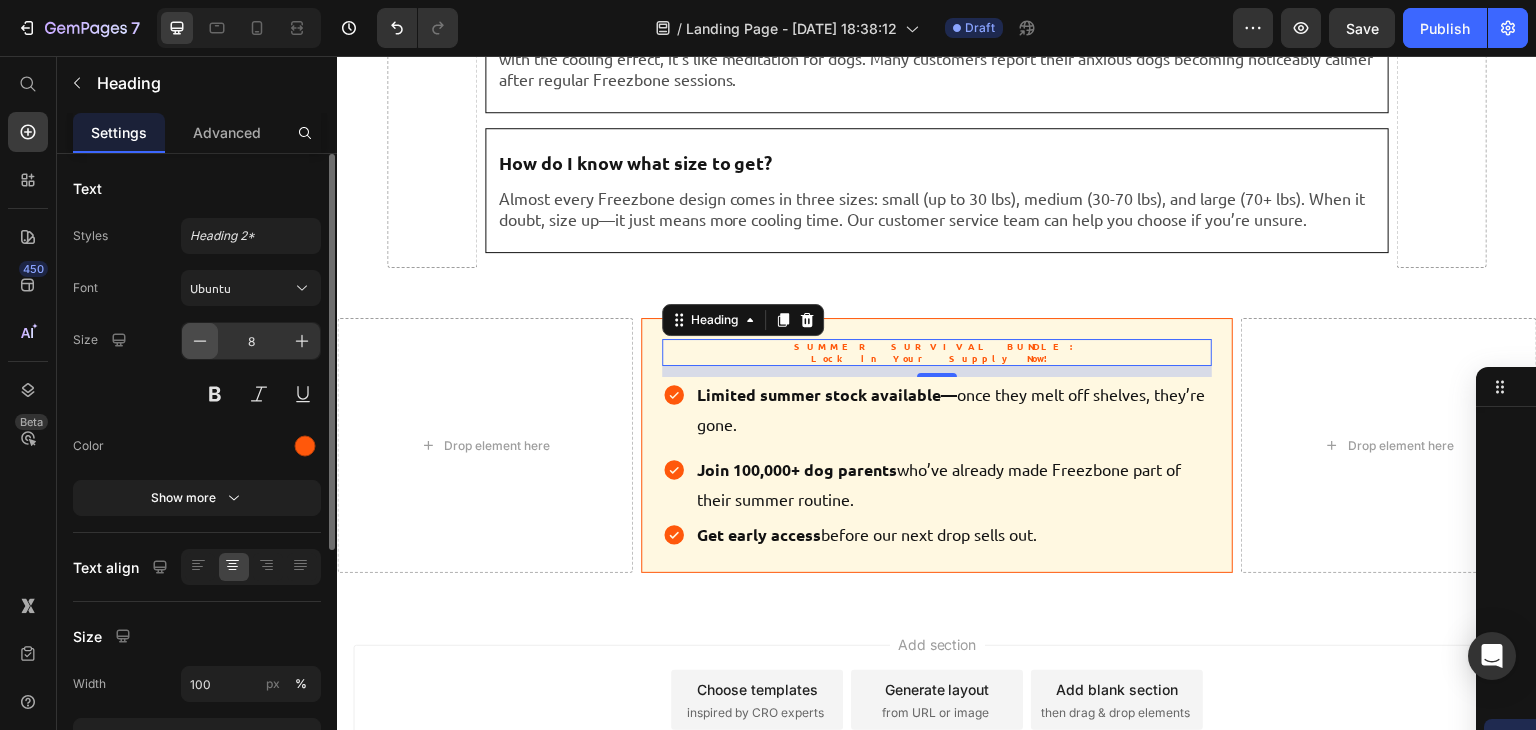 click 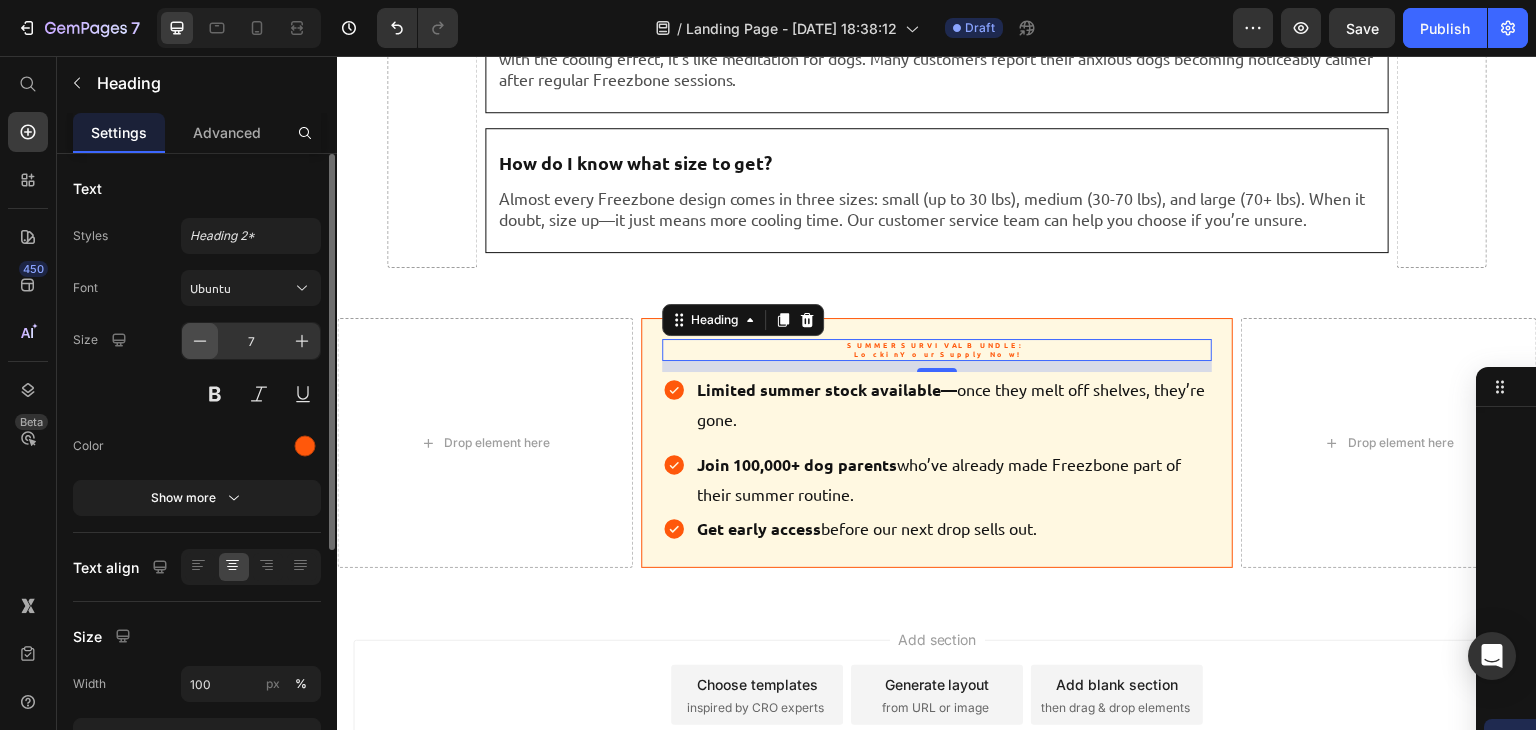 click 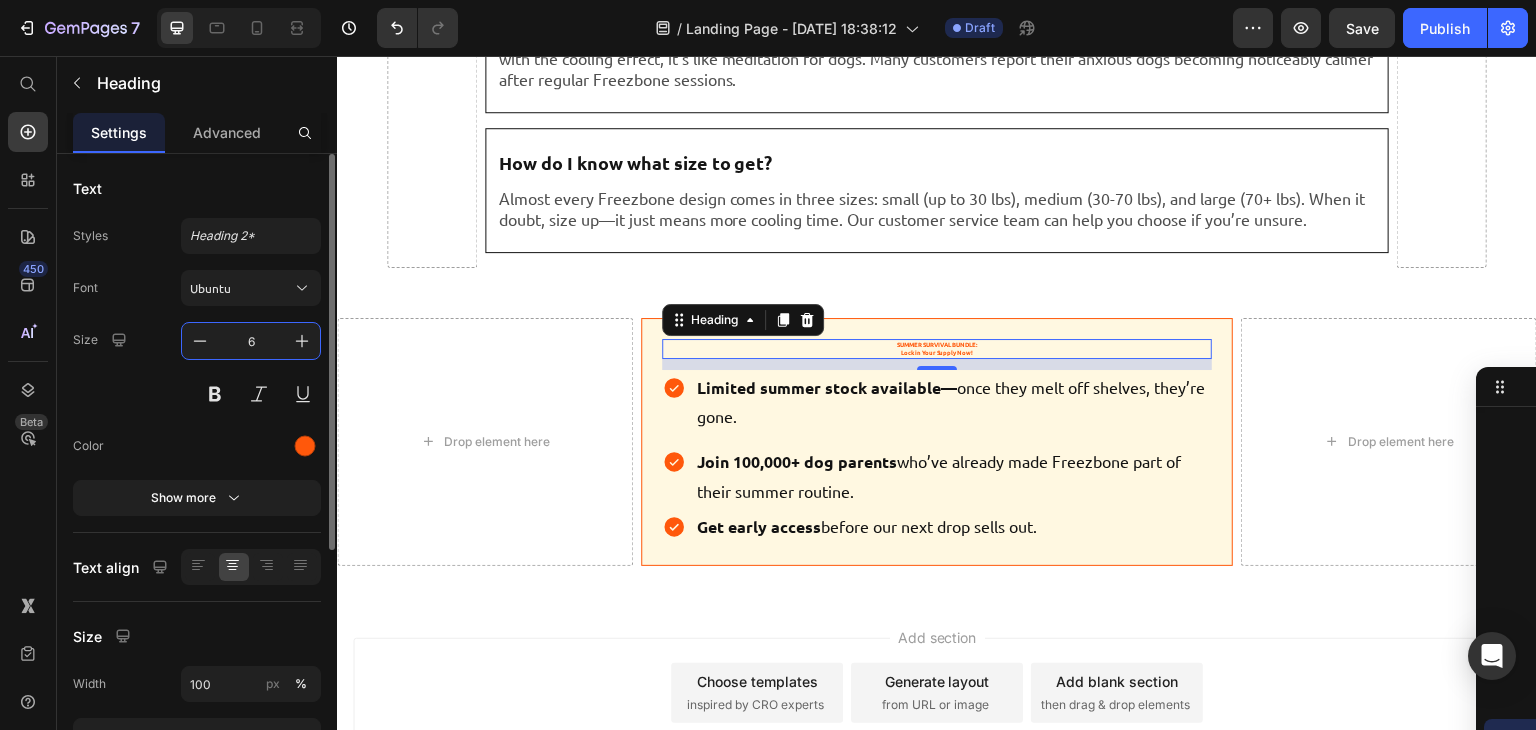 click on "6" at bounding box center [251, 341] 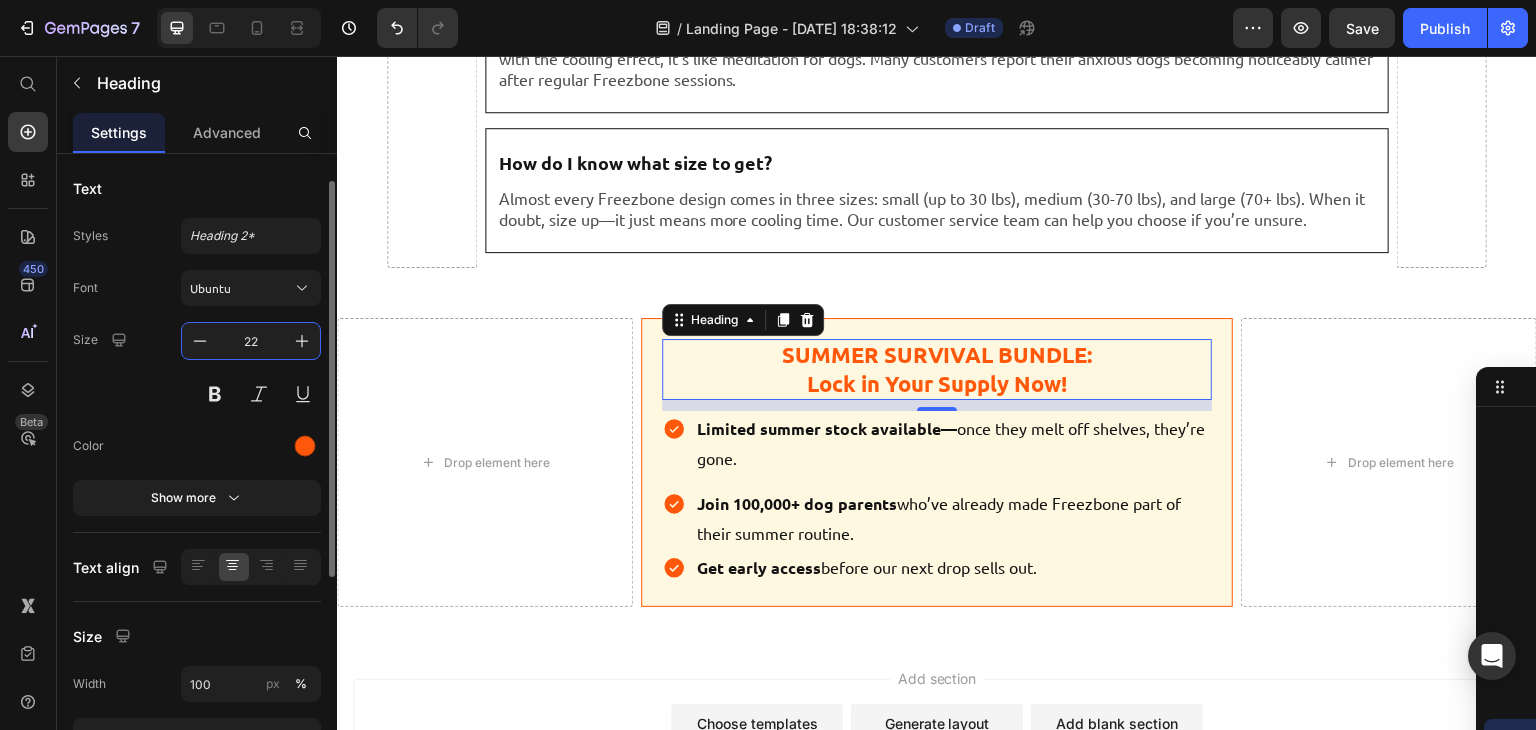 scroll, scrollTop: 73, scrollLeft: 0, axis: vertical 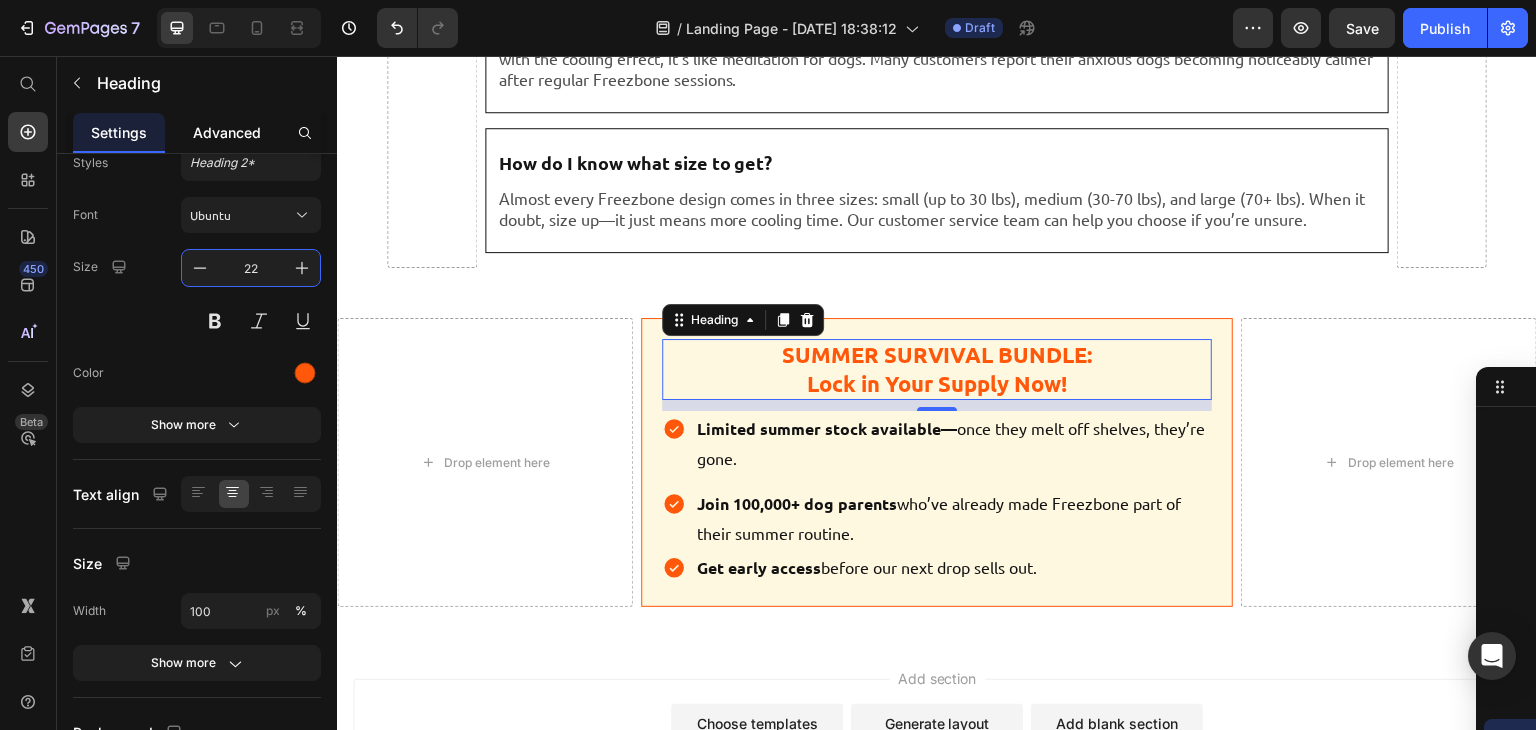 type on "22" 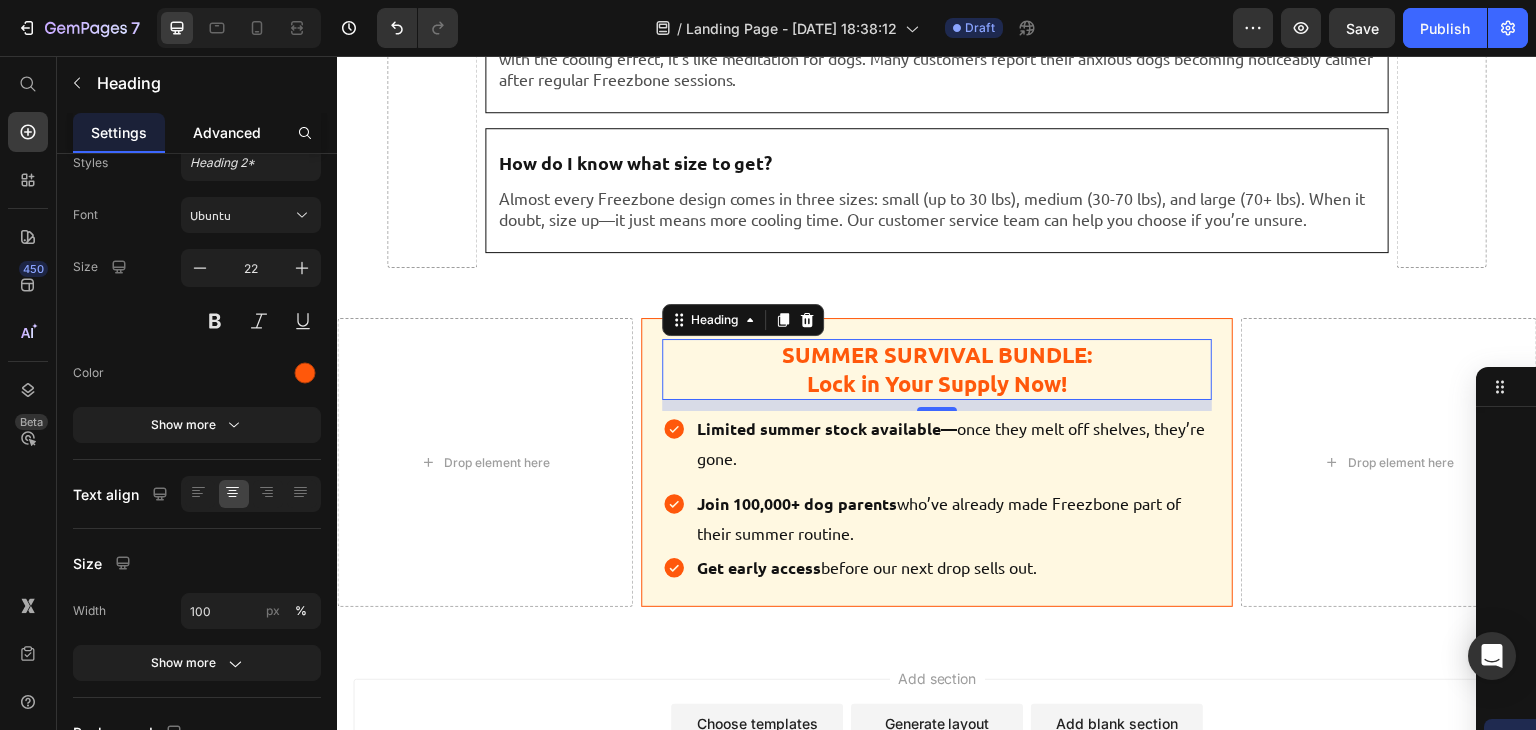 click on "Advanced" 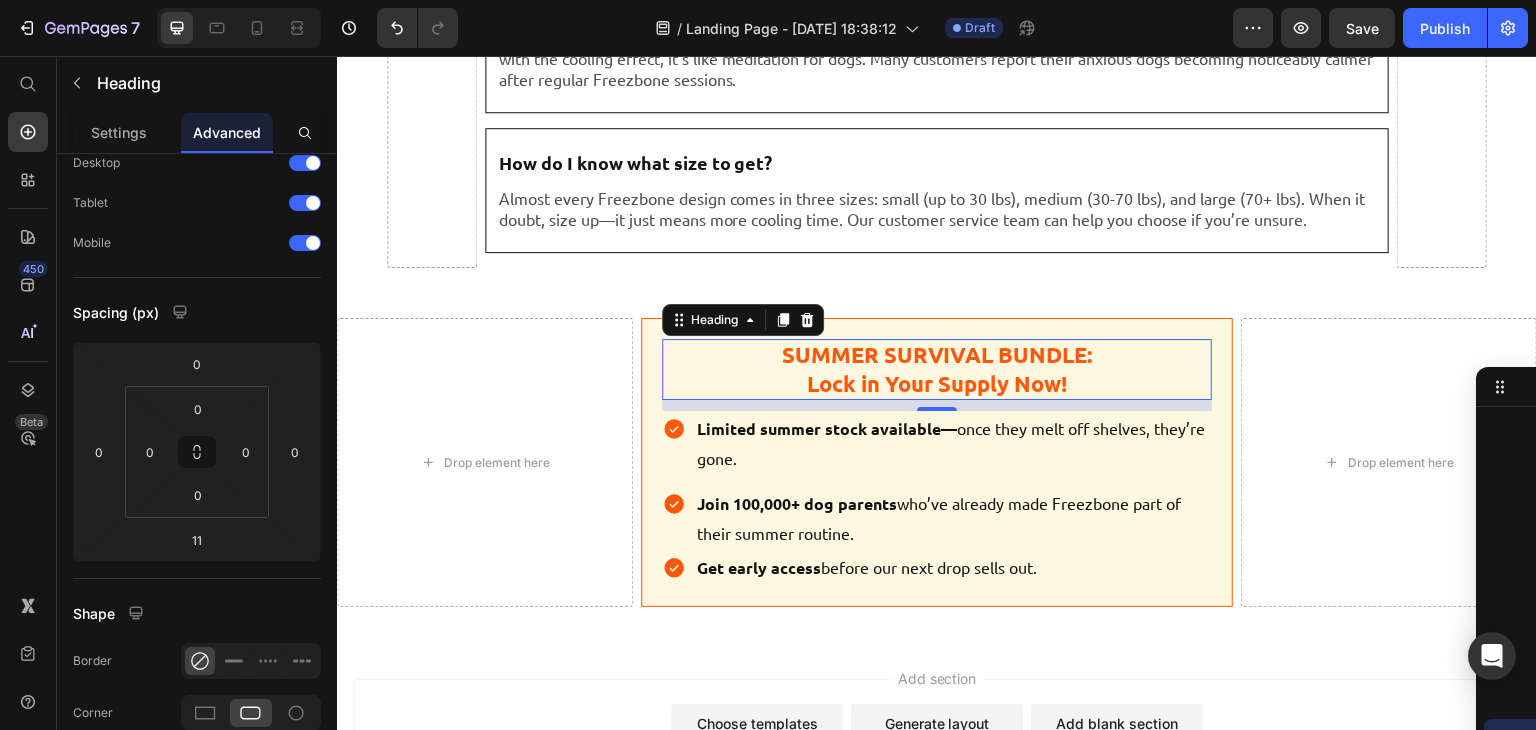 scroll, scrollTop: 0, scrollLeft: 0, axis: both 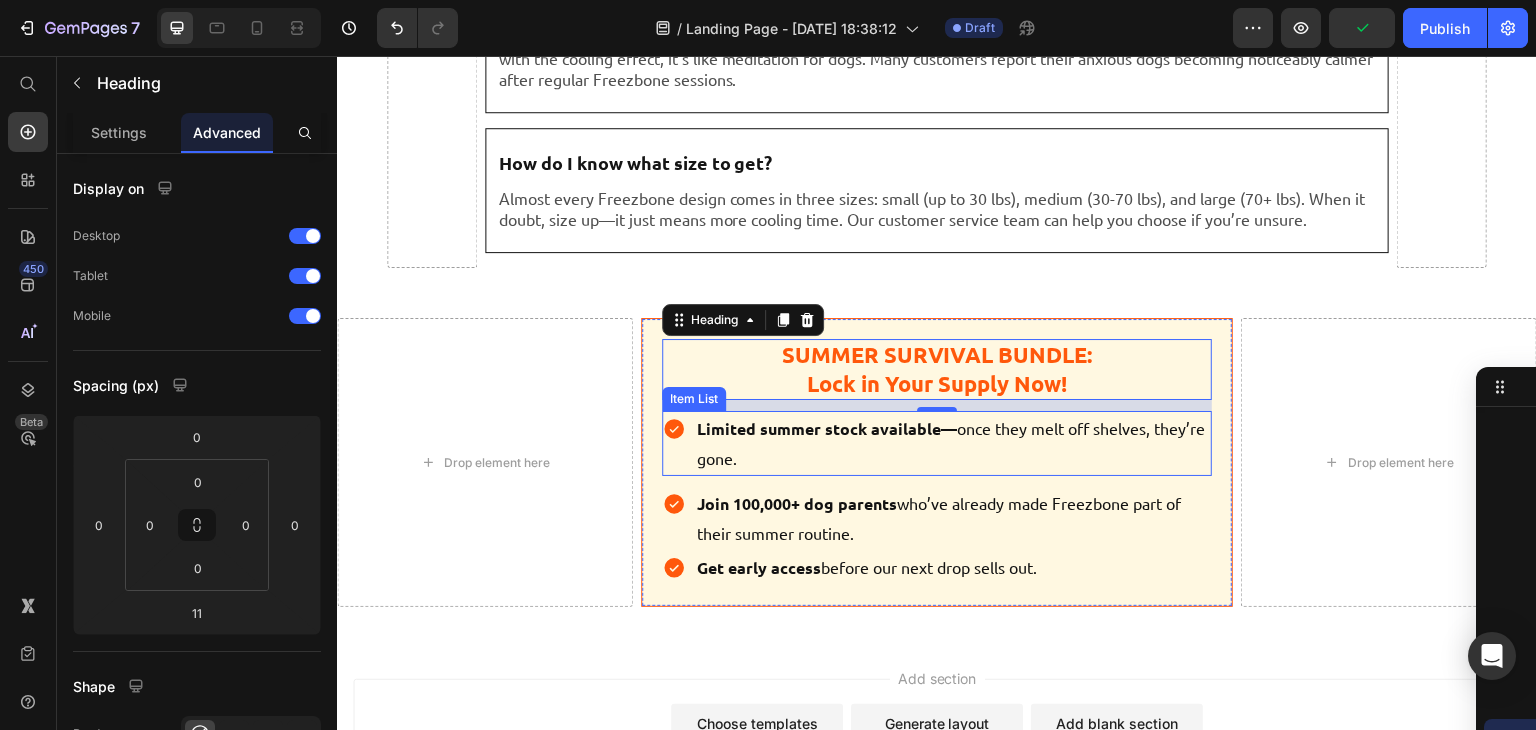 click on "Limited summer stock available— once they melt off shelves, they’re gone." at bounding box center (953, 443) 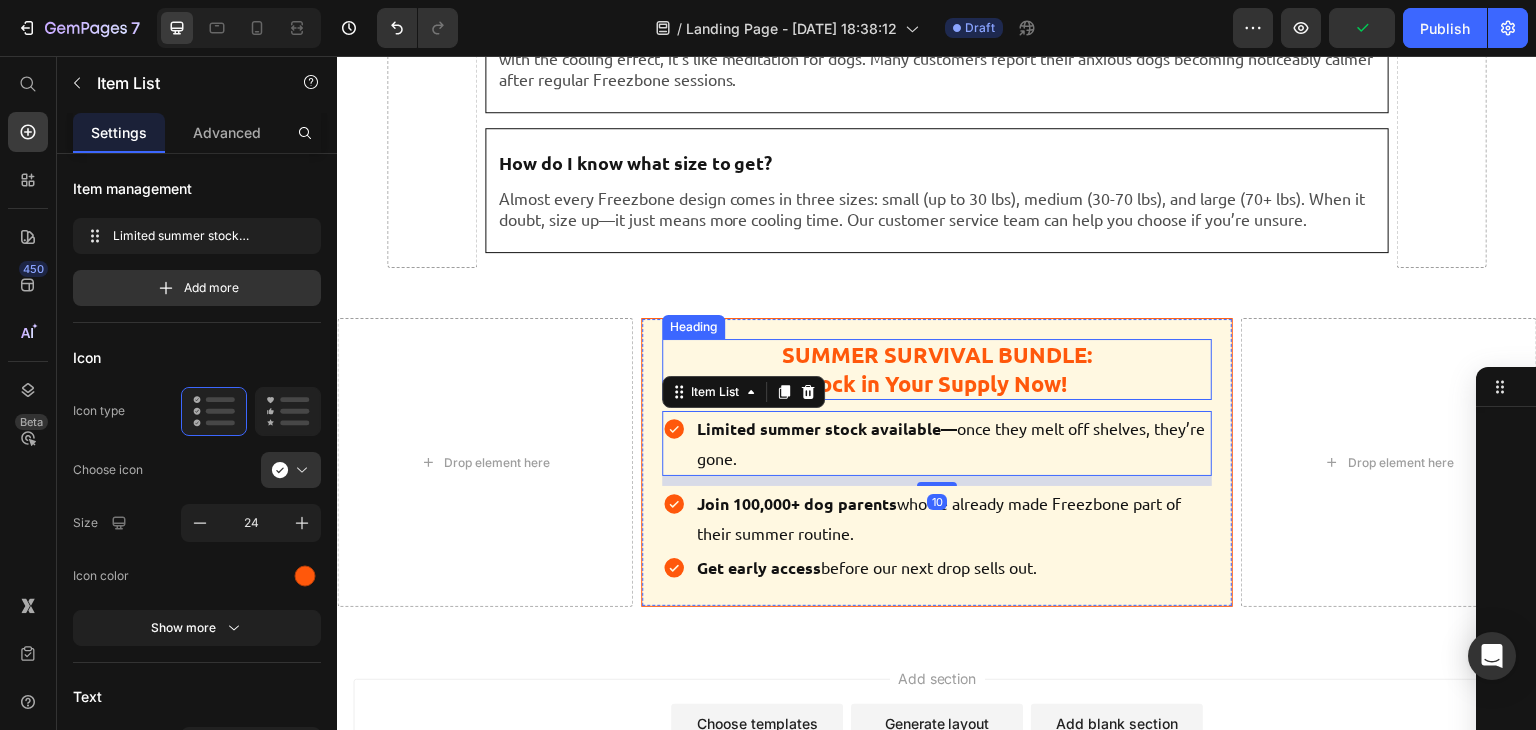 click on "SUMMER SURVIVAL BUNDLE:  Lock in Your Supply Now!" at bounding box center [937, 369] 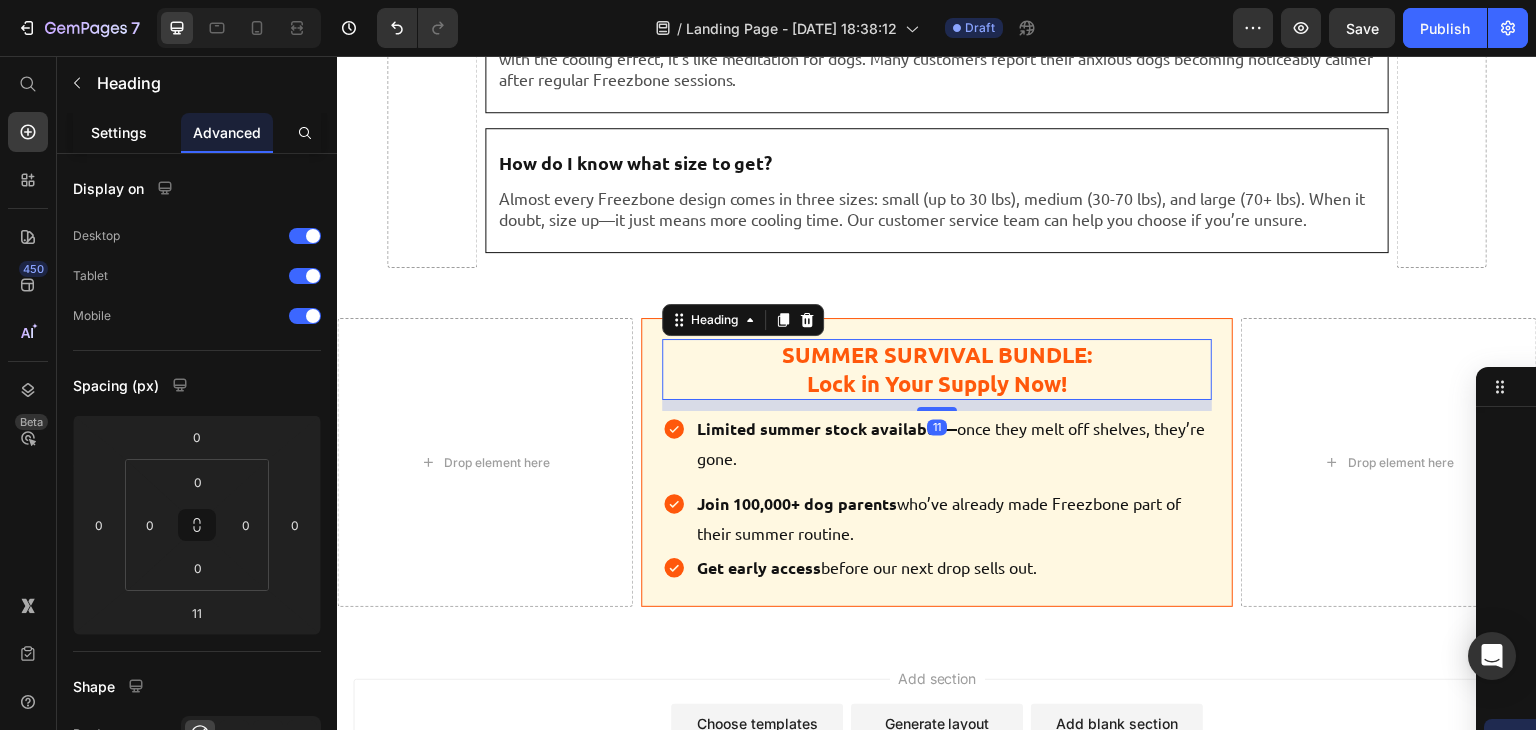 click on "Settings" 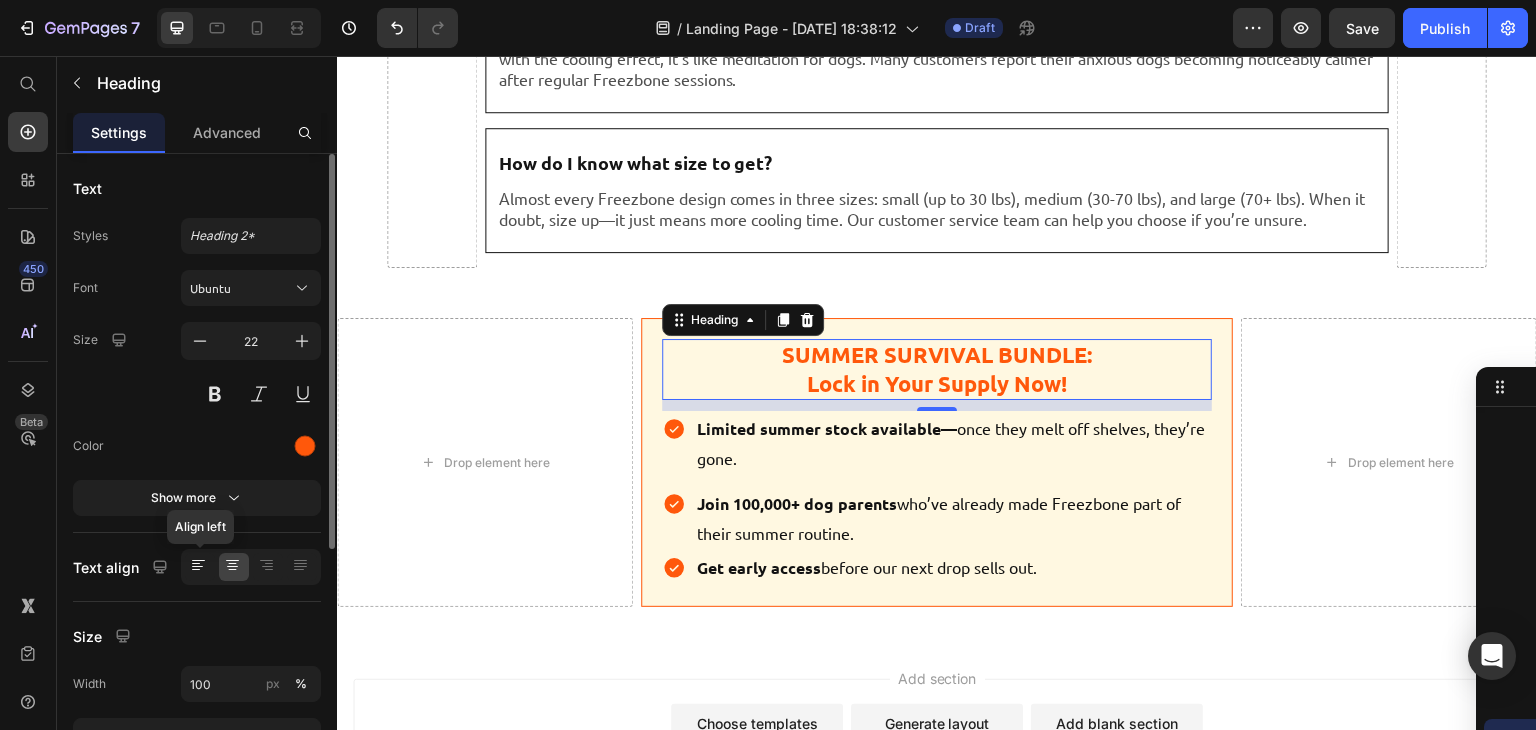 click 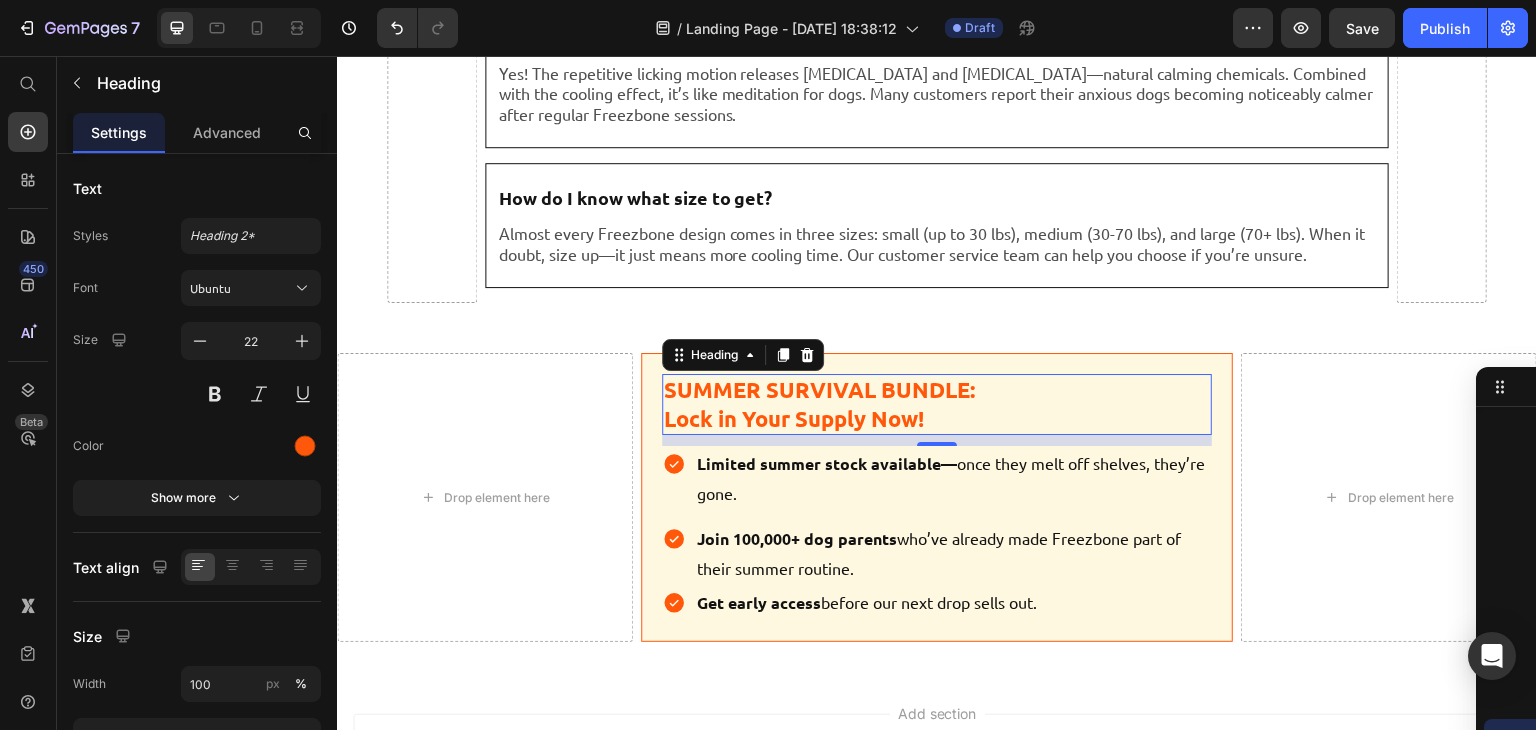 scroll, scrollTop: 9277, scrollLeft: 0, axis: vertical 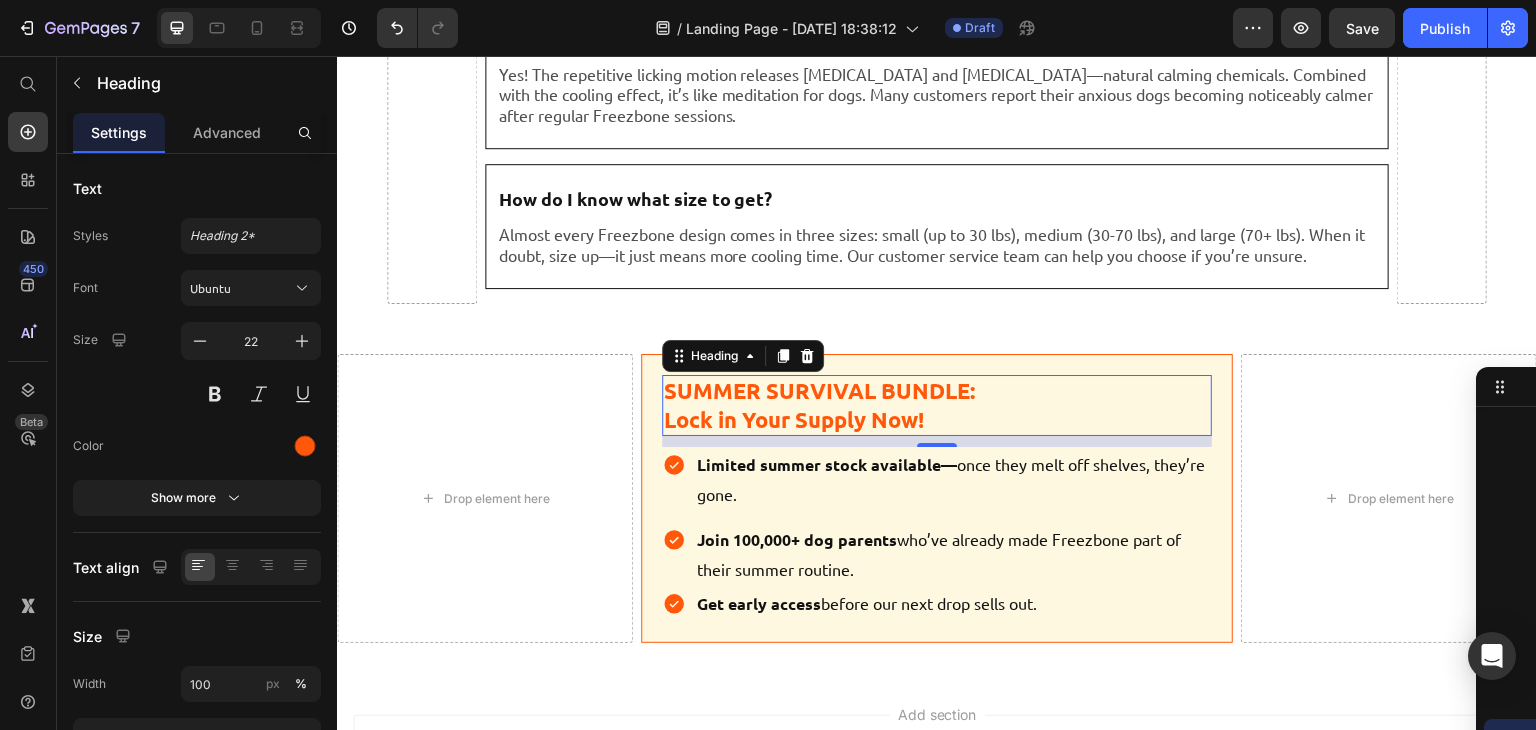 click on "SUMMER SURVIVAL BUNDLE:  Lock in Your Supply Now!" at bounding box center (937, 405) 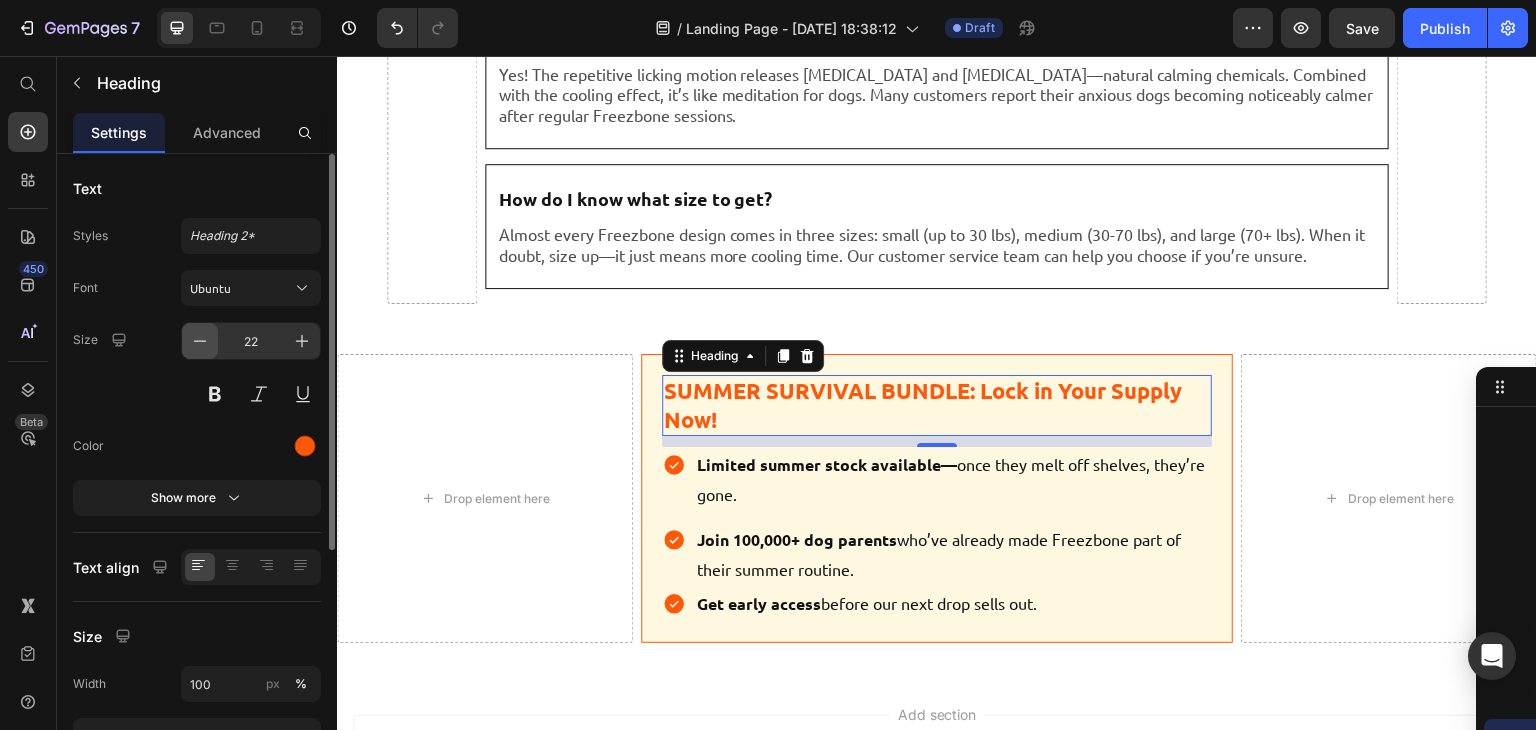 click 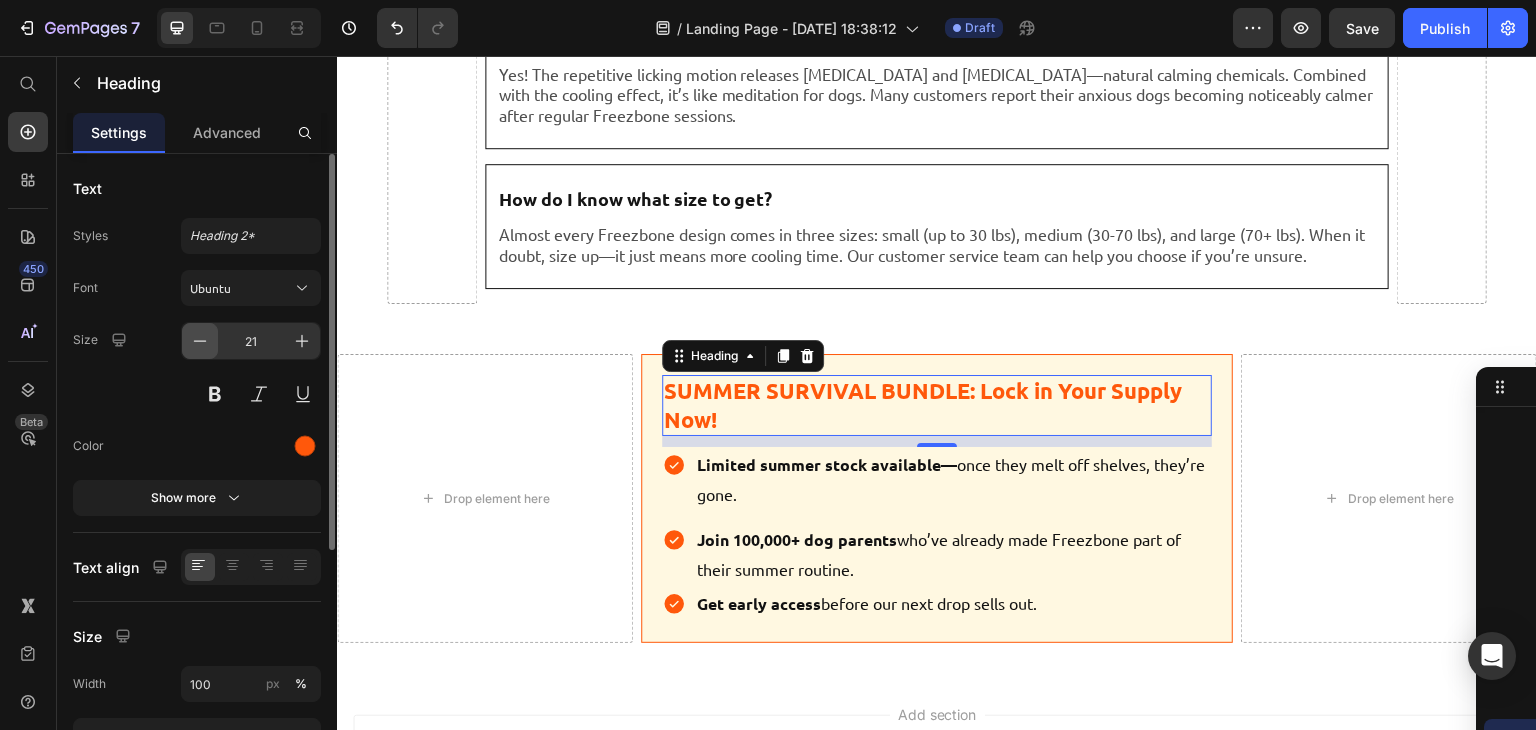 click 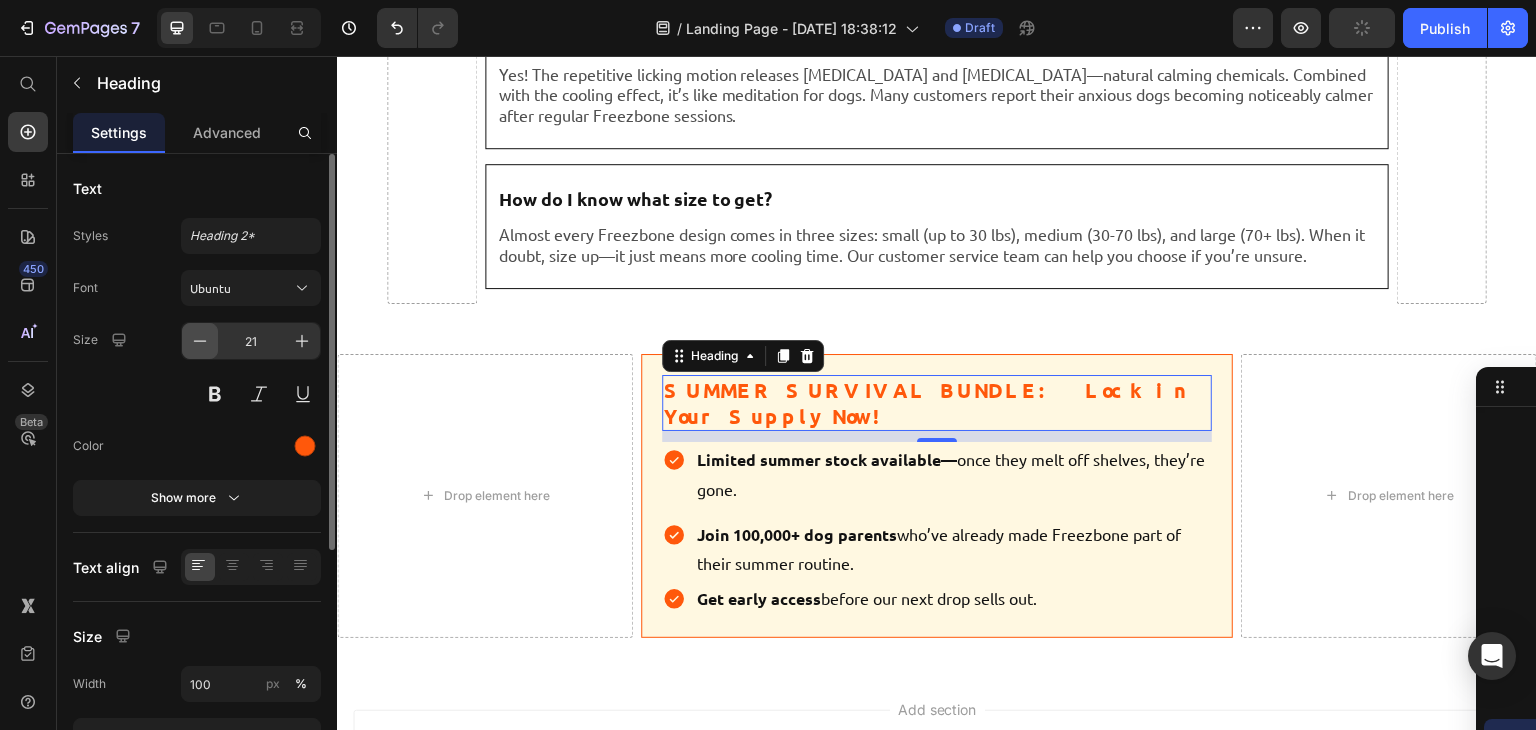 type on "20" 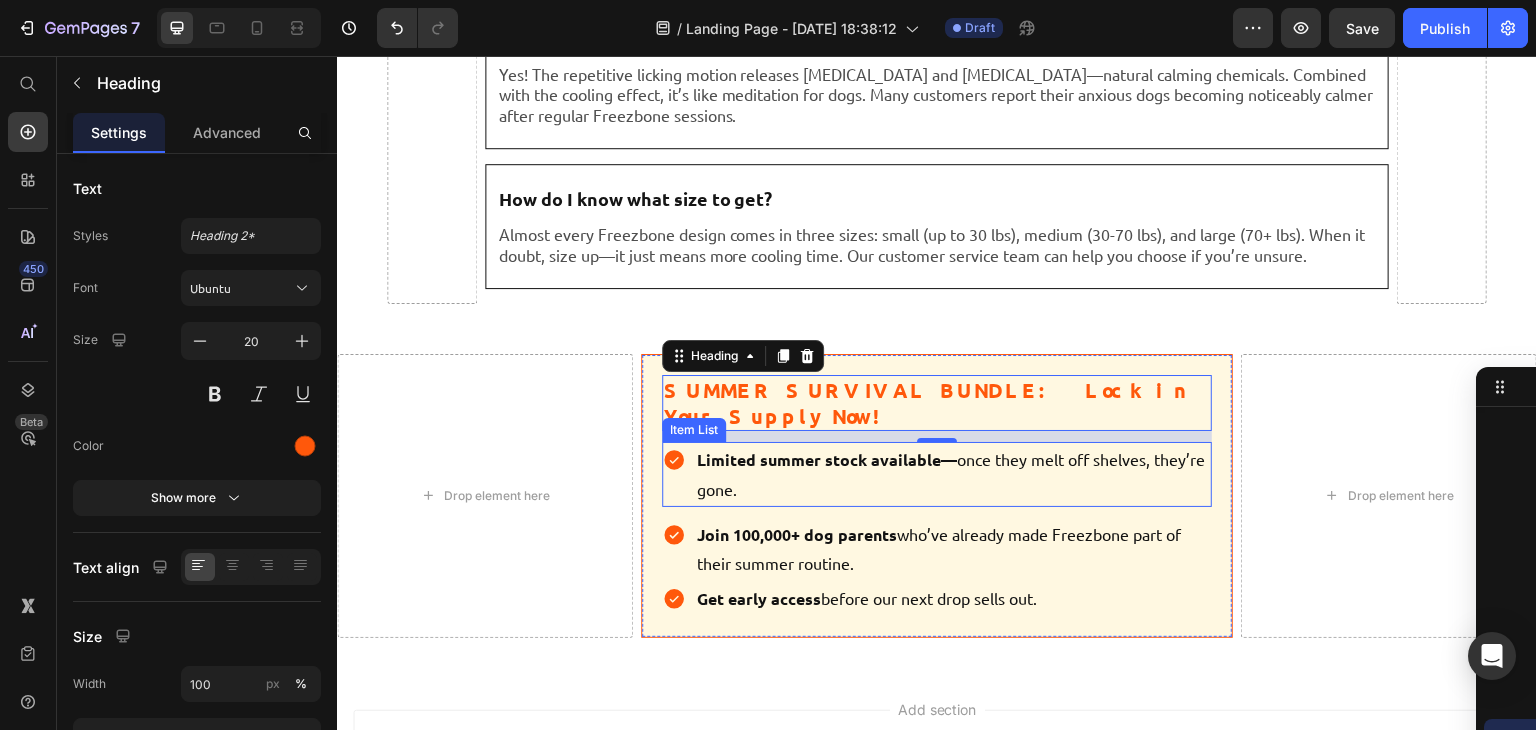 scroll, scrollTop: 9346, scrollLeft: 0, axis: vertical 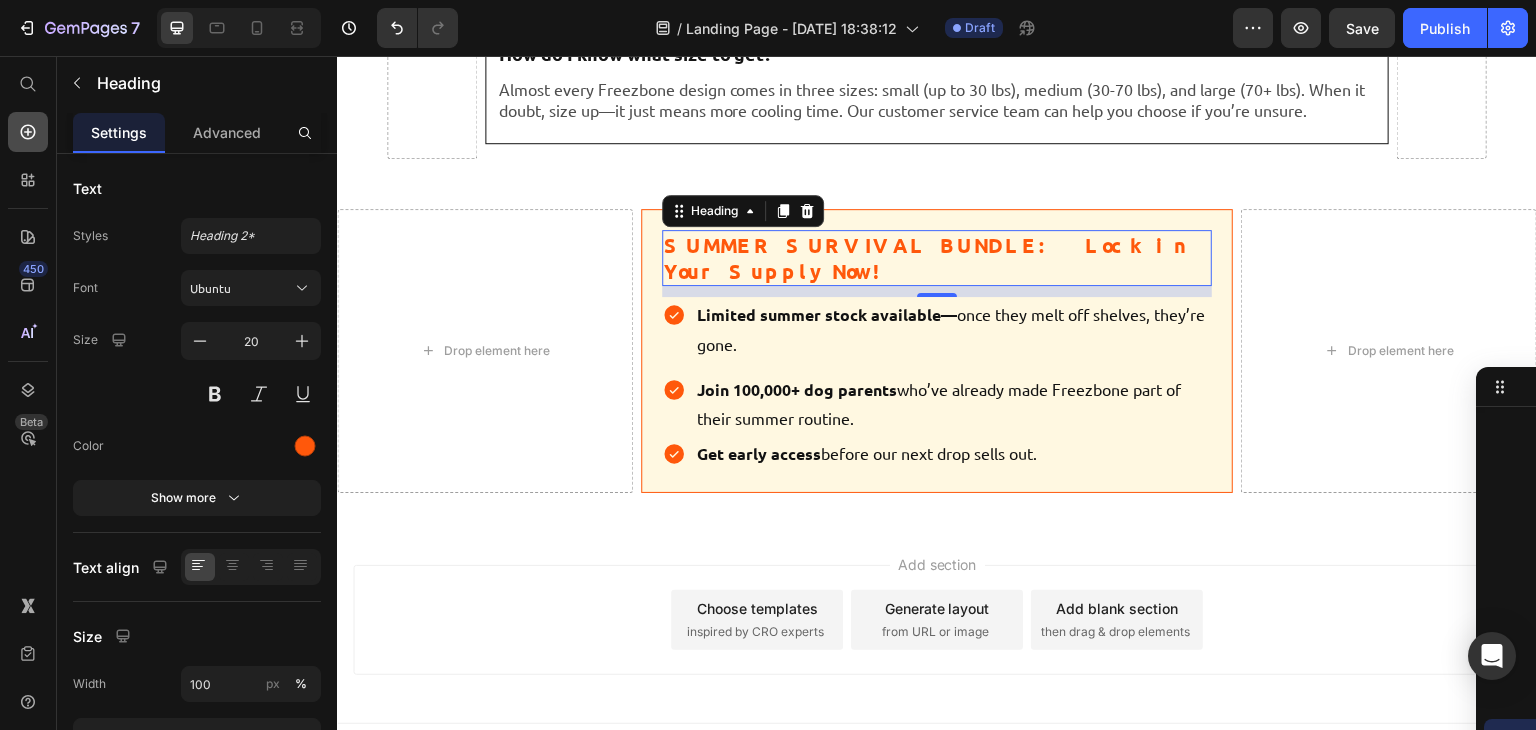 click 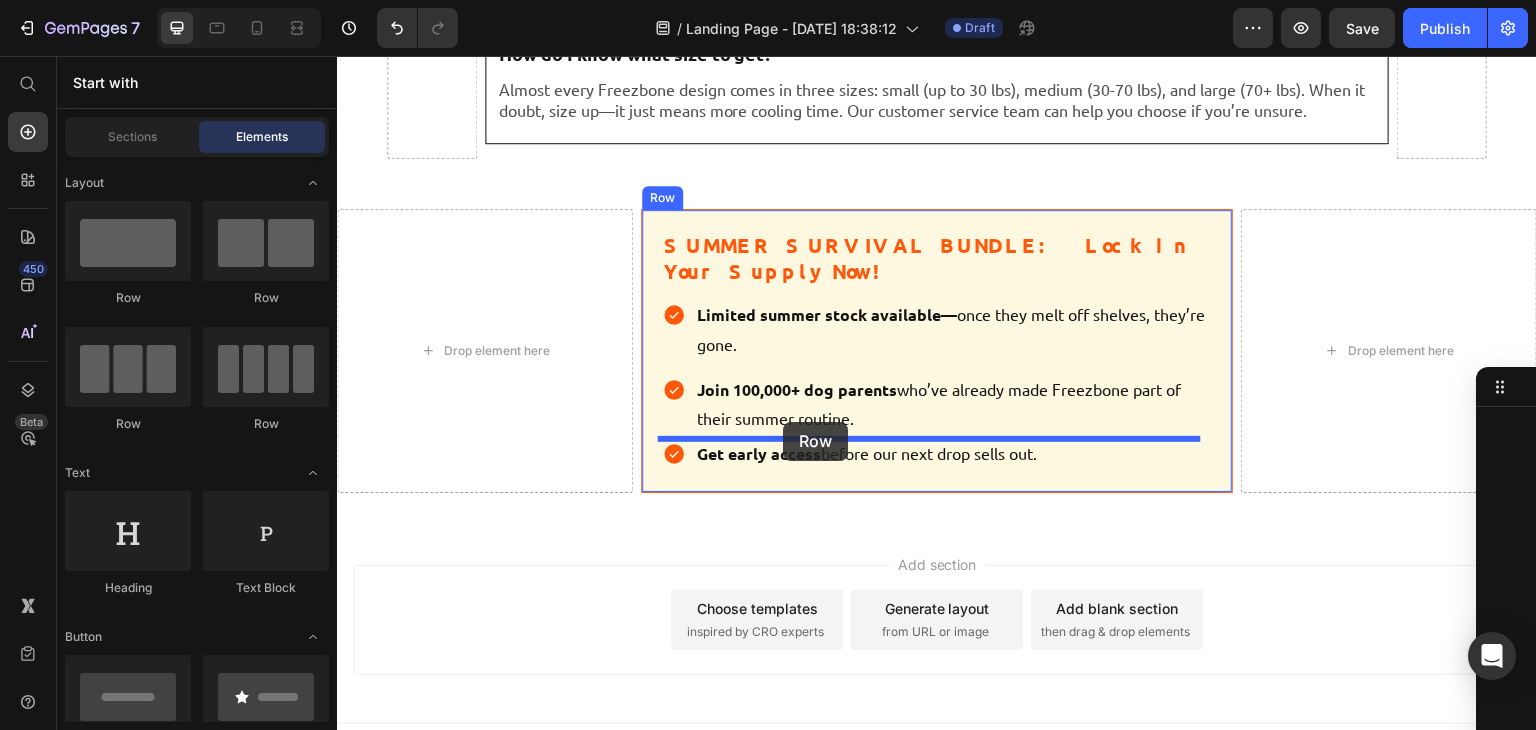drag, startPoint x: 429, startPoint y: 285, endPoint x: 783, endPoint y: 422, distance: 379.5853 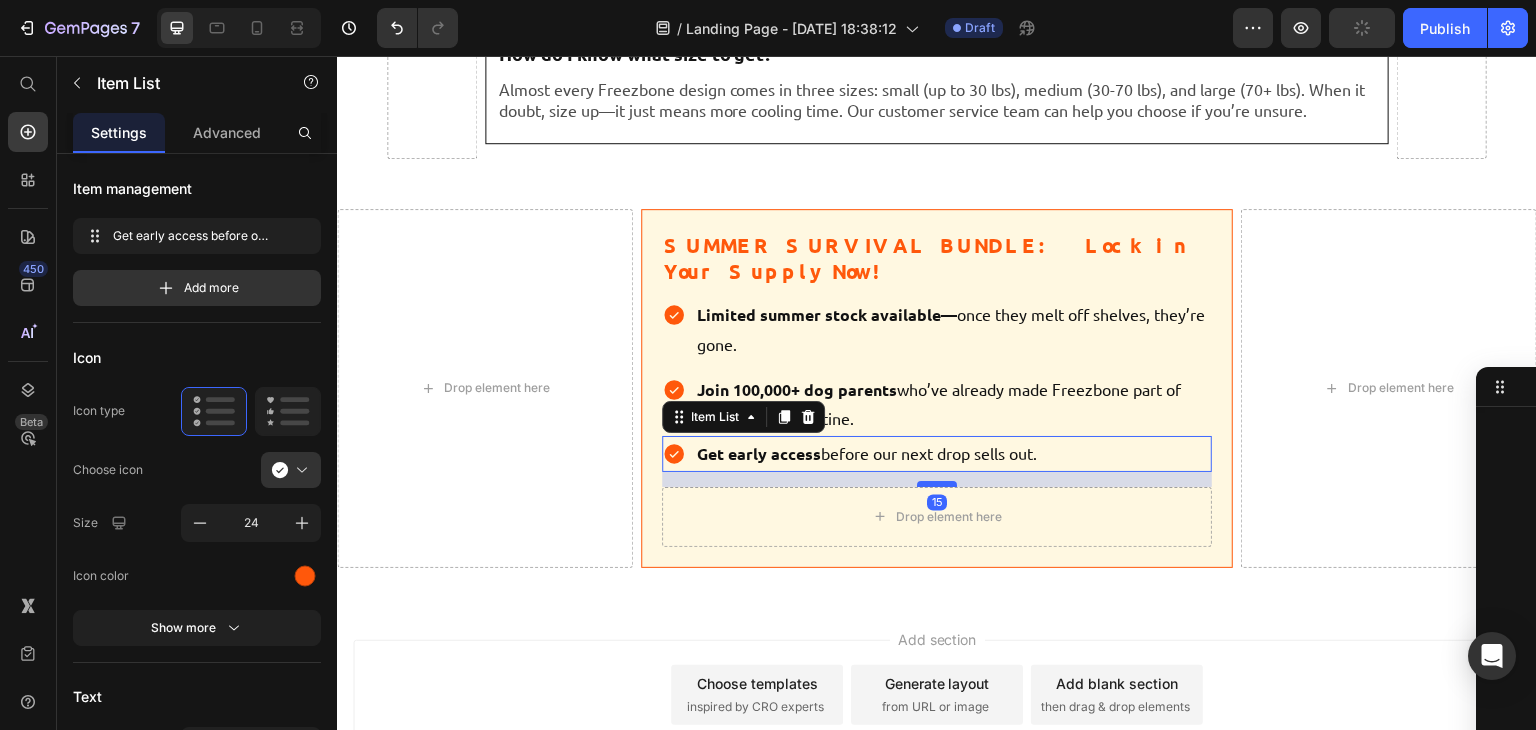 drag, startPoint x: 927, startPoint y: 435, endPoint x: 930, endPoint y: 450, distance: 15.297058 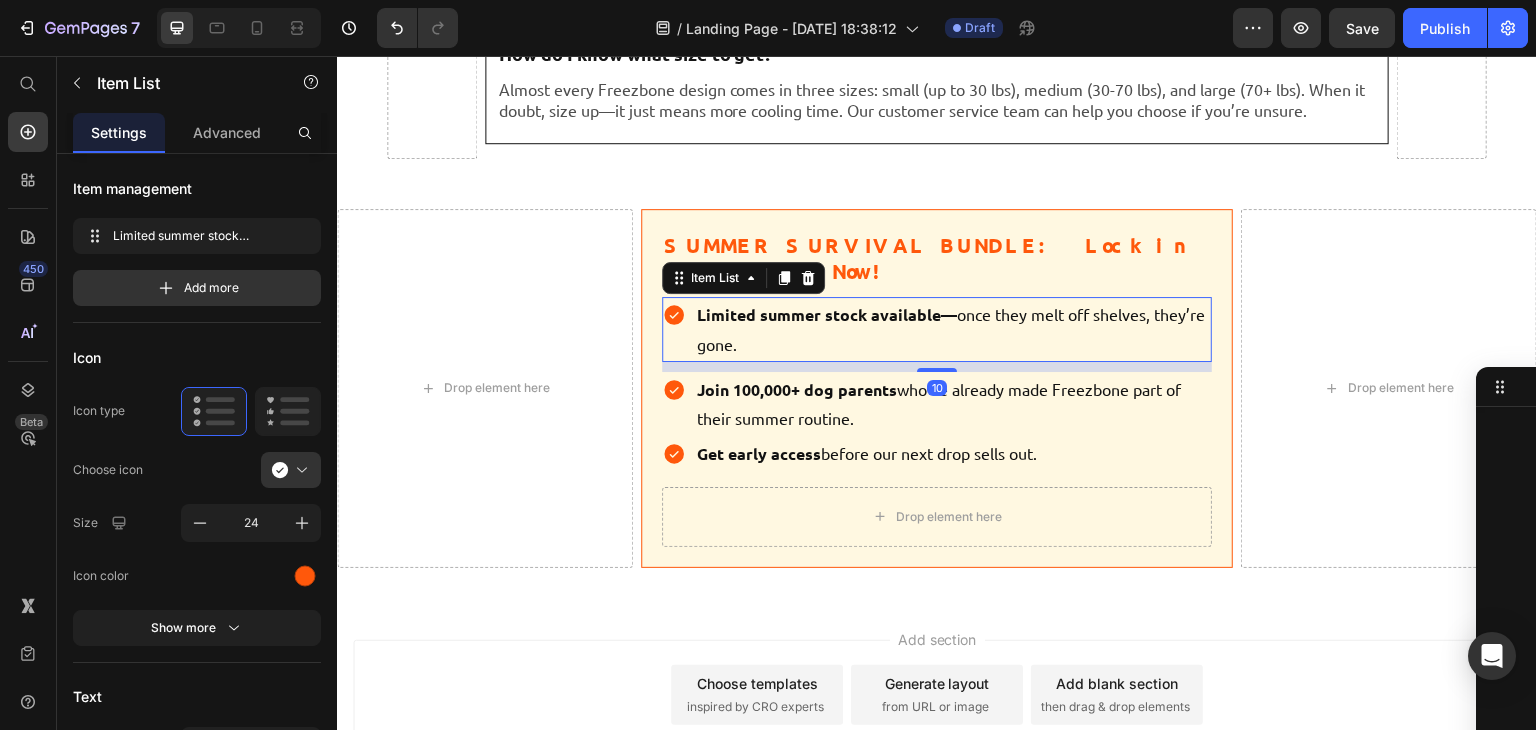 click on "Limited summer stock available— once they melt off shelves, they’re gone." at bounding box center (937, 329) 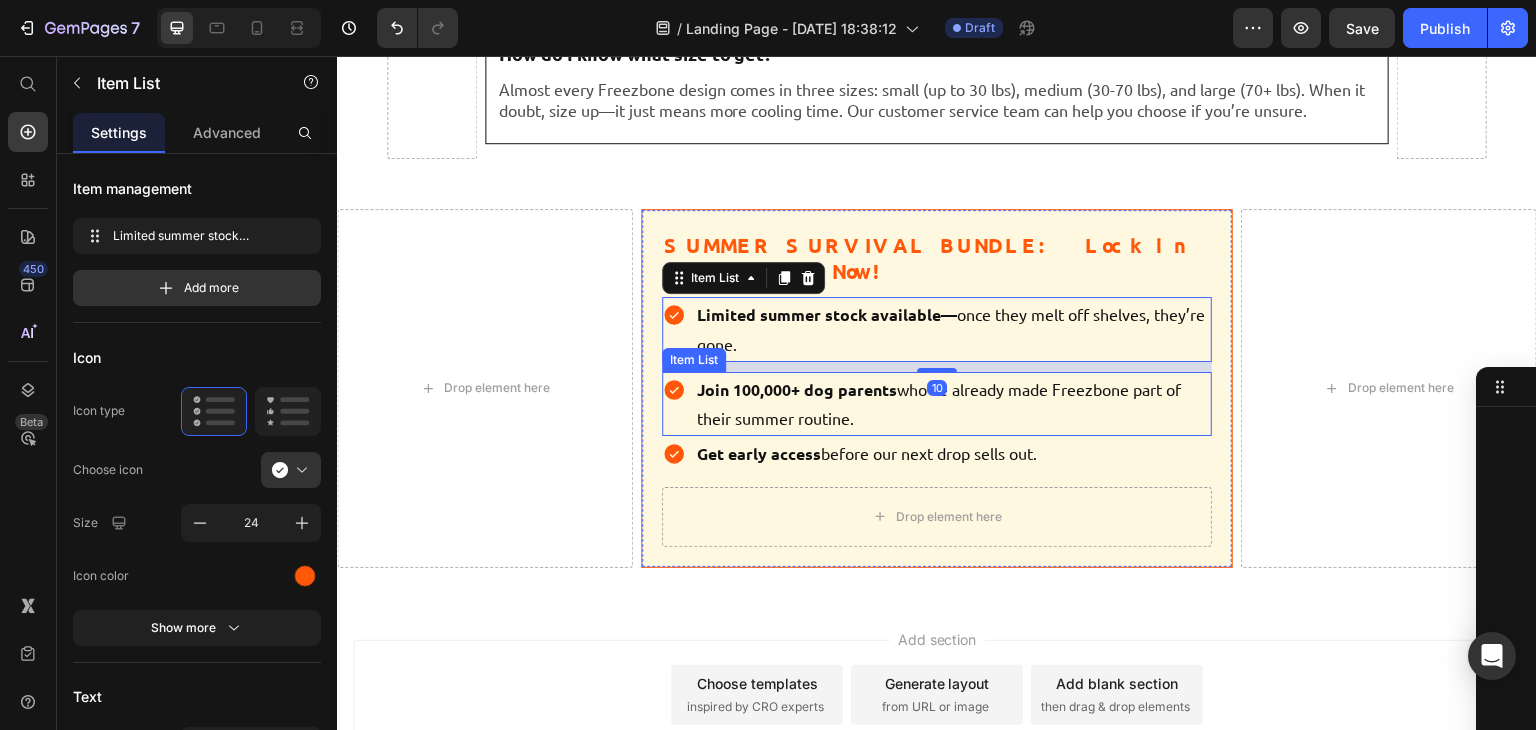 scroll, scrollTop: 9452, scrollLeft: 0, axis: vertical 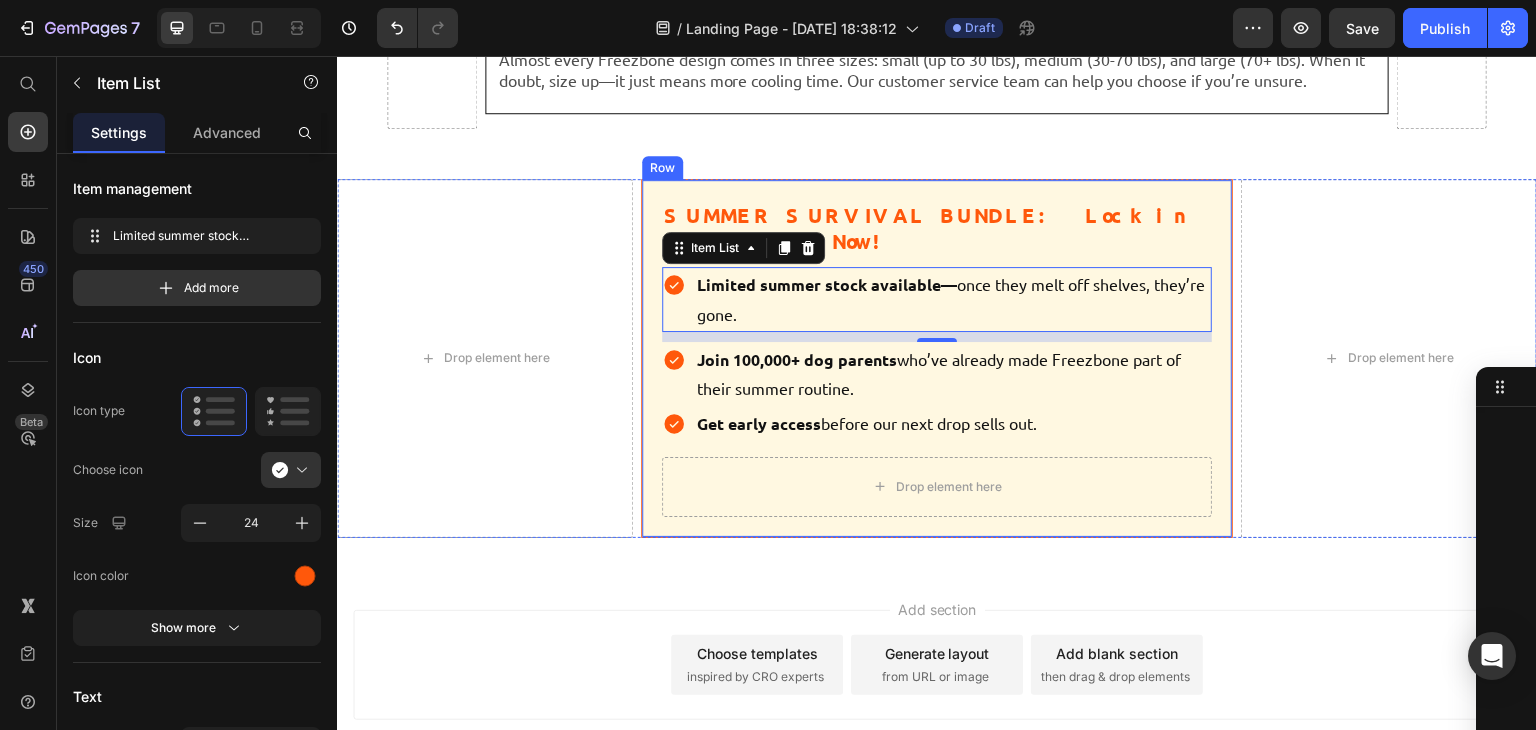 click on "SUMMER SURVIVAL BUNDLE: Lock in Your Supply Now! Heading Limited summer stock available— once they melt off shelves, they’re gone.  Item List   10 Join 100,000+ dog parents  who’ve already made Freezbone part of their summer routine. Item List Get early access  before our next drop sells out. Item List
Drop element here Row" at bounding box center (937, 358) 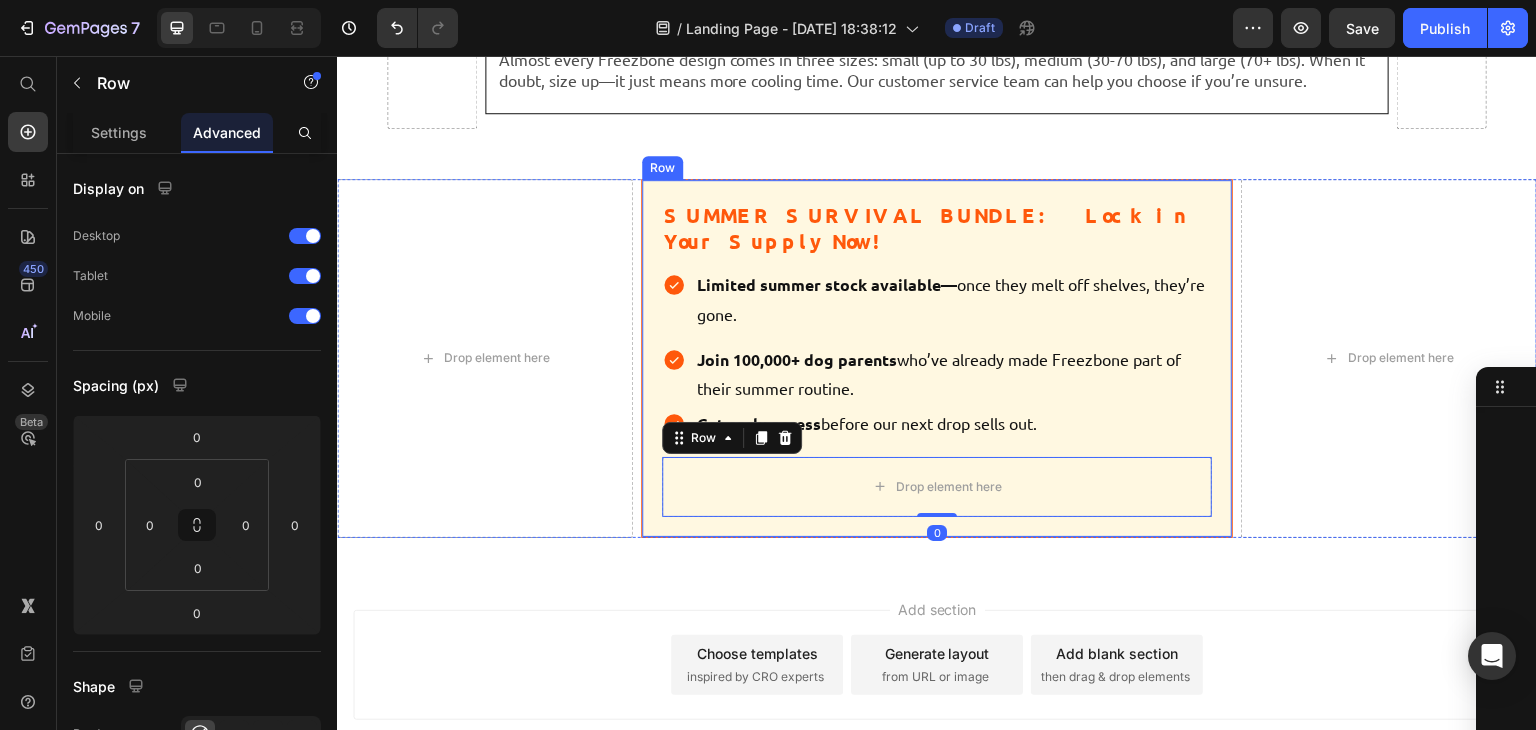 scroll, scrollTop: 9497, scrollLeft: 0, axis: vertical 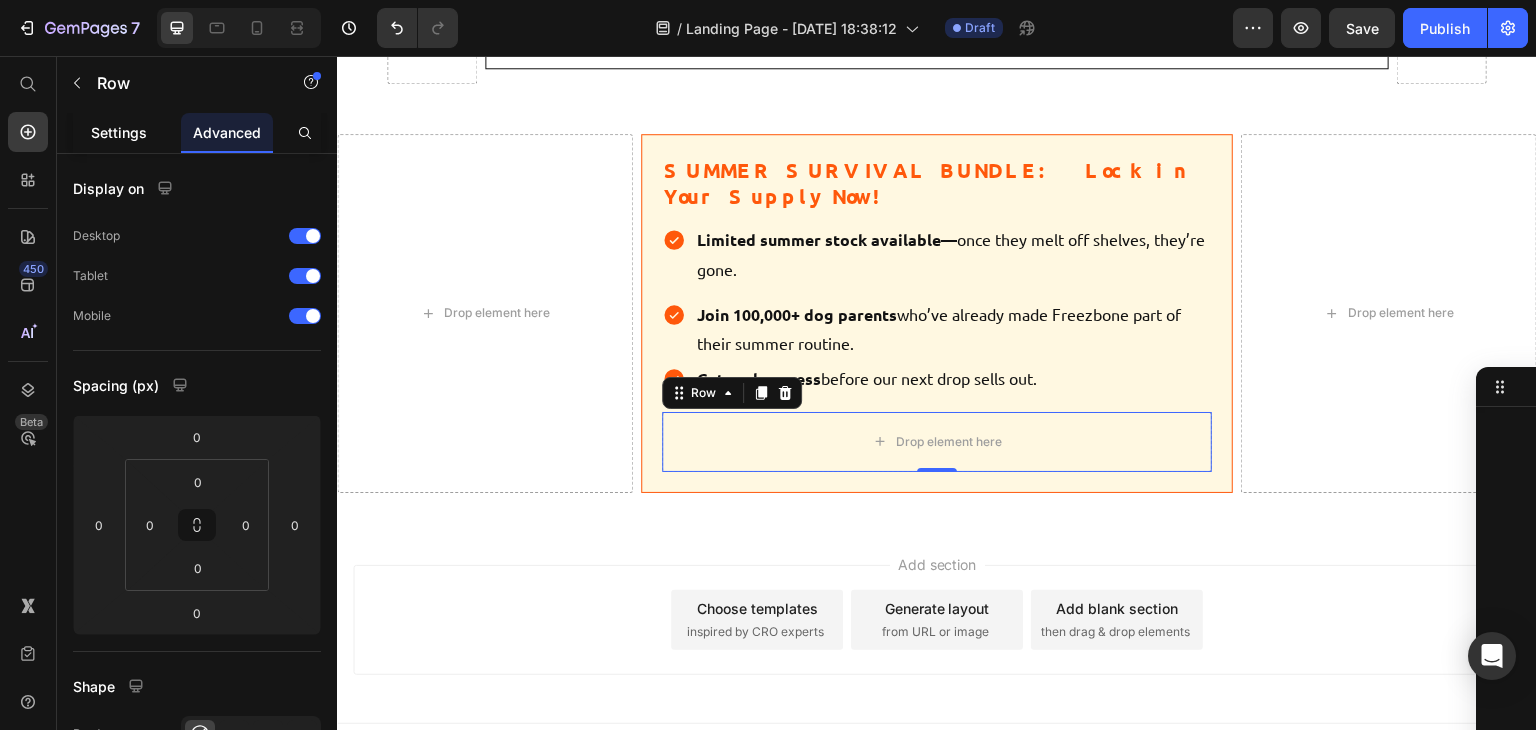 click on "Settings" 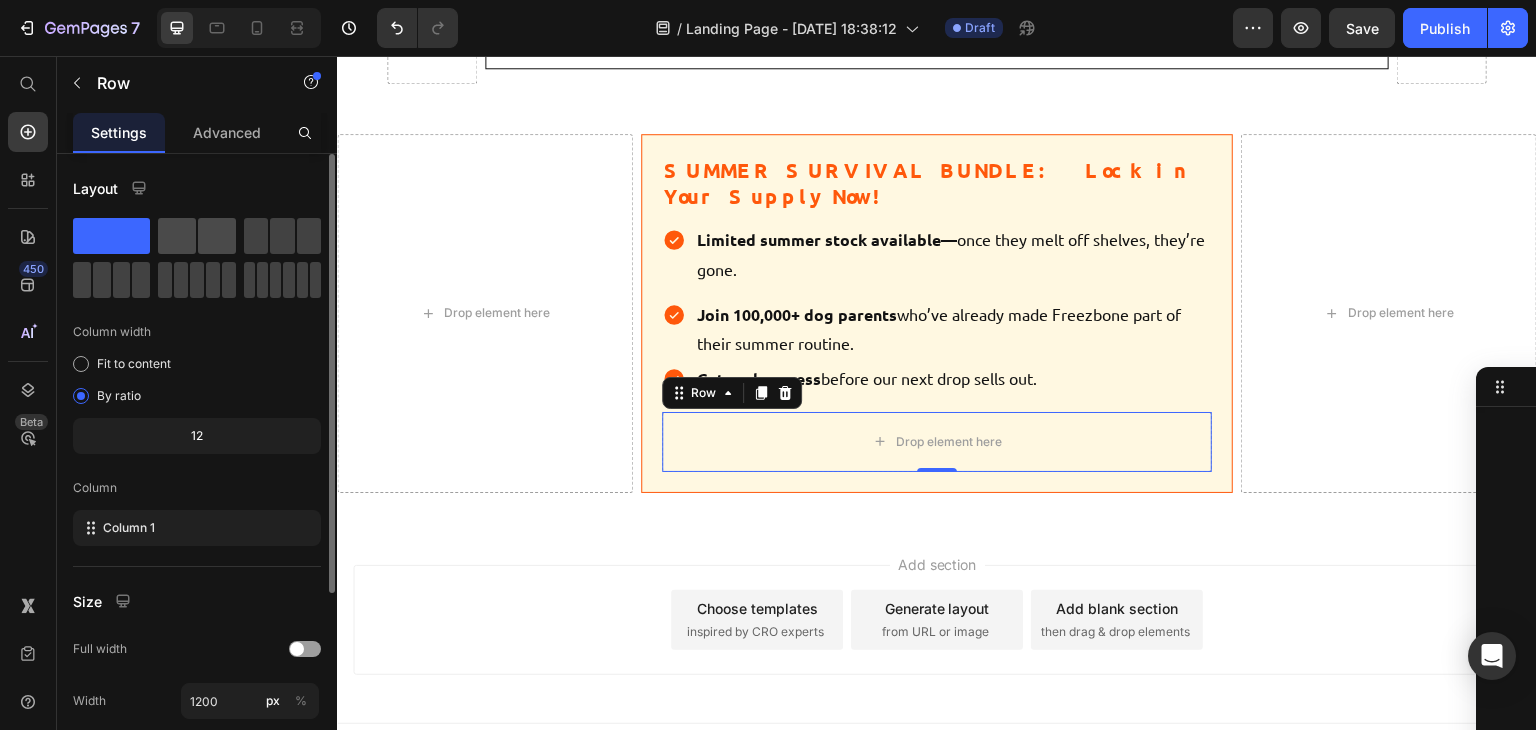 click 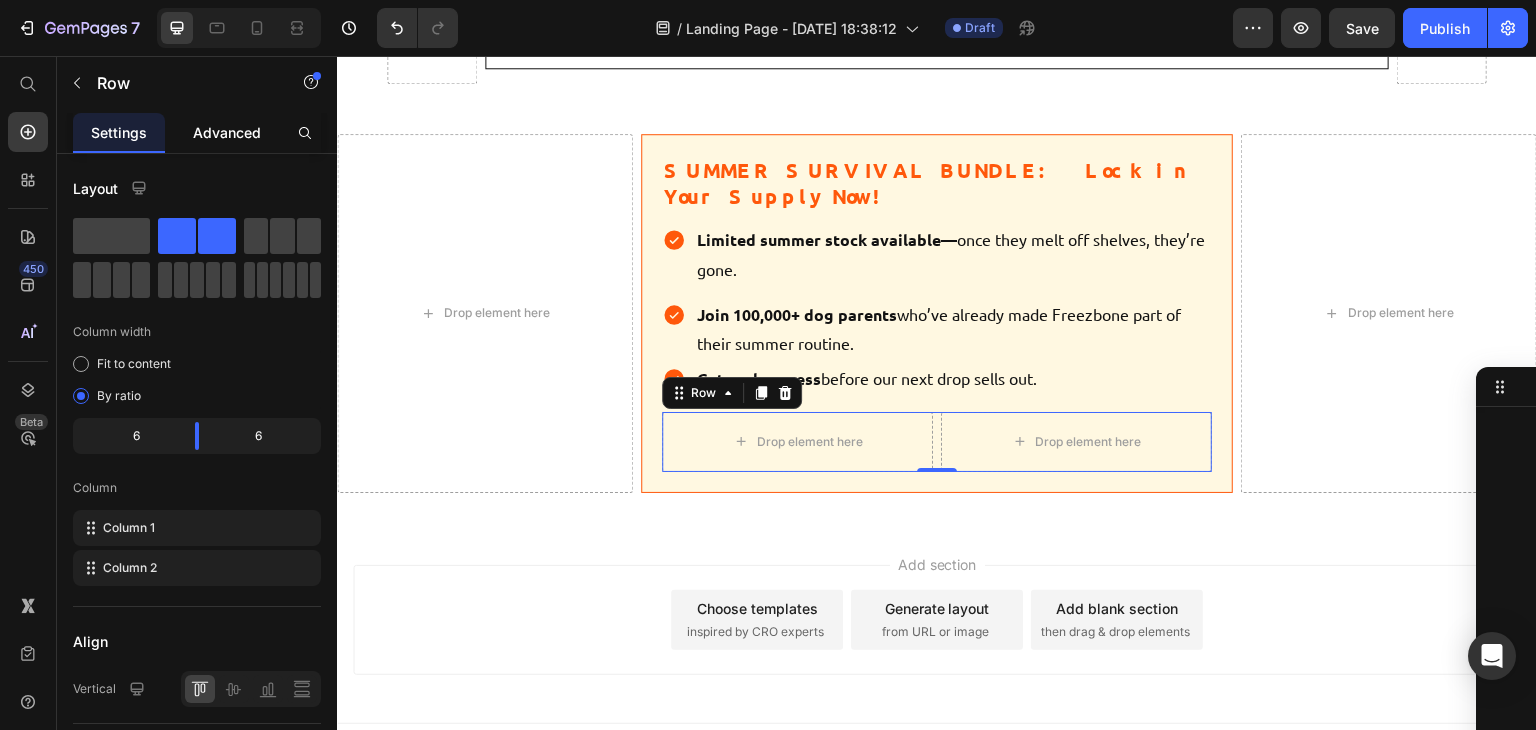 click on "Advanced" at bounding box center (227, 132) 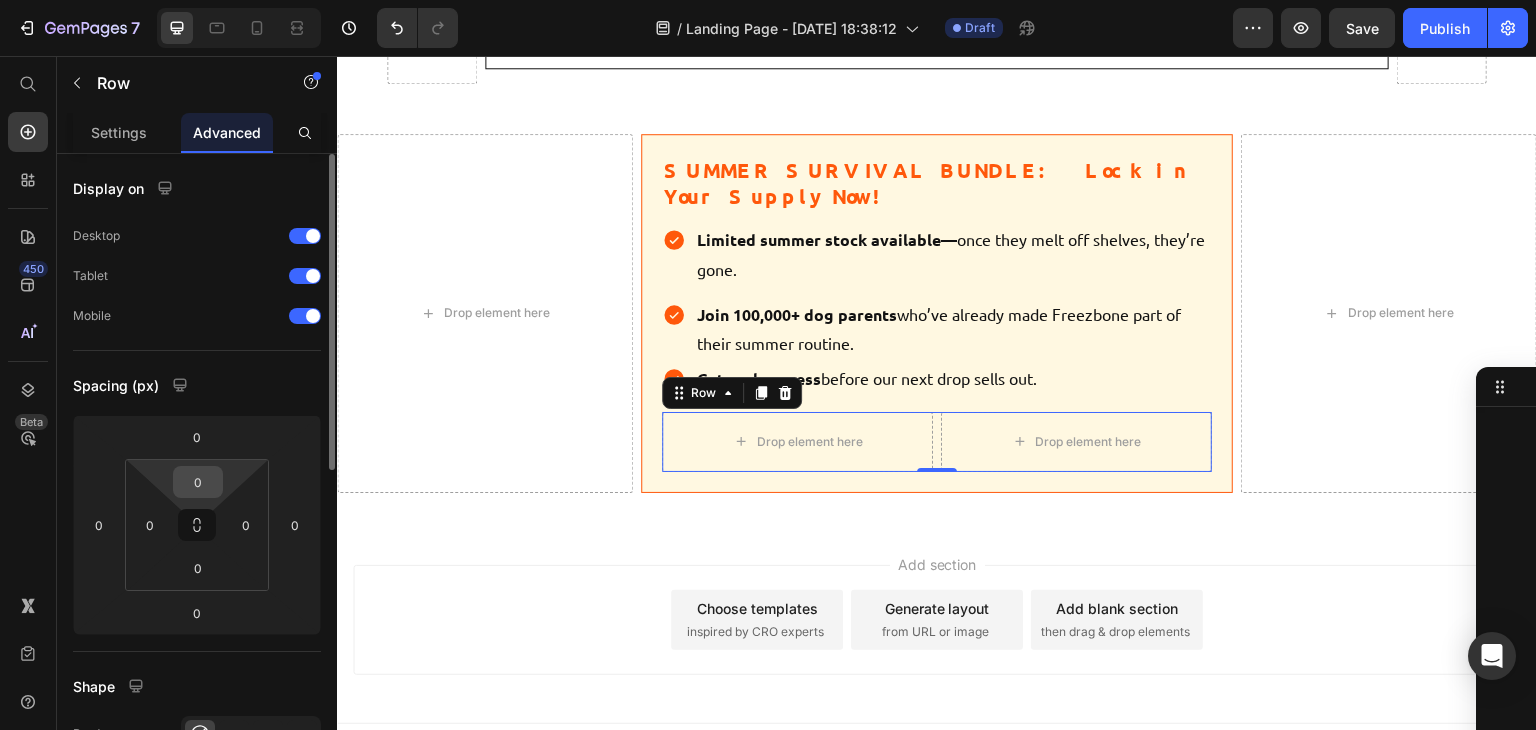 drag, startPoint x: 215, startPoint y: 523, endPoint x: 201, endPoint y: 482, distance: 43.32436 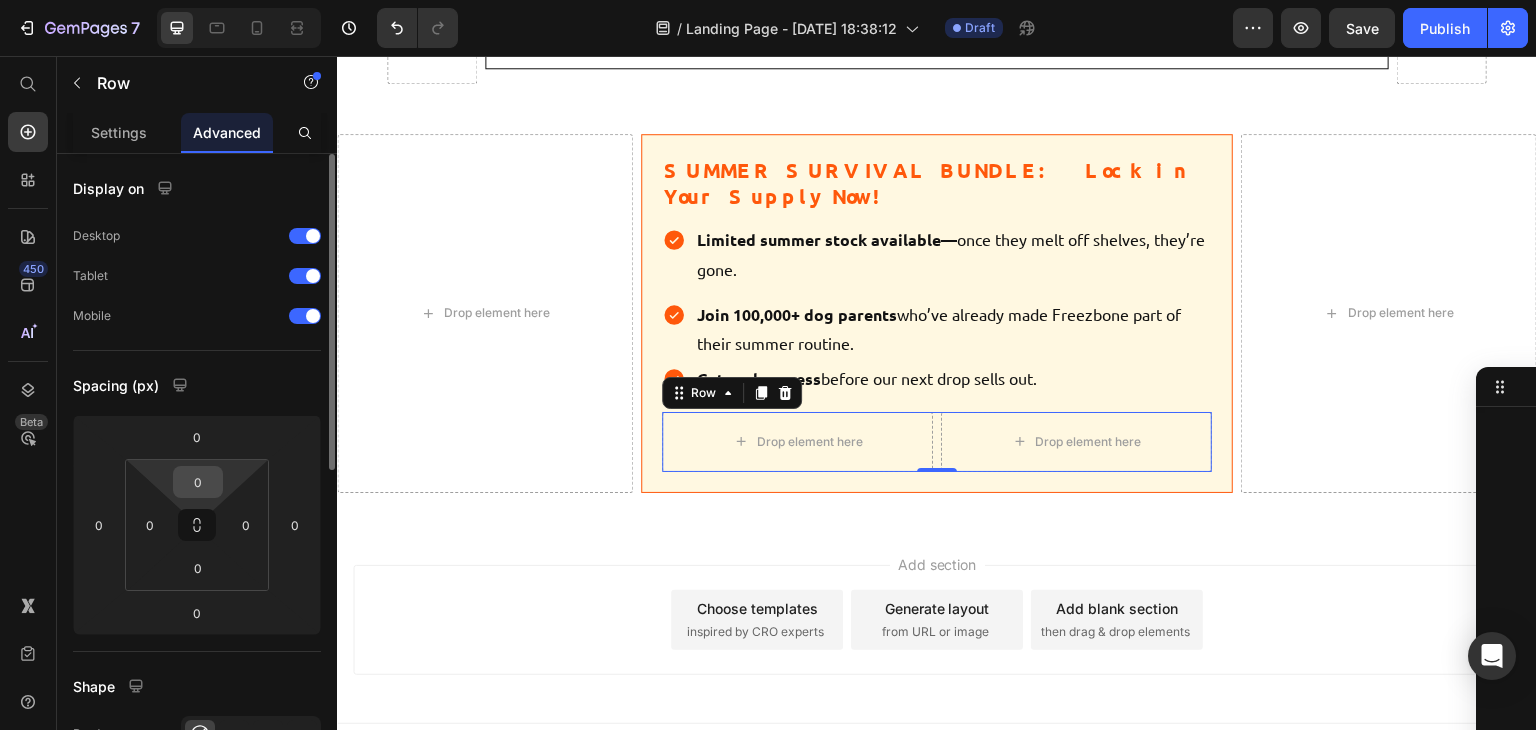 click on "0 0 0 0" at bounding box center [197, 525] 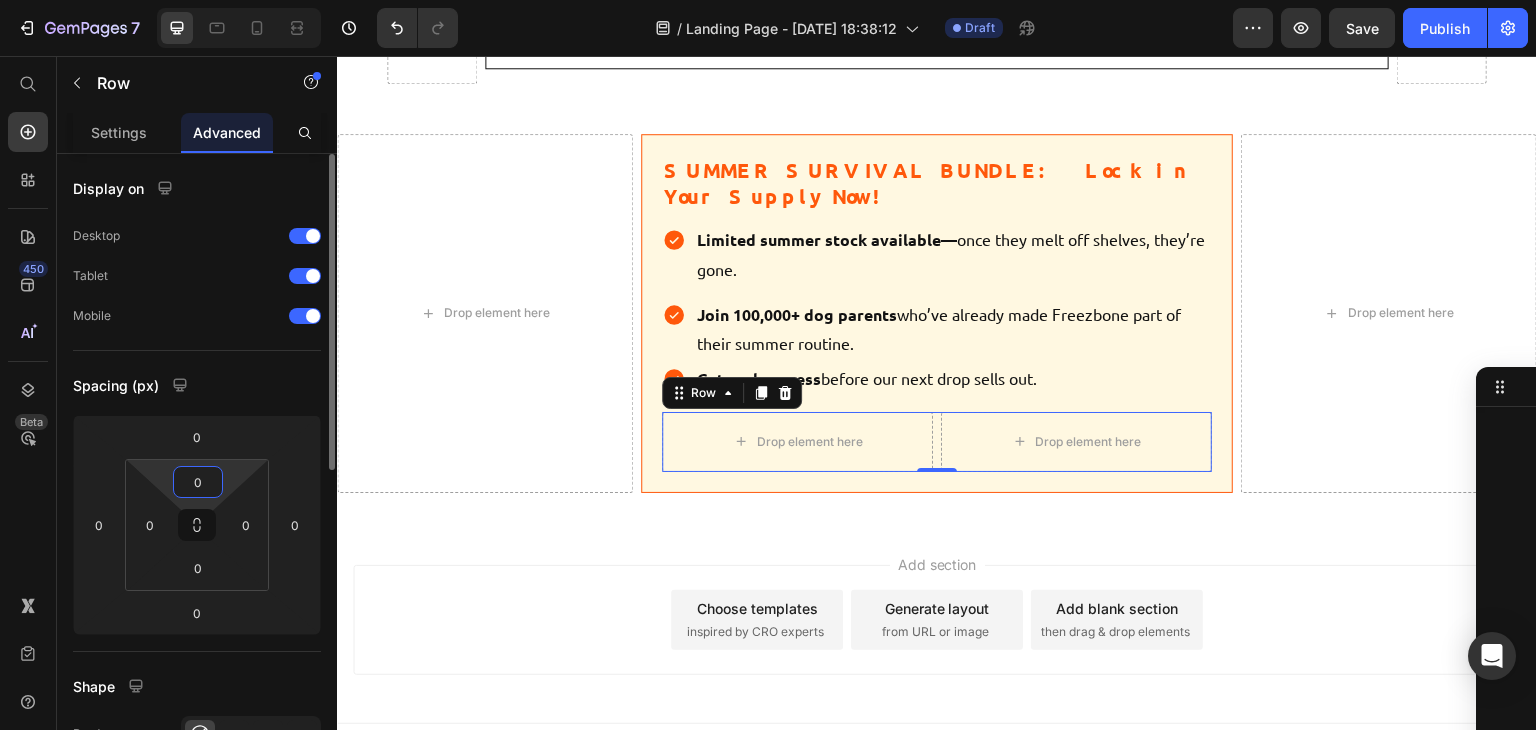 click on "0" at bounding box center [198, 482] 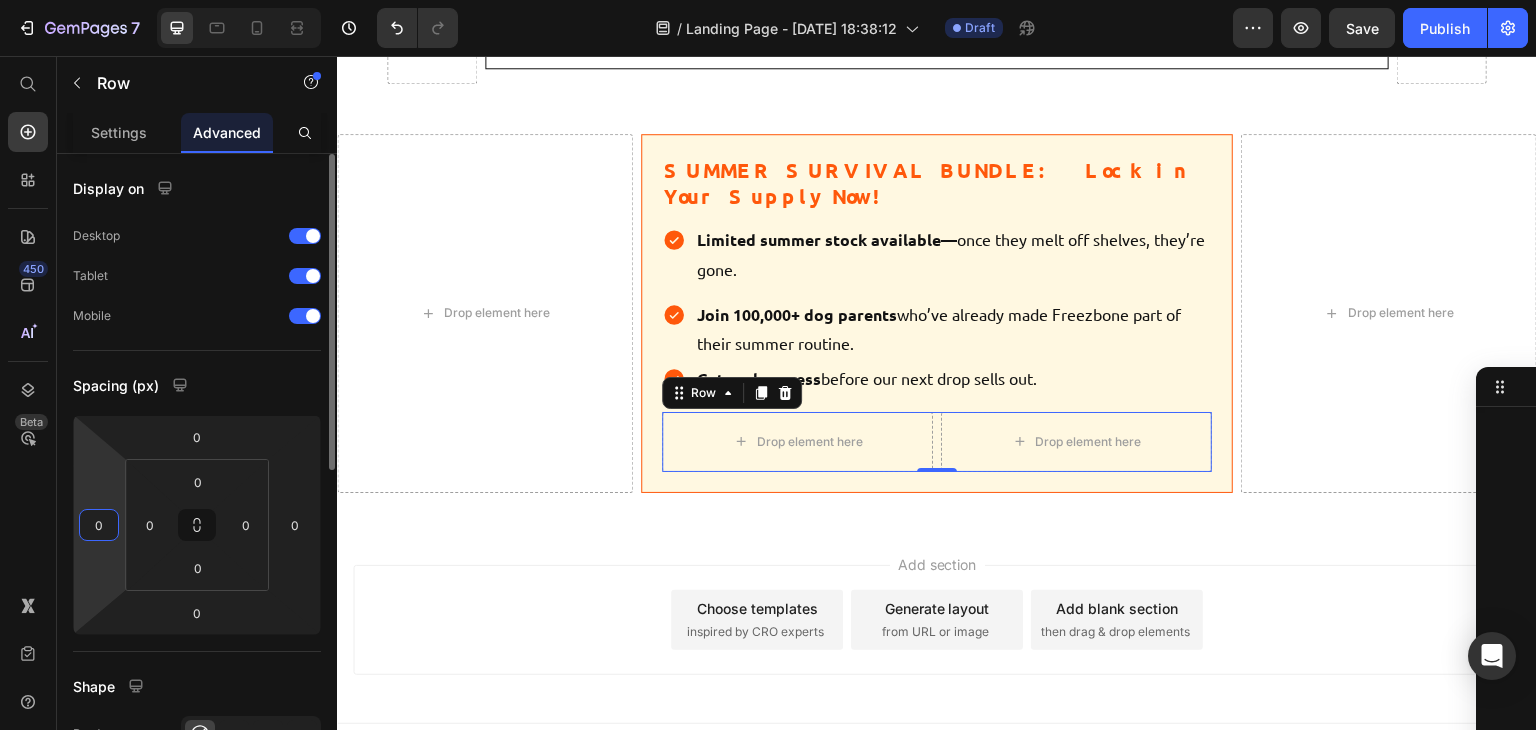 click on "7  Version history  /  Landing Page - Jul 9, 18:38:12 Draft Preview  Save   Publish  450 Beta Start with Sections Elements Hero Section Product Detail Brands Trusted Badges Guarantee Product Breakdown How to use Testimonials Compare Bundle FAQs Social Proof Brand Story Product List Collection Blog List Contact Sticky Add to Cart Custom Footer Browse Library 450 Layout
Row
Row
Row
Row Text
Heading
Text Block Button
Button
Button
Sticky Back to top Media
Image Image" at bounding box center [768, 0] 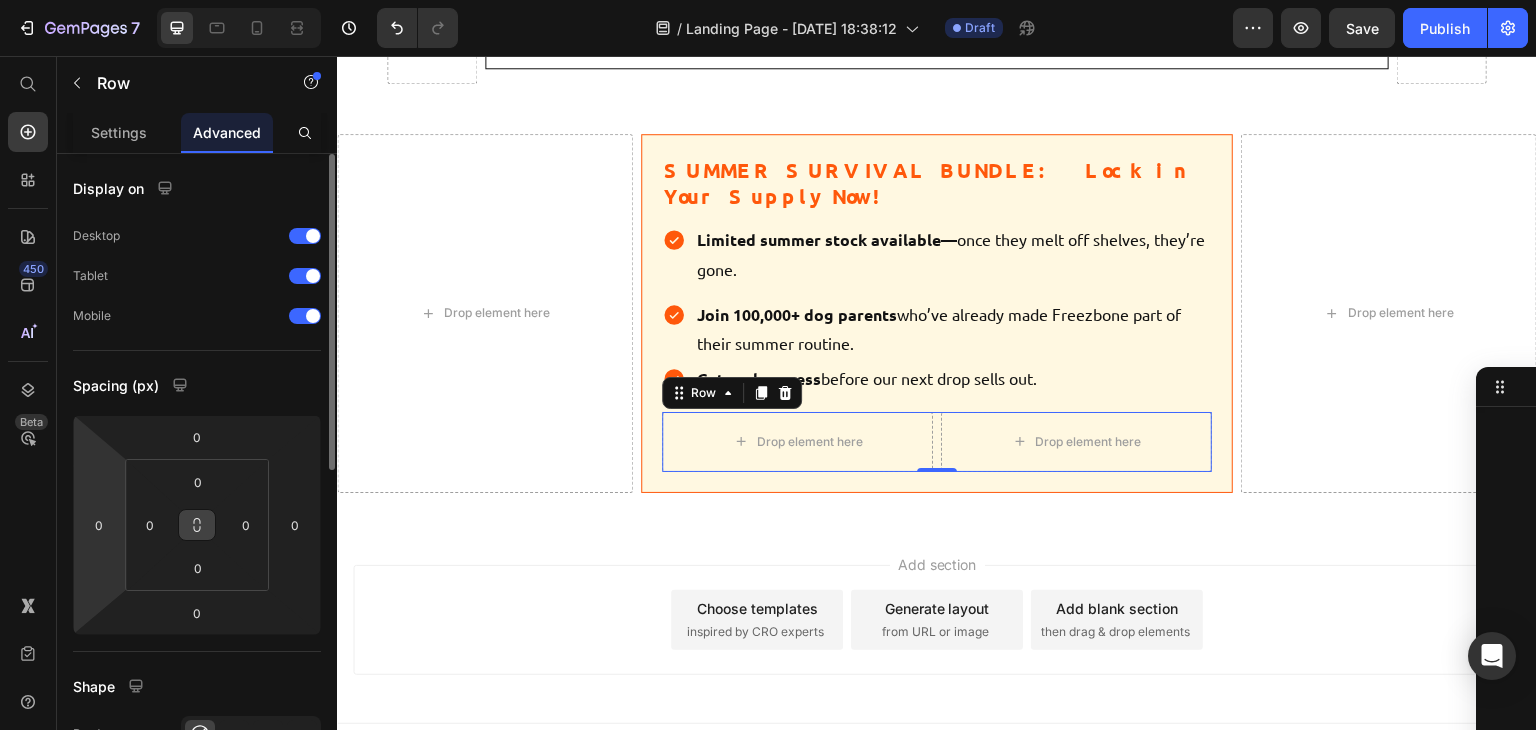 click 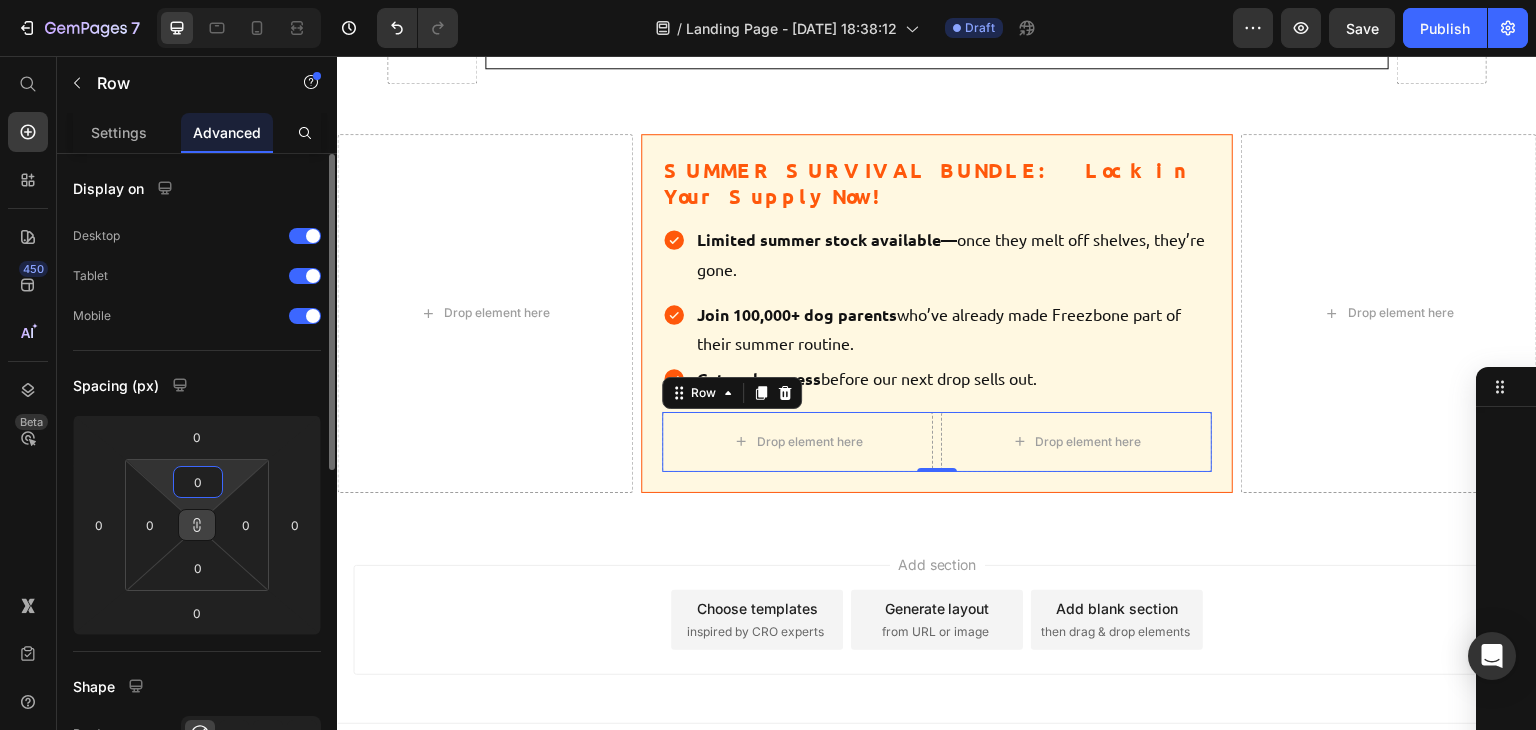 click on "0" at bounding box center [198, 482] 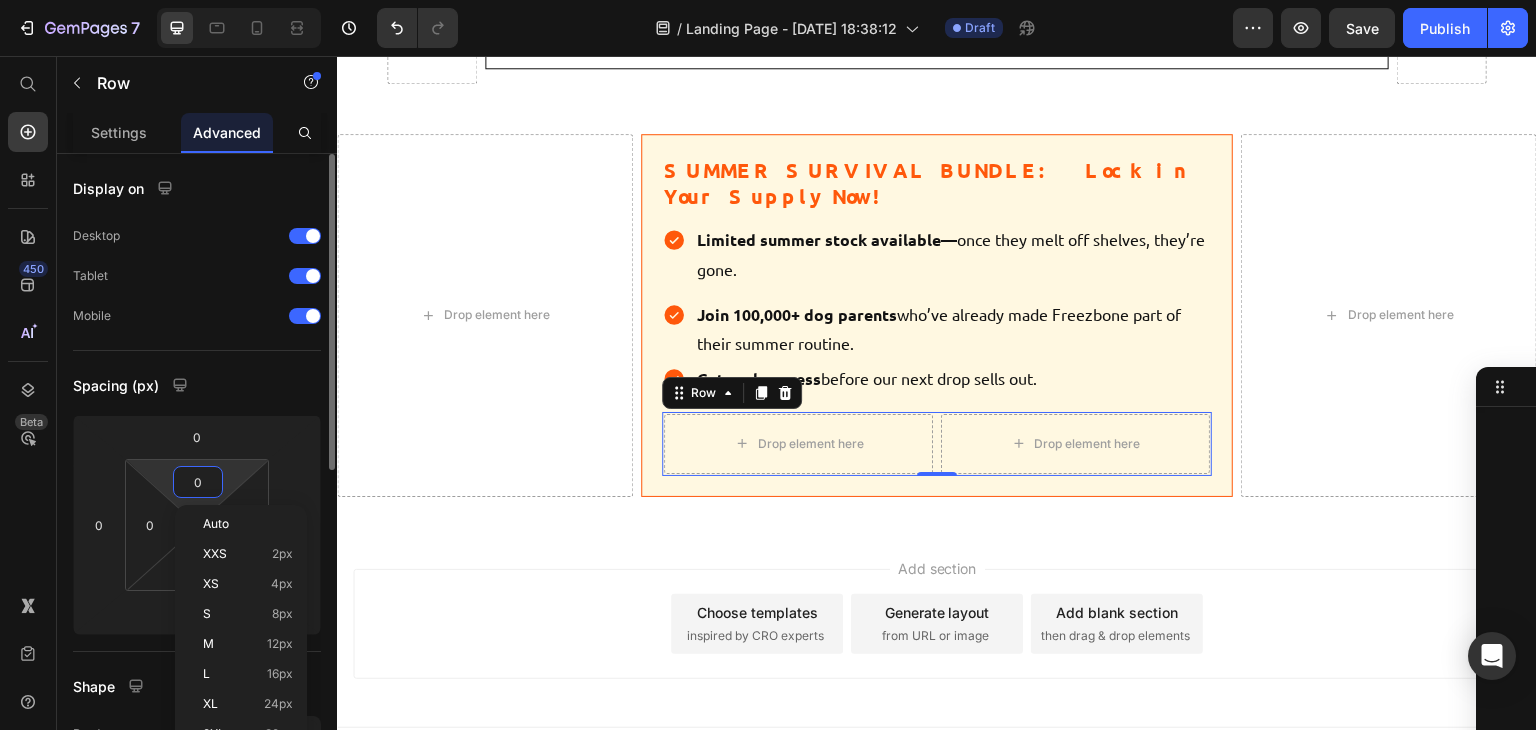 type on "2" 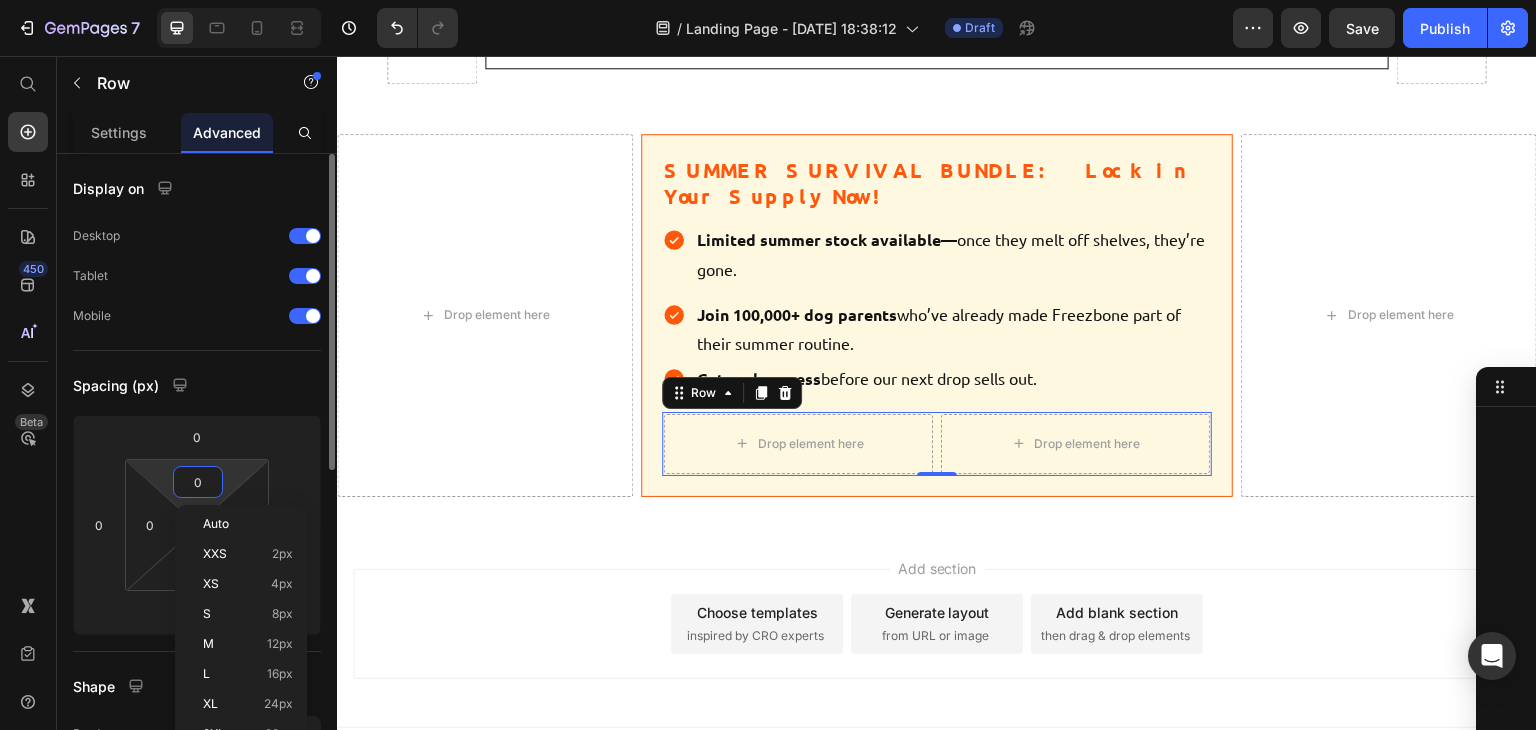 type on "2" 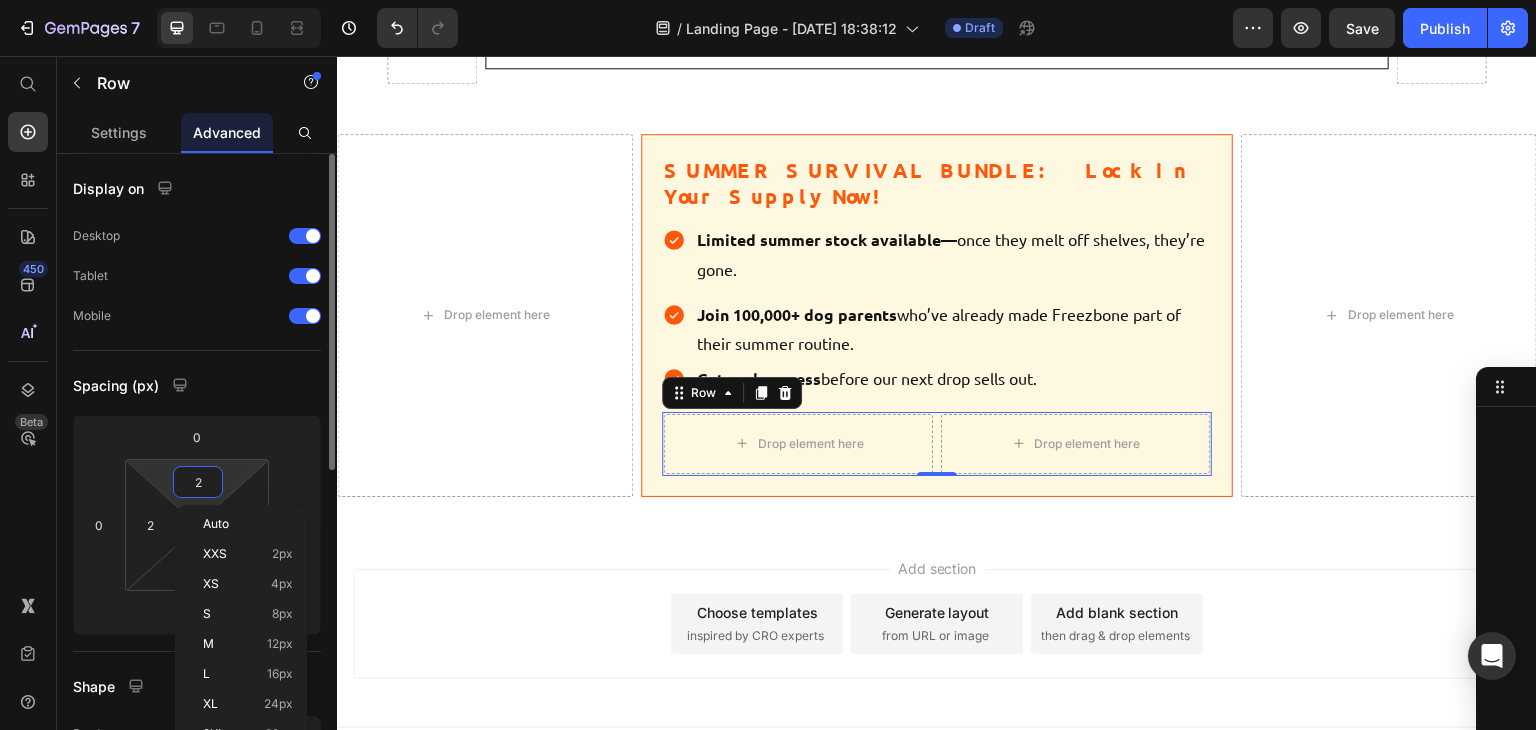 type on "20" 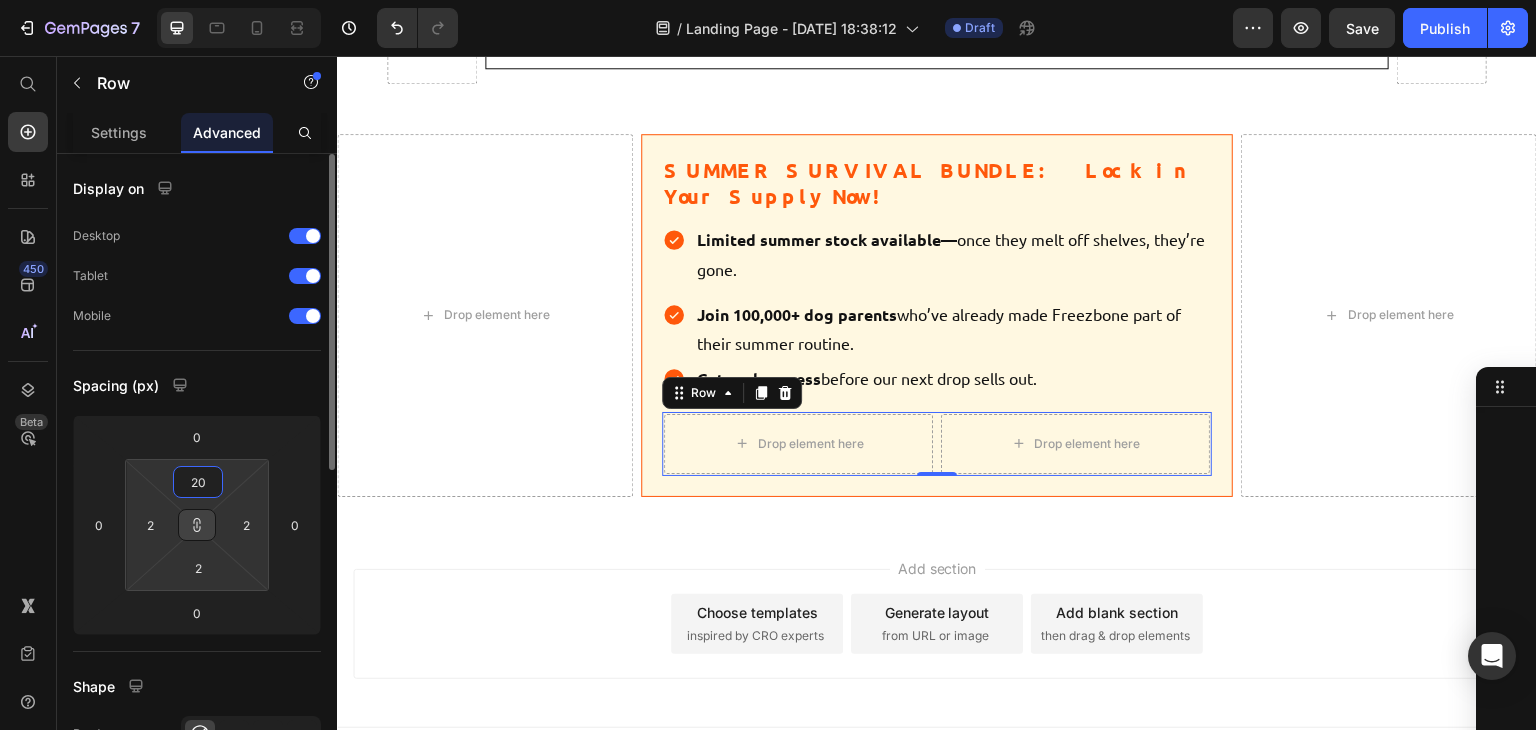 type on "20" 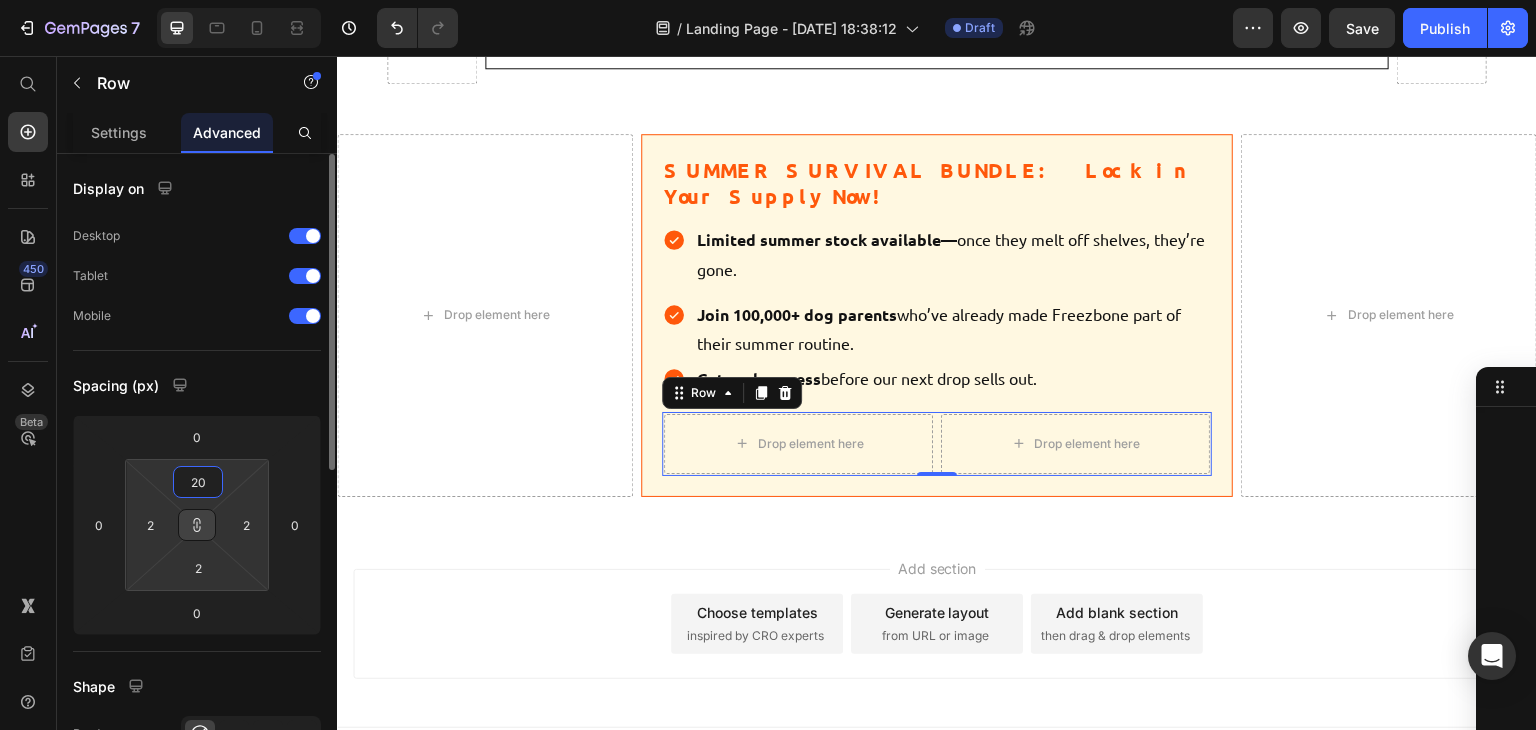 type on "20" 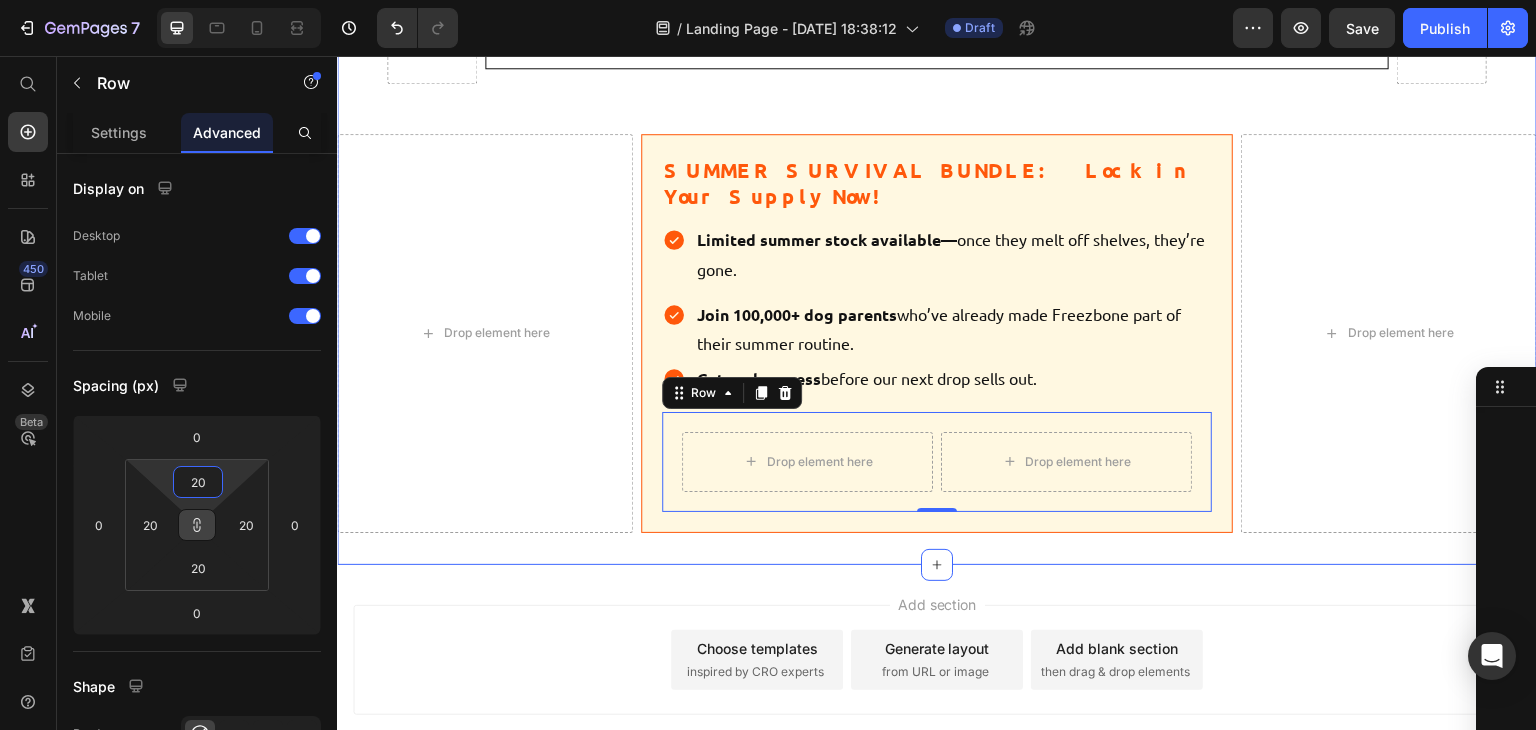 type on "0" 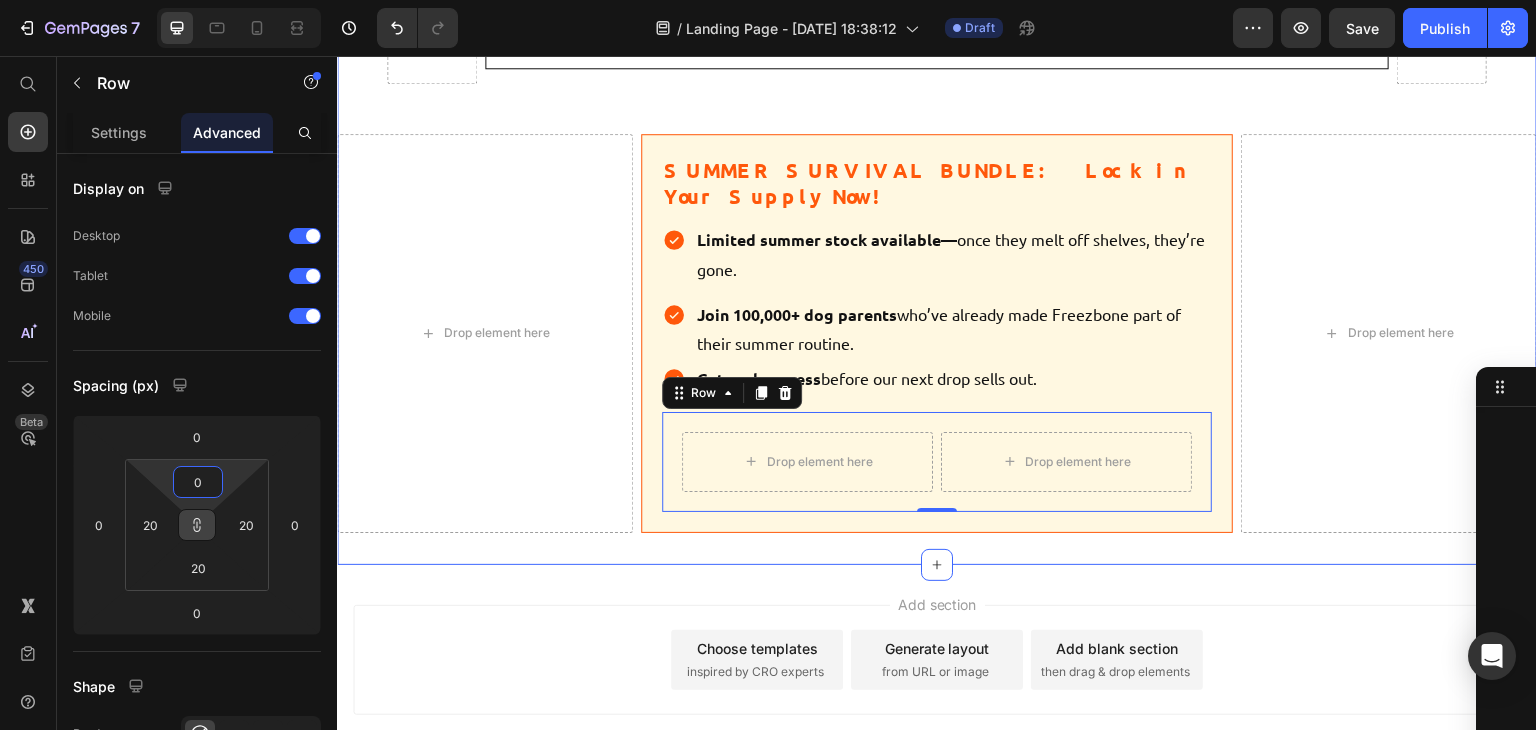 type on "0" 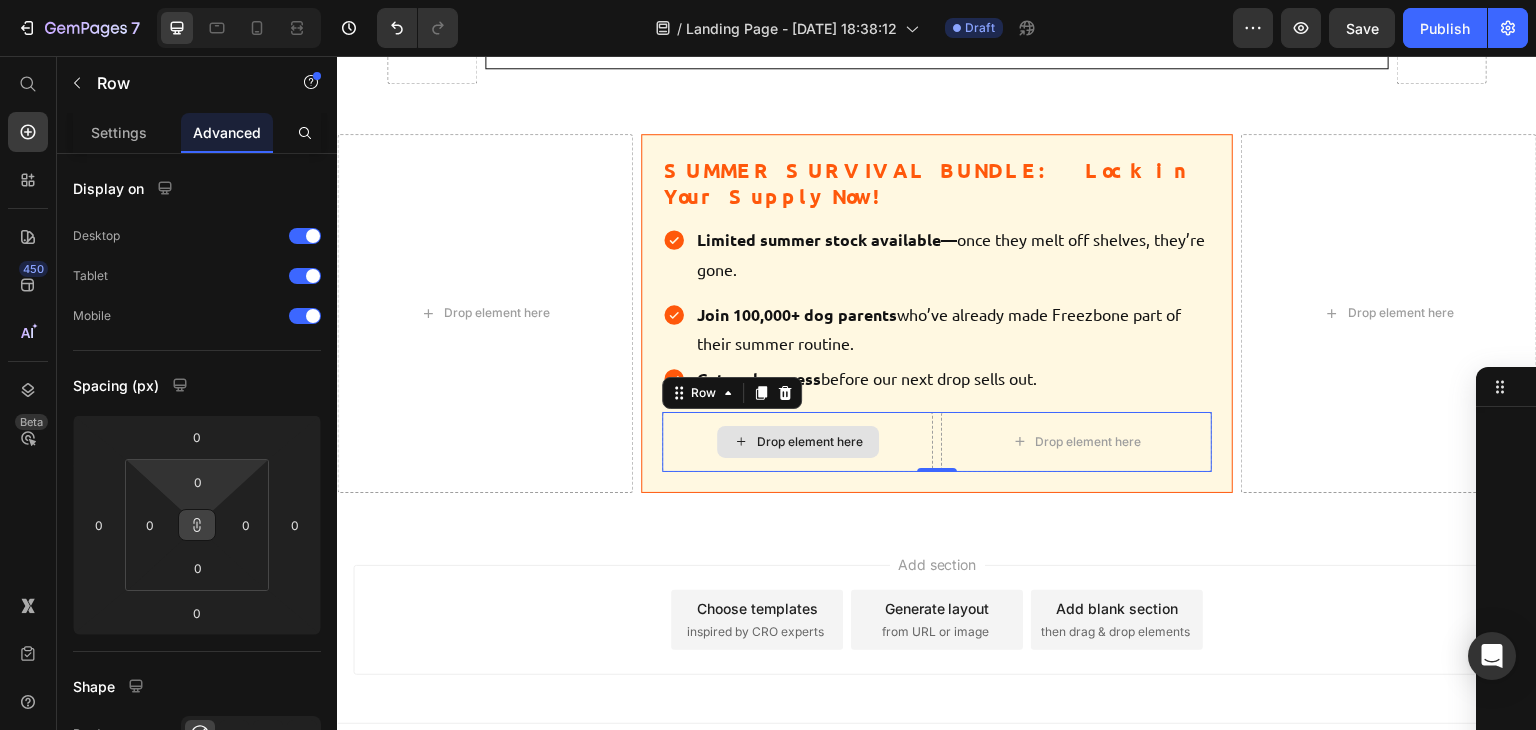 click on "Drop element here" at bounding box center [797, 442] 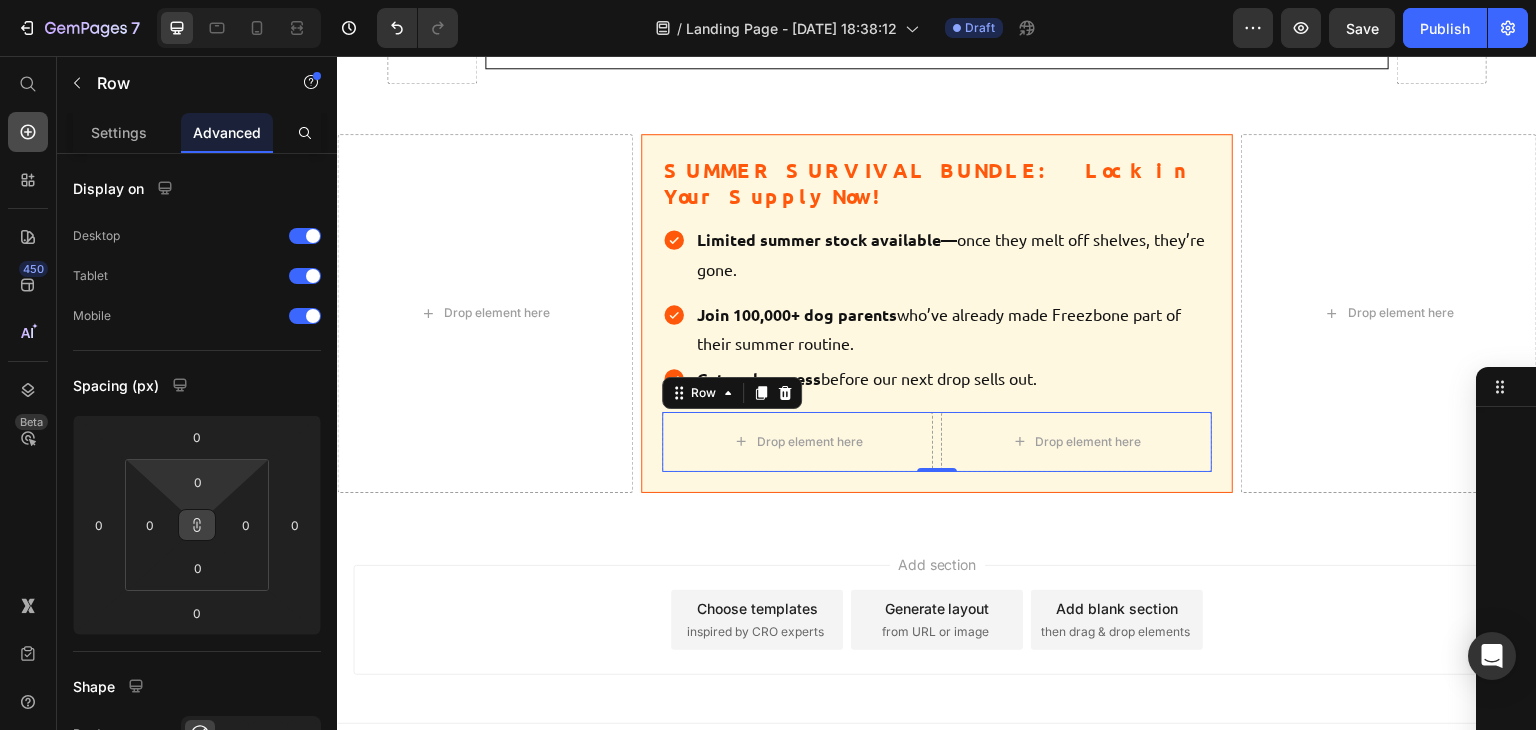click 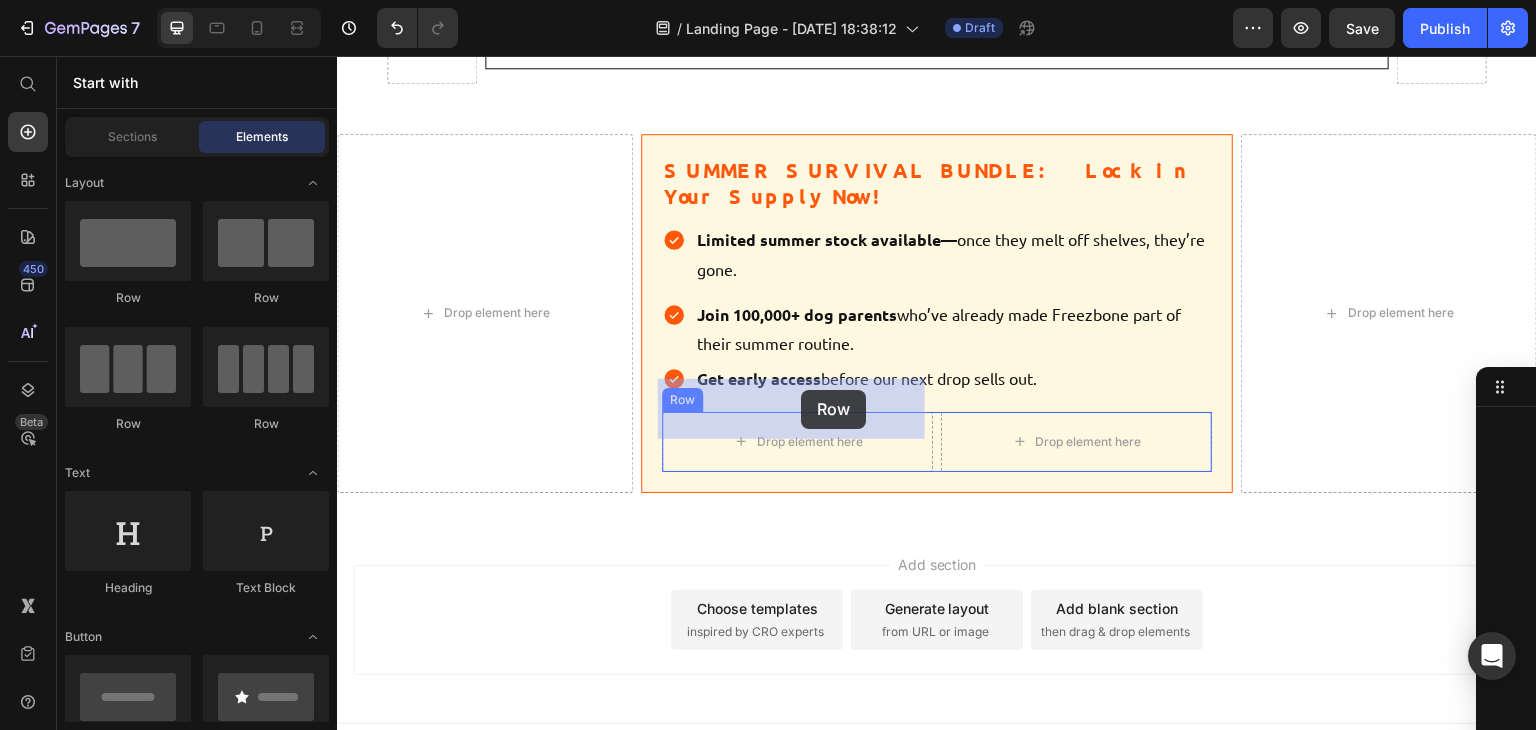 drag, startPoint x: 509, startPoint y: 316, endPoint x: 799, endPoint y: 391, distance: 299.54132 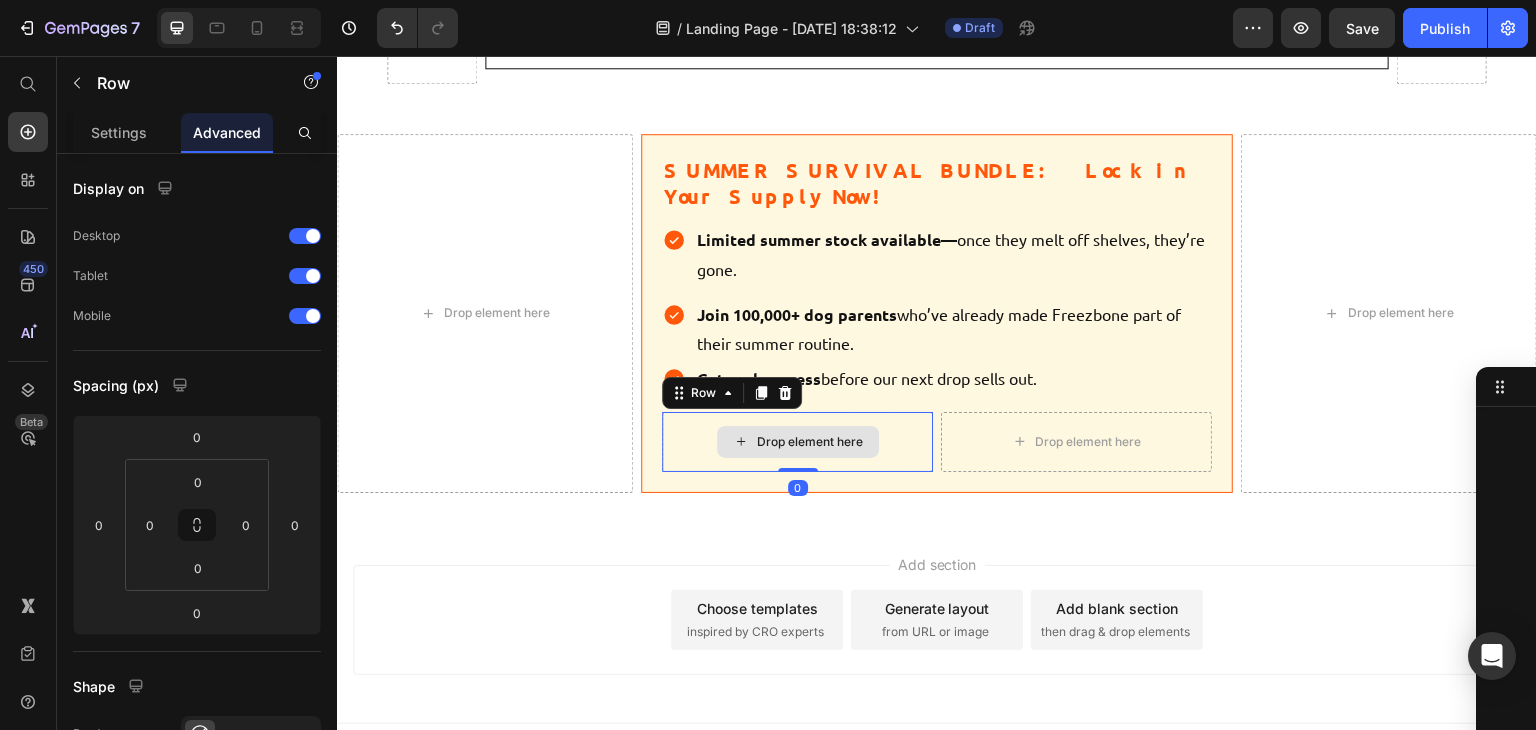 scroll, scrollTop: 1200, scrollLeft: 0, axis: vertical 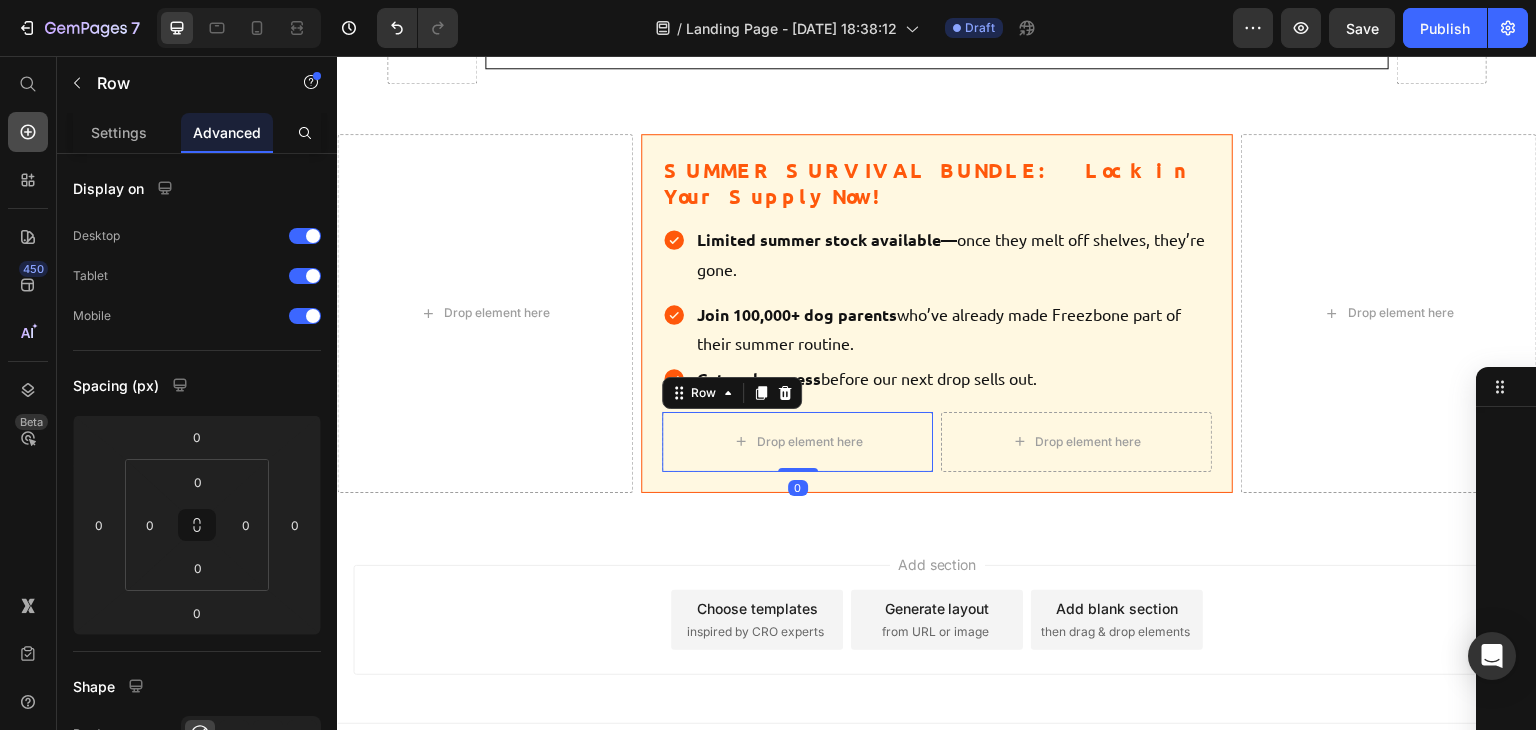 click 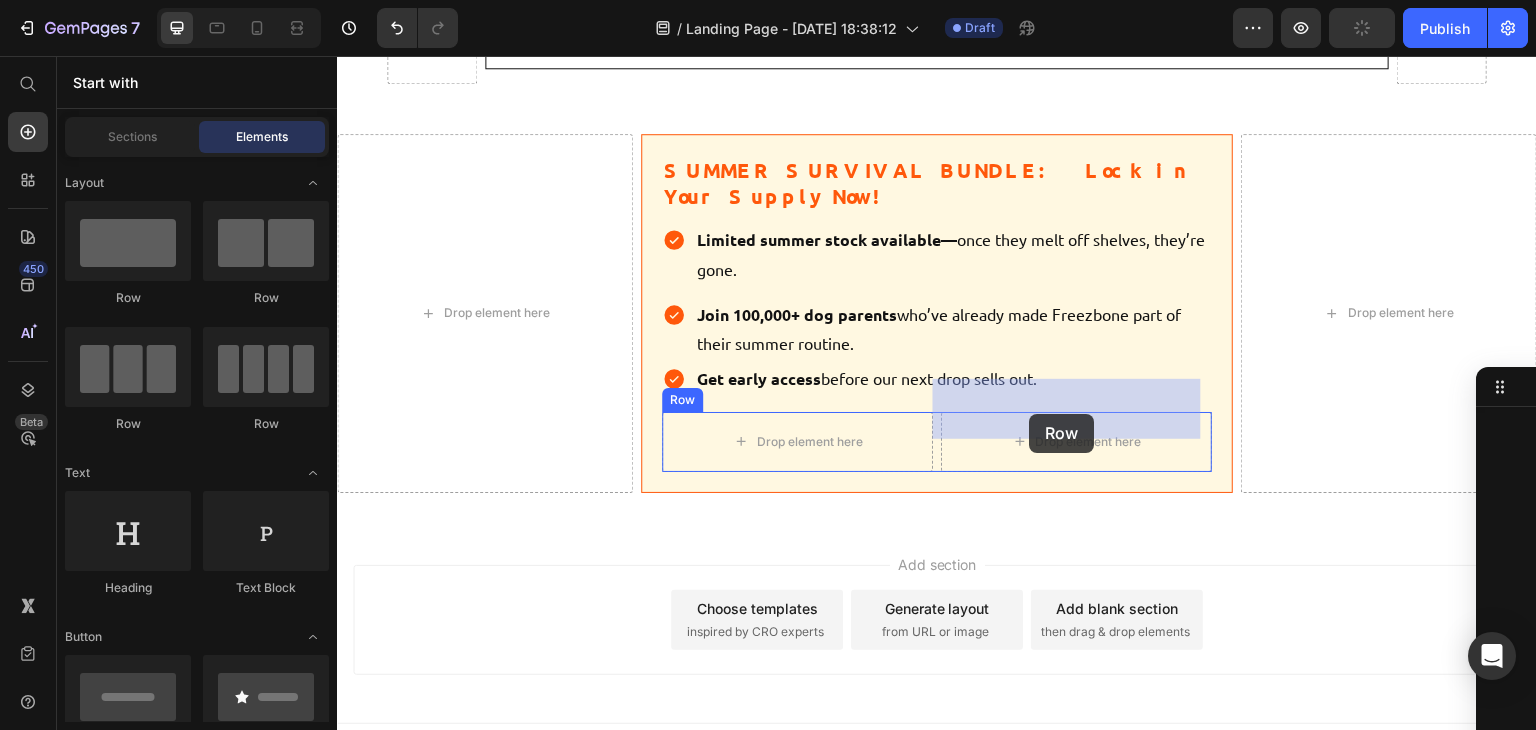 drag, startPoint x: 493, startPoint y: 305, endPoint x: 1024, endPoint y: 410, distance: 541.2818 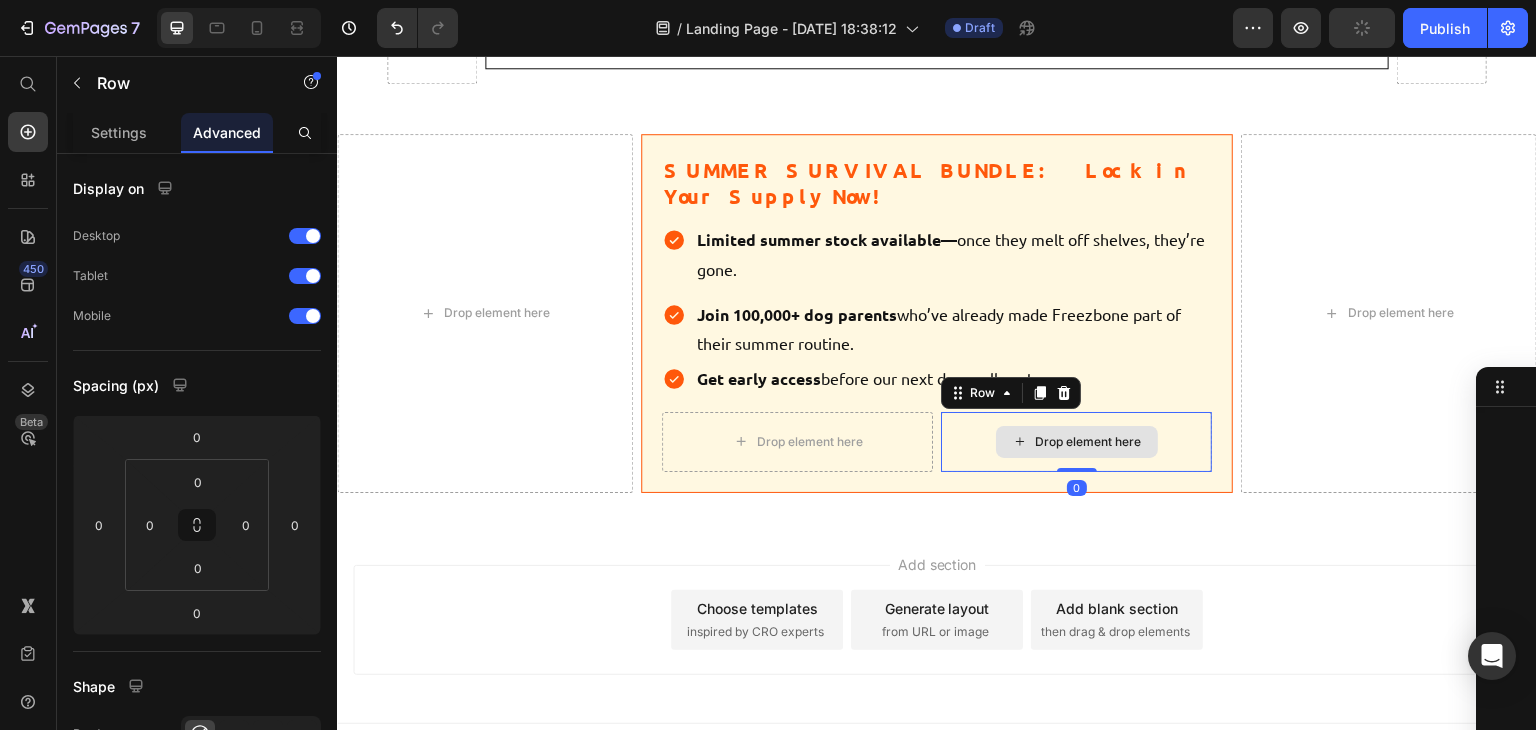 scroll, scrollTop: 1264, scrollLeft: 0, axis: vertical 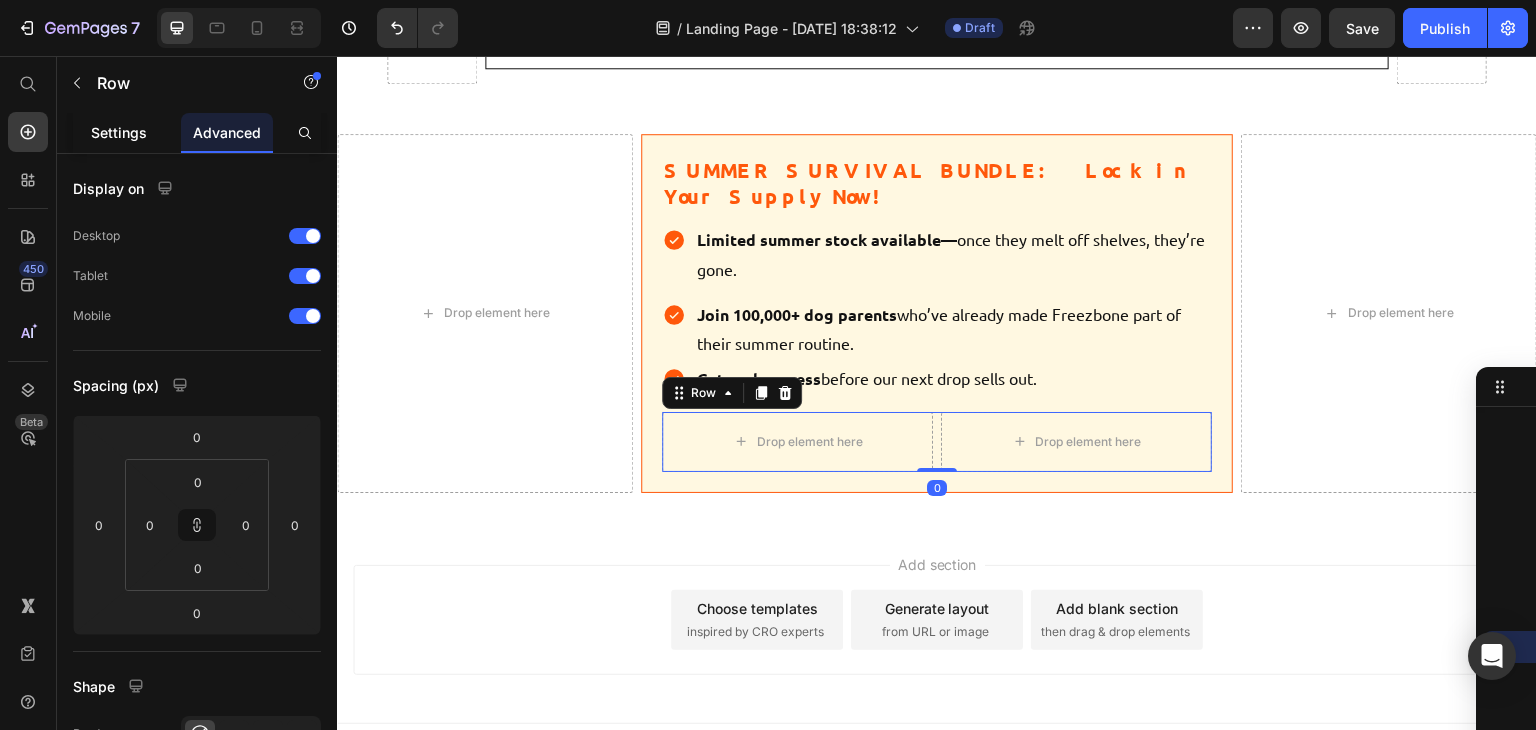 click on "Settings" at bounding box center [119, 132] 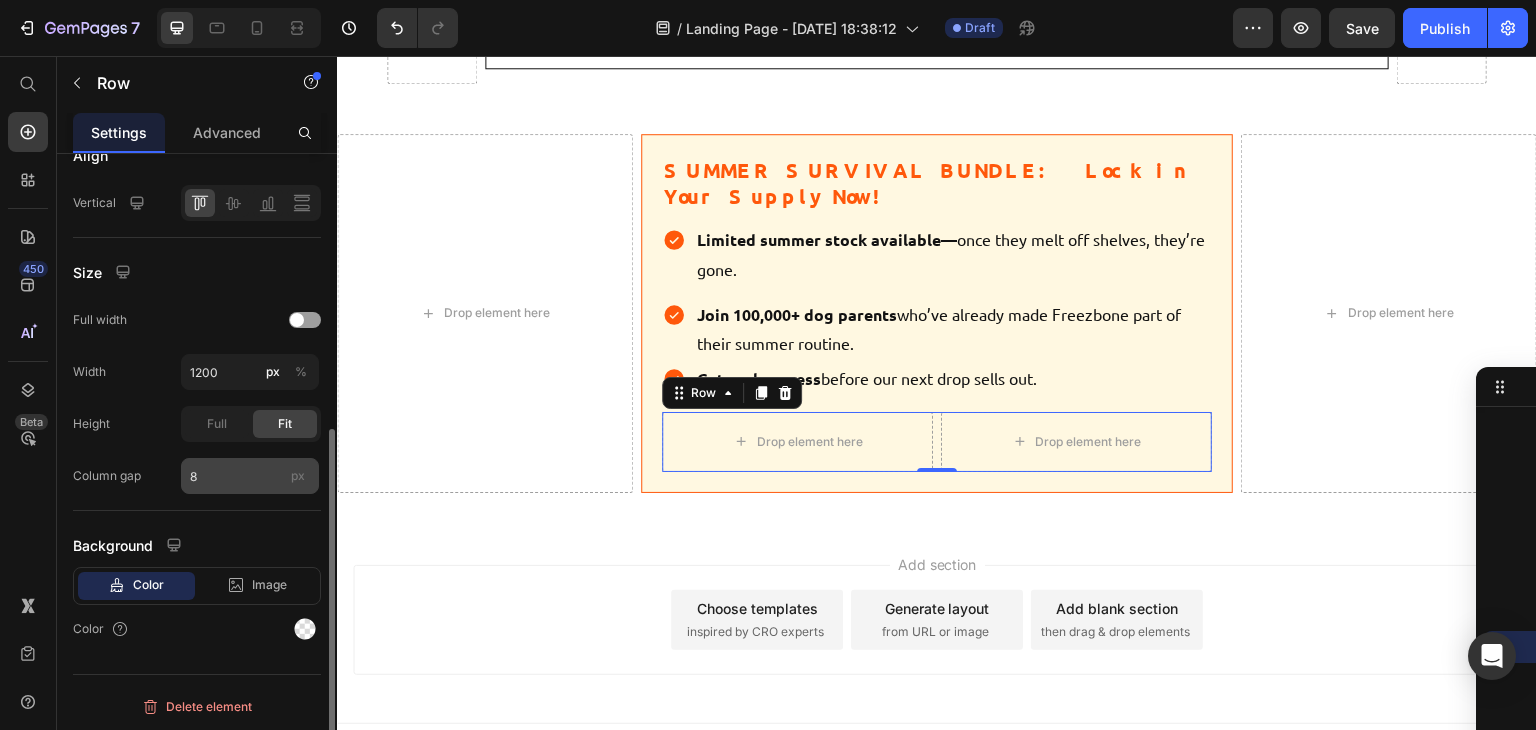 scroll, scrollTop: 477, scrollLeft: 0, axis: vertical 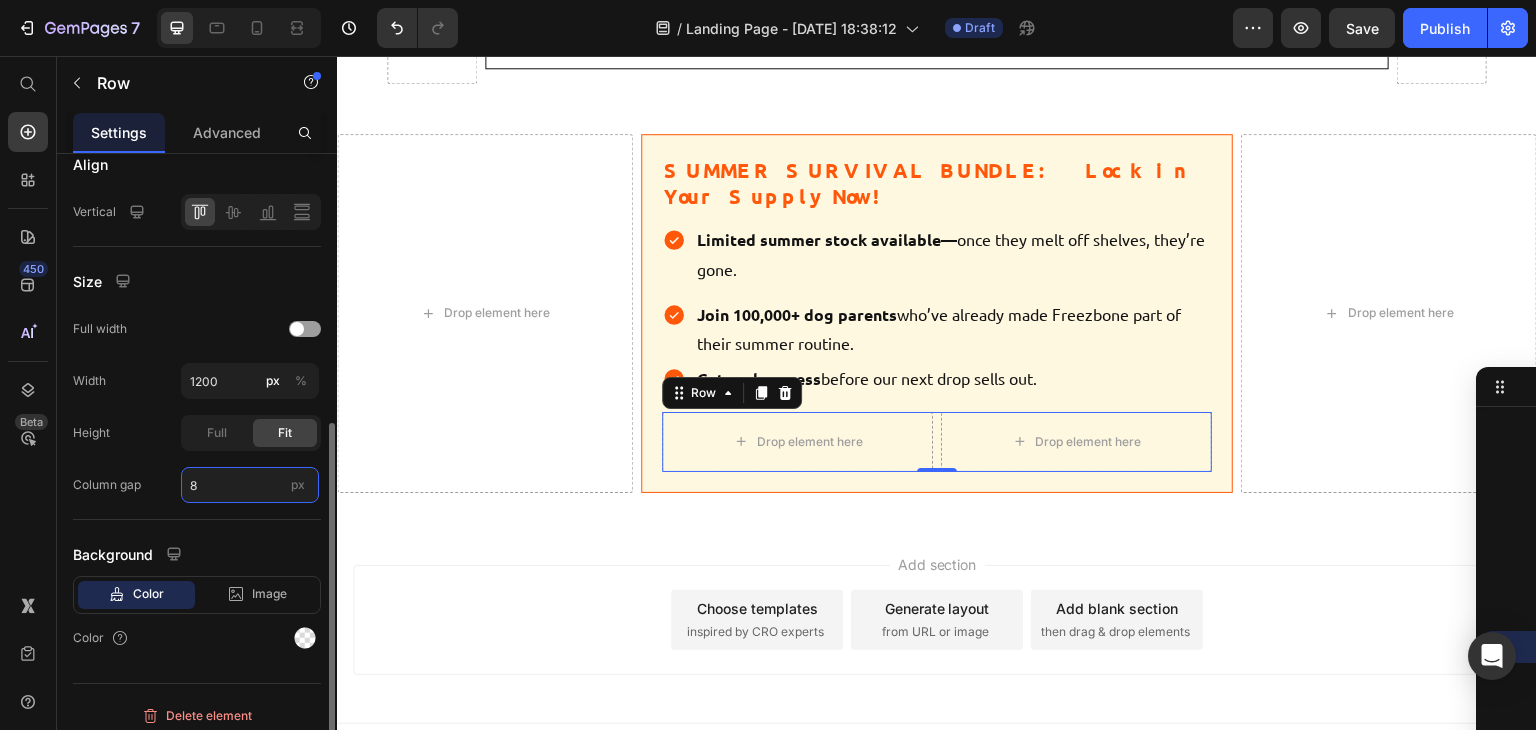 click on "8" at bounding box center [250, 485] 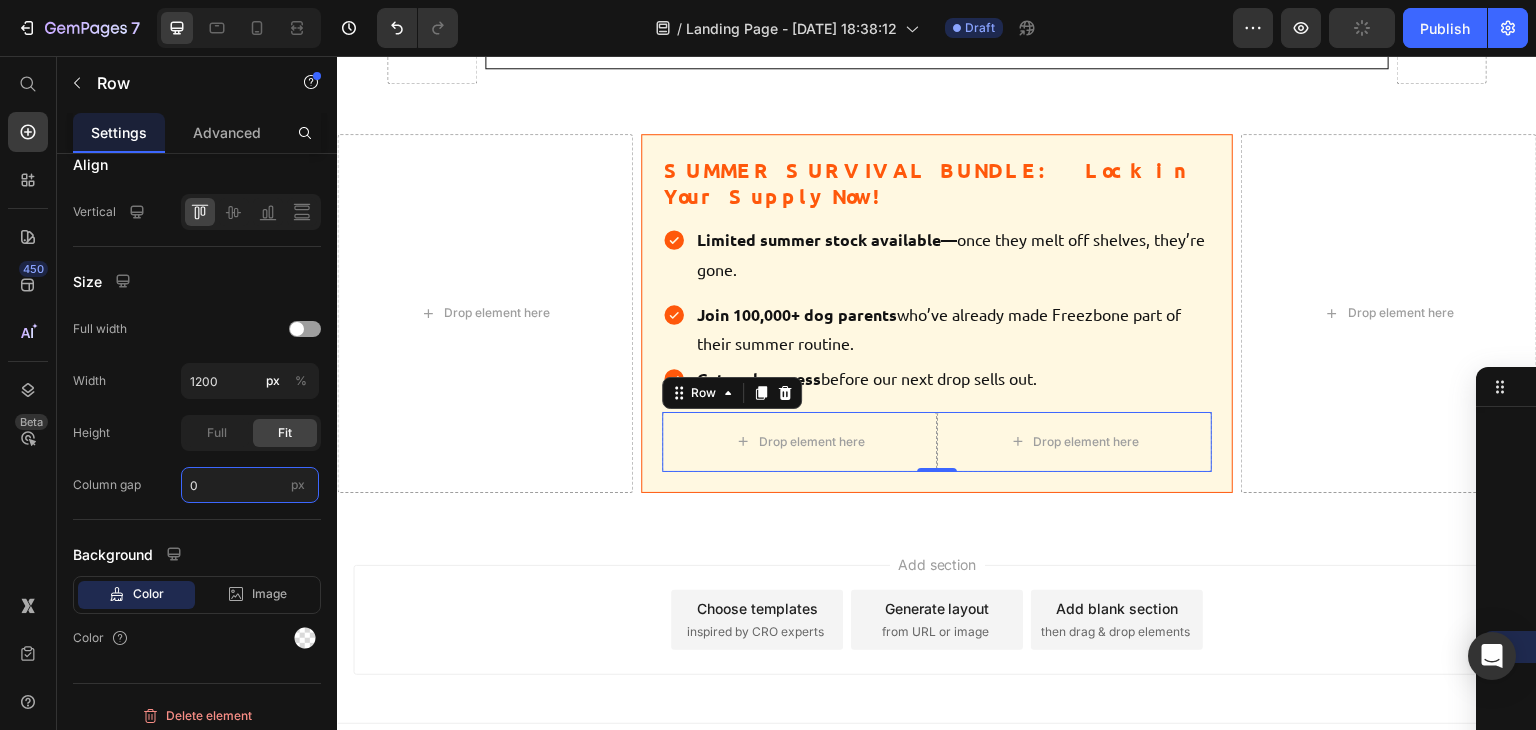 type on "8" 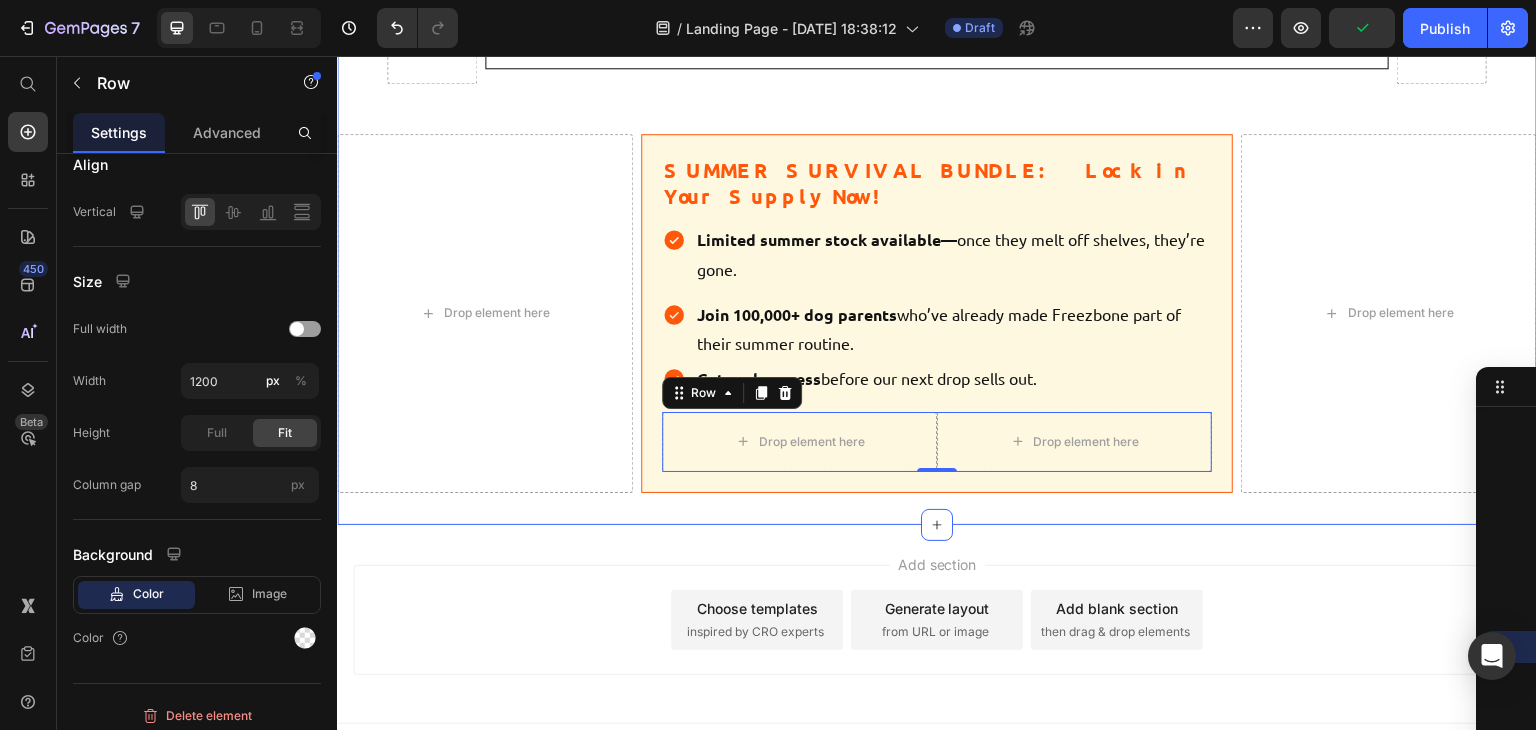 click on "Answers to Your Burning Questions Heading How is this different from just giving my dog ice cubes? Text Block Ice cubes are gone in seconds and can be choking hazards. Freezbone lasts 30-60 minutes, provides mental stimulation through licking, and lets you add nutritious (hydrating) ingredients. It’s the difference between a snack and a full enrichment experience. Text Block Row My dog destroys EVERYTHING—will this actually survive?   Text Block Freezbone is made from natural rubber that’s tougher than Kongs. But here’s the secret: with frozen treats, dogs instinctively lick rather than chew. The cold temperature protects the toy. We’ve had customers with notorious destroyers using the same Freezbone for years. Text Block Row What can I actually put in it? Text Block Text Block Row Will it really help with summer anxiety? Text Block Text Block Row How do I know what size to get?  Text Block Text Block Row Row
Row
Drop element here Heading" at bounding box center (937, -126) 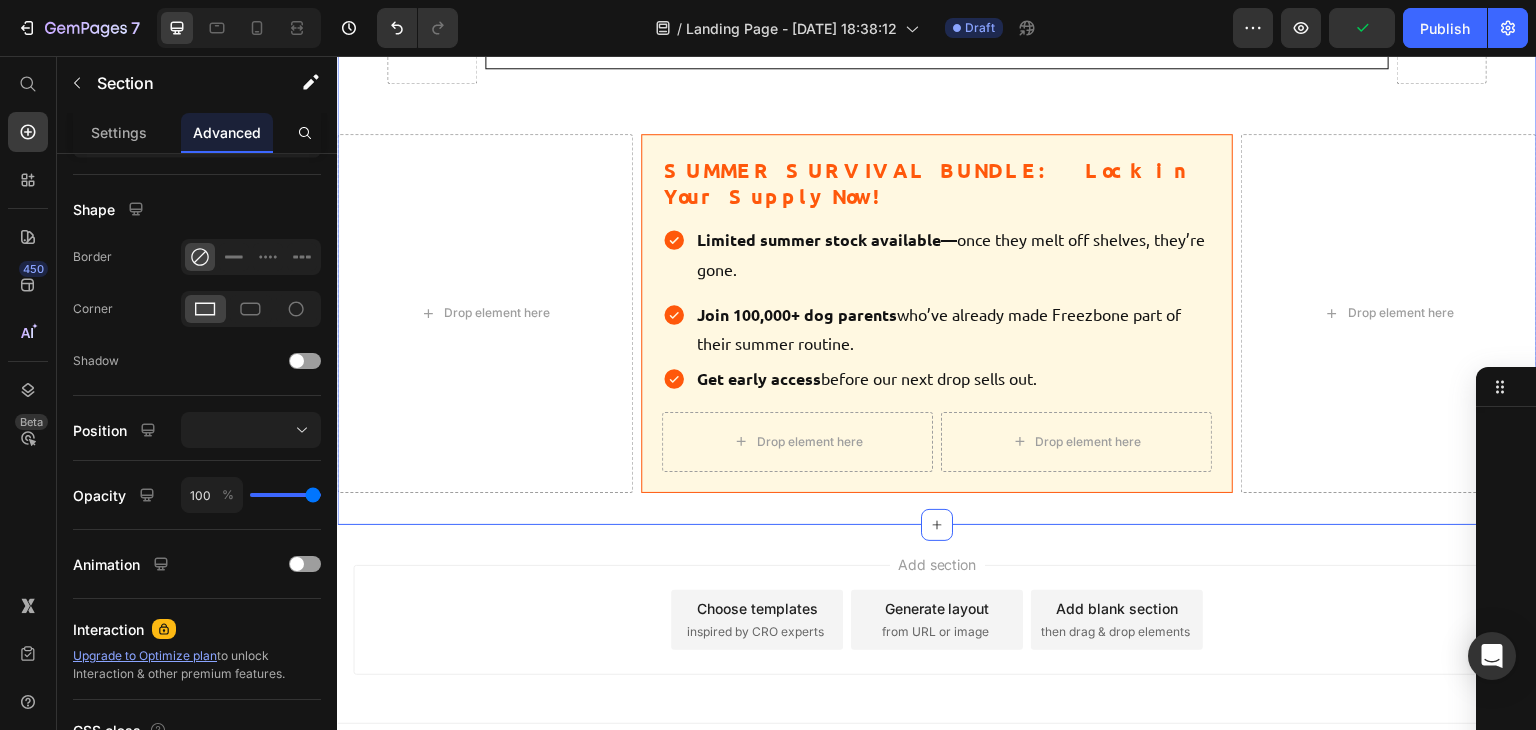 scroll, scrollTop: 6, scrollLeft: 0, axis: vertical 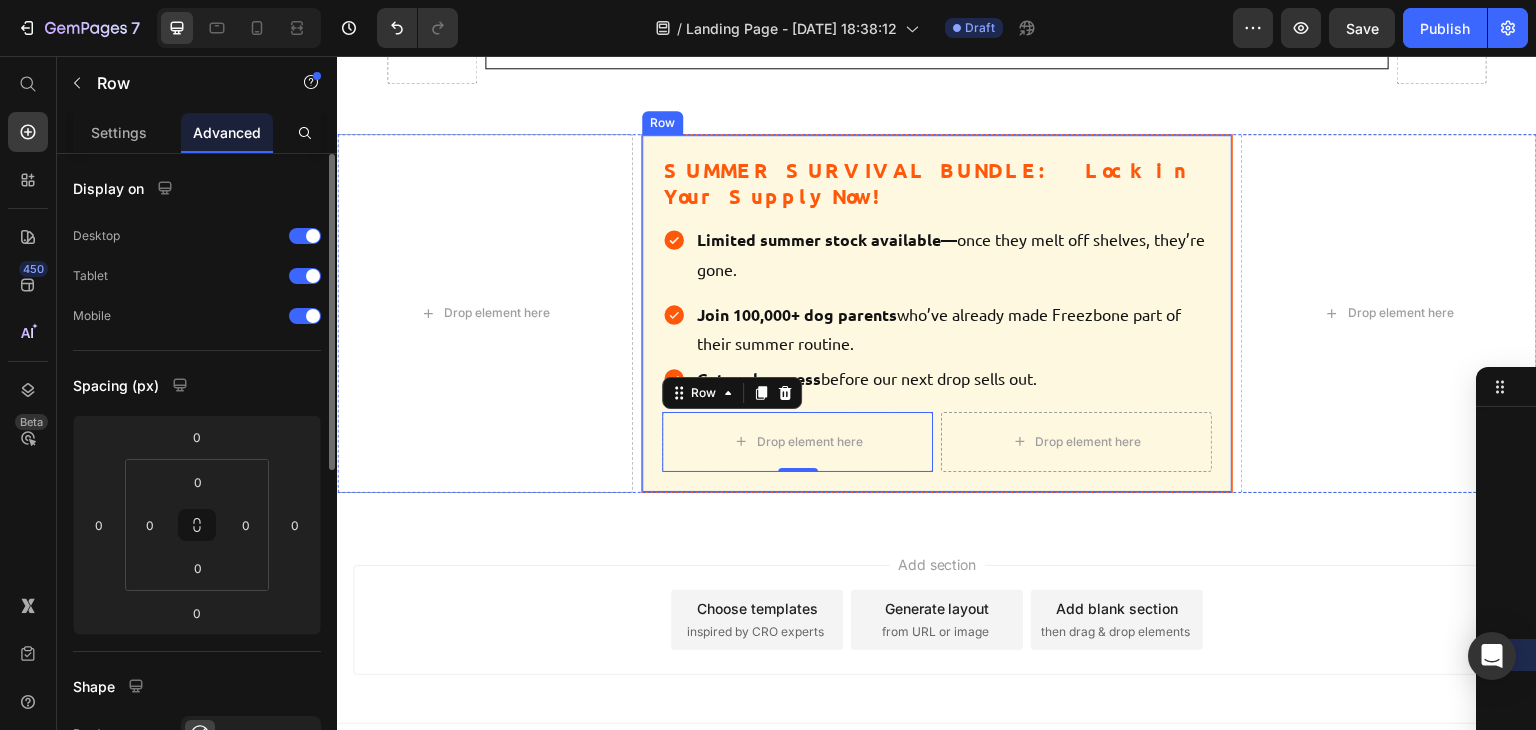 click on "SUMMER SURVIVAL BUNDLE: Lock in Your Supply Now! Heading Limited summer stock available— once they melt off shelves, they’re gone.  Item List Join 100,000+ dog parents  who’ve already made Freezbone part of their summer routine. Item List Get early access  before our next drop sells out. Item List
Drop element here Row   0
Drop element here Row Row" at bounding box center [937, 313] 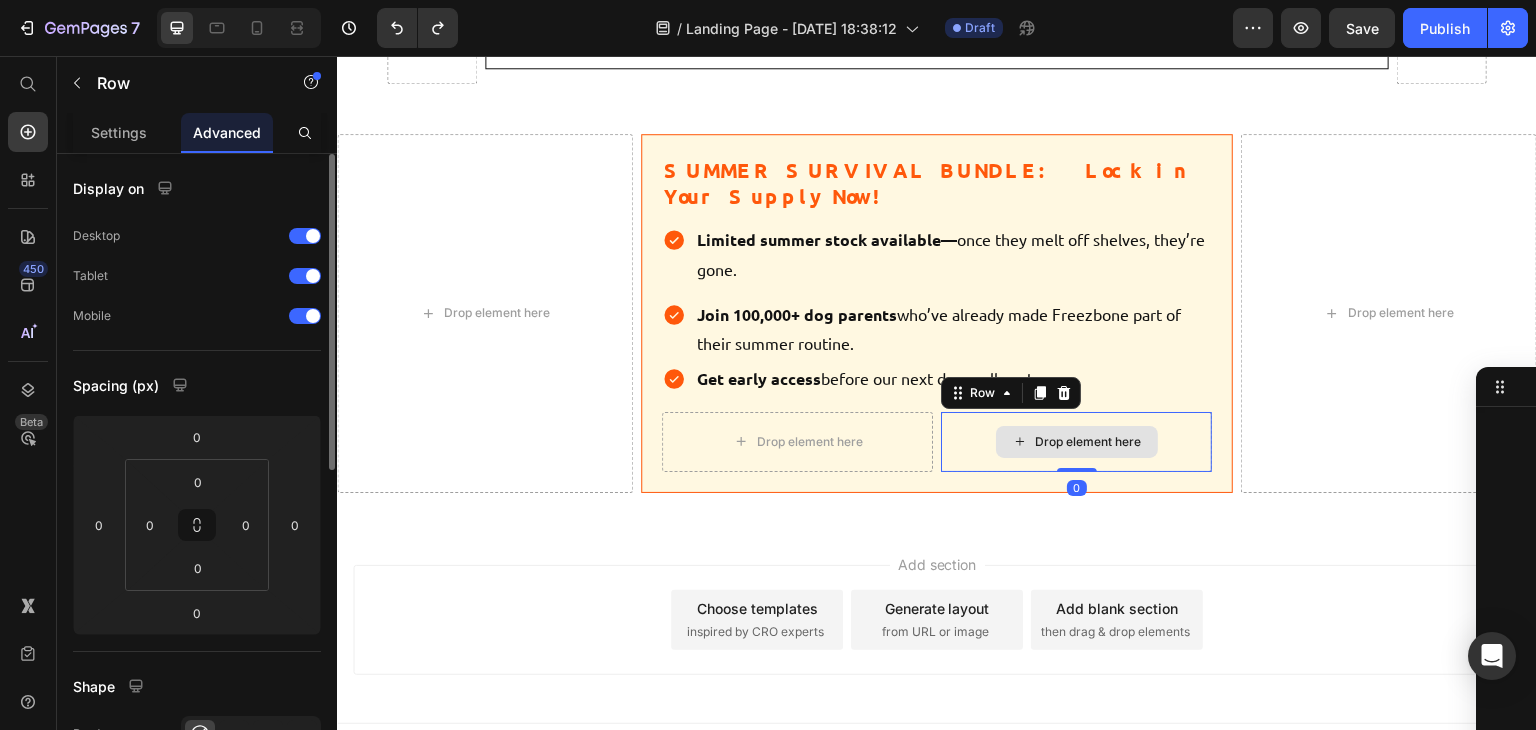 scroll, scrollTop: 1320, scrollLeft: 0, axis: vertical 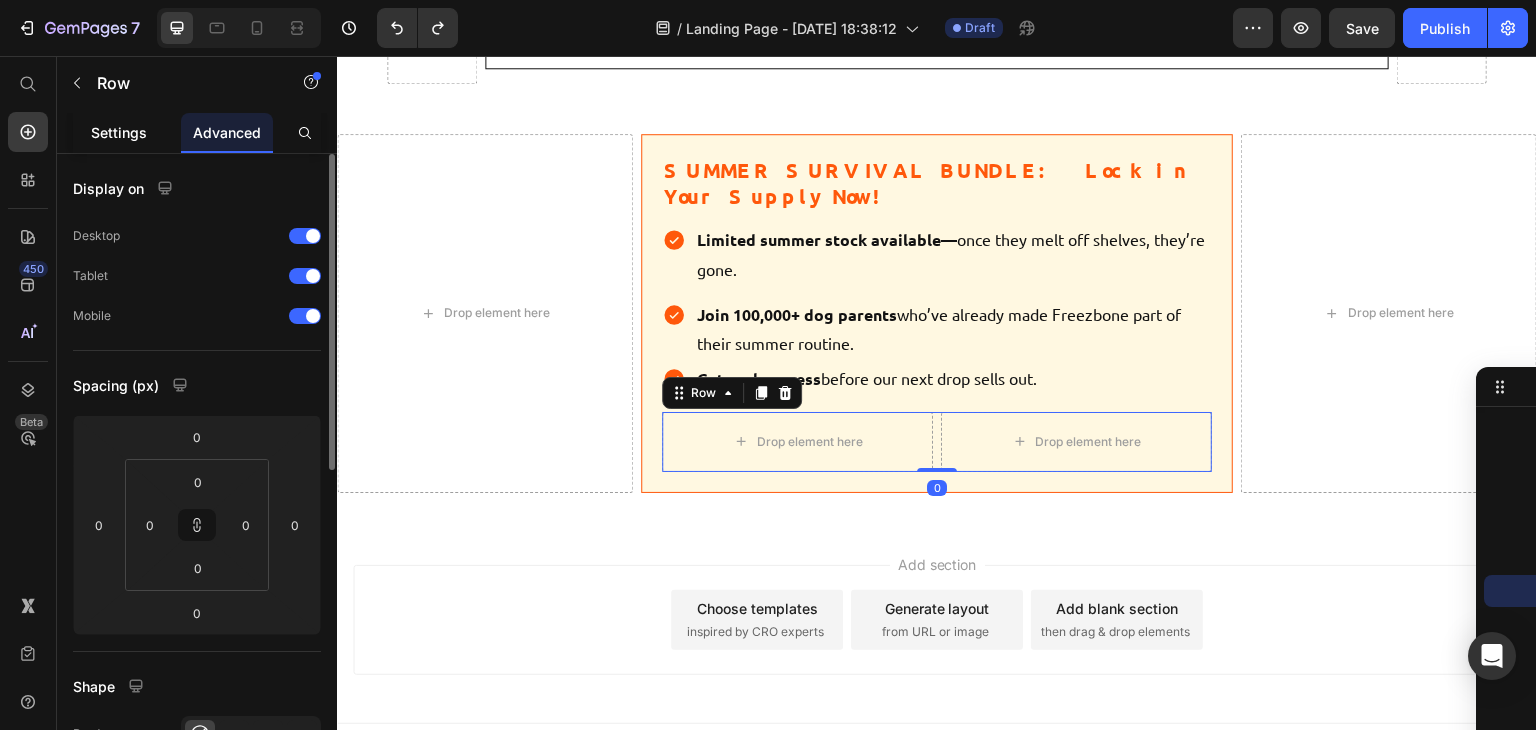 click on "Settings" at bounding box center [119, 132] 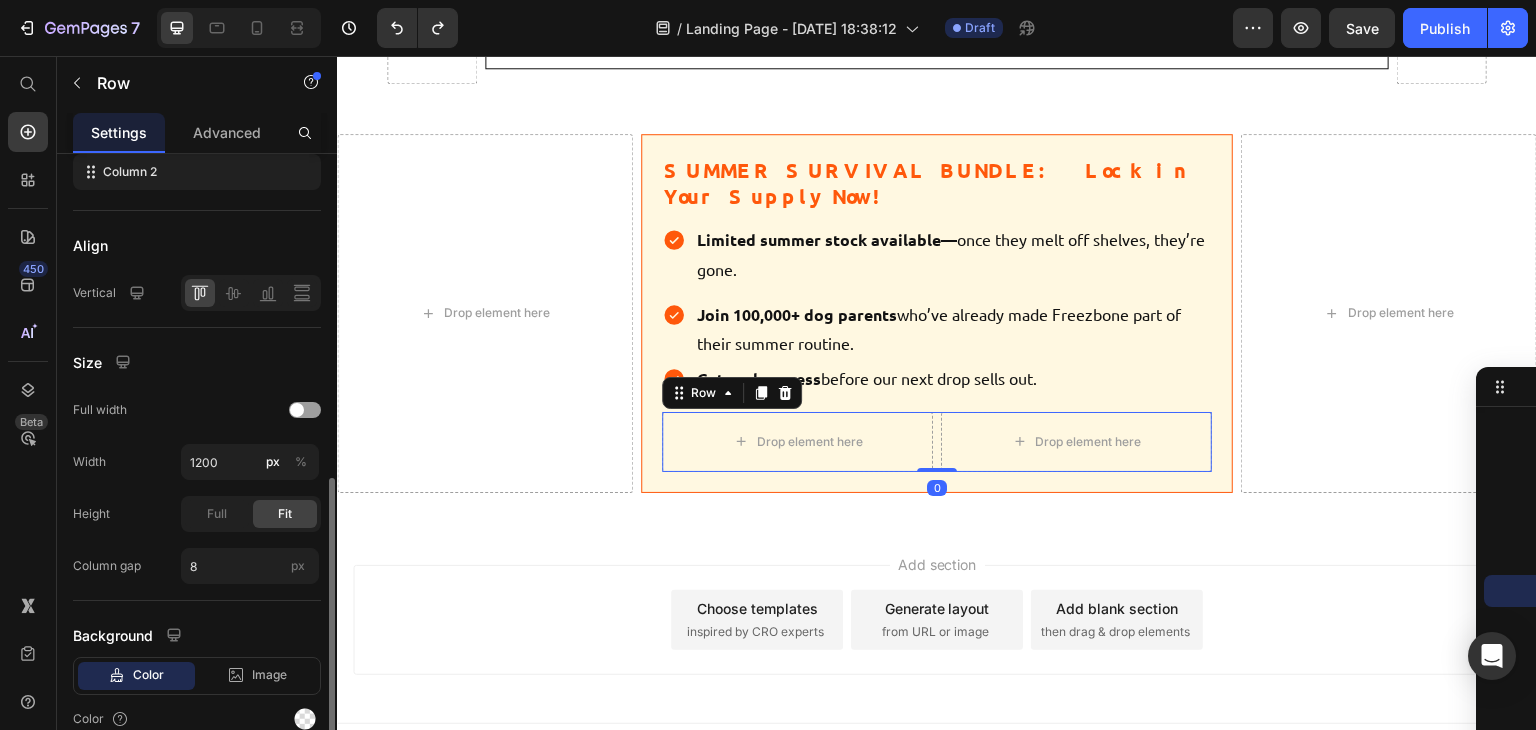 scroll, scrollTop: 486, scrollLeft: 0, axis: vertical 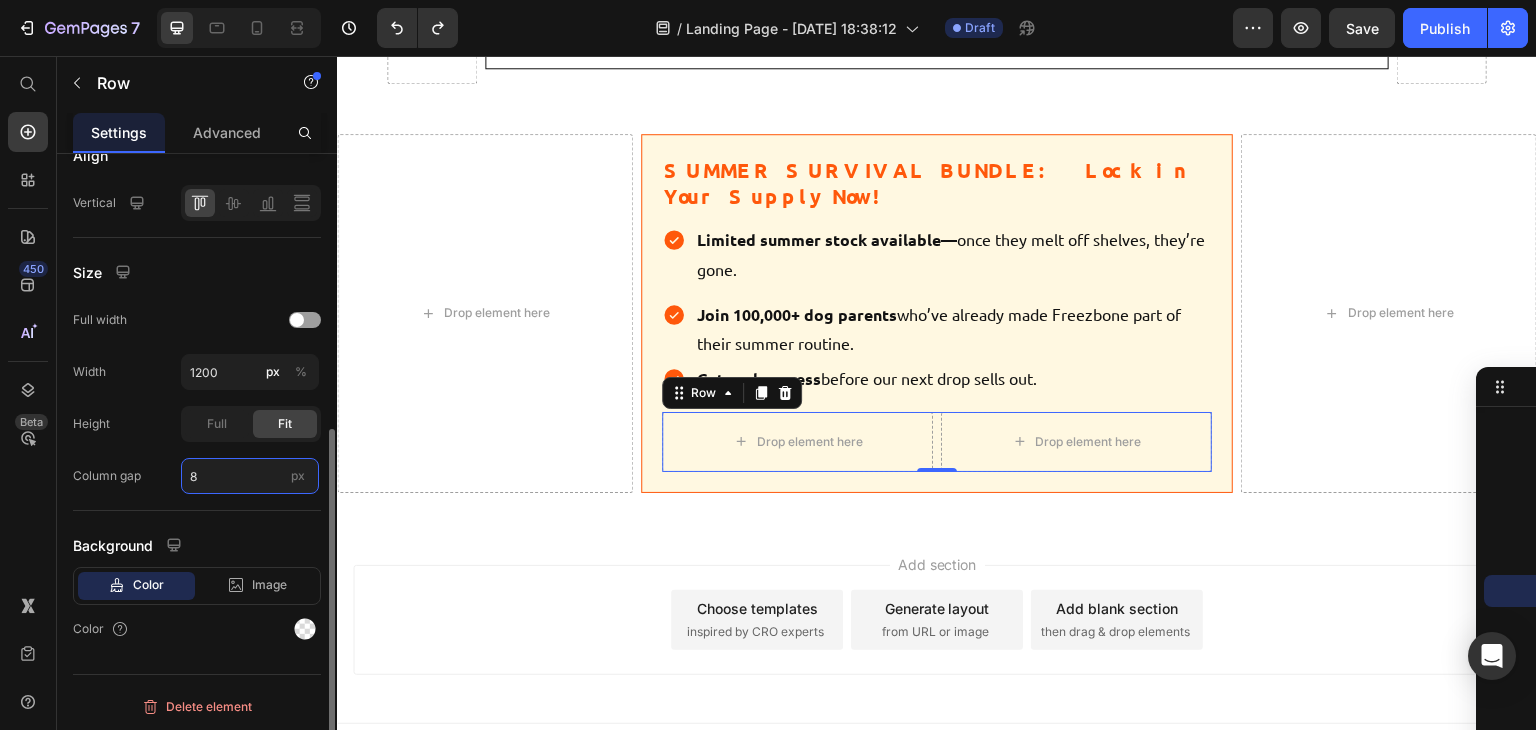 click on "8" at bounding box center [250, 476] 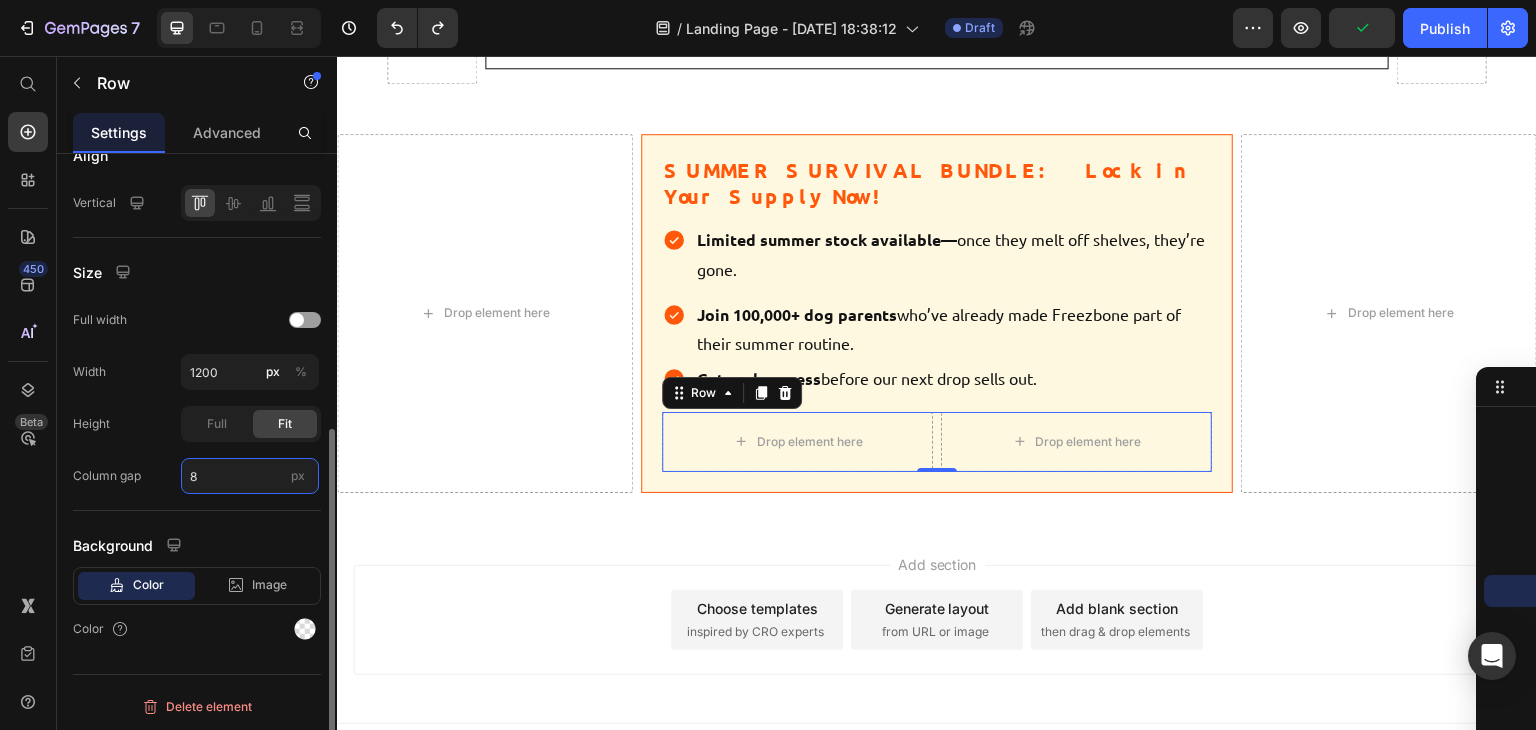 type on "0" 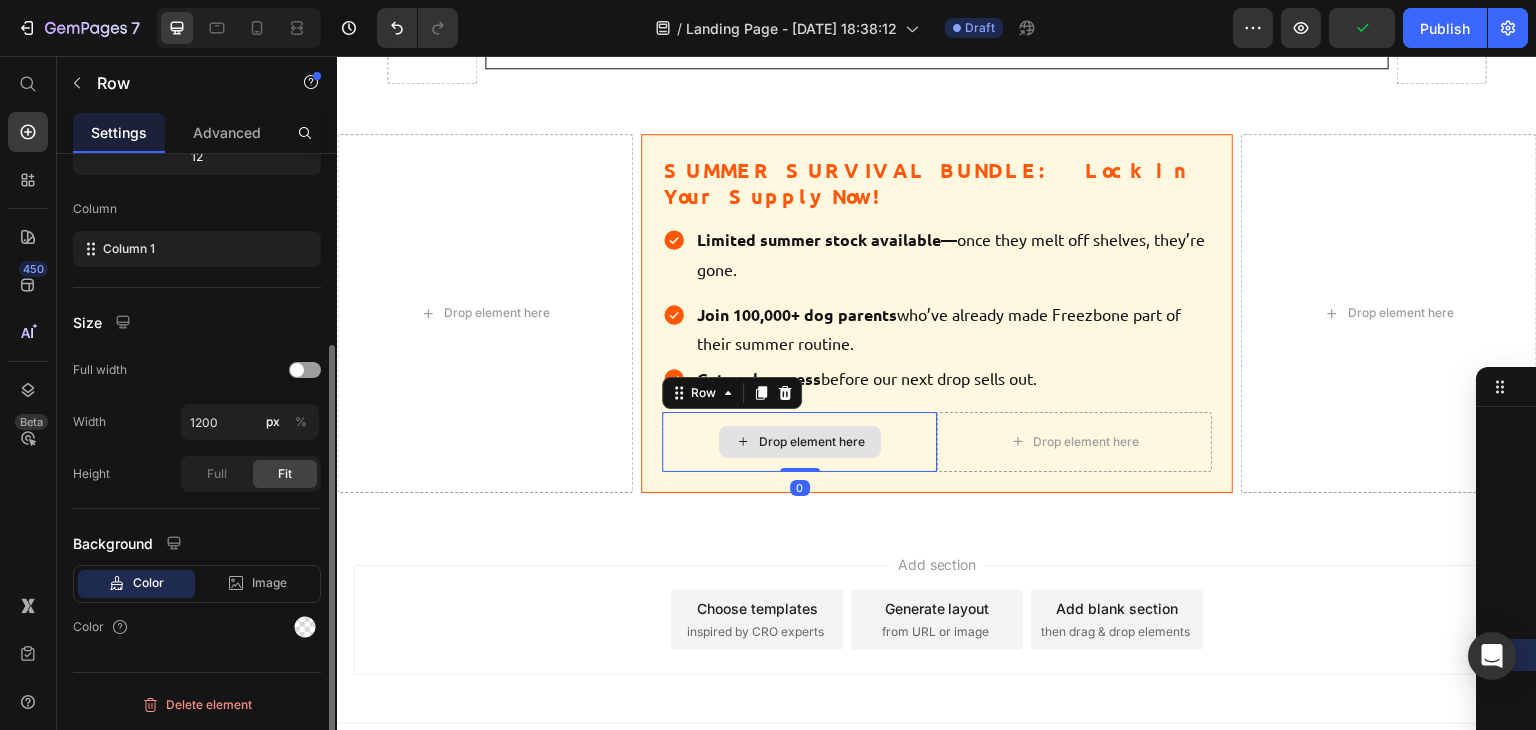 click on "Drop element here" at bounding box center (799, 442) 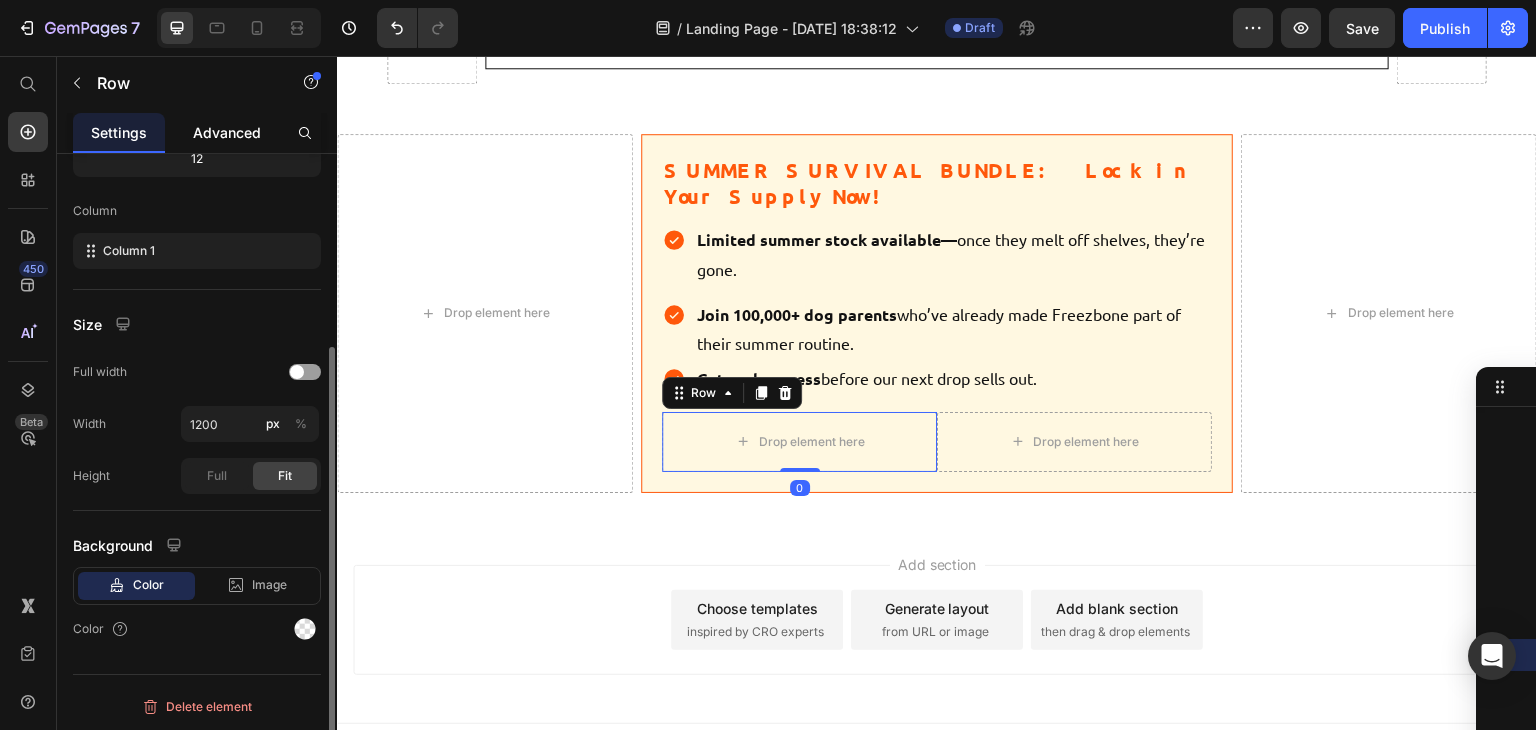 click on "Advanced" at bounding box center [227, 132] 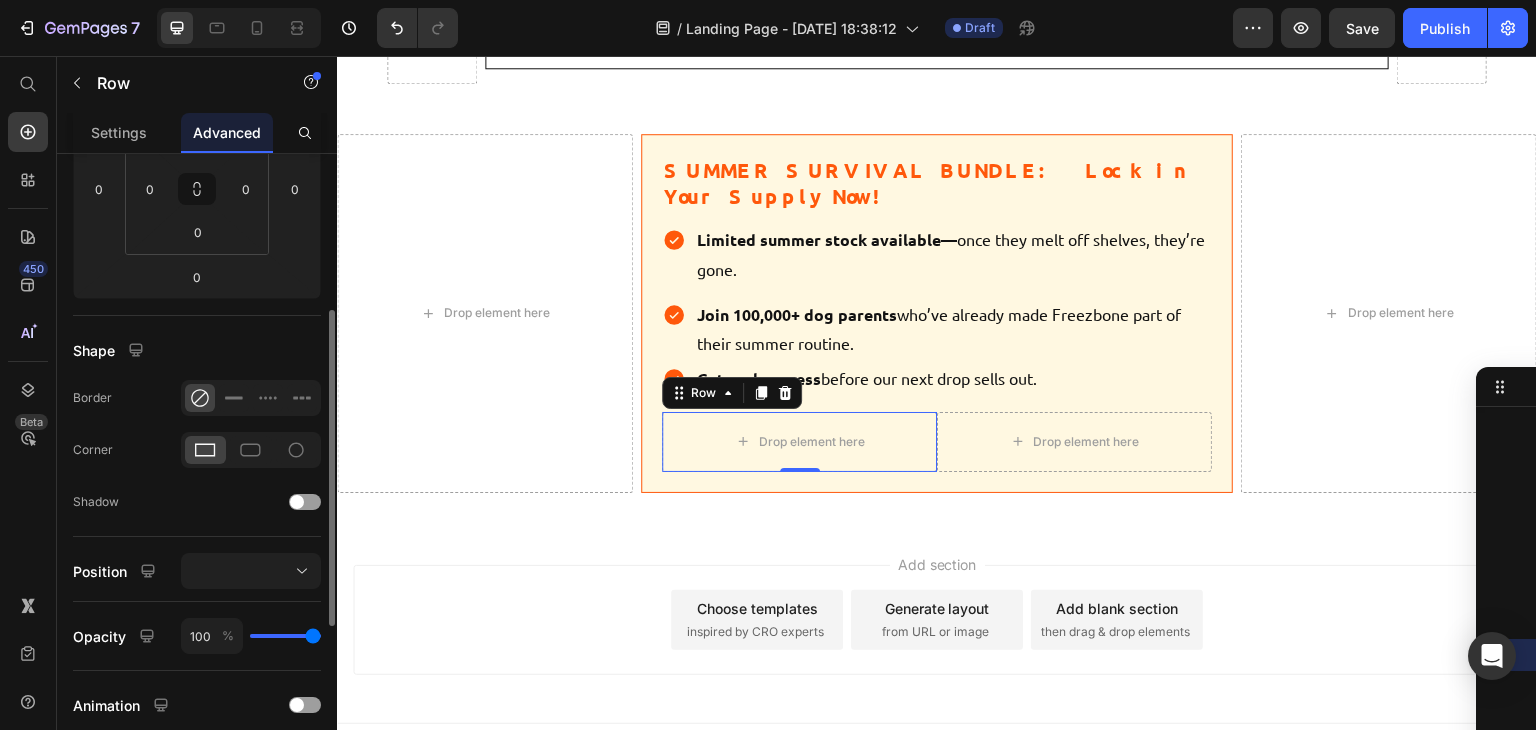 scroll, scrollTop: 353, scrollLeft: 0, axis: vertical 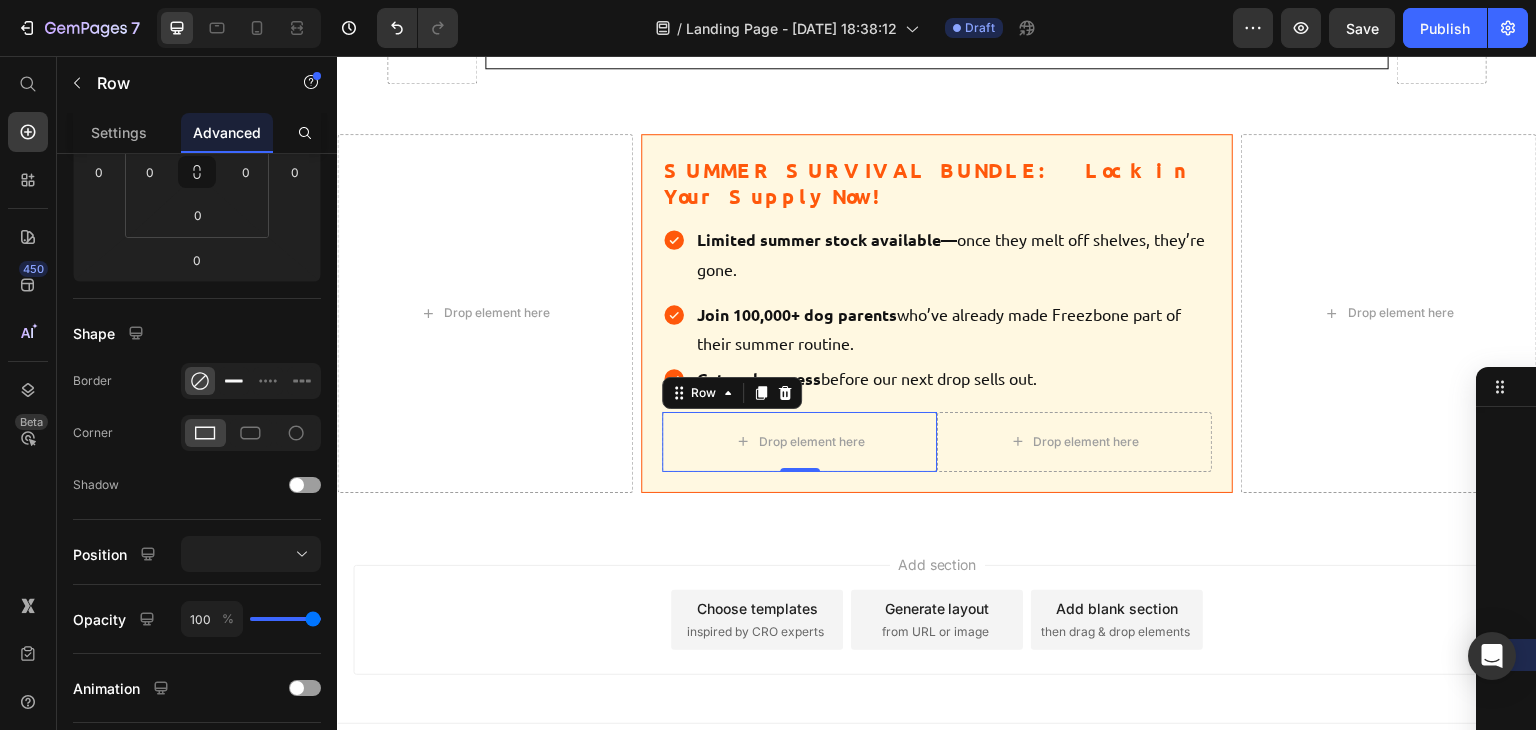 click 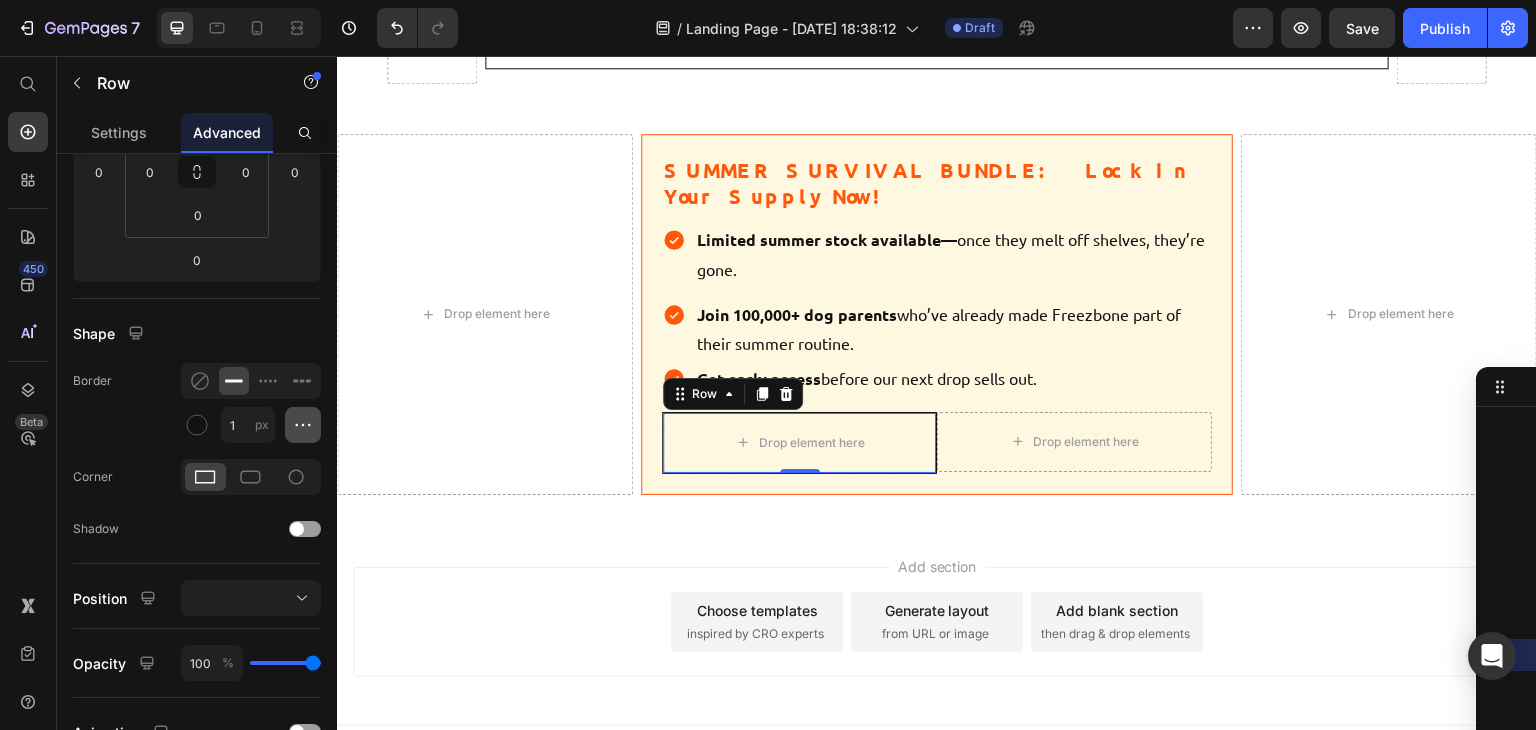 click 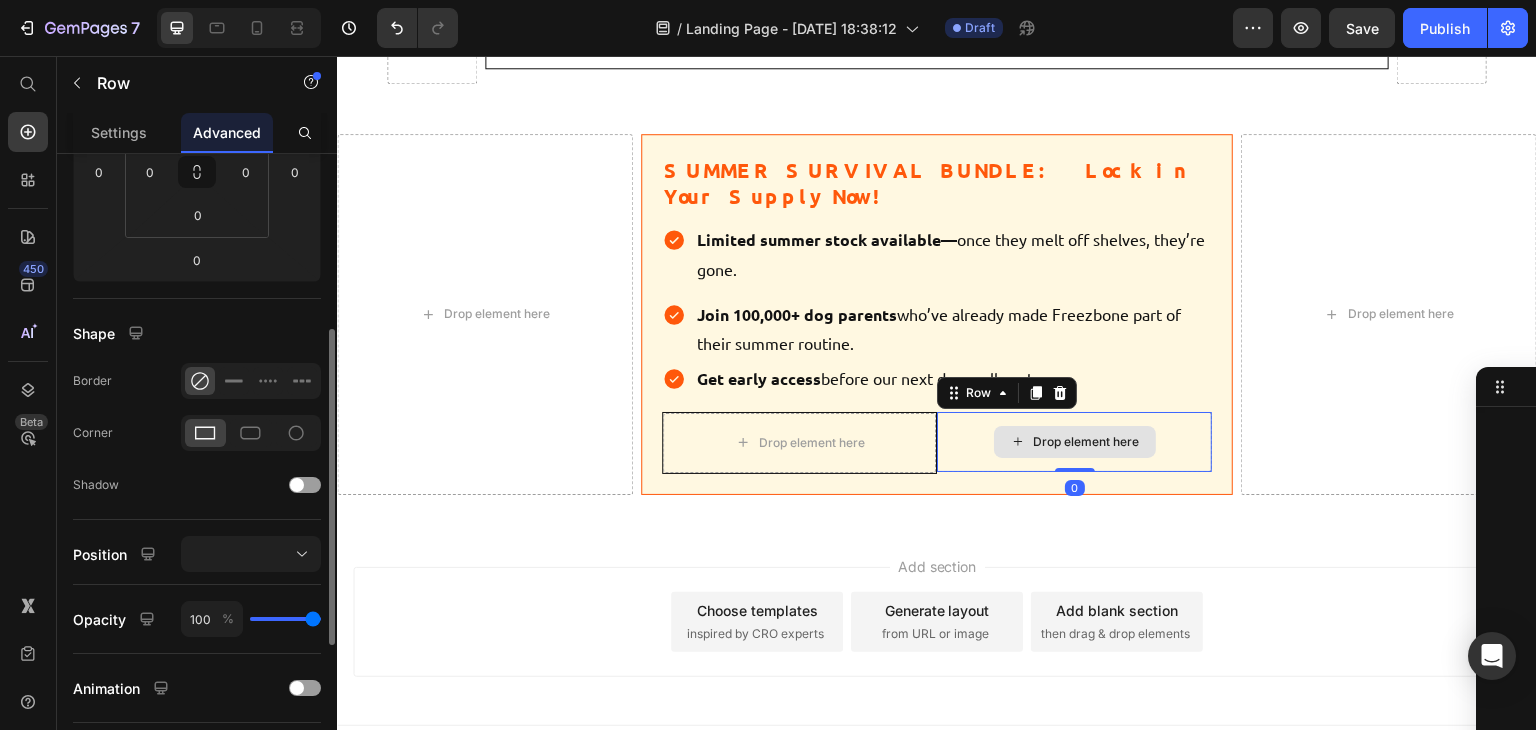 click on "Drop element here" at bounding box center (1074, 442) 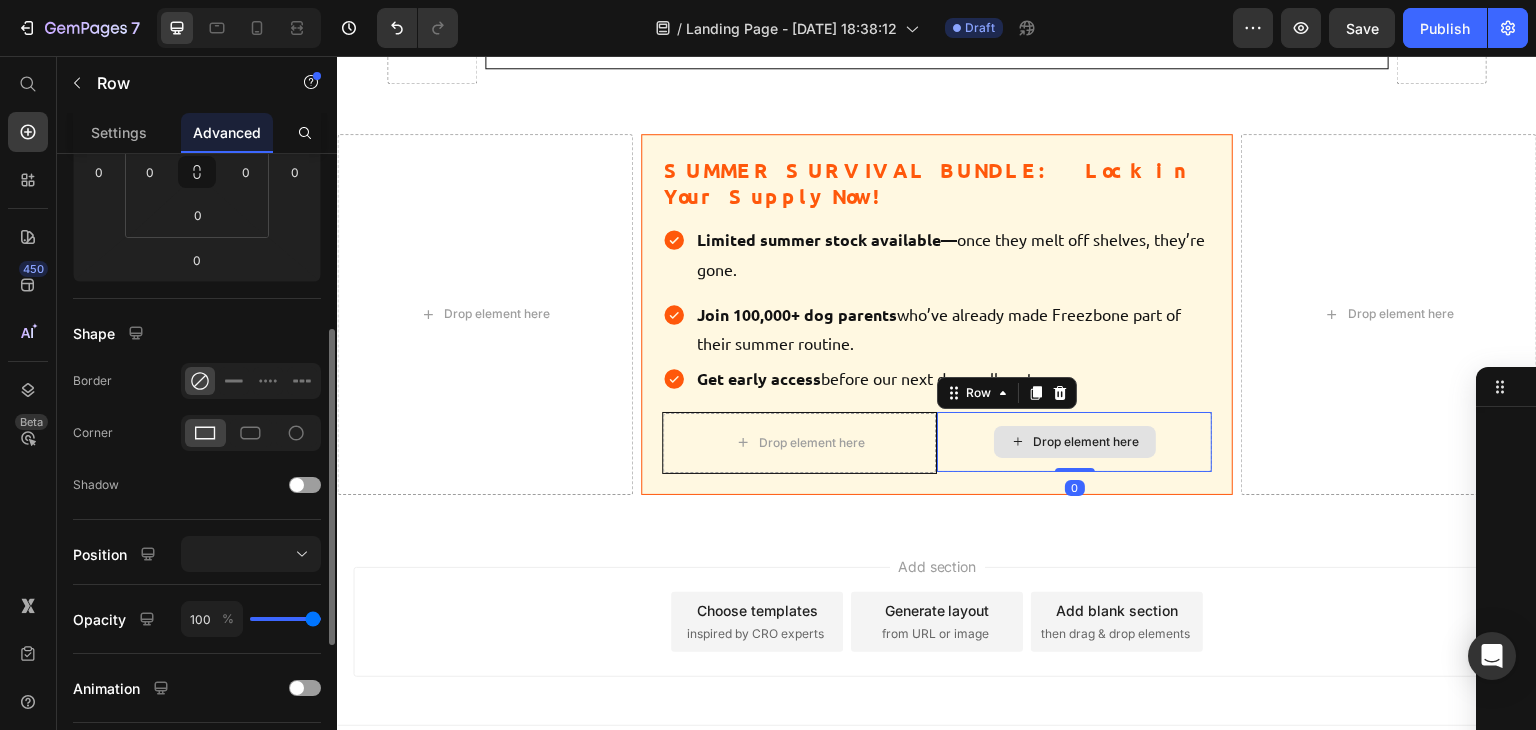 scroll, scrollTop: 352, scrollLeft: 0, axis: vertical 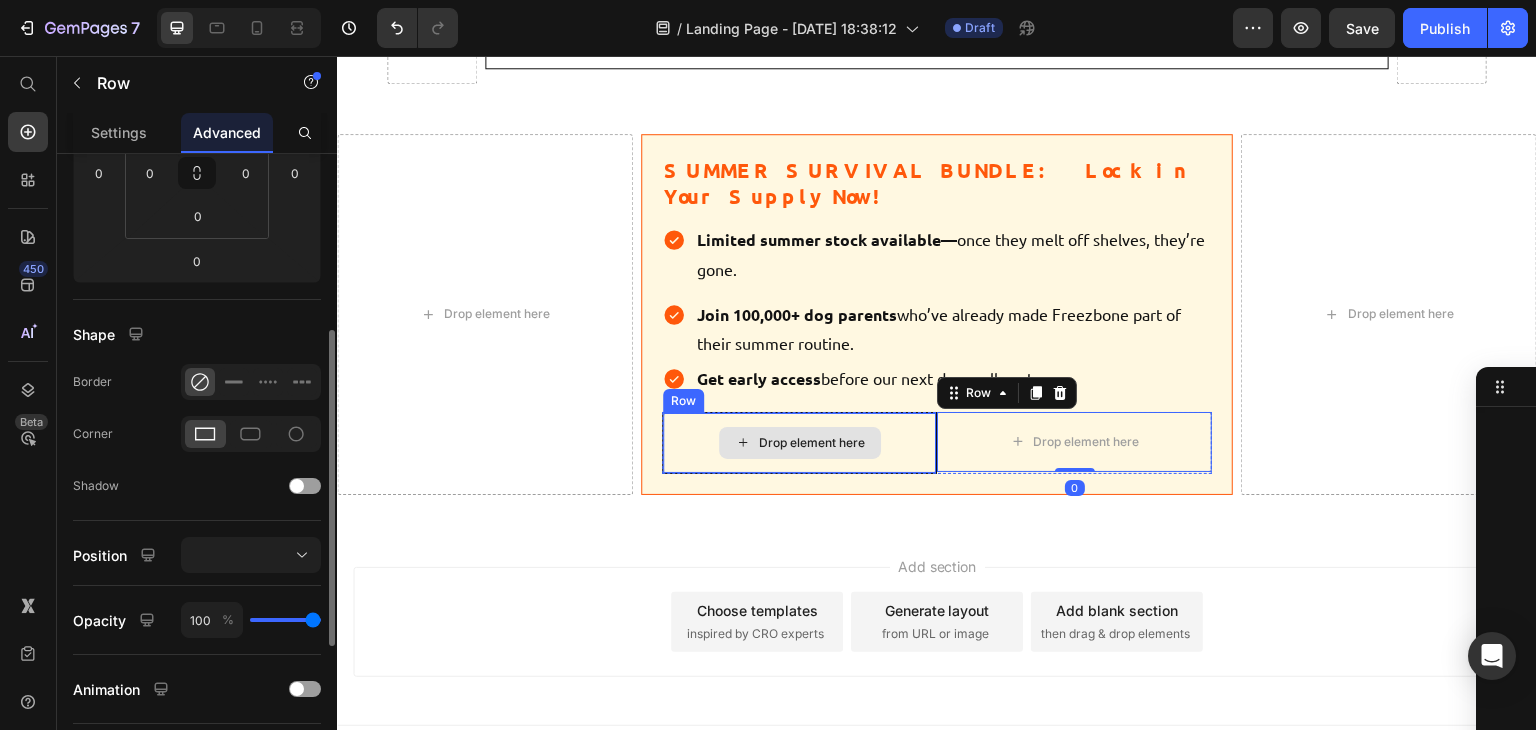 click on "Drop element here" at bounding box center (799, 443) 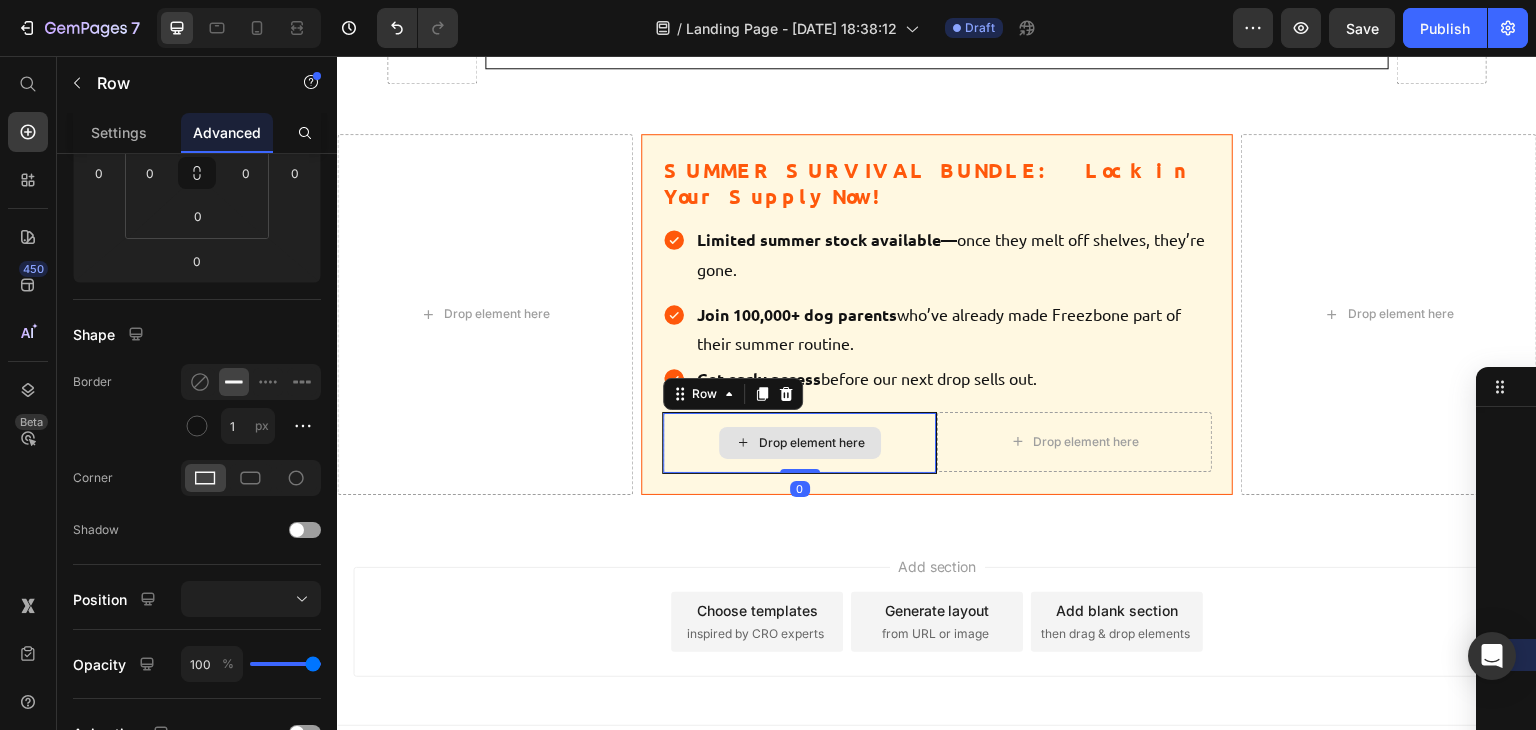 scroll, scrollTop: 352, scrollLeft: 0, axis: vertical 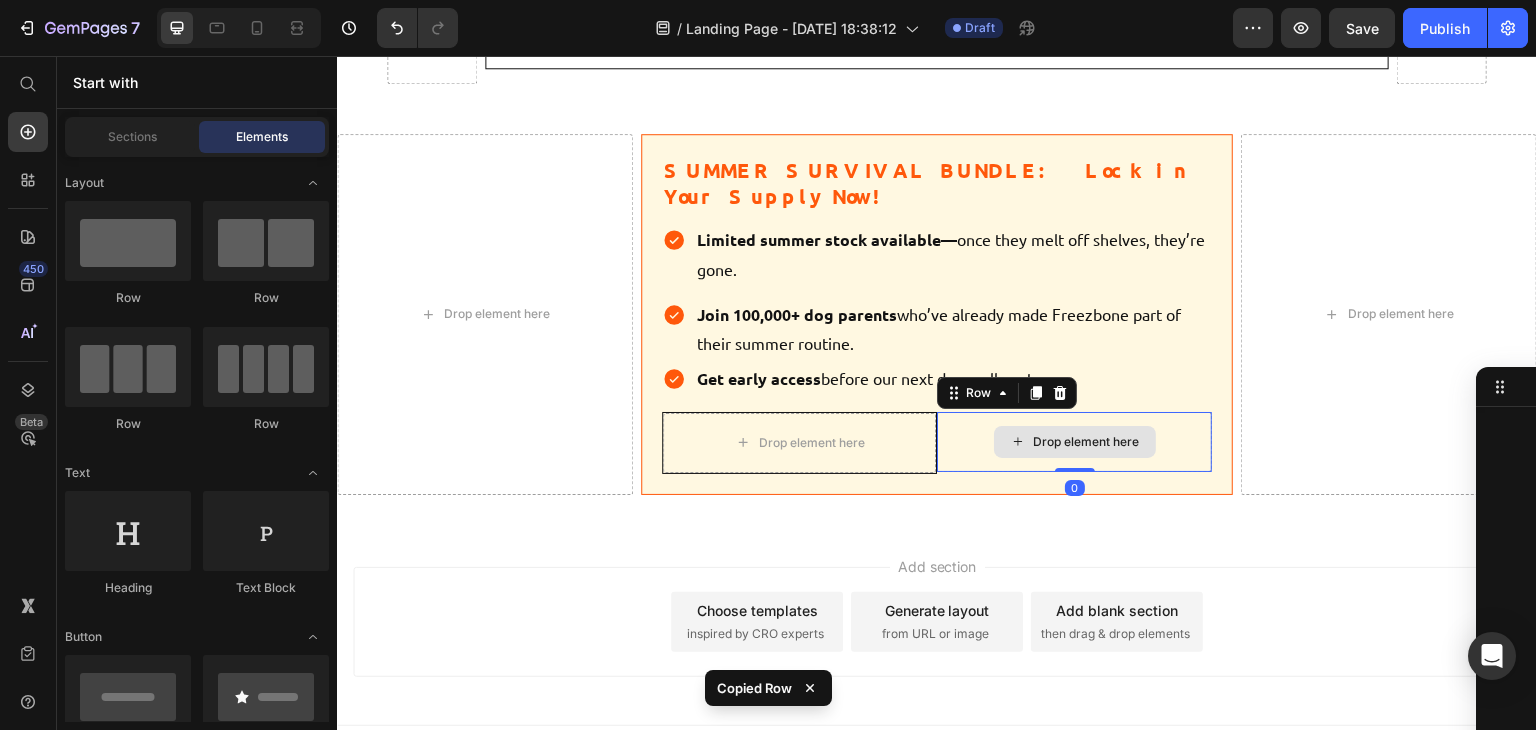 click on "Drop element here" at bounding box center [1075, 442] 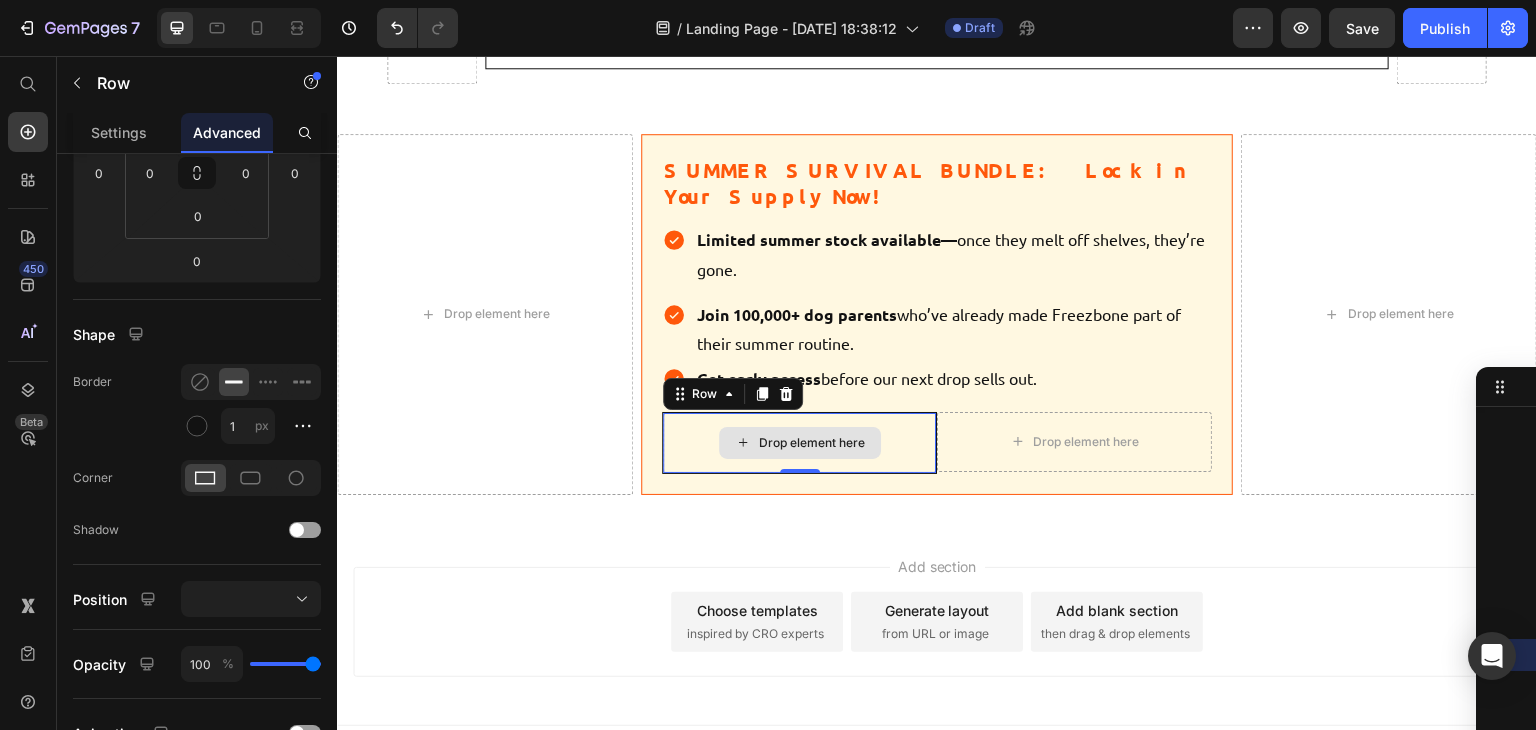 click on "Drop element here" at bounding box center (799, 443) 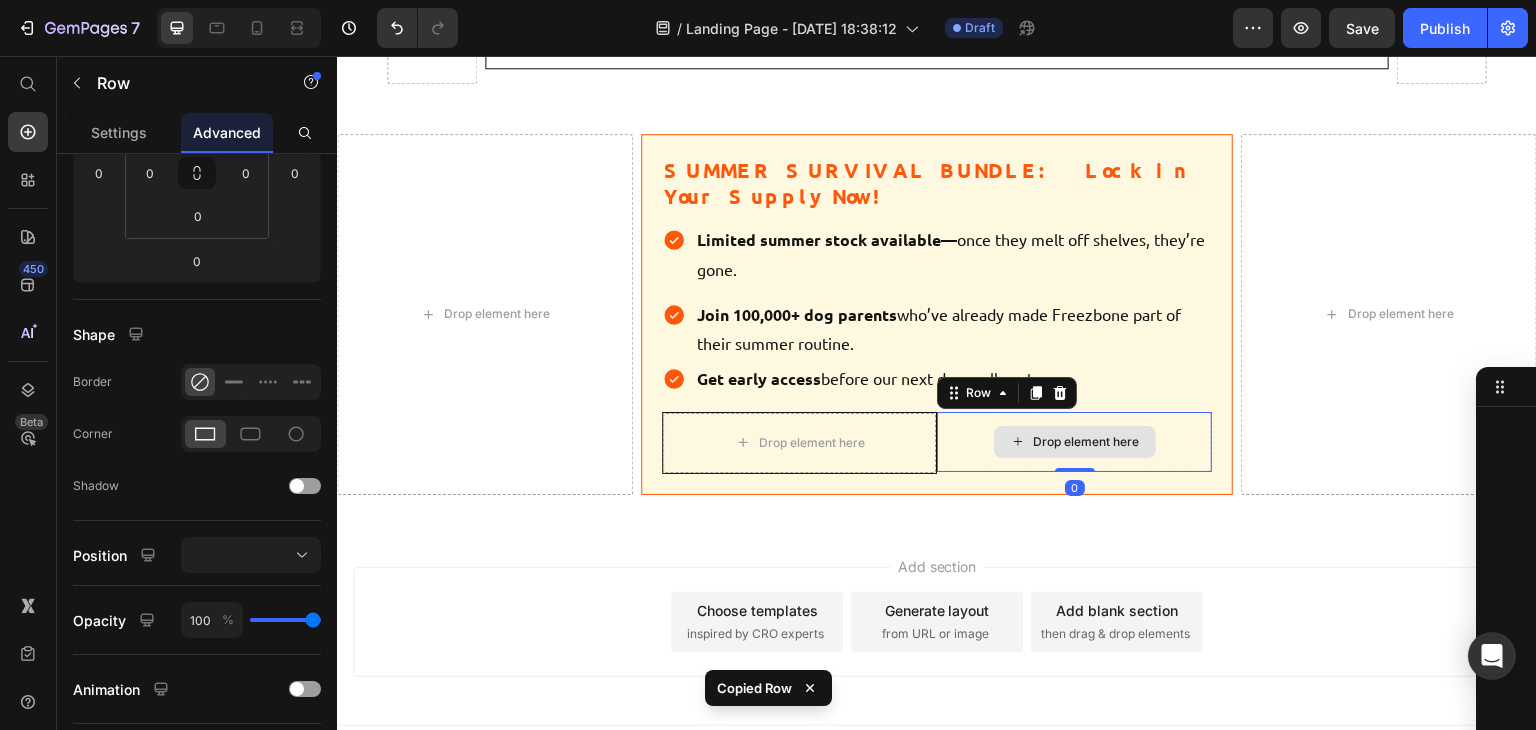 click on "Drop element here" at bounding box center (1074, 442) 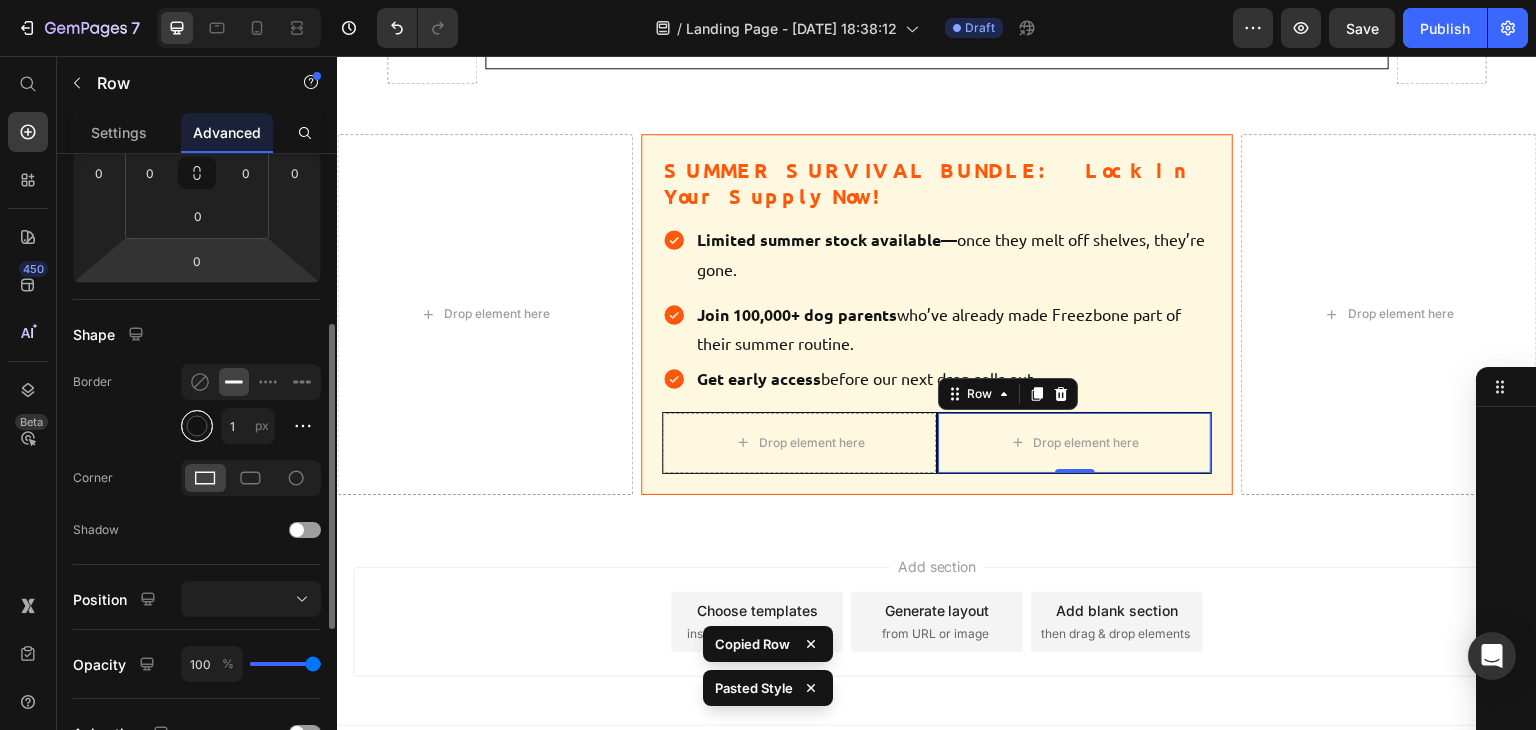 click at bounding box center [197, 426] 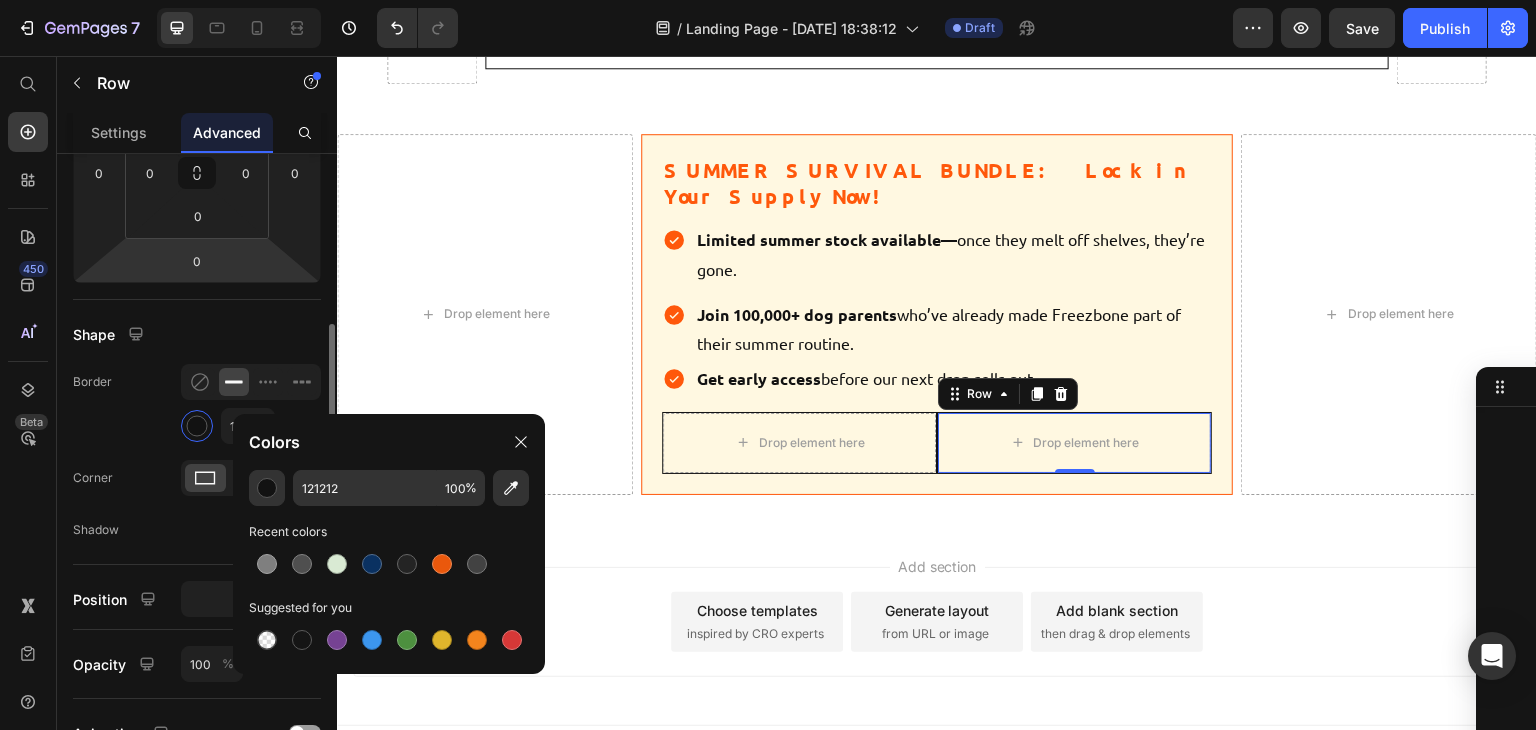 click on "Corner" 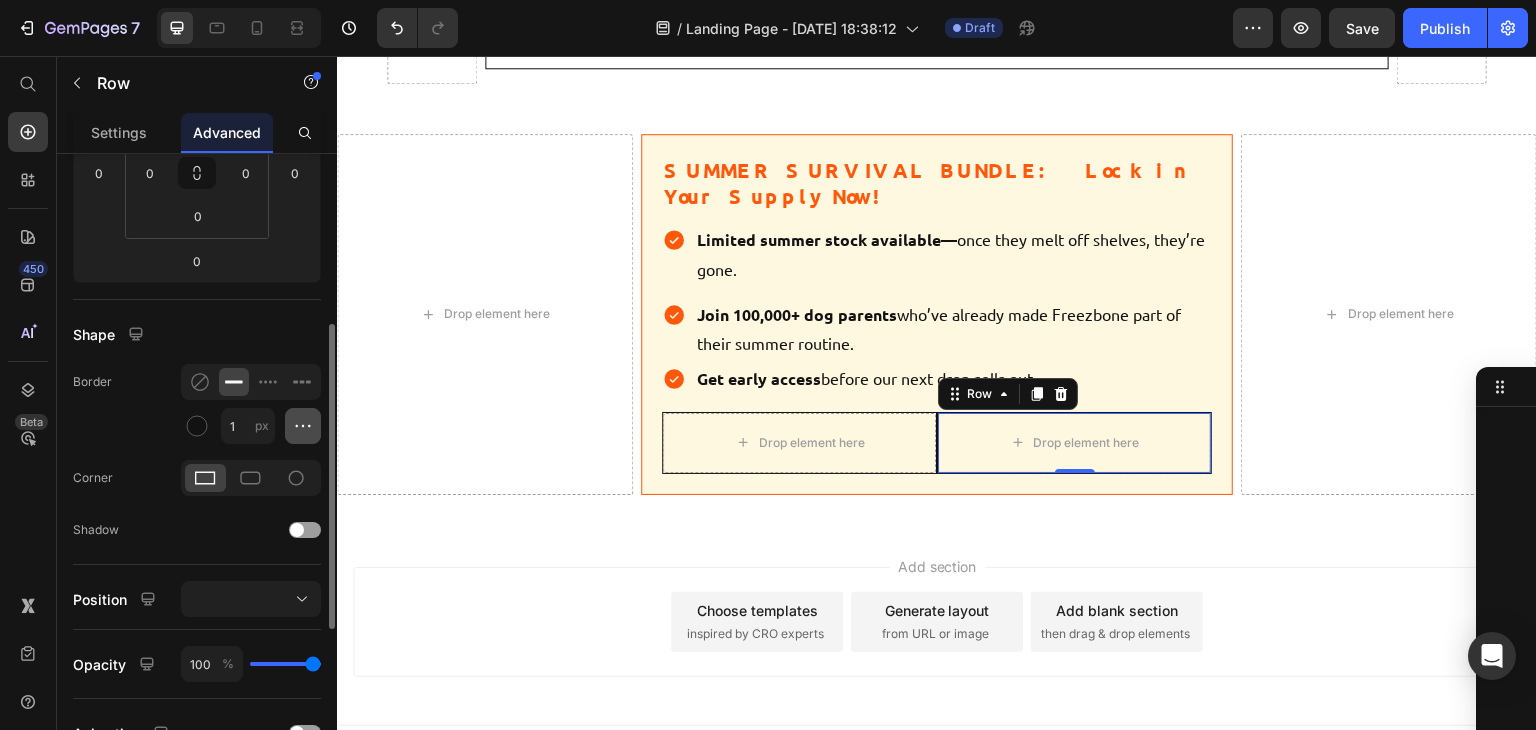 click 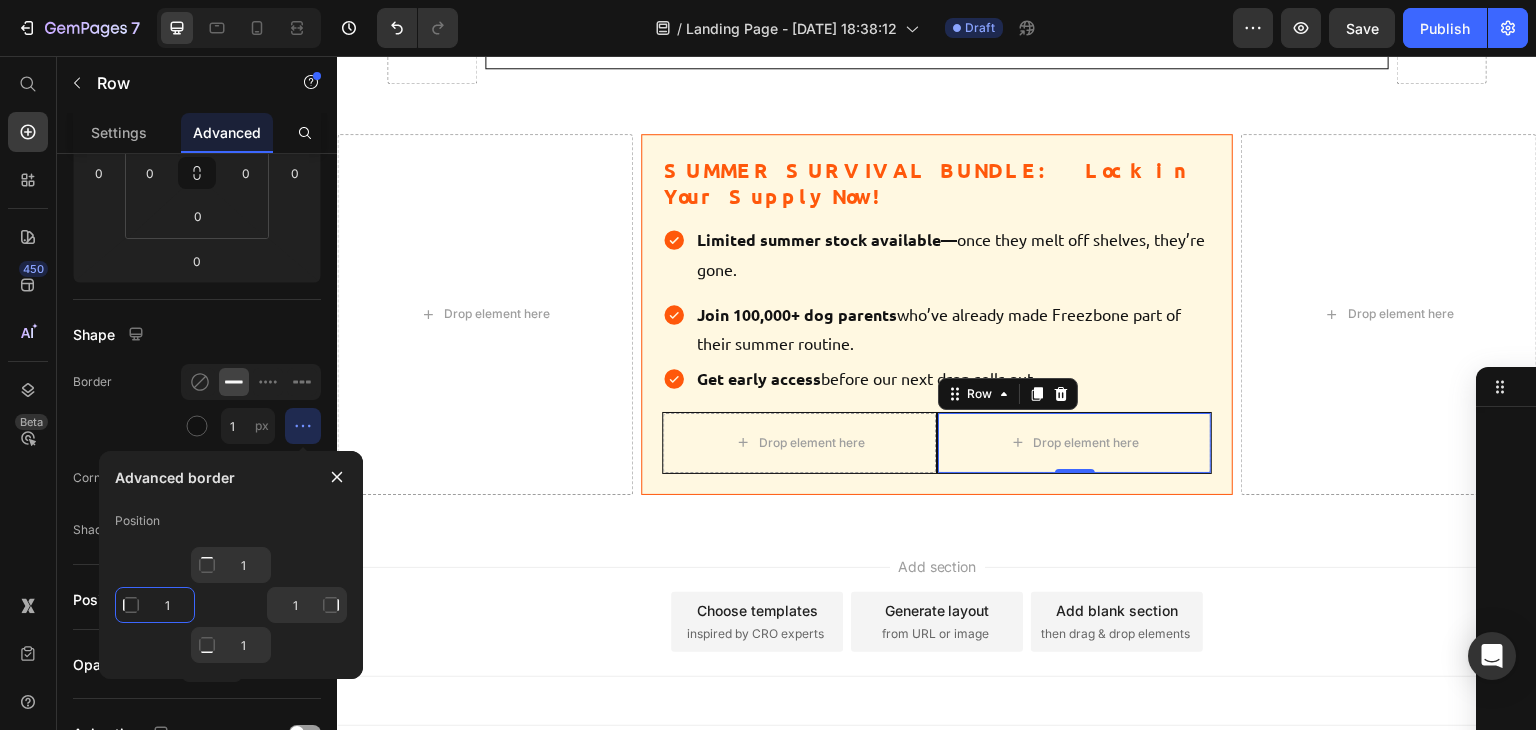 click on "1" 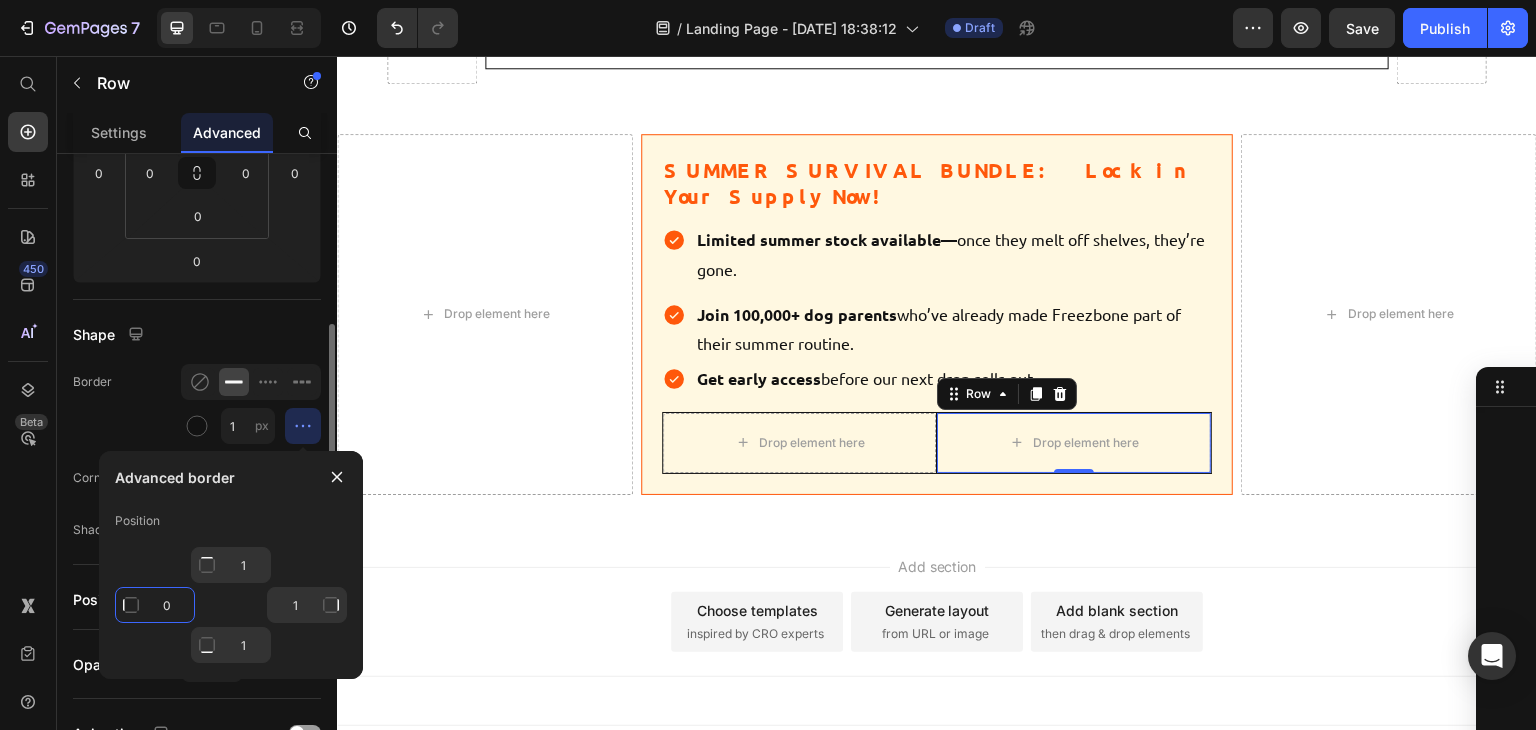 type on "0" 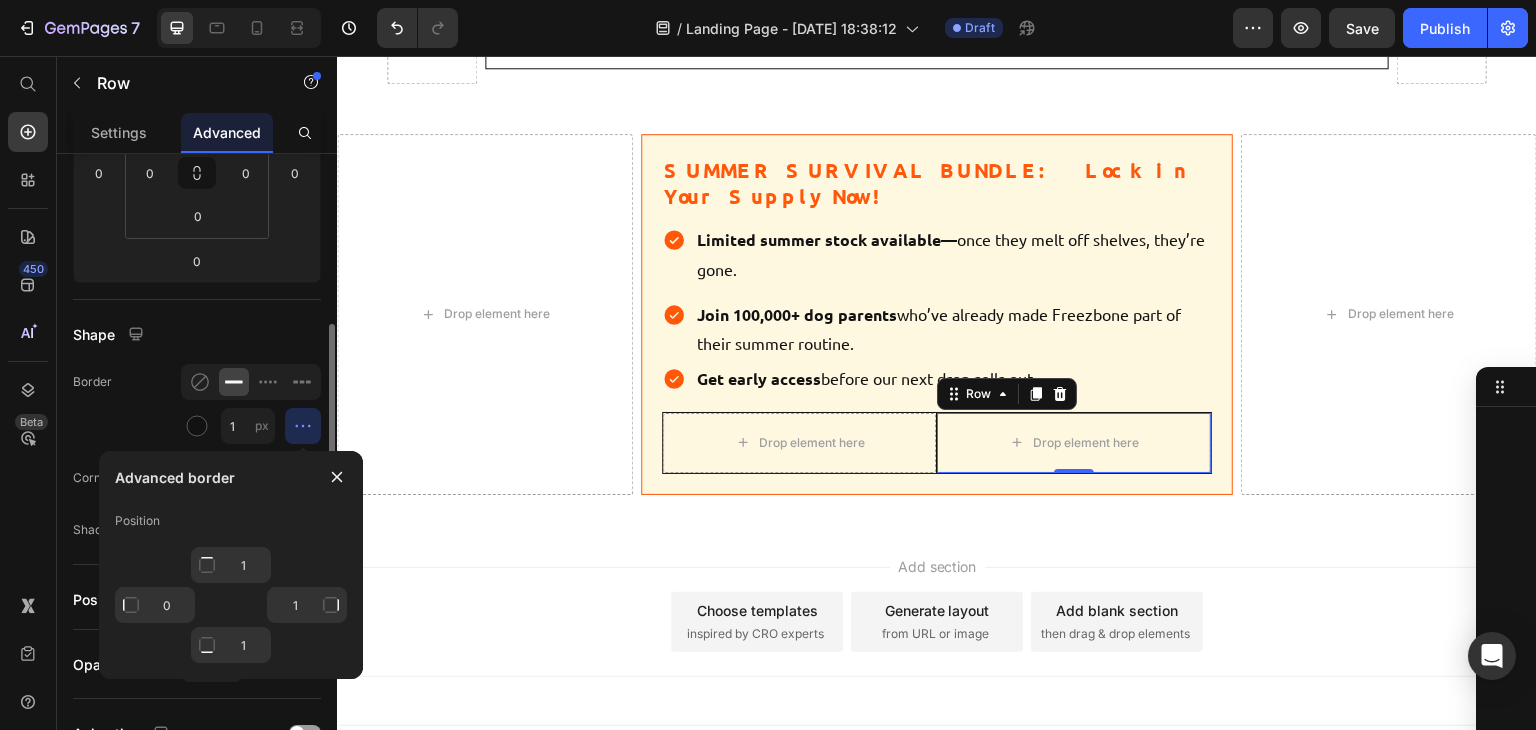 type on "Mixed" 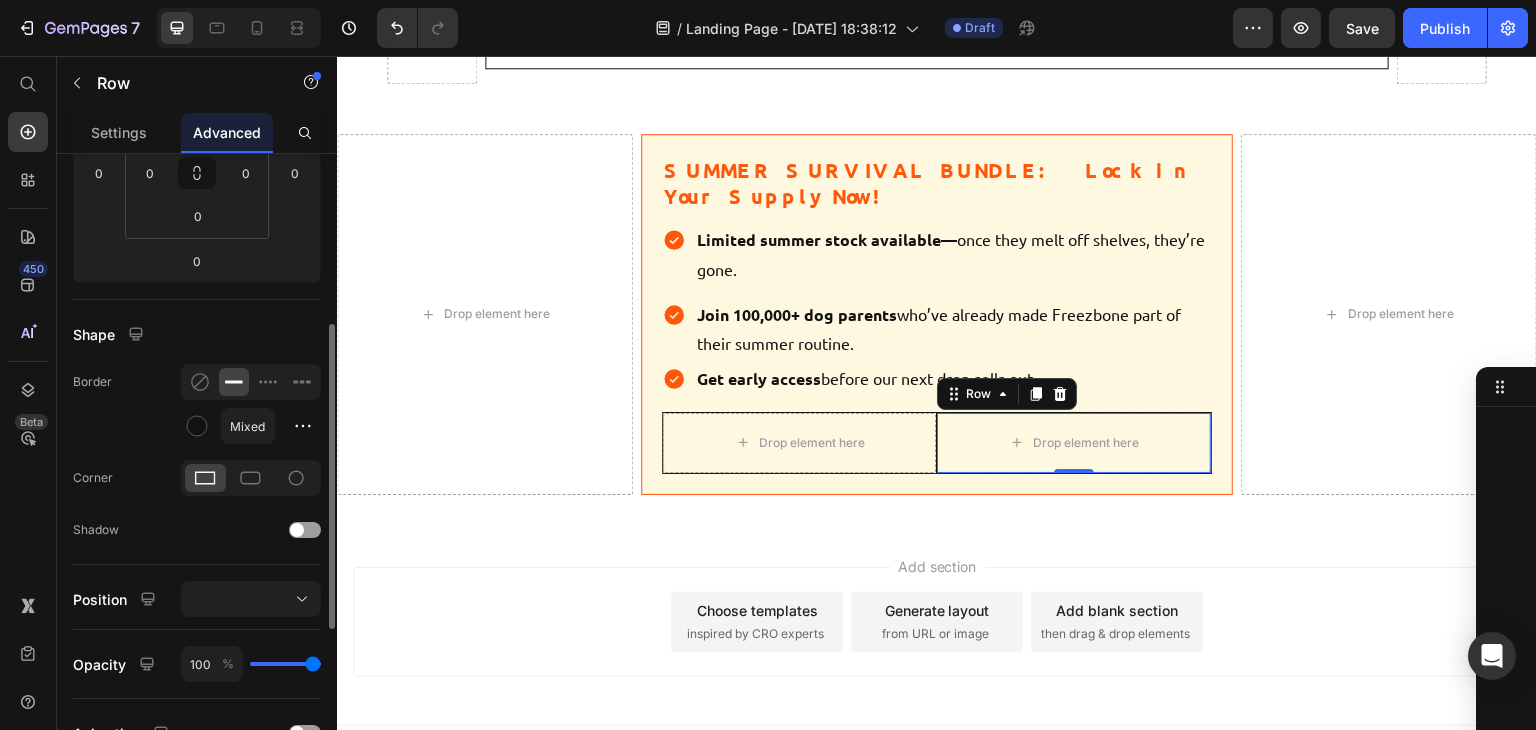 click on "Border Mixed" 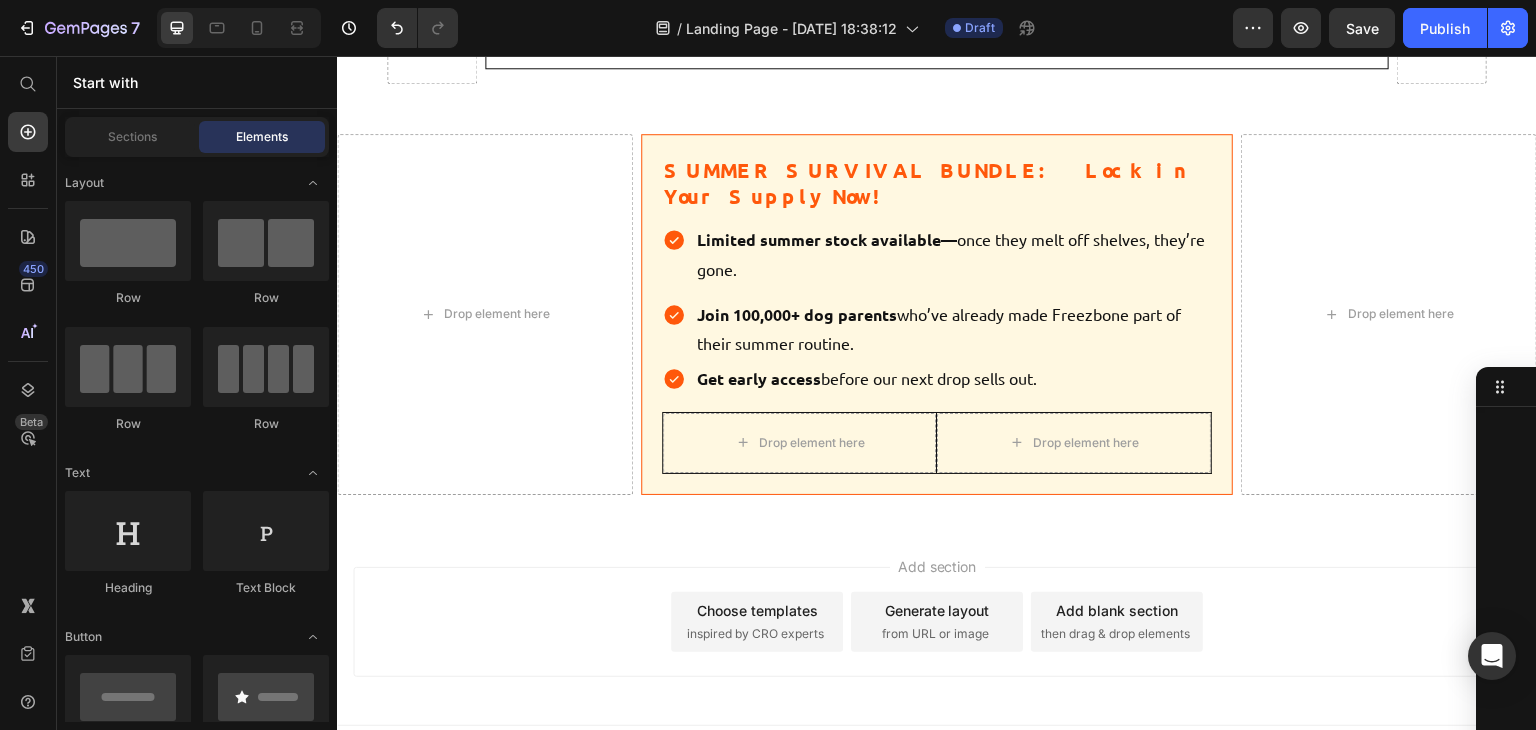 click on "Add section Choose templates inspired by CRO experts Generate layout from URL or image Add blank section then drag & drop elements" at bounding box center [937, 626] 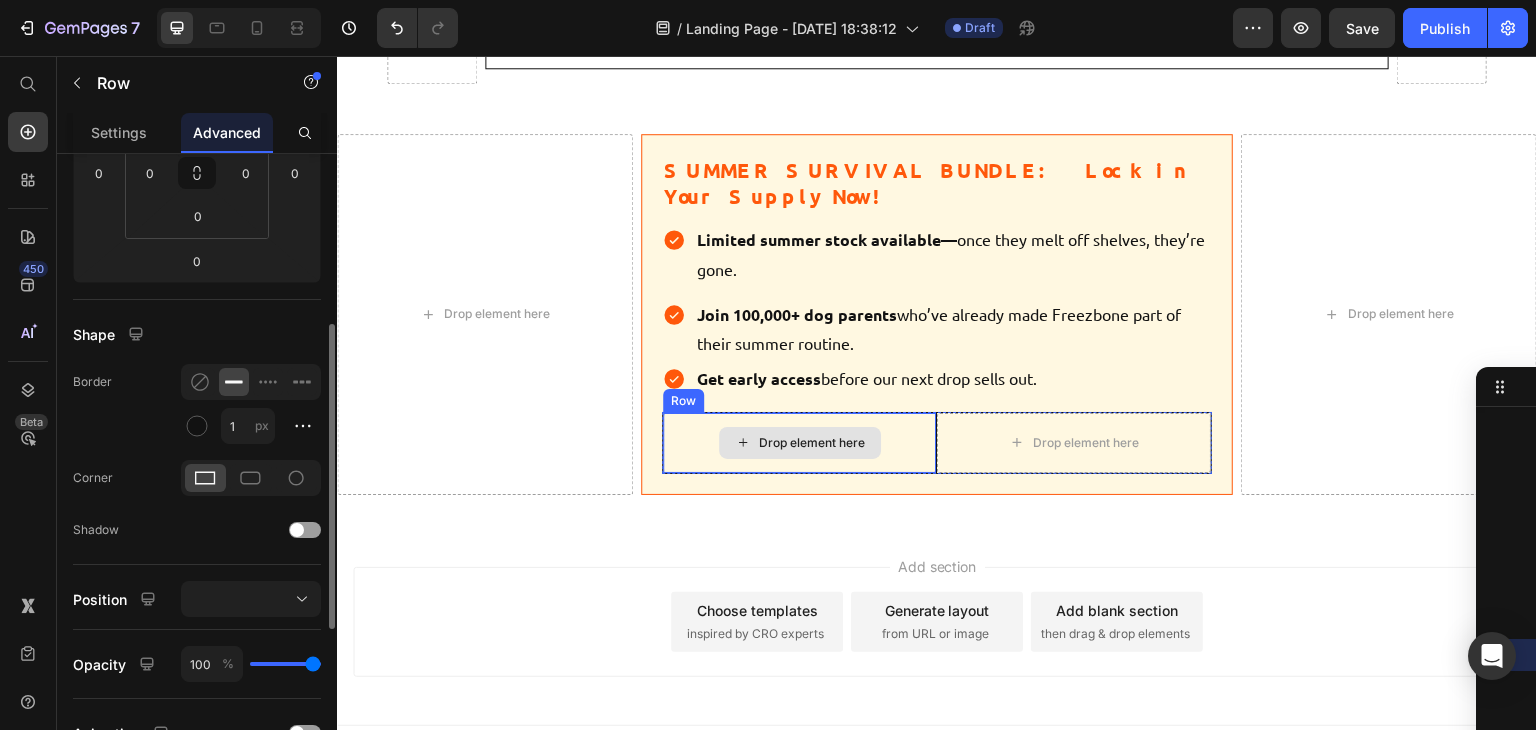 click on "Drop element here" at bounding box center (799, 443) 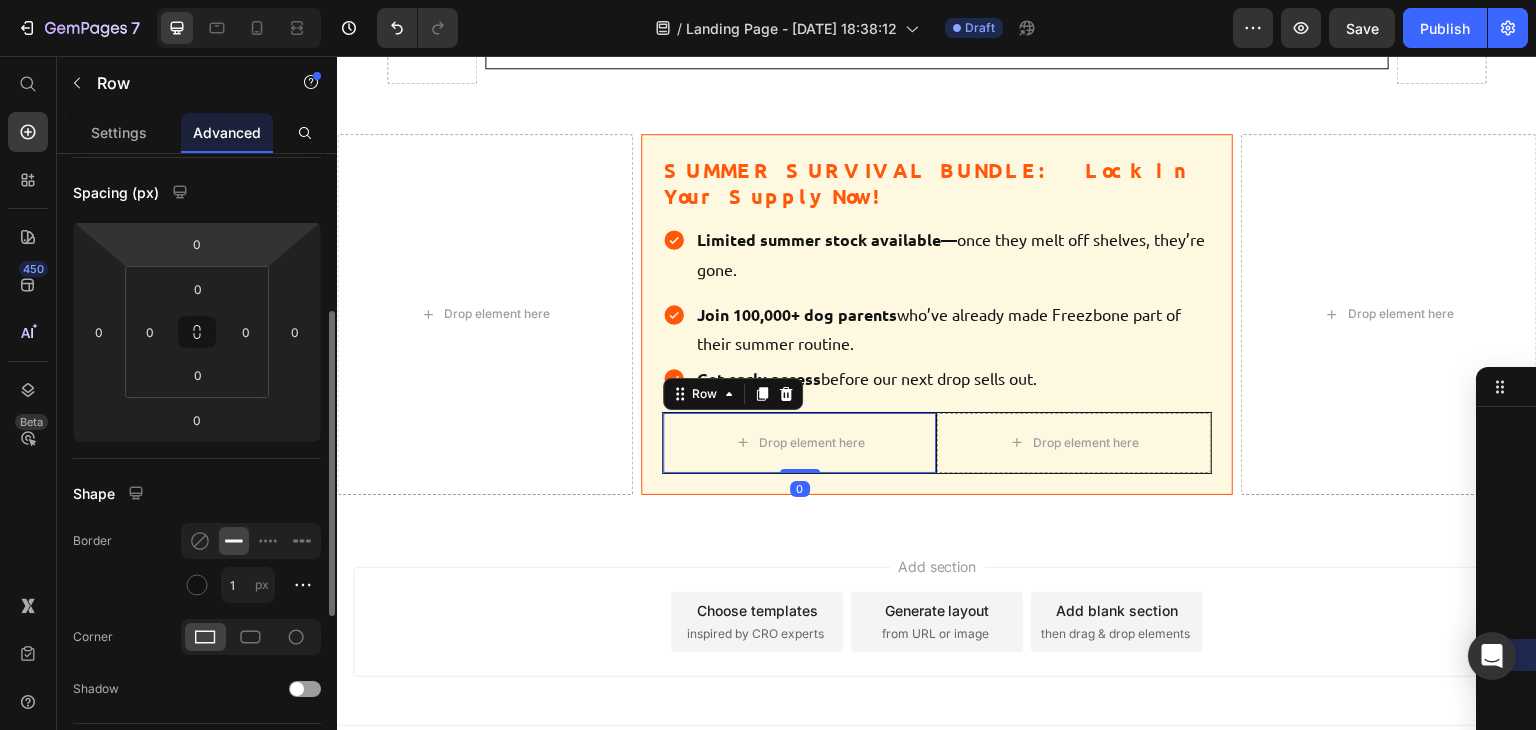 scroll, scrollTop: 187, scrollLeft: 0, axis: vertical 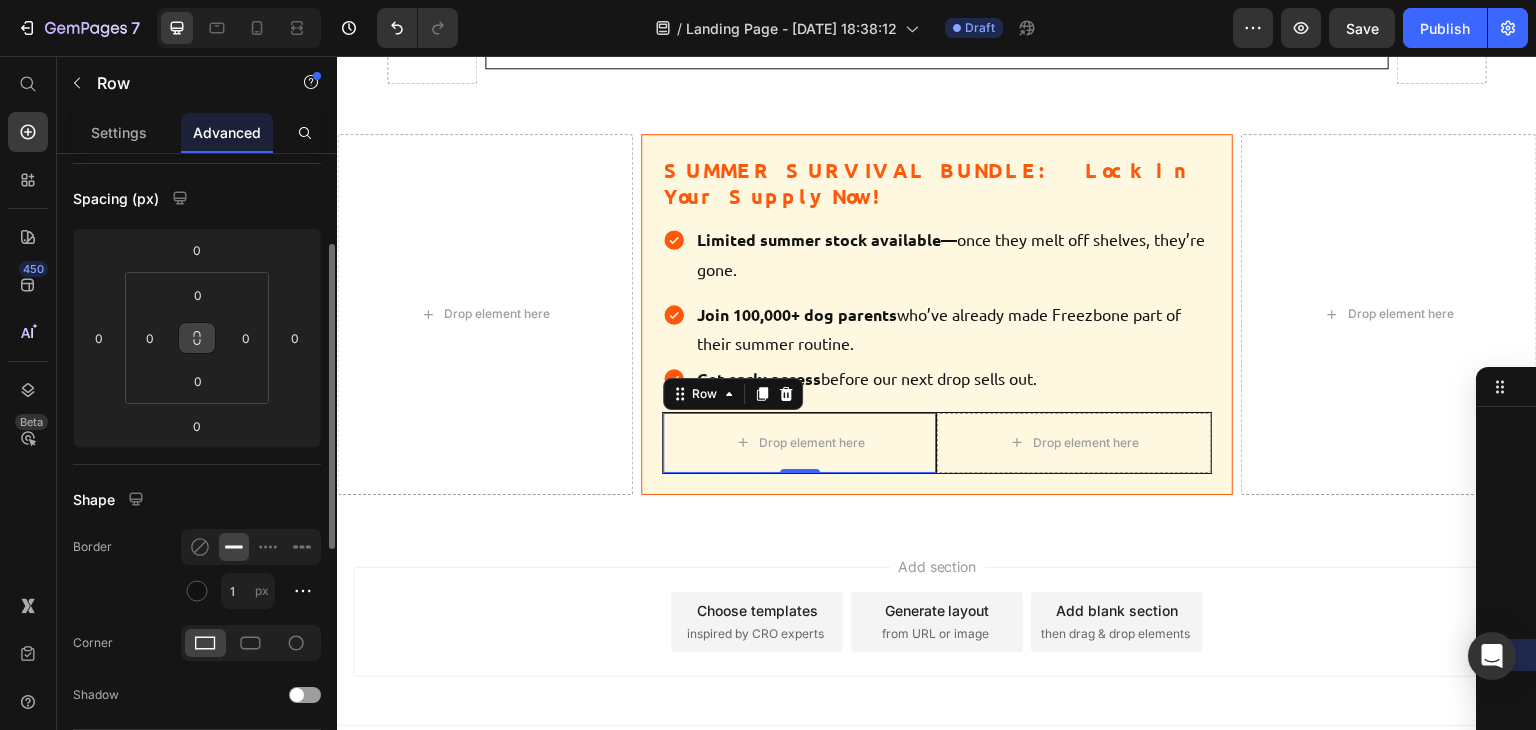 click 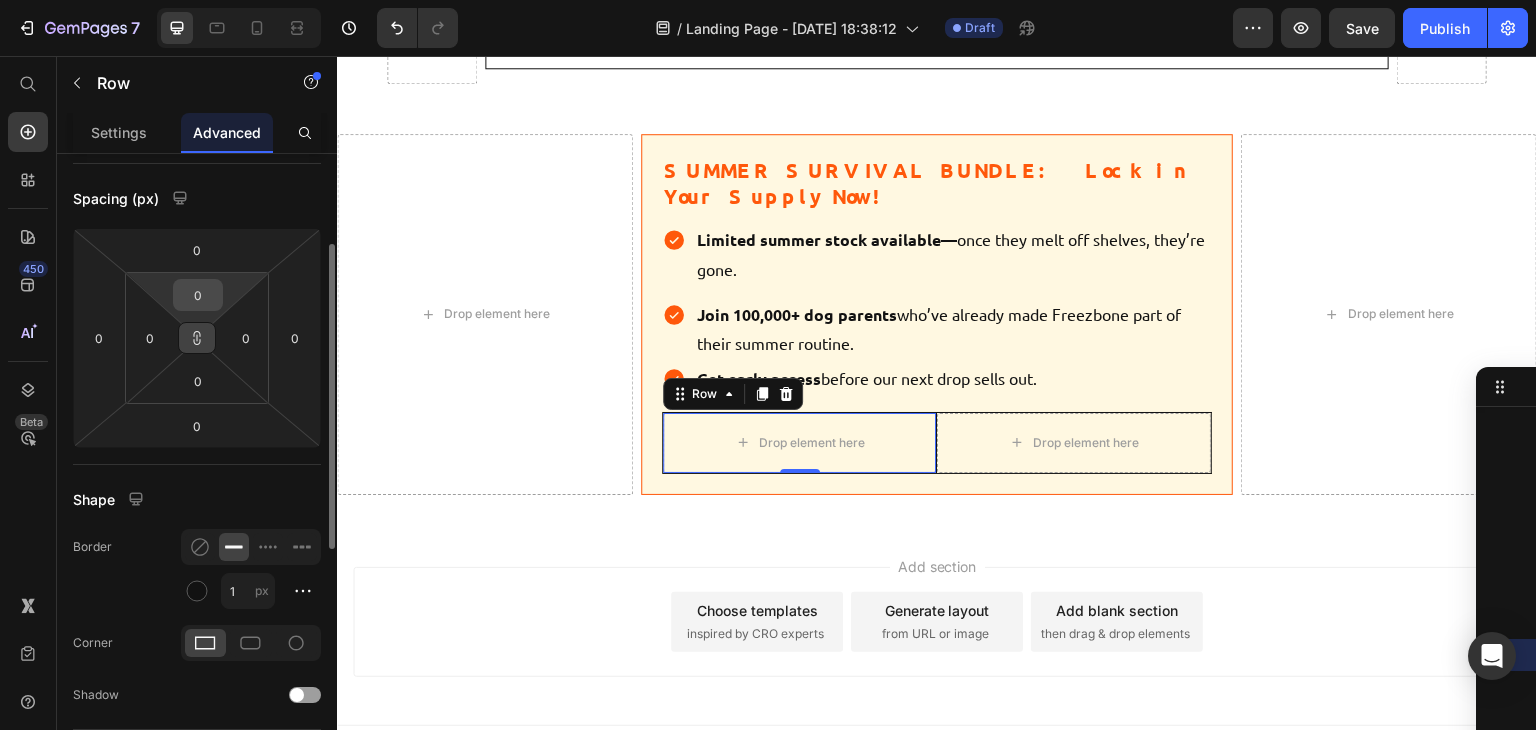 click on "0" at bounding box center (198, 295) 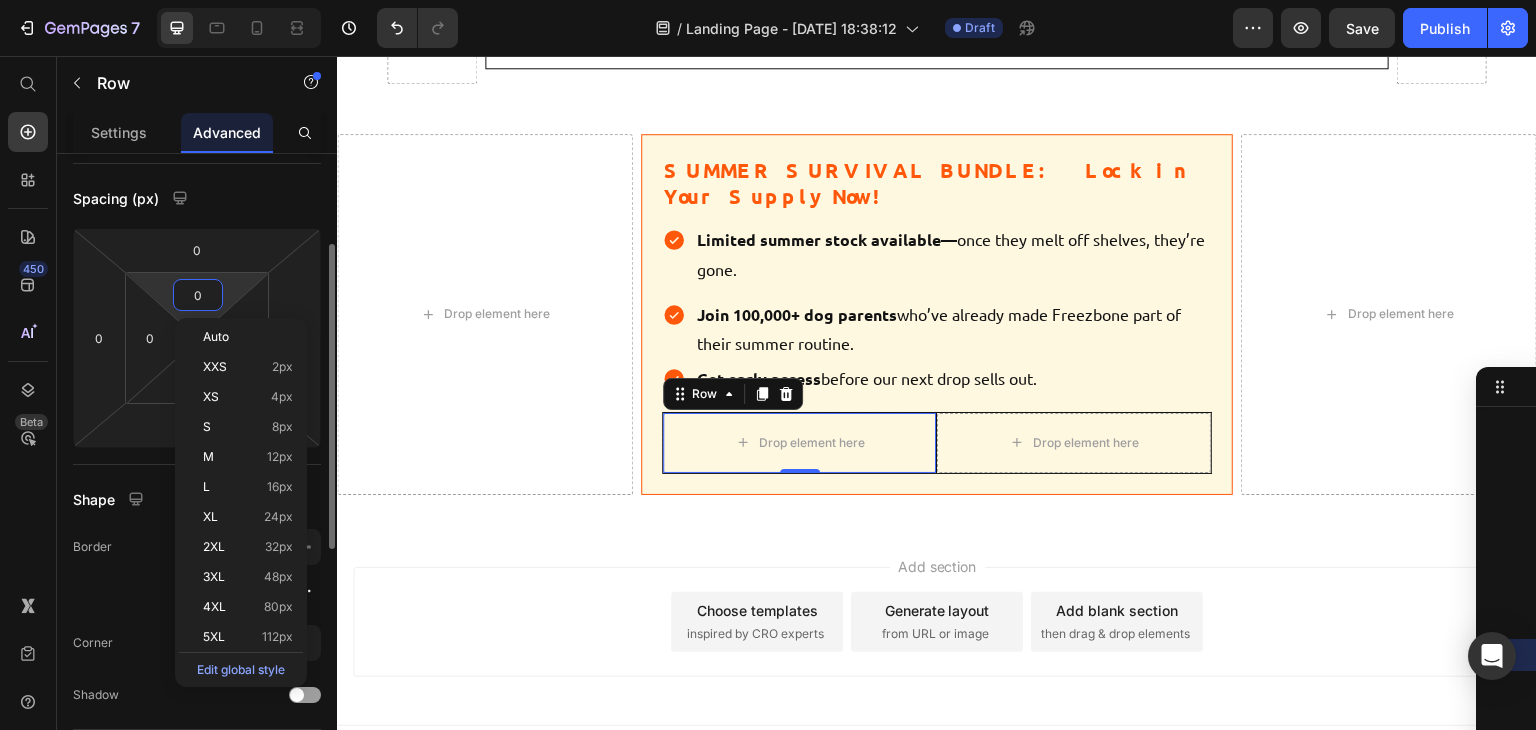 type on "2" 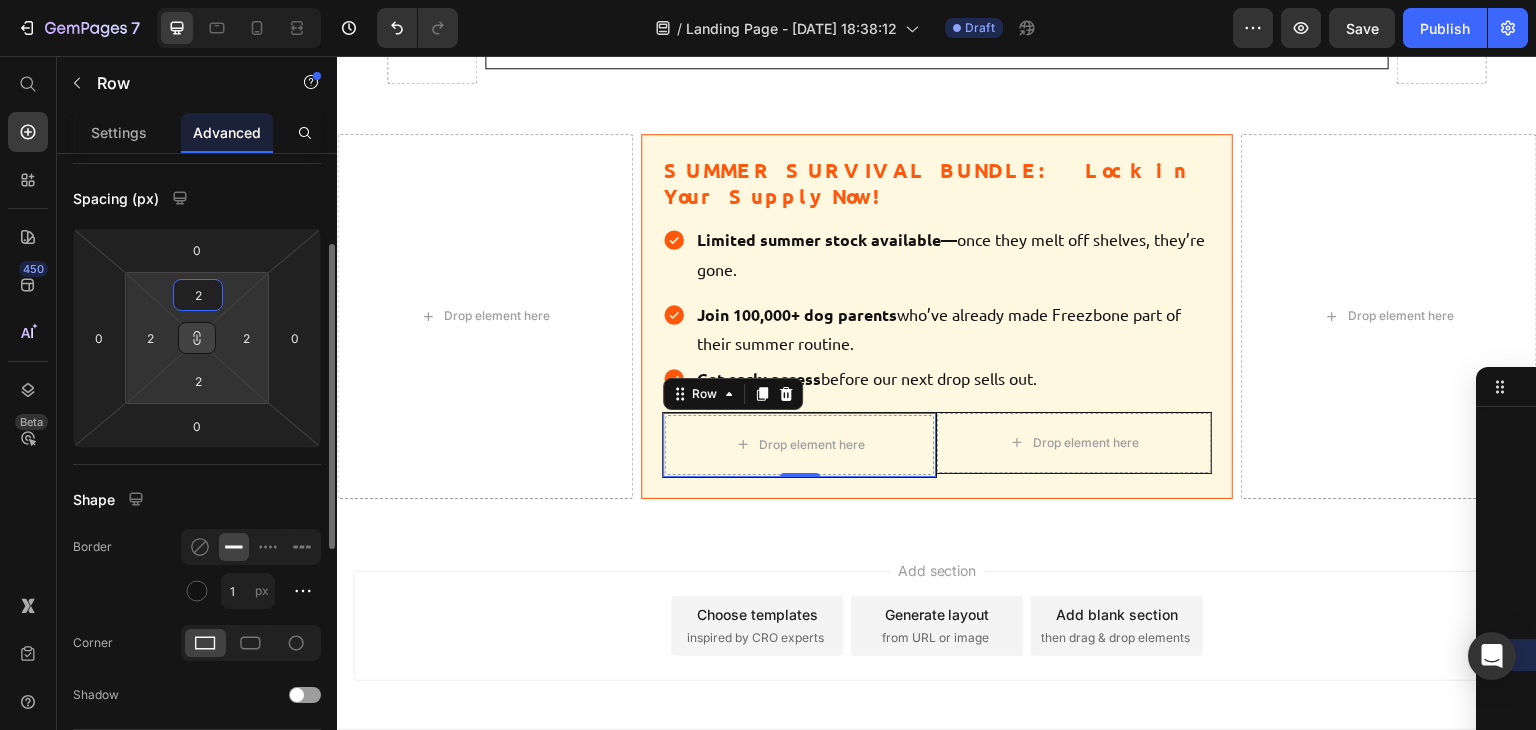 type on "20" 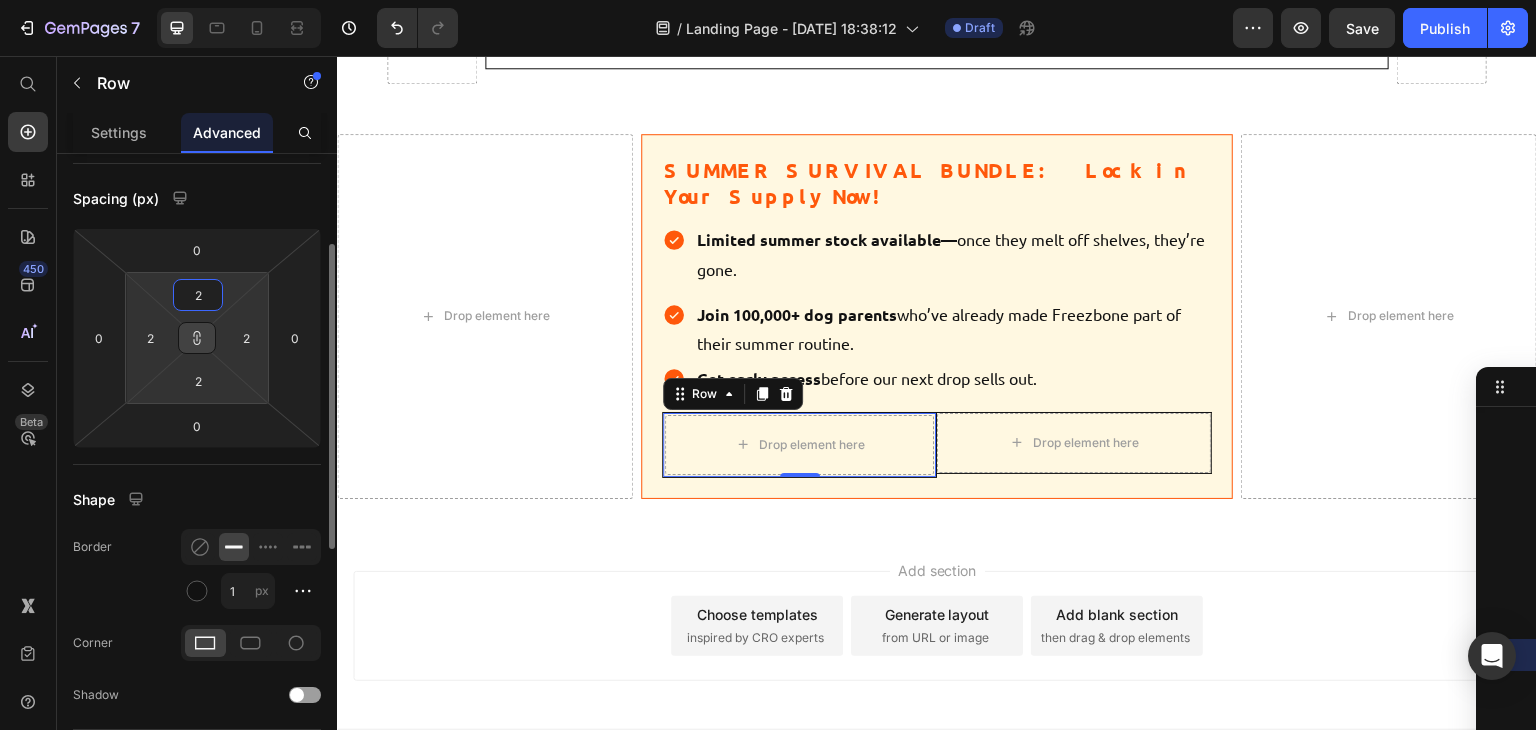 type on "20" 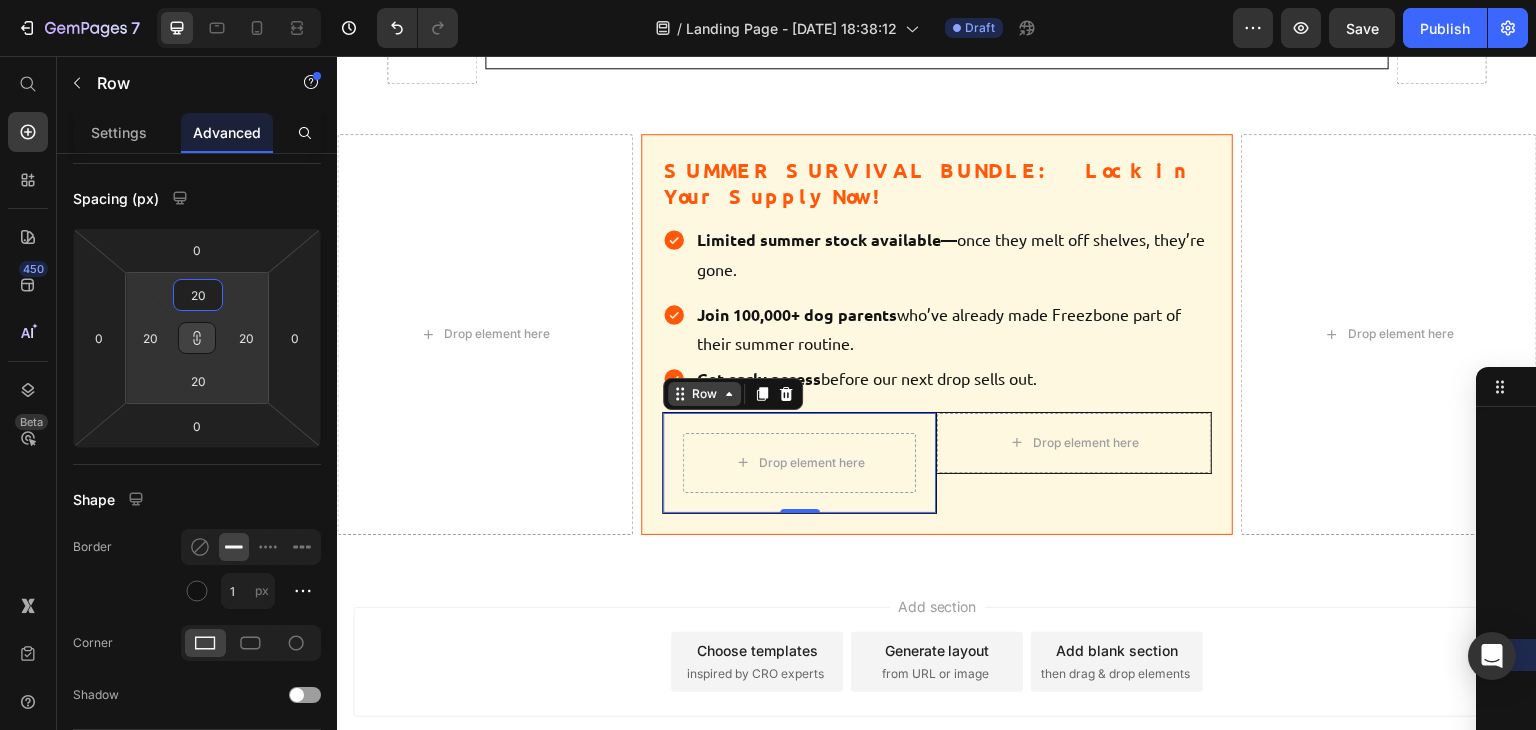 type on "20" 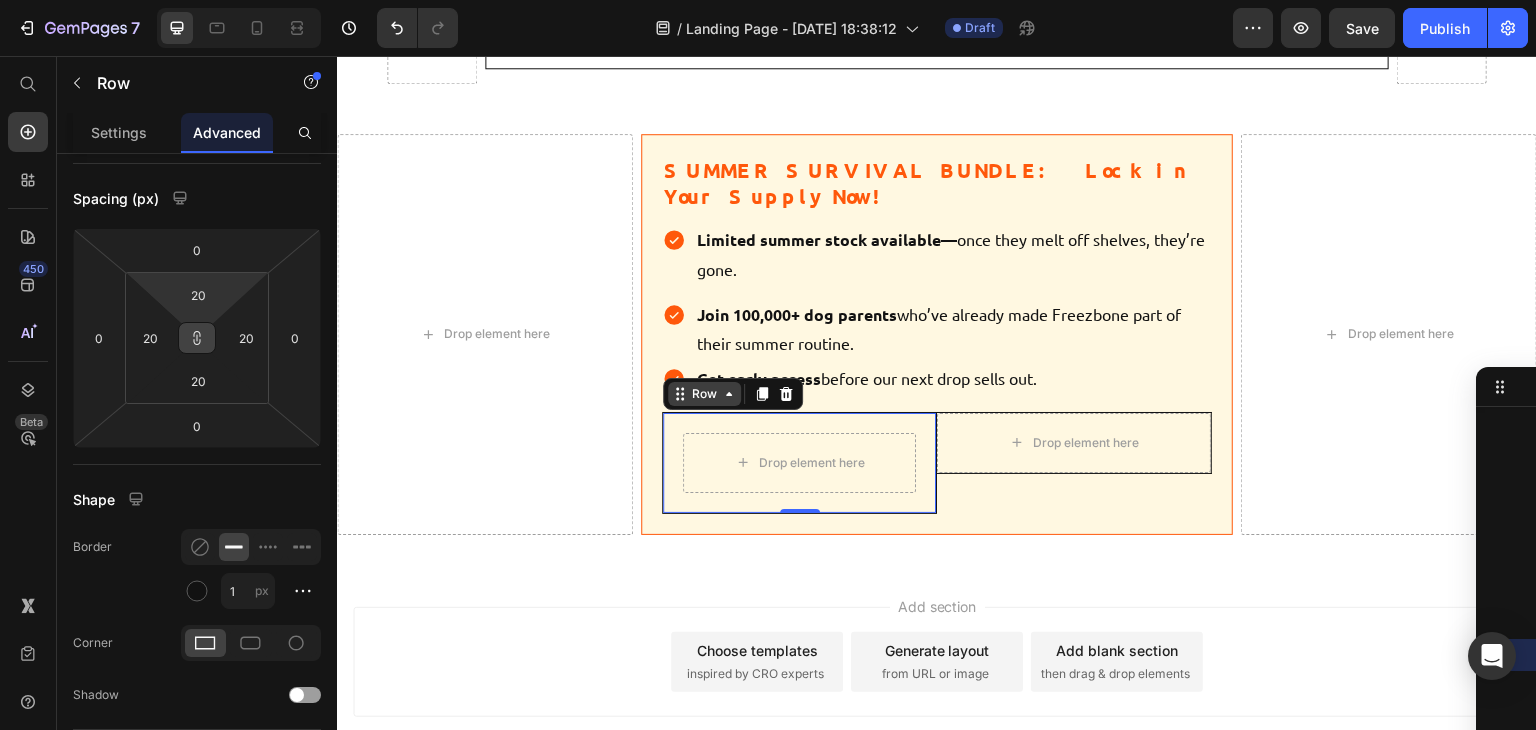 click on "Row" at bounding box center [704, 394] 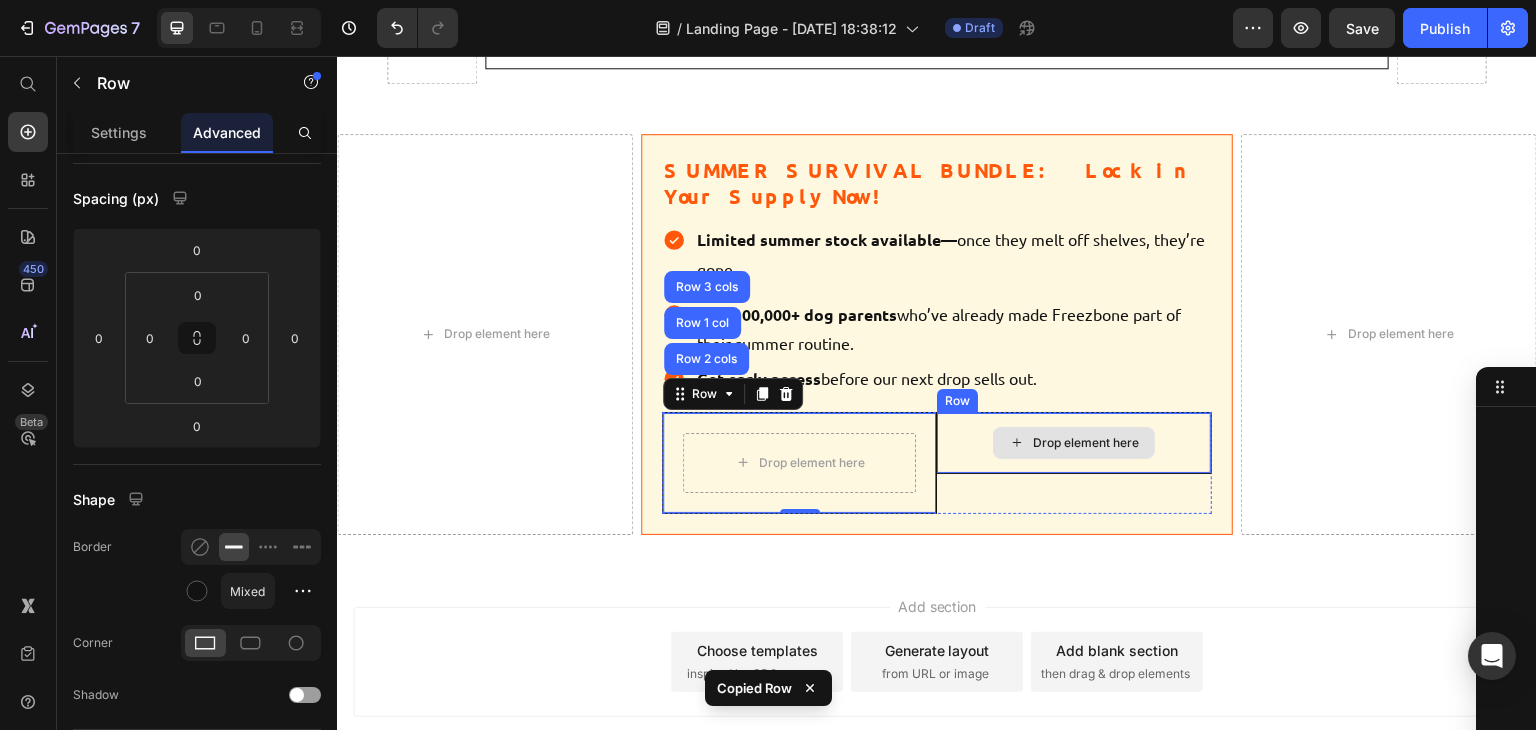 click on "Drop element here" at bounding box center [1074, 443] 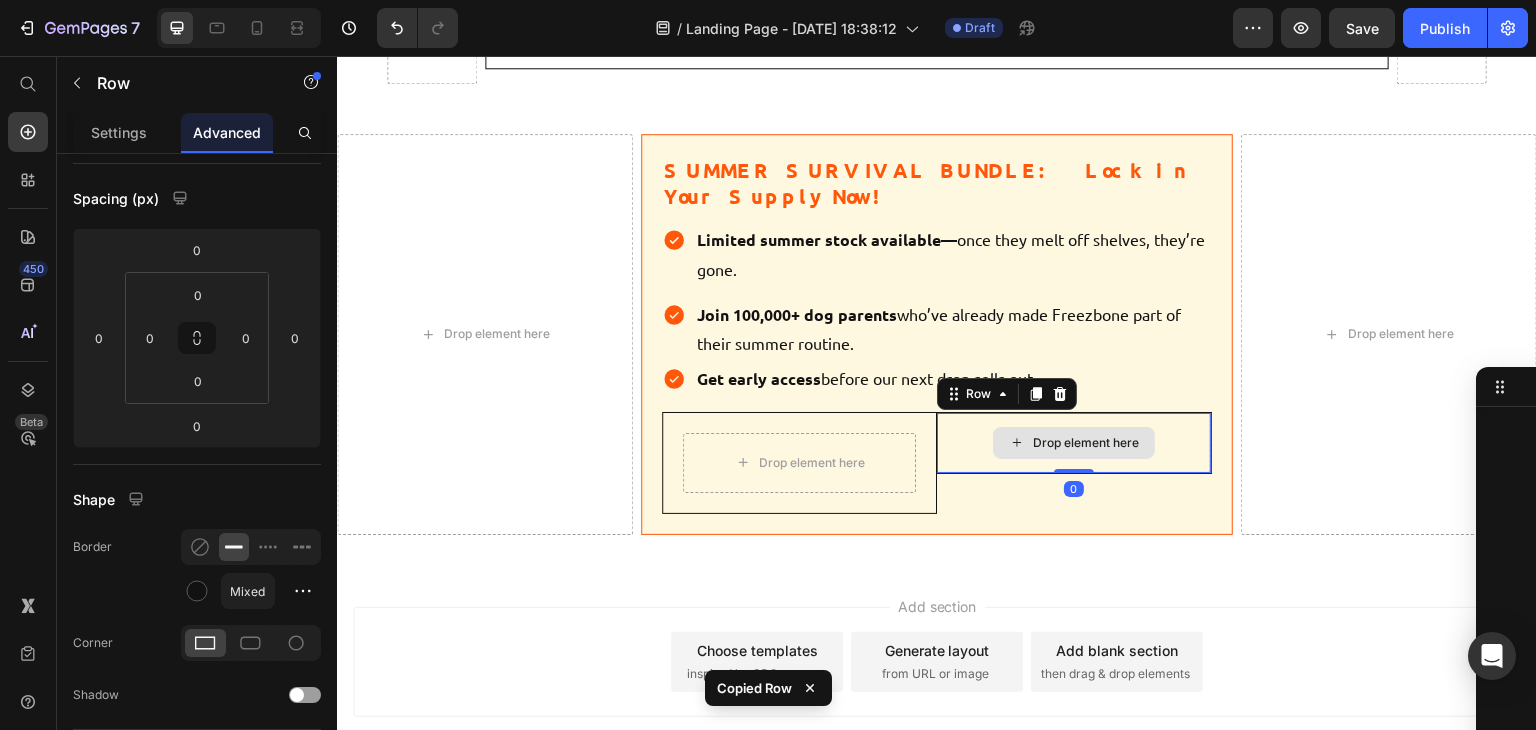 type on "20" 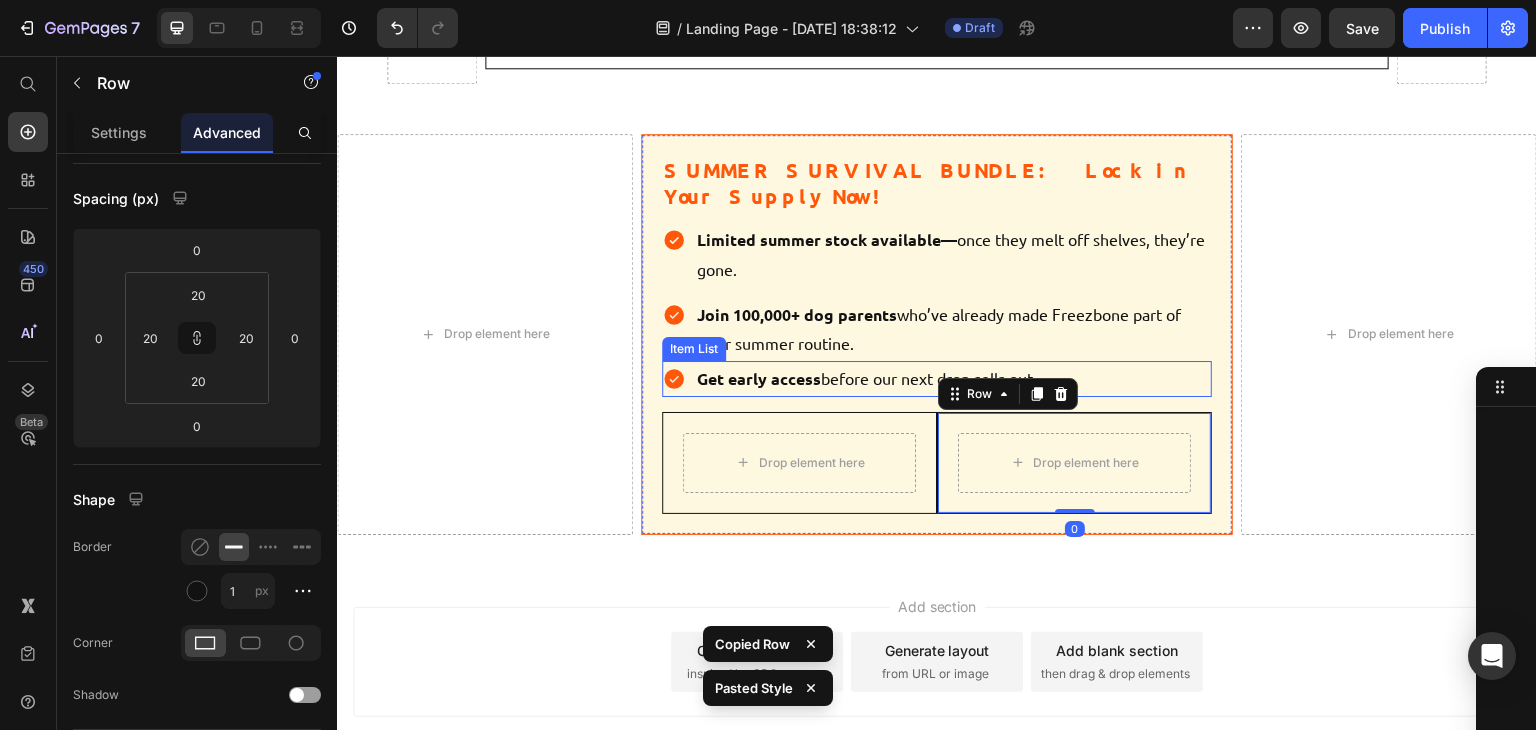 click on "Join 100,000+ dog parents  who’ve already made Freezbone part of their summer routine." at bounding box center [953, 329] 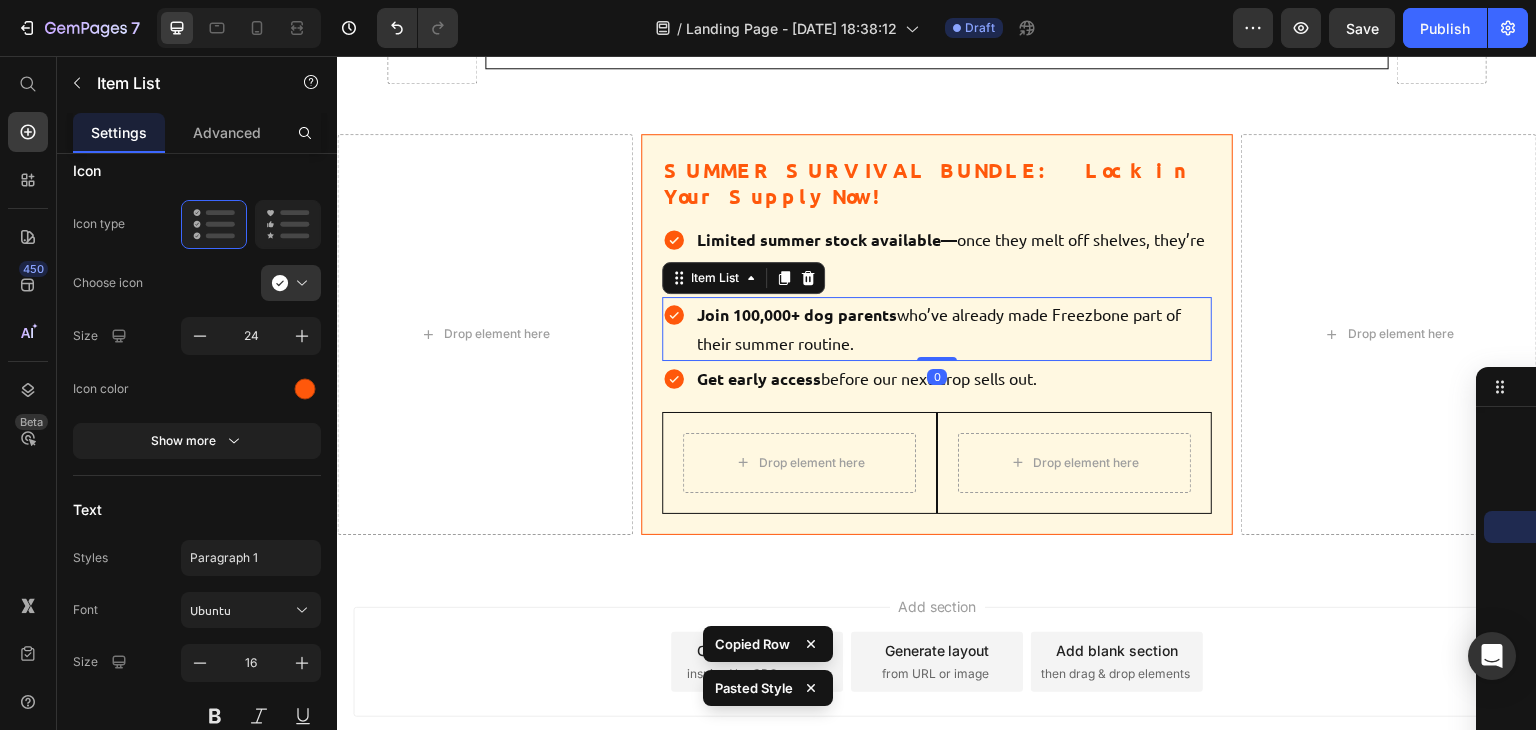 scroll, scrollTop: 0, scrollLeft: 0, axis: both 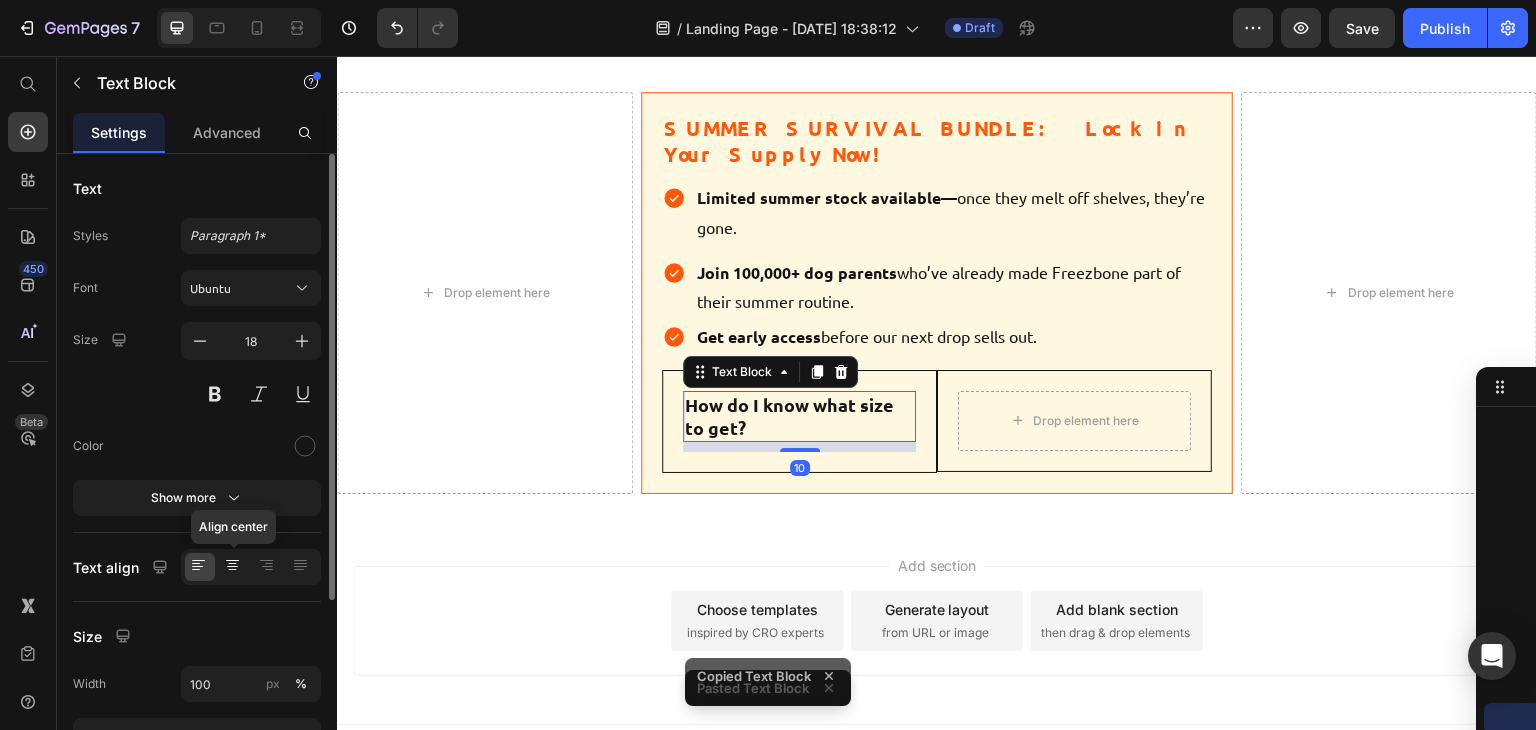 click 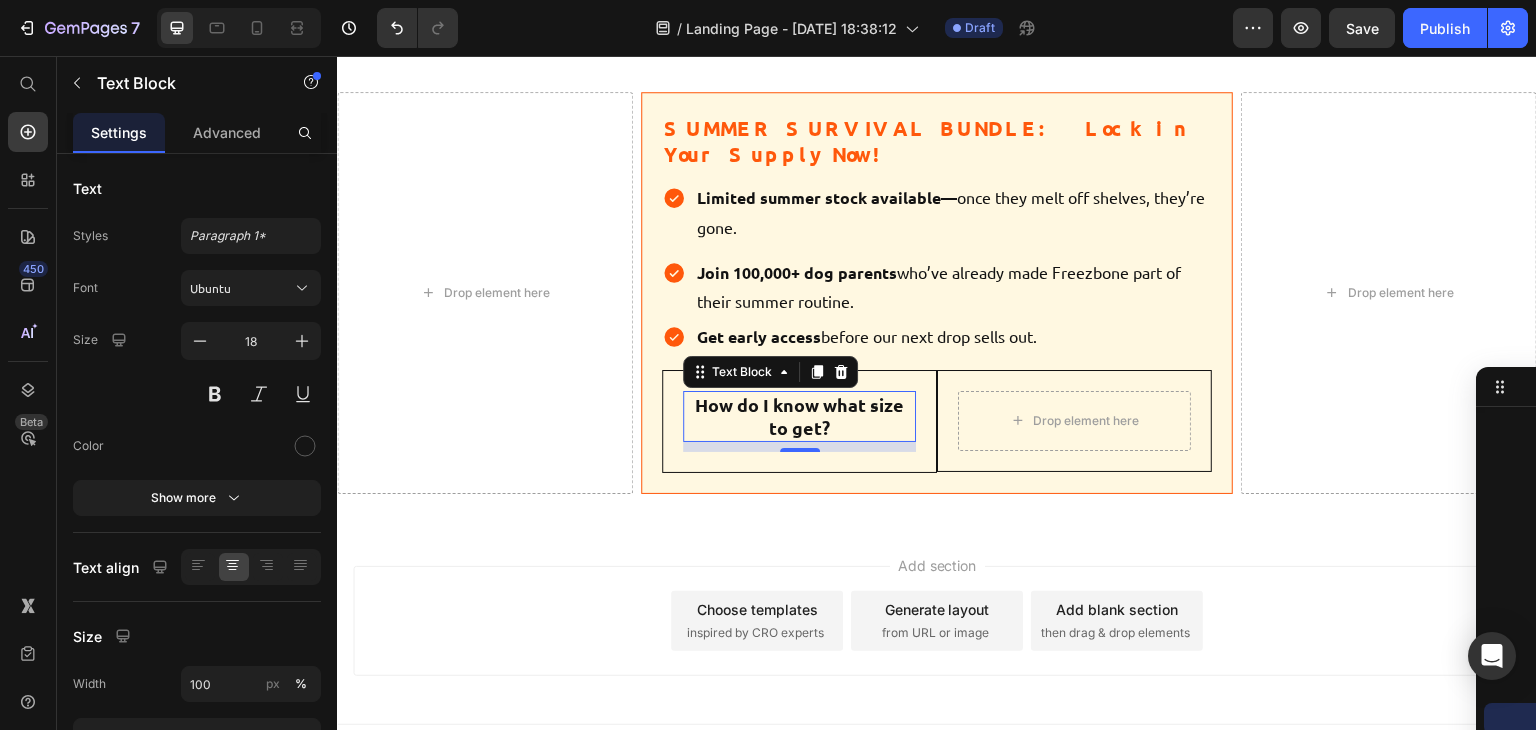 click on "How do I know what size to get?" at bounding box center [799, 416] 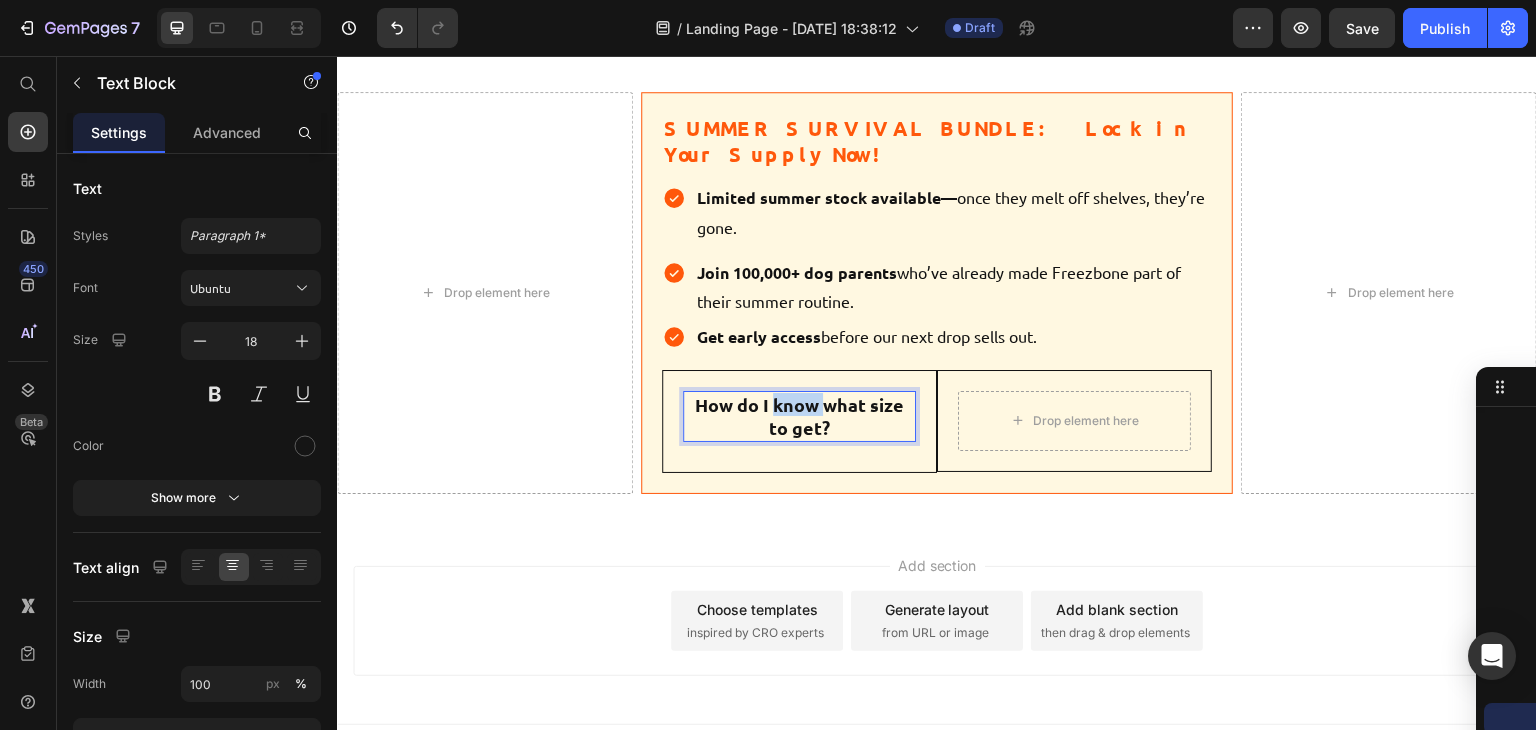 click on "How do I know what size to get?" at bounding box center (799, 416) 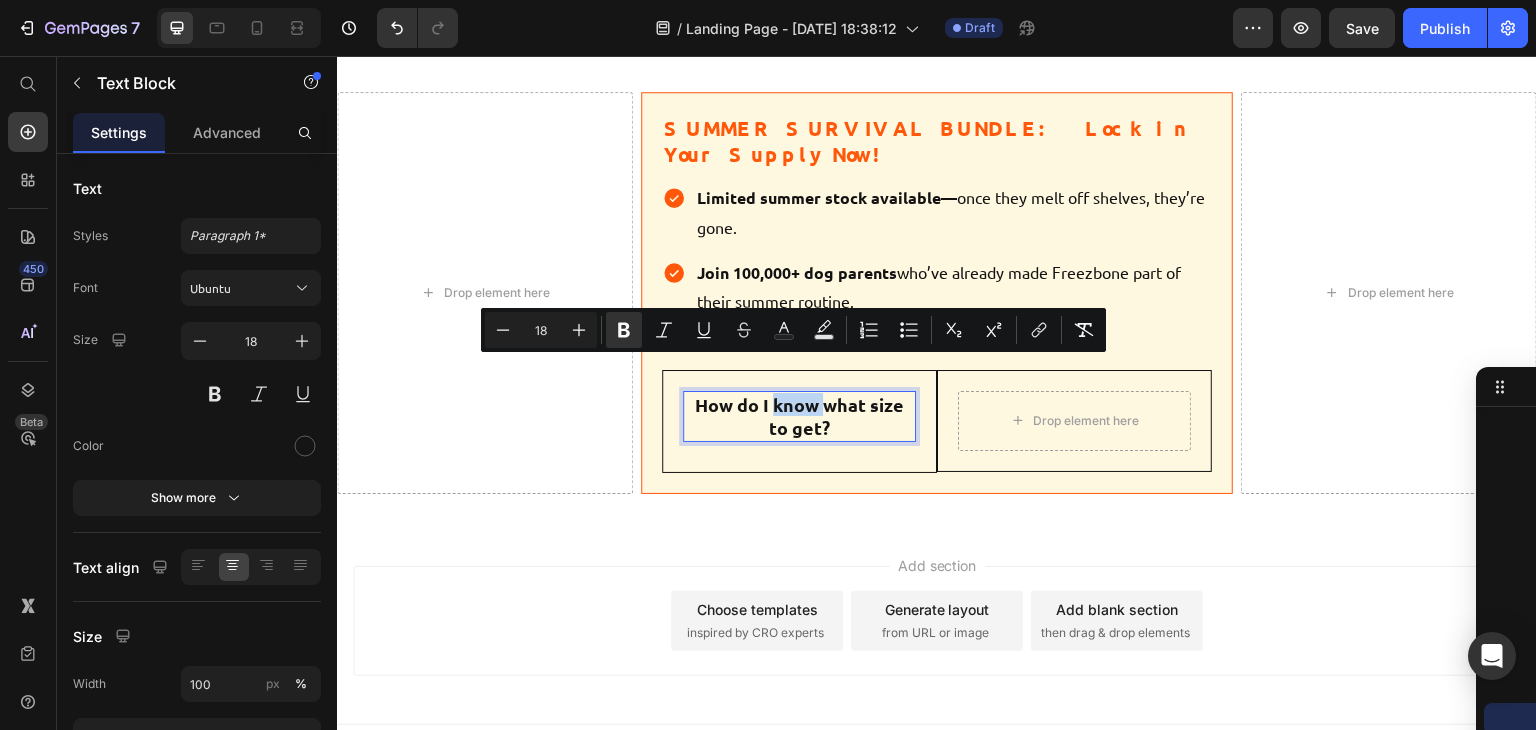 click on "How do I know what size to get?" at bounding box center (799, 416) 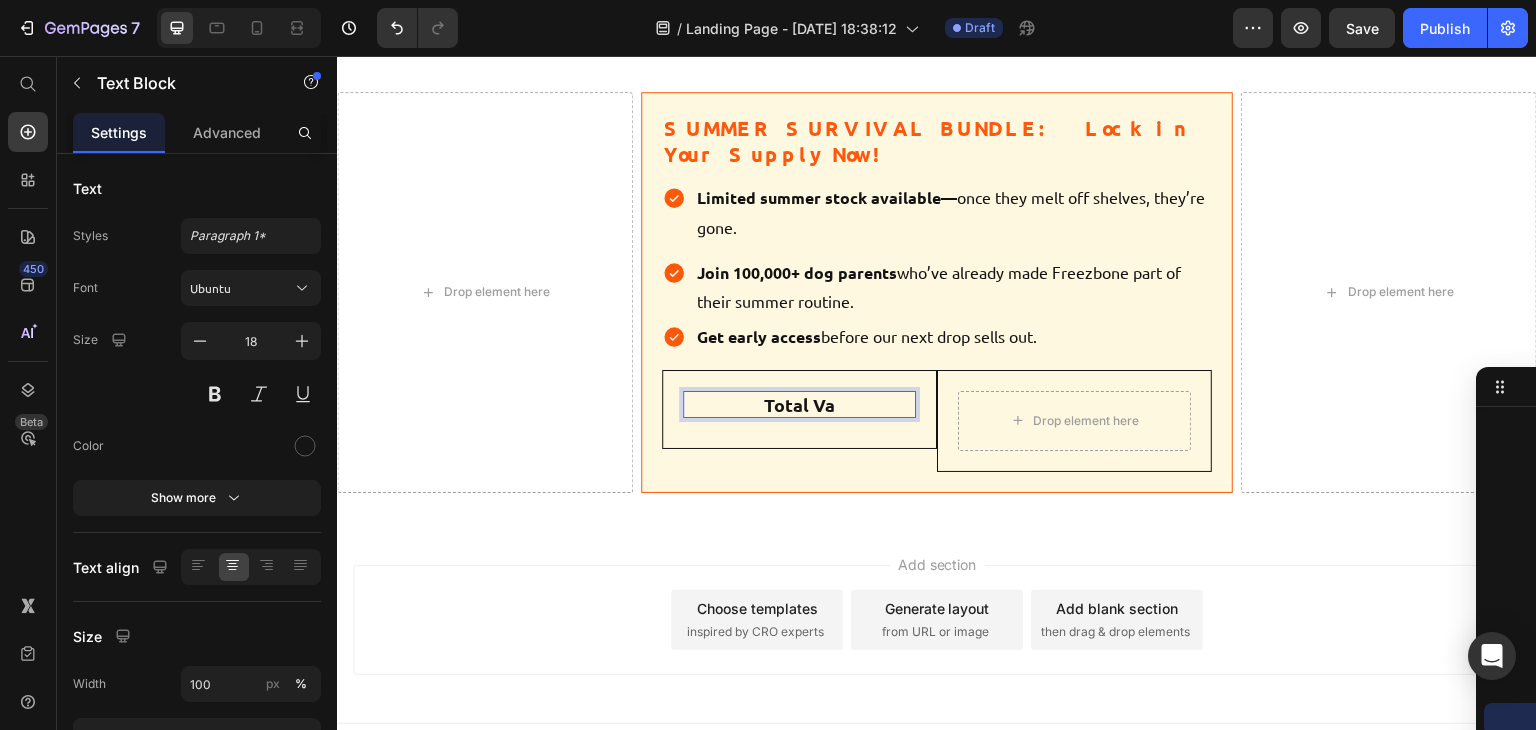 click on "Total Va" at bounding box center (799, 404) 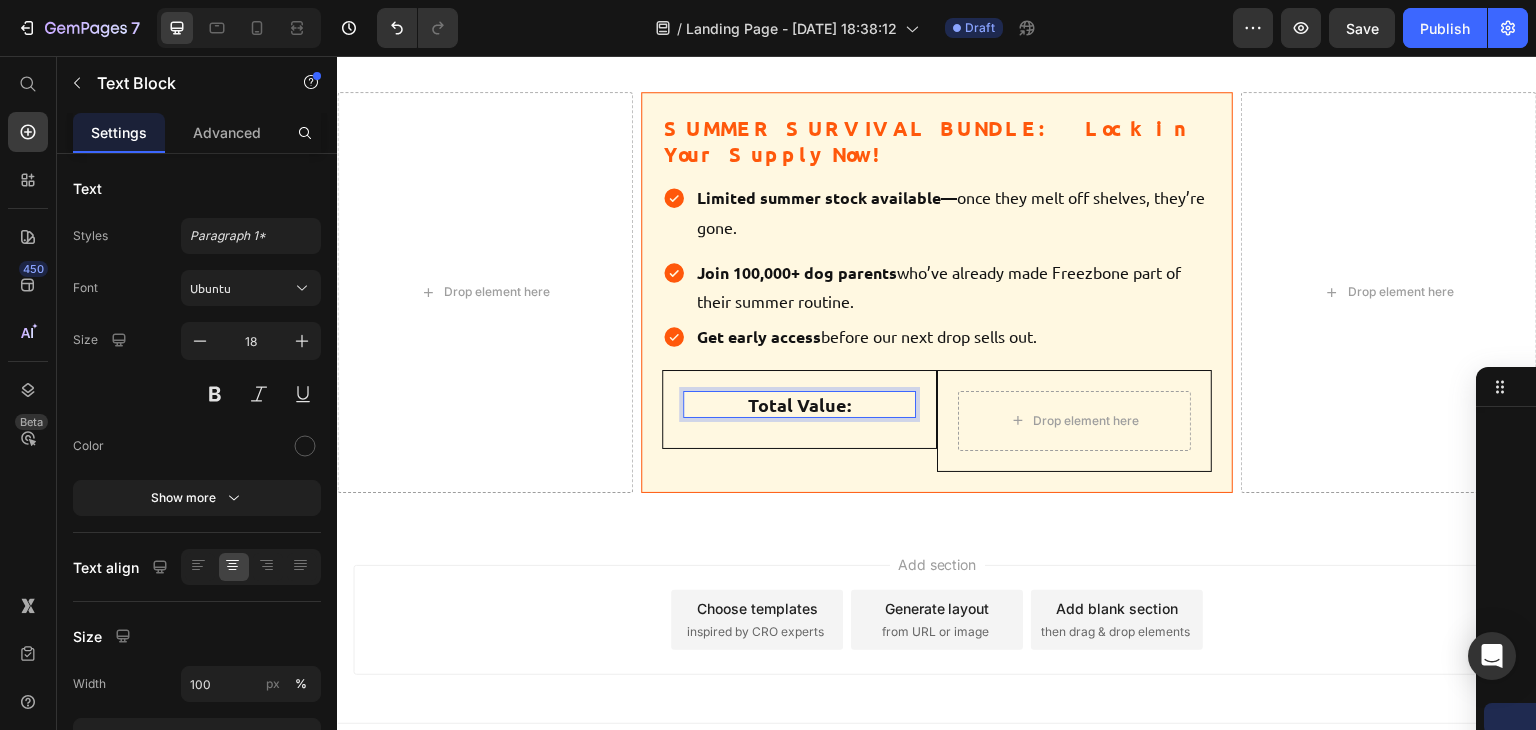 click on "Total Value:" at bounding box center [799, 404] 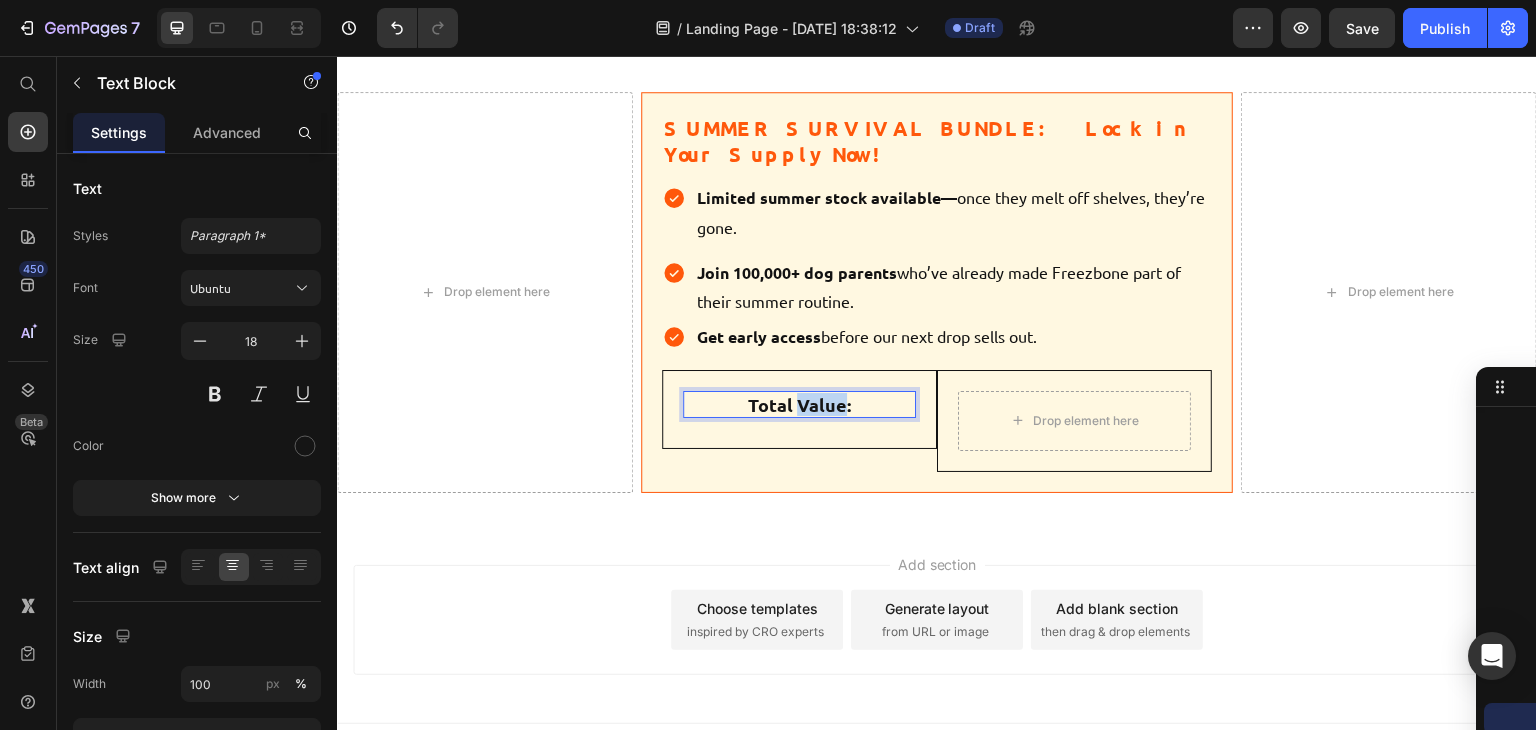 click on "Total Value:" at bounding box center [799, 404] 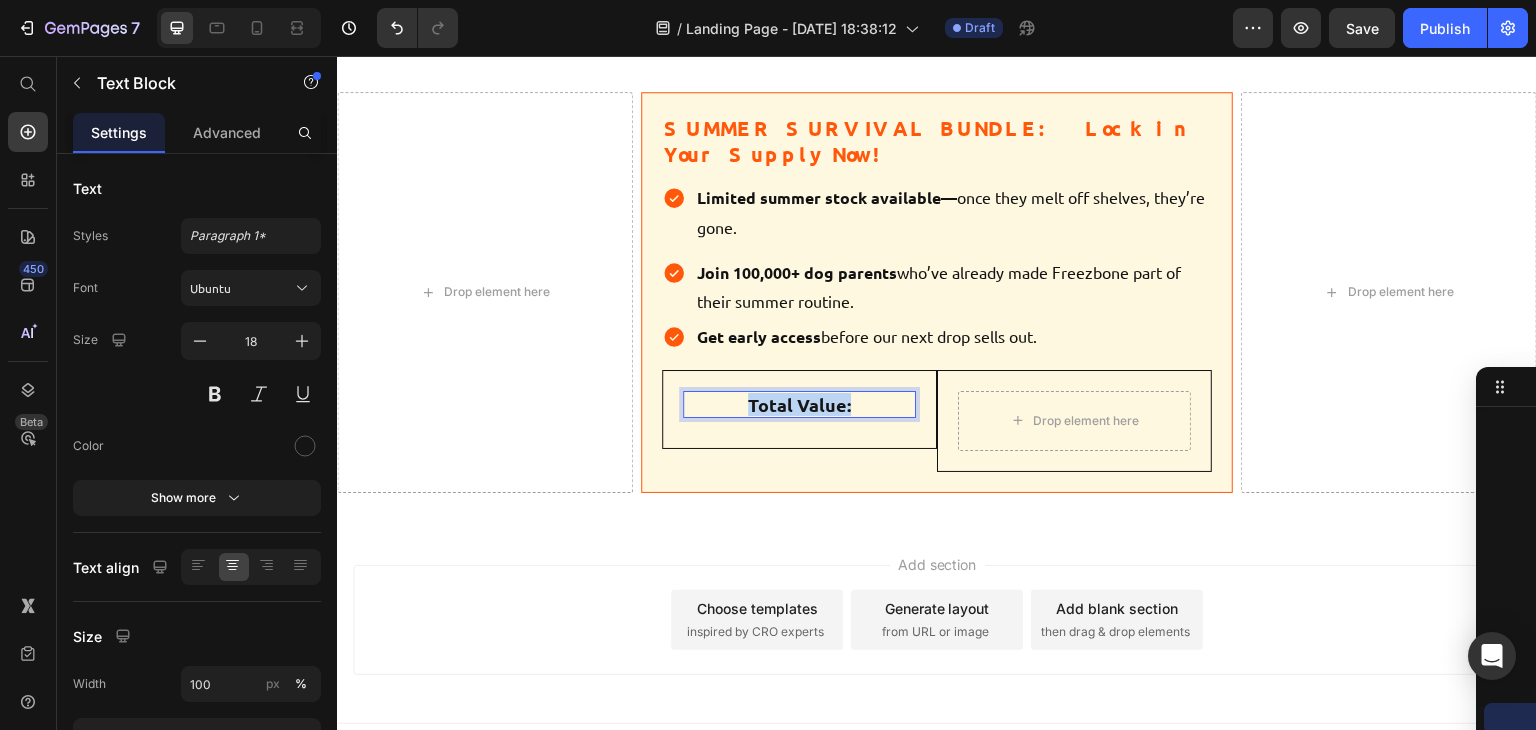 click on "Total Value:" at bounding box center [799, 404] 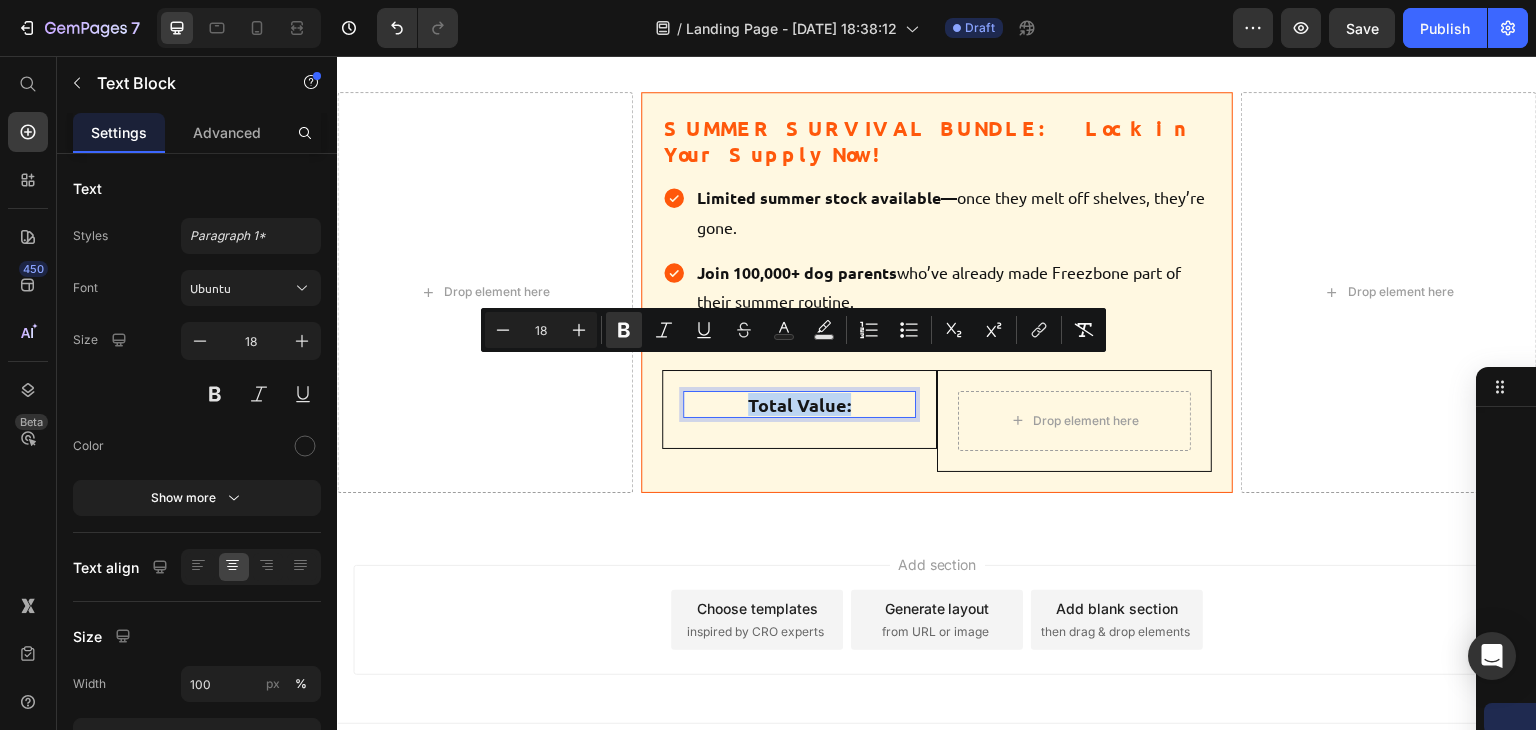 click on "Total Value:" at bounding box center [799, 404] 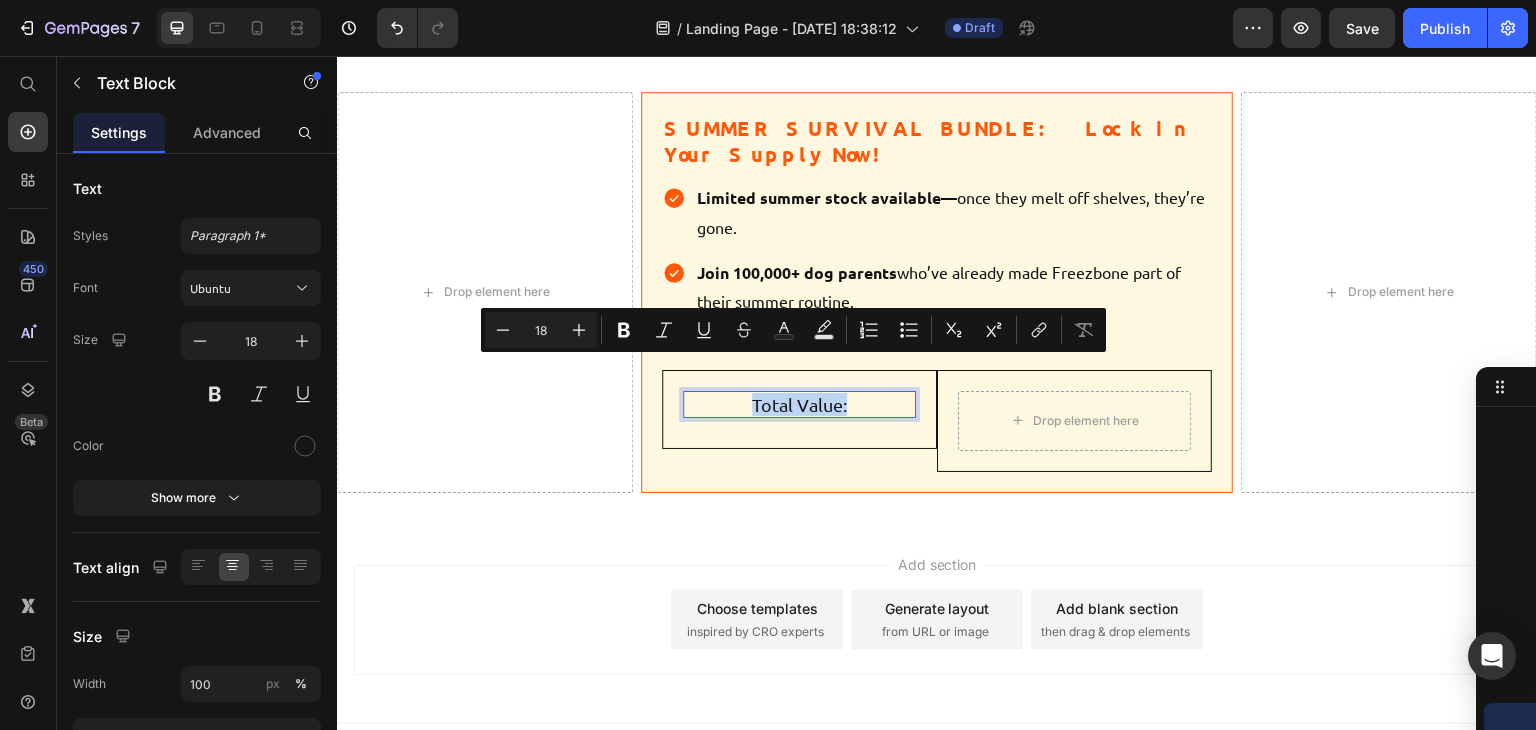 click on "Total Value:" at bounding box center [799, 404] 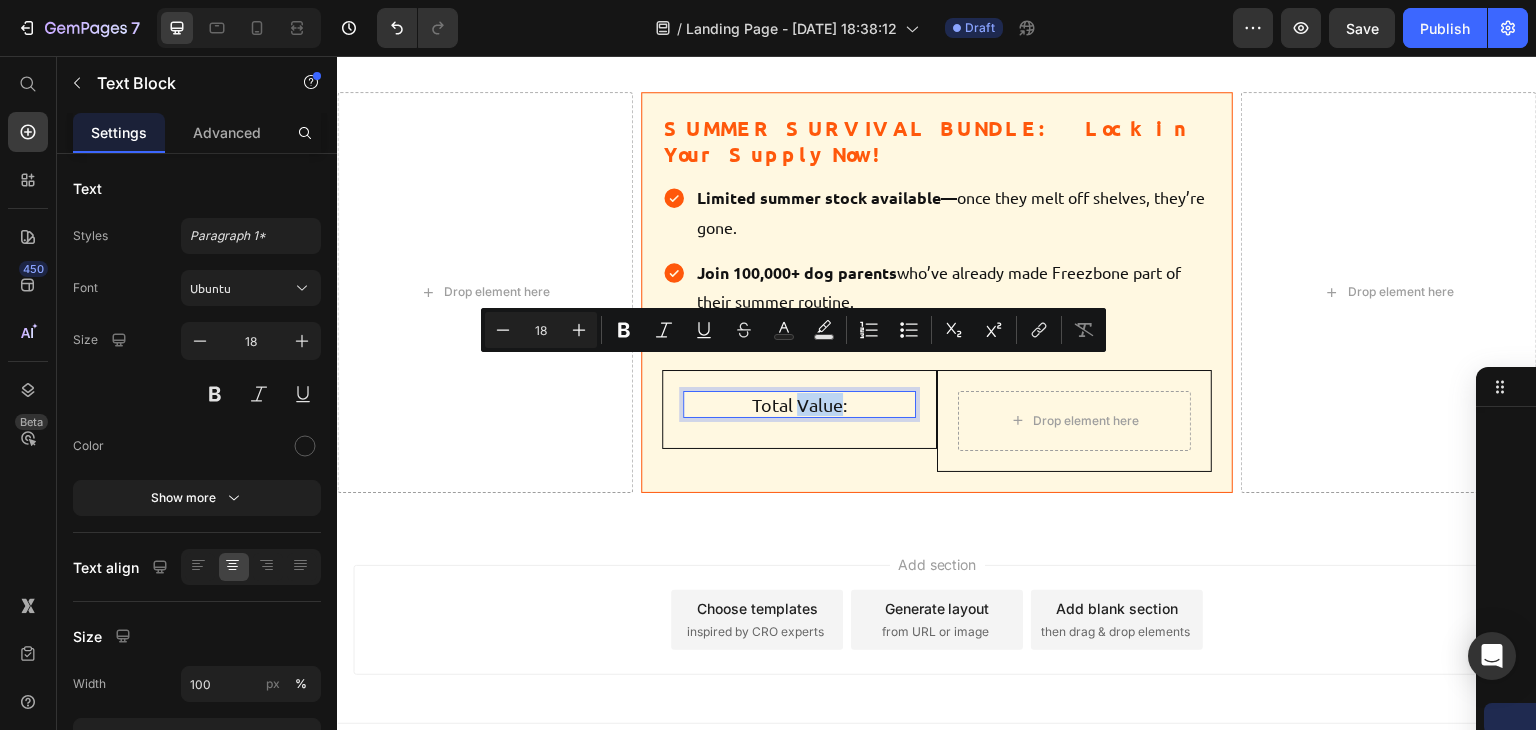 click on "Total Value:" at bounding box center [799, 404] 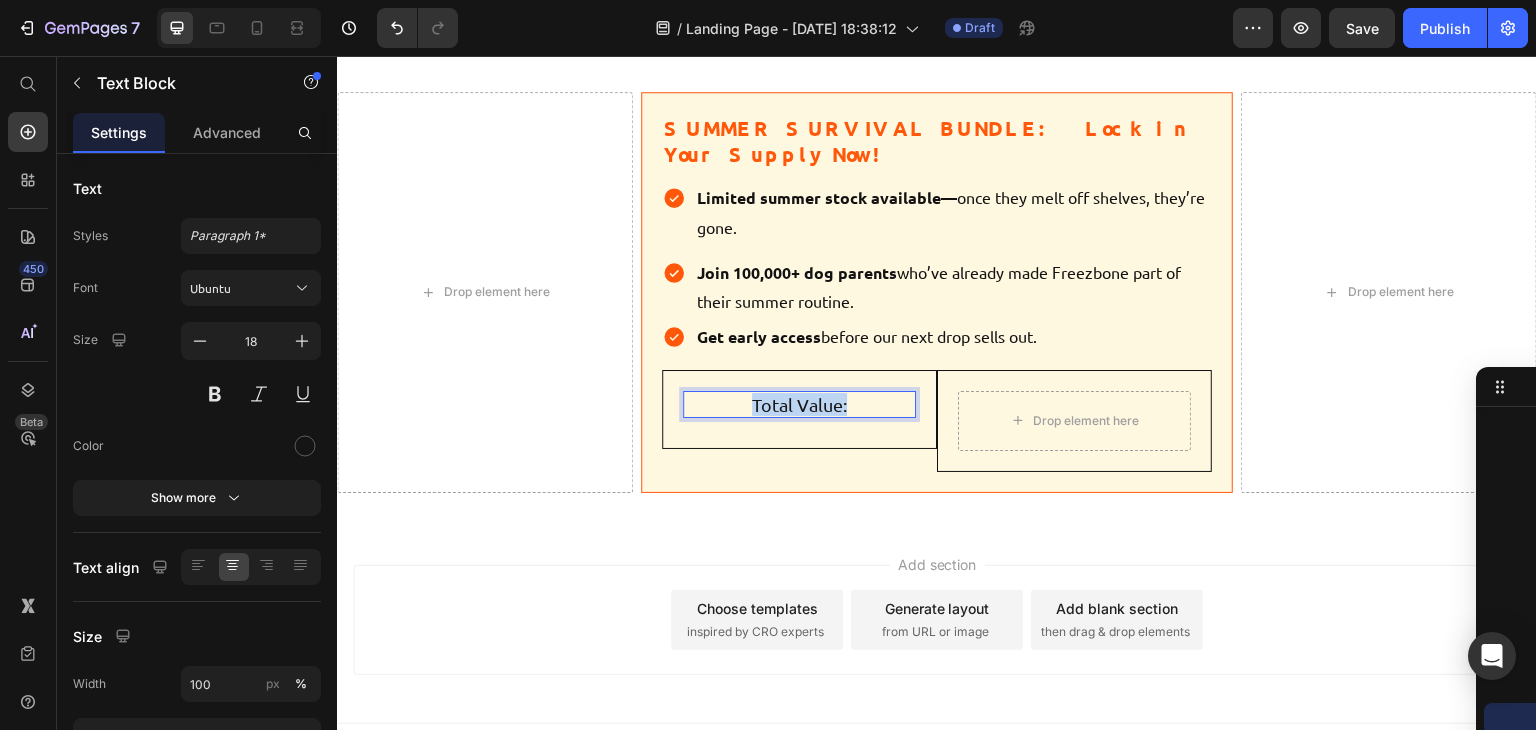 click on "Total Value:" at bounding box center (799, 404) 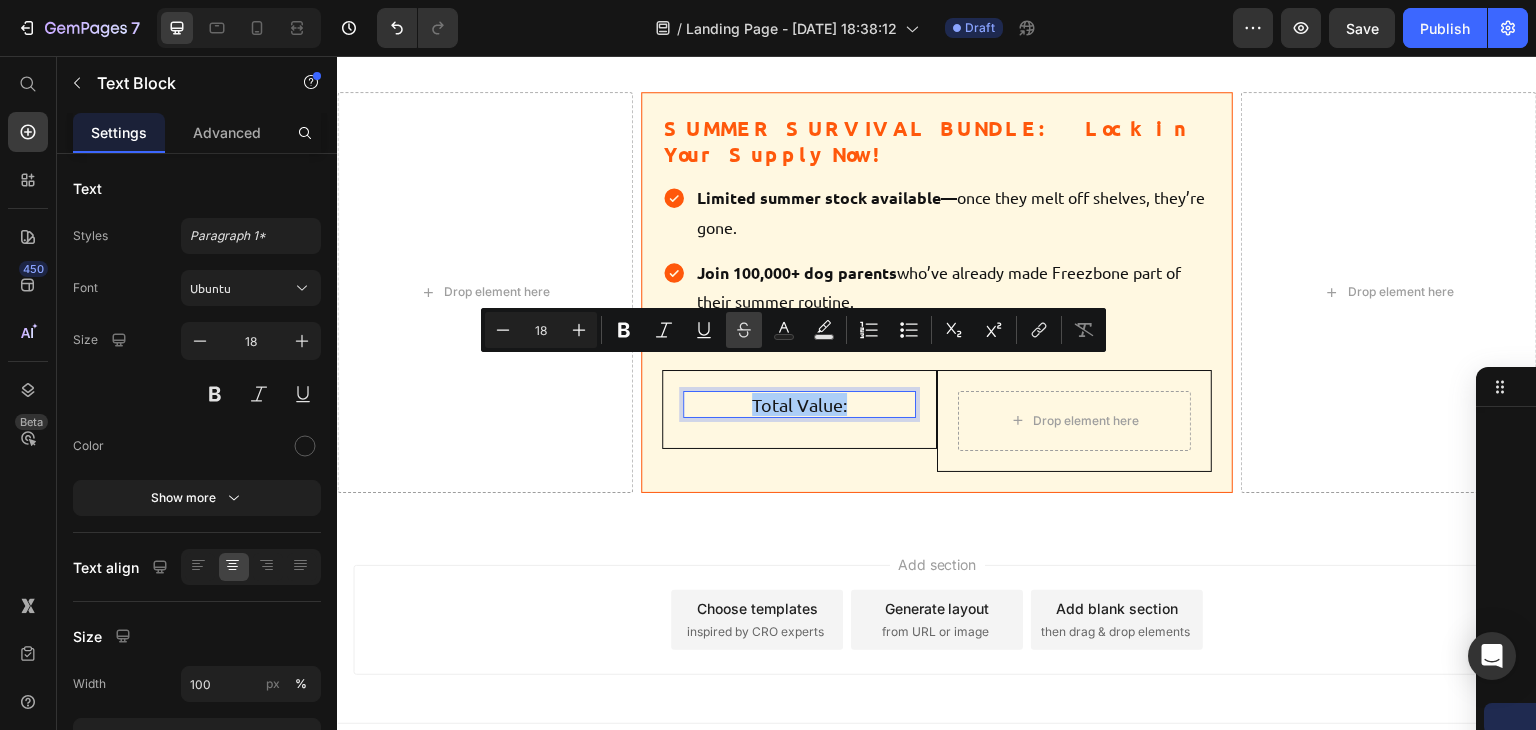 click 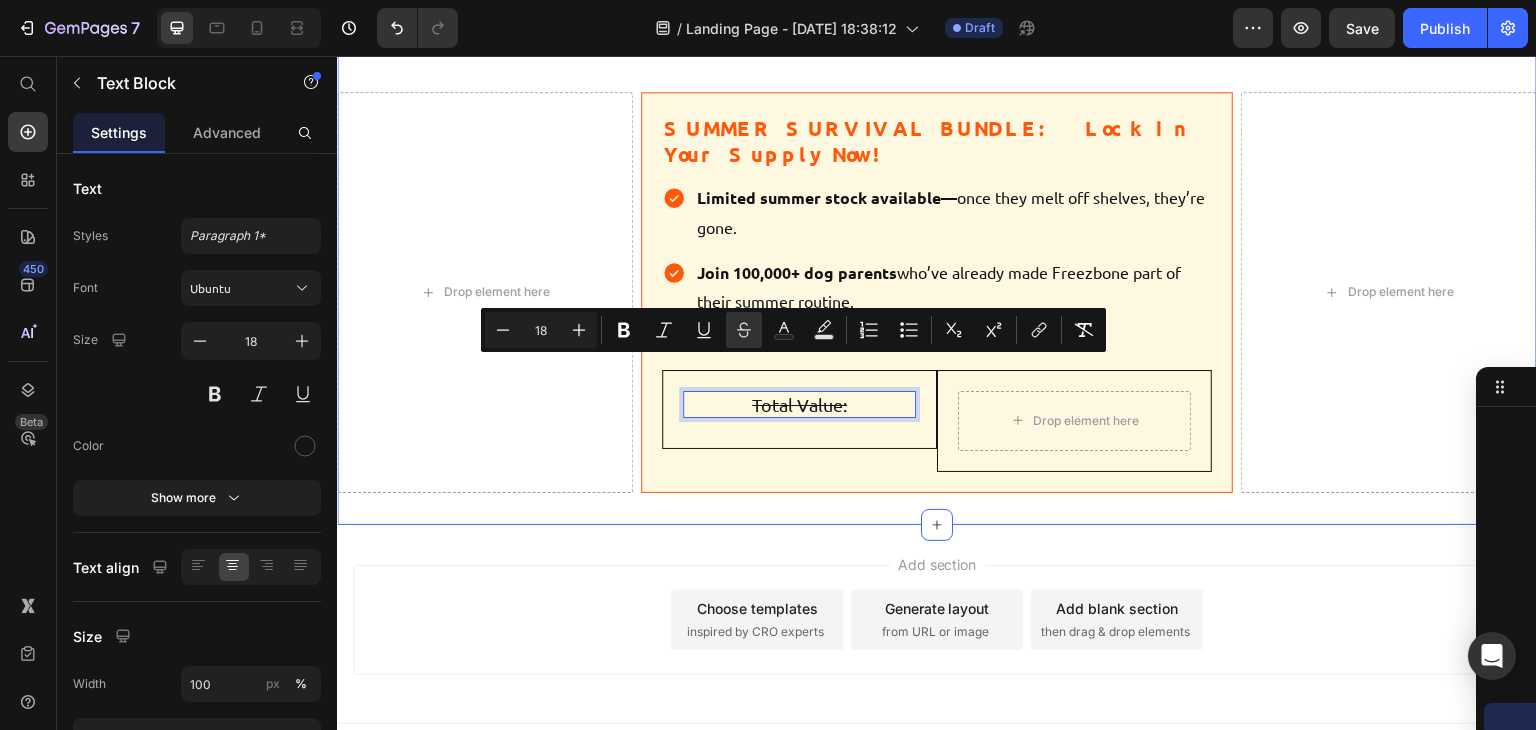 click on "Answers to Your Burning Questions Heading How is this different from just giving my dog ice cubes? Text Block Ice cubes are gone in seconds and can be choking hazards. Freezbone lasts 30-60 minutes, provides mental stimulation through licking, and lets you add nutritious (hydrating) ingredients. It’s the difference between a snack and a full enrichment experience. Text Block Row My dog destroys EVERYTHING—will this actually survive?   Text Block Freezbone is made from natural rubber that’s tougher than Kongs. But here’s the secret: with frozen treats, dogs instinctively lick rather than chew. The cold temperature protects the toy. We’ve had customers with notorious destroyers using the same Freezbone for years. Text Block Row What can I actually put in it? Text Block Text Block Row Will it really help with summer anxiety? Text Block Text Block Row How do I know what size to get?  Text Block Text Block Row Row
Row
Drop element here Heading   10" at bounding box center (937, -147) 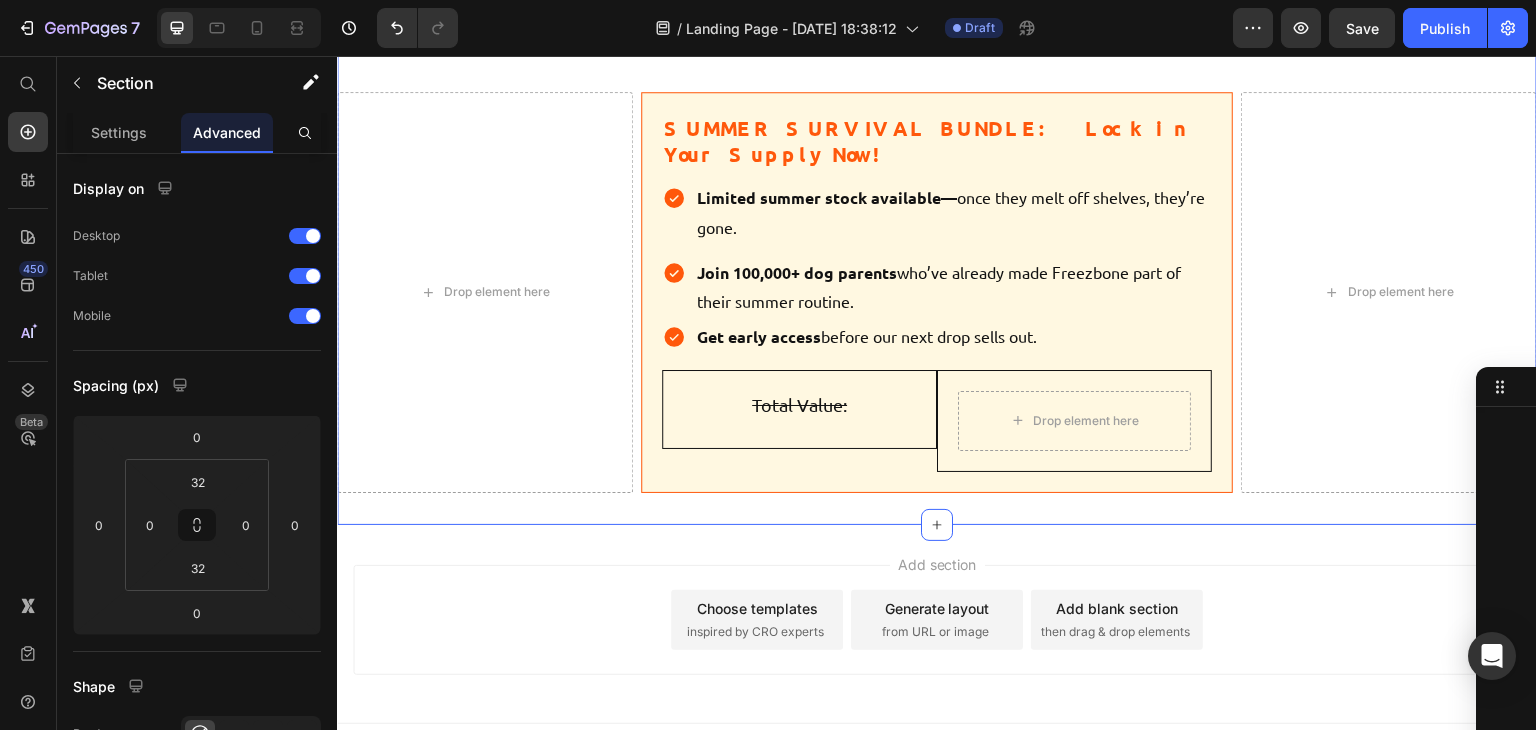 scroll, scrollTop: 6, scrollLeft: 0, axis: vertical 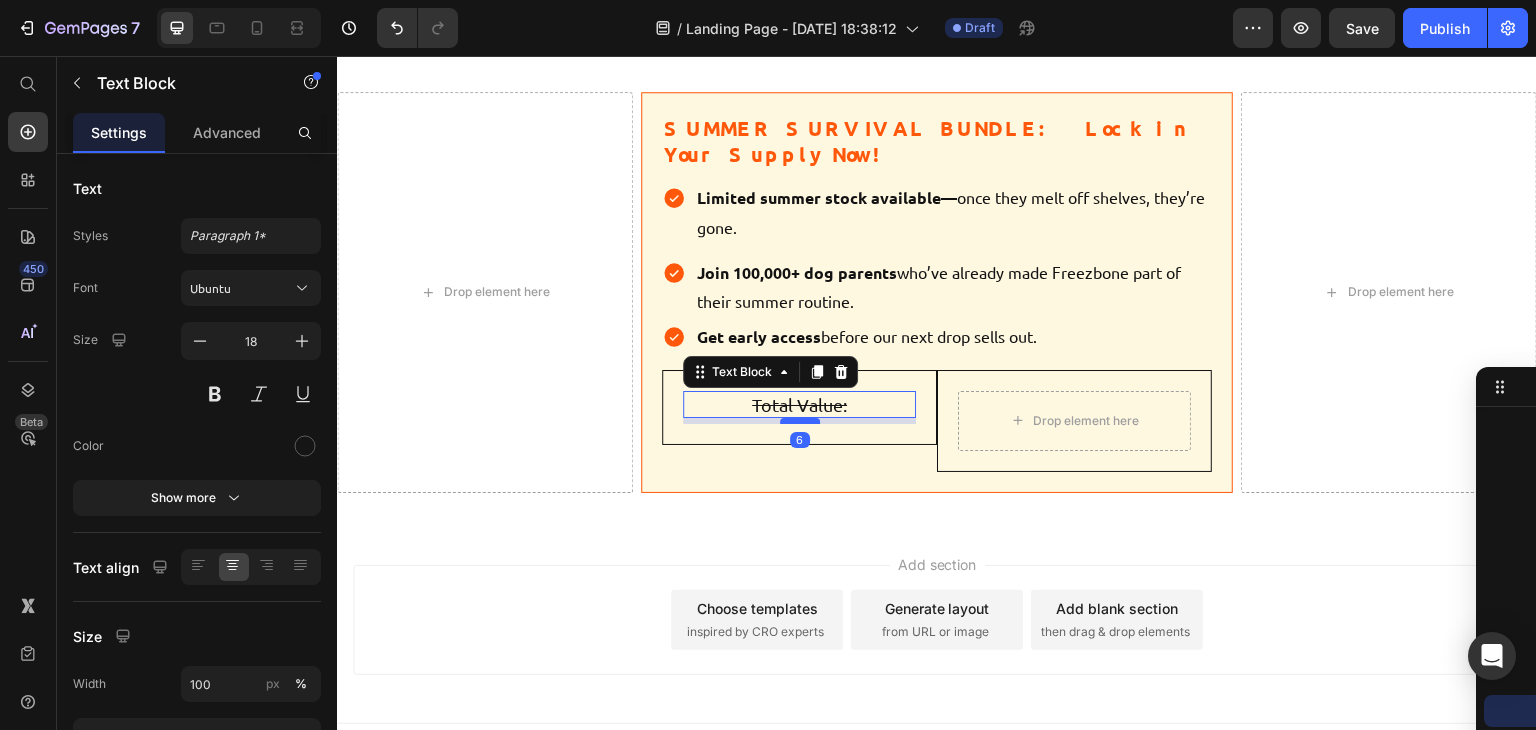 click at bounding box center [800, 421] 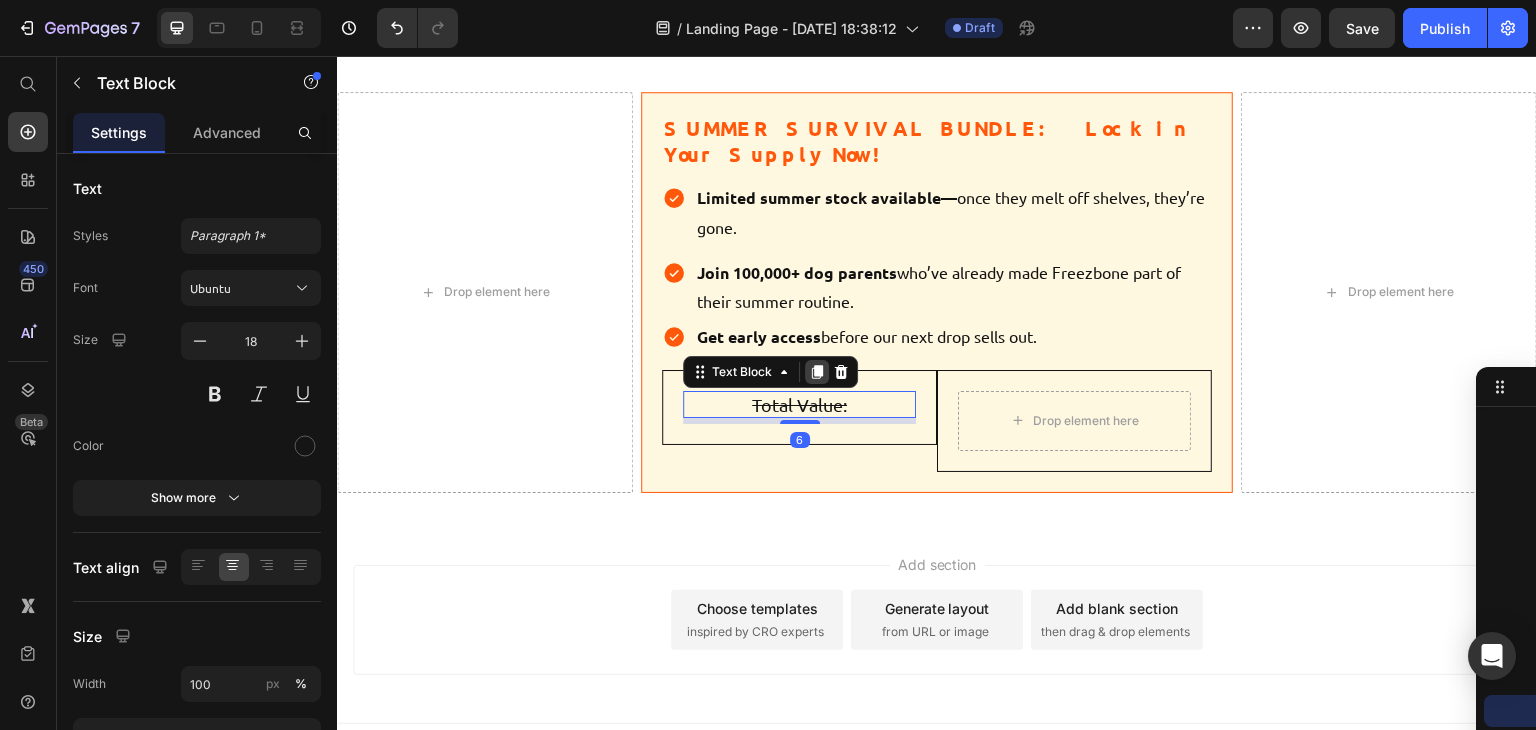 click 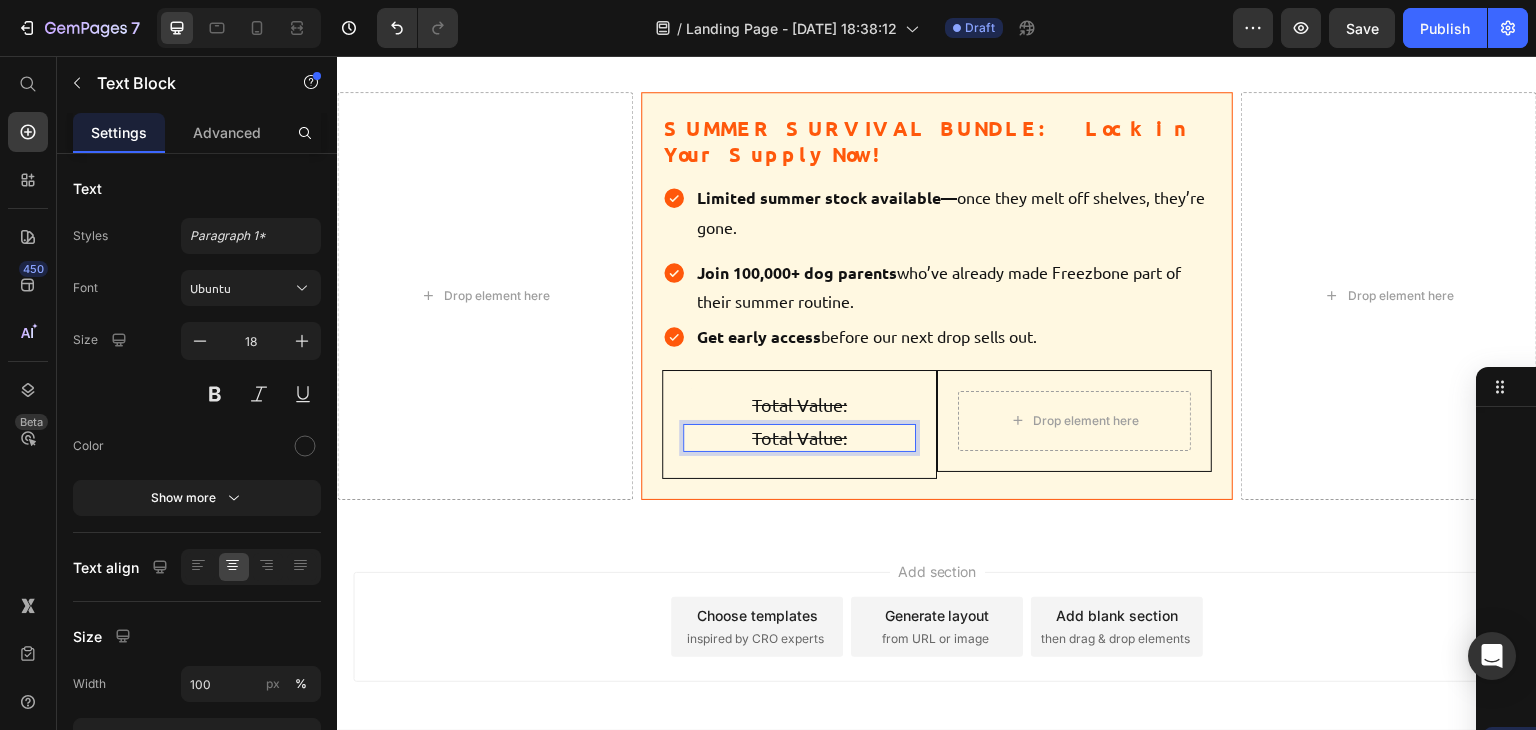 click on "Total Value:" at bounding box center [799, 437] 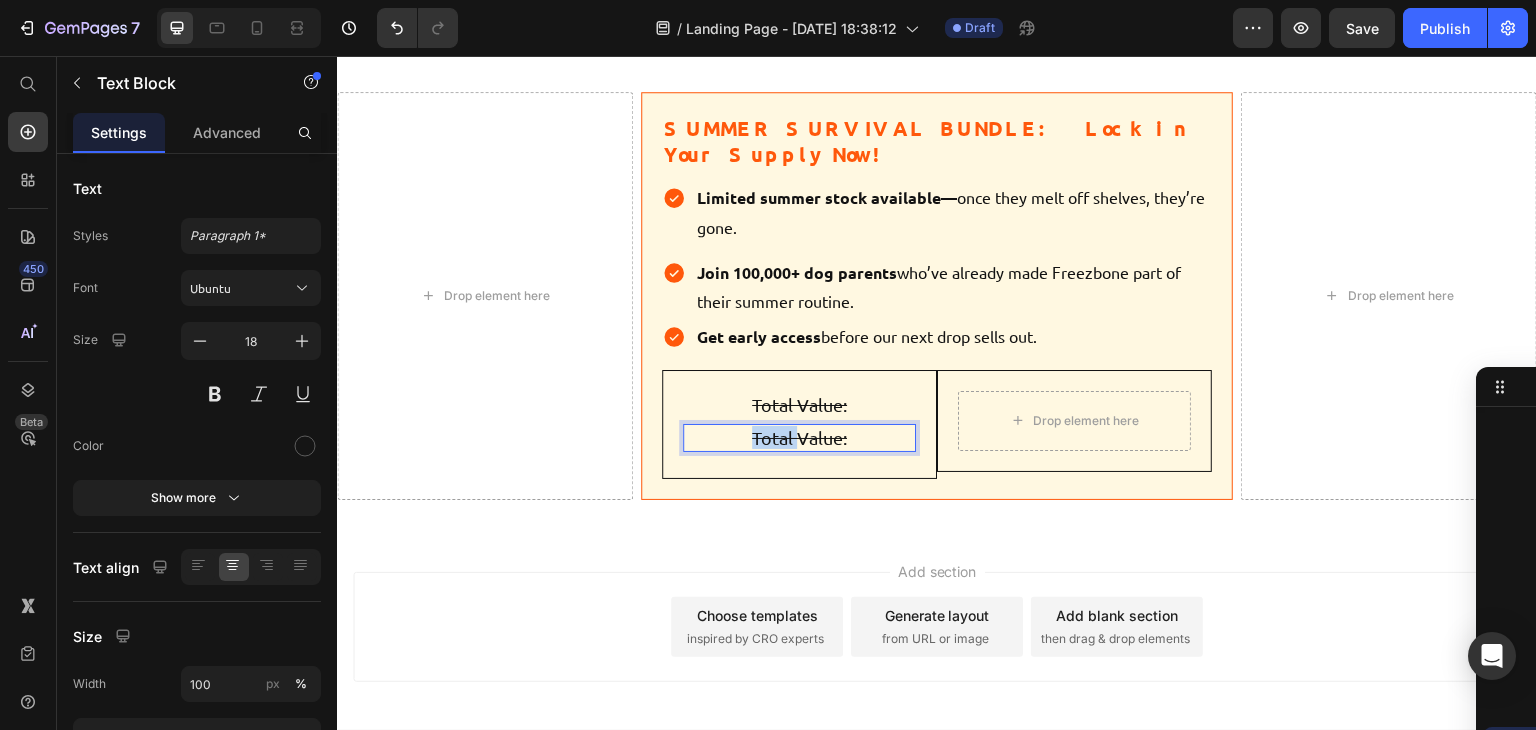 click on "Total Value:" at bounding box center [799, 437] 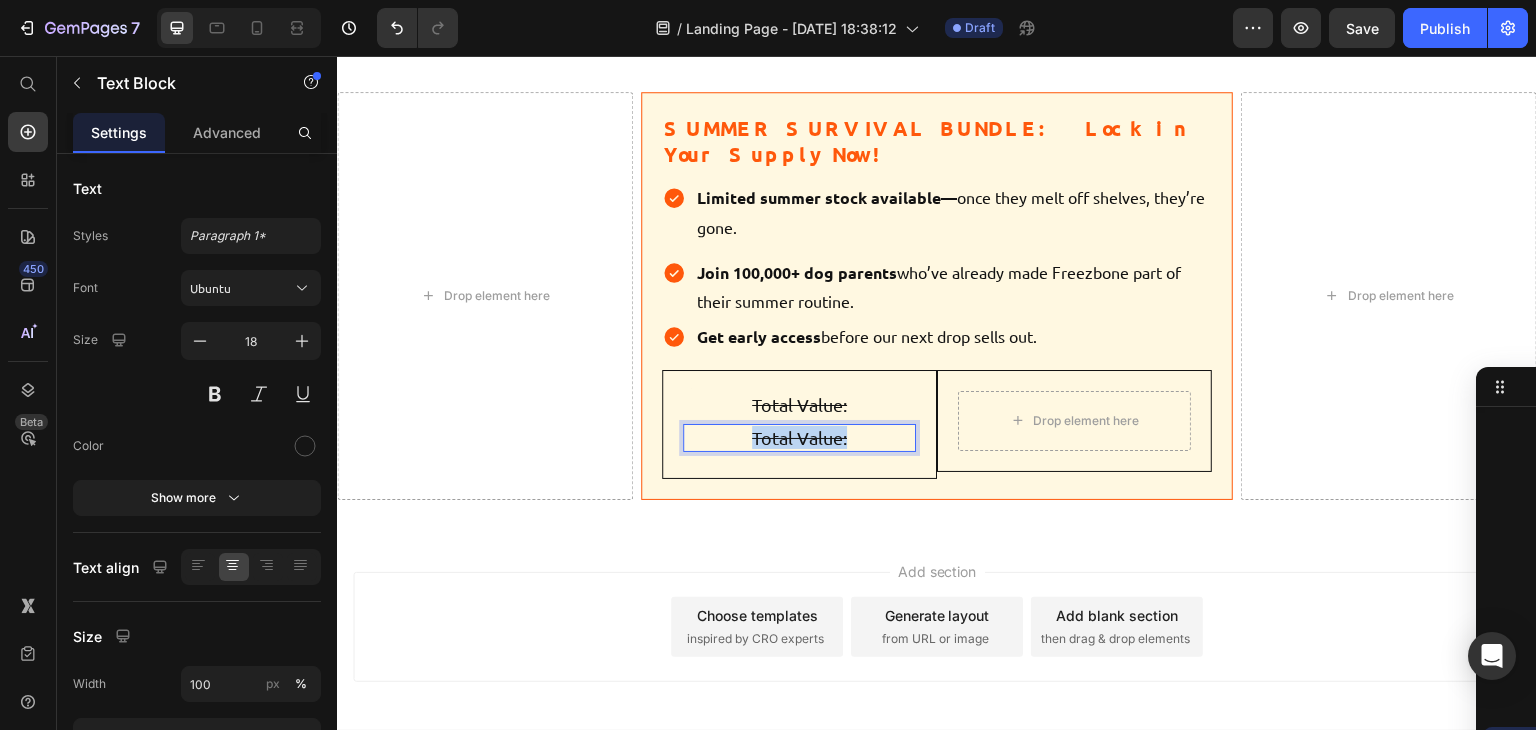 click on "Total Value:" at bounding box center [799, 437] 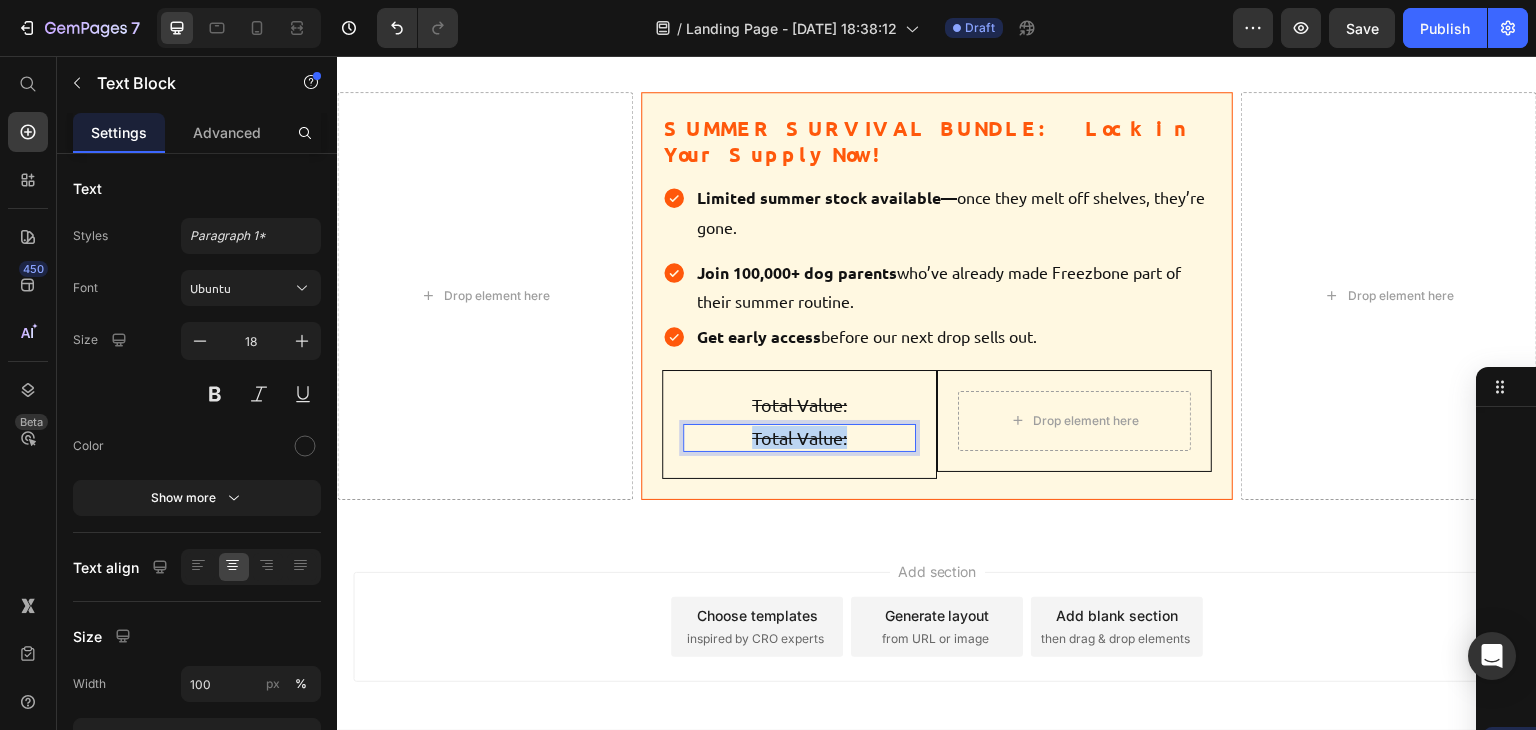 click on "Total Value:" at bounding box center (799, 437) 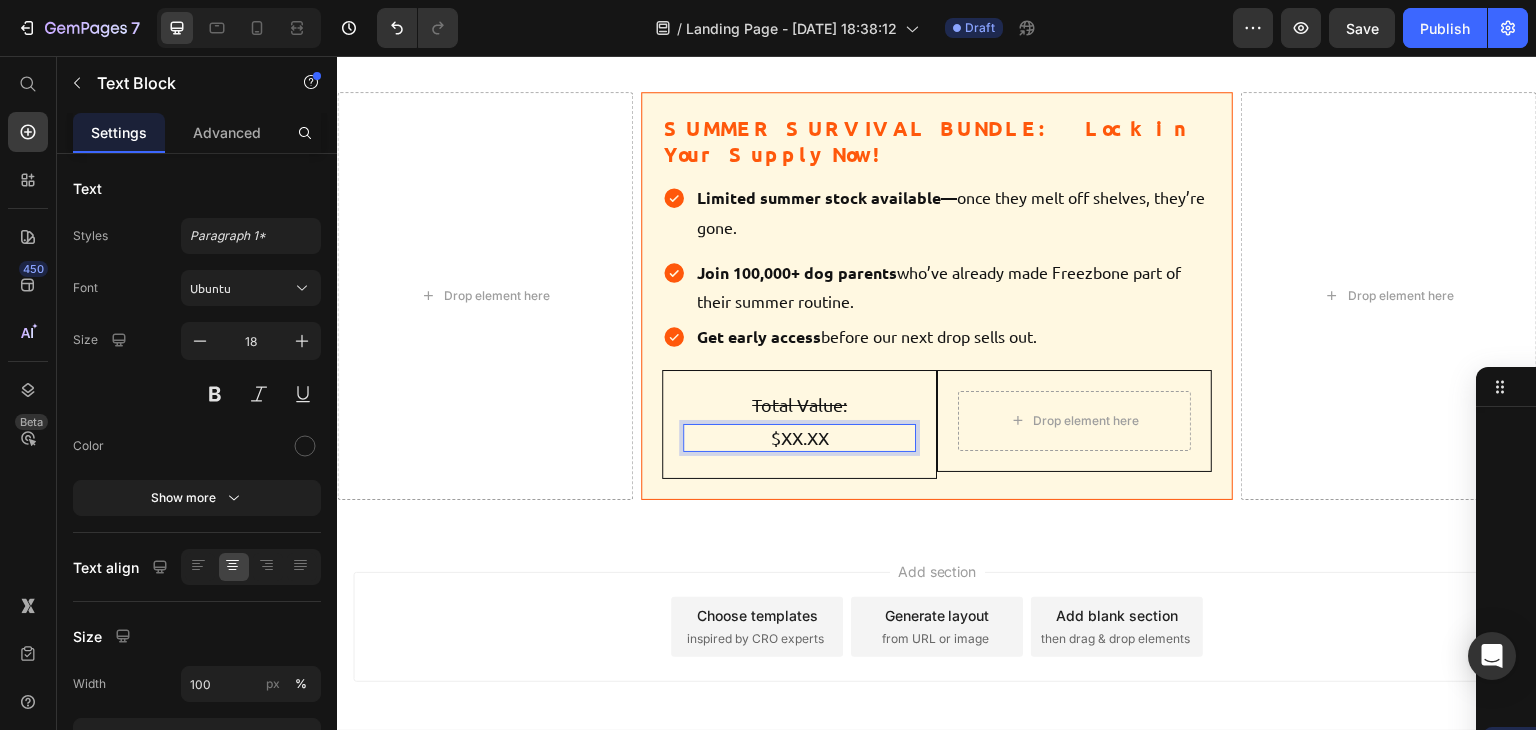 click on "$XX.XX" at bounding box center [799, 437] 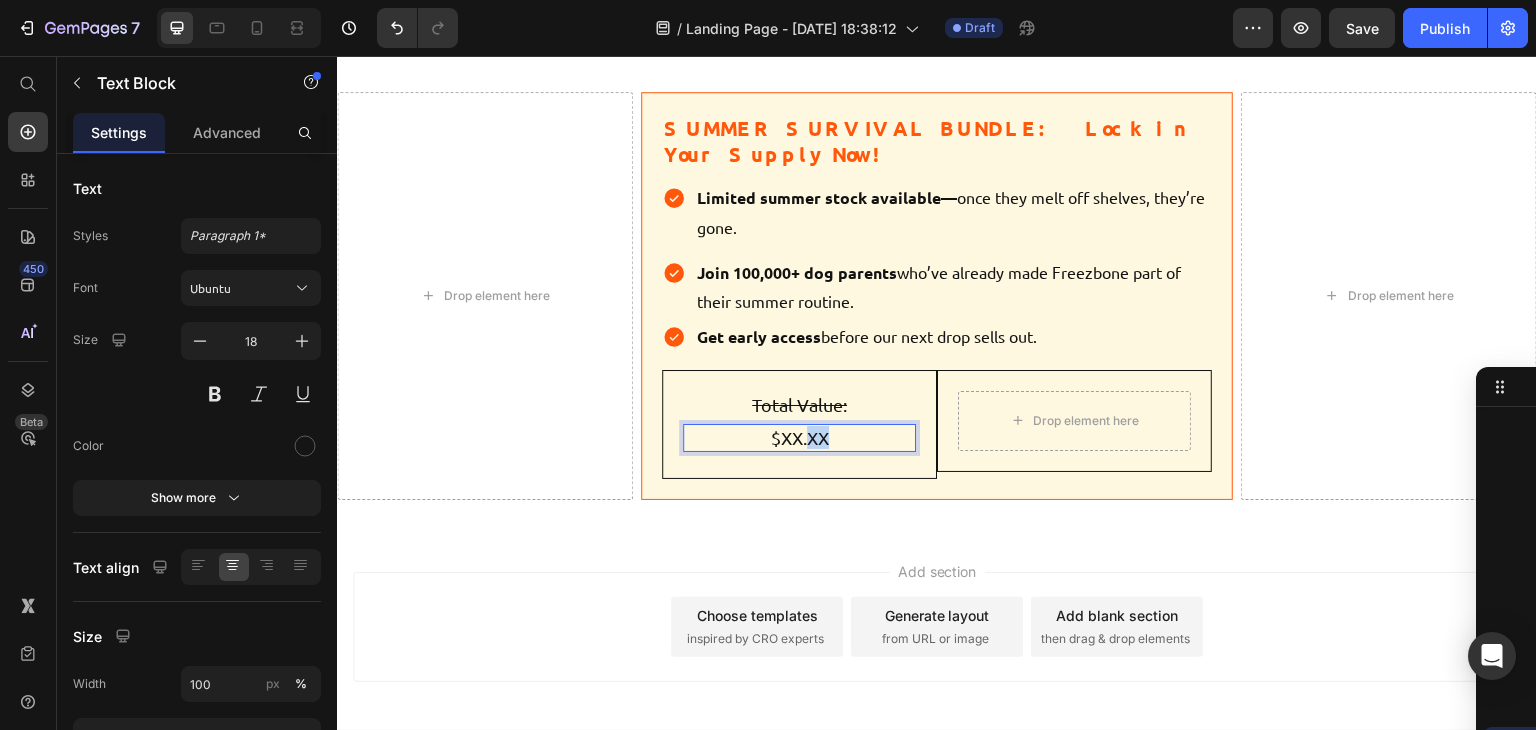 click on "$XX.XX" at bounding box center (799, 437) 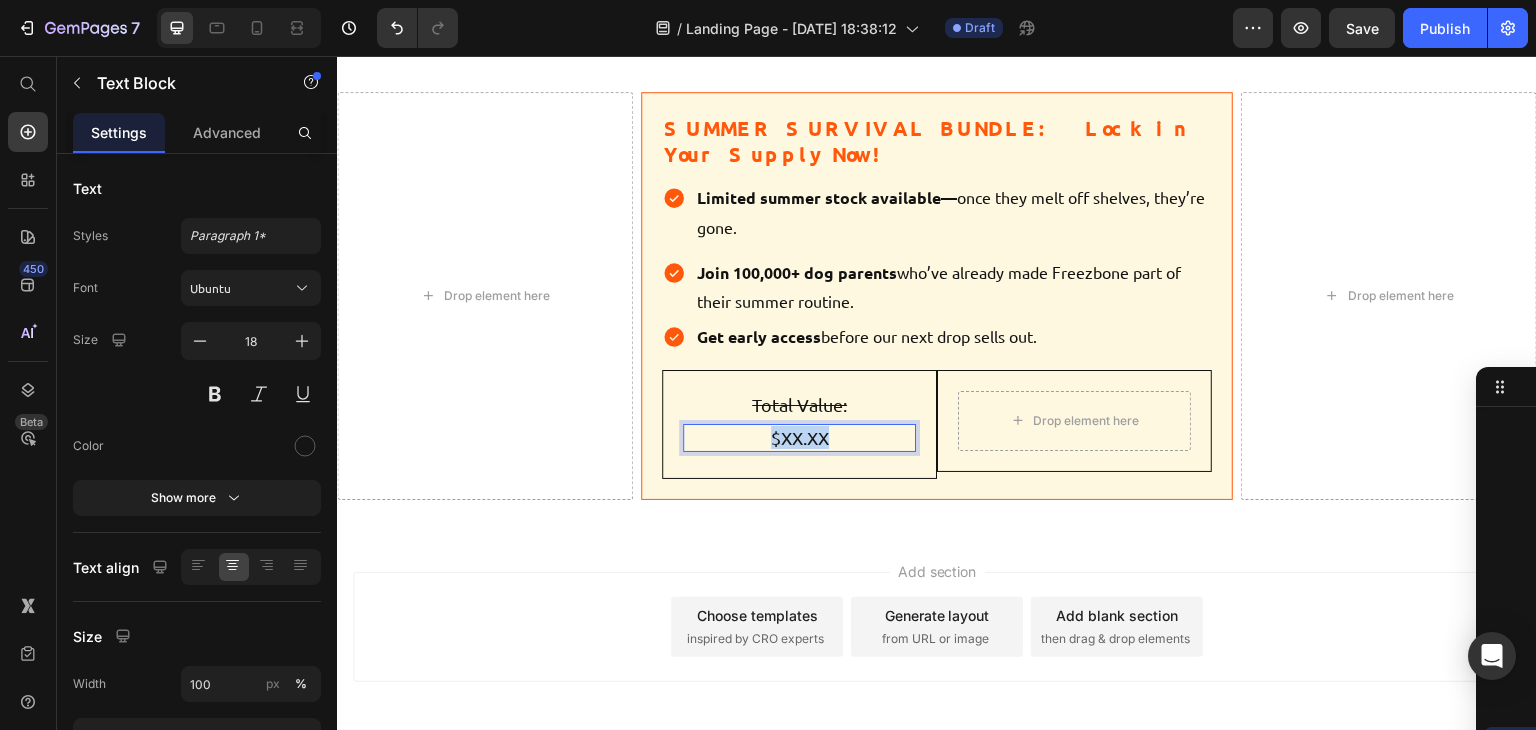 click on "$XX.XX" at bounding box center (799, 437) 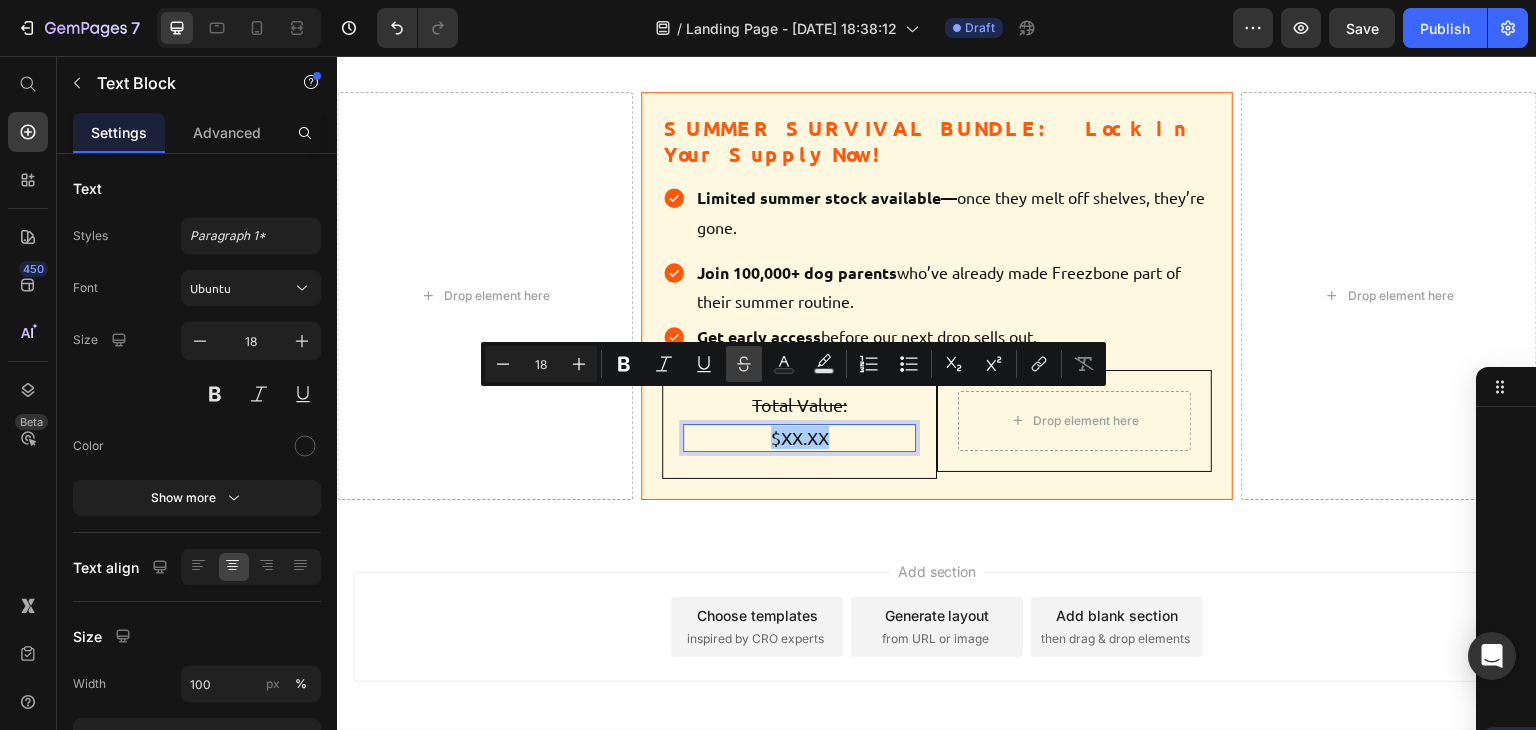 click 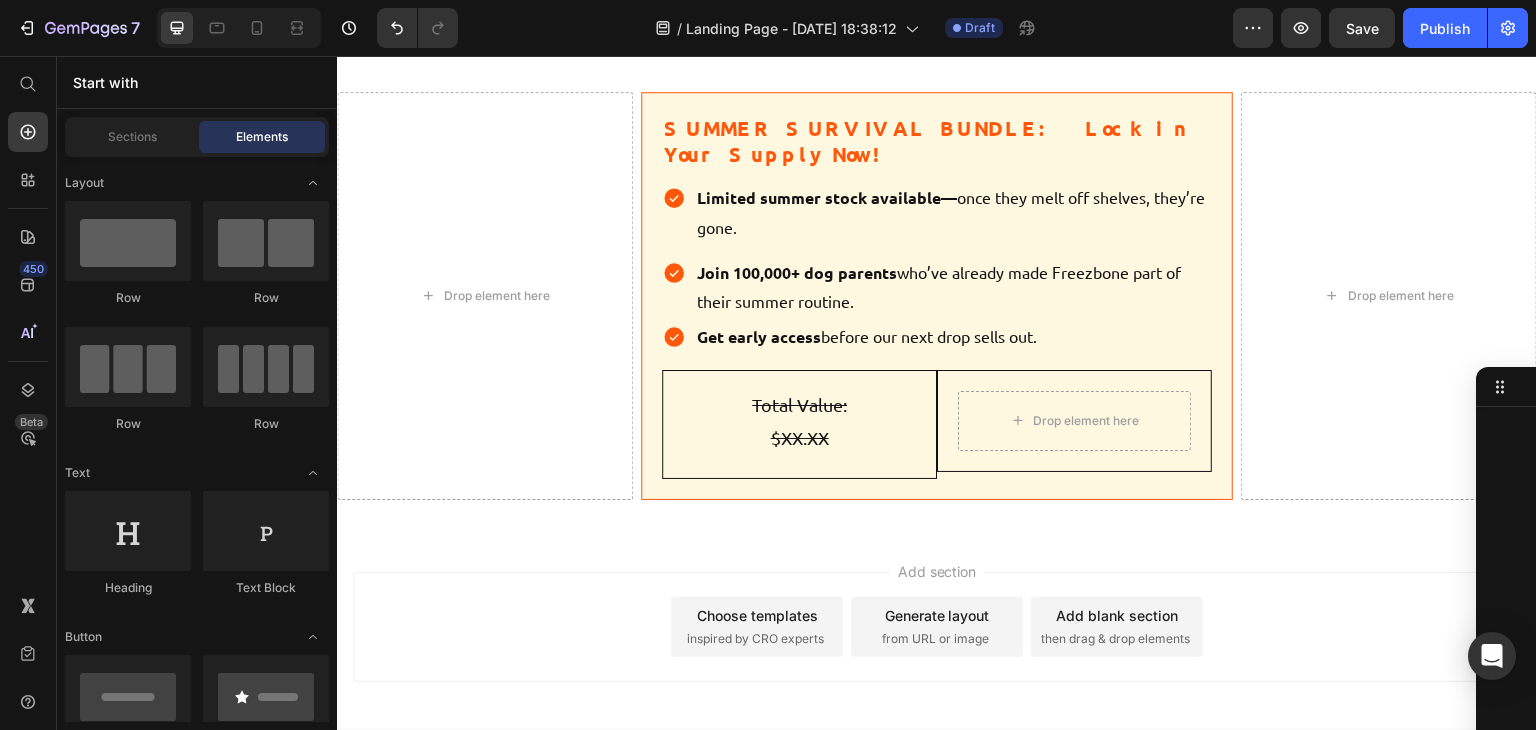 click on "Add section Choose templates inspired by CRO experts Generate layout from URL or image Add blank section then drag & drop elements" at bounding box center (937, 631) 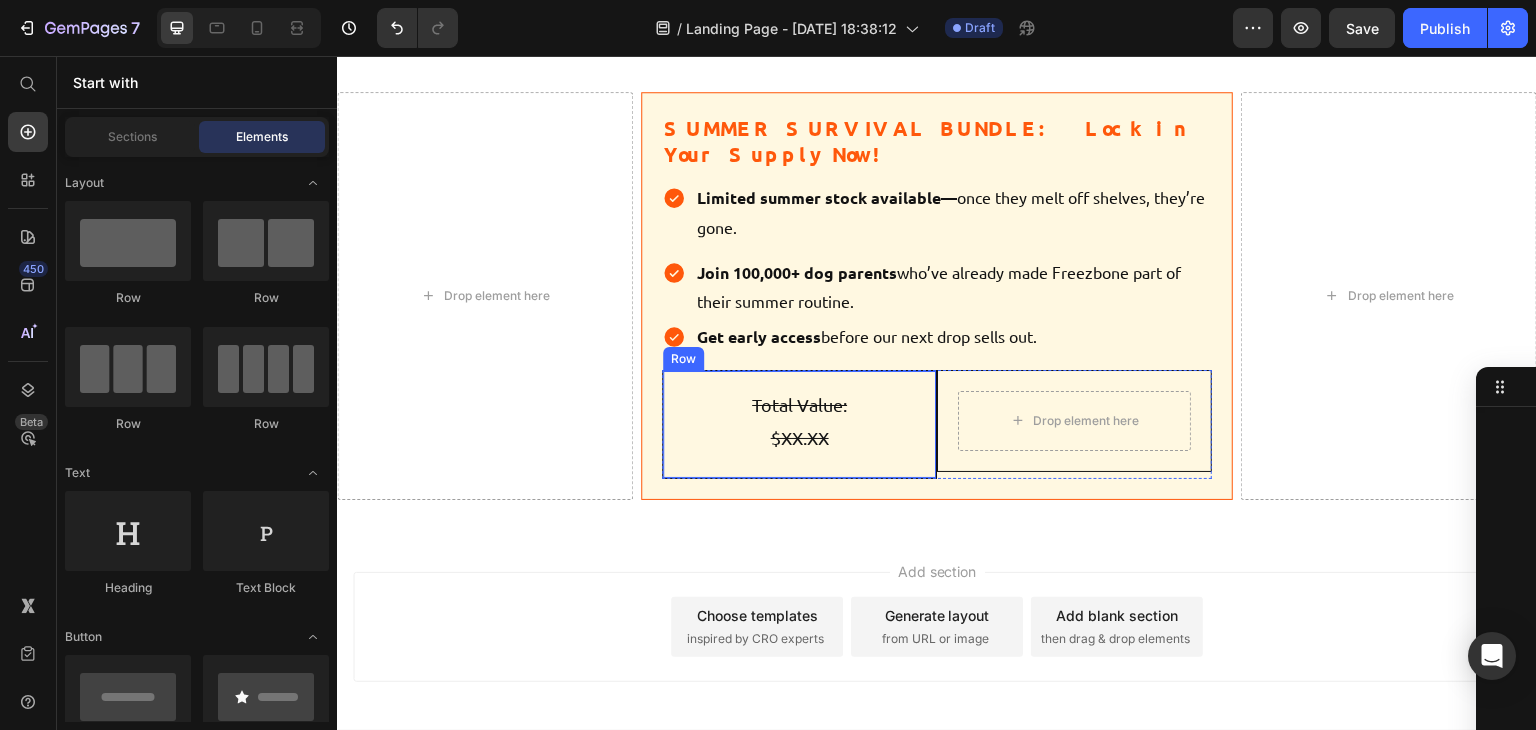 click on "Total Value: Text Block $XX.XX Text Block" at bounding box center (799, 424) 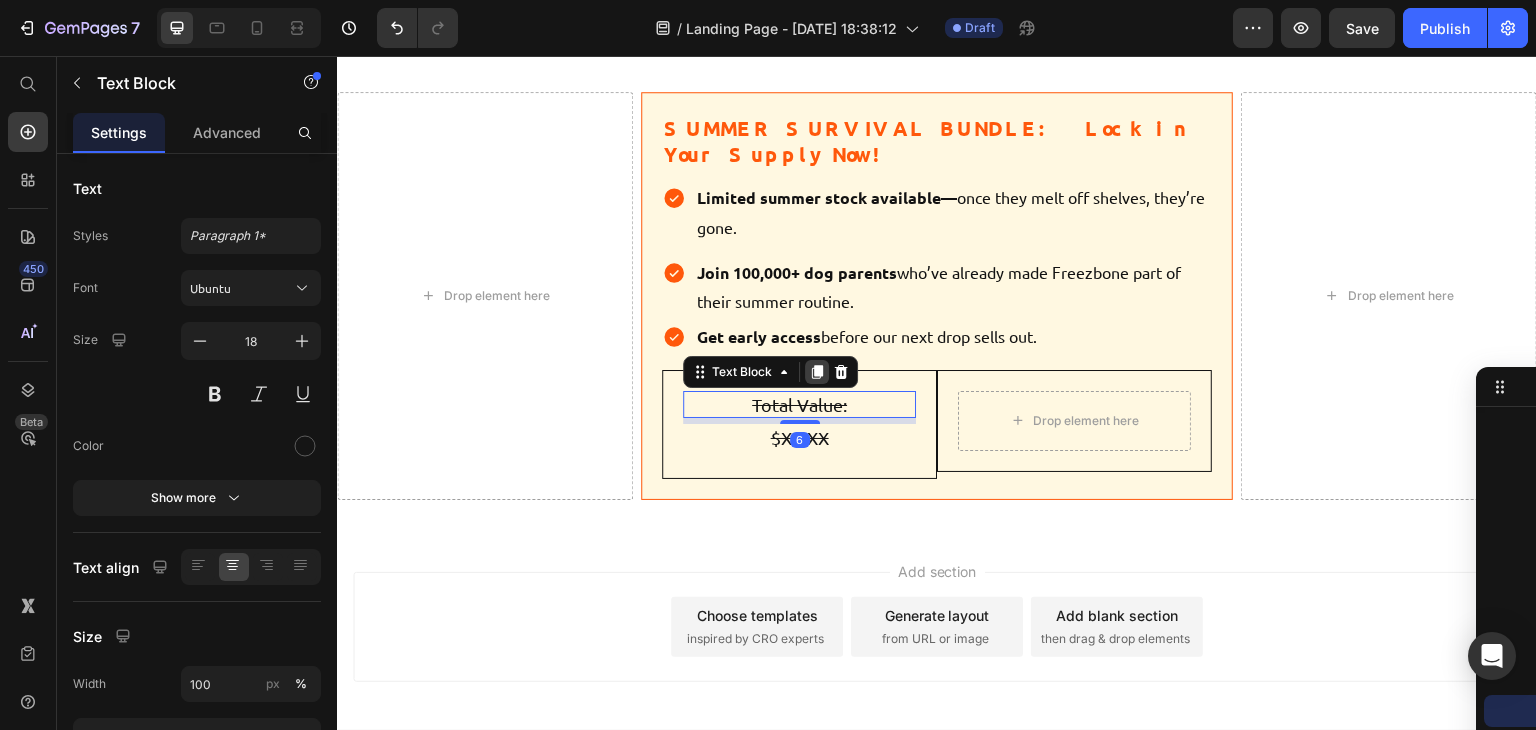 click 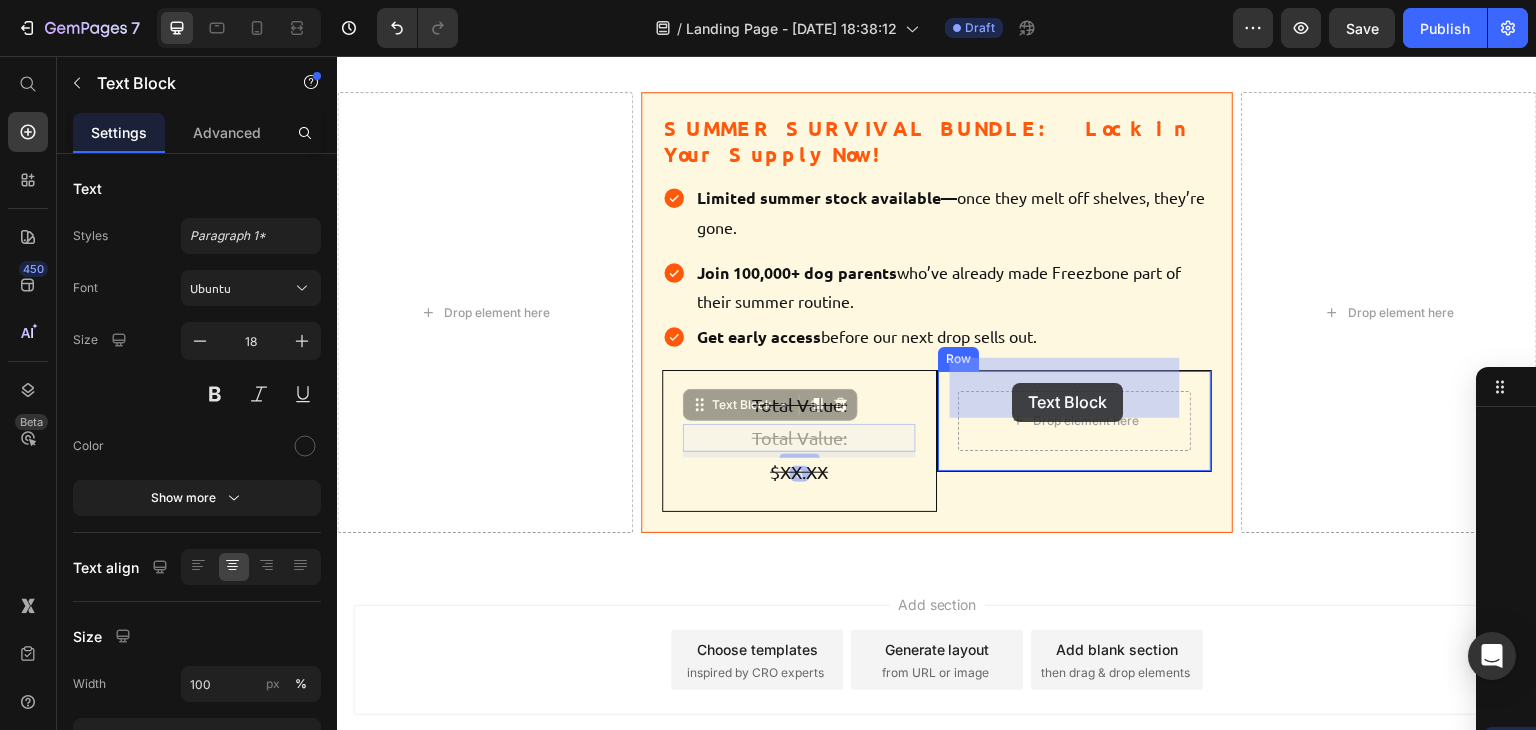 drag, startPoint x: 727, startPoint y: 364, endPoint x: 1014, endPoint y: 383, distance: 287.62823 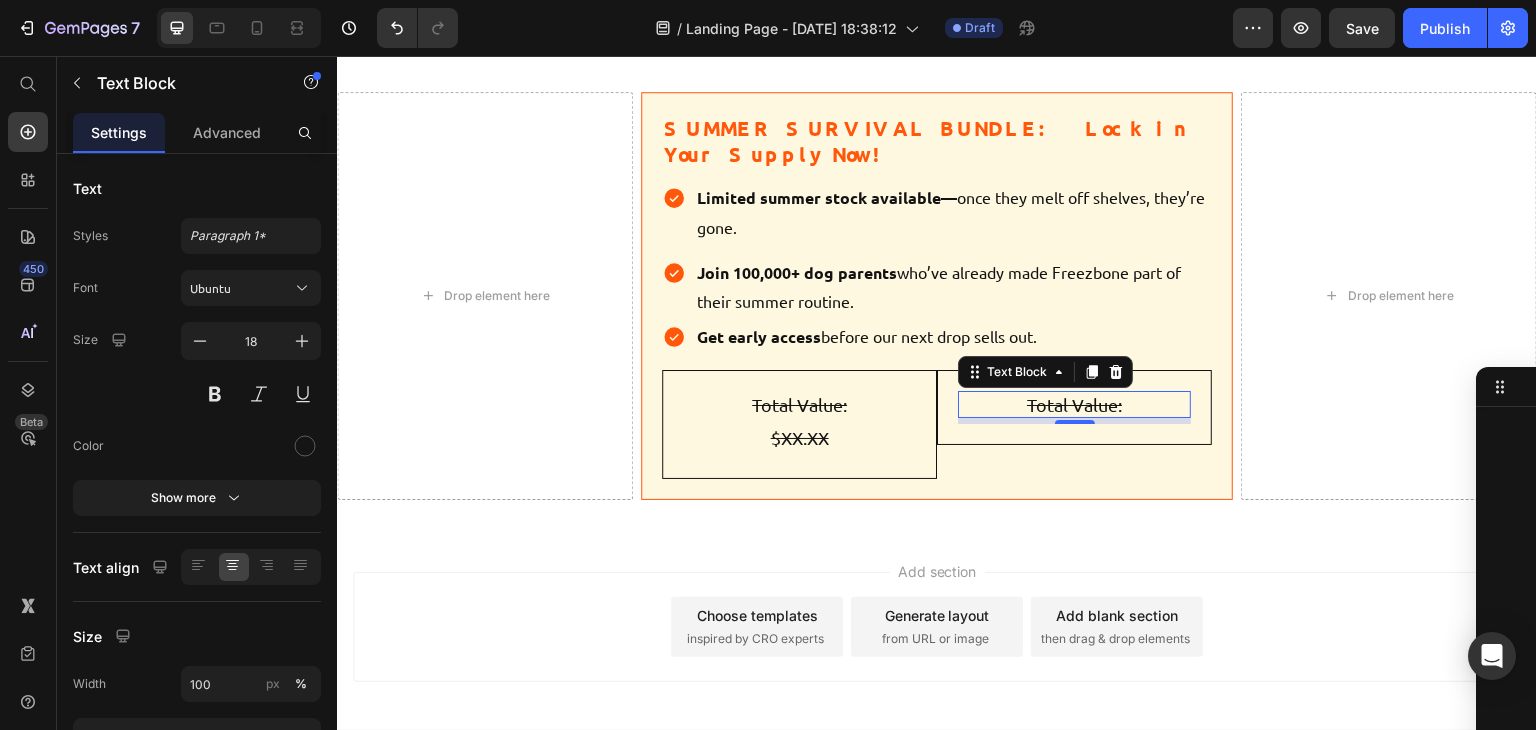 click on "Total Value:" at bounding box center [1074, 404] 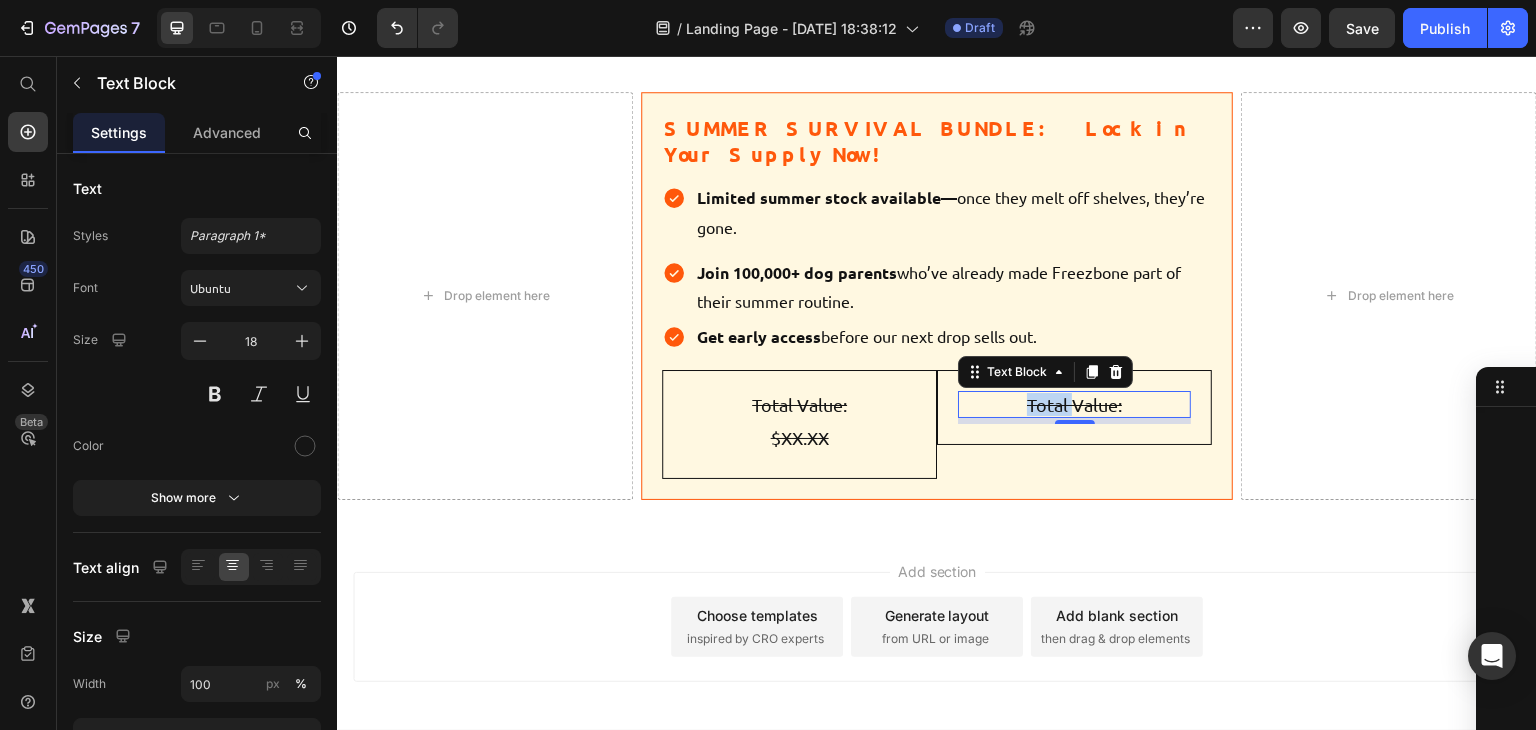 click on "Total Value:" at bounding box center [1074, 404] 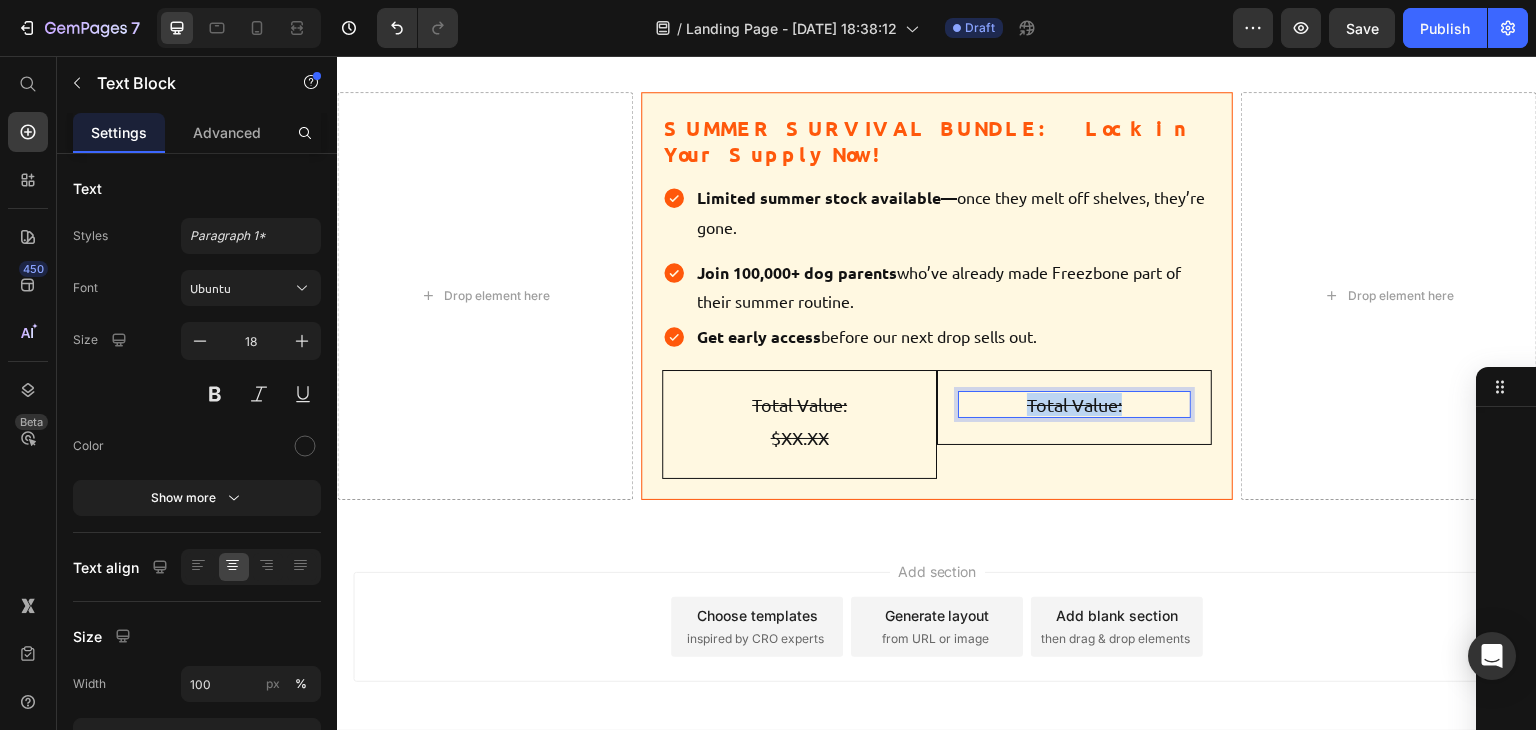 click on "Total Value:" at bounding box center [1074, 404] 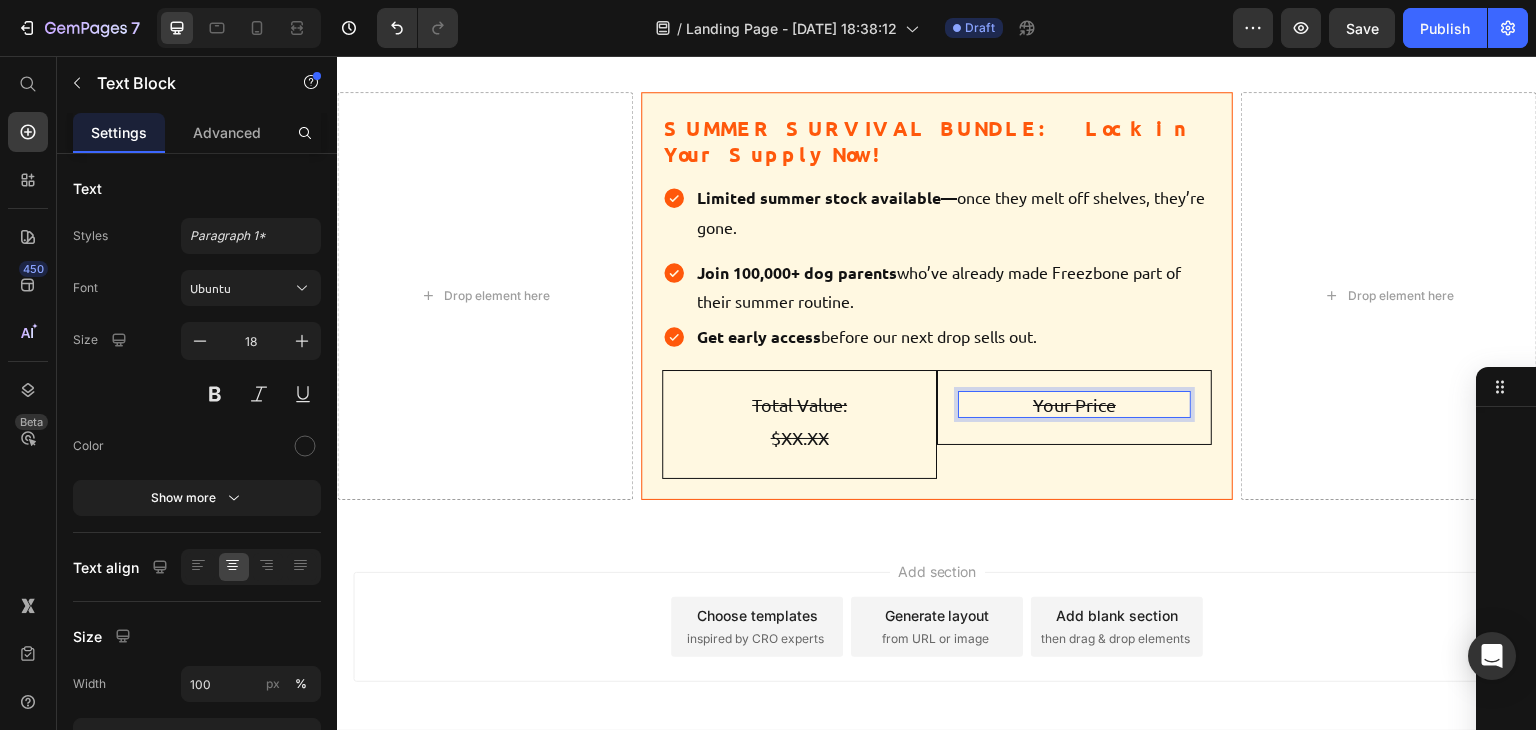 click on "Your Price" at bounding box center (1074, 404) 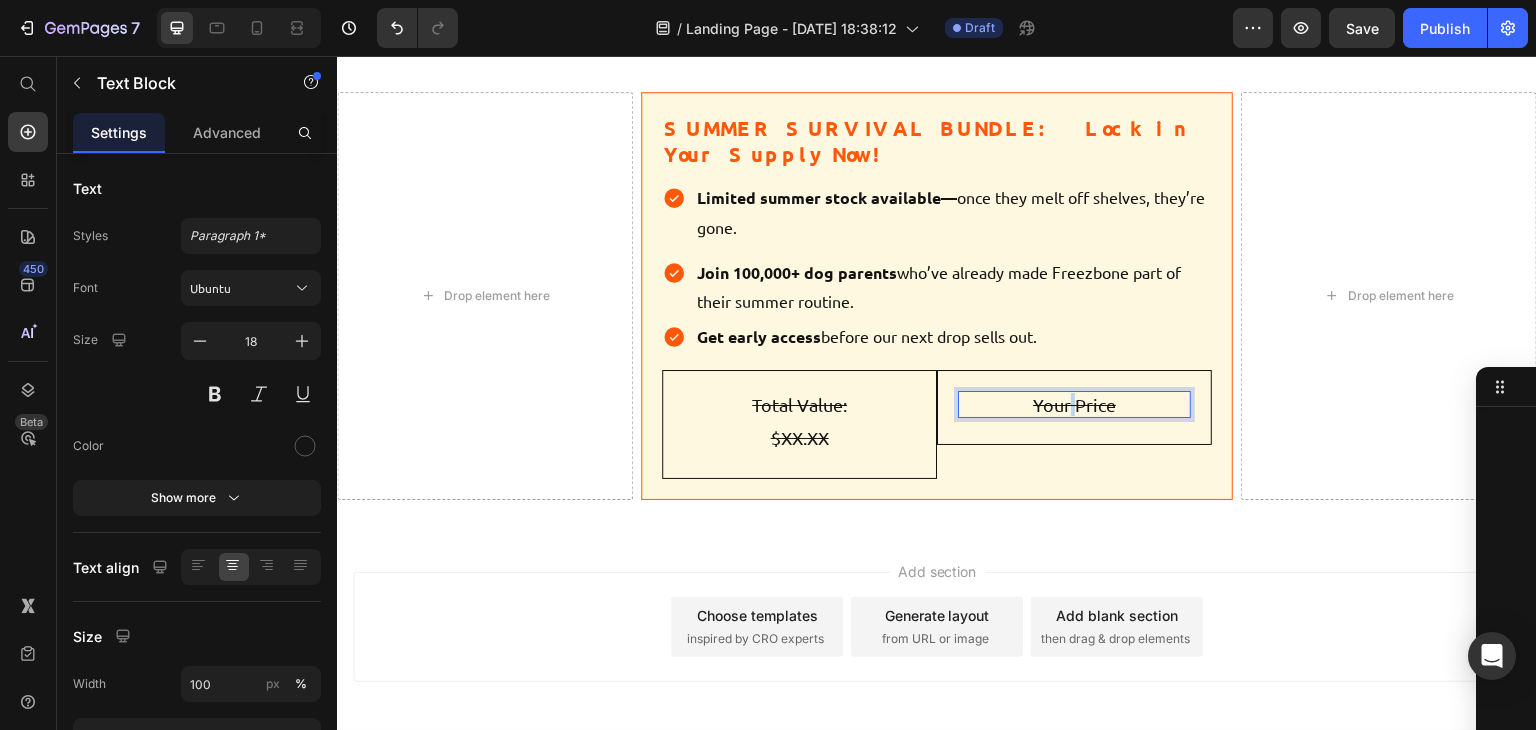 click on "Your Price" at bounding box center [1074, 404] 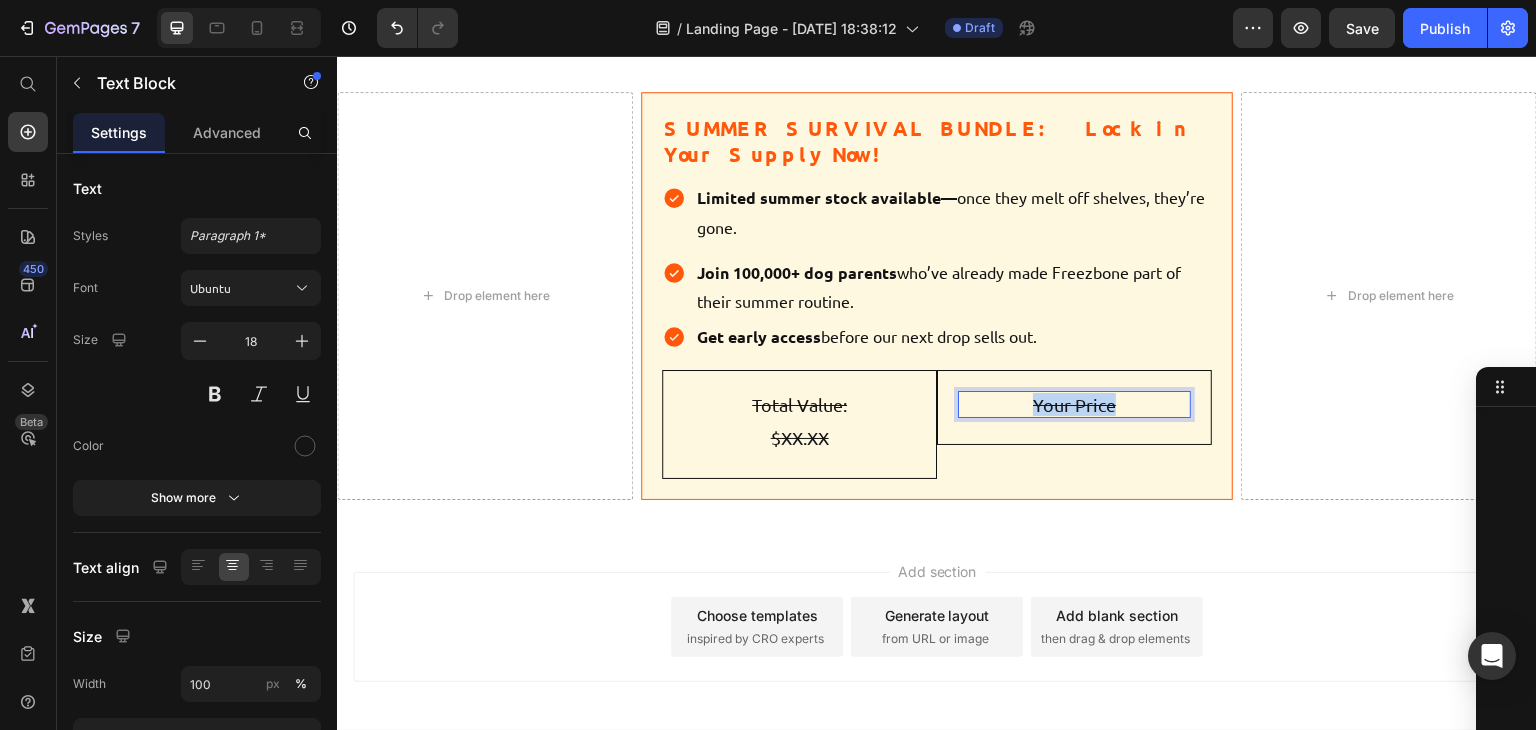 click on "Your Price" at bounding box center [1074, 404] 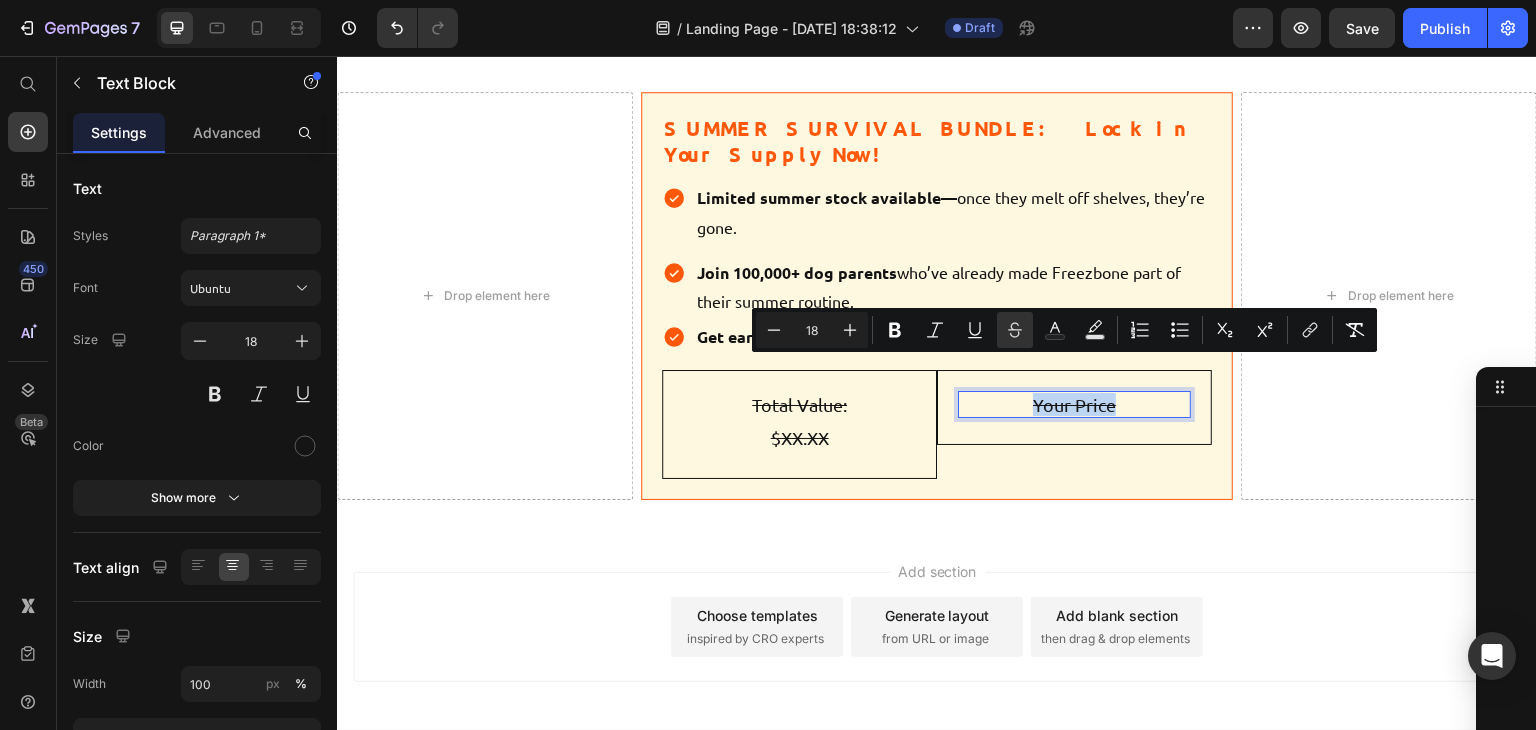 click on "Your Price" at bounding box center [1074, 404] 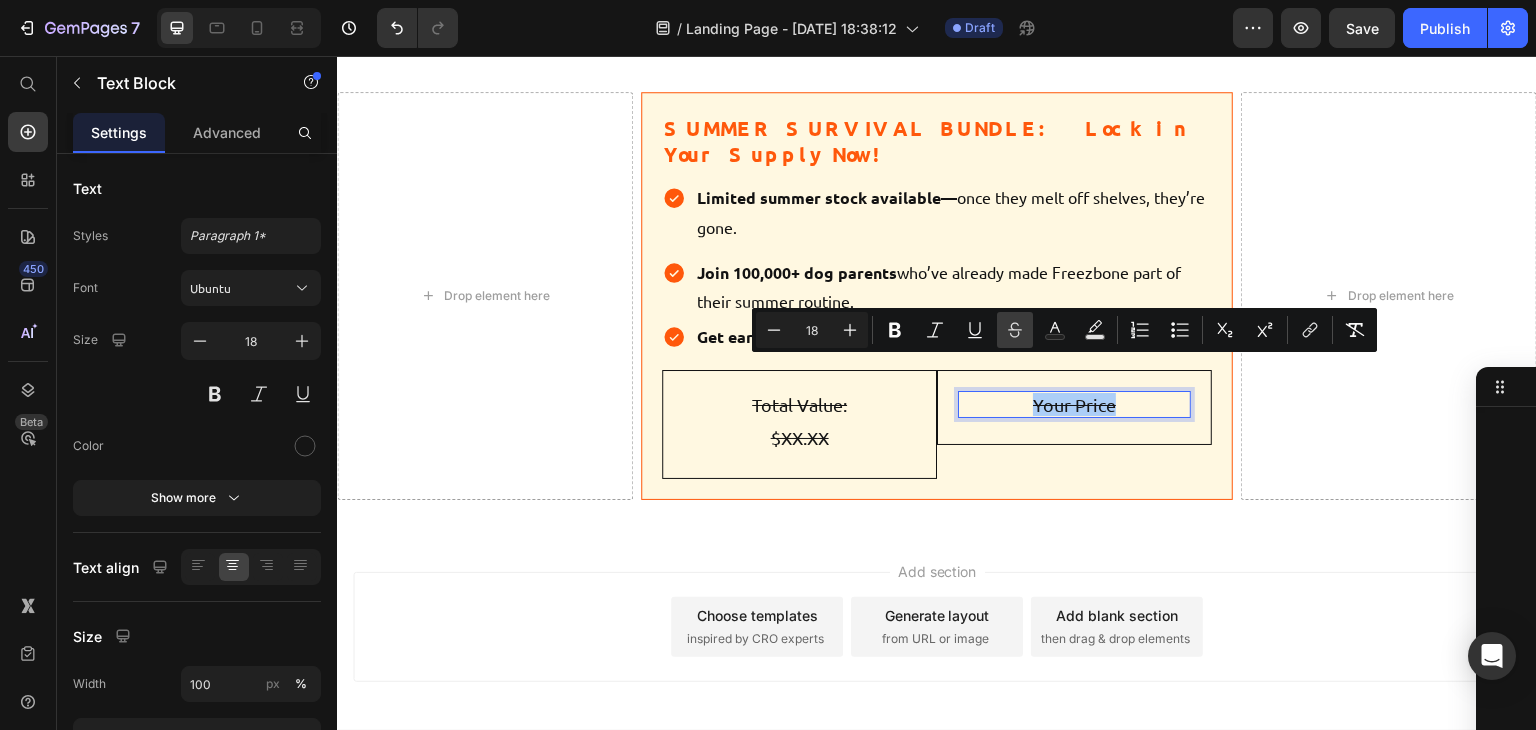 click 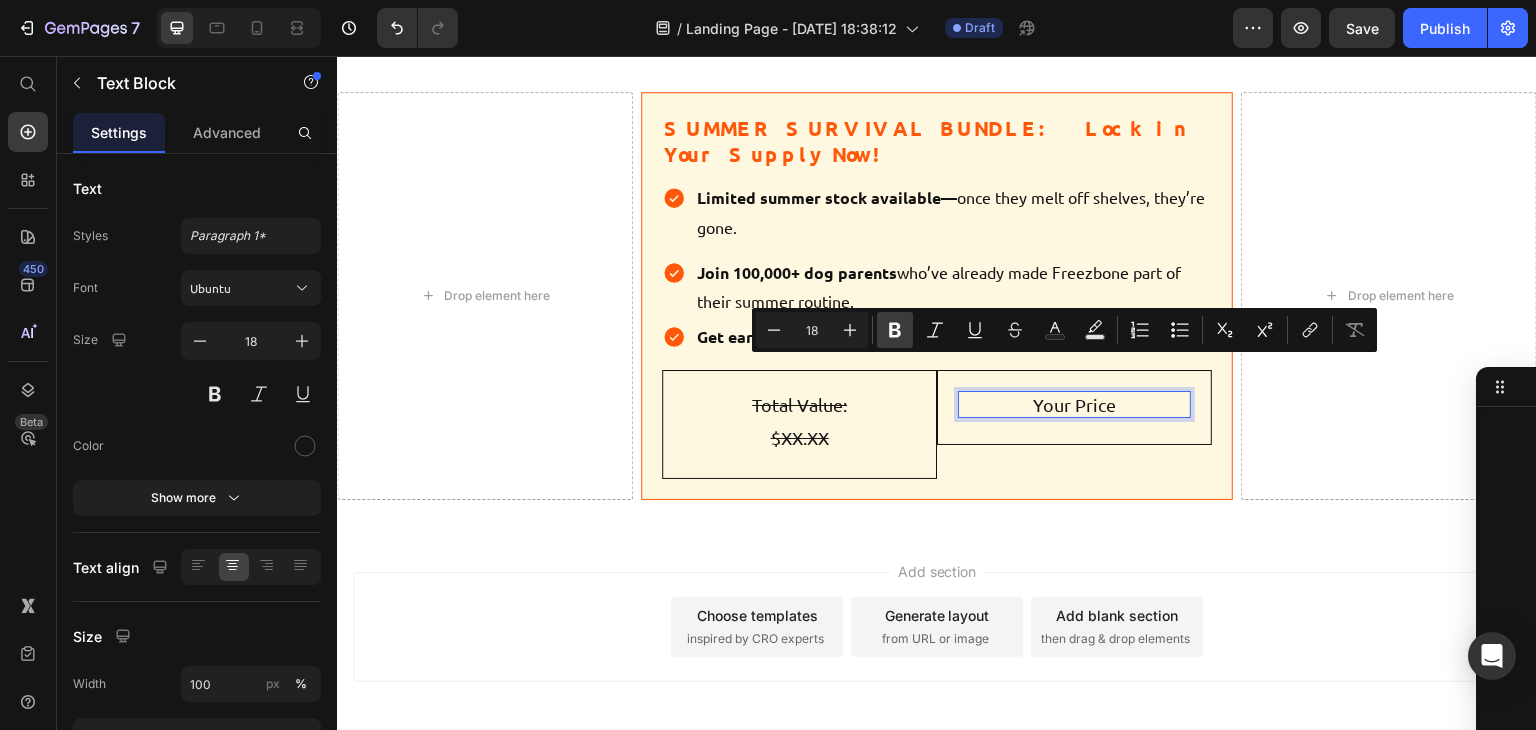 click 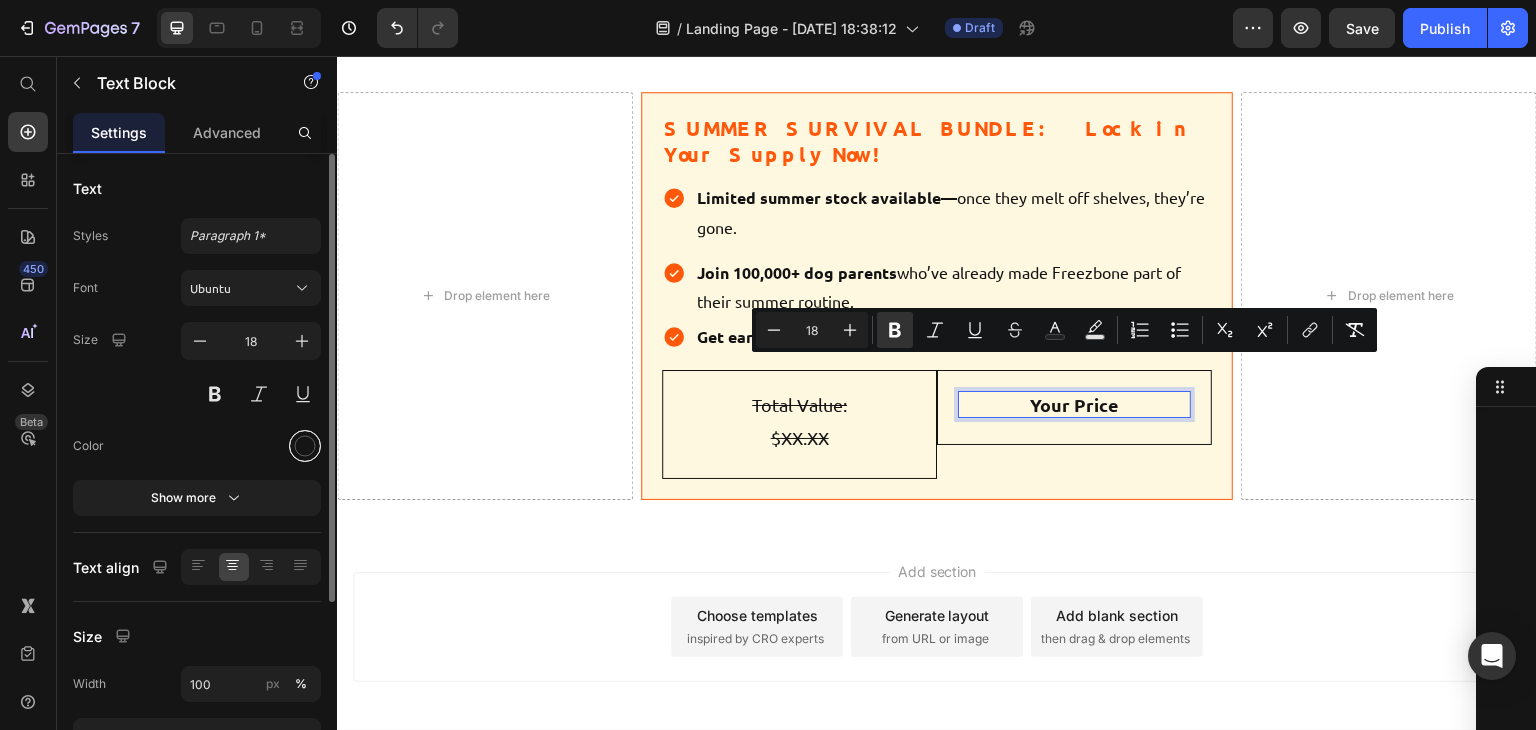 click at bounding box center [305, 446] 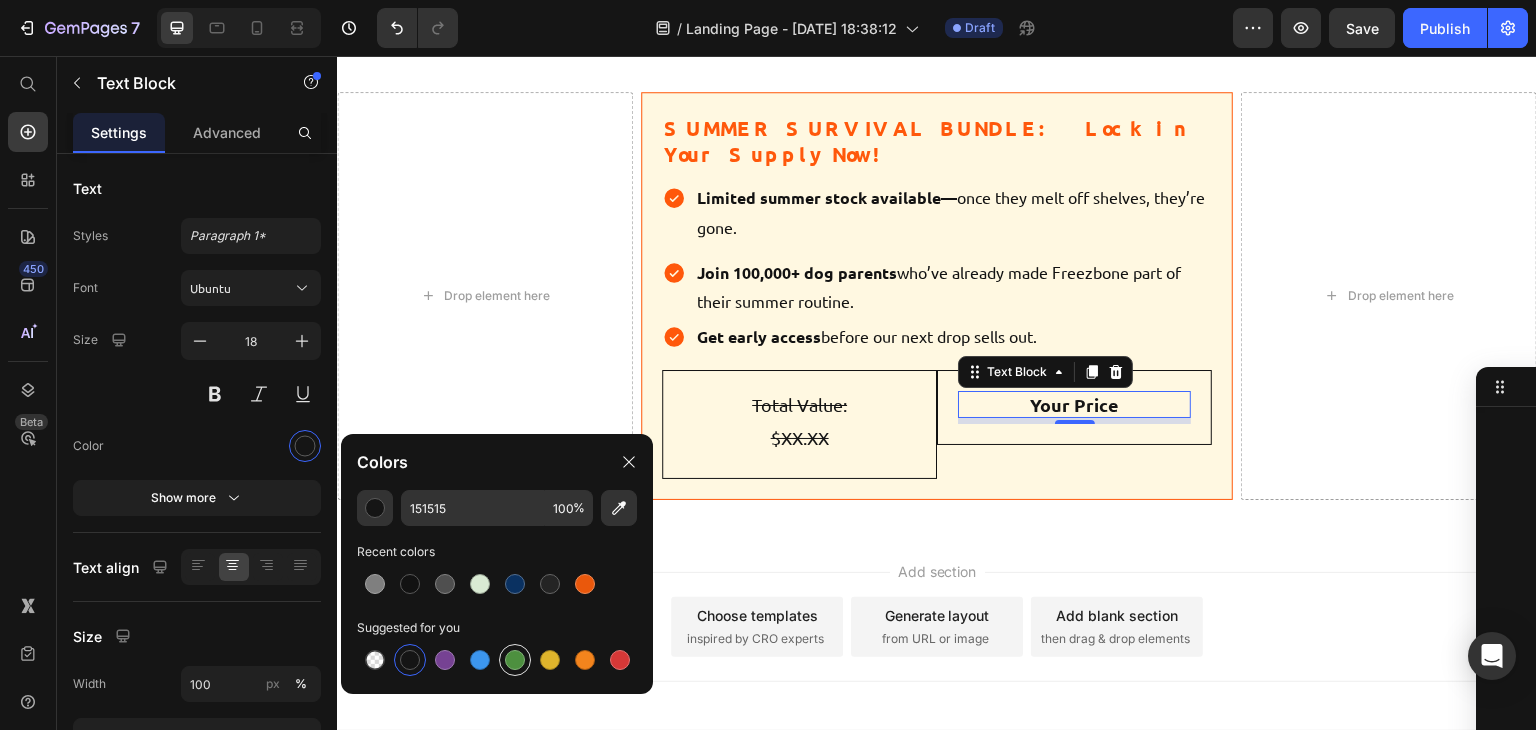 click at bounding box center [515, 660] 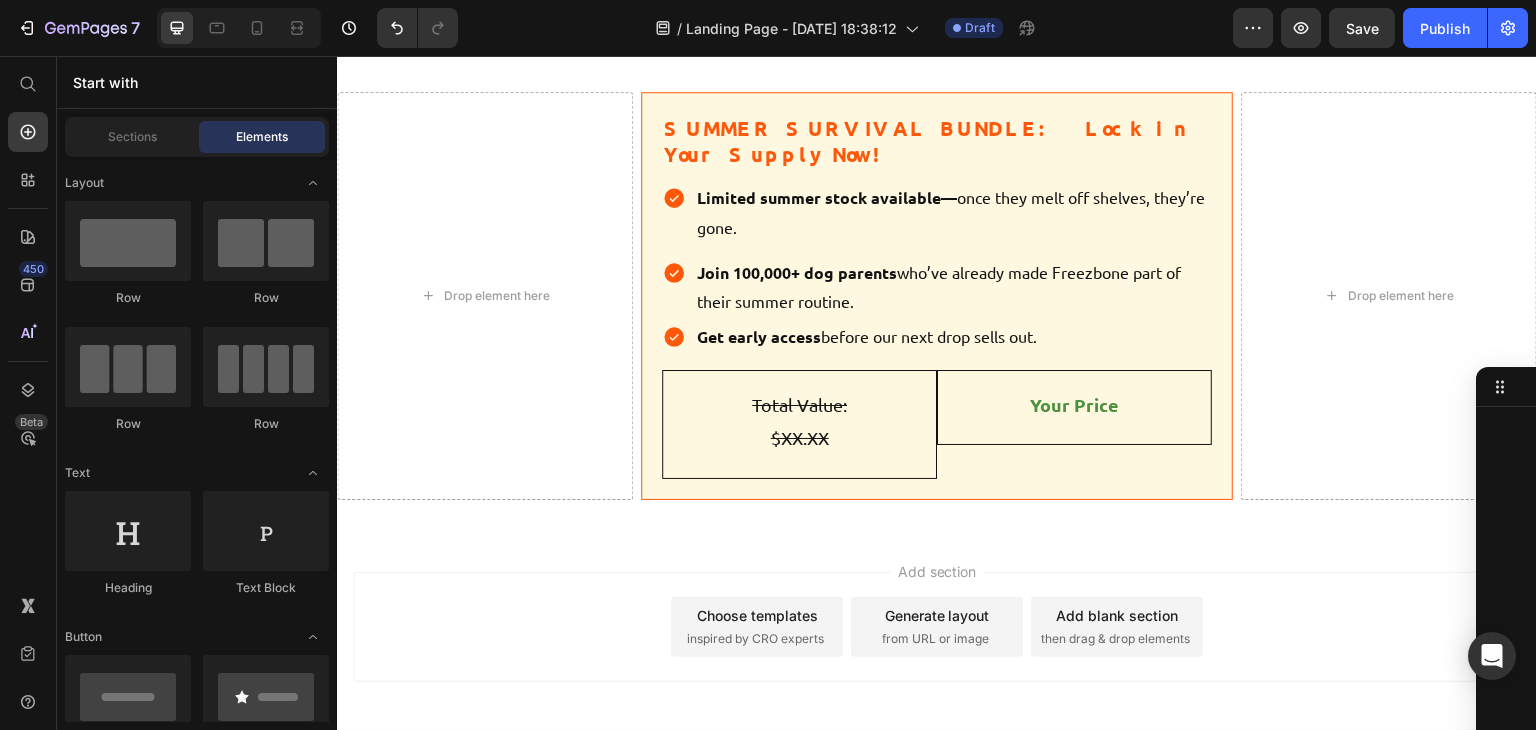 click on "Add section Choose templates inspired by CRO experts Generate layout from URL or image Add blank section then drag & drop elements" at bounding box center (937, 631) 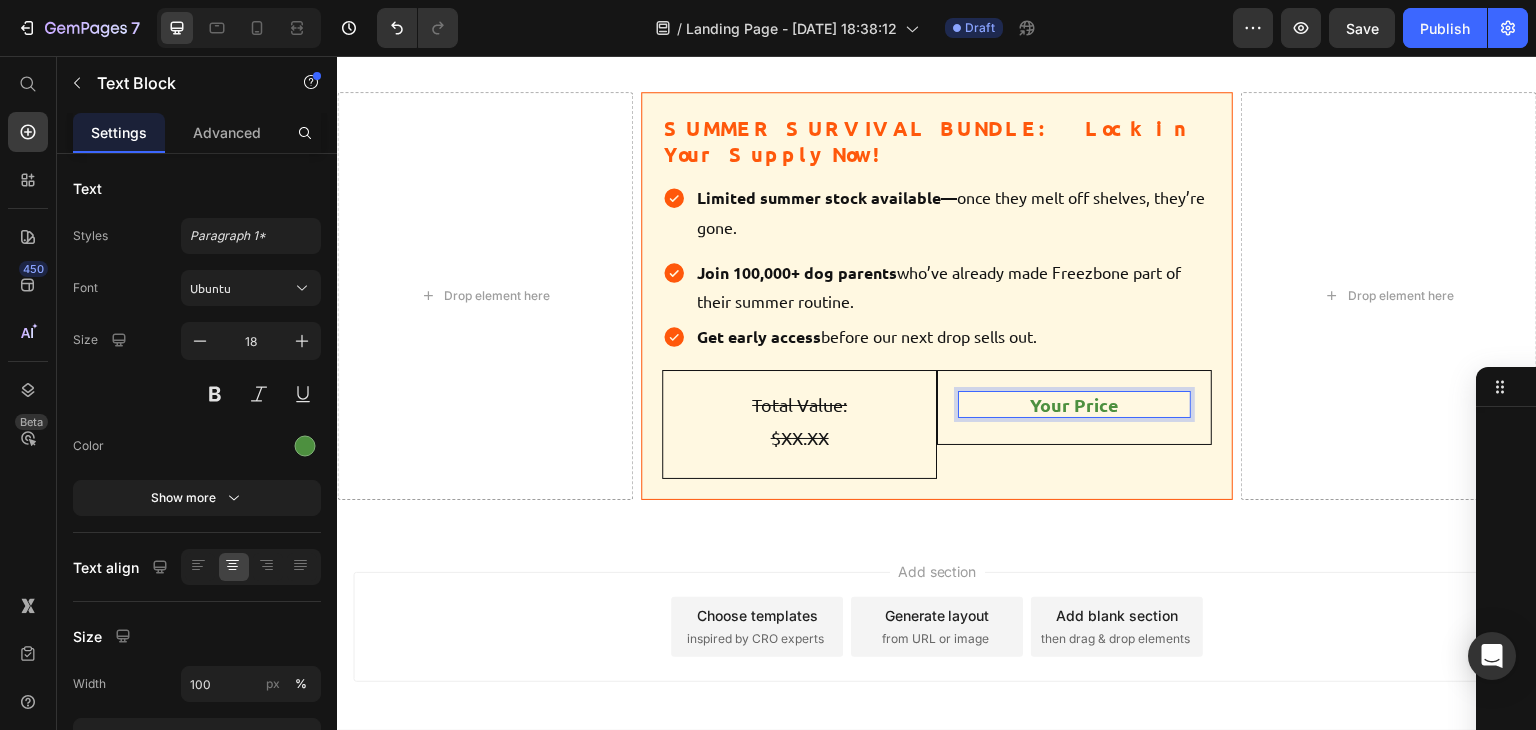 click on "Your Price" at bounding box center (1074, 404) 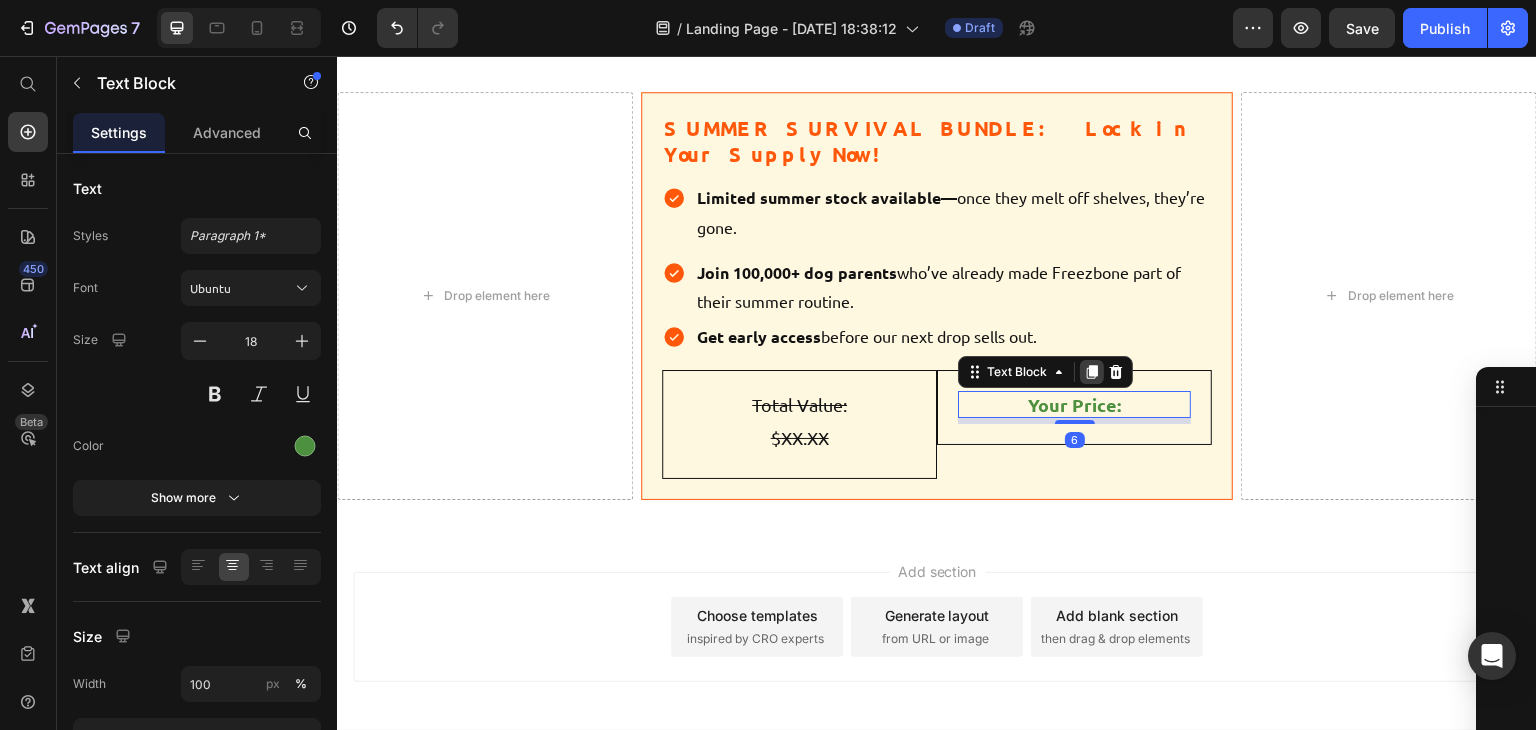 click 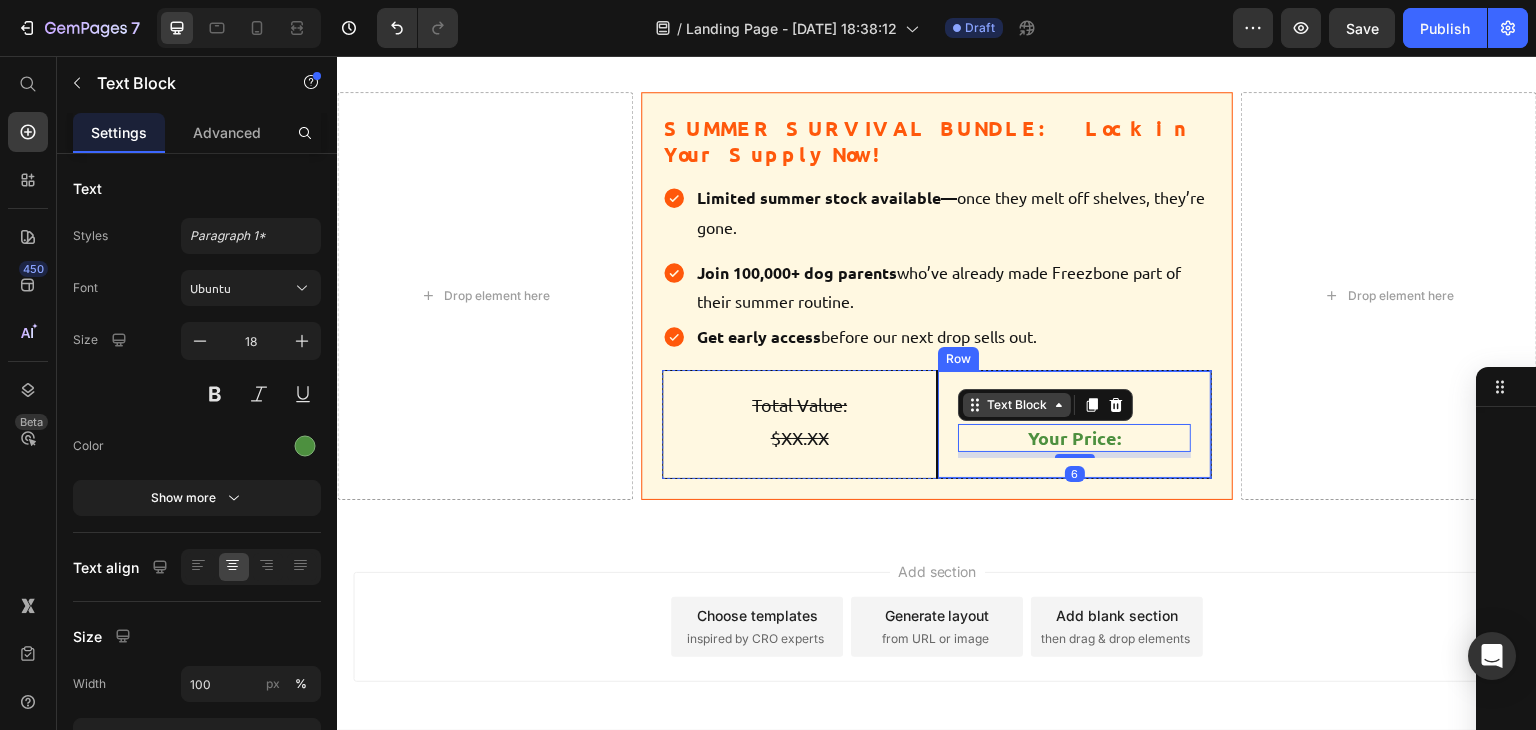 scroll, scrollTop: 1400, scrollLeft: 0, axis: vertical 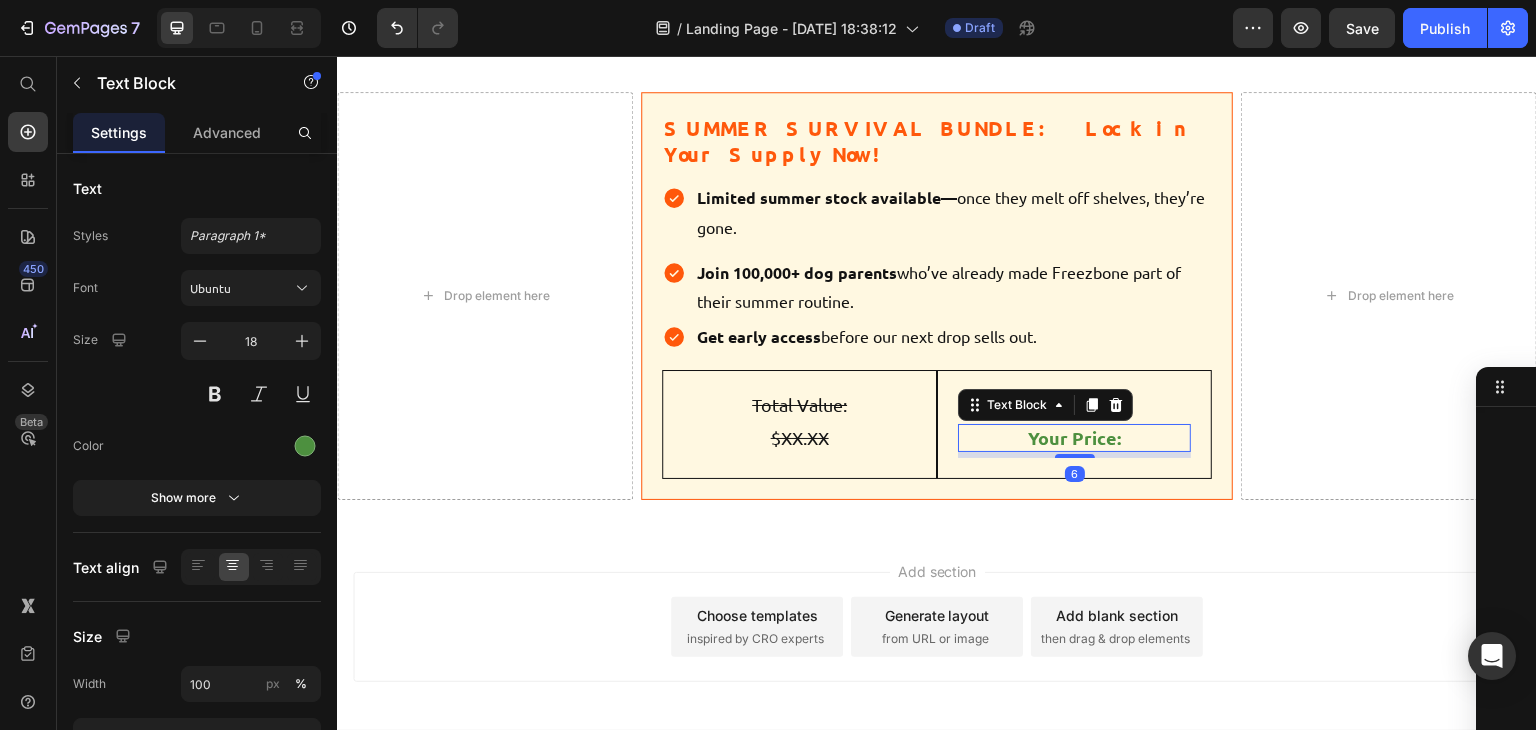 click on "Your Price:" at bounding box center [1074, 437] 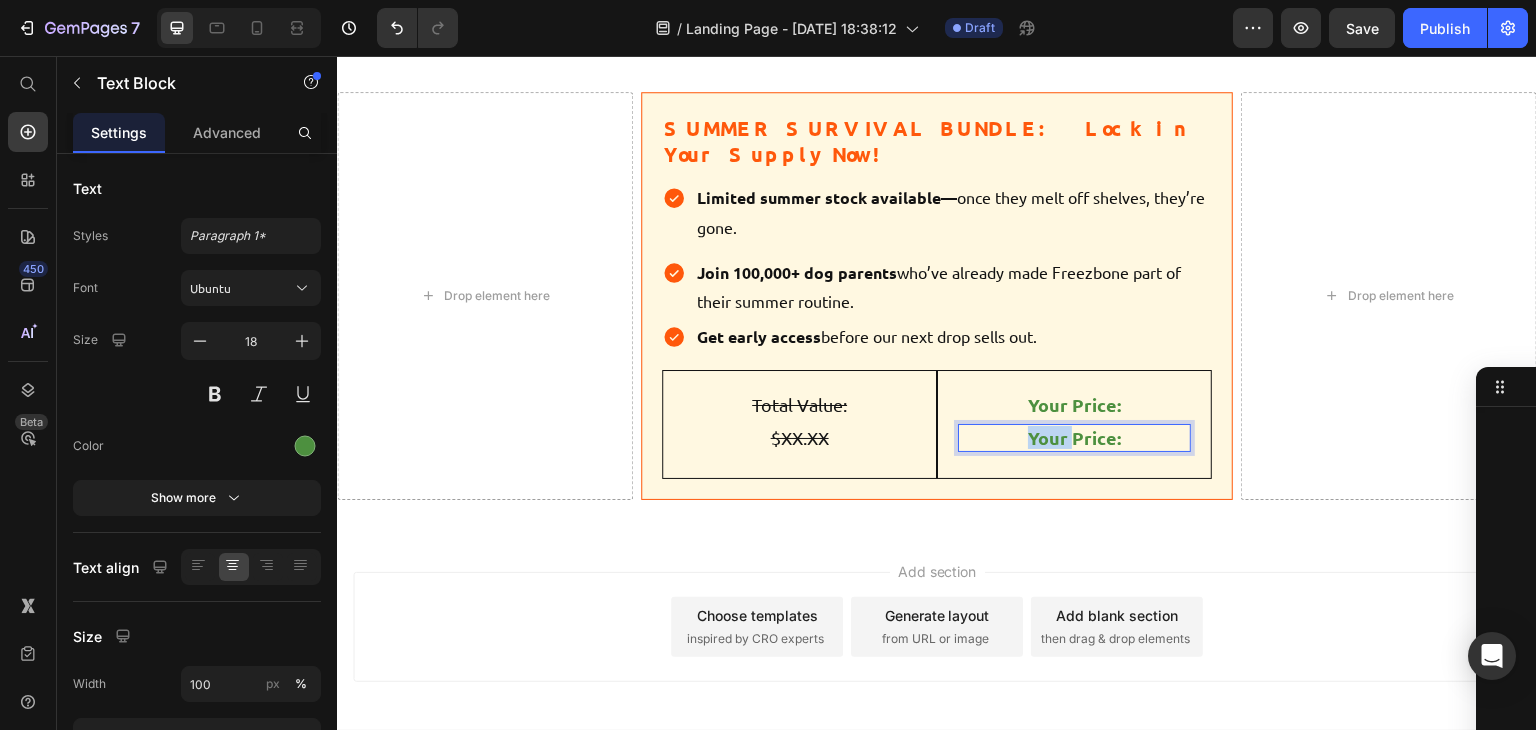 click on "Your Price:" at bounding box center (1074, 437) 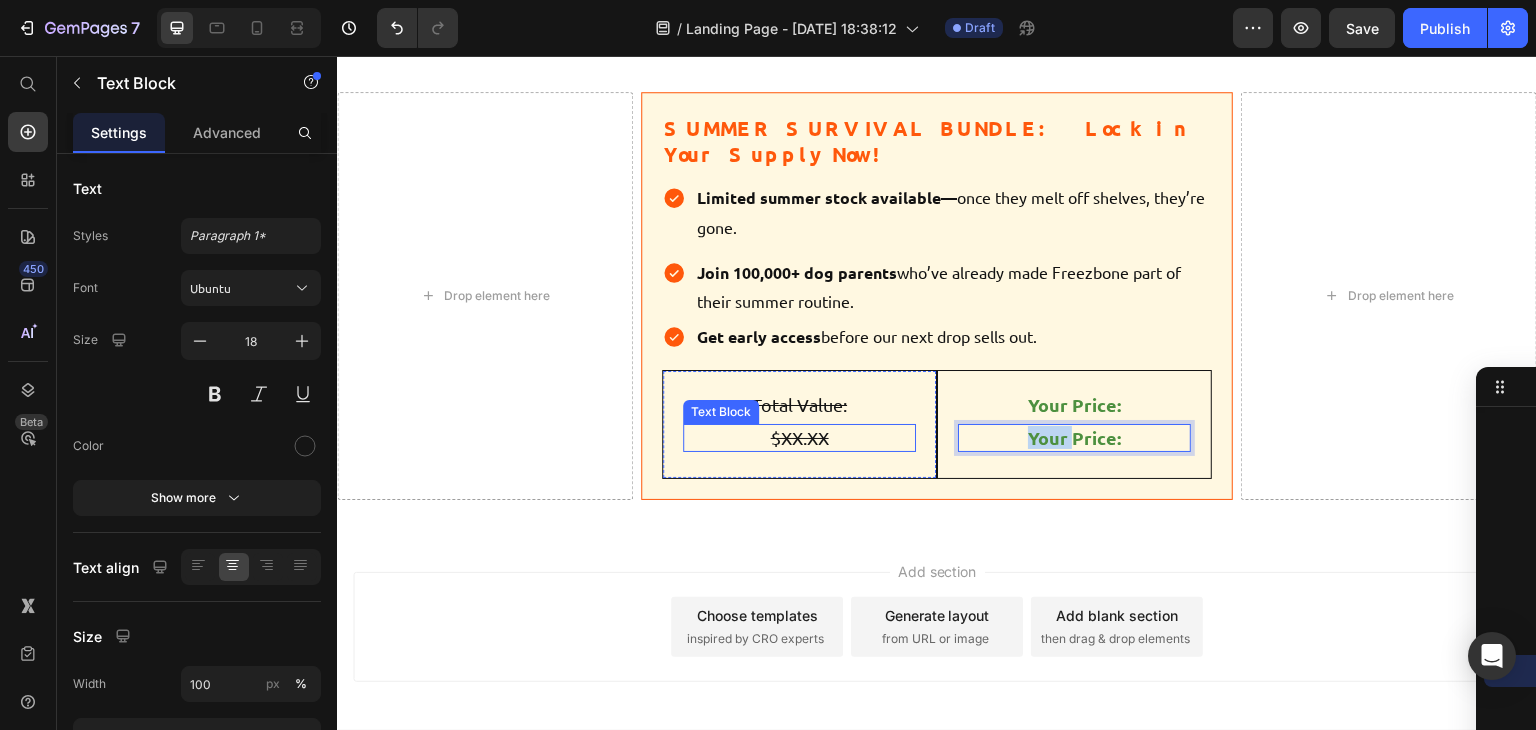 click on "$XX.XX" at bounding box center [799, 437] 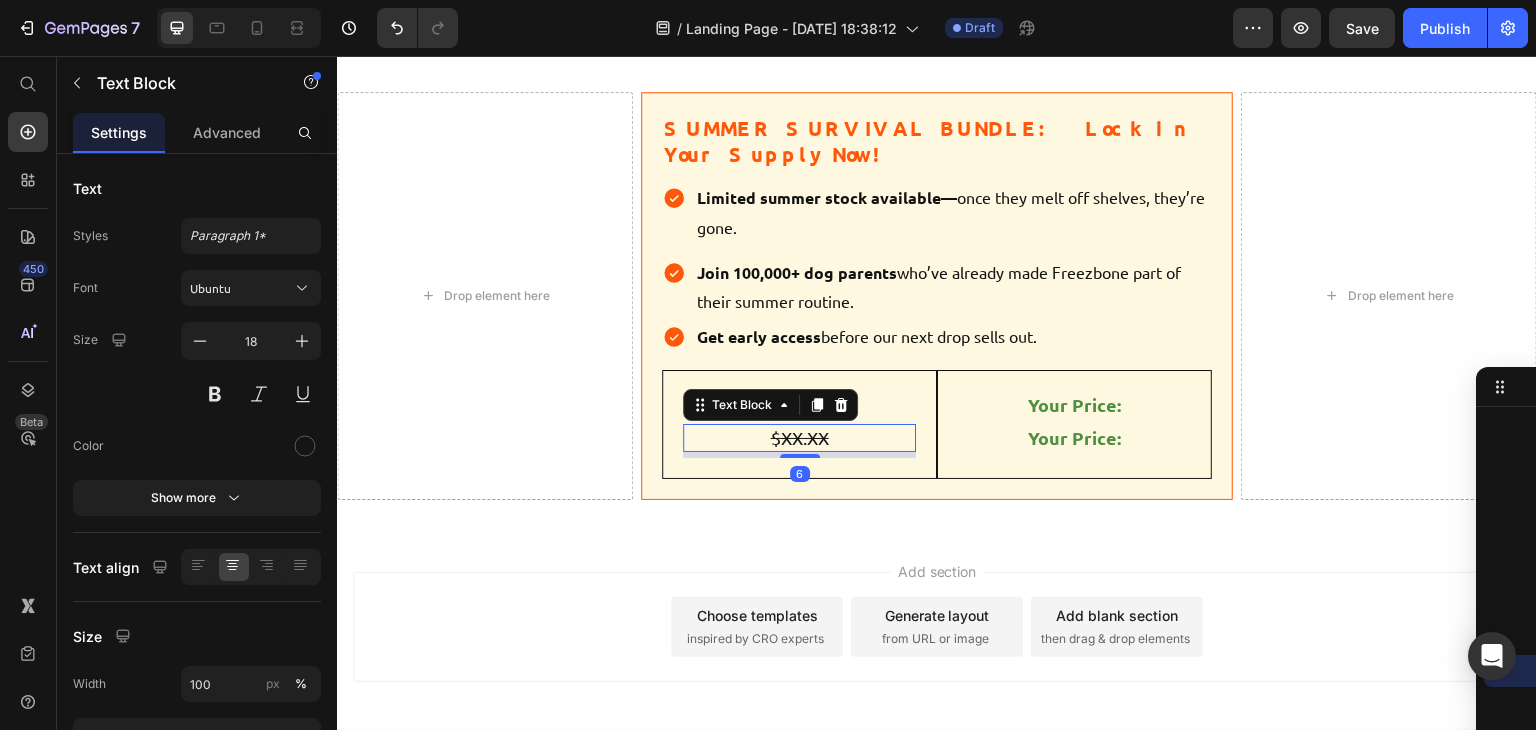 click on "$XX.XX" at bounding box center (799, 437) 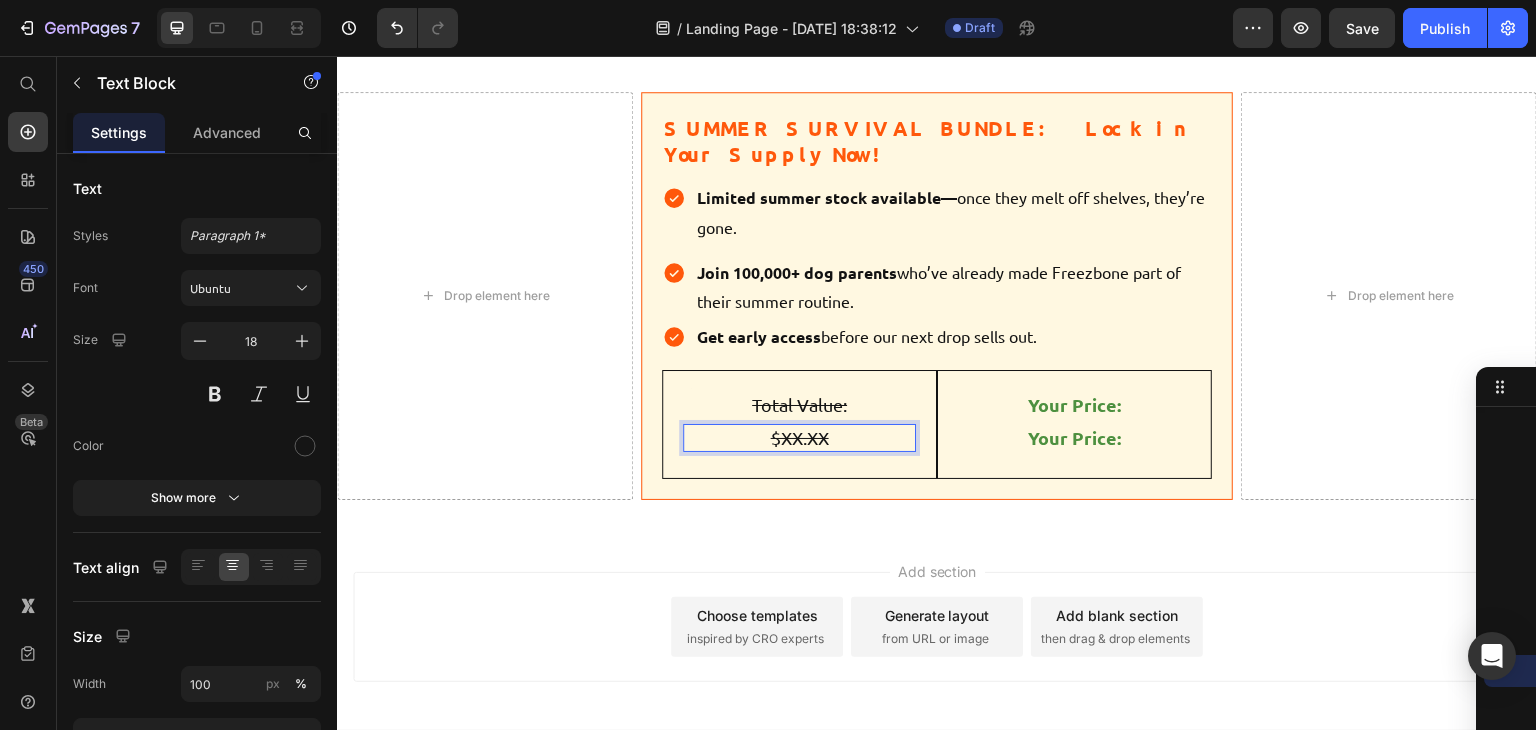 click on "$XX.XX" at bounding box center (799, 437) 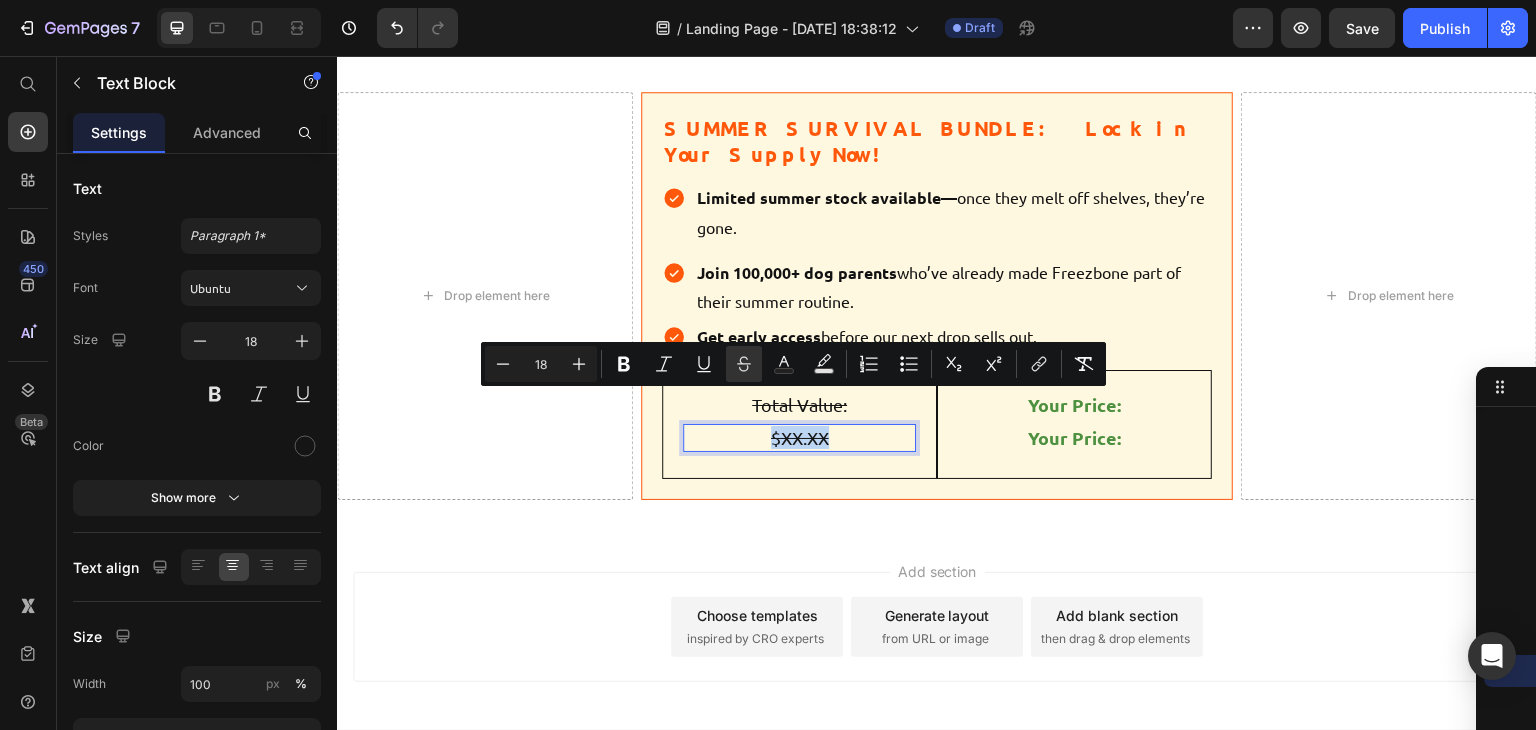 click on "$XX.XX" at bounding box center [799, 437] 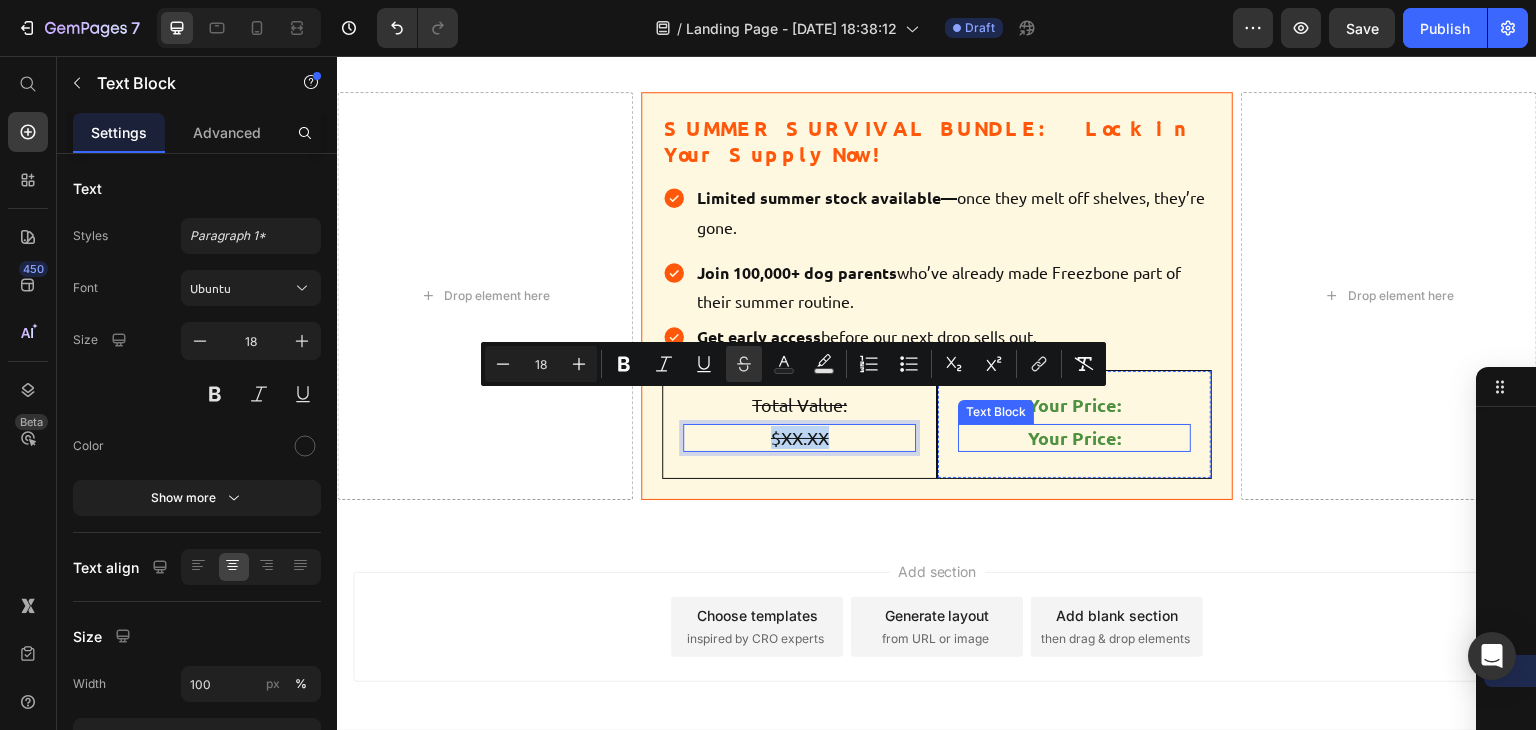 click on "Your Price:" at bounding box center [1074, 437] 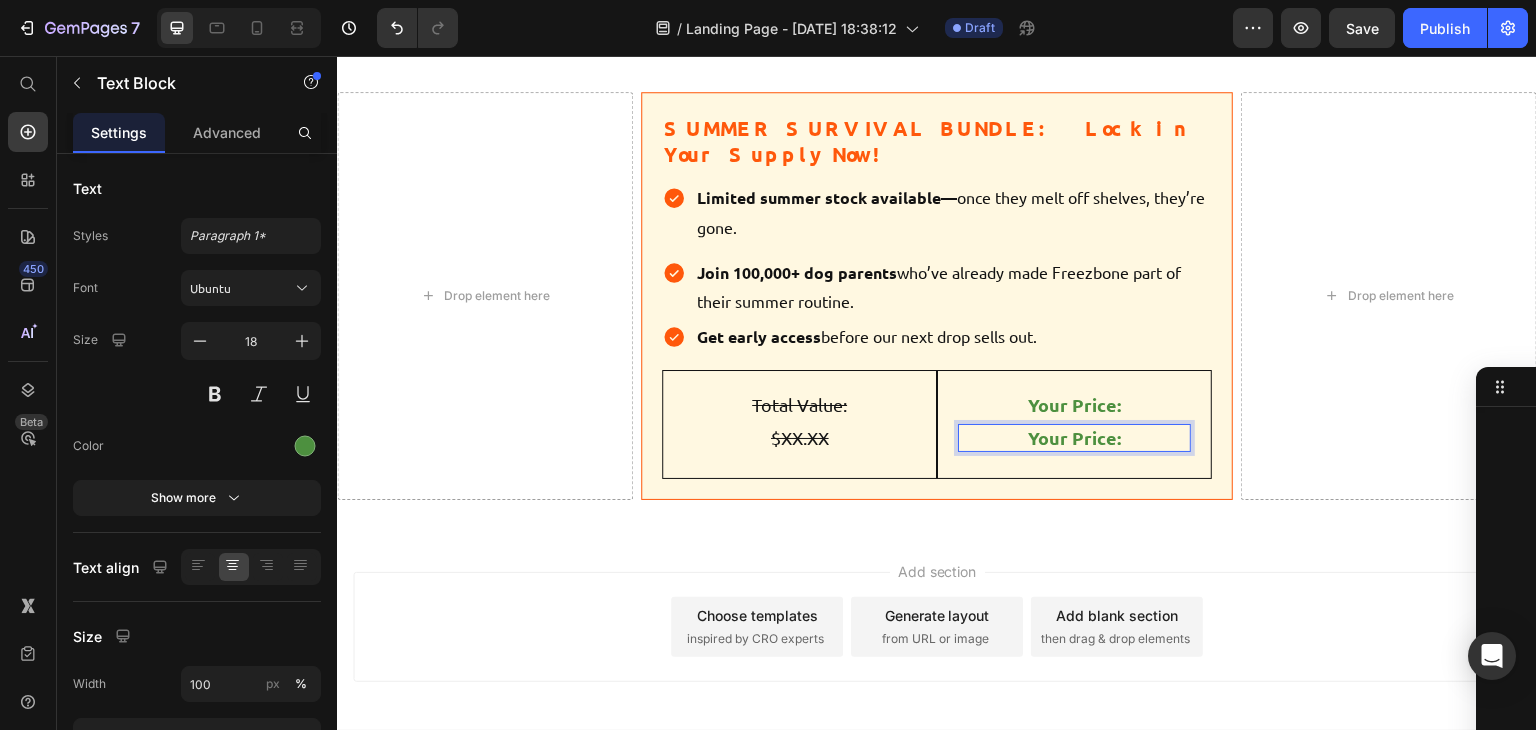 click on "Your Price:" at bounding box center [1074, 437] 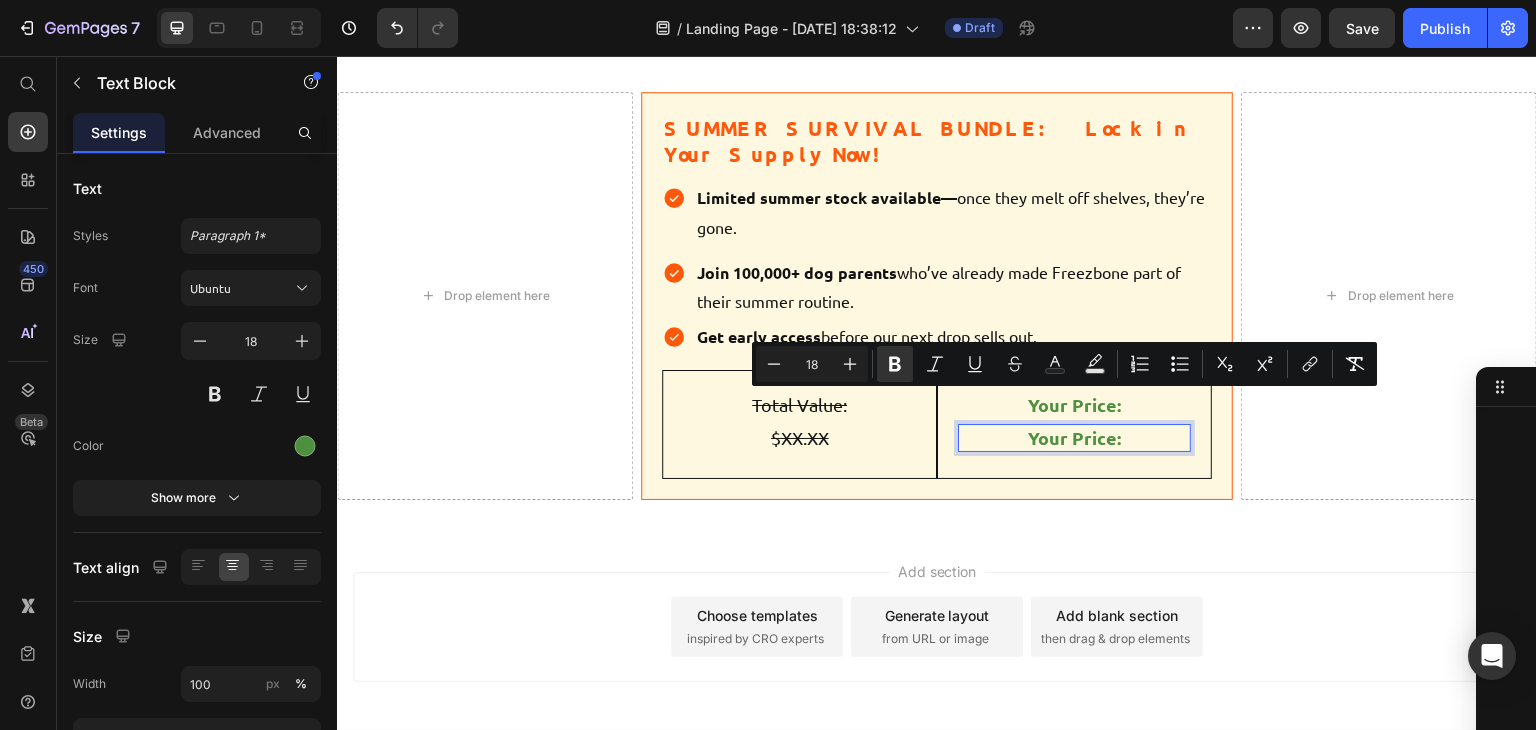 click on "Your Price:" at bounding box center [1074, 437] 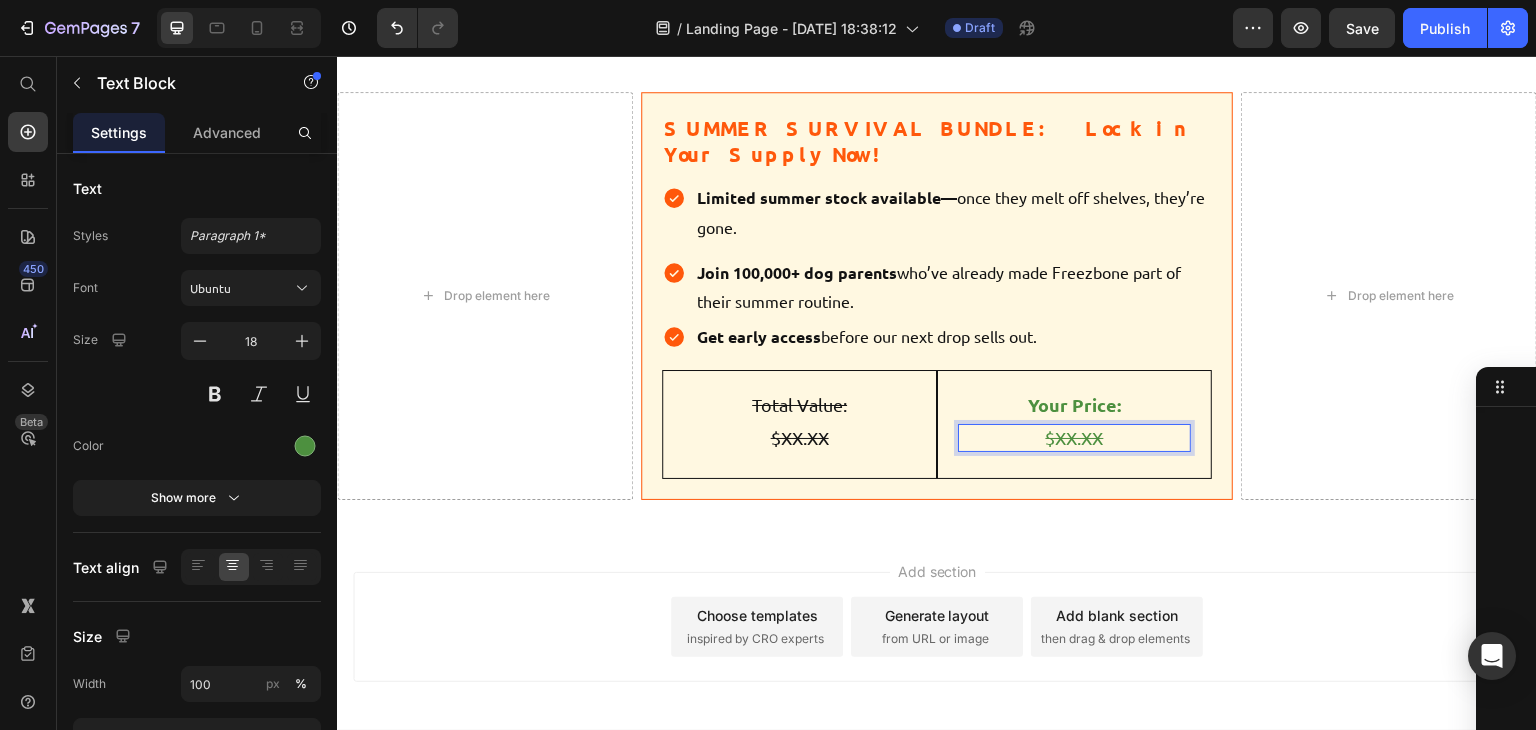 click on "$XX.XX" at bounding box center (1075, 437) 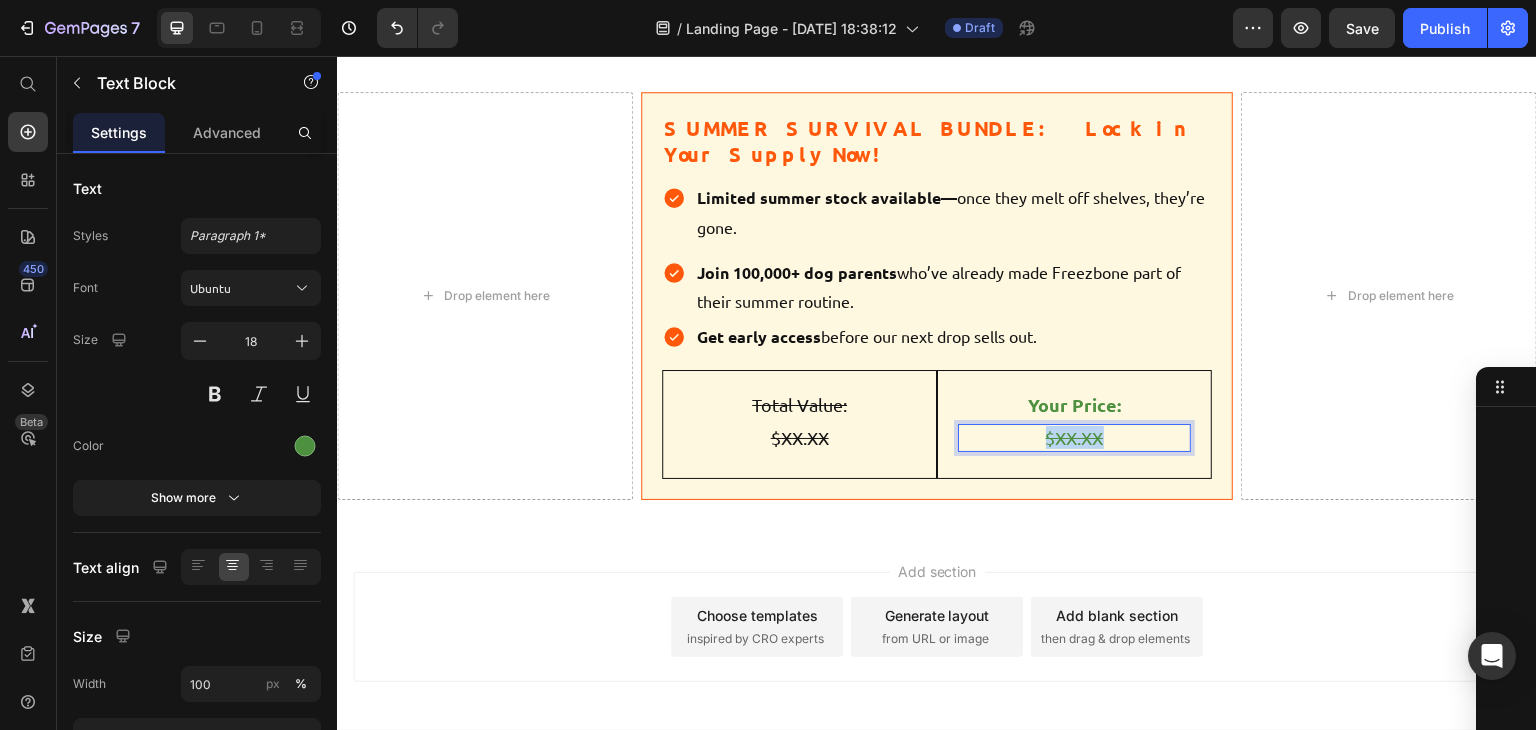 click on "$XX.XX" at bounding box center (1075, 437) 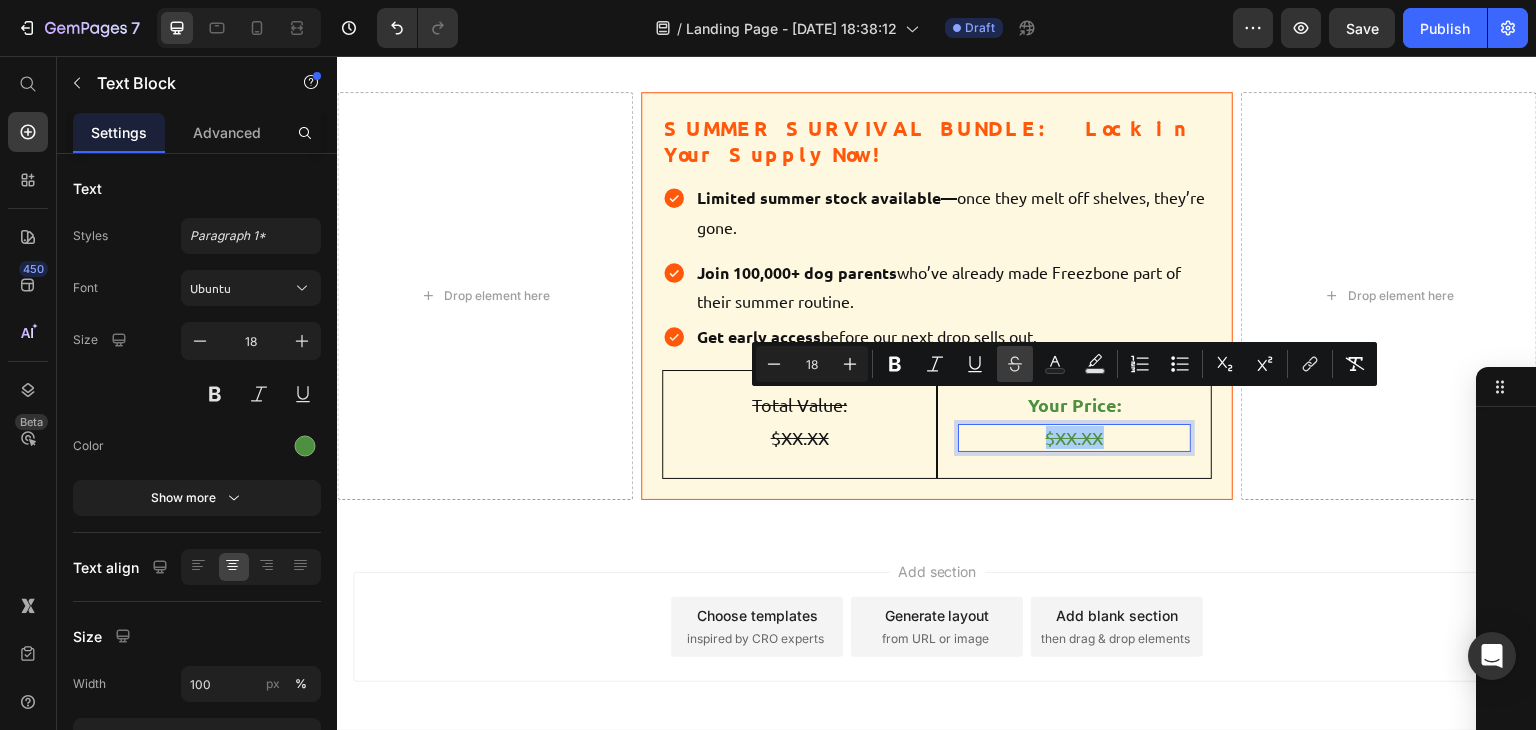 click 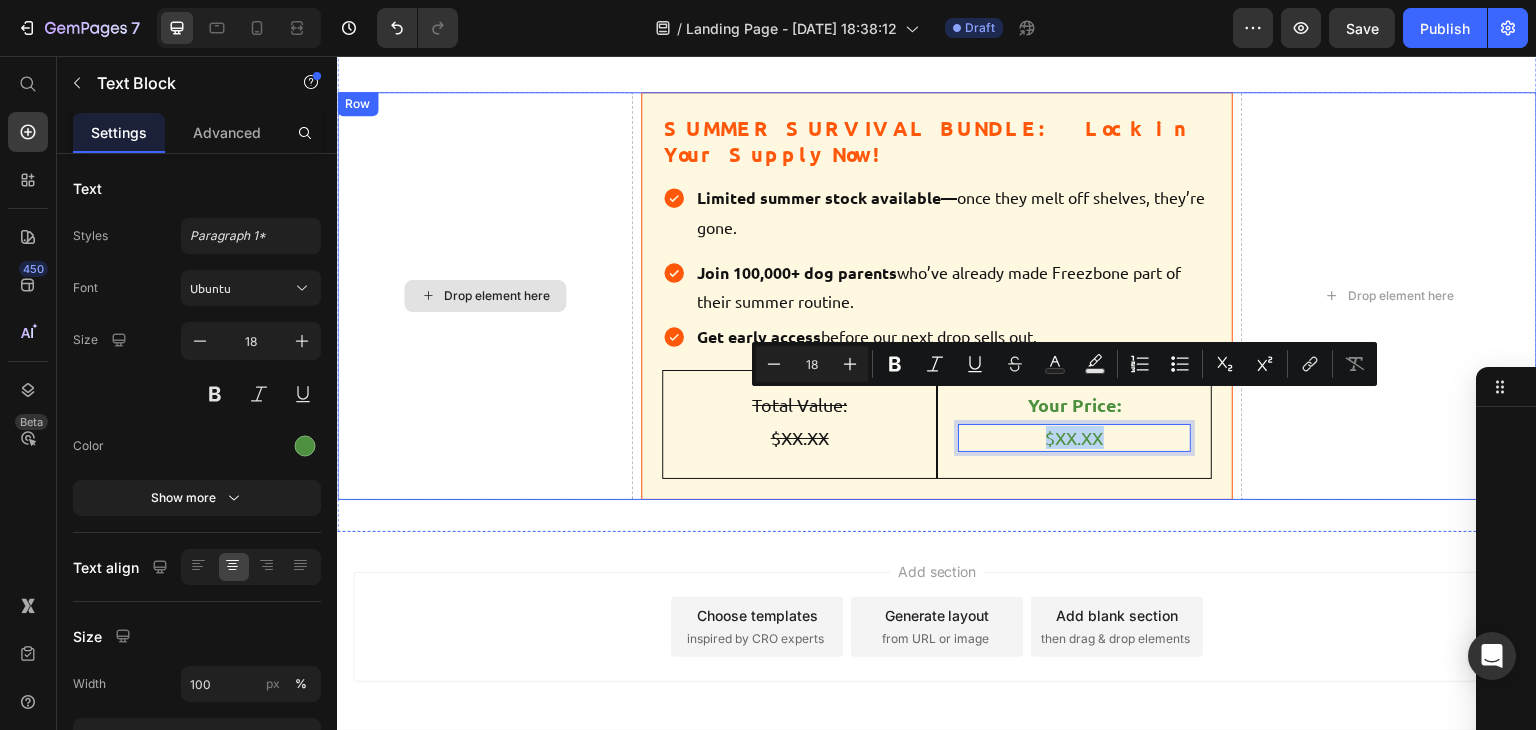 click on "Drop element here" at bounding box center [485, 296] 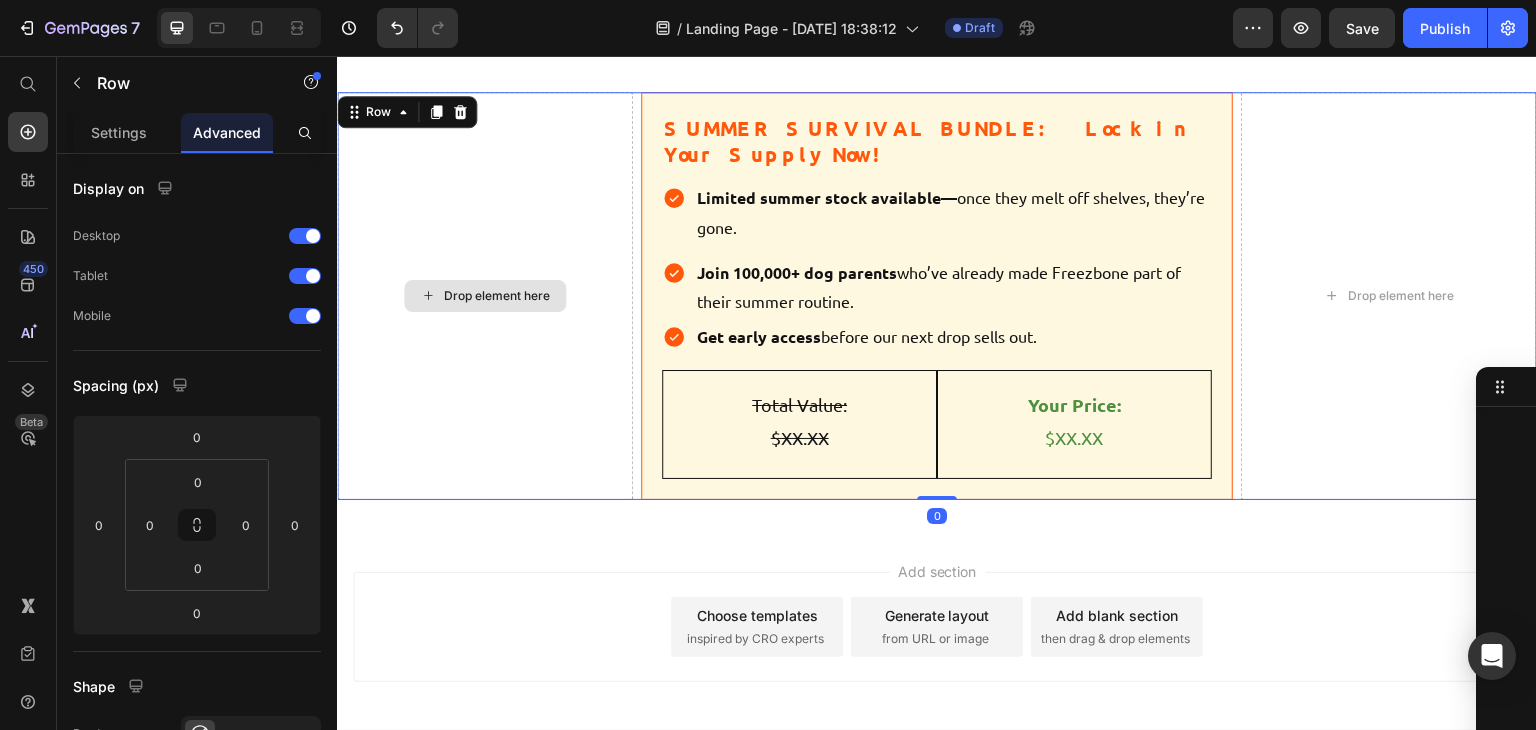 scroll, scrollTop: 982, scrollLeft: 0, axis: vertical 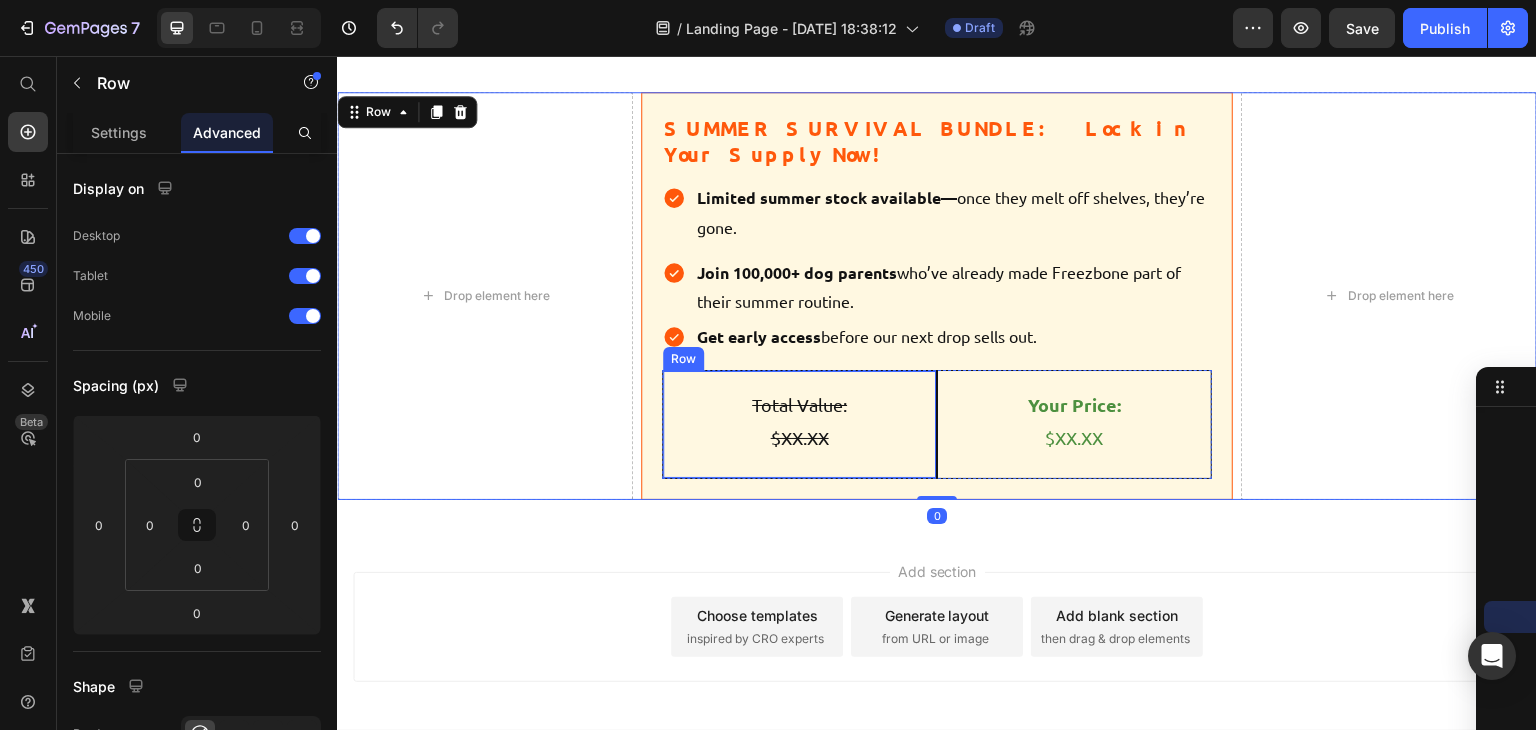 click on "Total Value: Text Block $XX.XX Text Block Row" at bounding box center (799, 424) 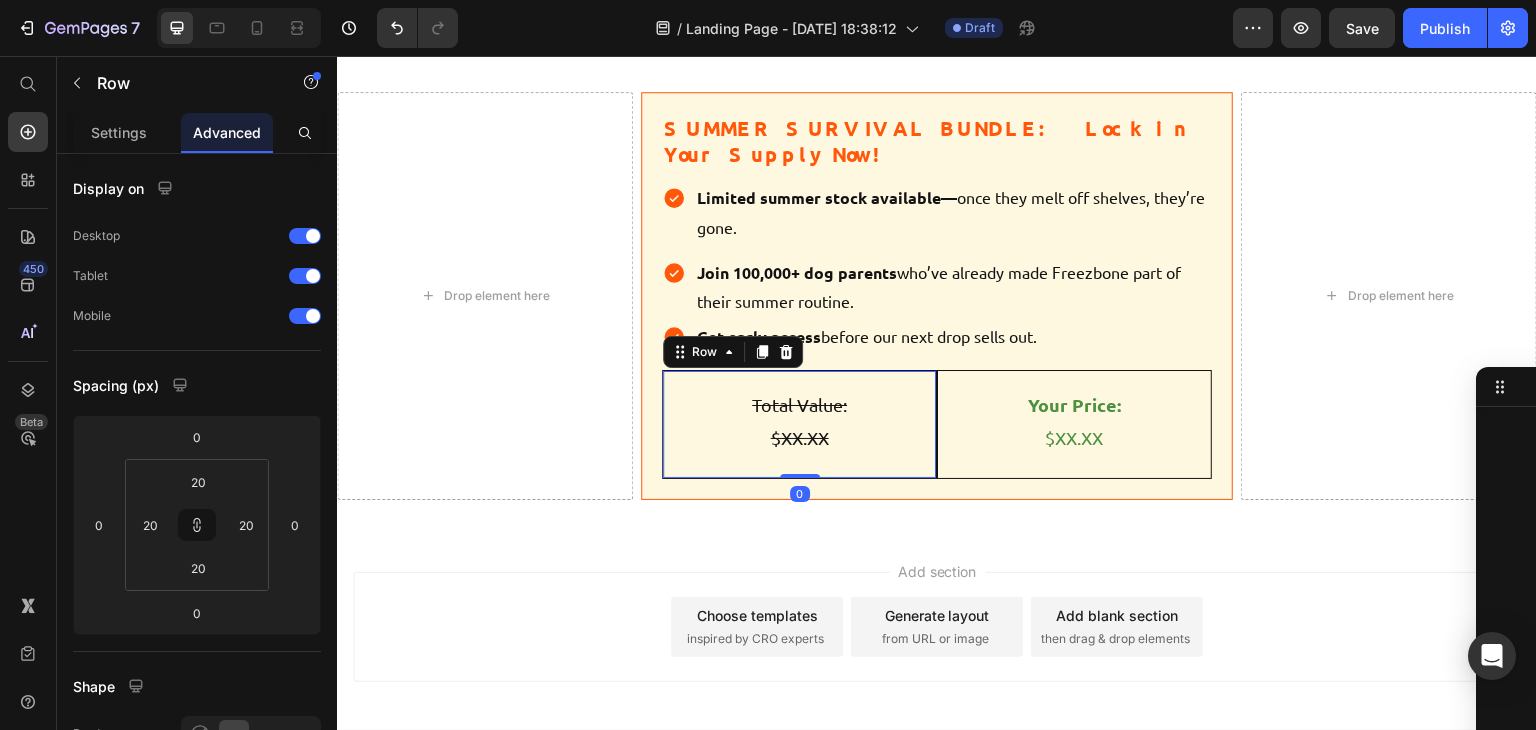 scroll, scrollTop: 1358, scrollLeft: 0, axis: vertical 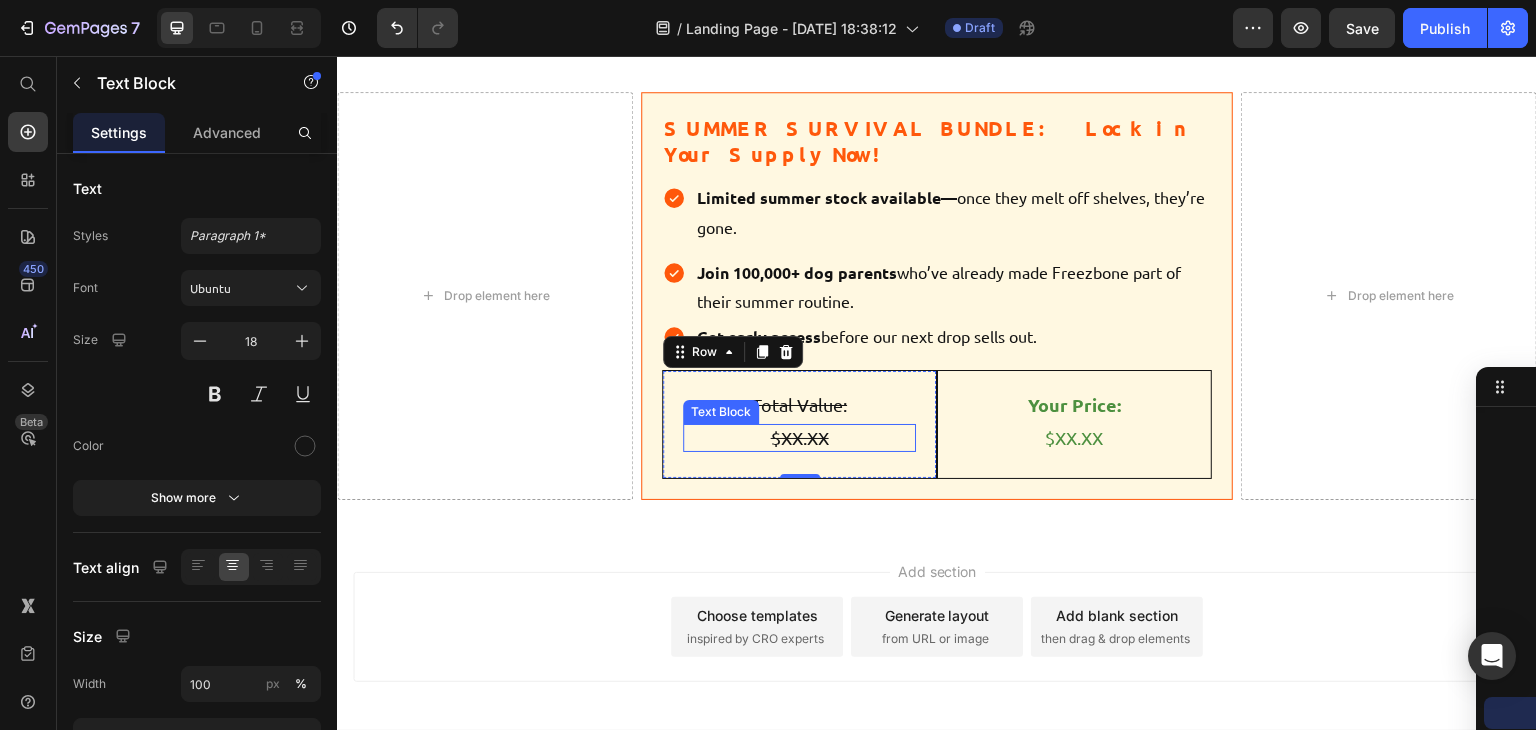 click on "$XX.XX" at bounding box center [799, 437] 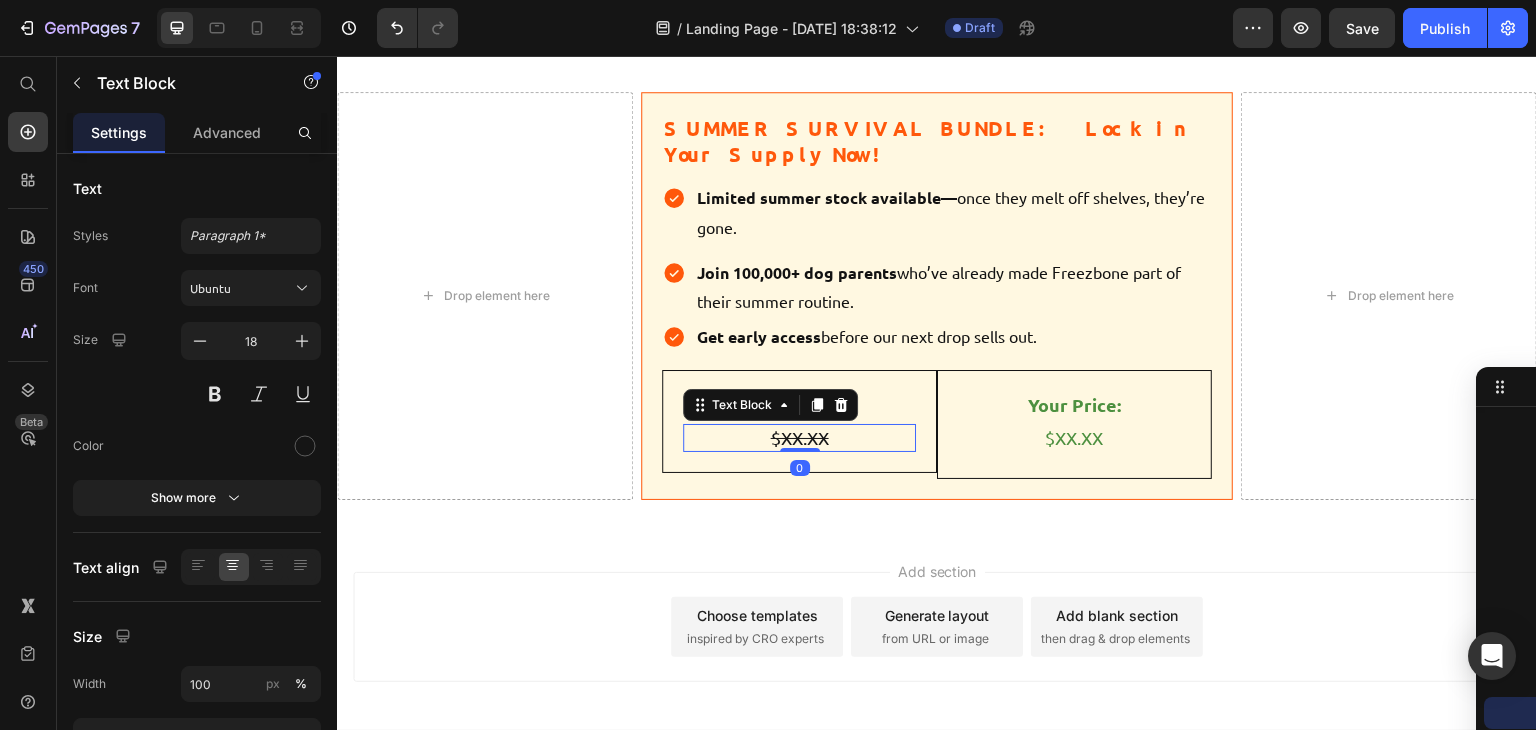 drag, startPoint x: 798, startPoint y: 422, endPoint x: 798, endPoint y: 403, distance: 19 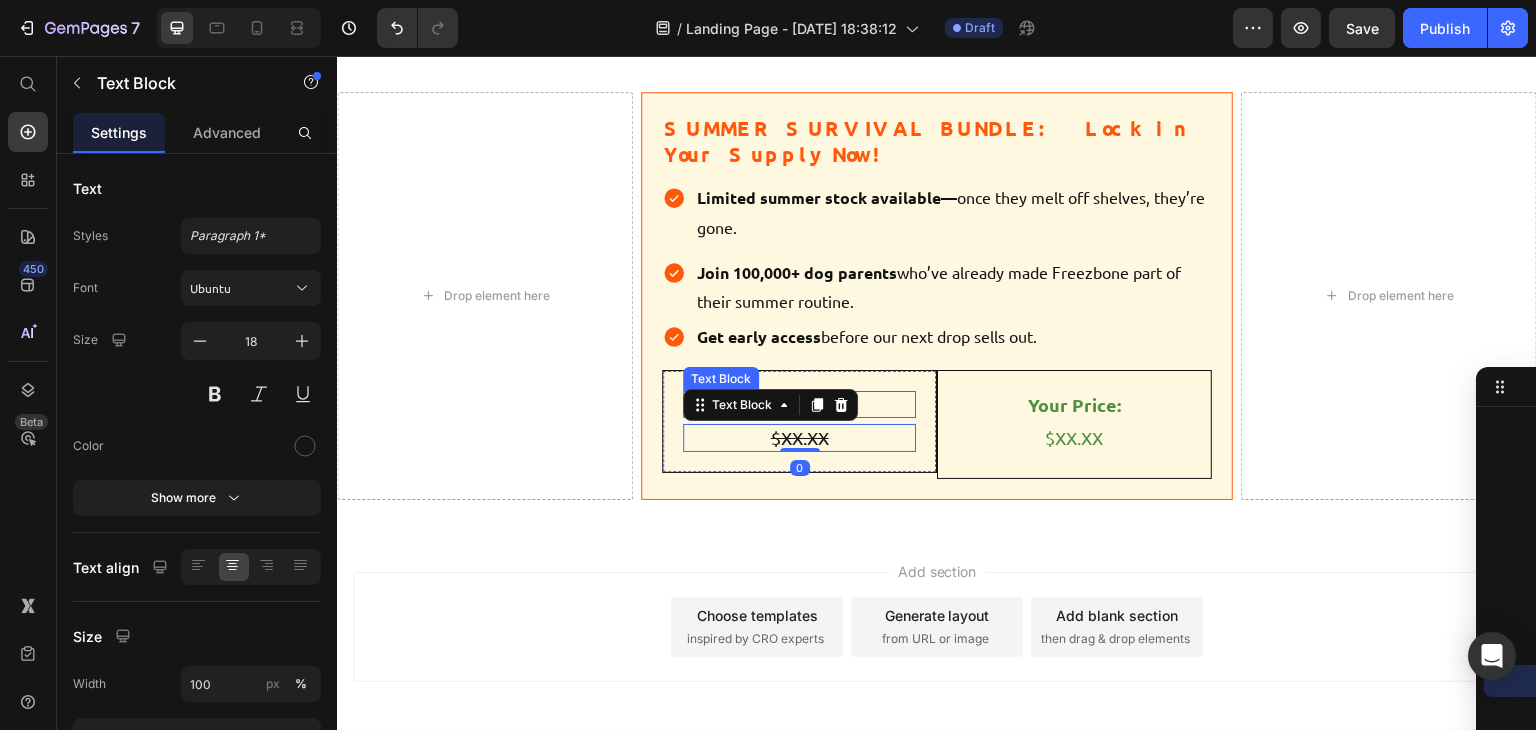 click on "Total Value:" at bounding box center (799, 404) 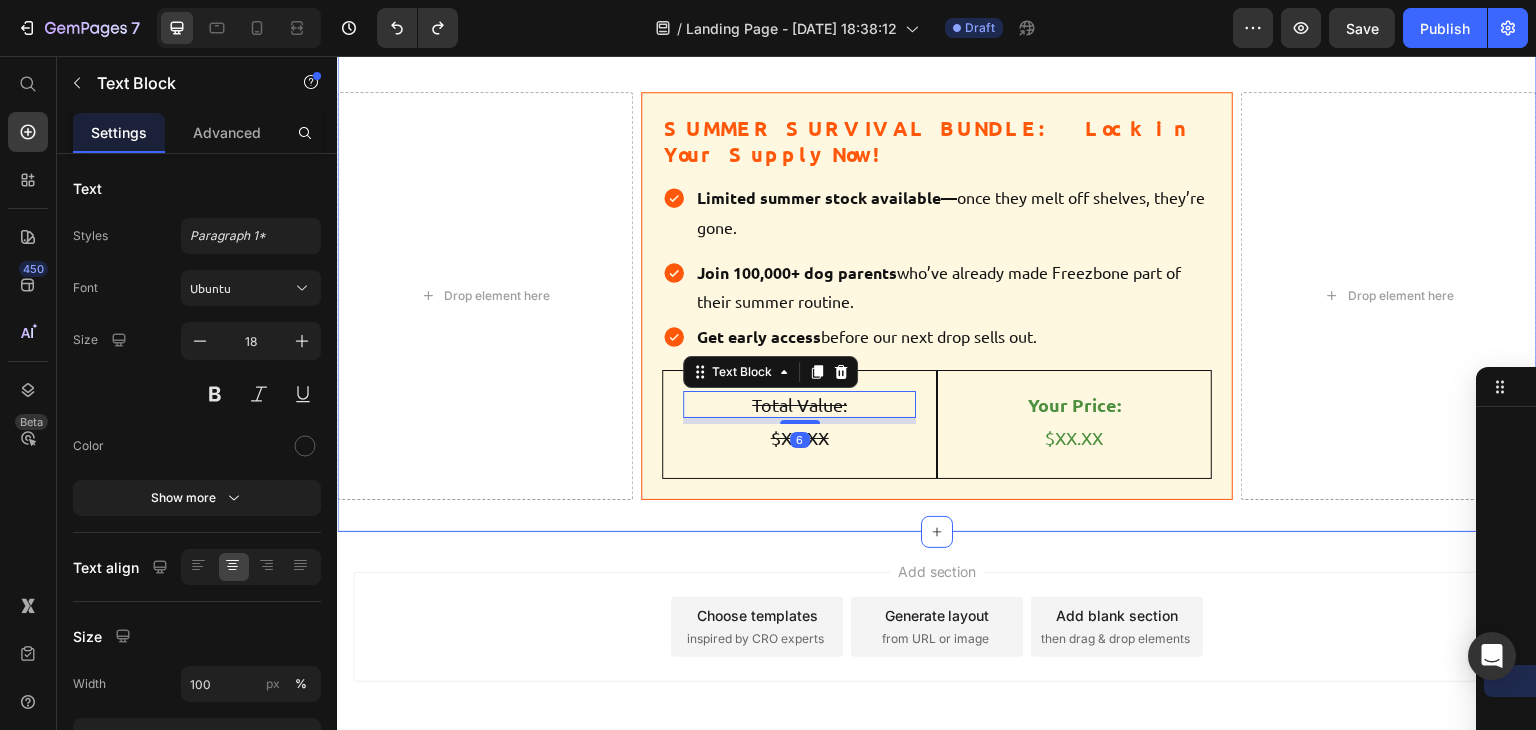 click on "Answers to Your Burning Questions Heading How is this different from just giving my dog ice cubes? Text Block Ice cubes are gone in seconds and can be choking hazards. Freezbone lasts 30-60 minutes, provides mental stimulation through licking, and lets you add nutritious (hydrating) ingredients. It’s the difference between a snack and a full enrichment experience. Text Block Row My dog destroys EVERYTHING—will this actually survive?   Text Block Freezbone is made from natural rubber that’s tougher than Kongs. But here’s the secret: with frozen treats, dogs instinctively lick rather than chew. The cold temperature protects the toy. We’ve had customers with notorious destroyers using the same Freezbone for years. Text Block Row What can I actually put in it? Text Block Text Block Row Will it really help with summer anxiety? Text Block Text Block Row How do I know what size to get?  Text Block Text Block Row Row
Row
Drop element here Heading   6" at bounding box center (937, -144) 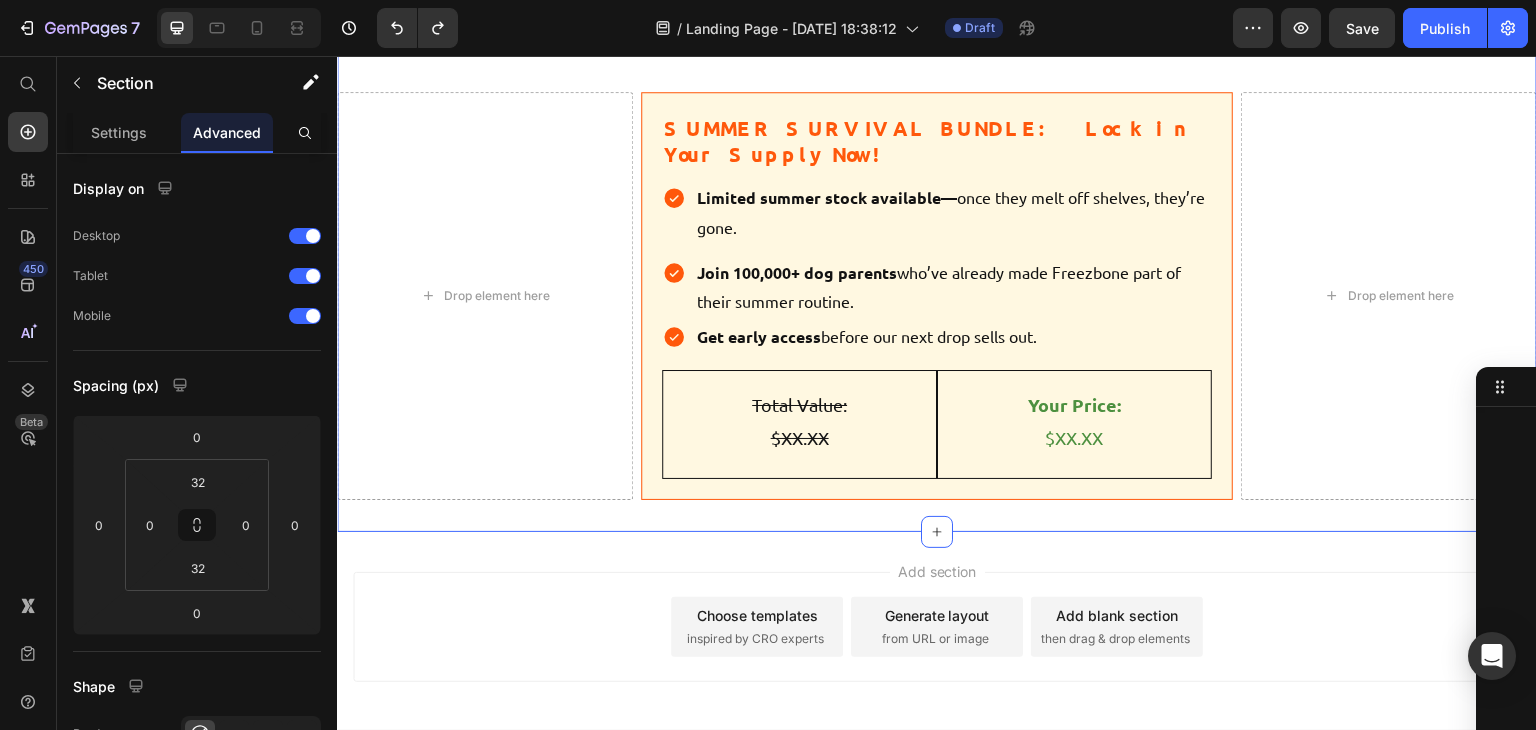 scroll, scrollTop: 6, scrollLeft: 0, axis: vertical 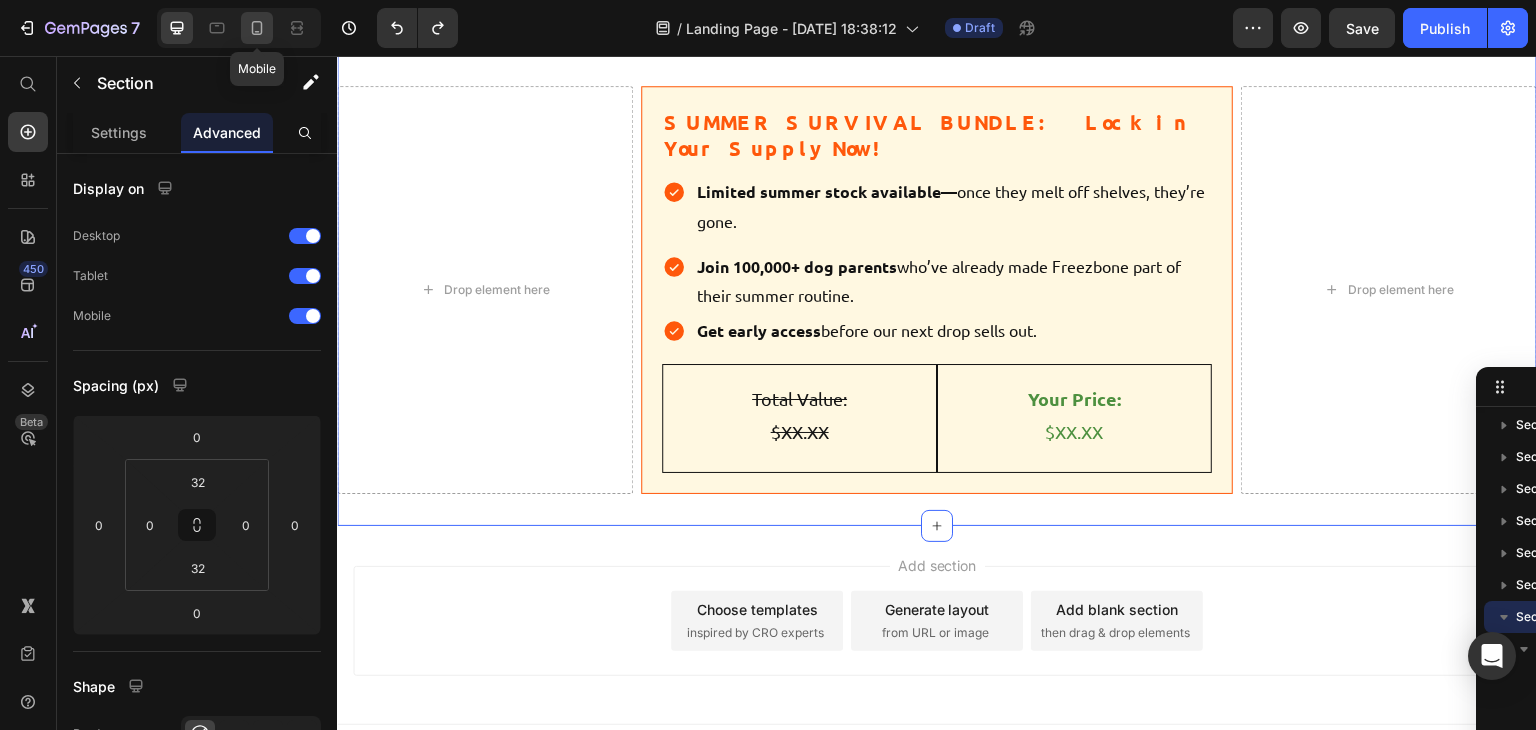 click 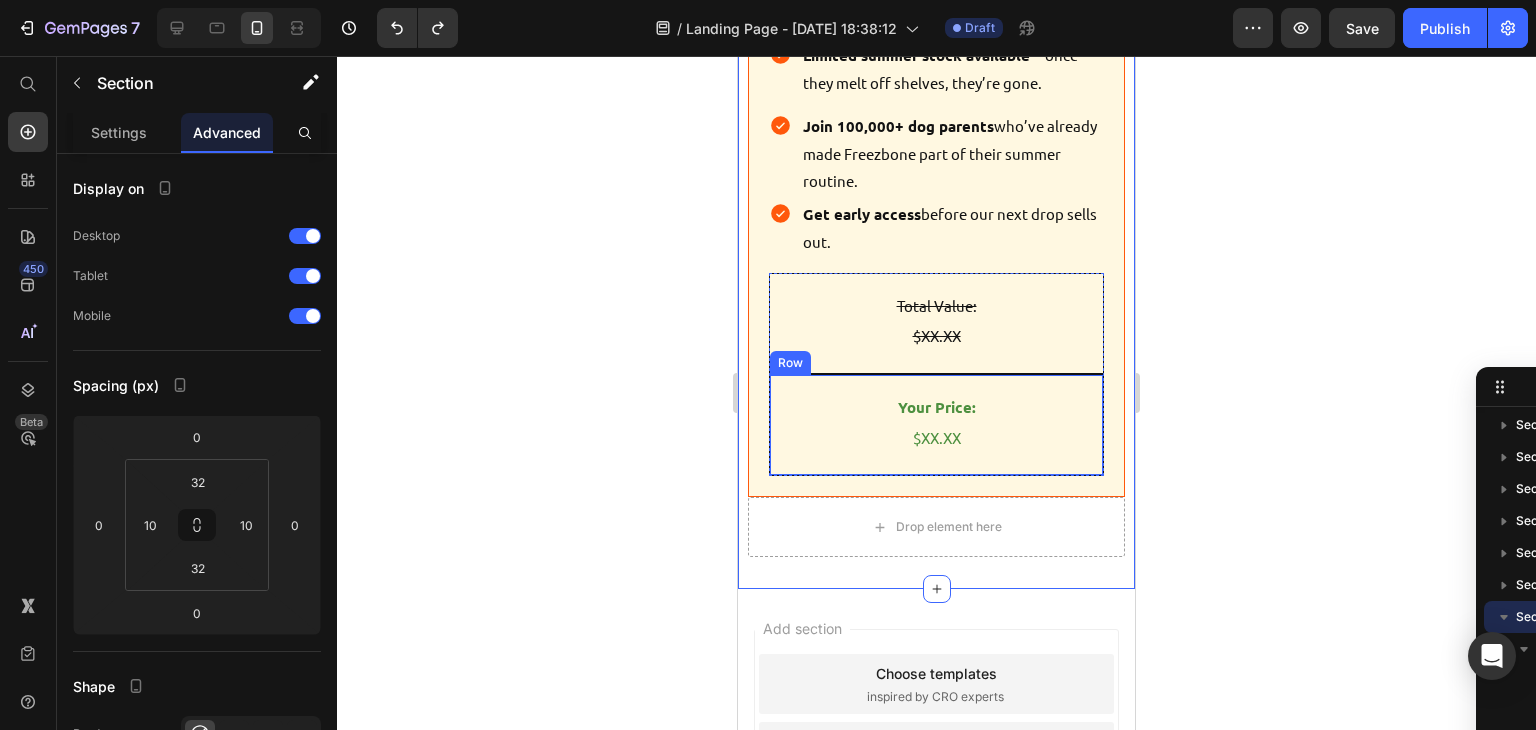 scroll, scrollTop: 10411, scrollLeft: 0, axis: vertical 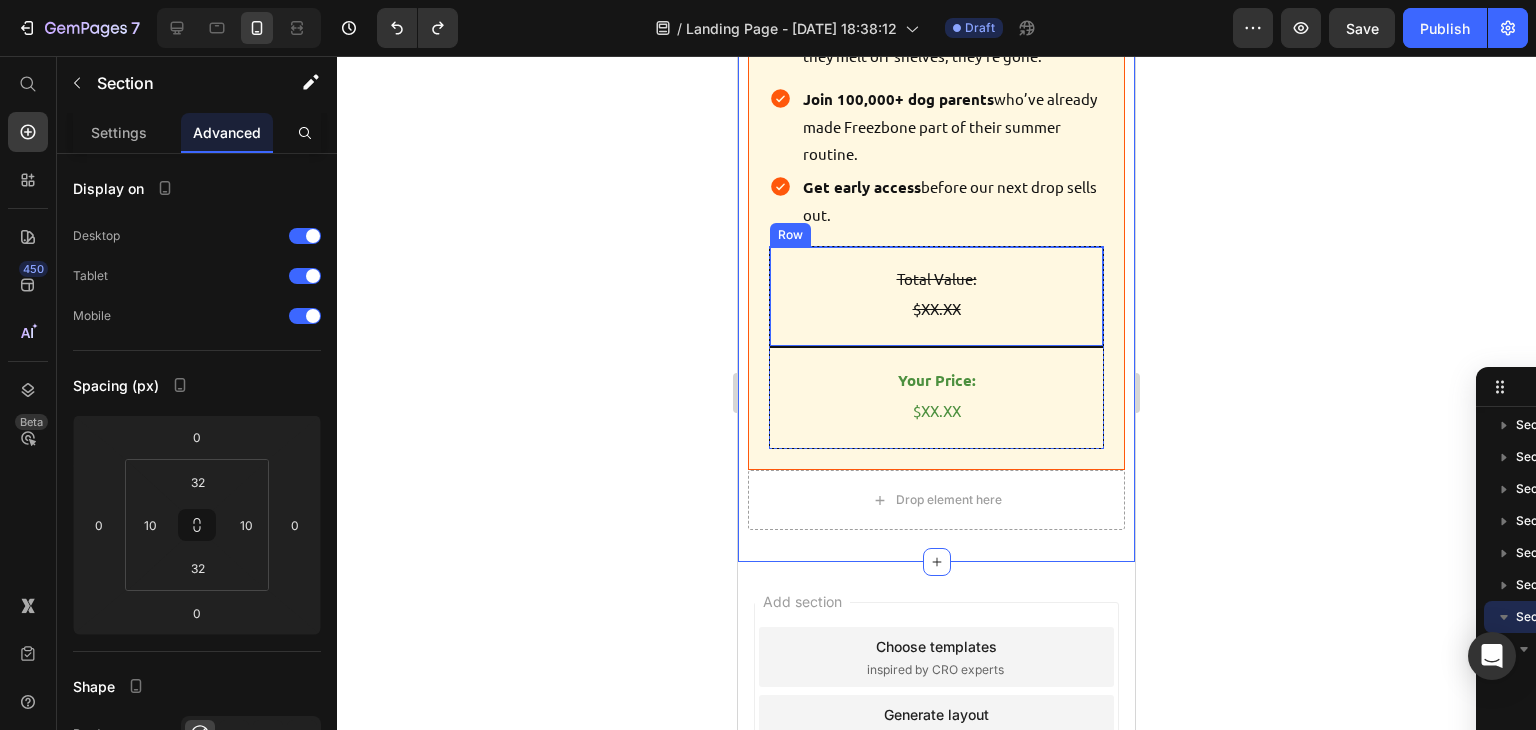 click on "Total Value: Text Block $XX.XX Text Block Row" at bounding box center (936, 296) 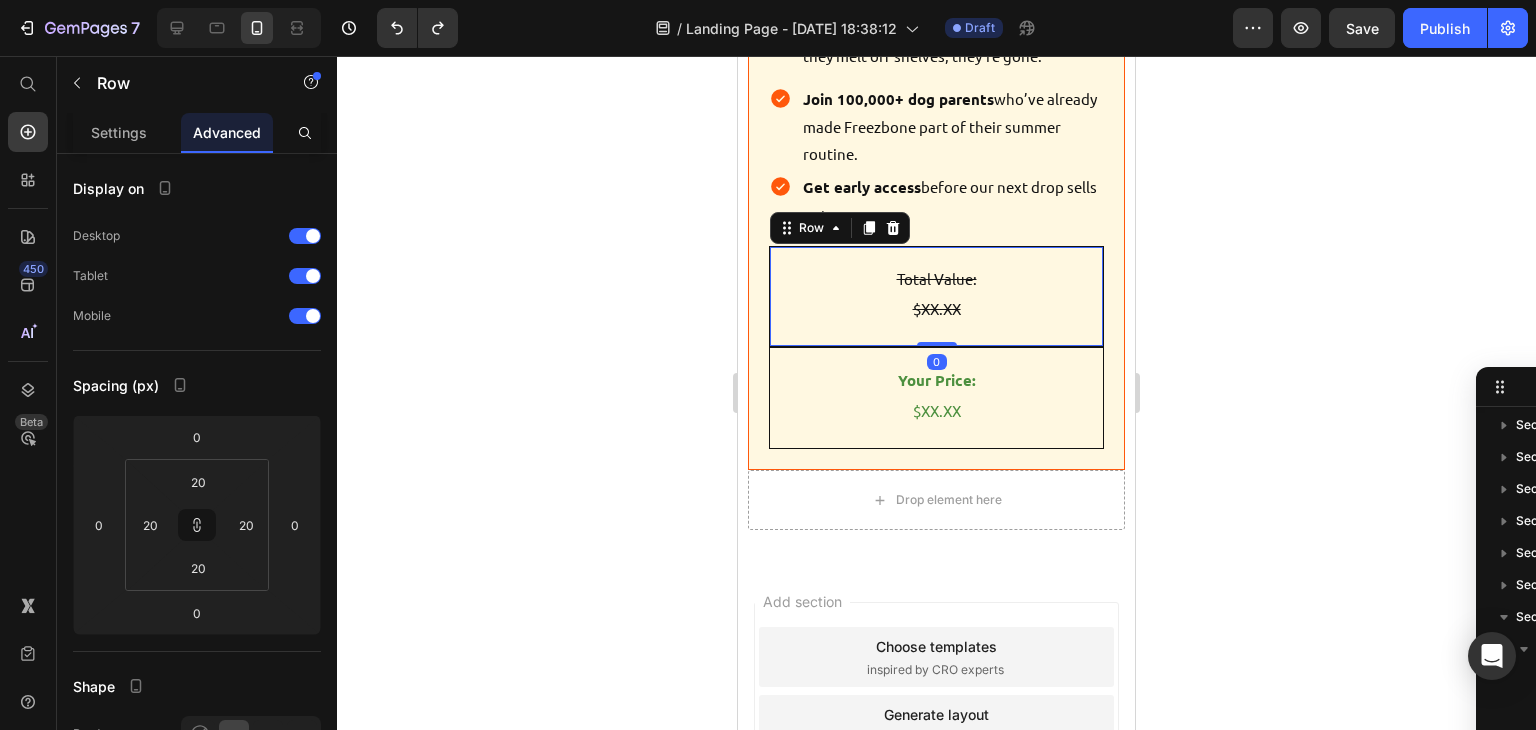 scroll, scrollTop: 1358, scrollLeft: 0, axis: vertical 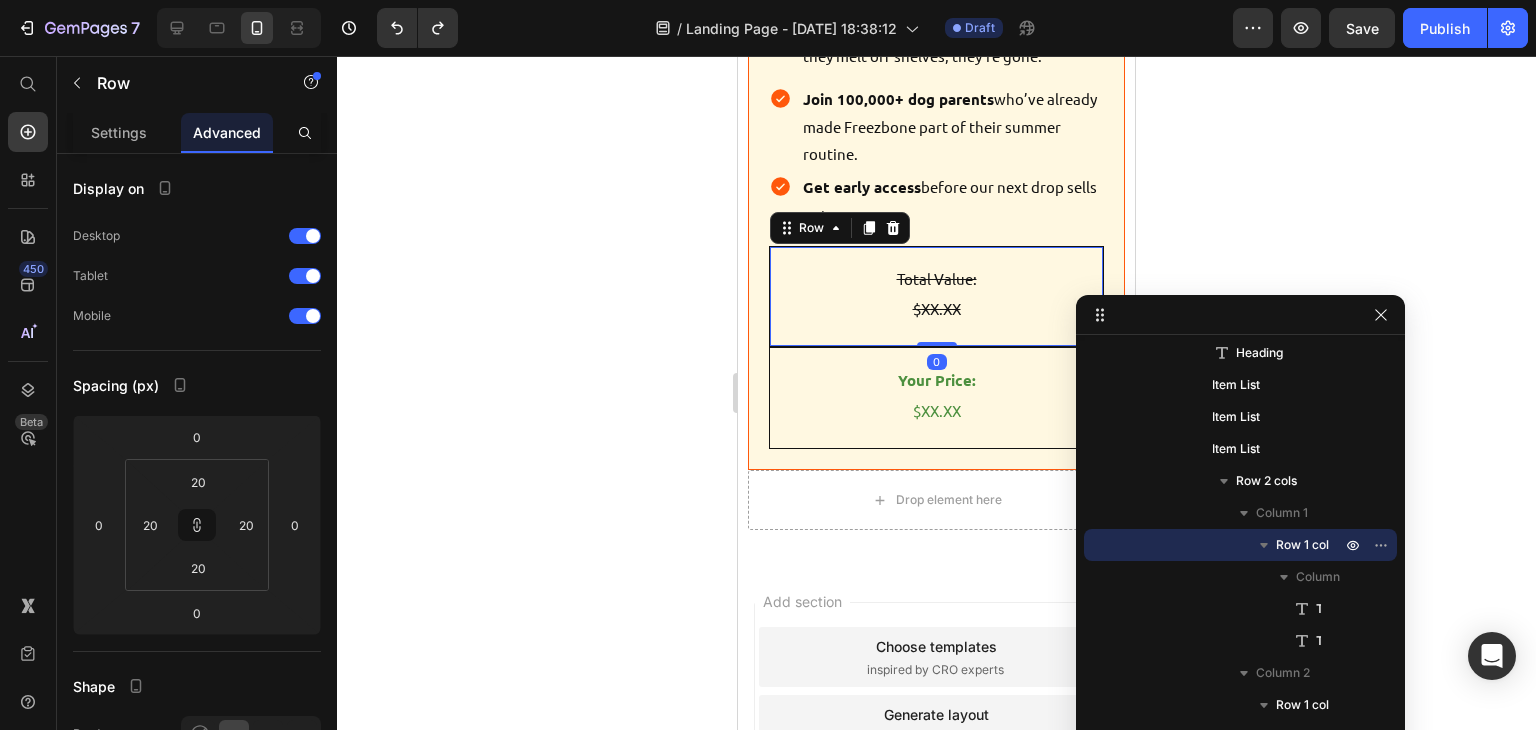 drag, startPoint x: 1505, startPoint y: 373, endPoint x: 1282, endPoint y: 200, distance: 282.2375 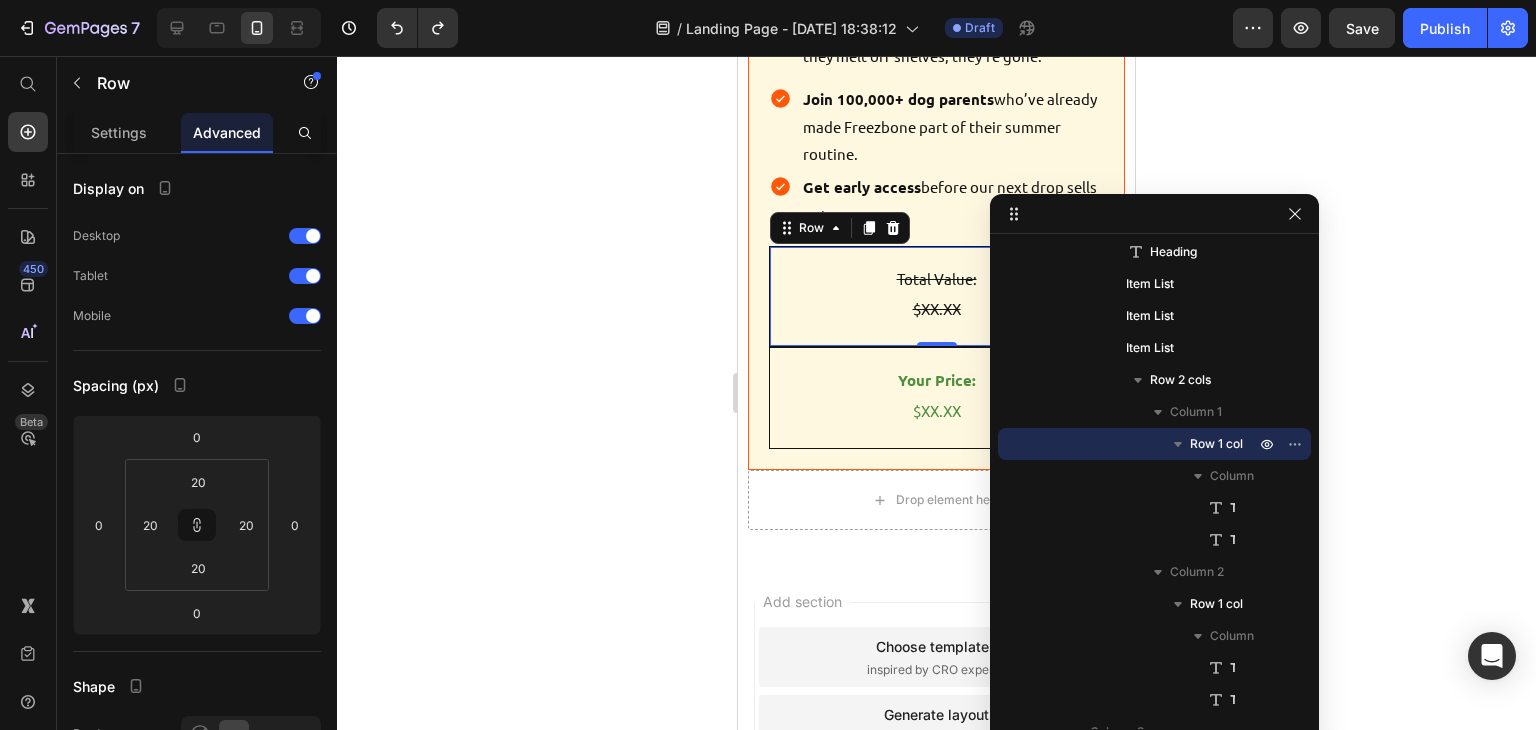 click 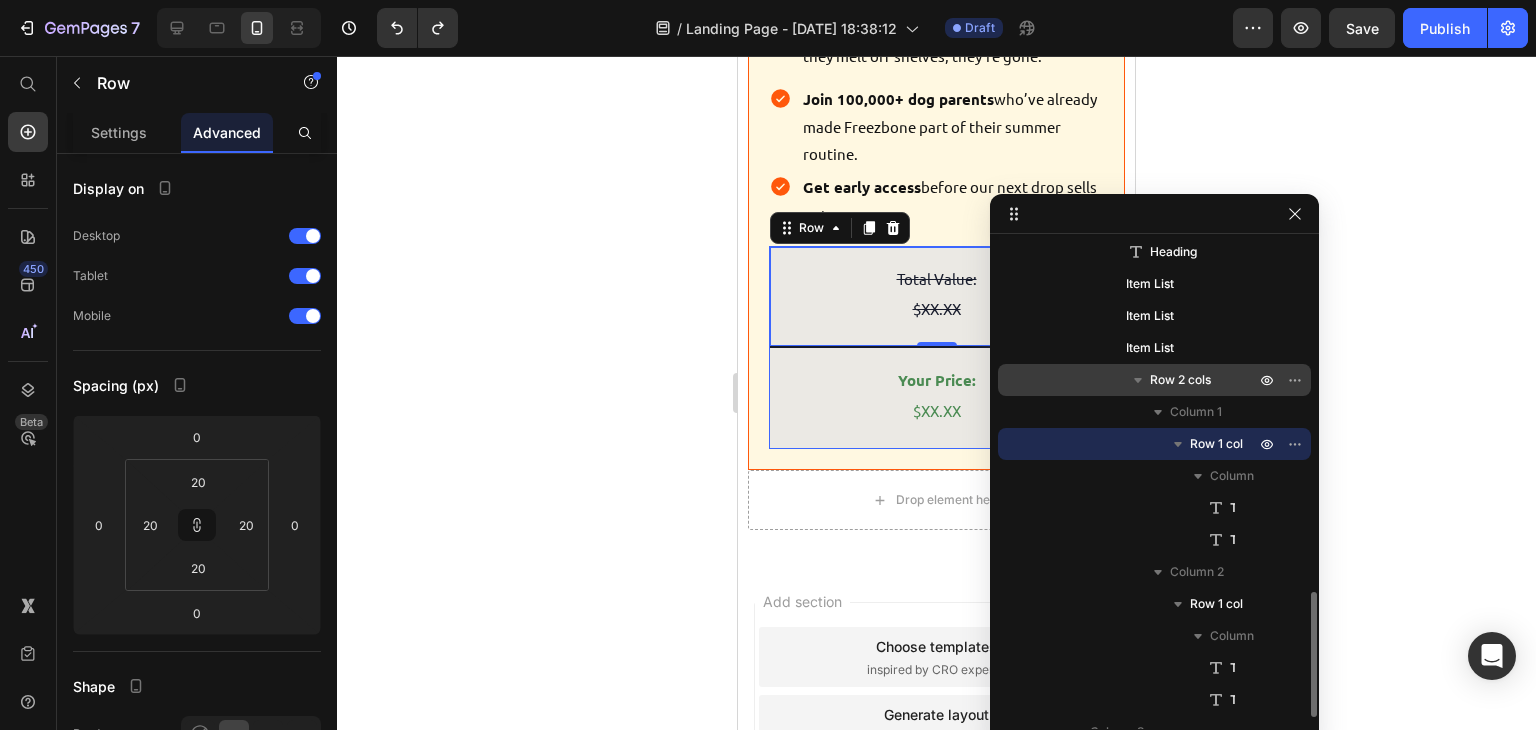 click on "Row 2 cols" at bounding box center (1180, 380) 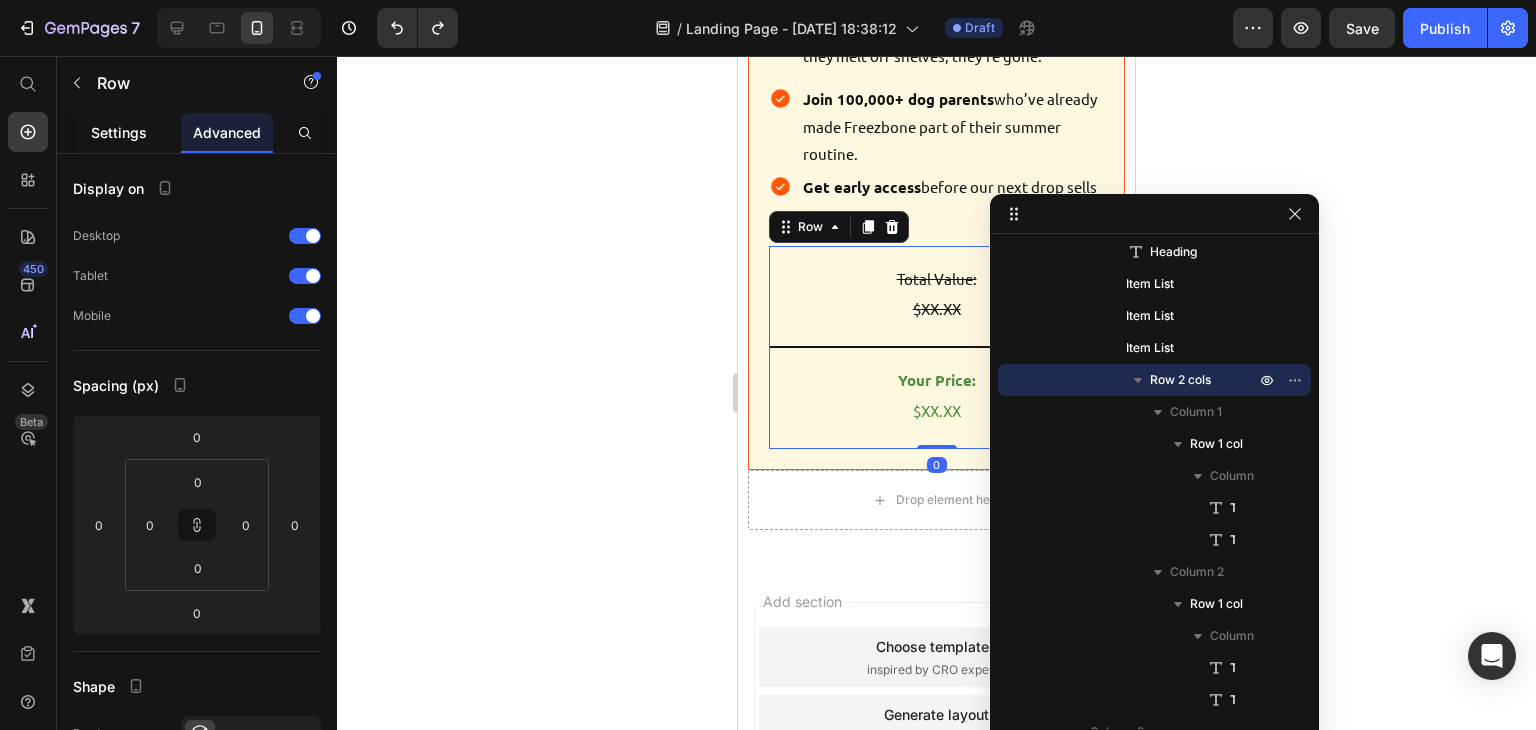 click on "Settings" at bounding box center (119, 132) 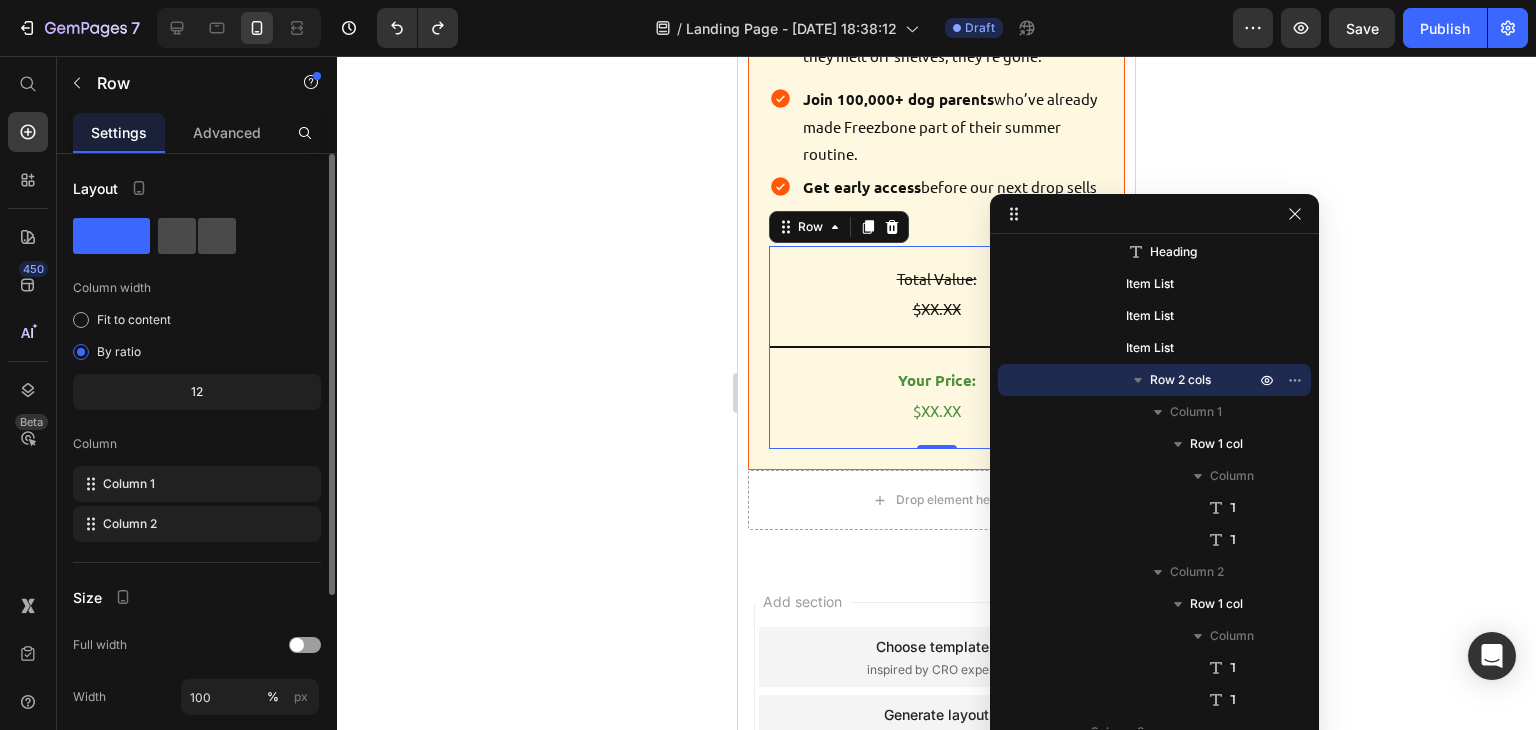 click 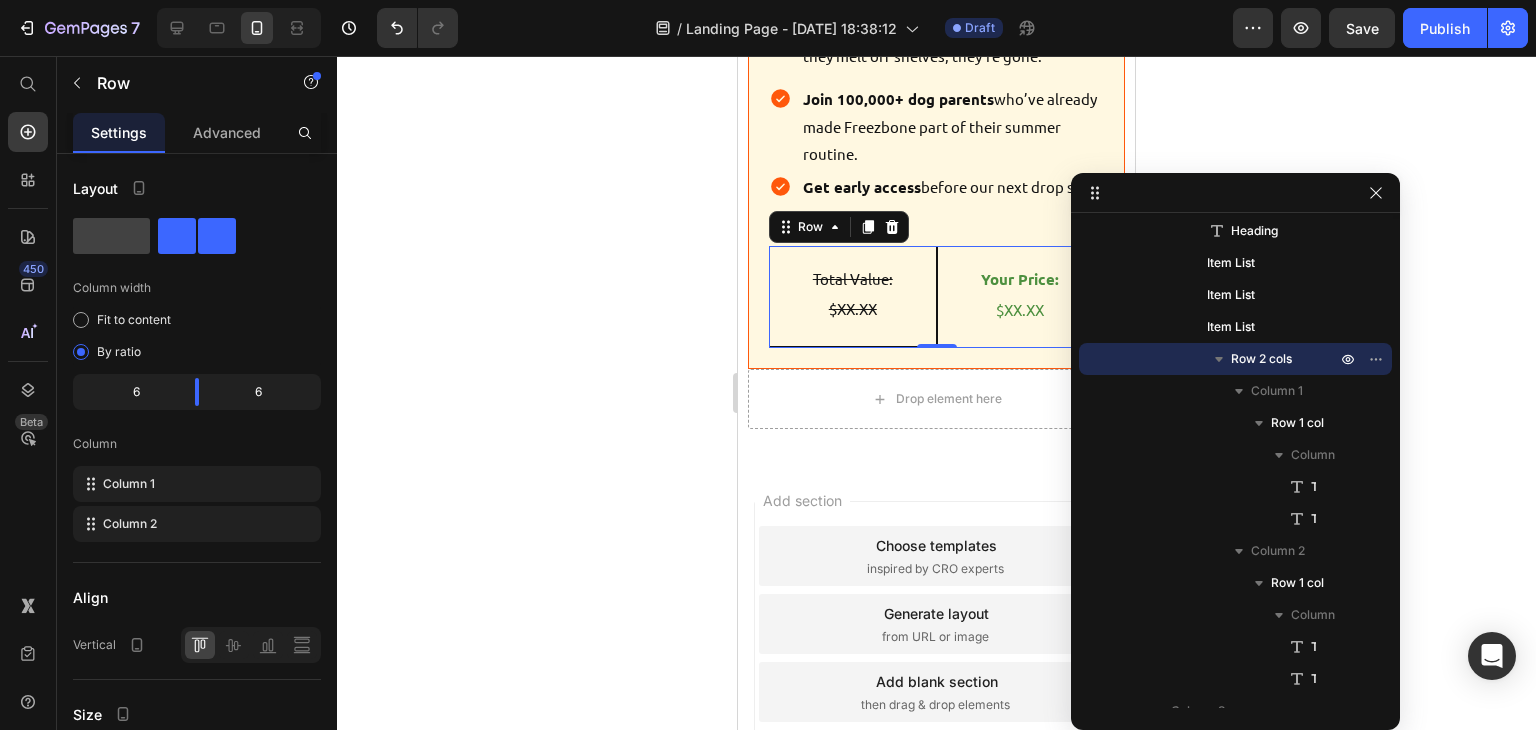 drag, startPoint x: 1113, startPoint y: 227, endPoint x: 1386, endPoint y: 161, distance: 280.86475 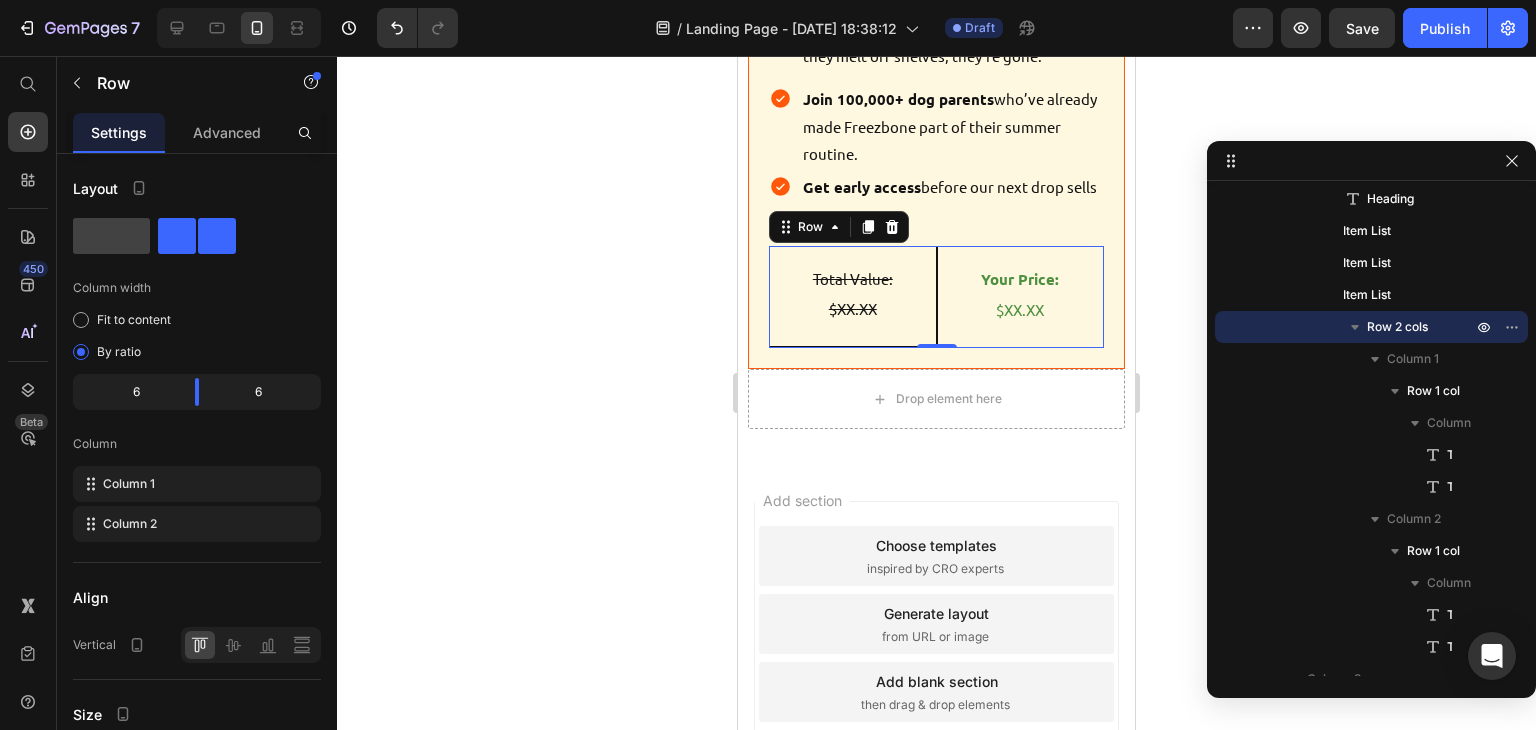 click 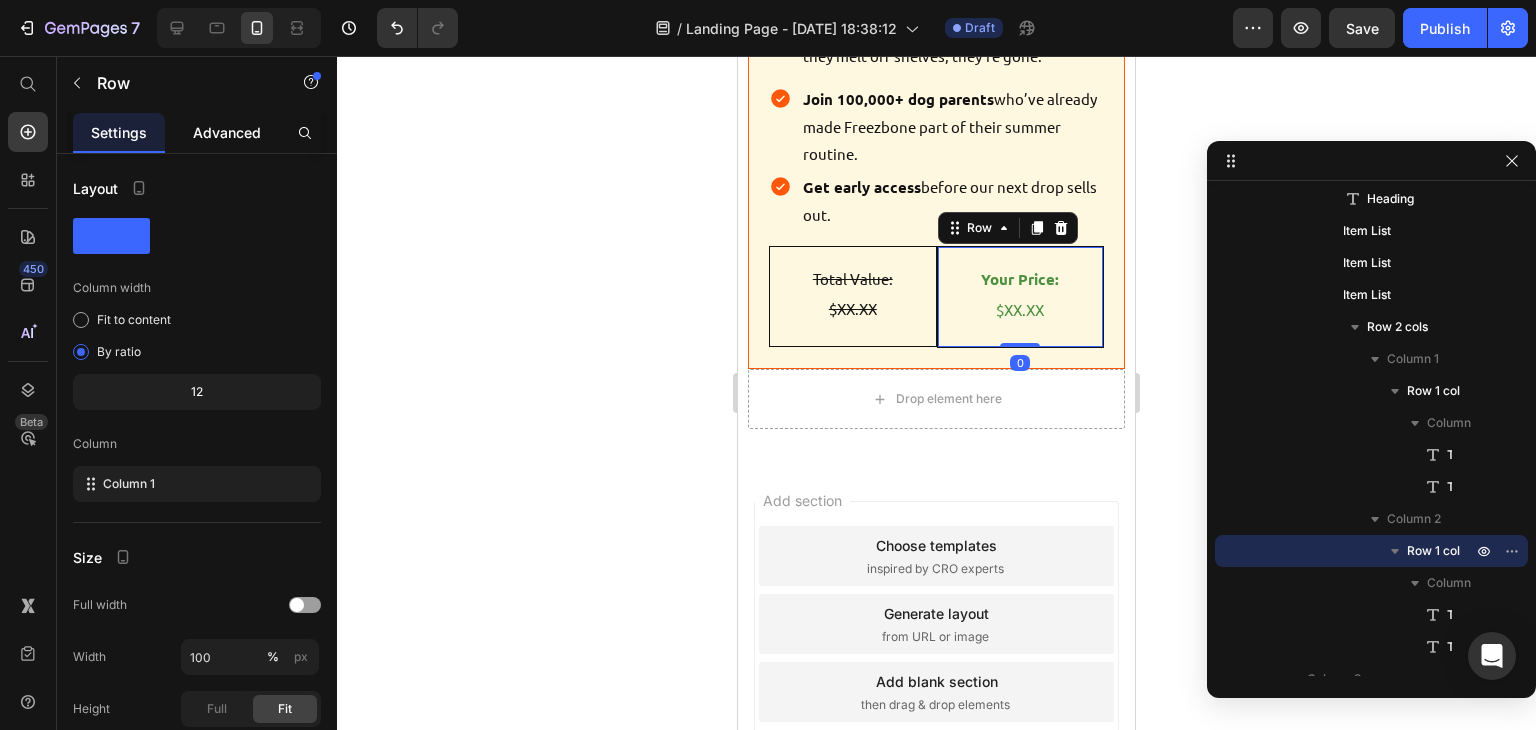 click on "Advanced" at bounding box center (227, 132) 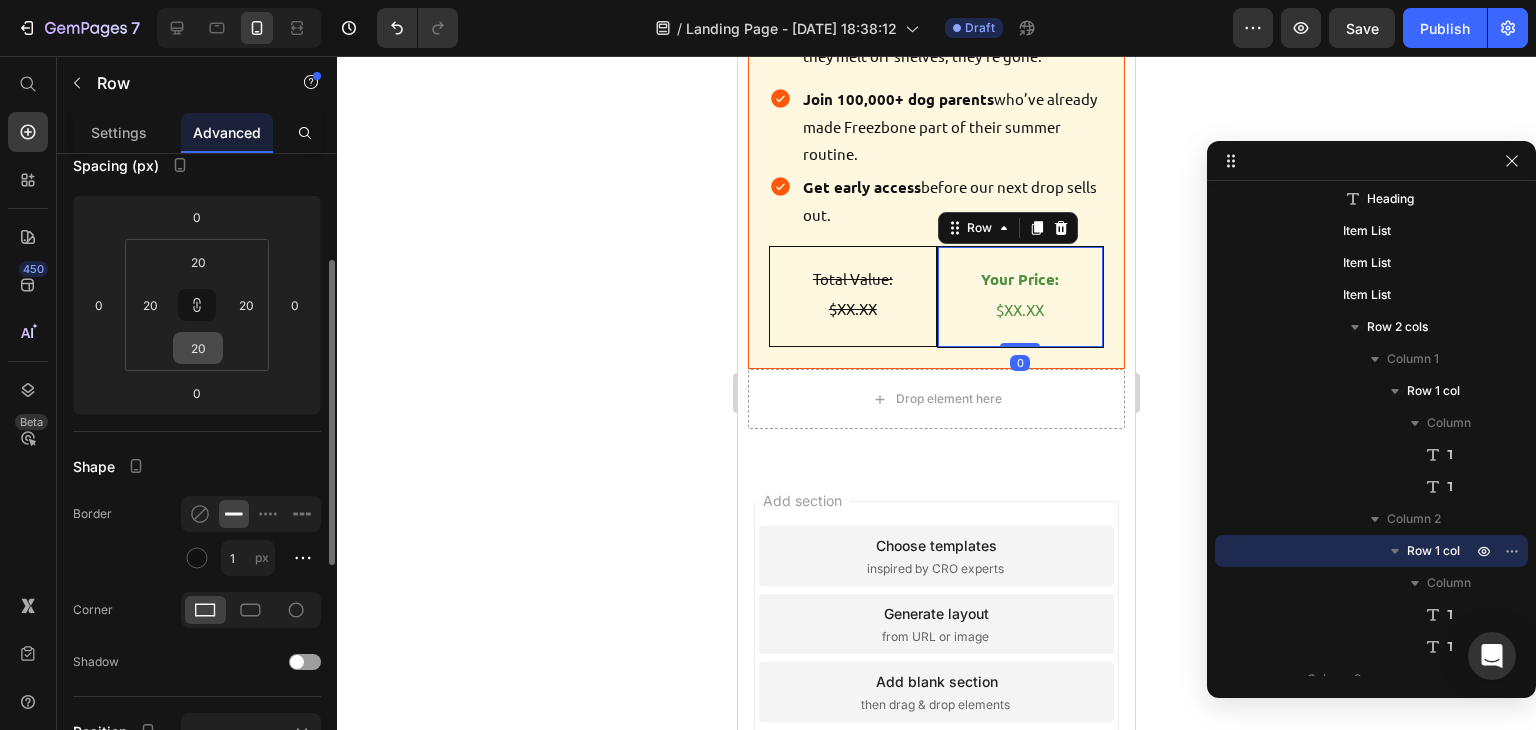 scroll, scrollTop: 220, scrollLeft: 0, axis: vertical 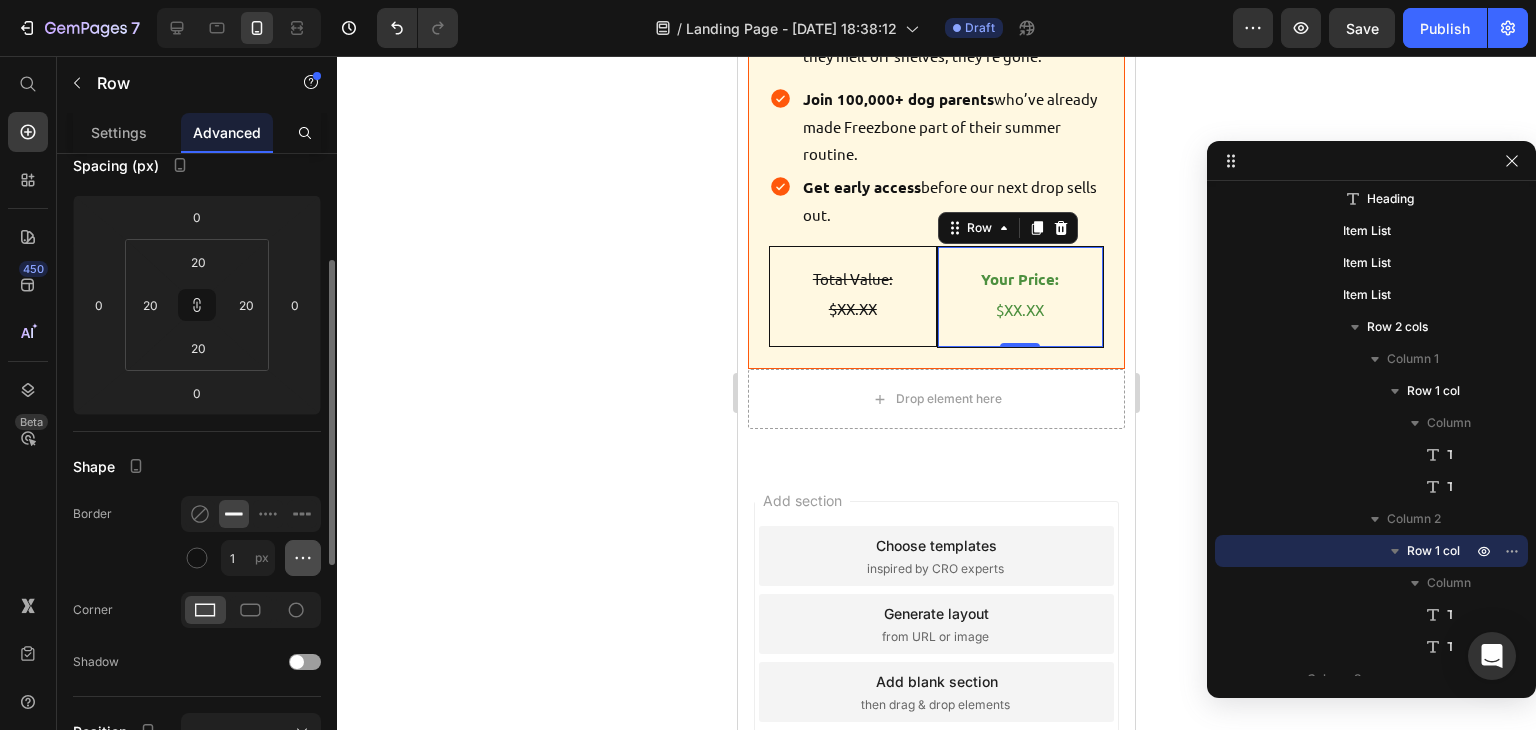click 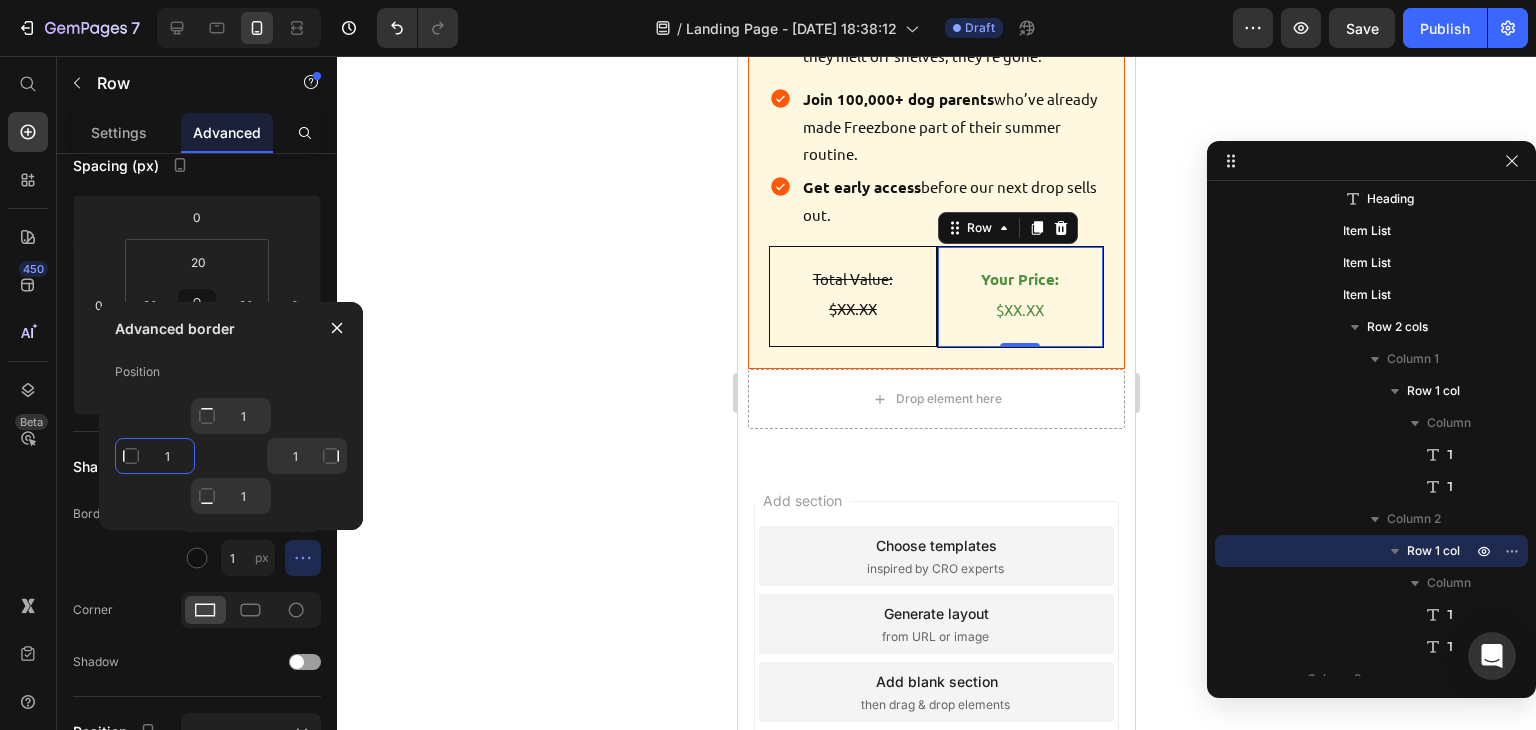 click on "1" 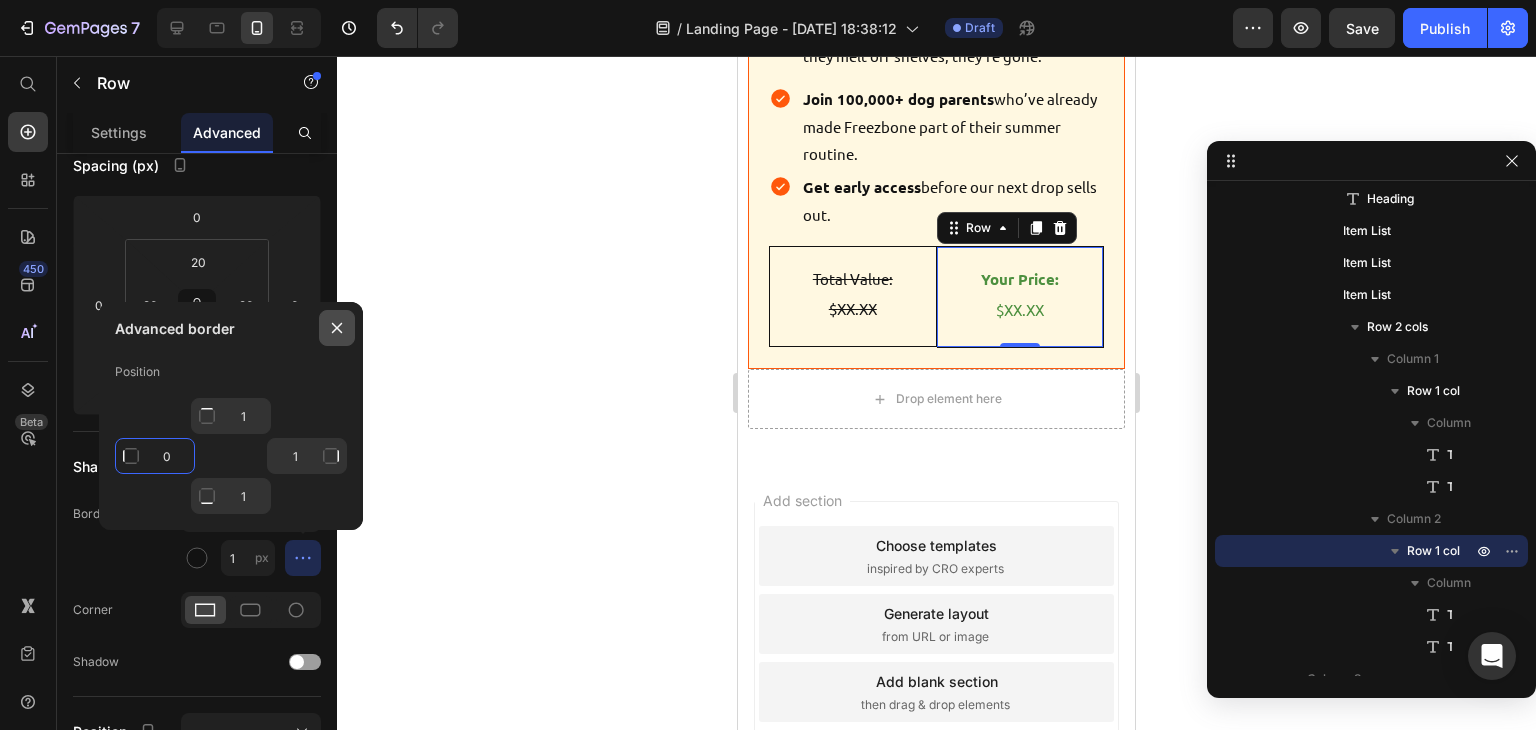 type on "0" 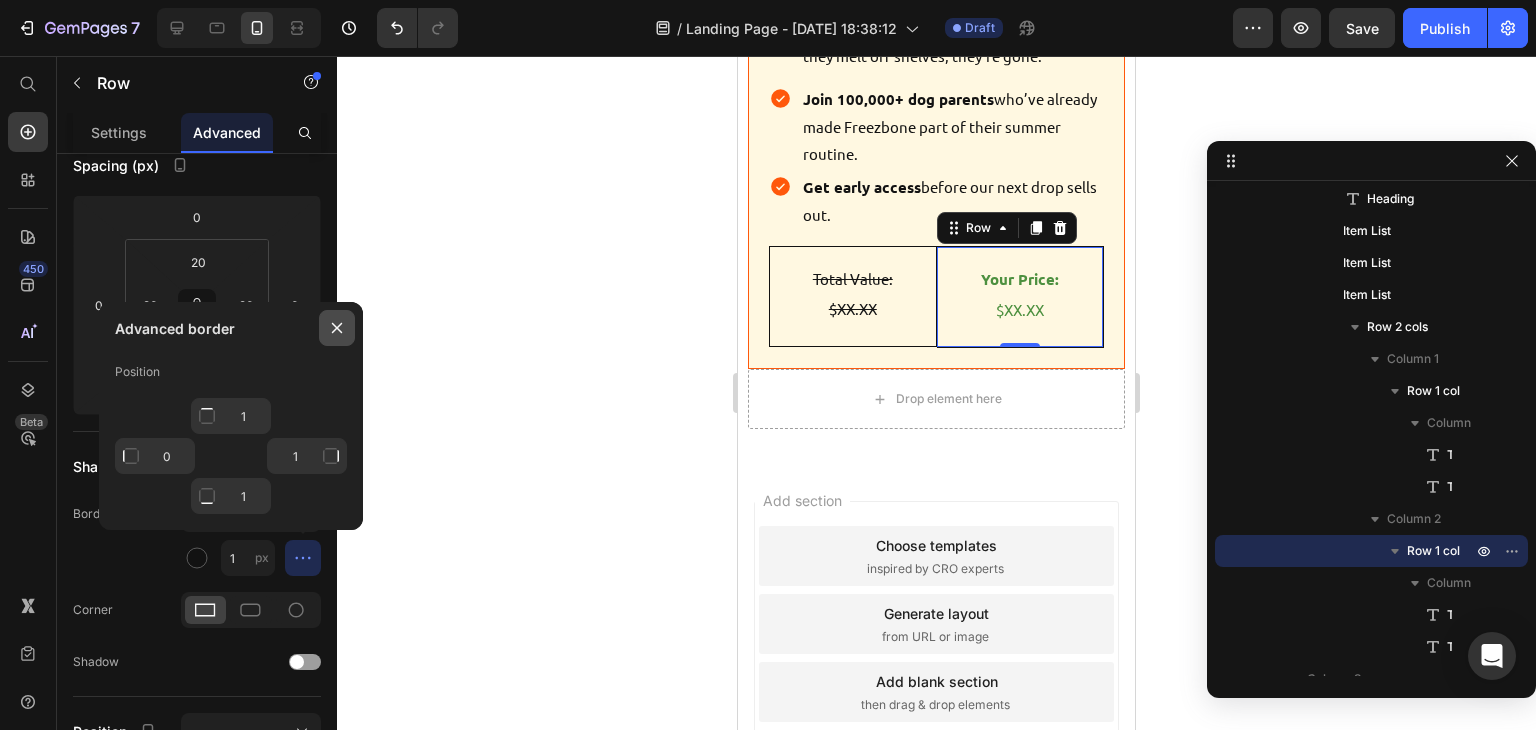 type on "Mixed" 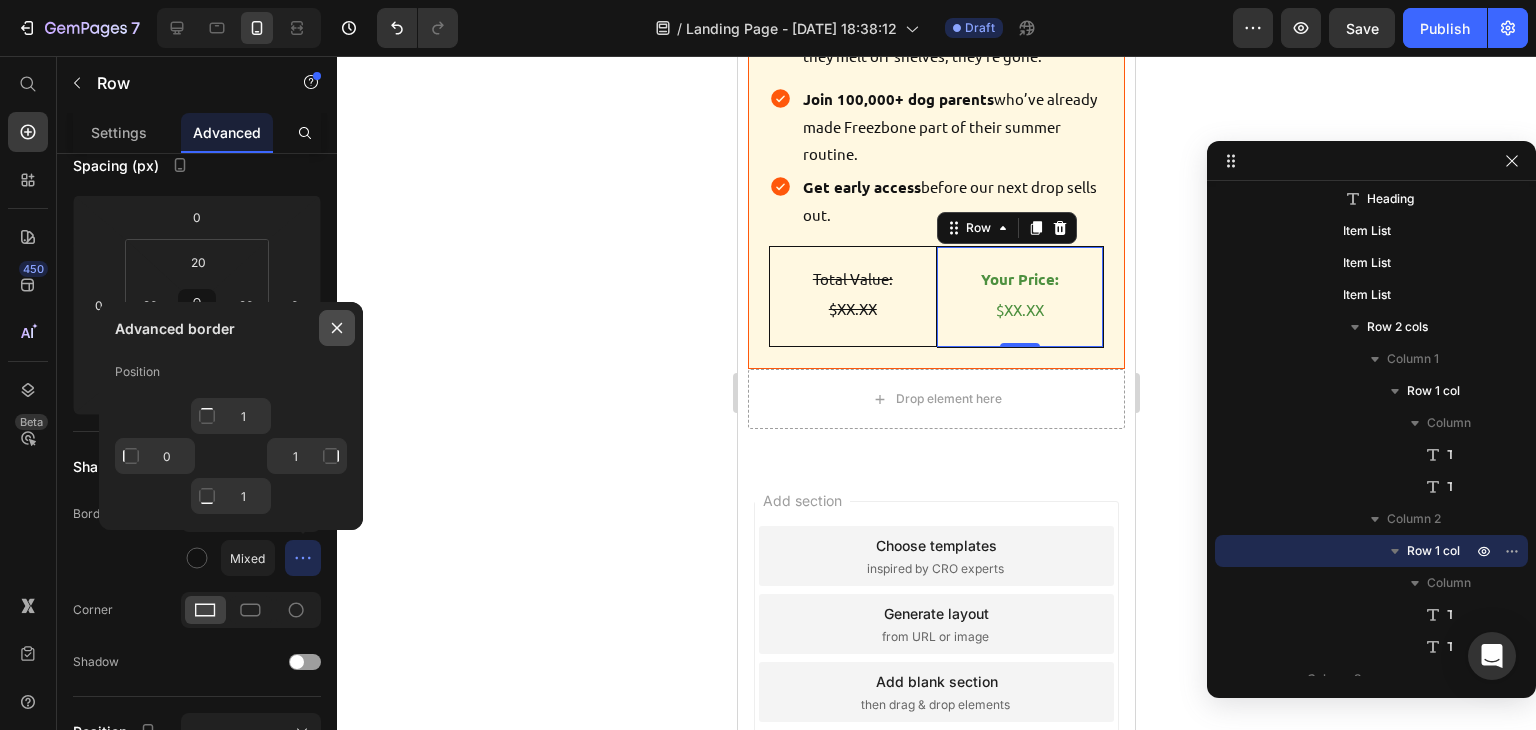 click 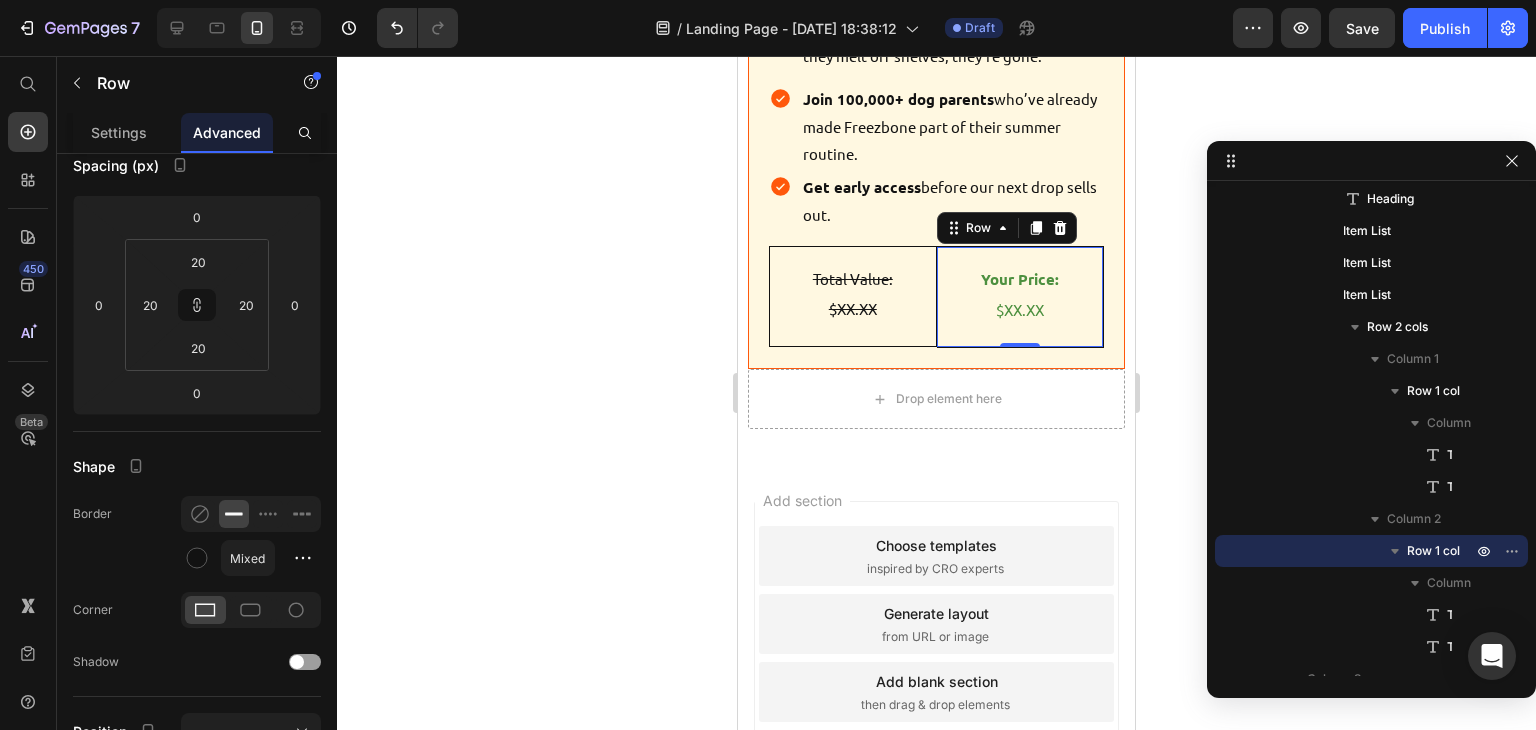 click 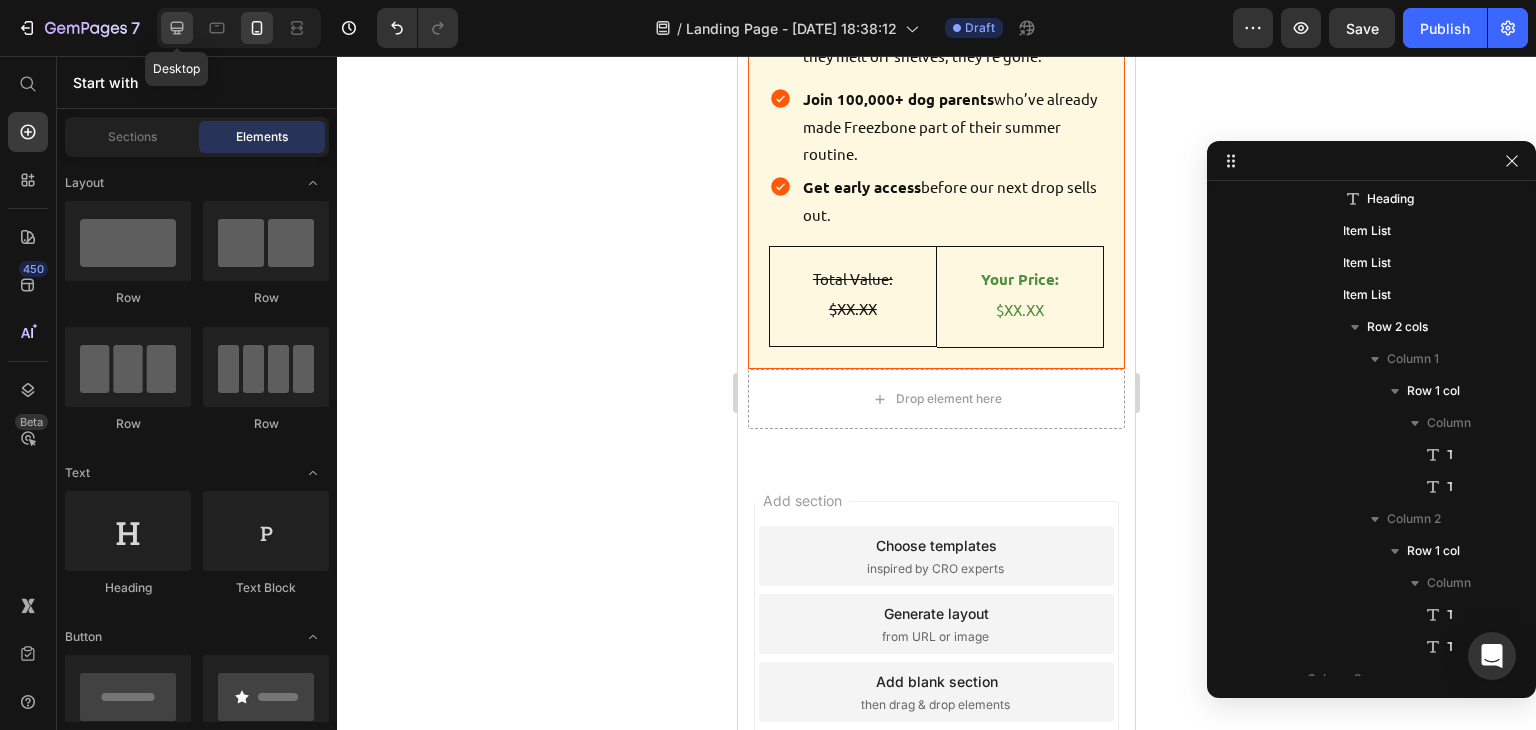 click 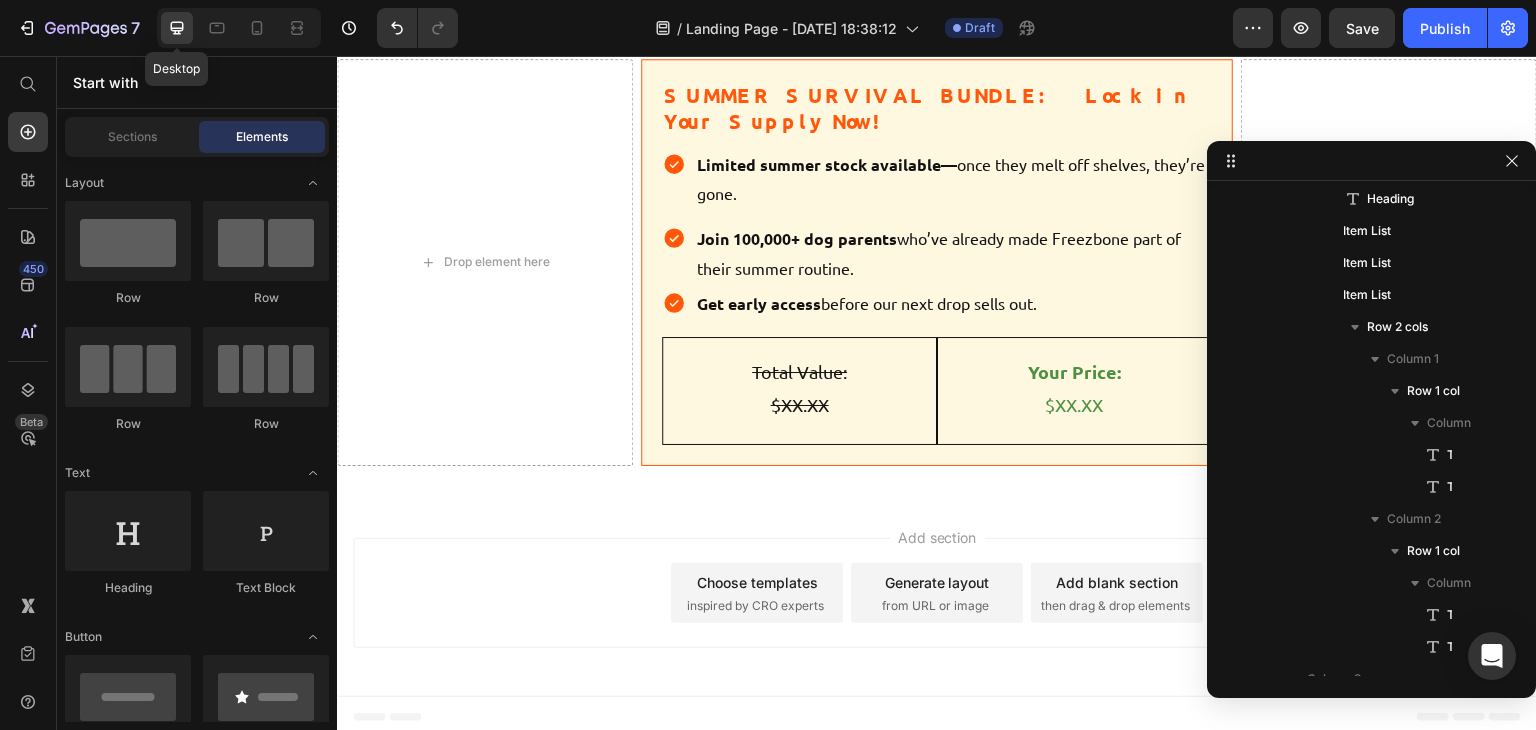 scroll, scrollTop: 9821, scrollLeft: 0, axis: vertical 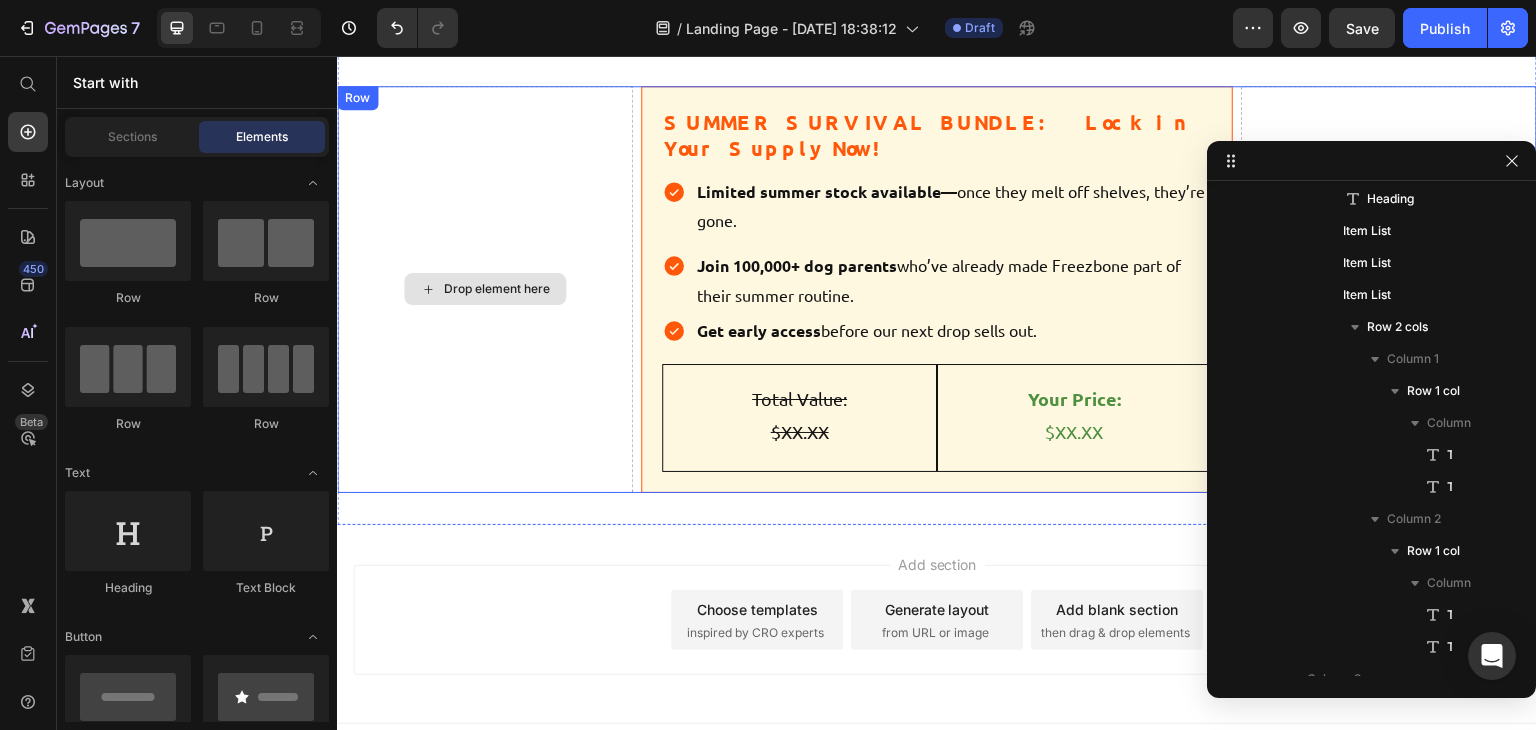 click on "Drop element here" at bounding box center (485, 290) 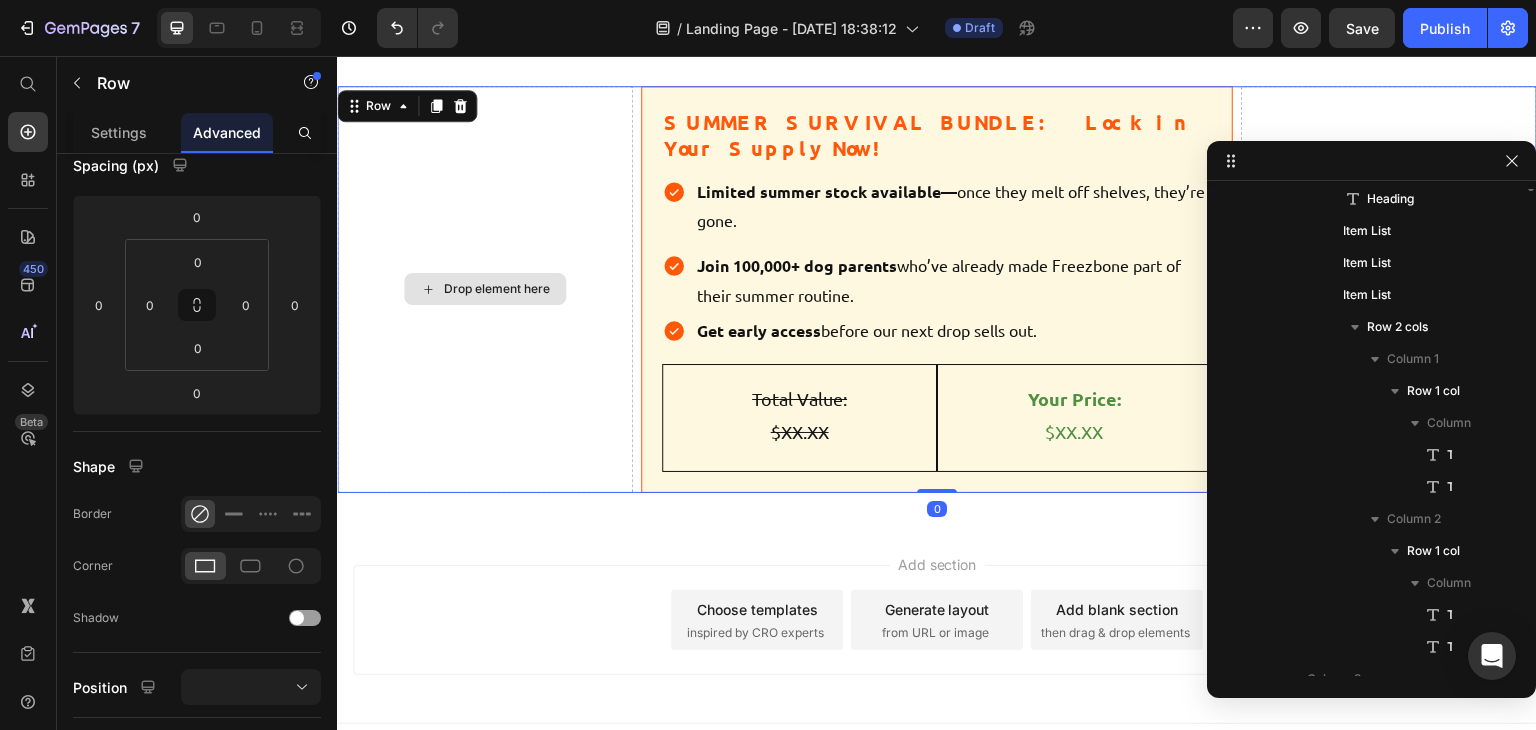scroll, scrollTop: 982, scrollLeft: 0, axis: vertical 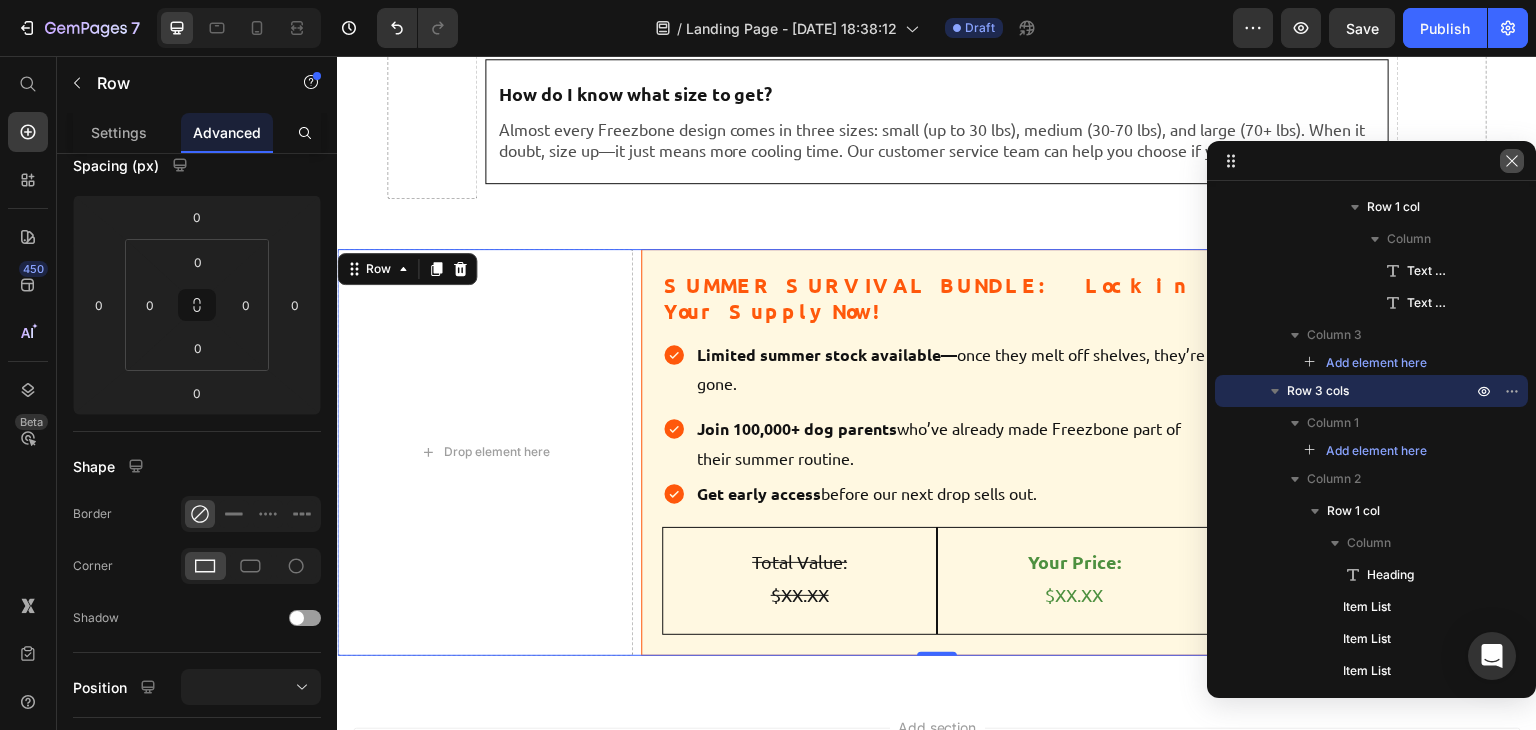 click 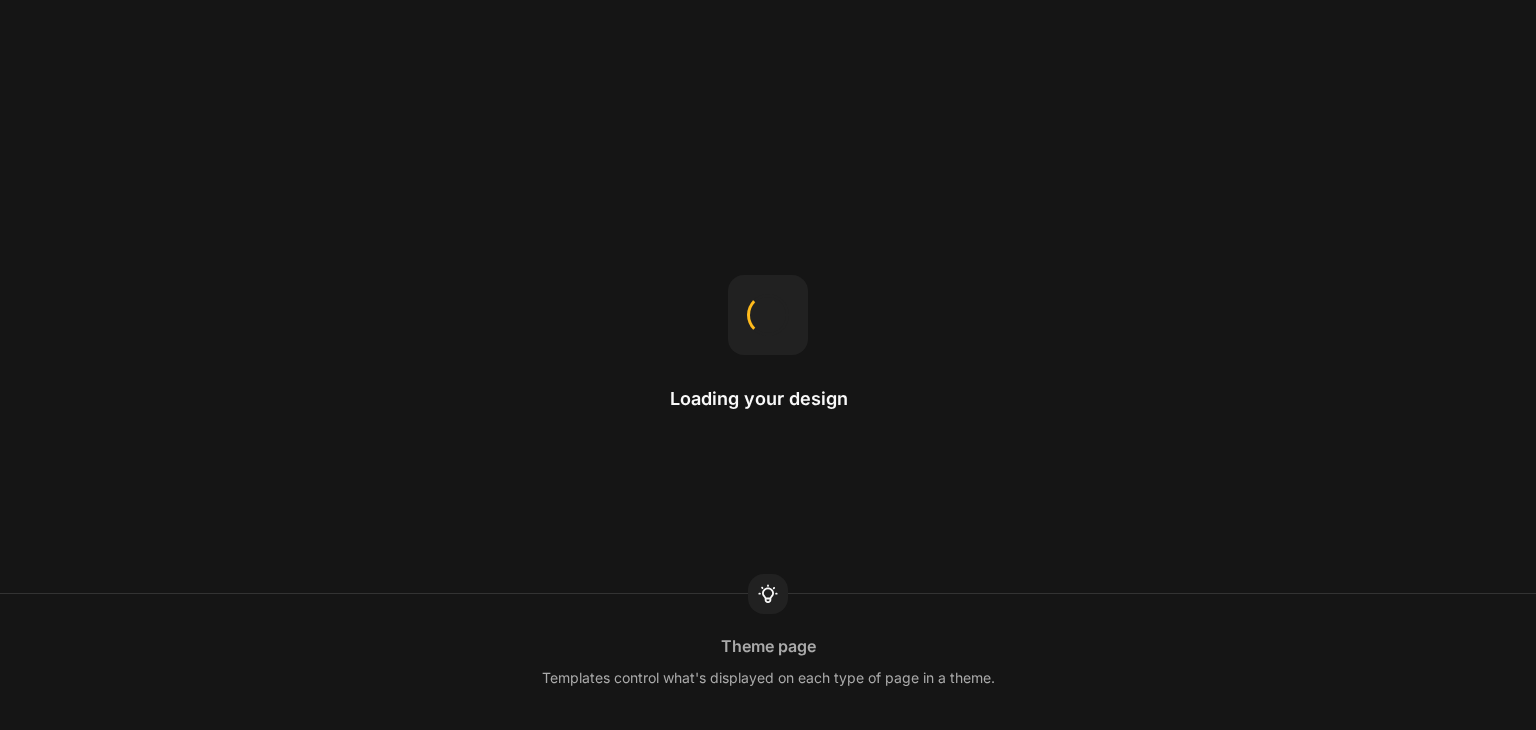 scroll, scrollTop: 0, scrollLeft: 0, axis: both 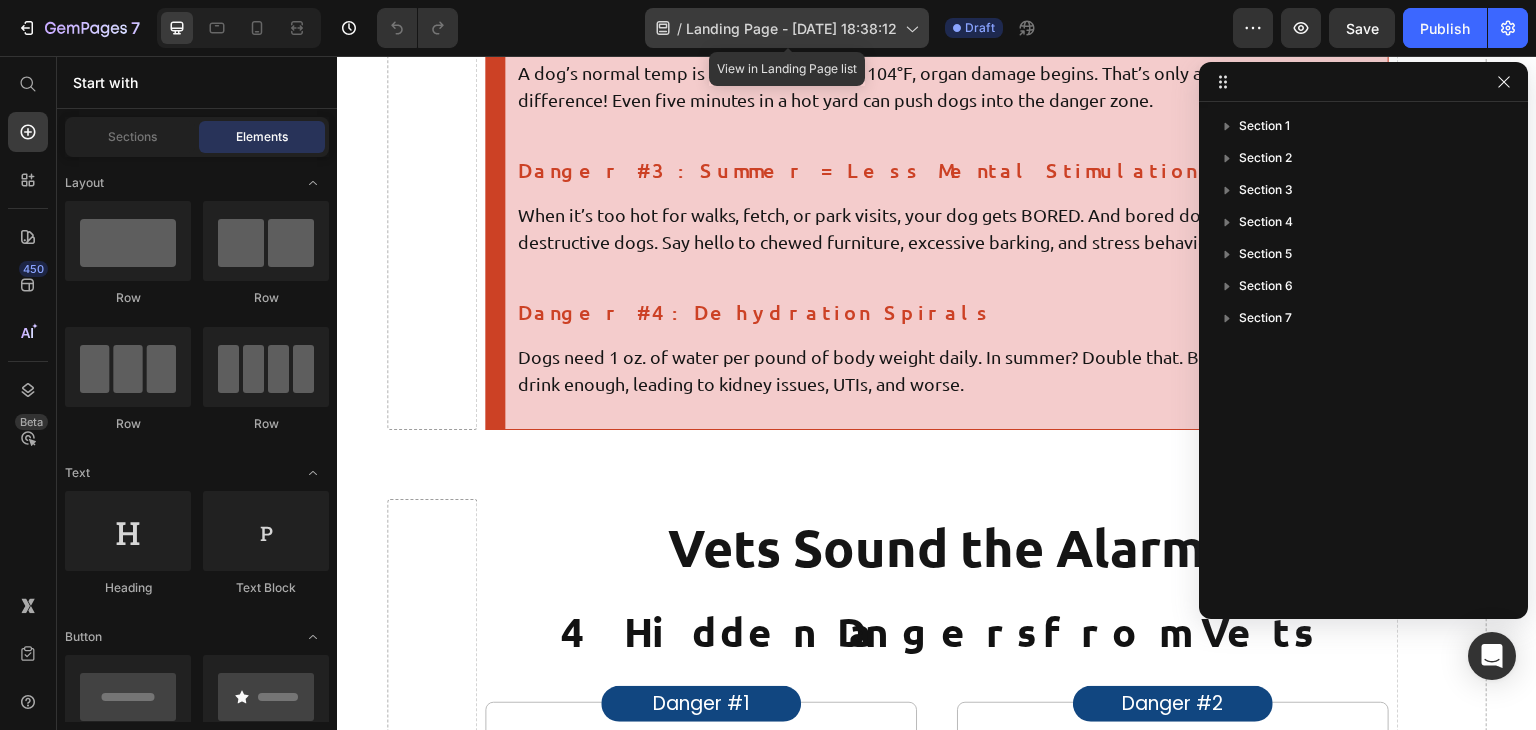 click on "/  Landing Page - Jul 9, 18:38:12" 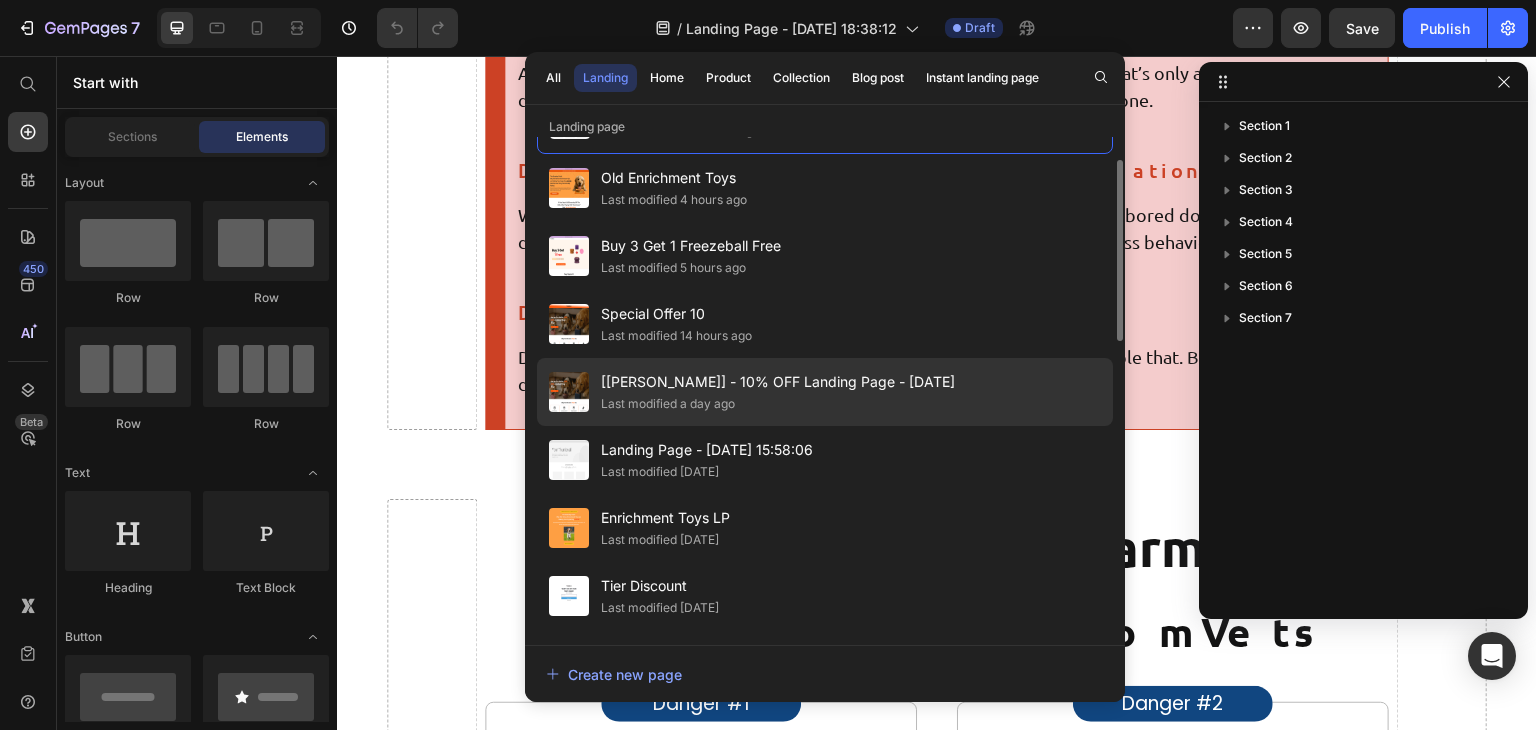 scroll, scrollTop: 86, scrollLeft: 0, axis: vertical 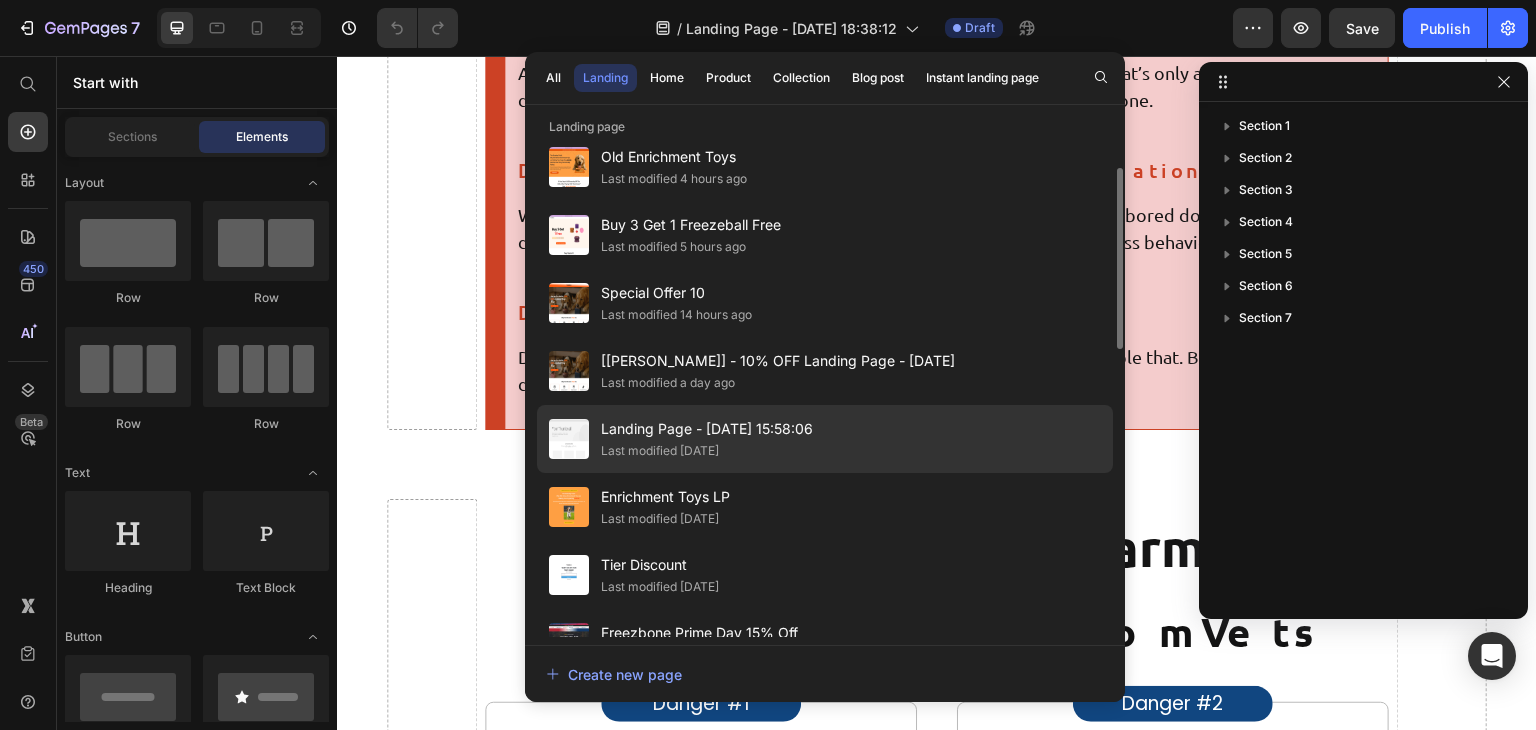 click on "Landing Page - [DATE] 15:58:06" at bounding box center [707, 429] 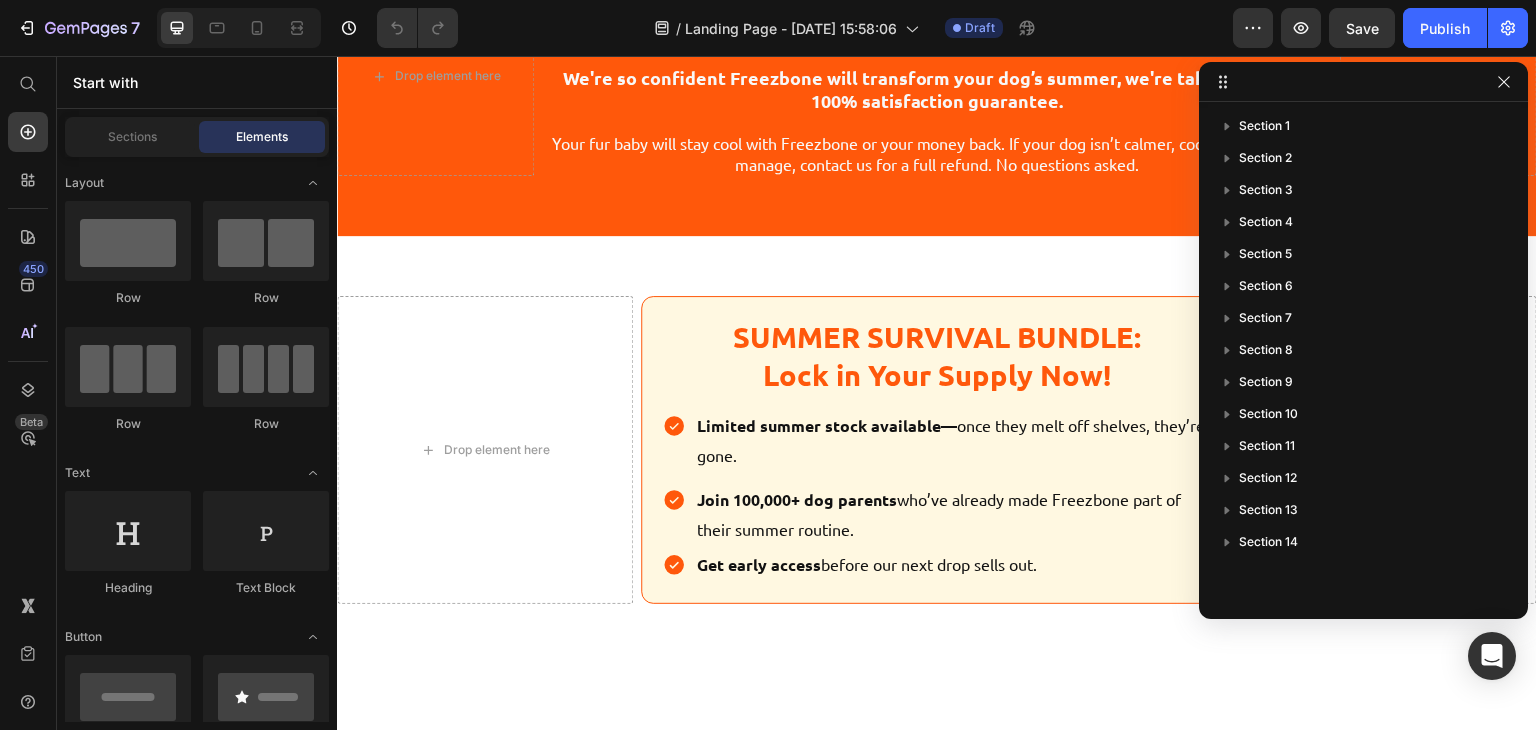 scroll, scrollTop: 6838, scrollLeft: 0, axis: vertical 